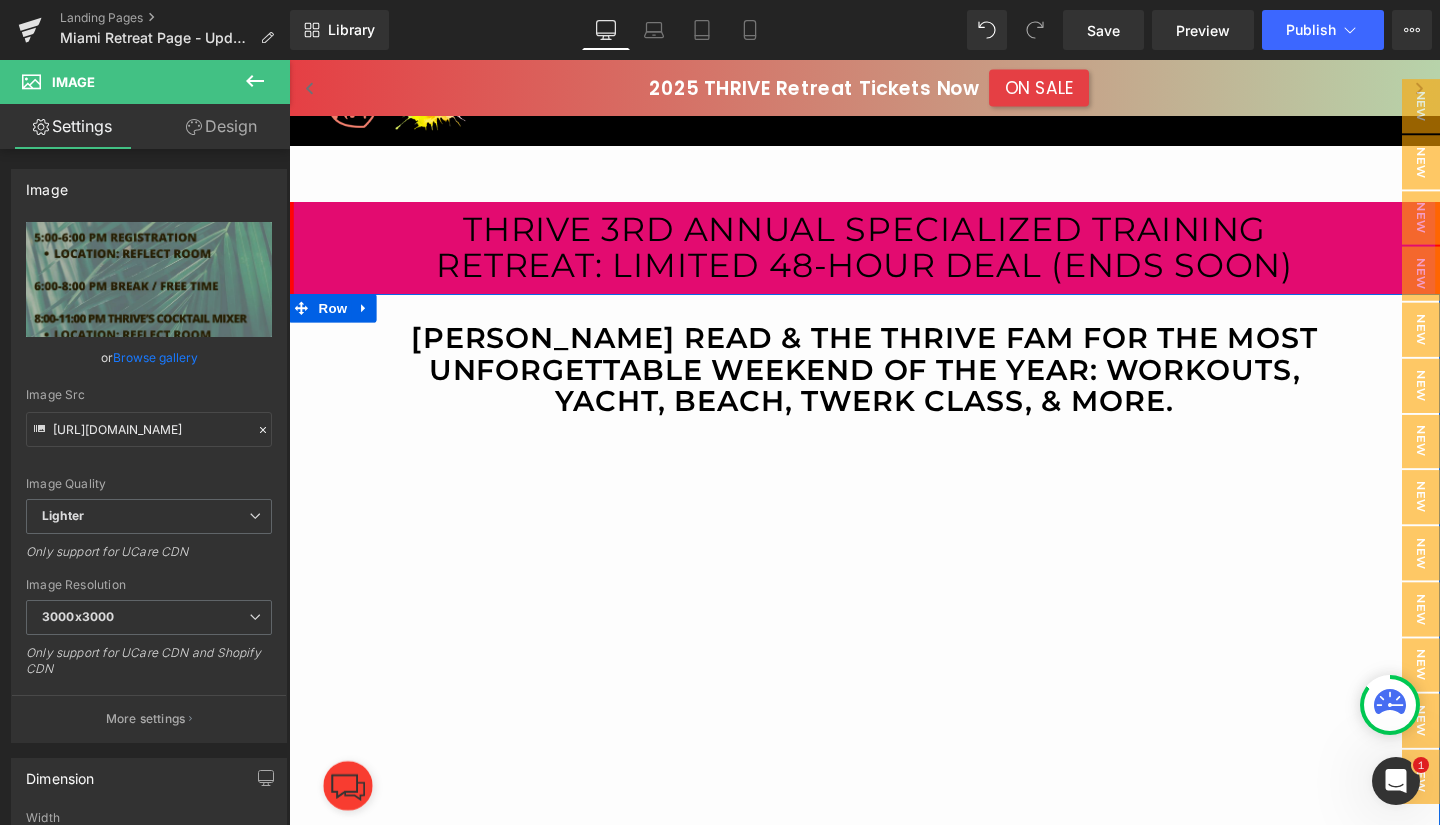 scroll, scrollTop: 4827, scrollLeft: 0, axis: vertical 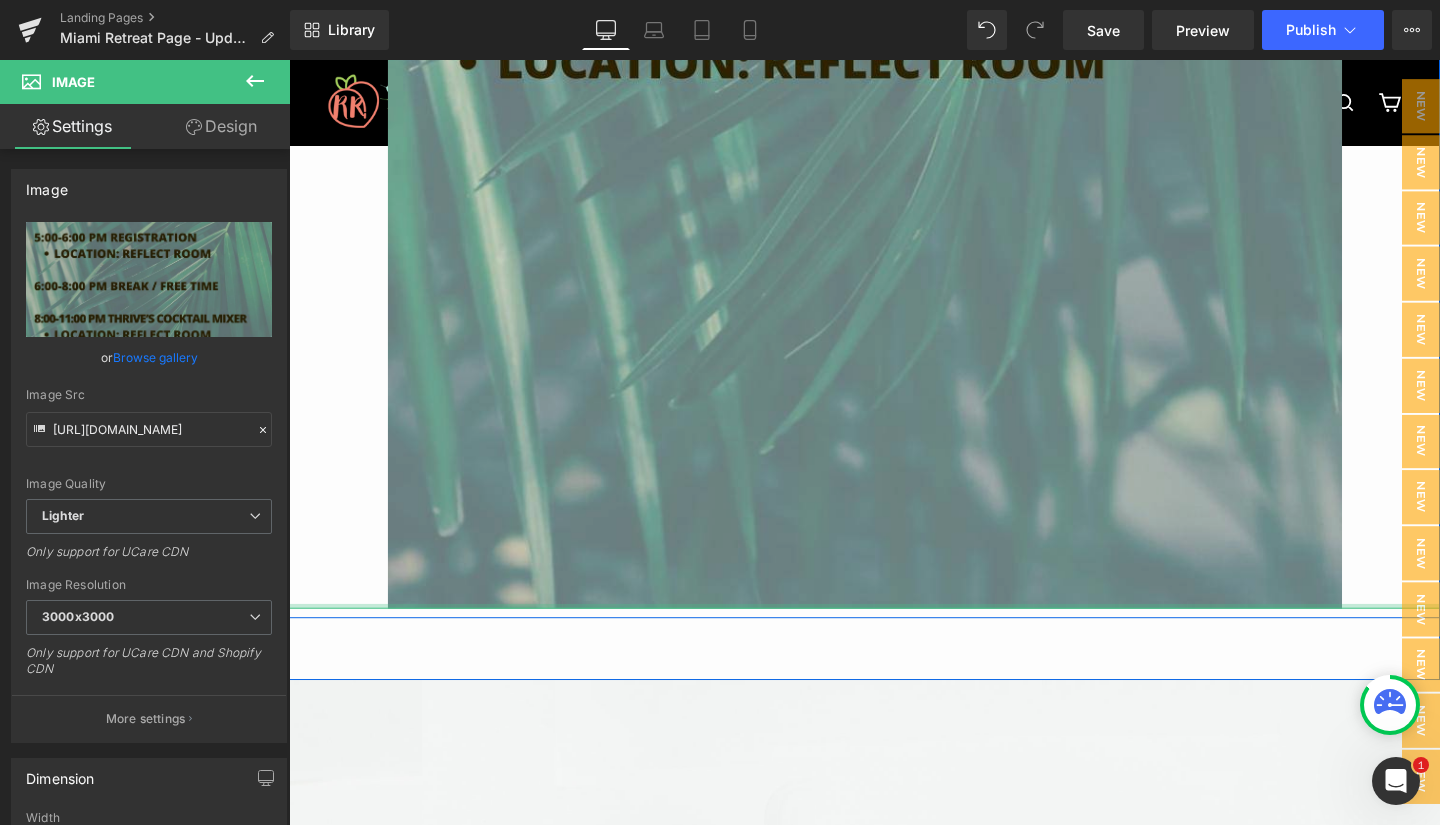 drag, startPoint x: 943, startPoint y: 633, endPoint x: 935, endPoint y: 482, distance: 151.21178 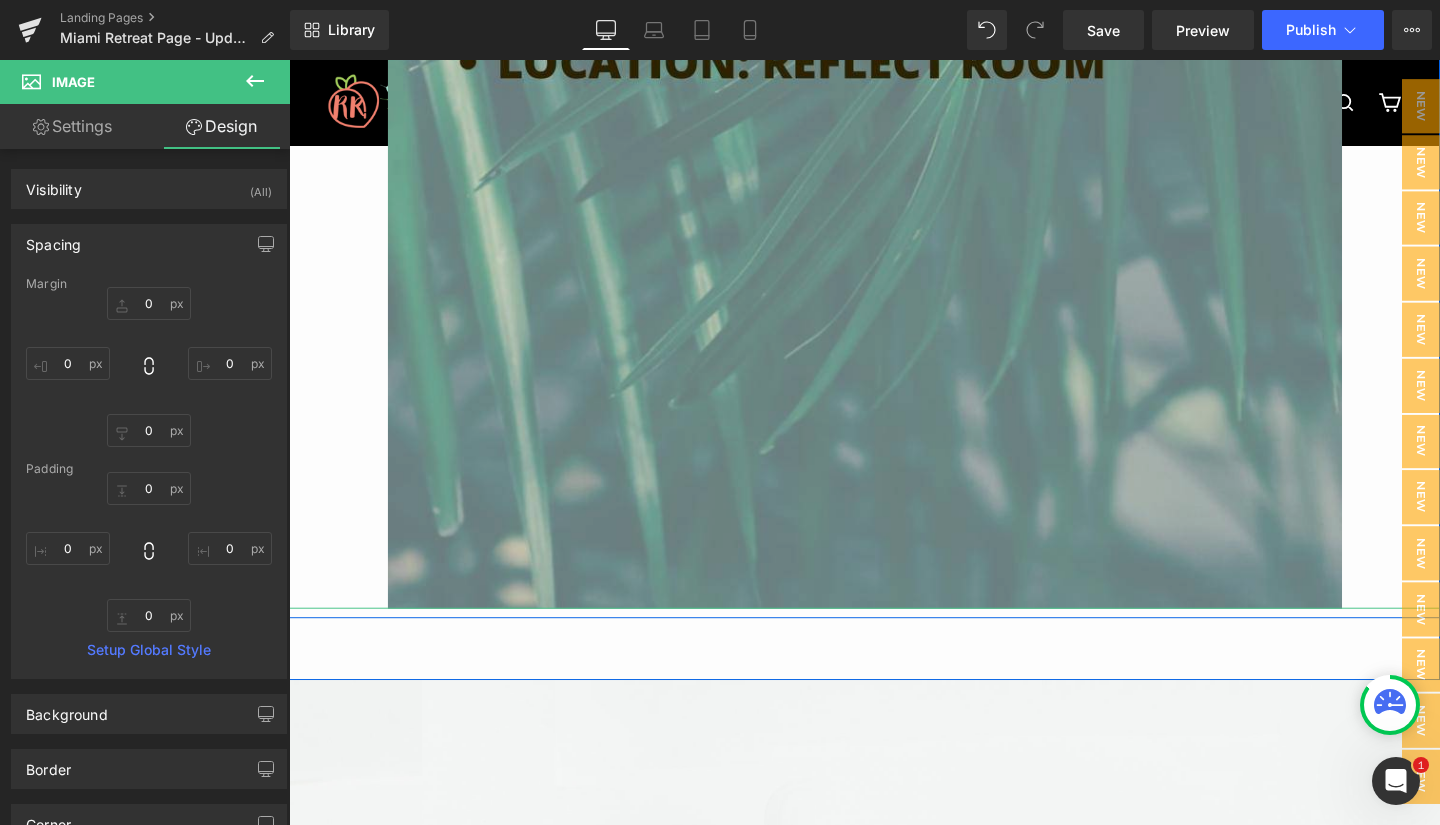 click at bounding box center (894, -163) 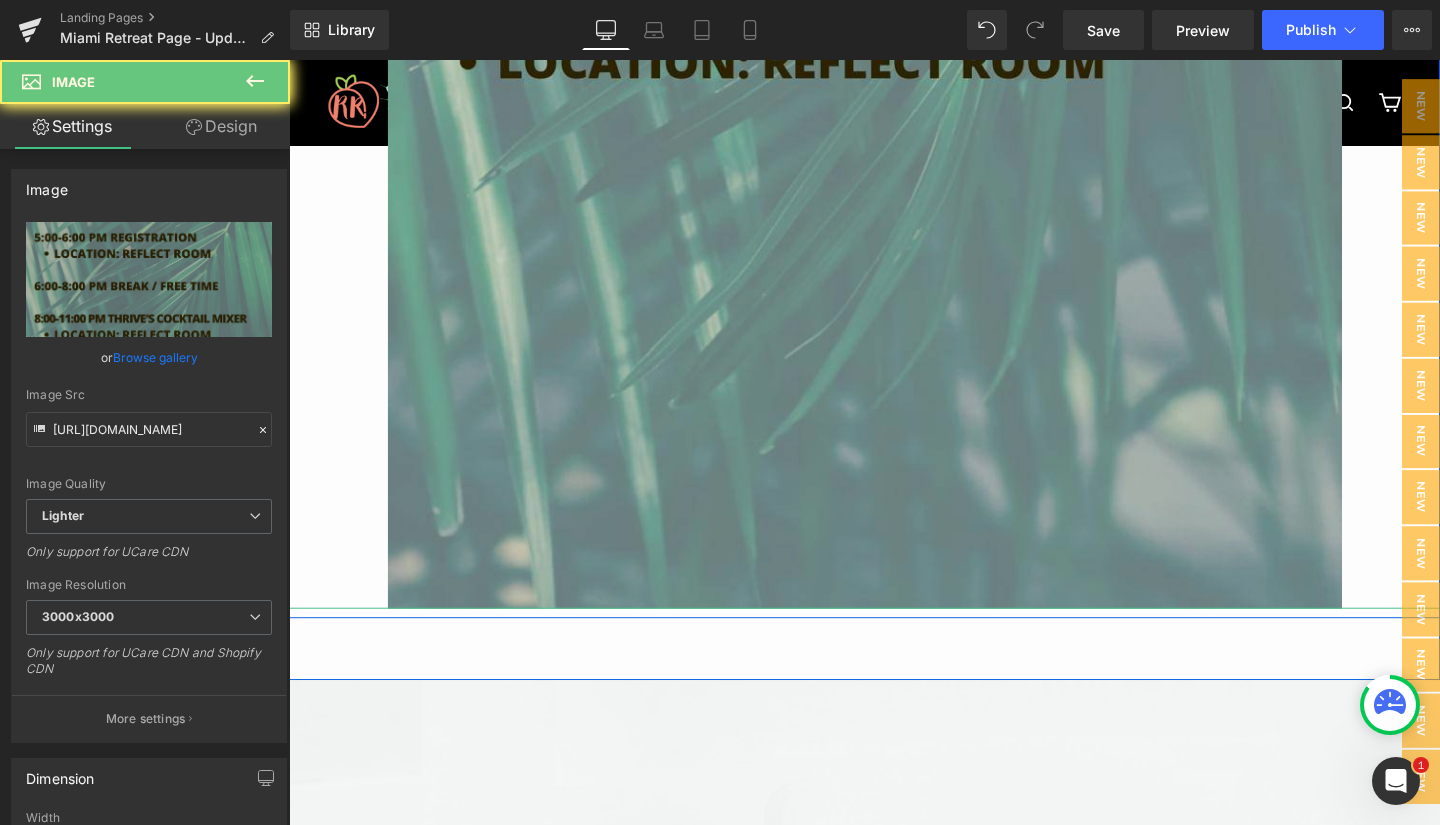 click at bounding box center [894, -163] 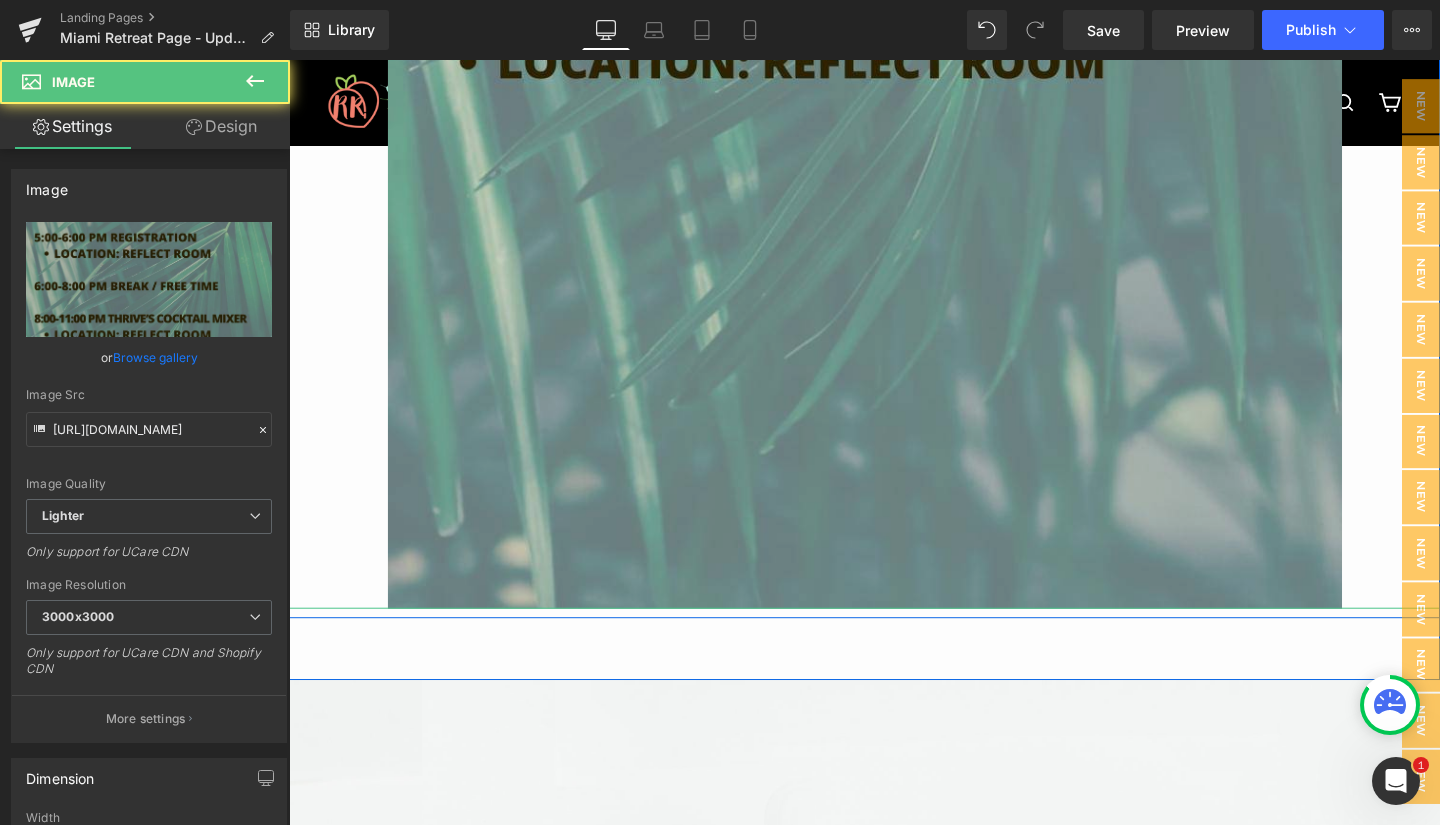 click at bounding box center [894, -163] 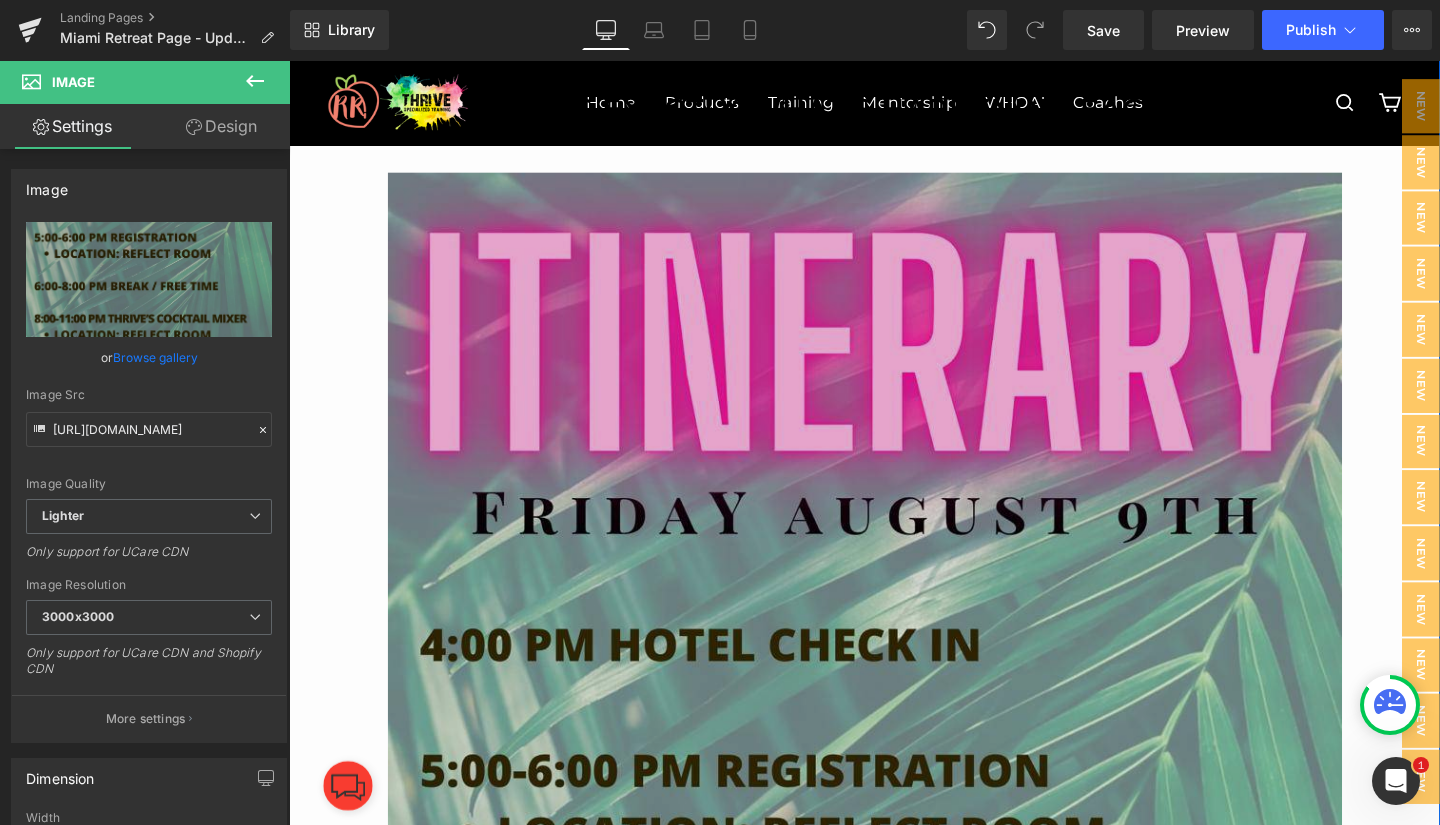 scroll, scrollTop: 3863, scrollLeft: 0, axis: vertical 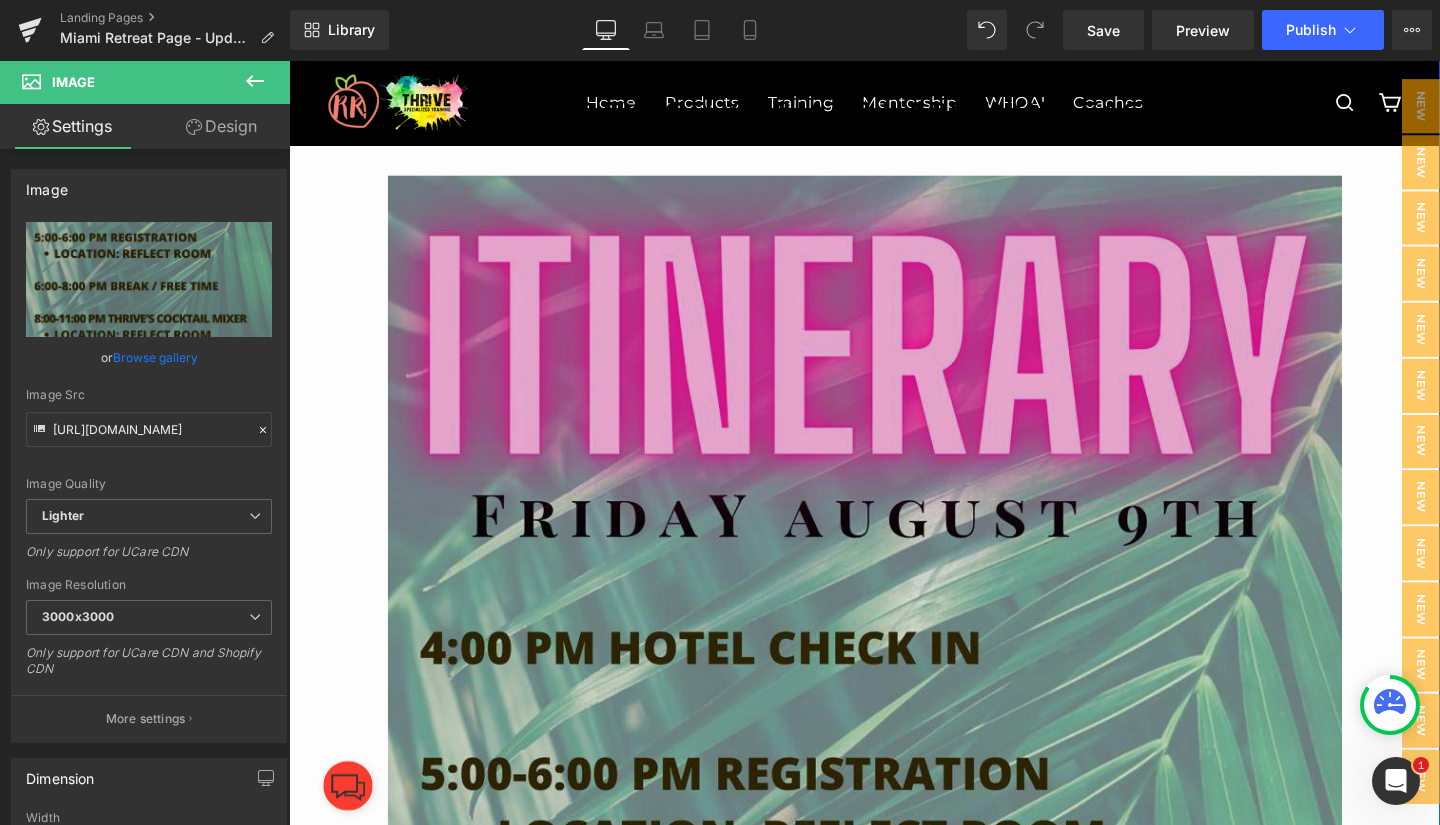 click at bounding box center [894, 982] 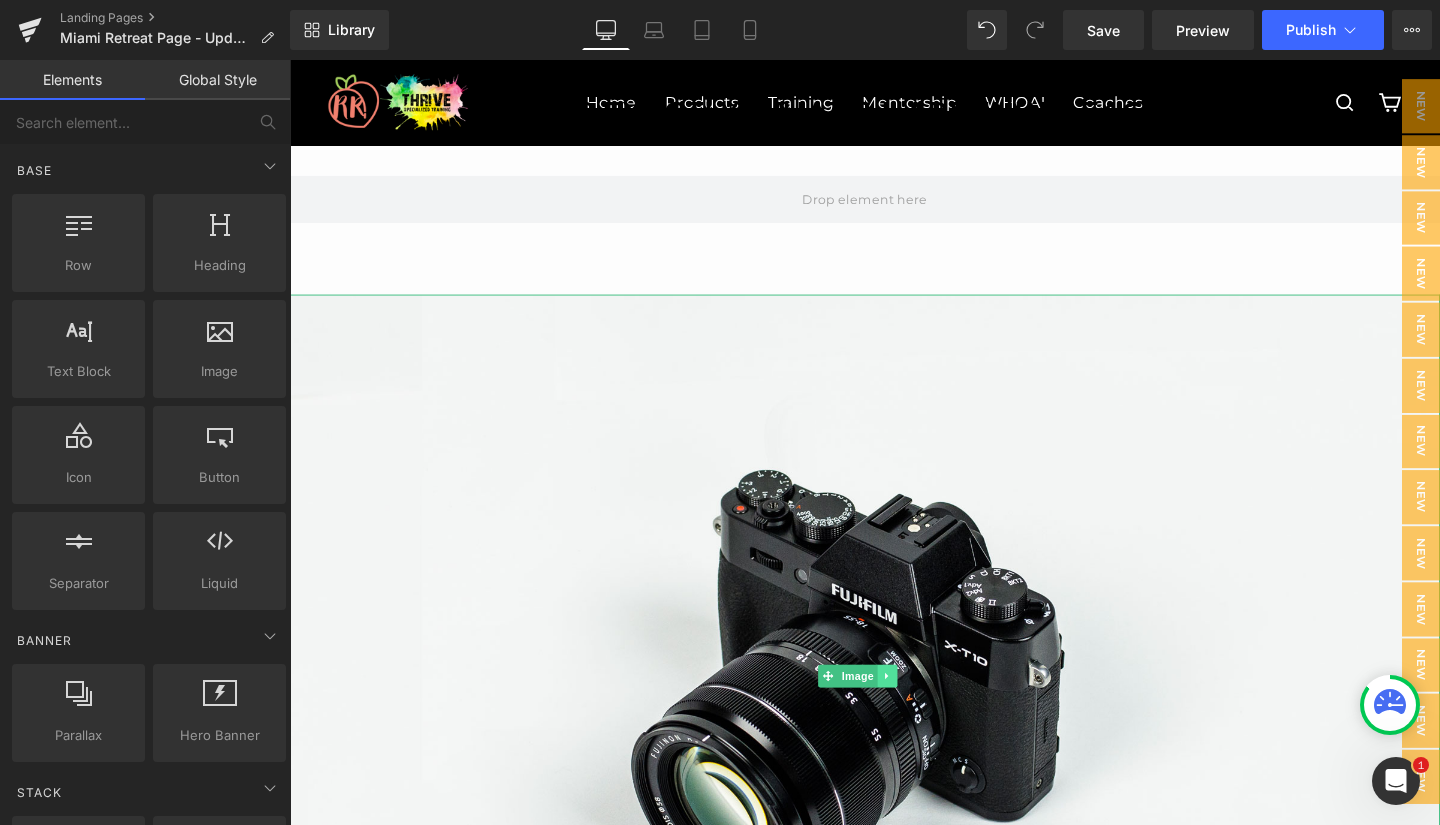 click 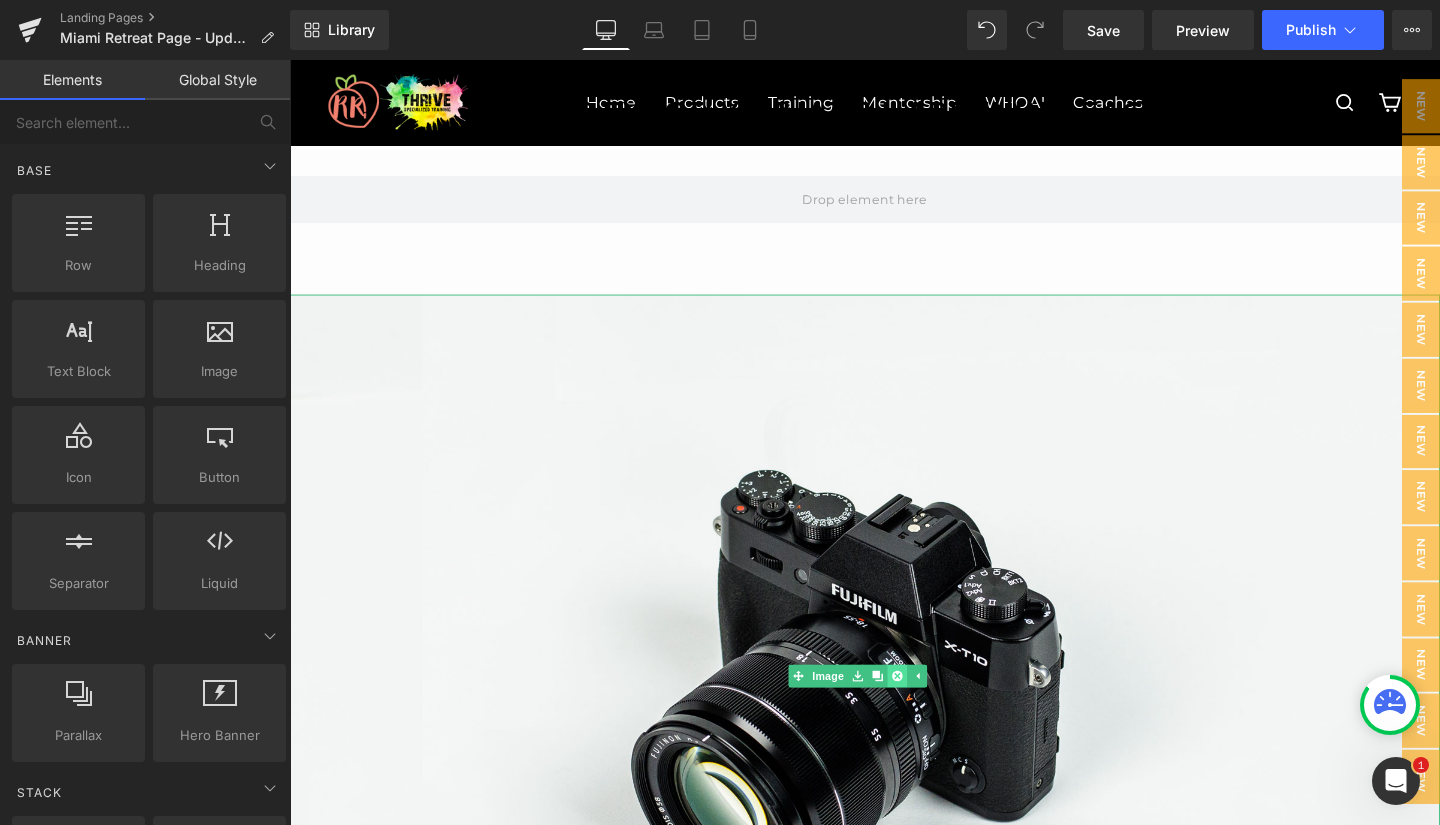 click 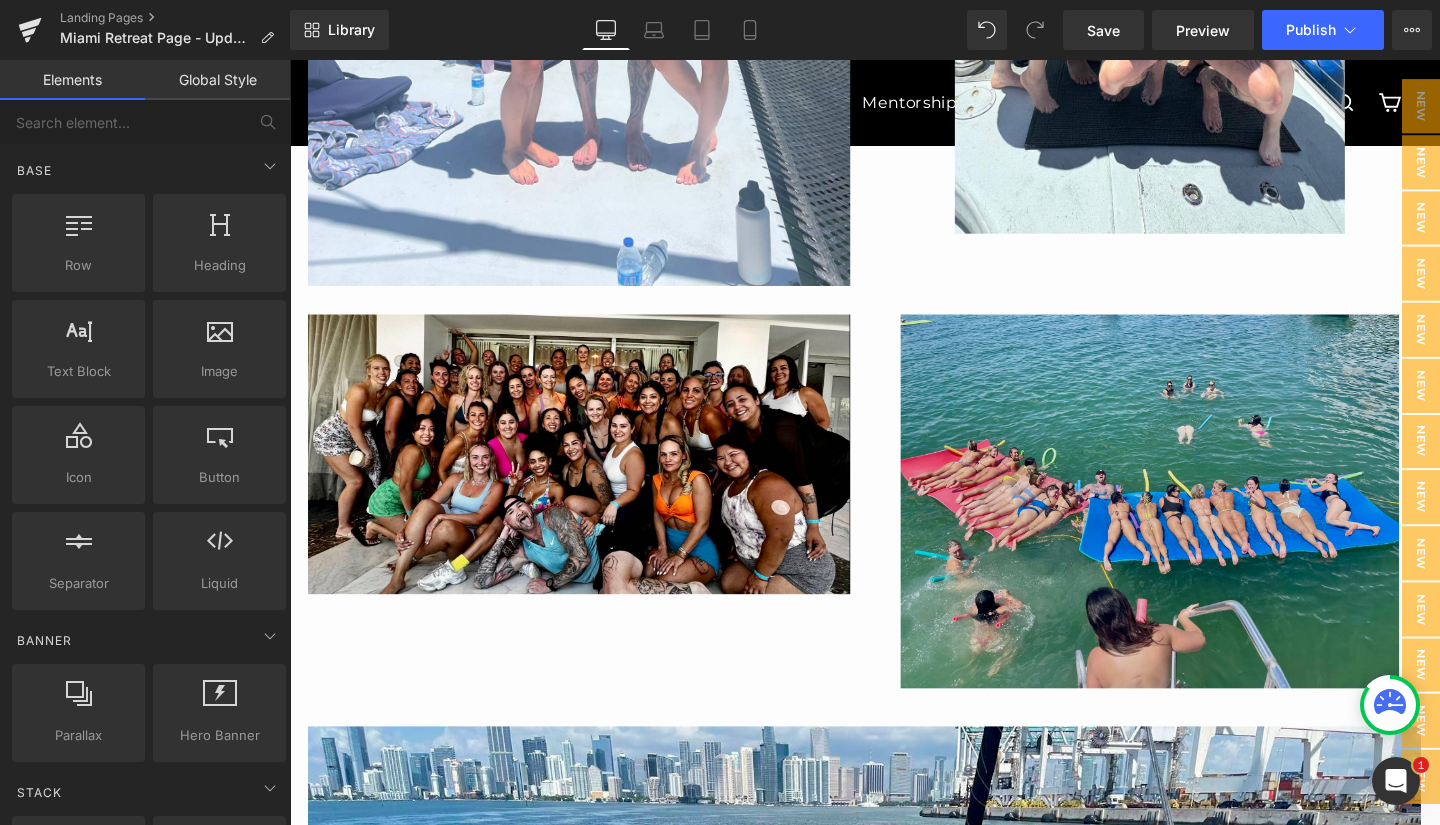 scroll, scrollTop: 2161, scrollLeft: 0, axis: vertical 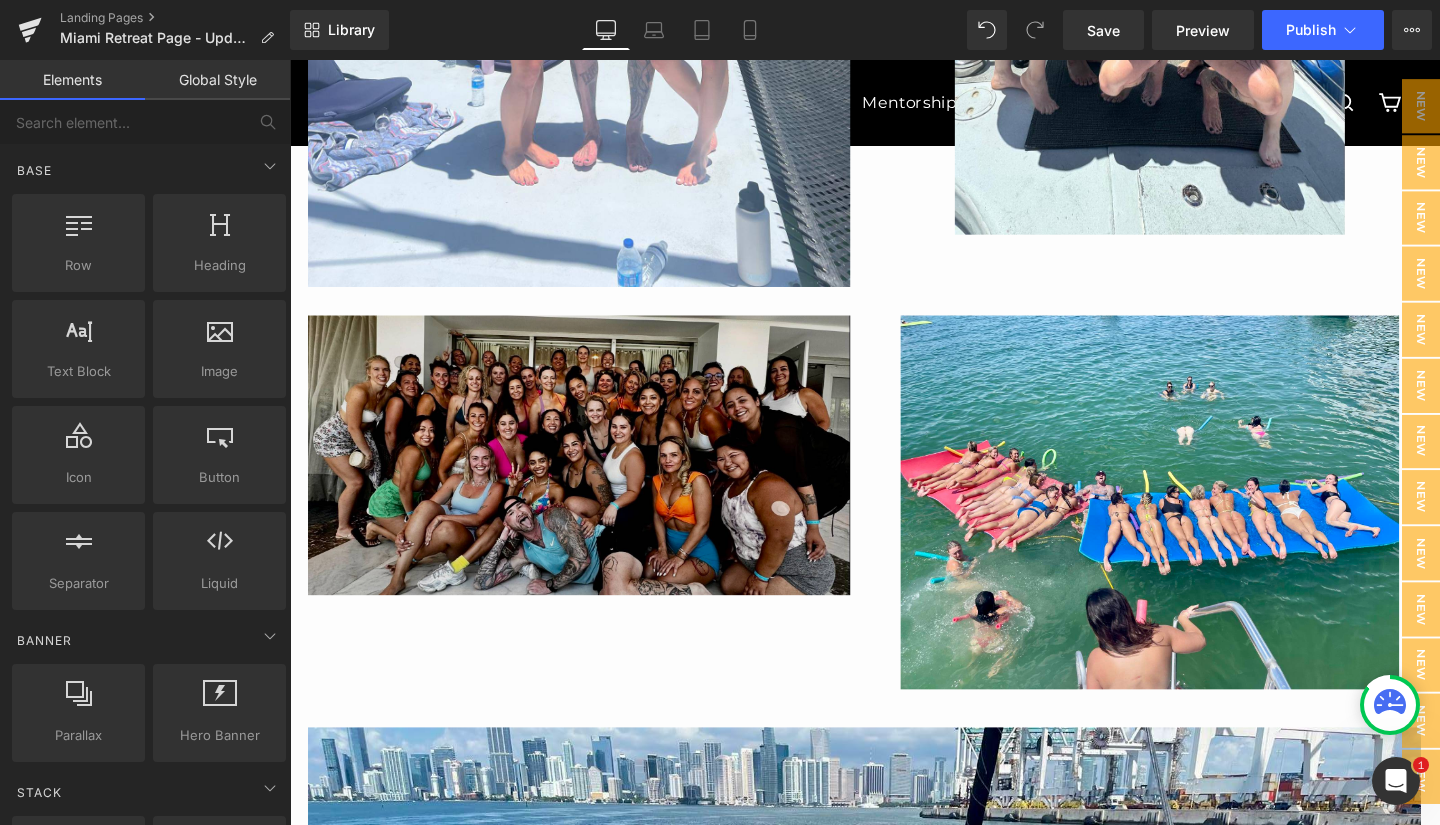 click at bounding box center (594, 476) 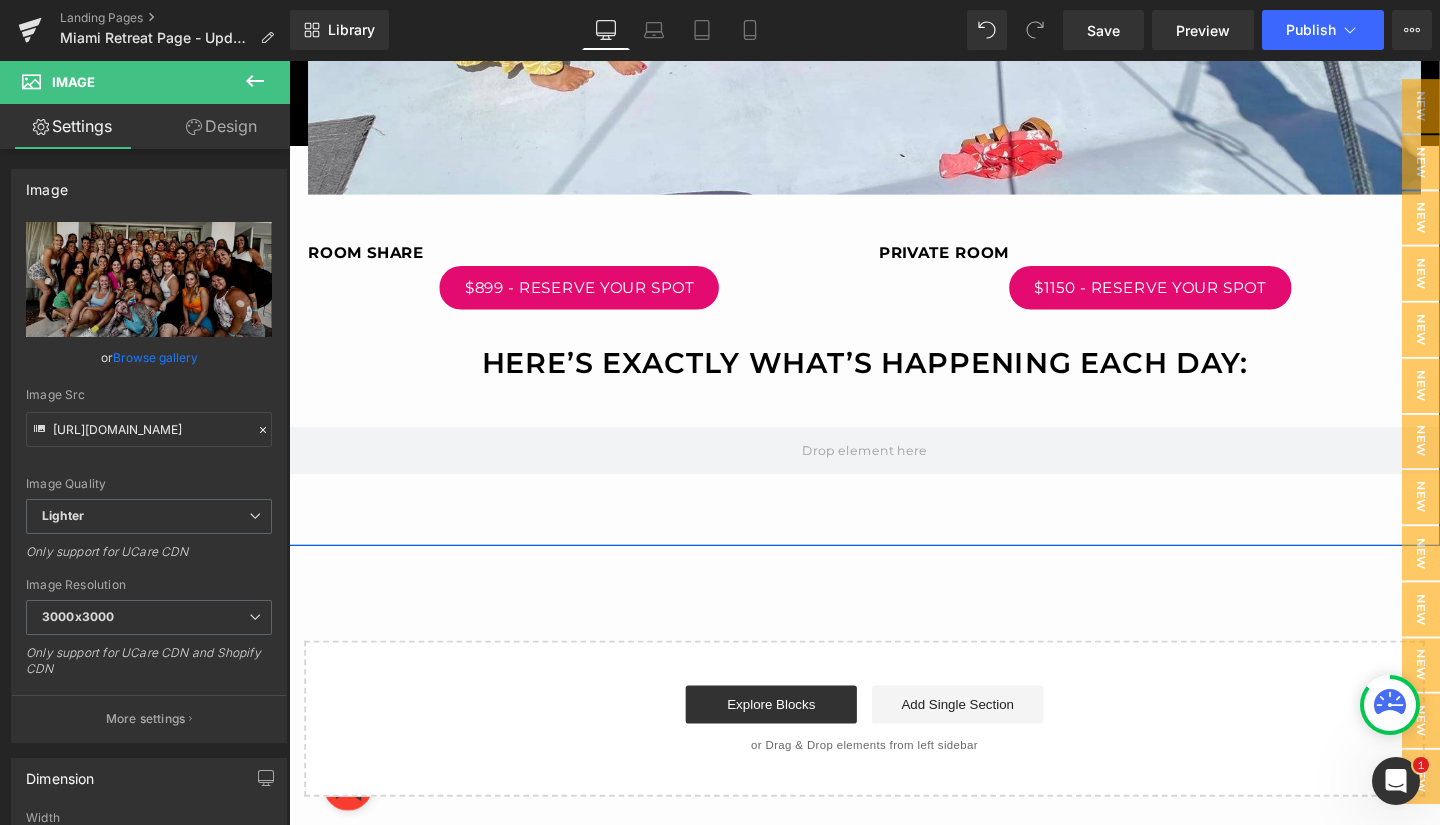 scroll, scrollTop: 3598, scrollLeft: 0, axis: vertical 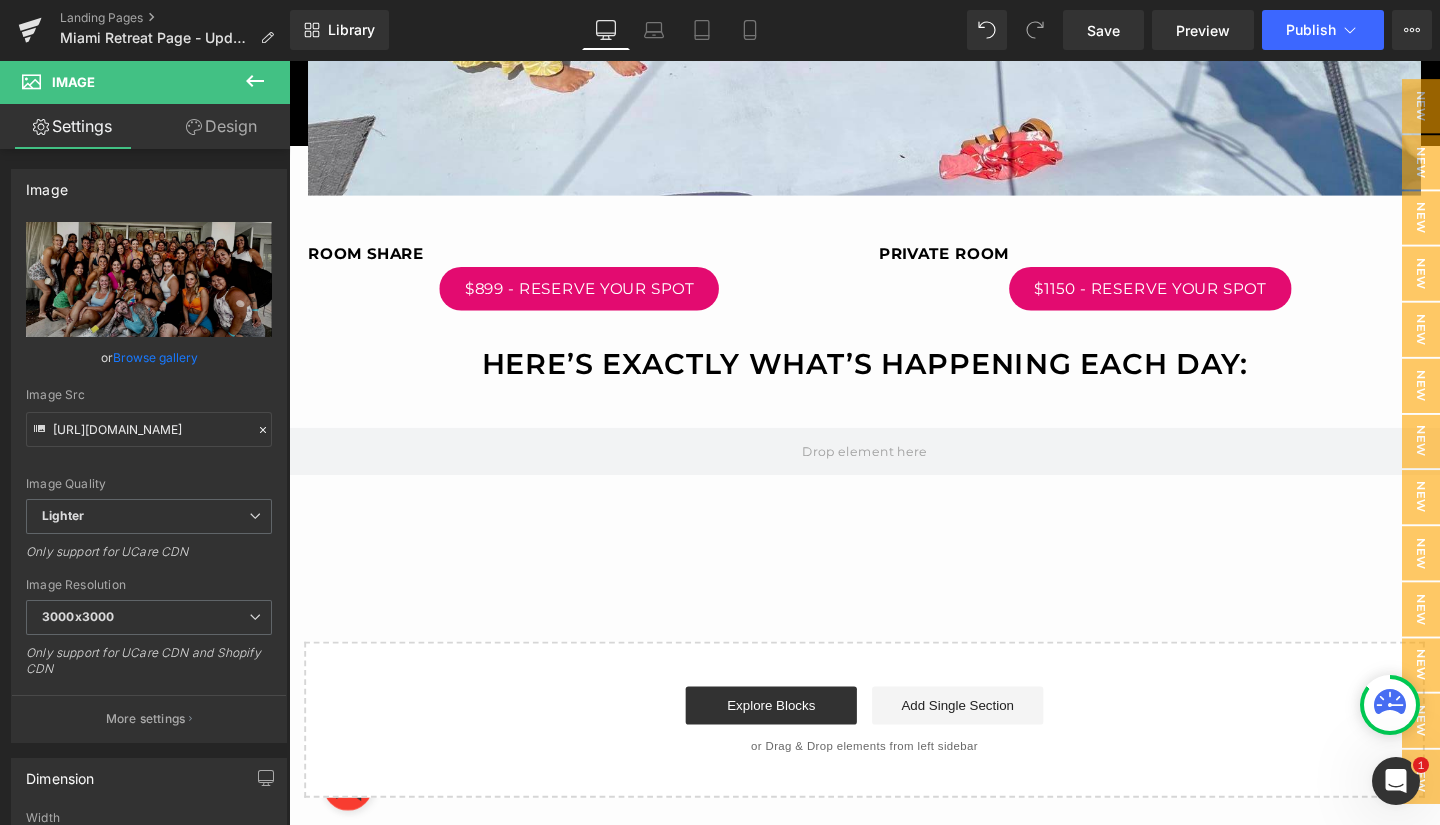 click 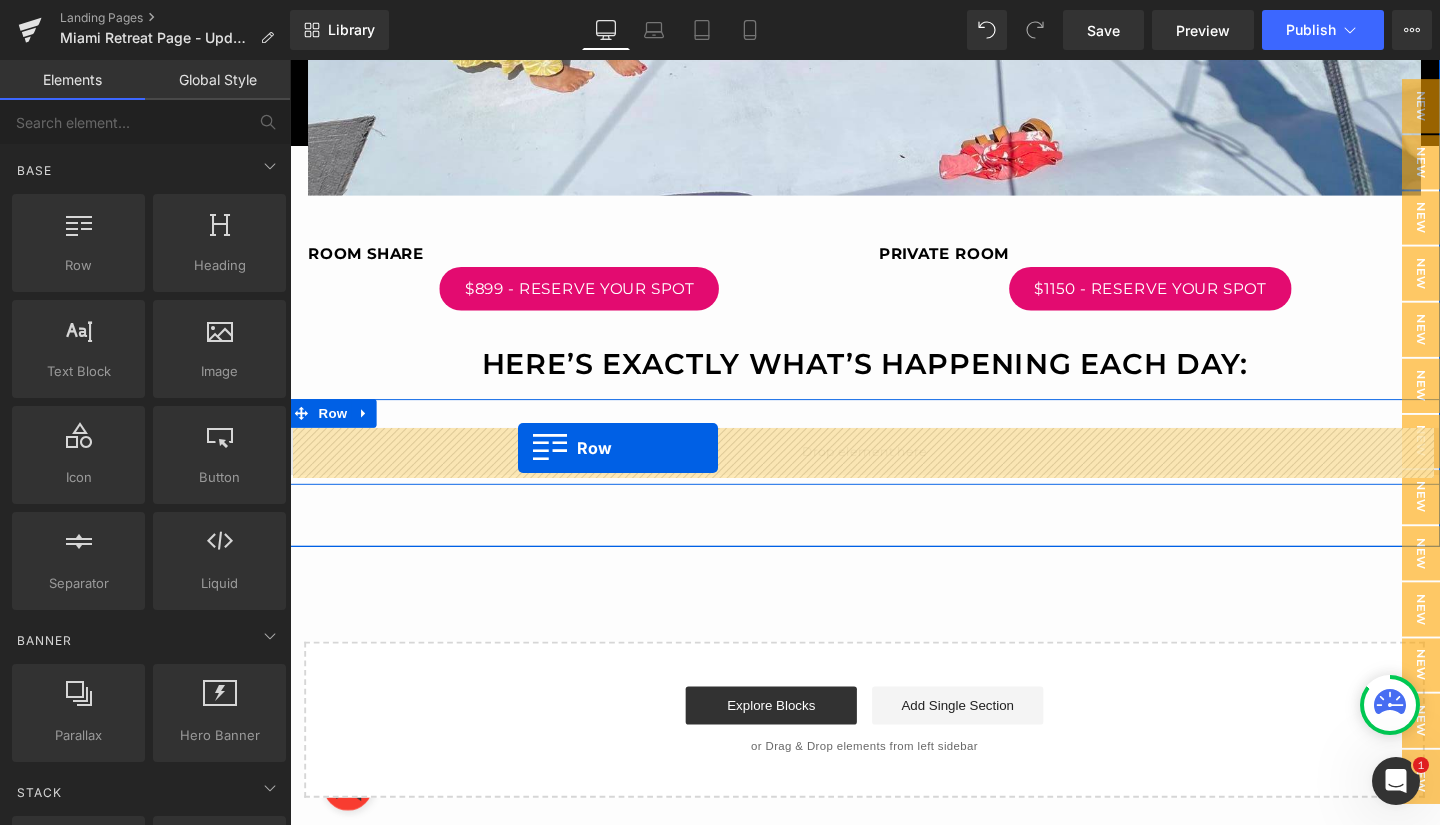 drag, startPoint x: 372, startPoint y: 301, endPoint x: 530, endPoint y: 467, distance: 229.17242 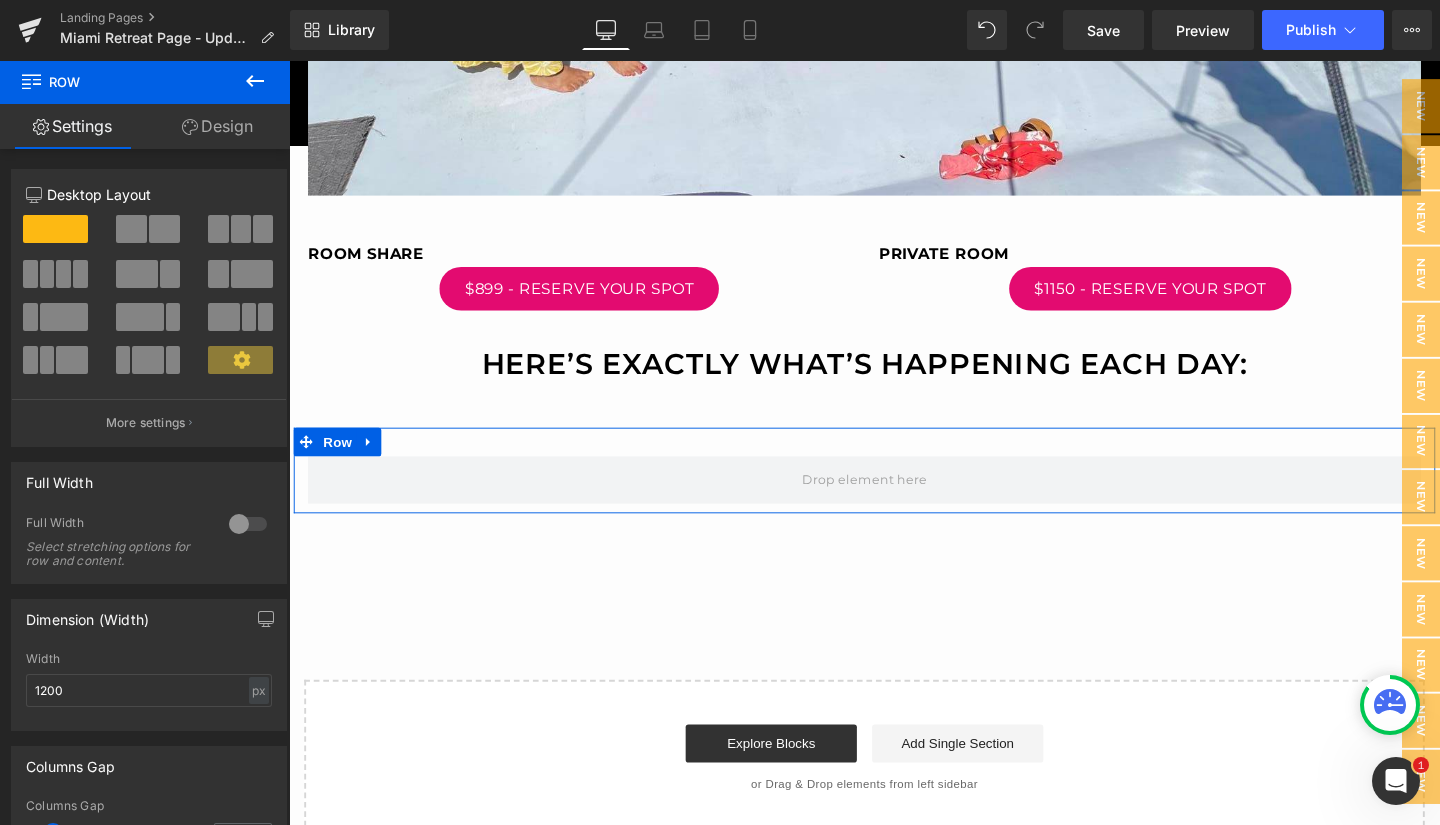 click at bounding box center (241, 229) 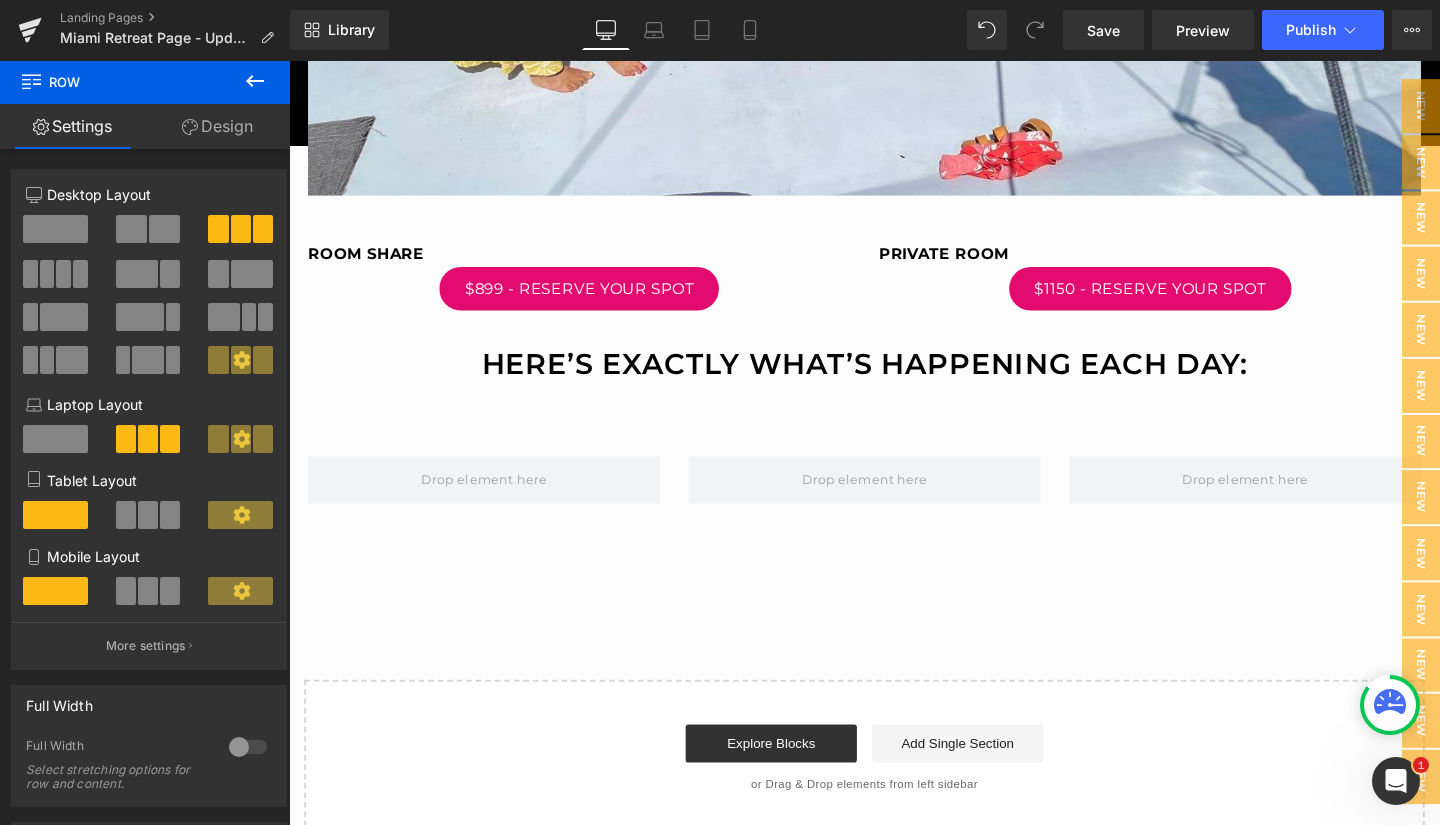 click 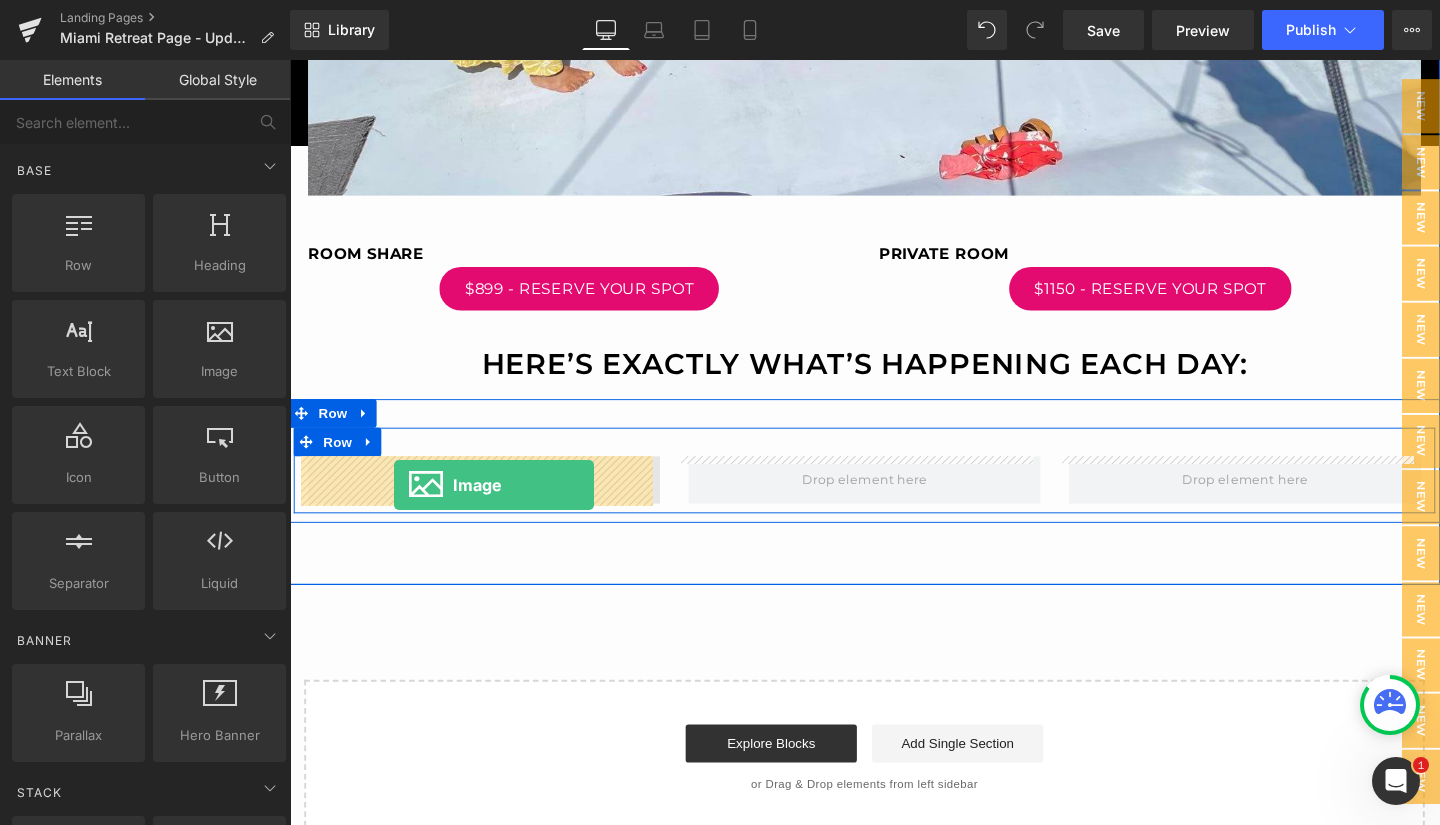 drag, startPoint x: 506, startPoint y: 410, endPoint x: 399, endPoint y: 506, distance: 143.75327 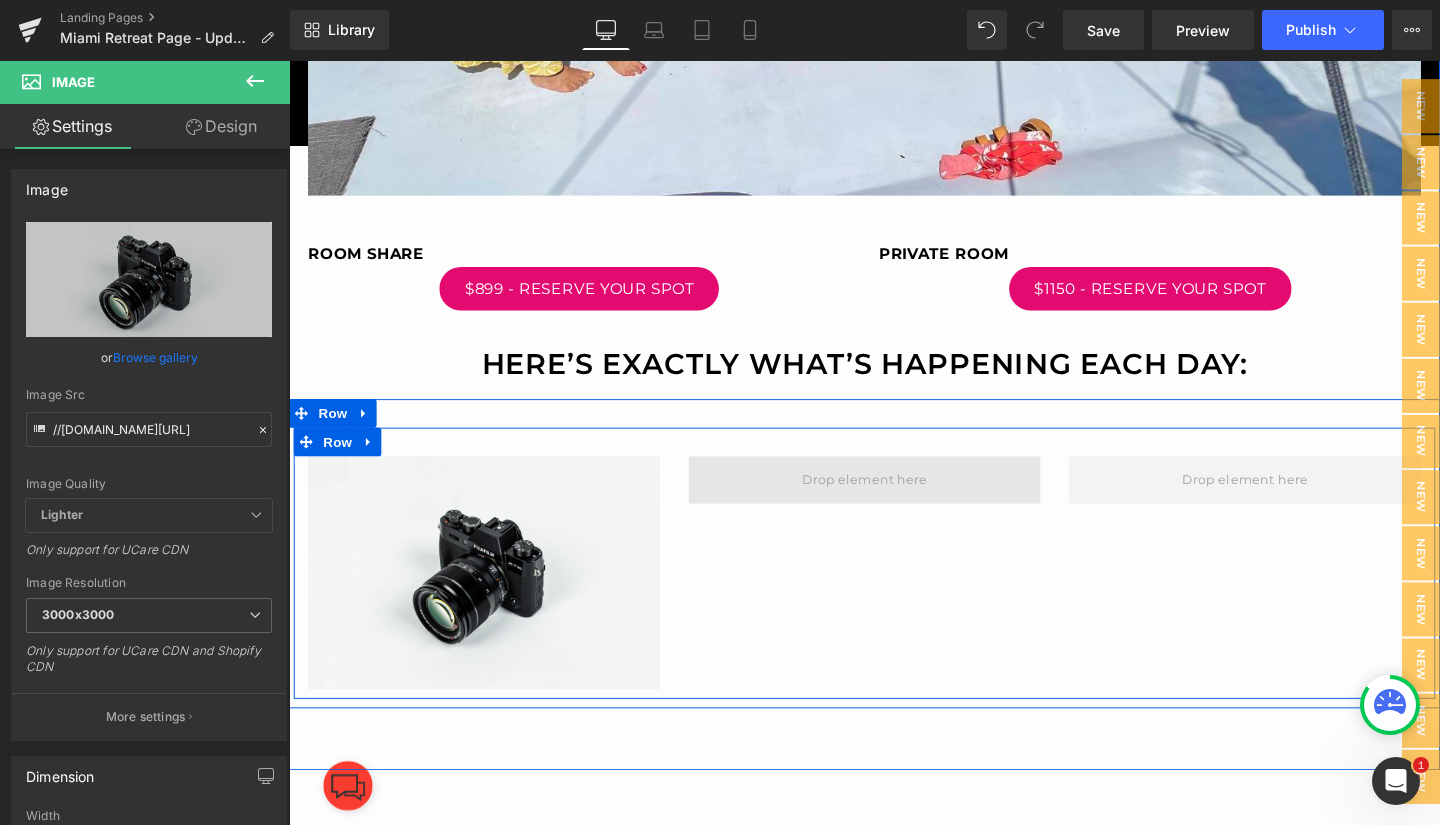 click at bounding box center (894, 502) 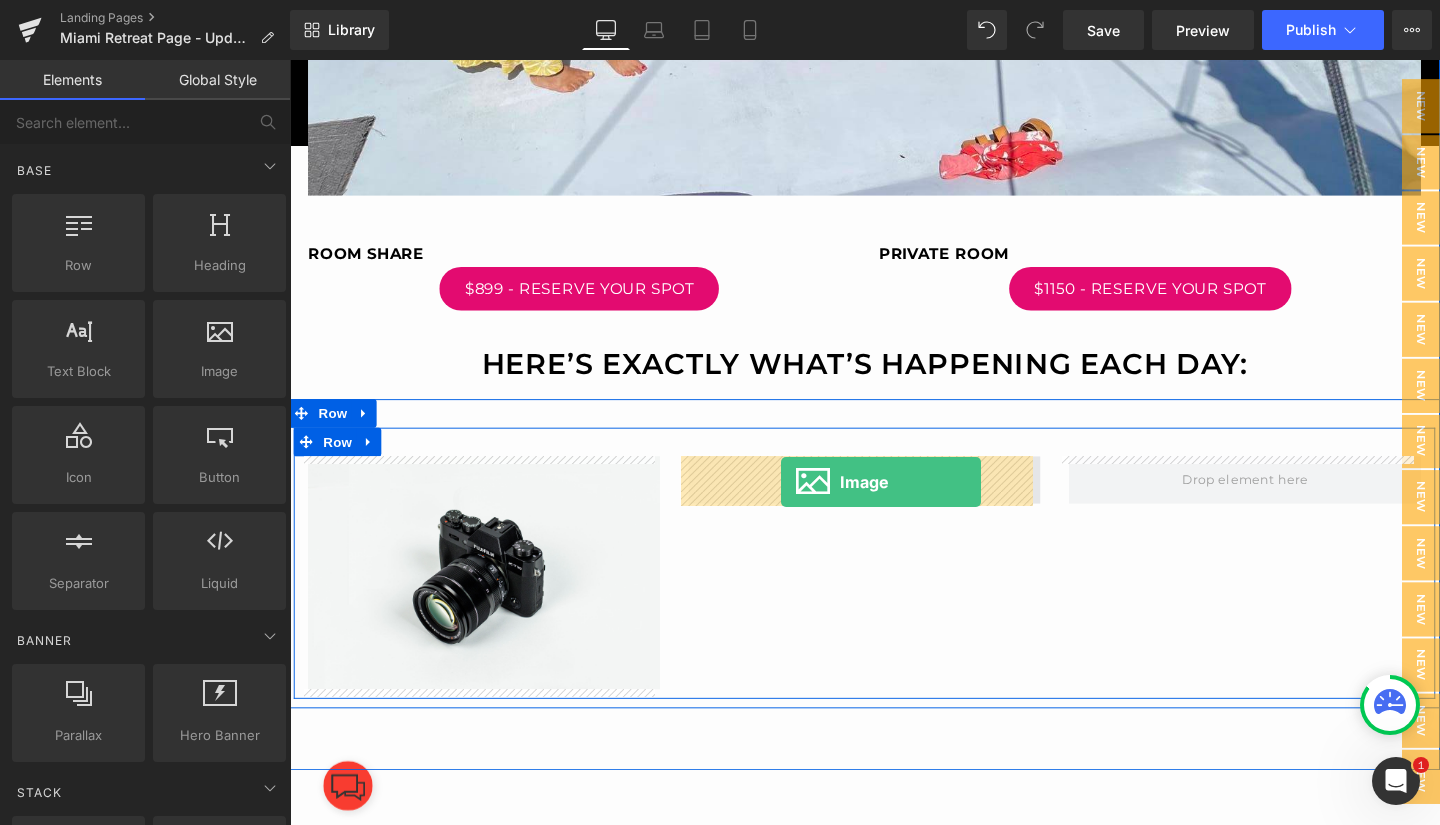 drag, startPoint x: 507, startPoint y: 404, endPoint x: 806, endPoint y: 504, distance: 315.27924 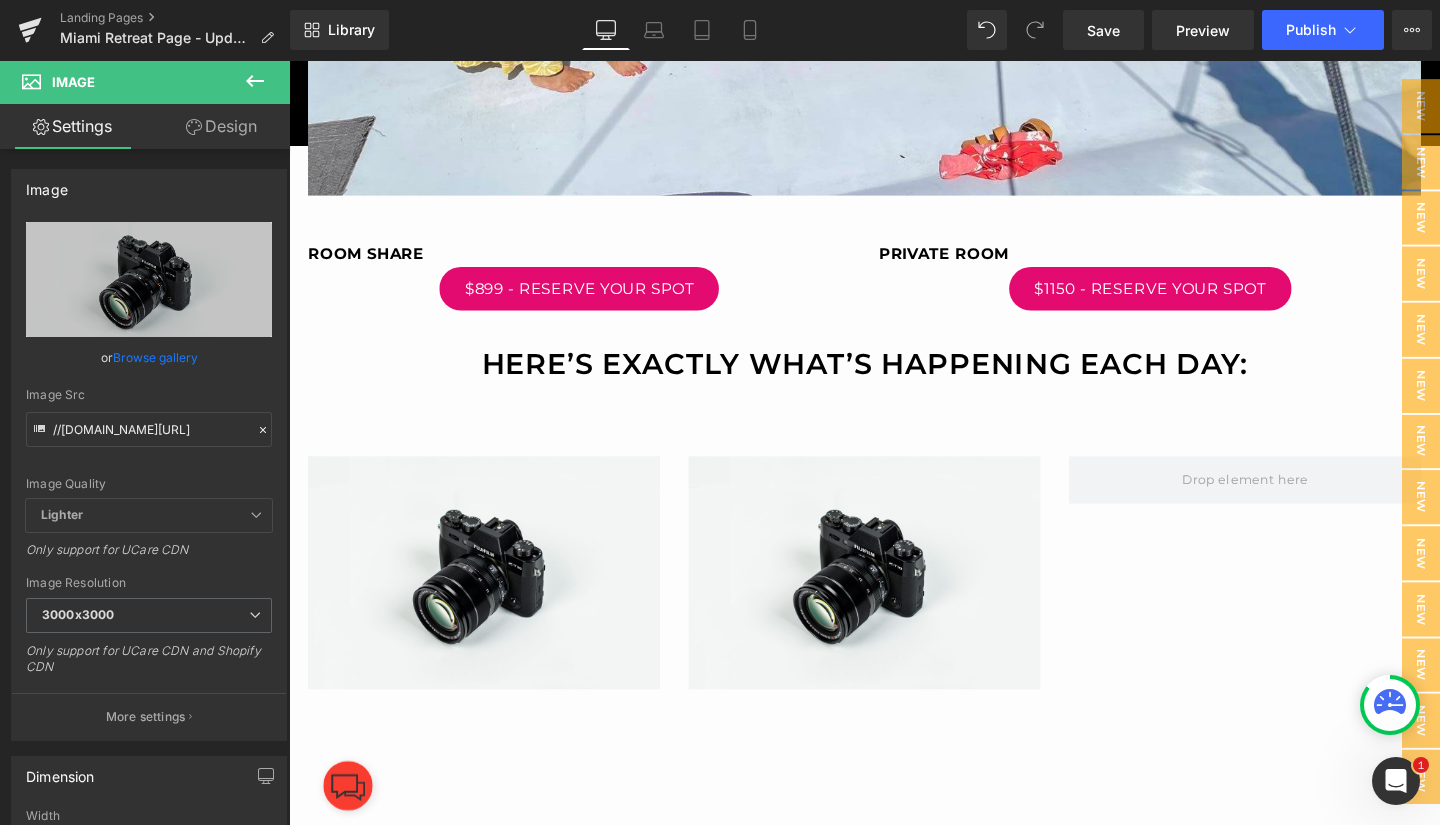 click 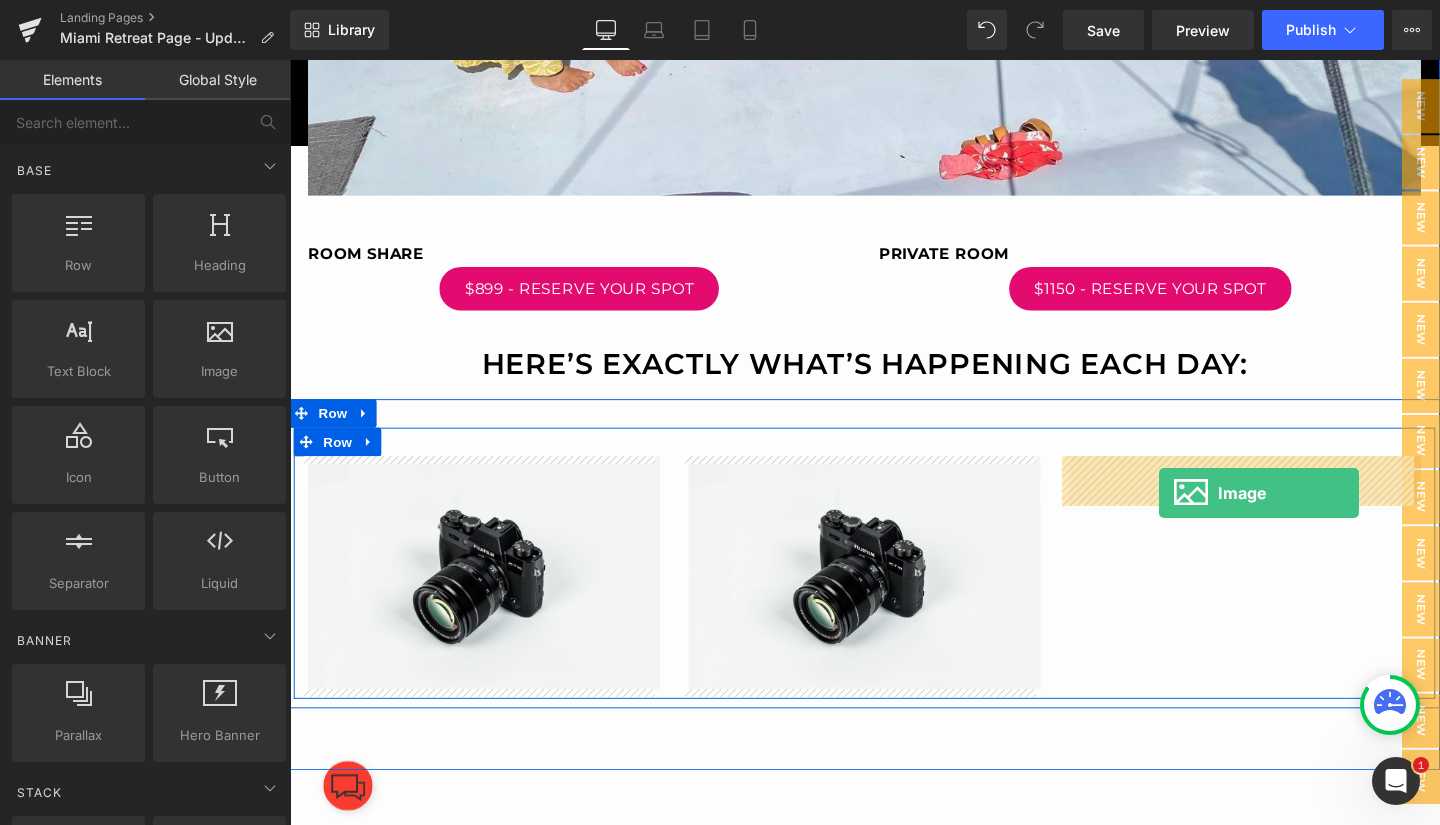 drag, startPoint x: 526, startPoint y: 426, endPoint x: 1204, endPoint y: 515, distance: 683.81647 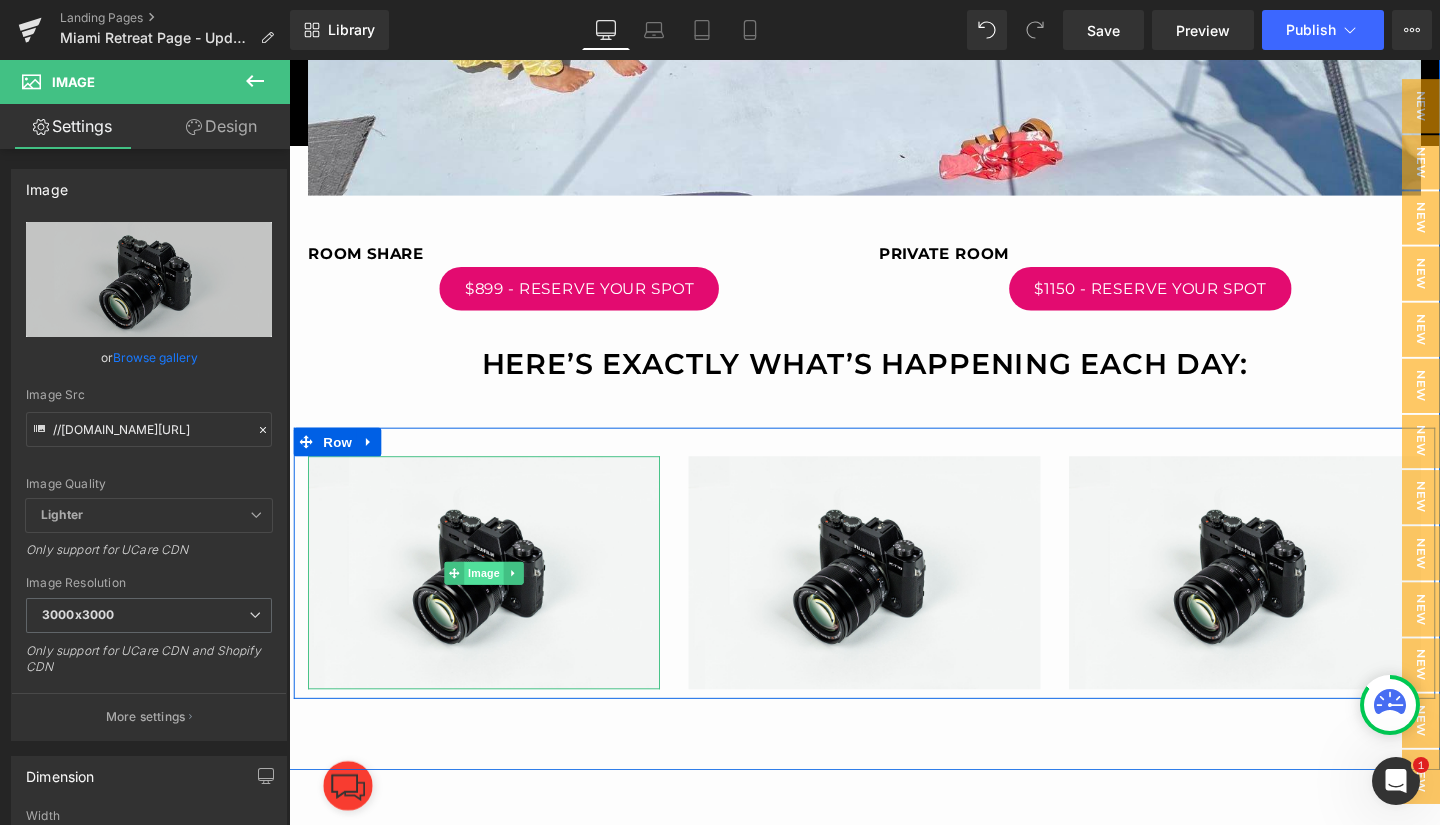 click on "Image" at bounding box center (494, 600) 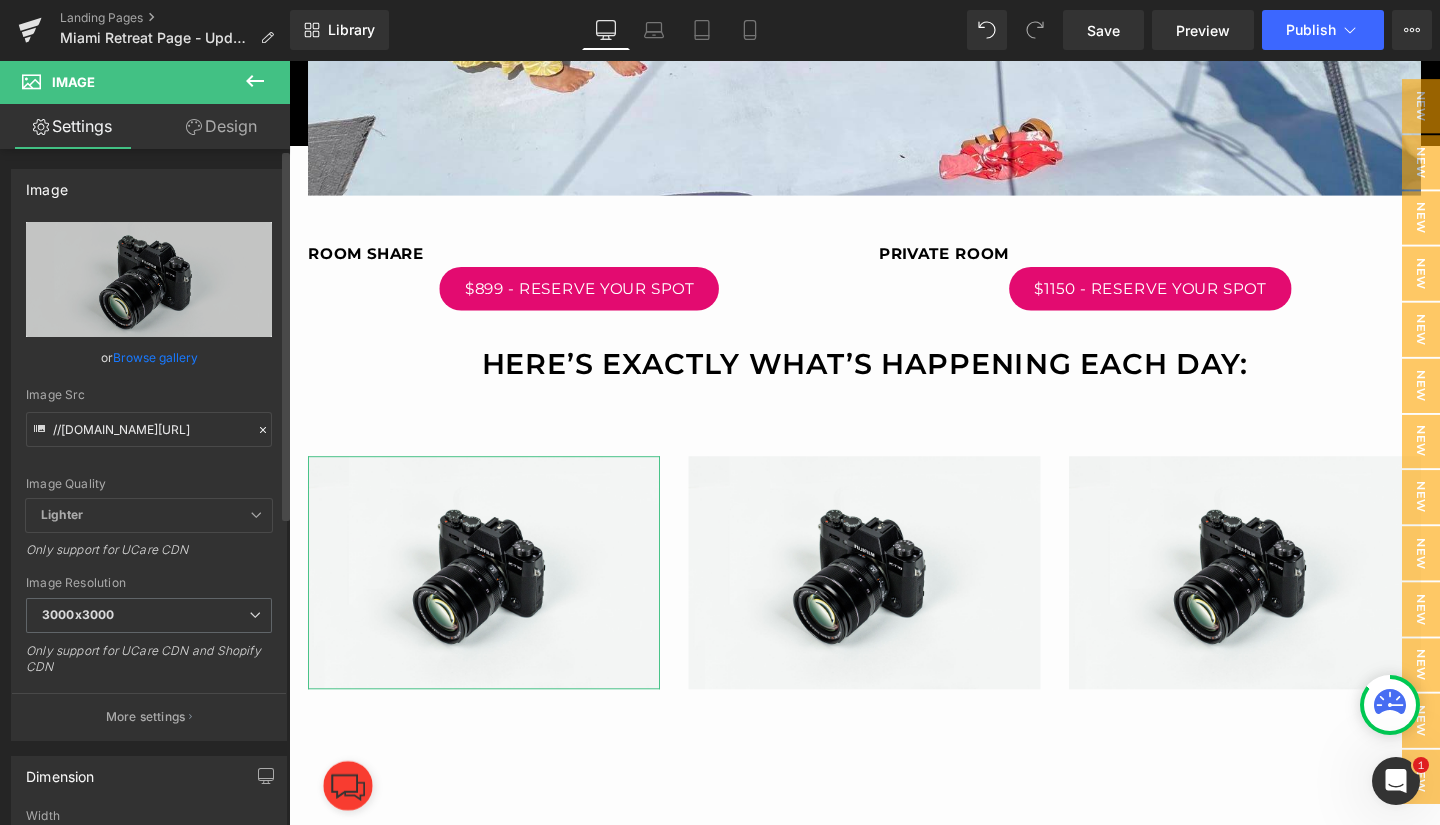 click on "Browse gallery" at bounding box center [155, 357] 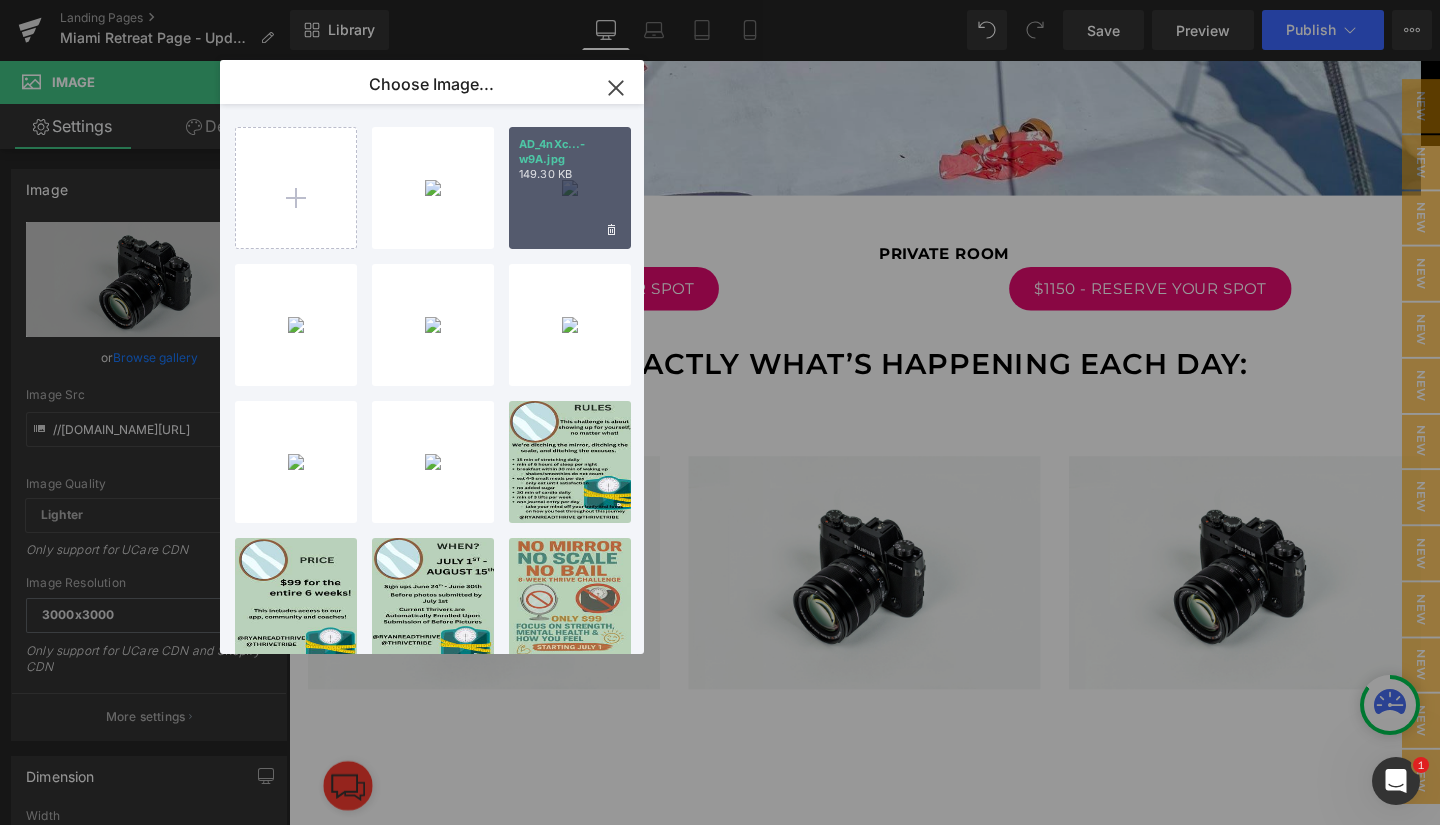 click on "AD_4nXc...-w9A.jpg 149.30 KB" at bounding box center (570, 188) 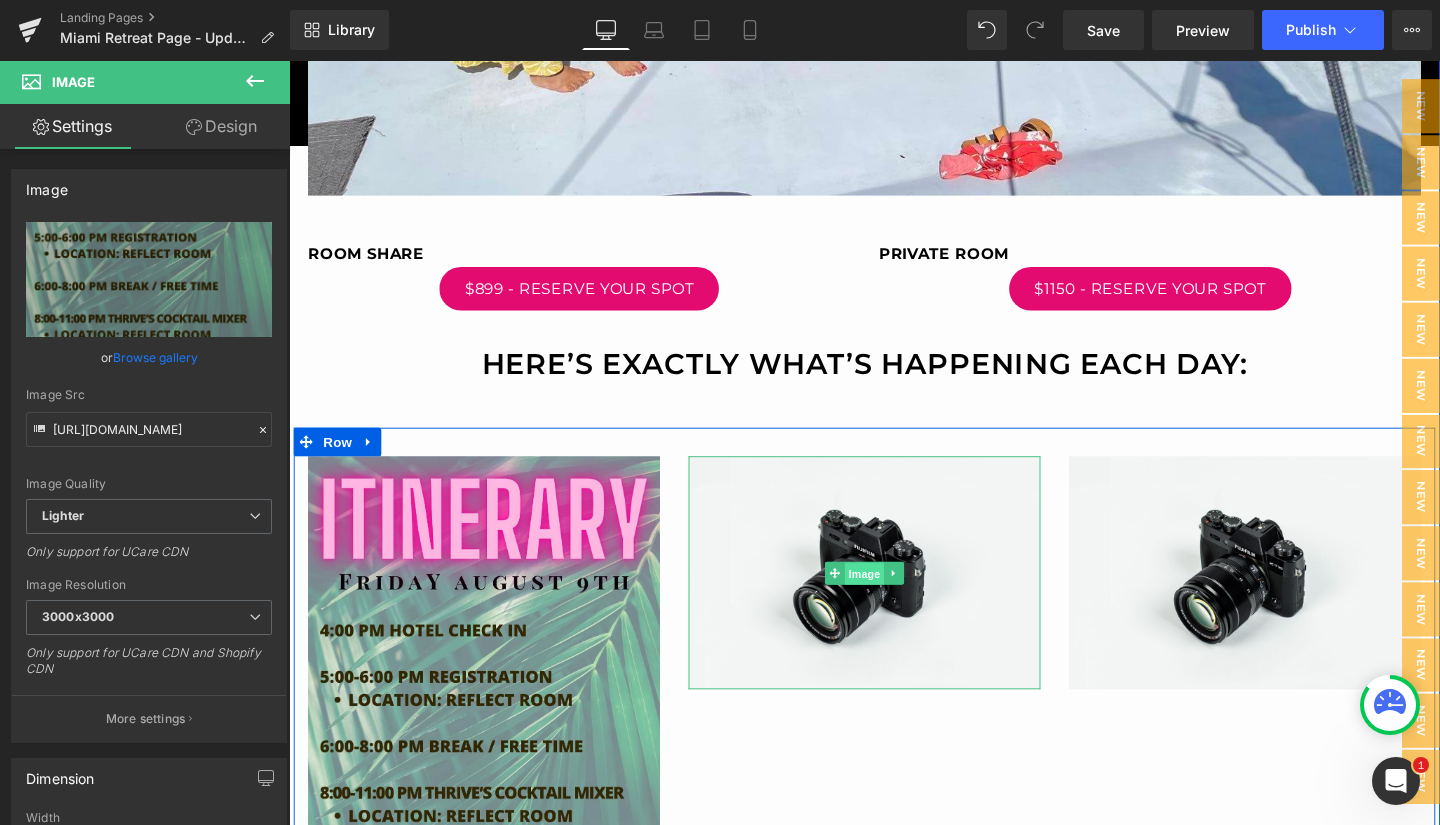 click on "Image" at bounding box center (894, 601) 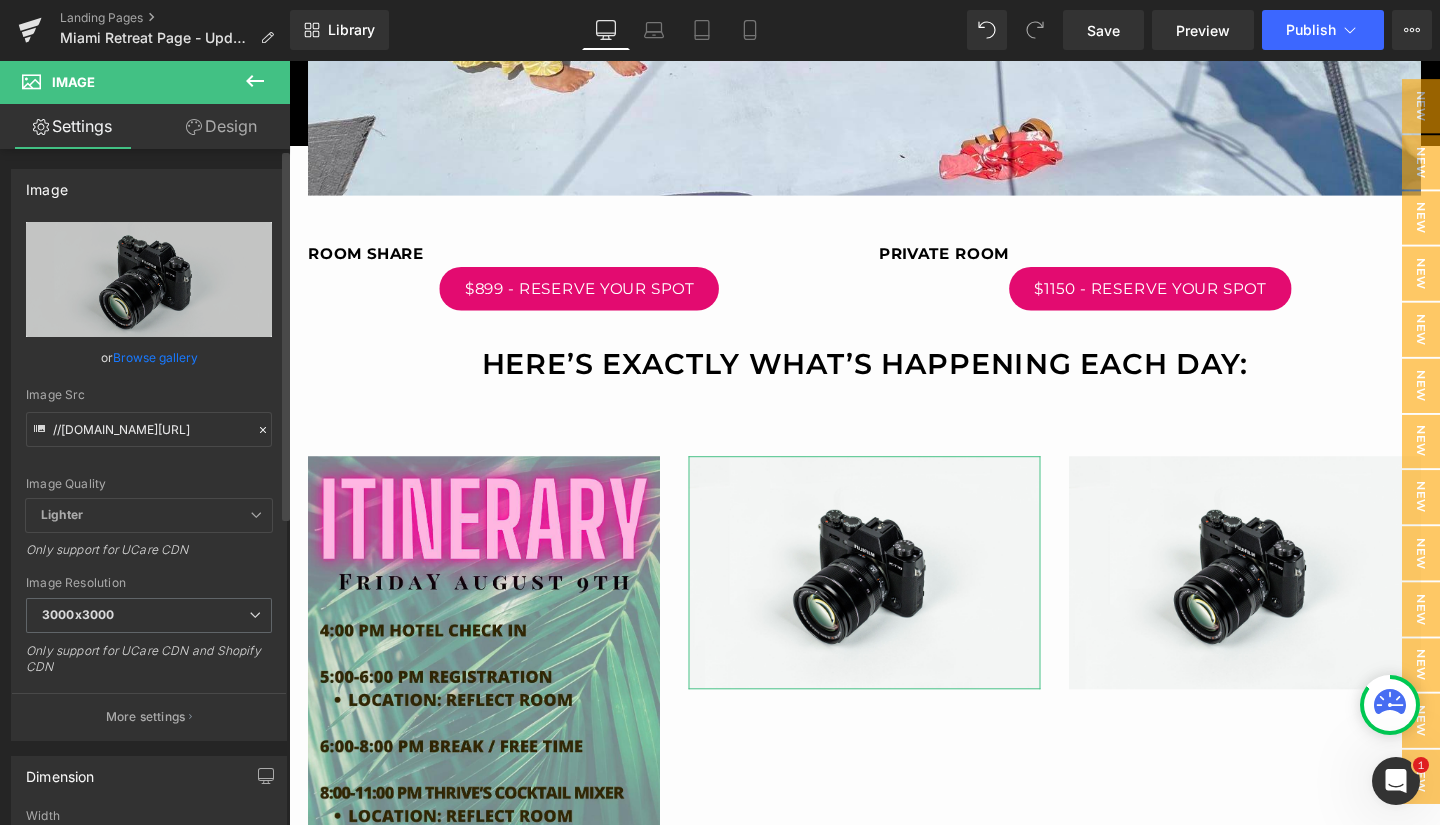 click on "Browse gallery" at bounding box center [155, 357] 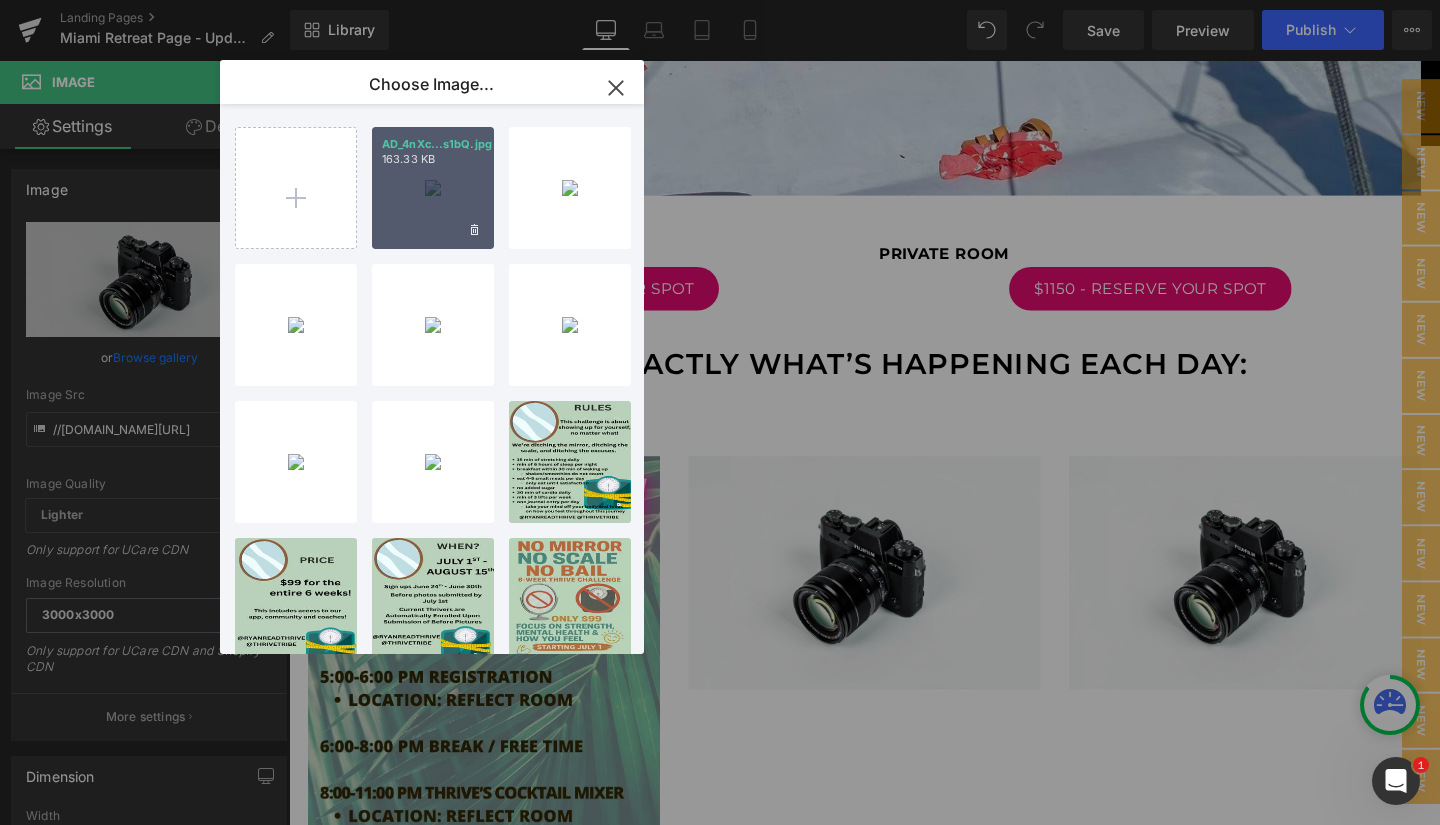 click on "AD_4nXc...s1bQ.jpg 163.33 KB" at bounding box center [433, 188] 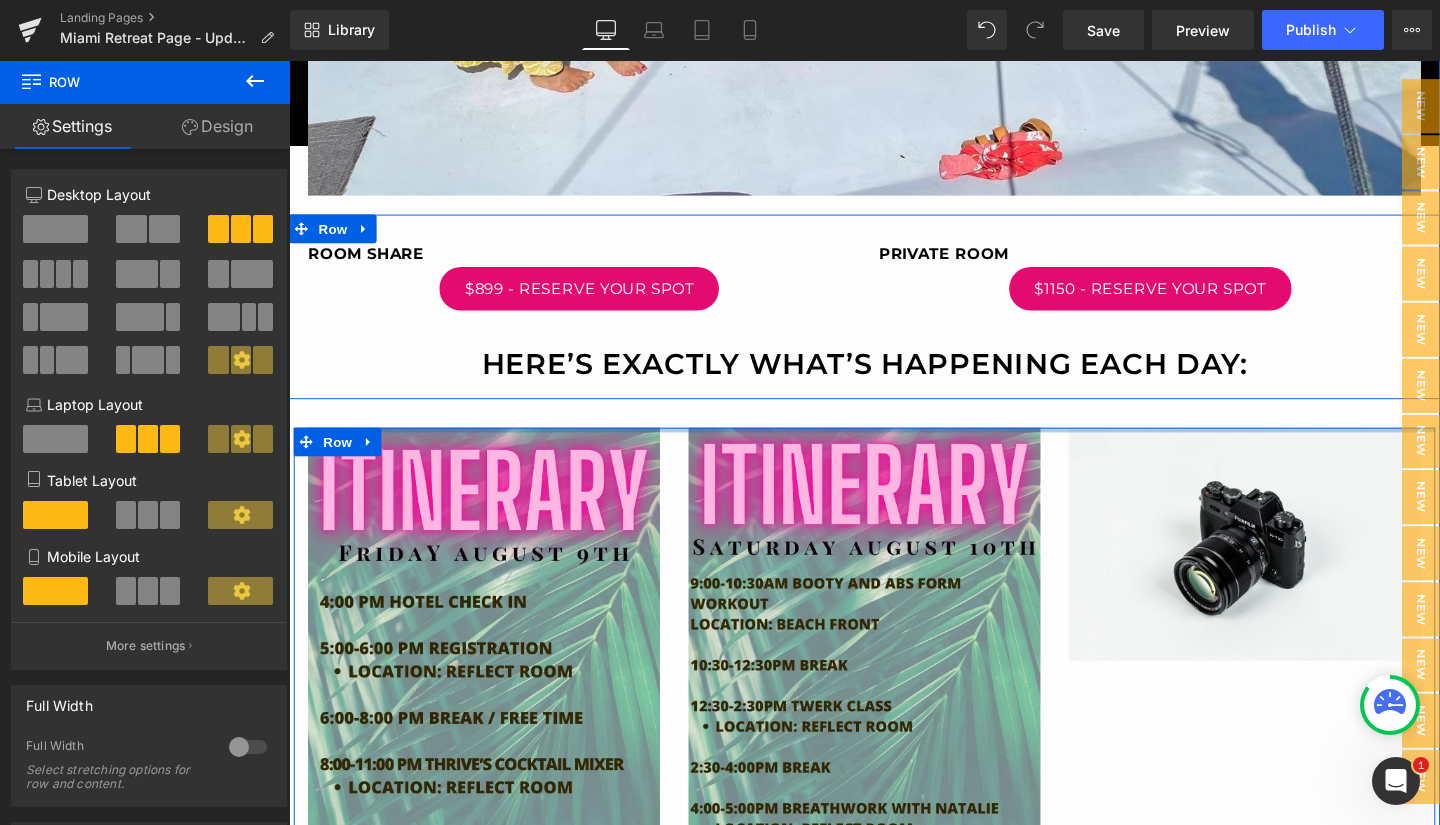 drag, startPoint x: 866, startPoint y: 455, endPoint x: 862, endPoint y: 418, distance: 37.215588 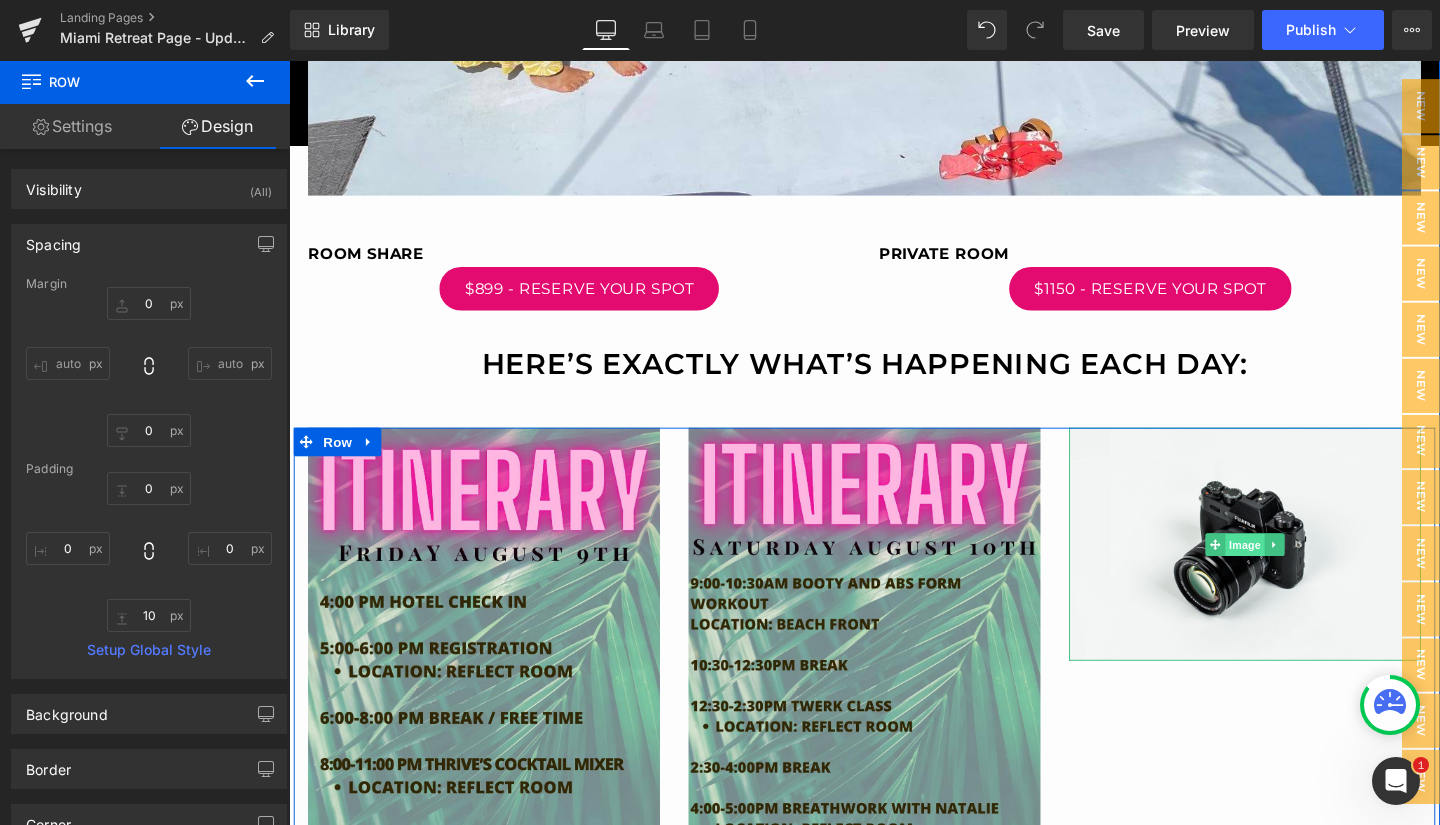 click on "Image" at bounding box center (1294, 571) 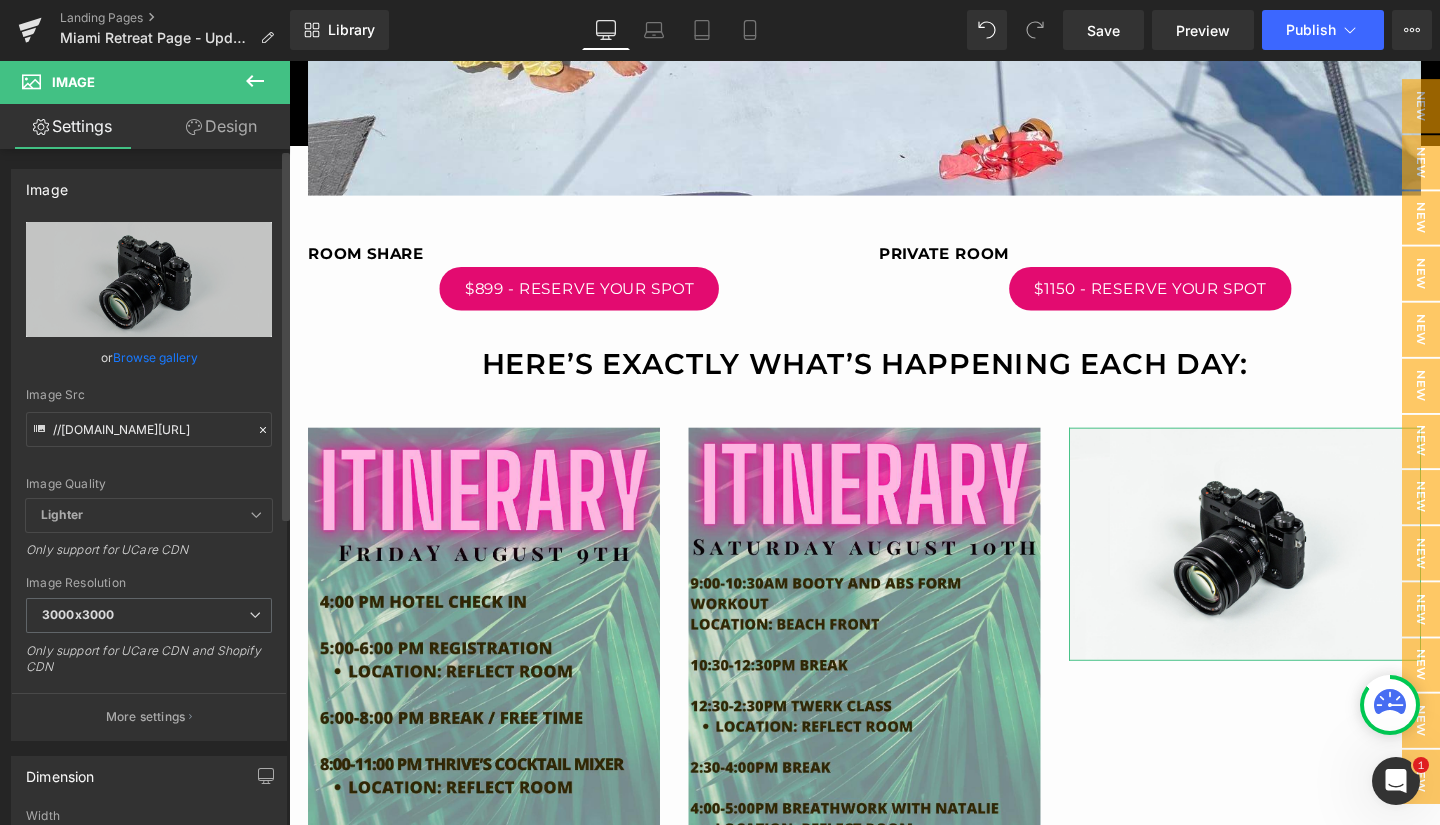 click on "Browse gallery" at bounding box center (155, 357) 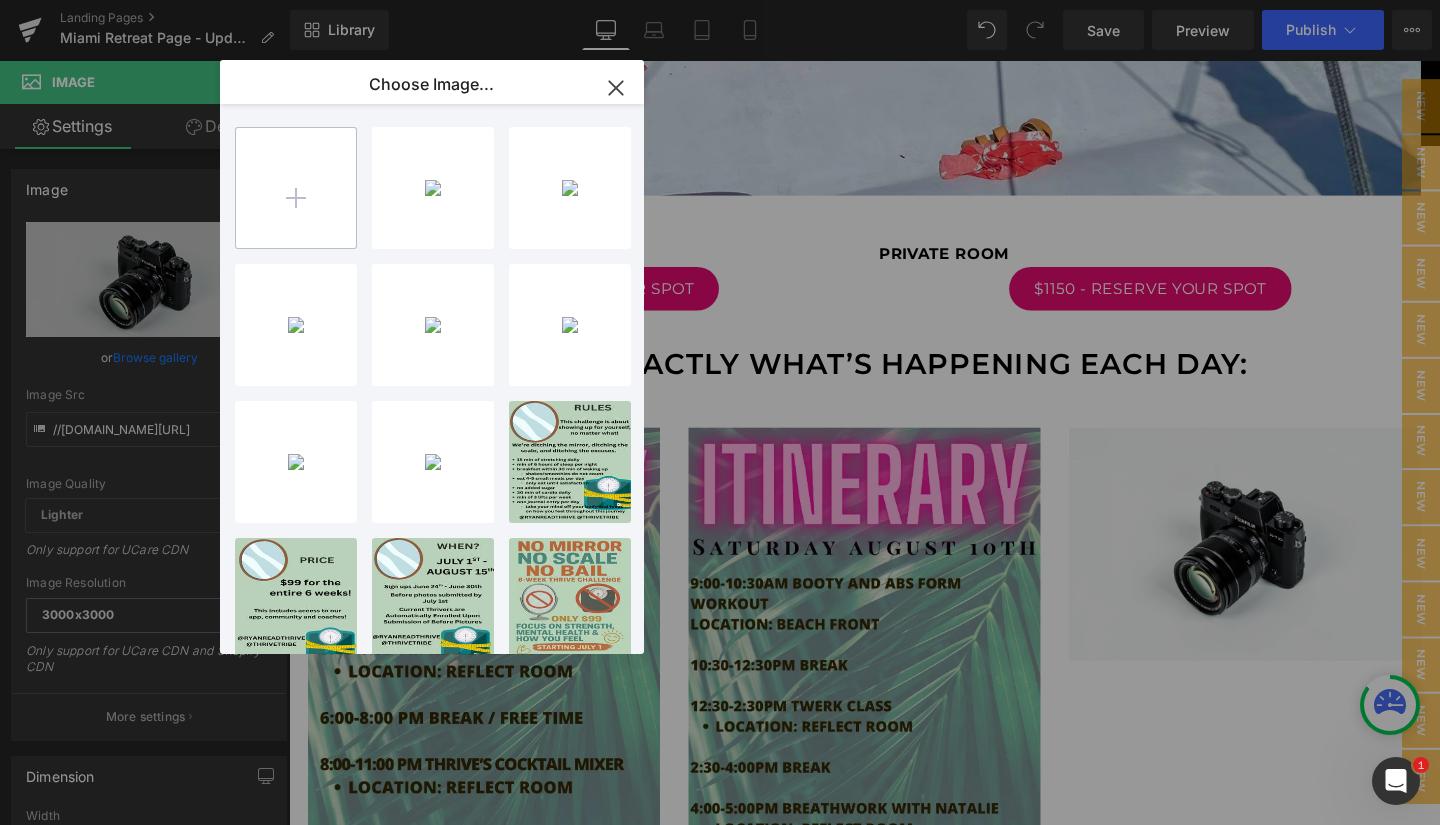 click at bounding box center [296, 188] 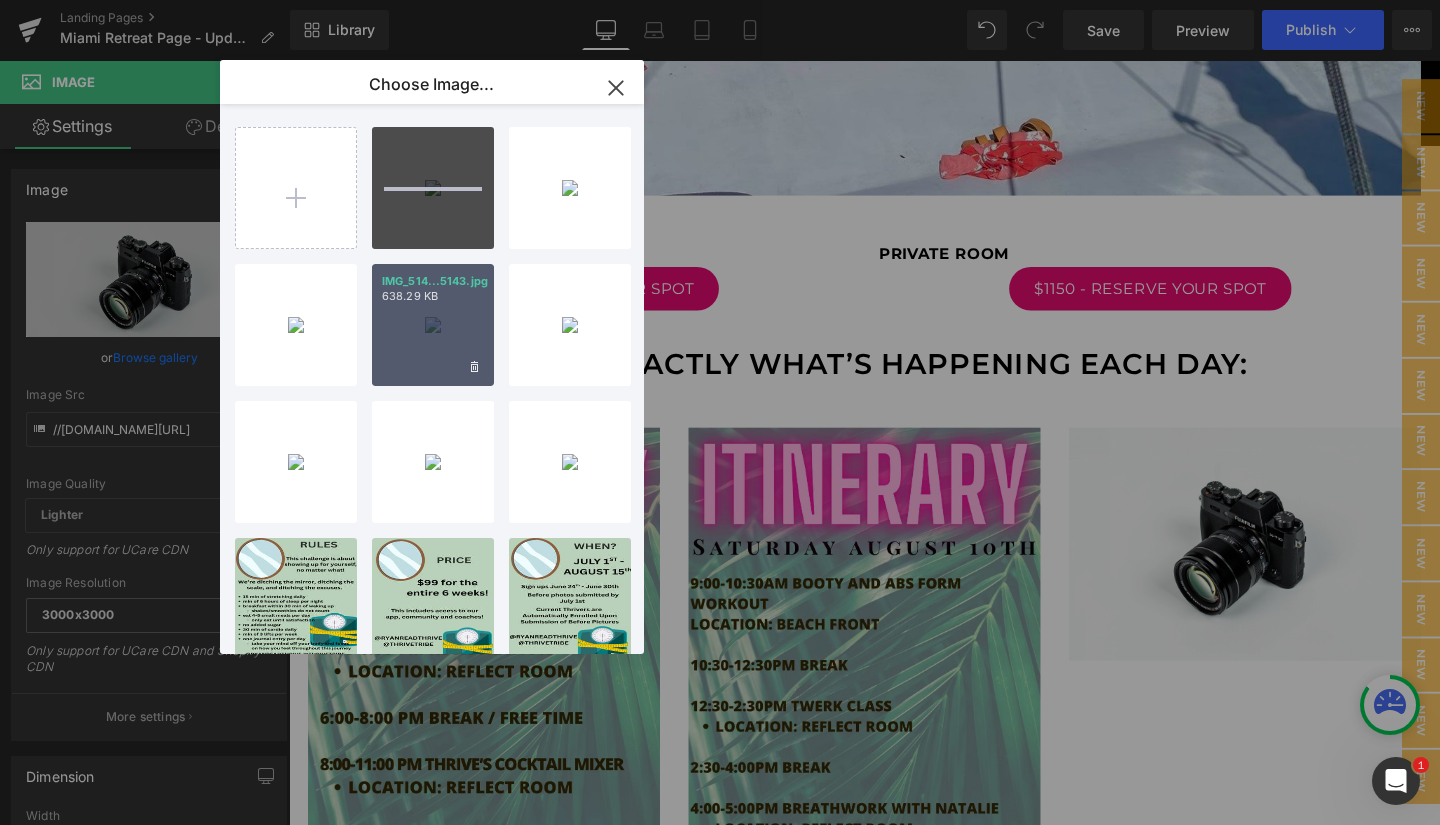 type 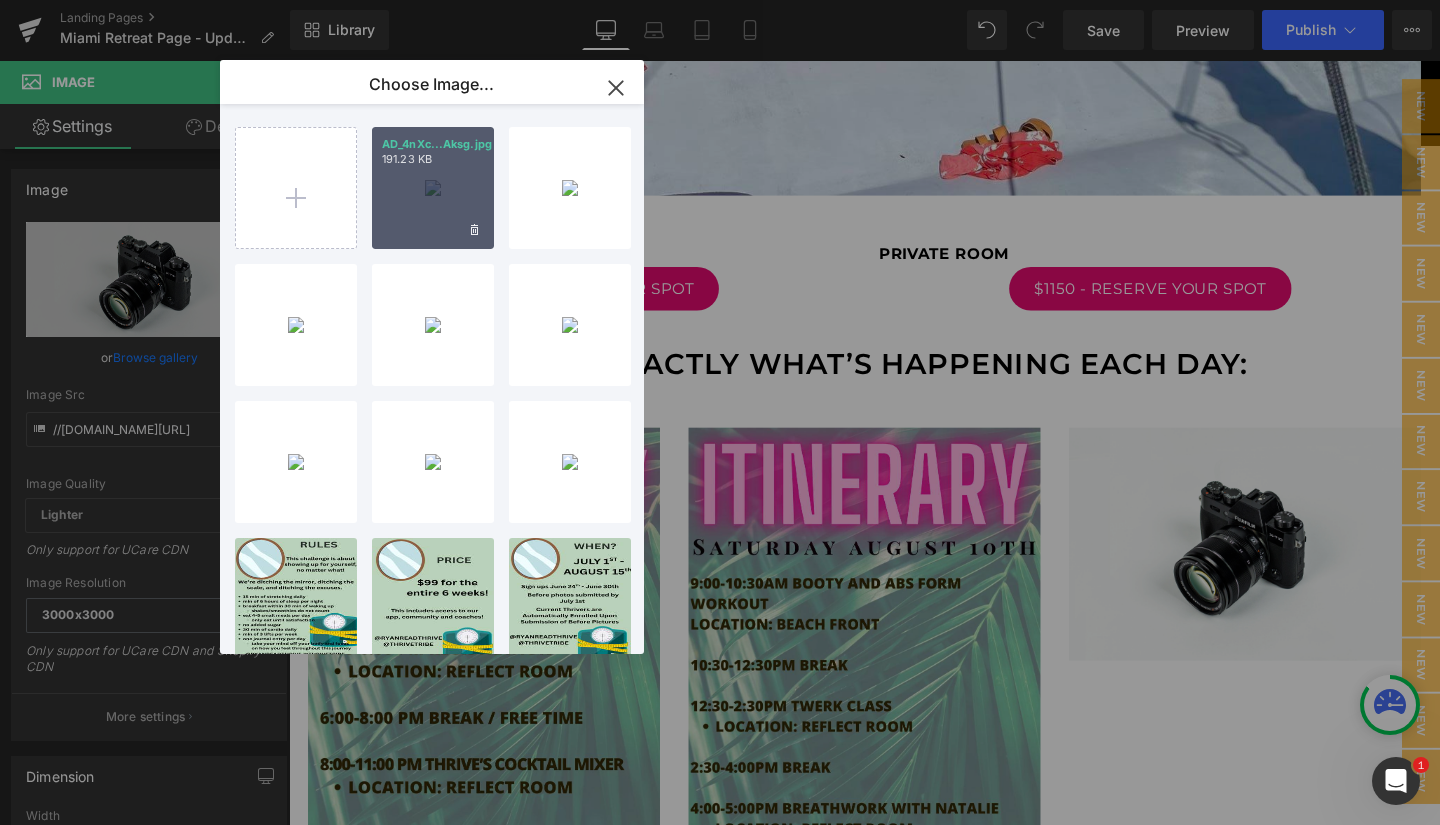 click on "AD_4nXc...Aksg.jpg 191.23 KB" at bounding box center (433, 188) 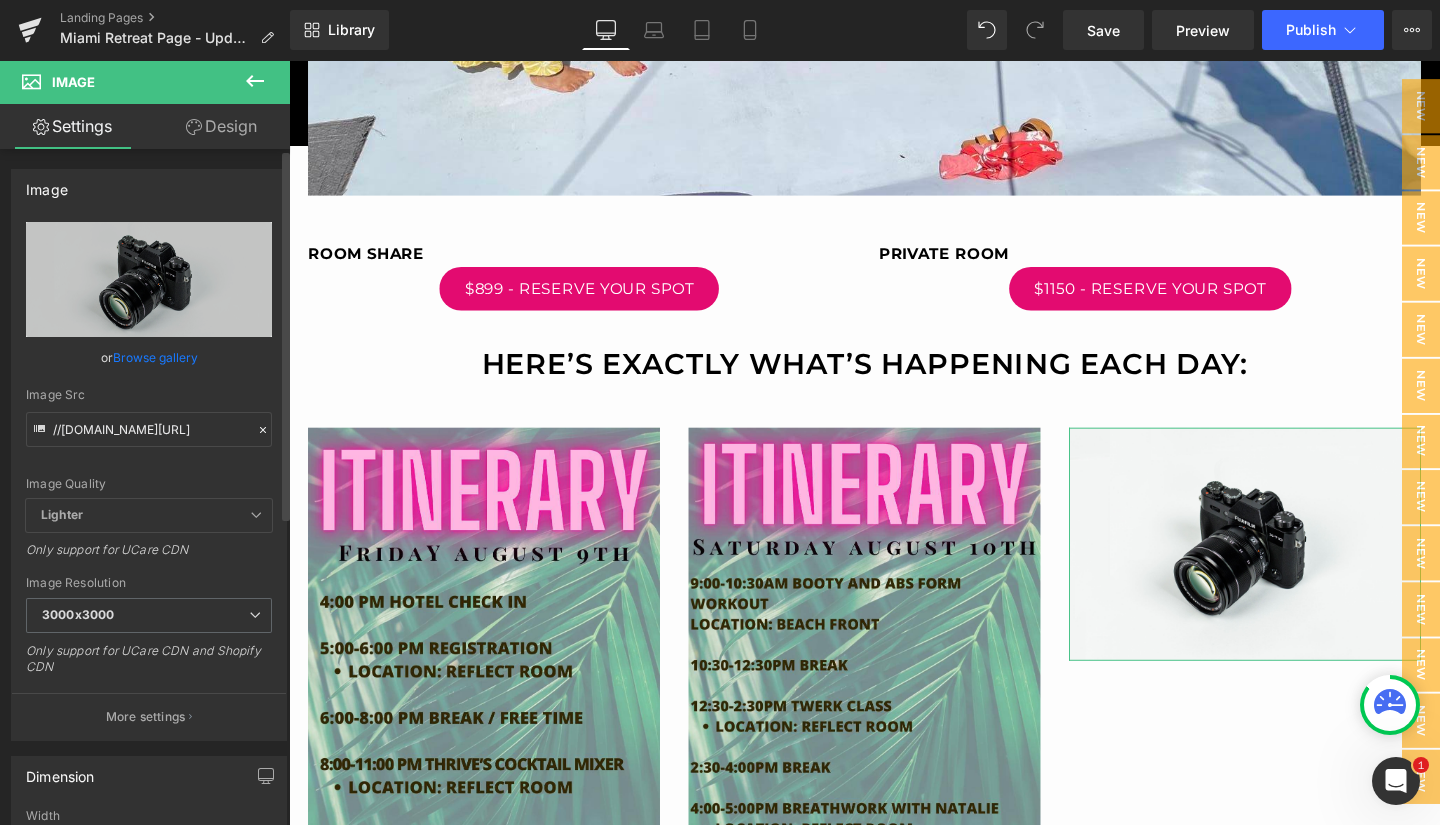 click on "Browse gallery" at bounding box center (155, 357) 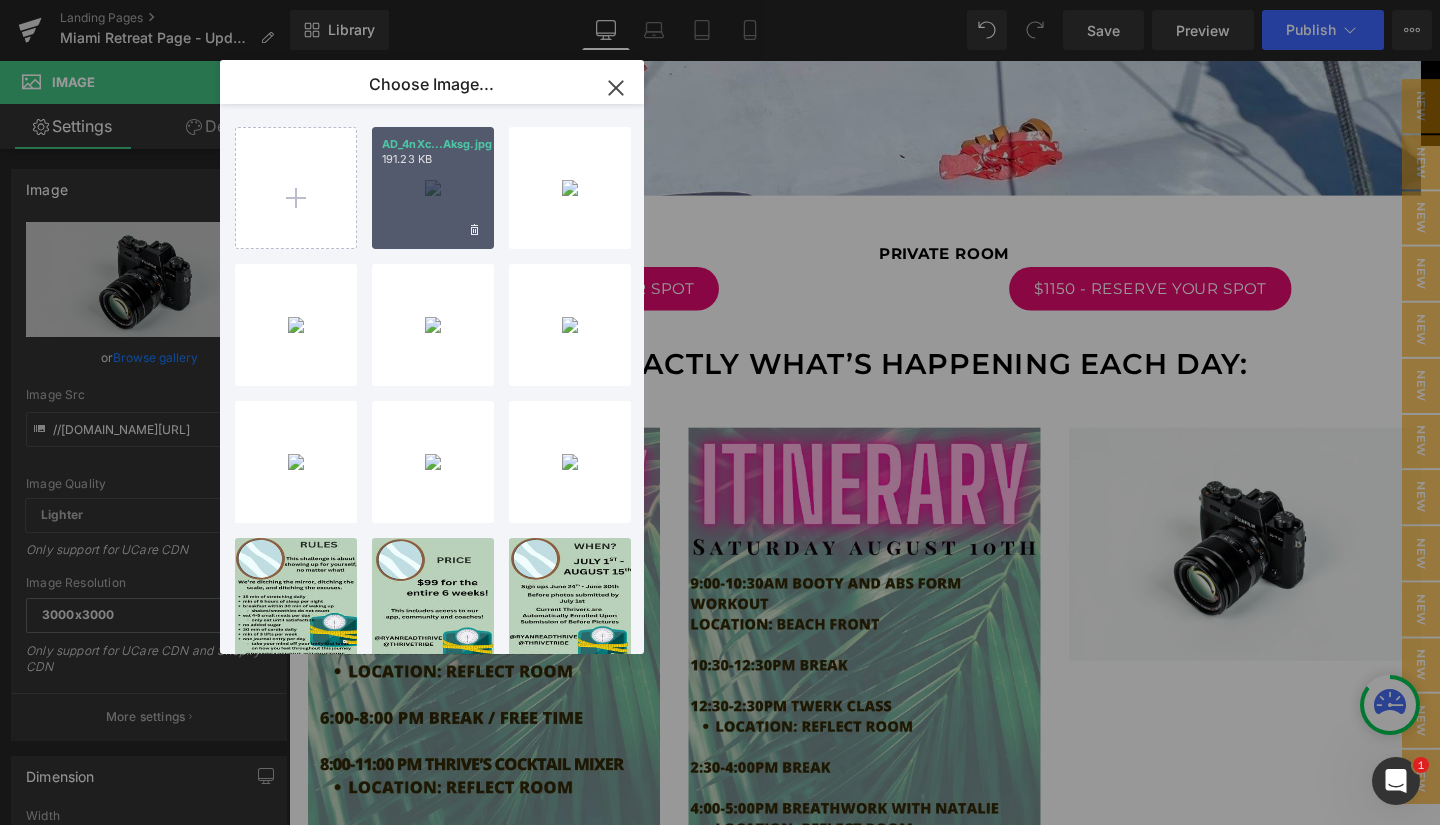 click on "AD_4nXc...Aksg.jpg 191.23 KB" at bounding box center (433, 188) 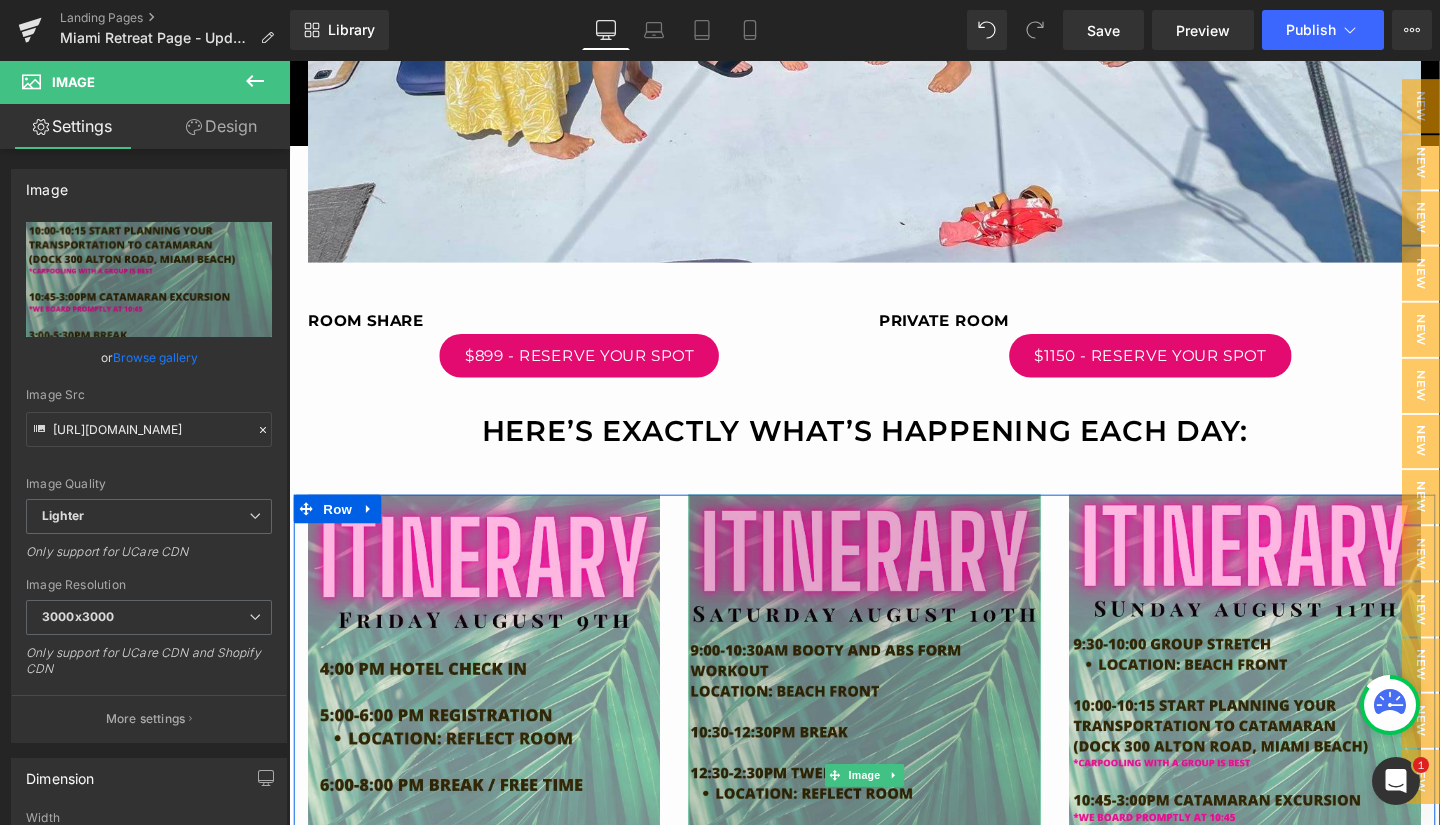 scroll, scrollTop: 3496, scrollLeft: 0, axis: vertical 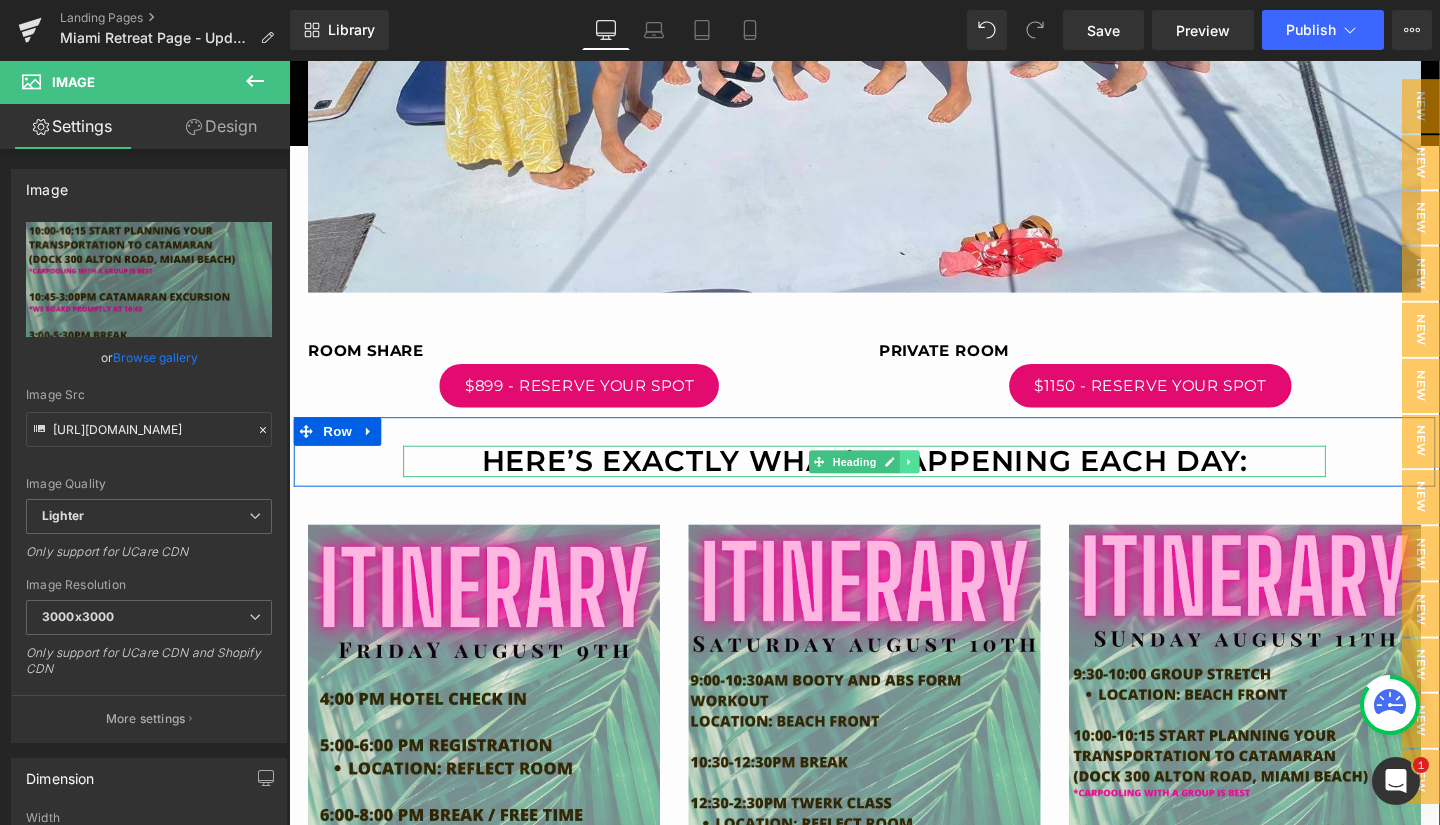 click 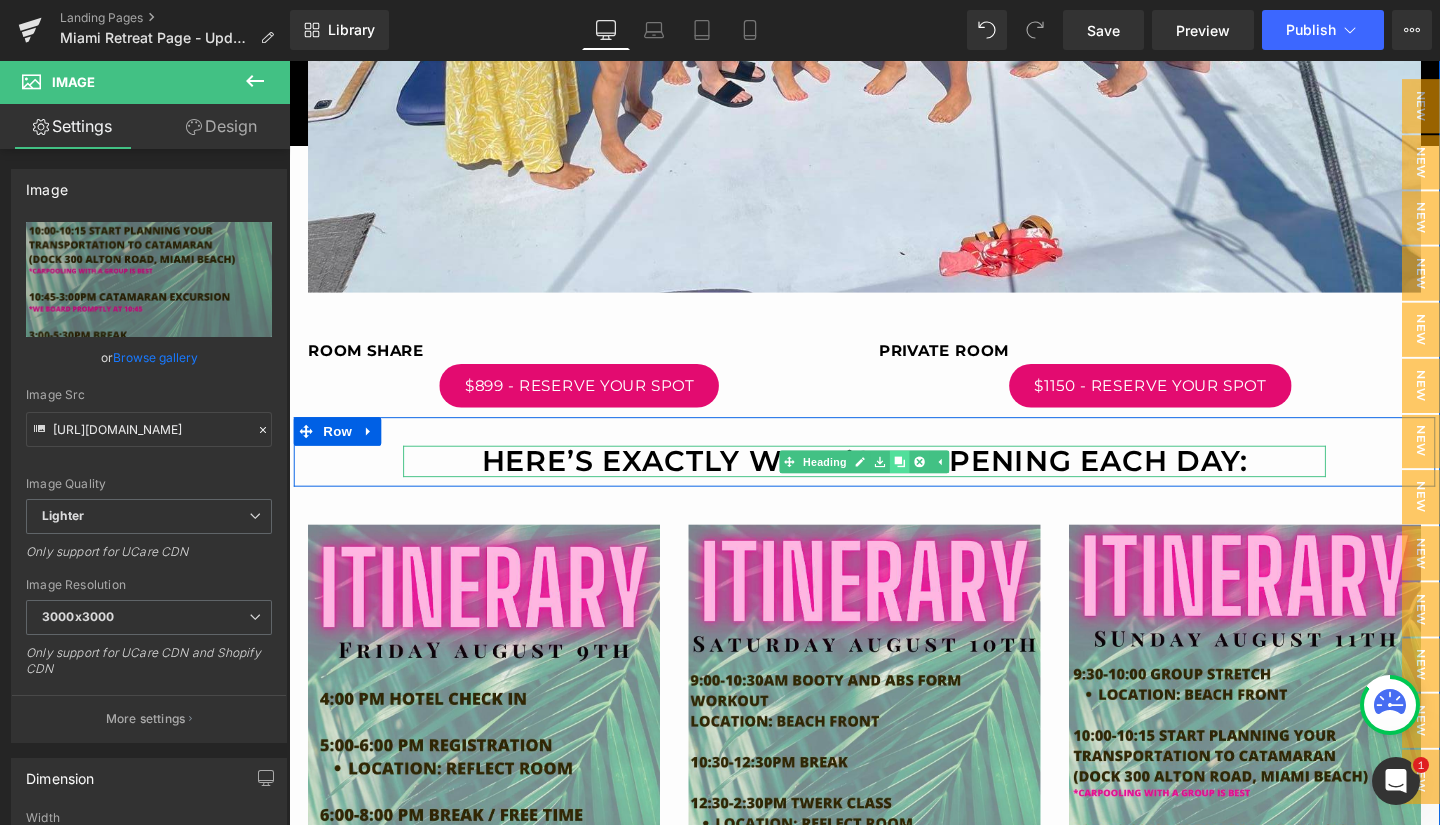 click 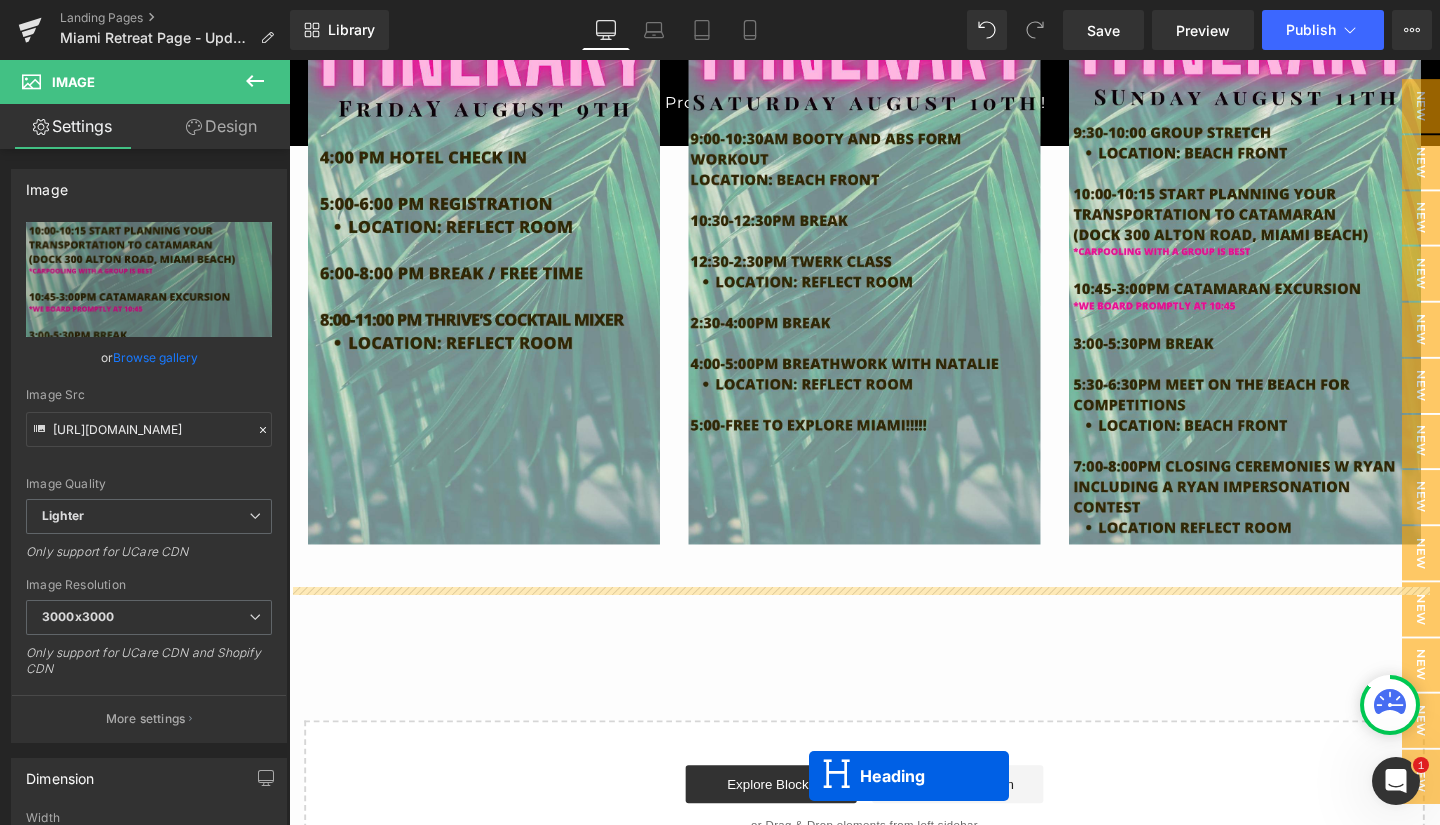 scroll, scrollTop: 4236, scrollLeft: 0, axis: vertical 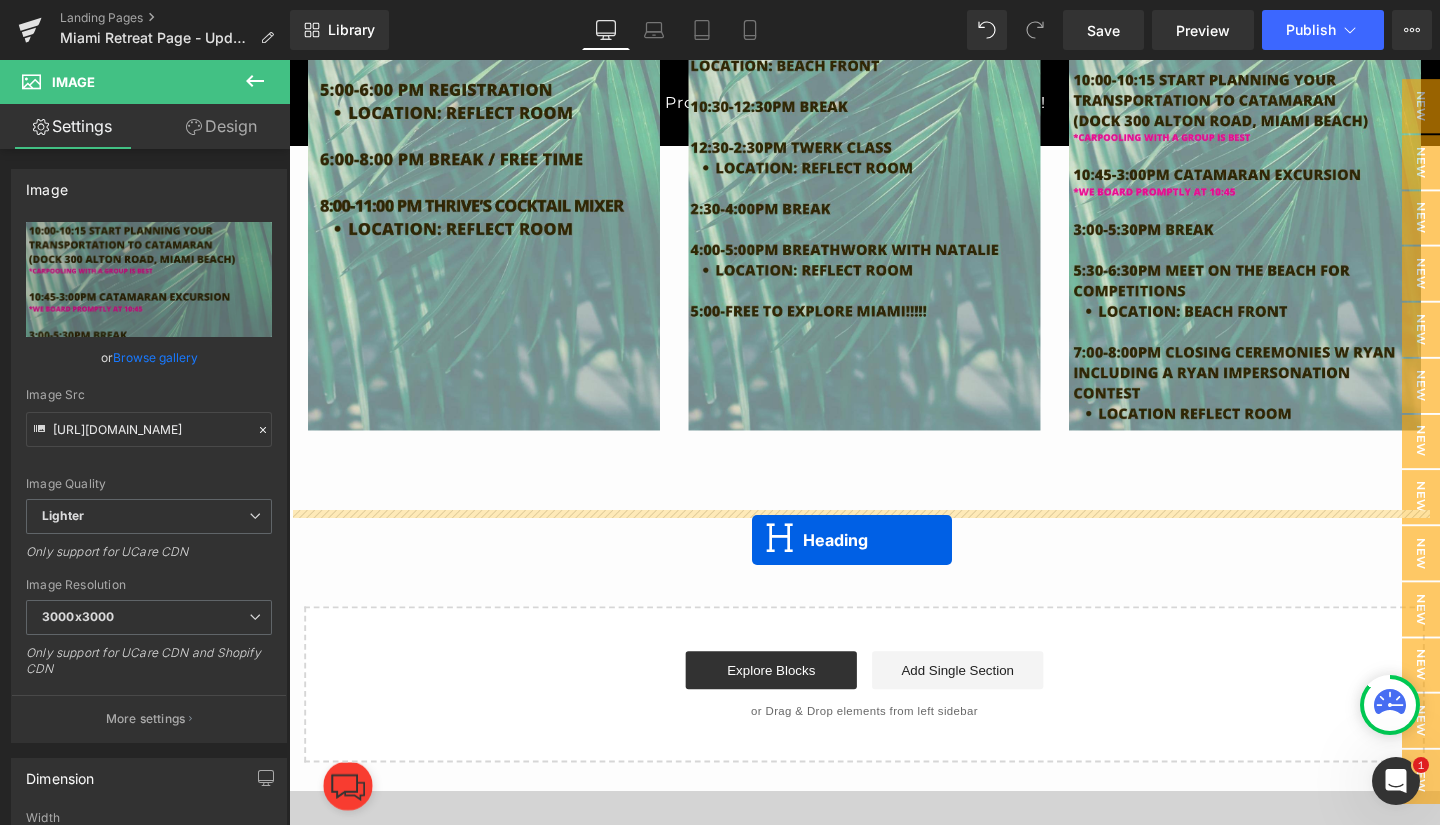 drag, startPoint x: 835, startPoint y: 515, endPoint x: 775, endPoint y: 565, distance: 78.10249 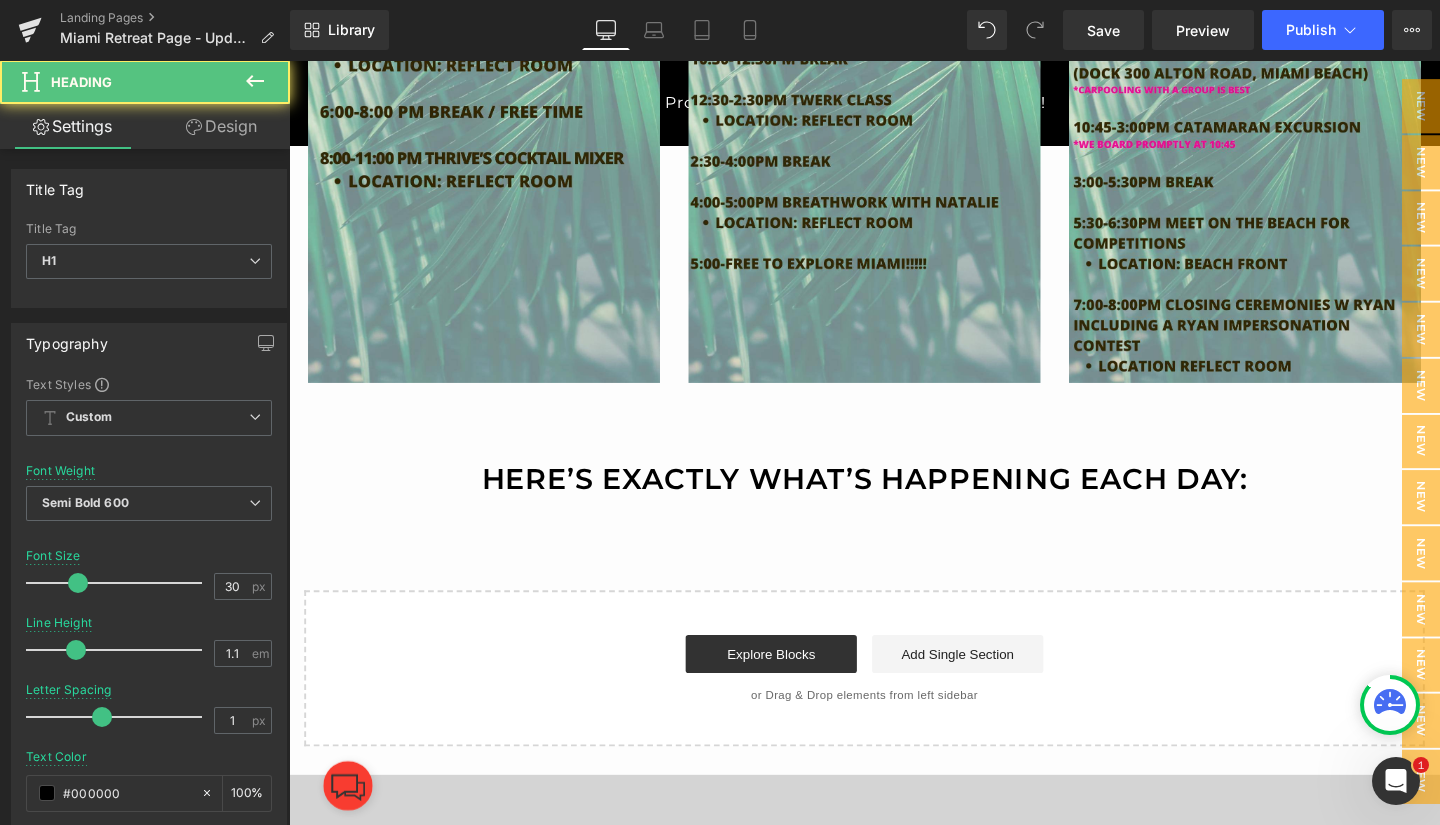 scroll, scrollTop: 4186, scrollLeft: 0, axis: vertical 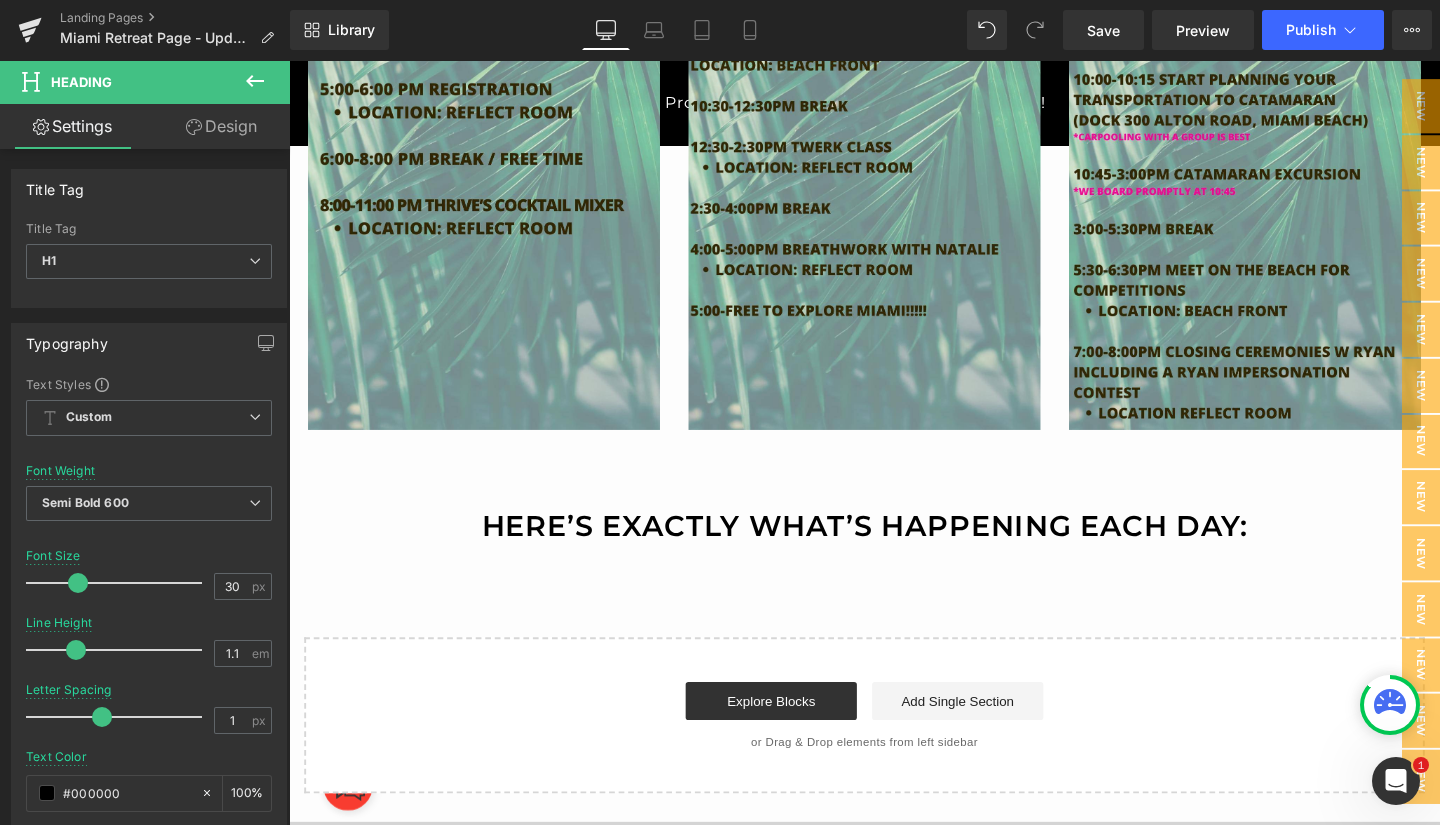 click 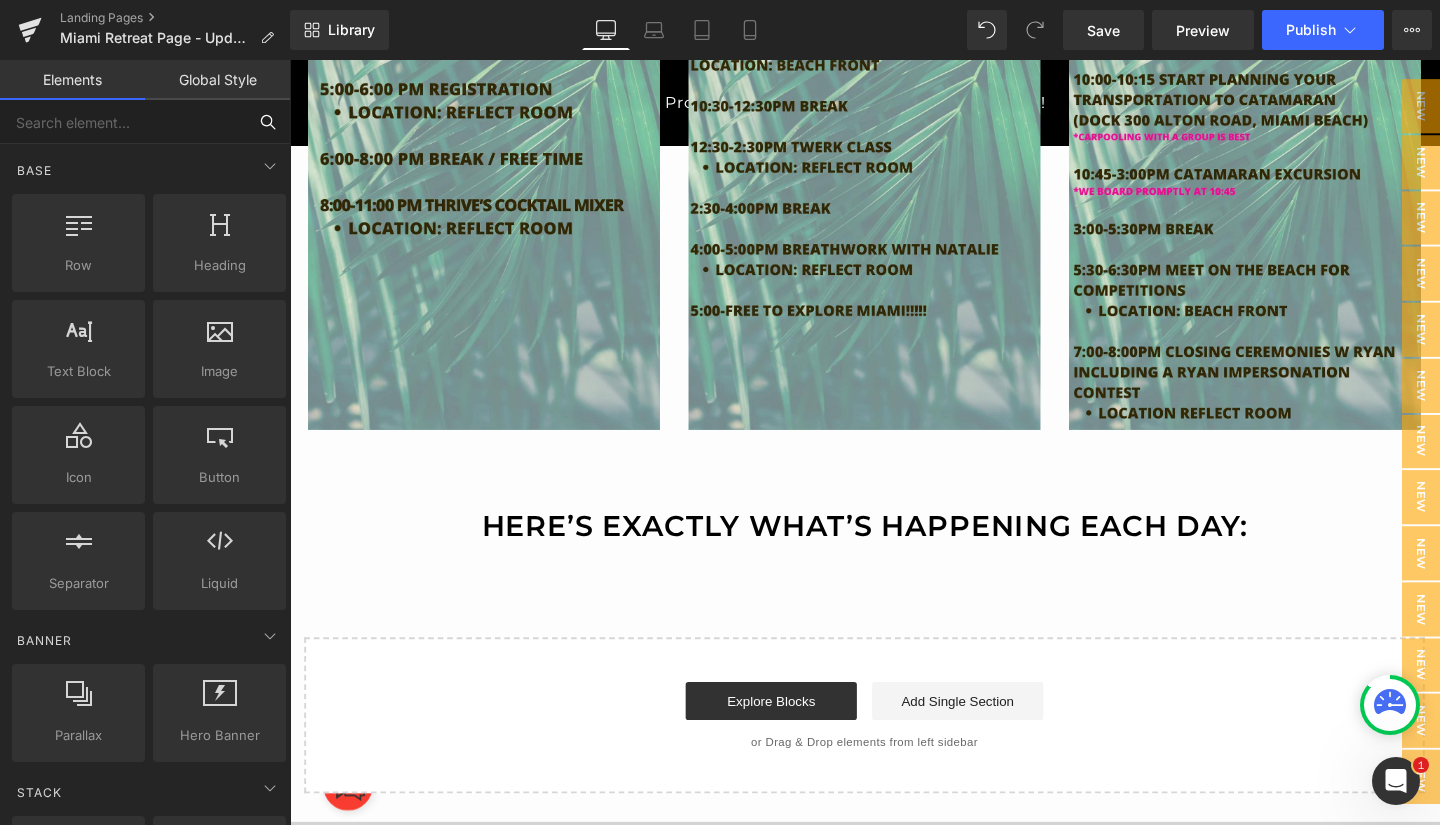 click at bounding box center [123, 122] 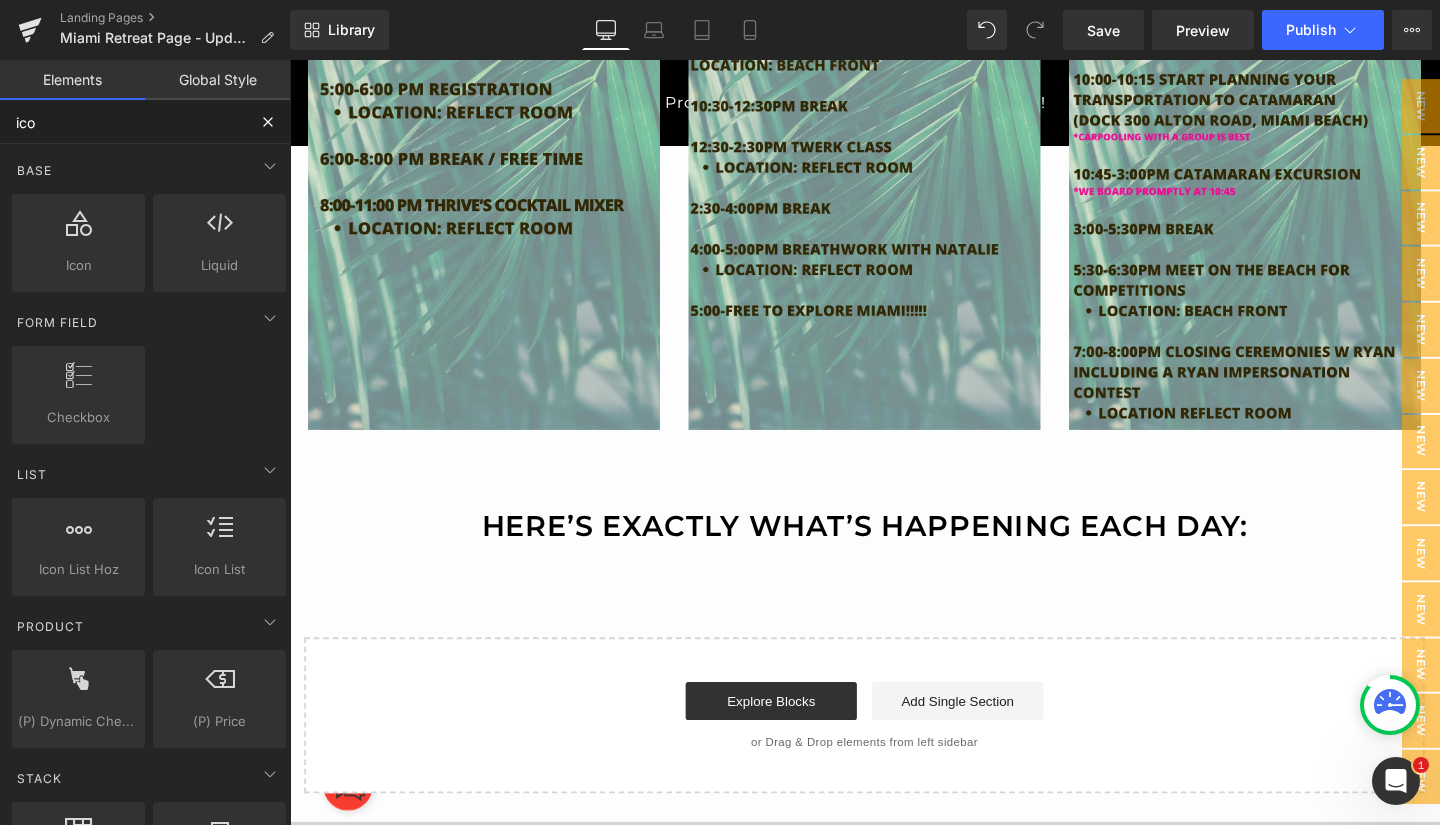 type on "icon" 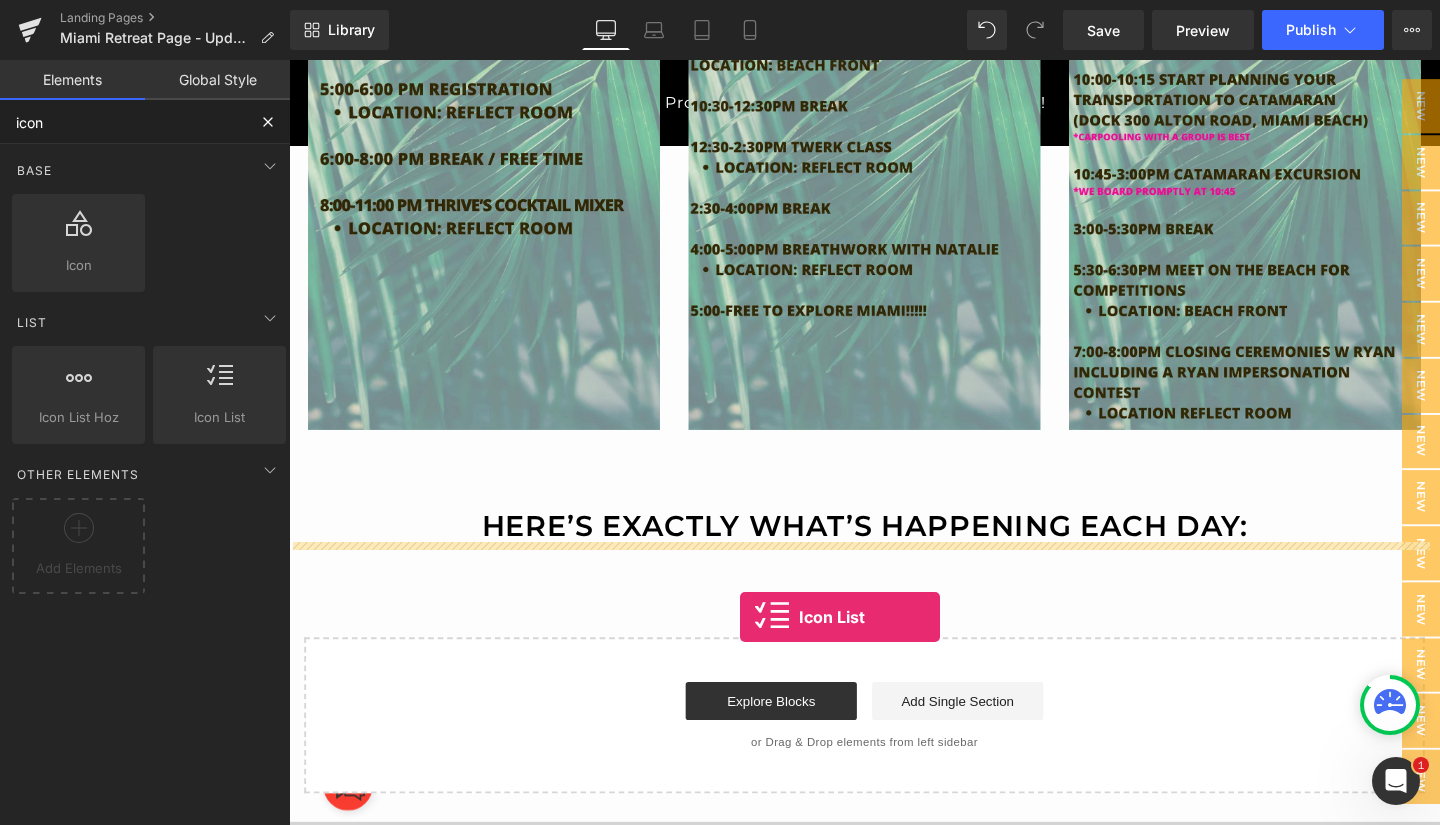 drag, startPoint x: 503, startPoint y: 460, endPoint x: 763, endPoint y: 645, distance: 319.1003 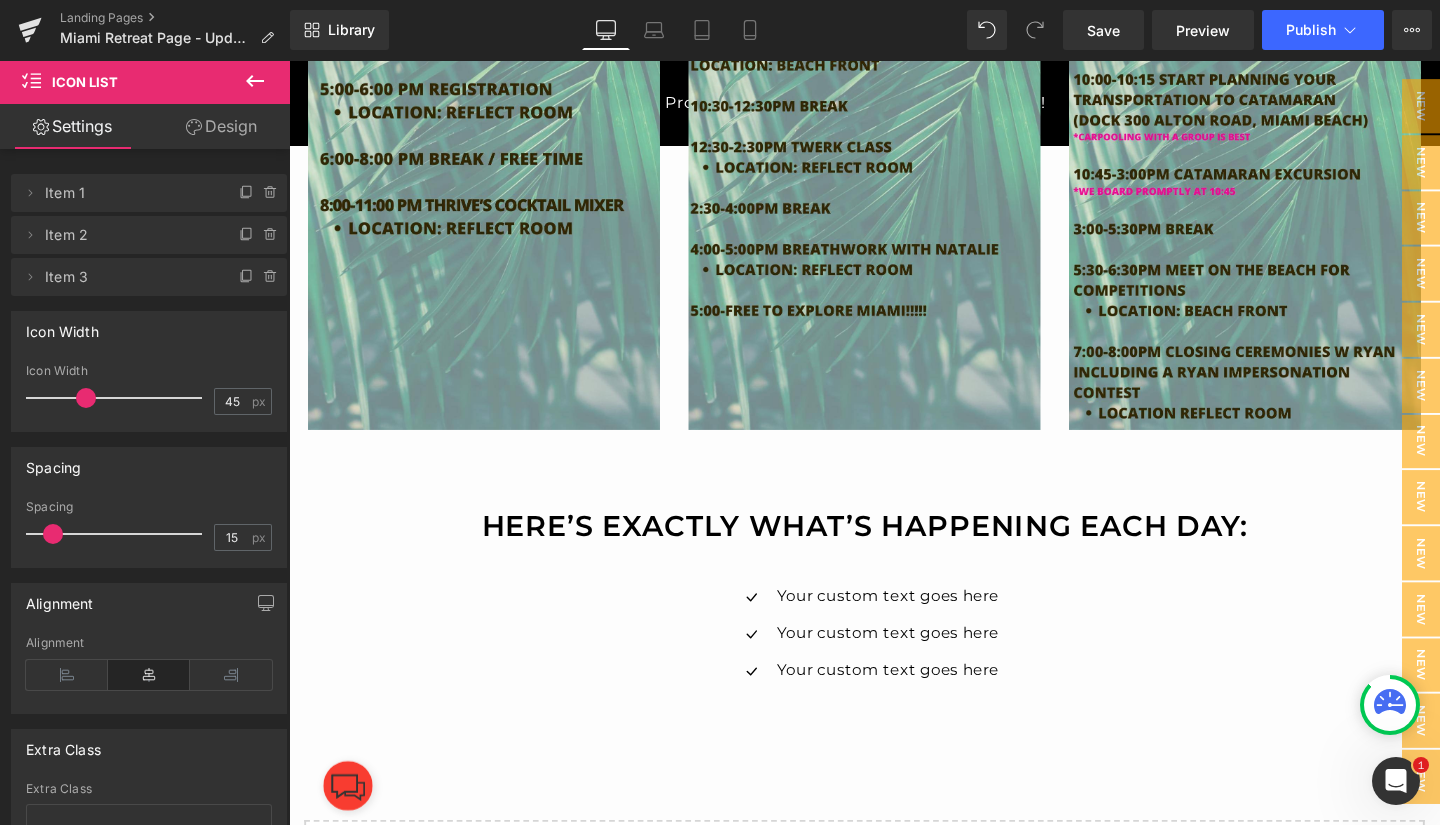 click 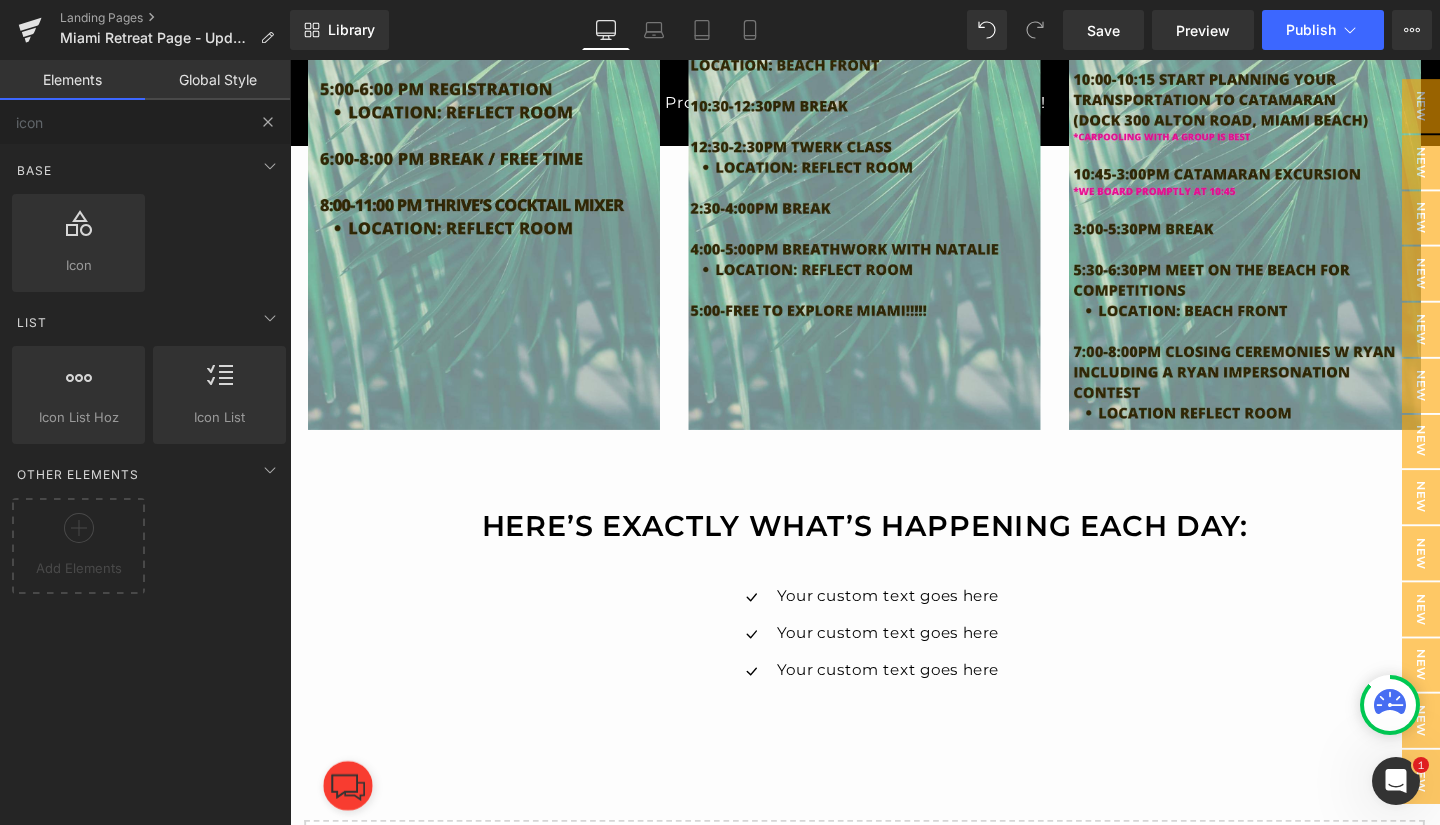type 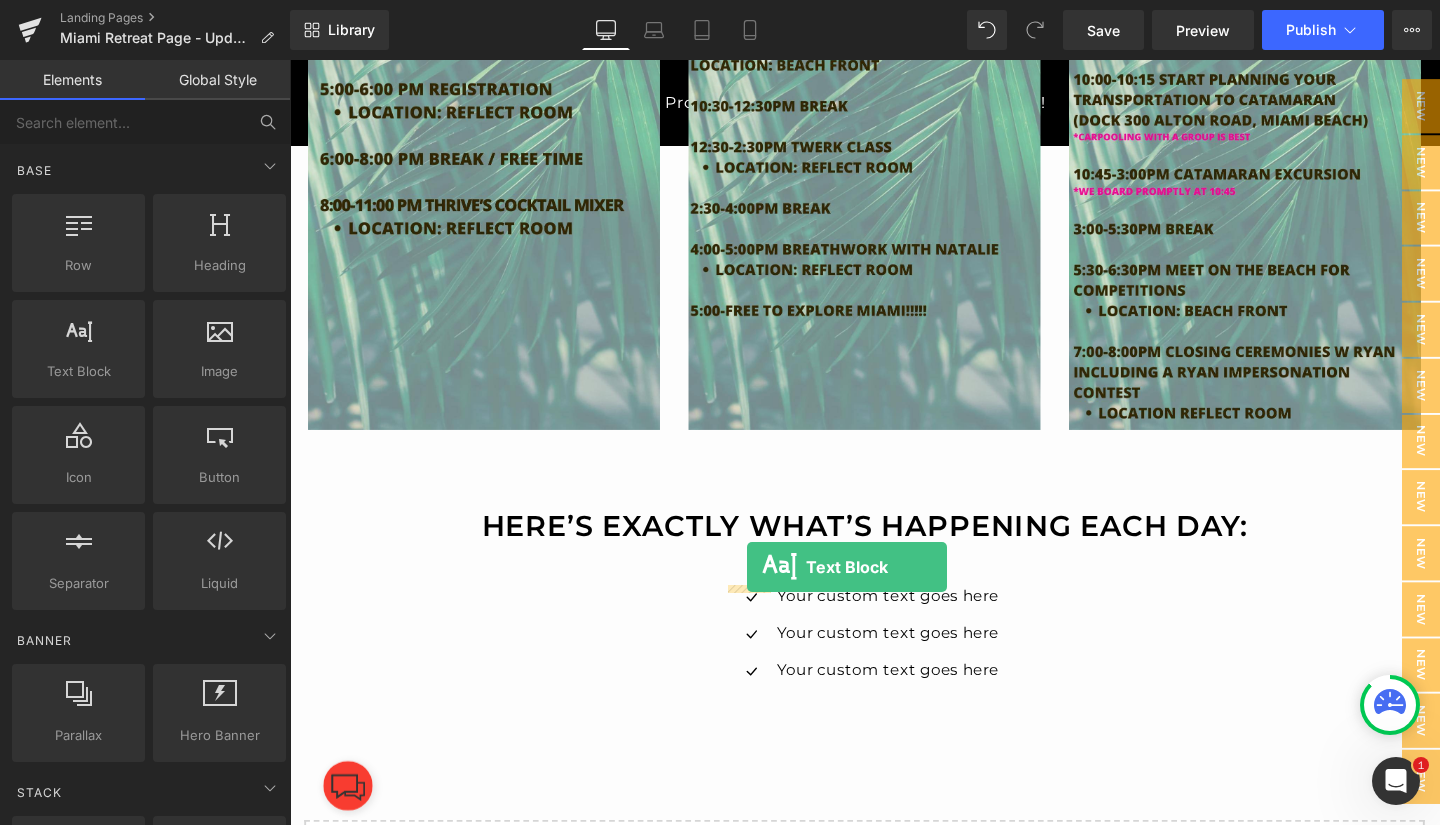 drag, startPoint x: 360, startPoint y: 406, endPoint x: 770, endPoint y: 592, distance: 450.2177 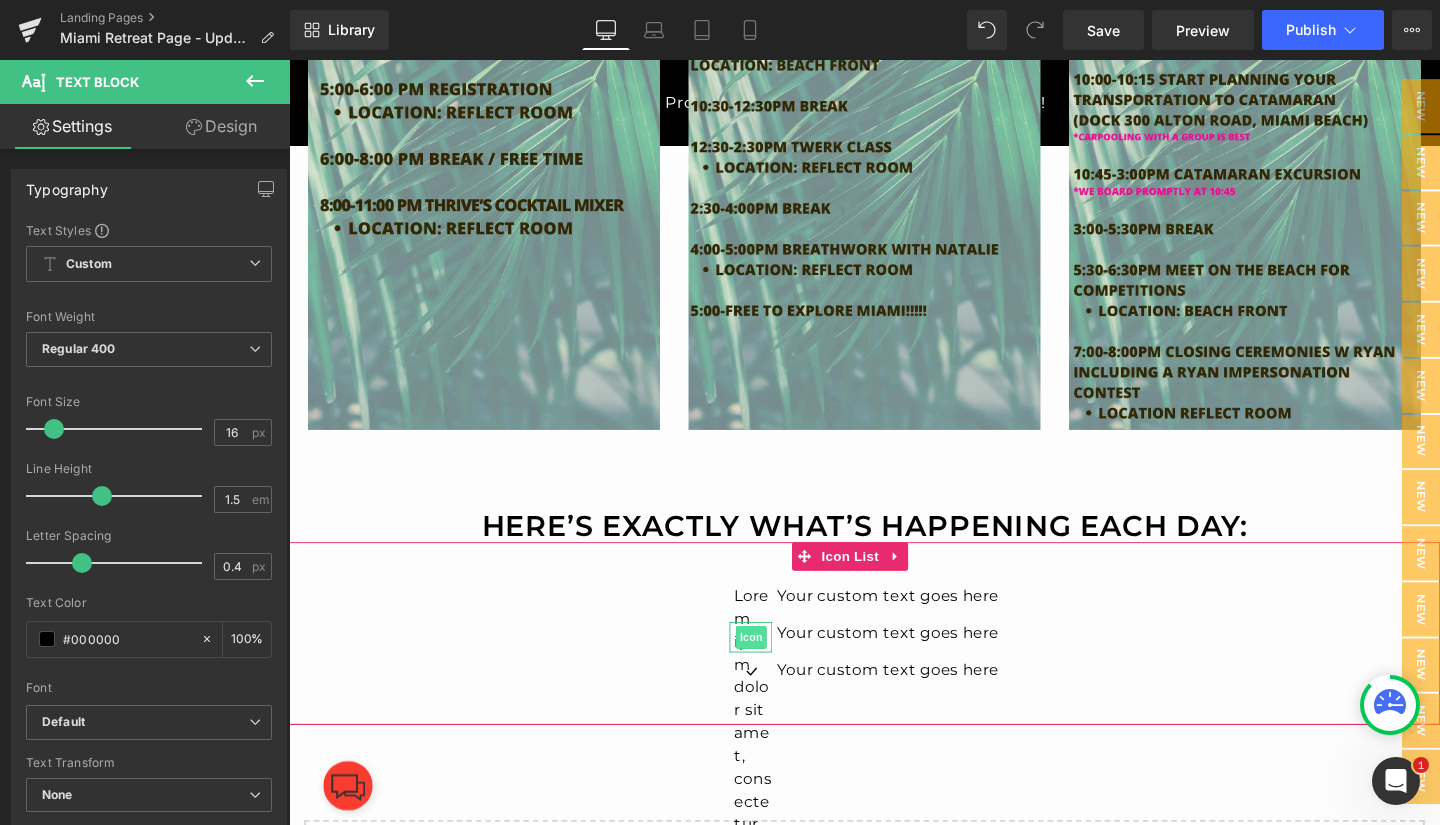 click on "Icon" at bounding box center [775, 667] 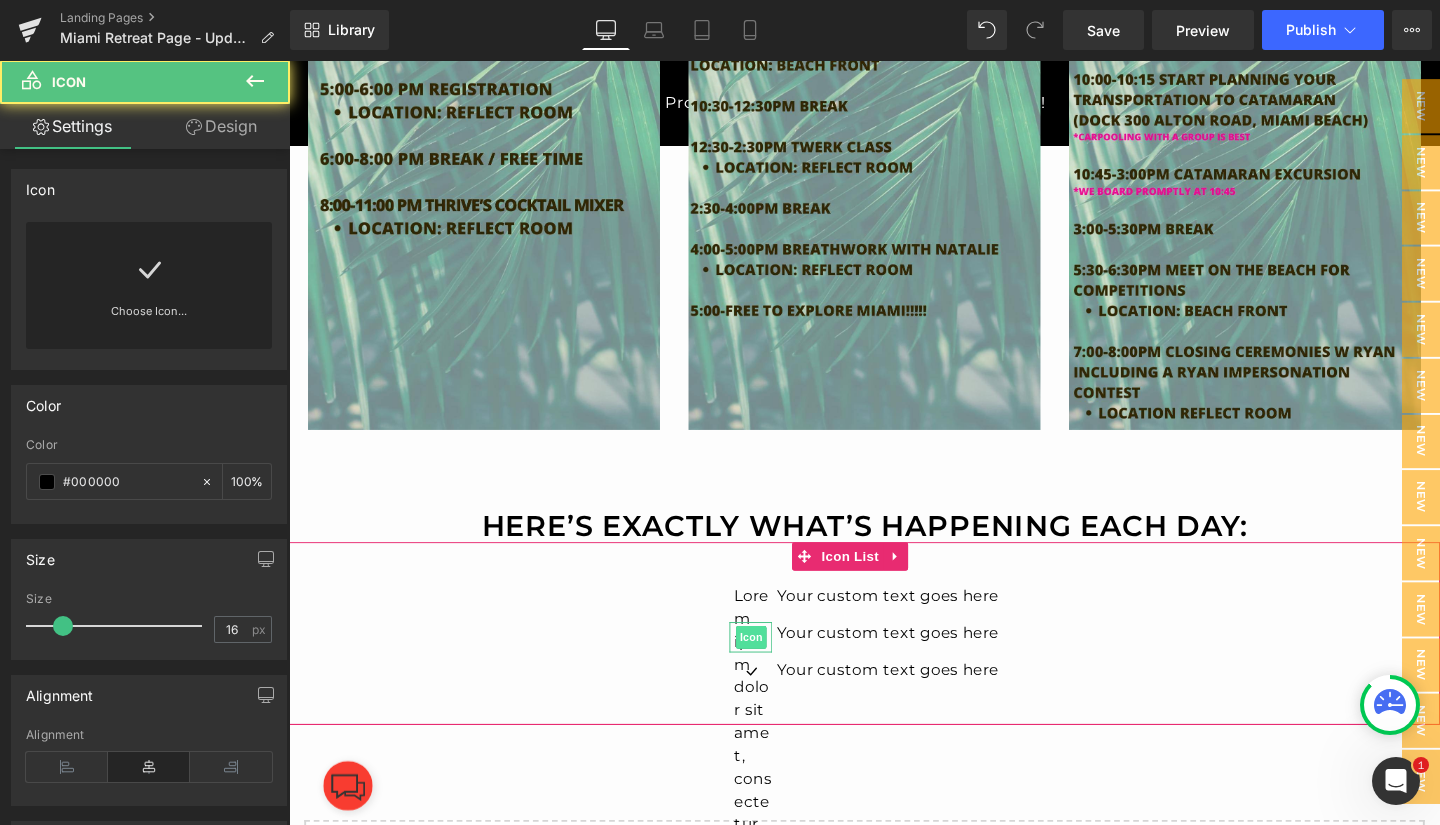 click on "Icon" at bounding box center (775, 667) 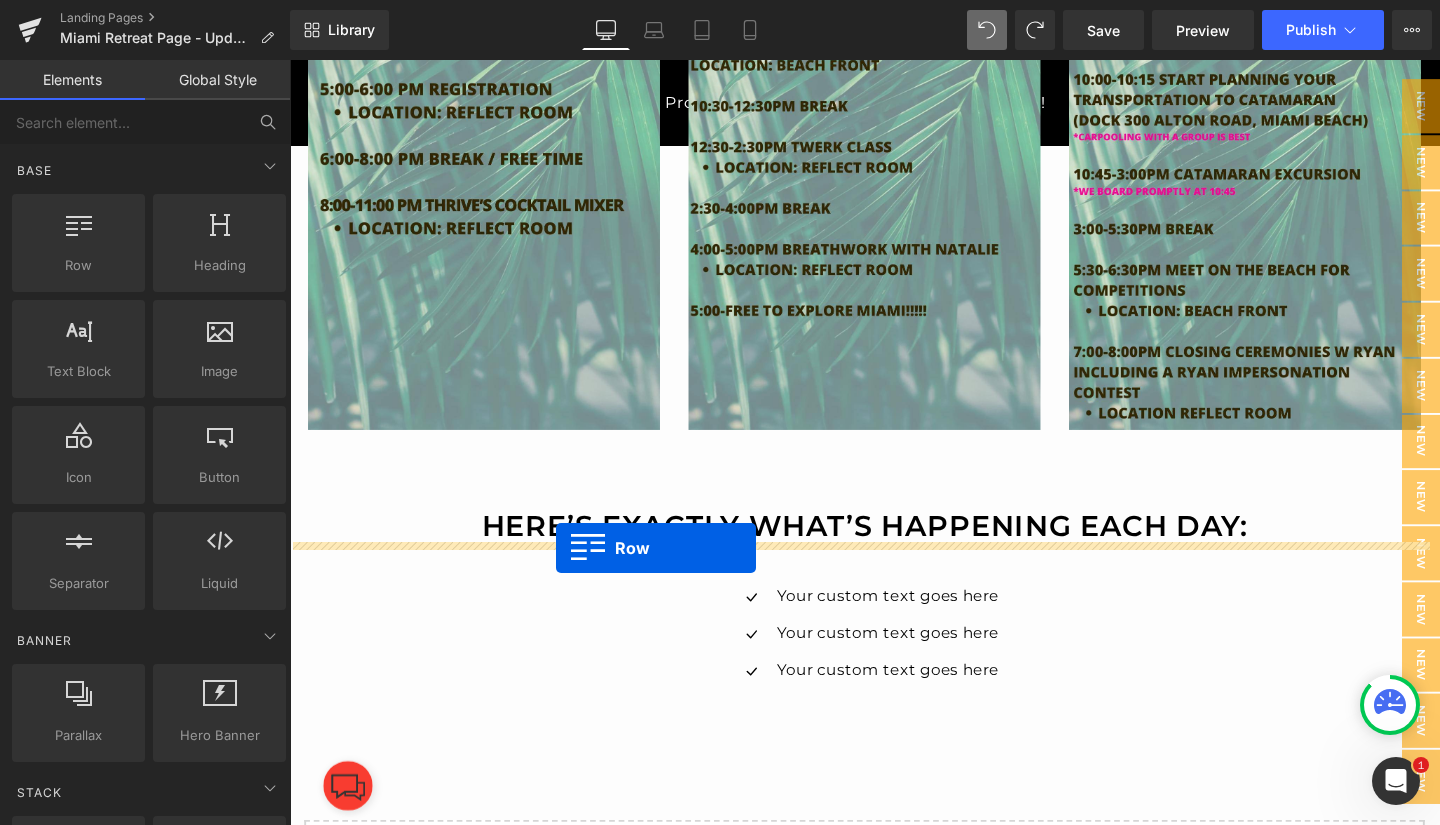 drag, startPoint x: 490, startPoint y: 352, endPoint x: 570, endPoint y: 573, distance: 235.03404 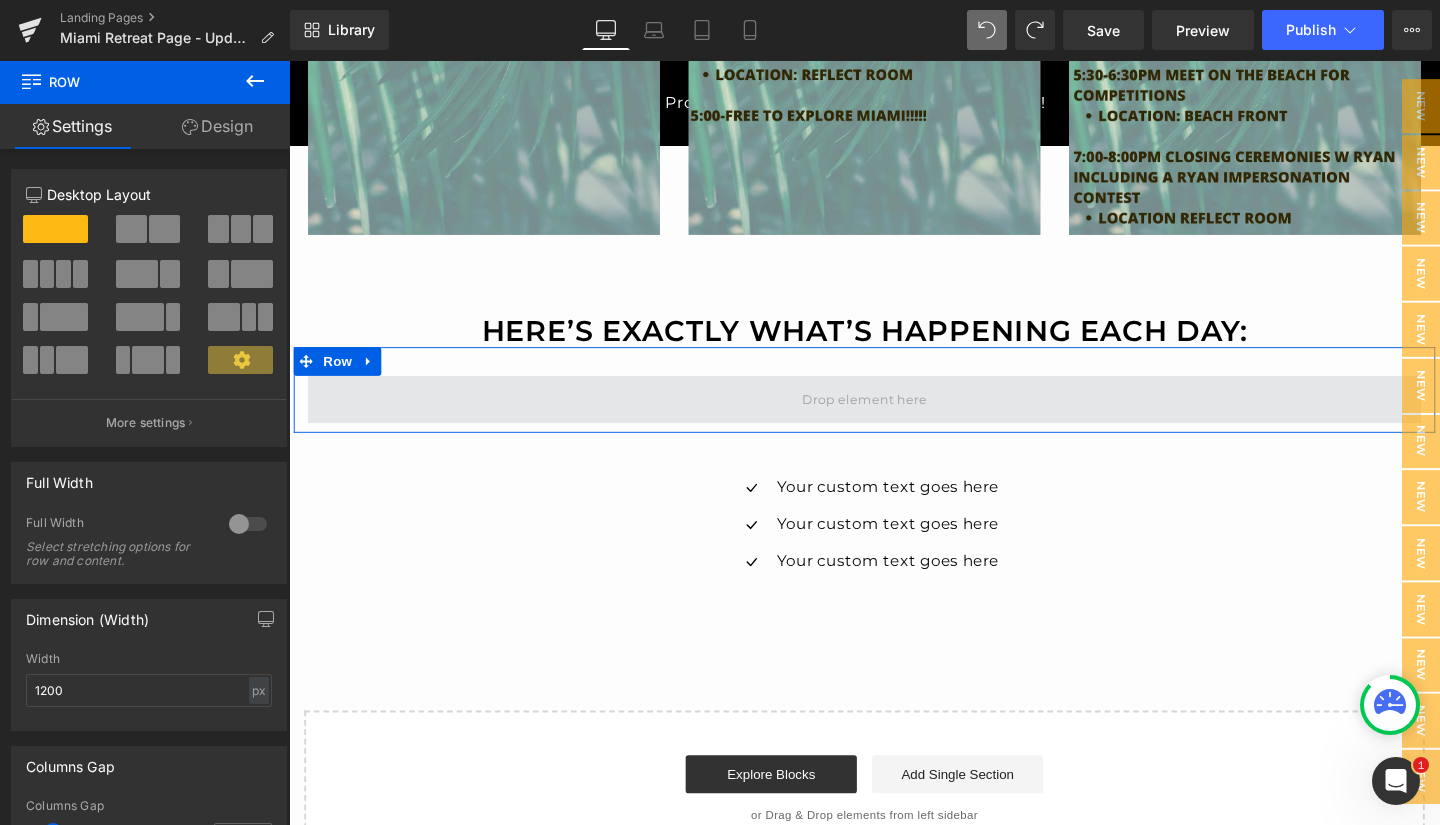 scroll, scrollTop: 4396, scrollLeft: 0, axis: vertical 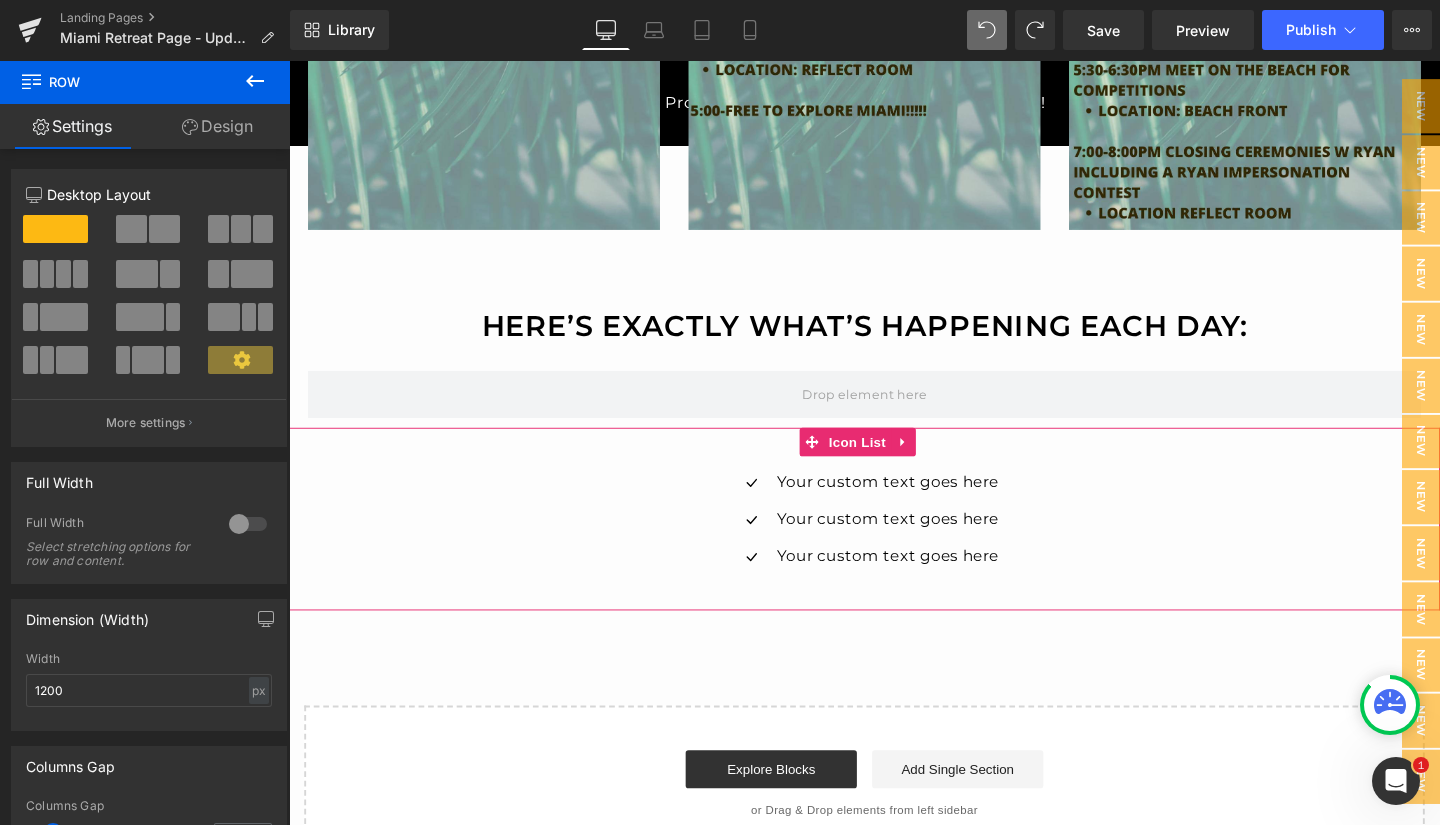 click on "Icon
Your custom text goes here
Text Block
Icon
Your custom text goes here
Text Block
Icon
Your custom text goes here
Text Block
Icon List" at bounding box center [894, 543] 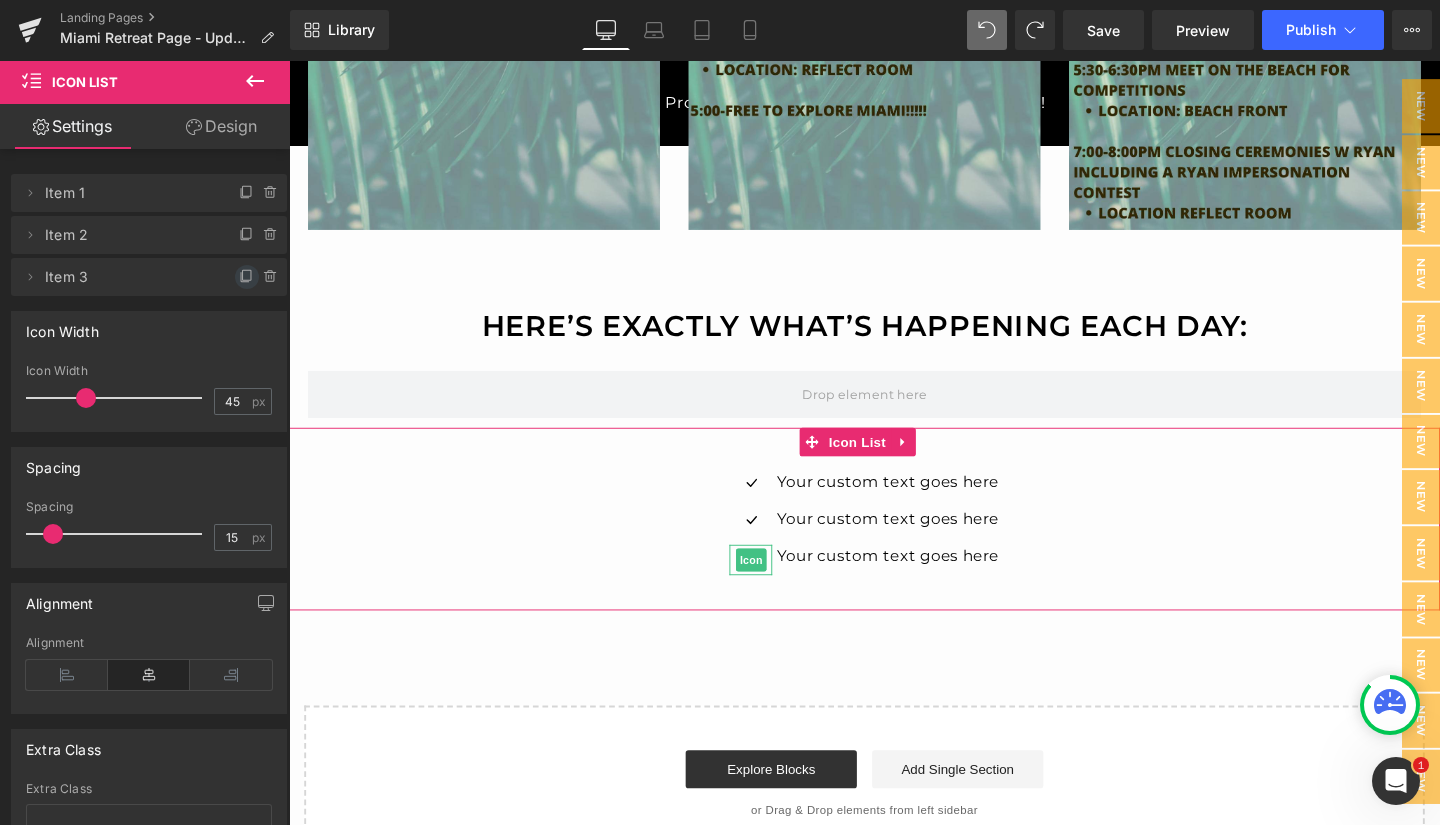 click 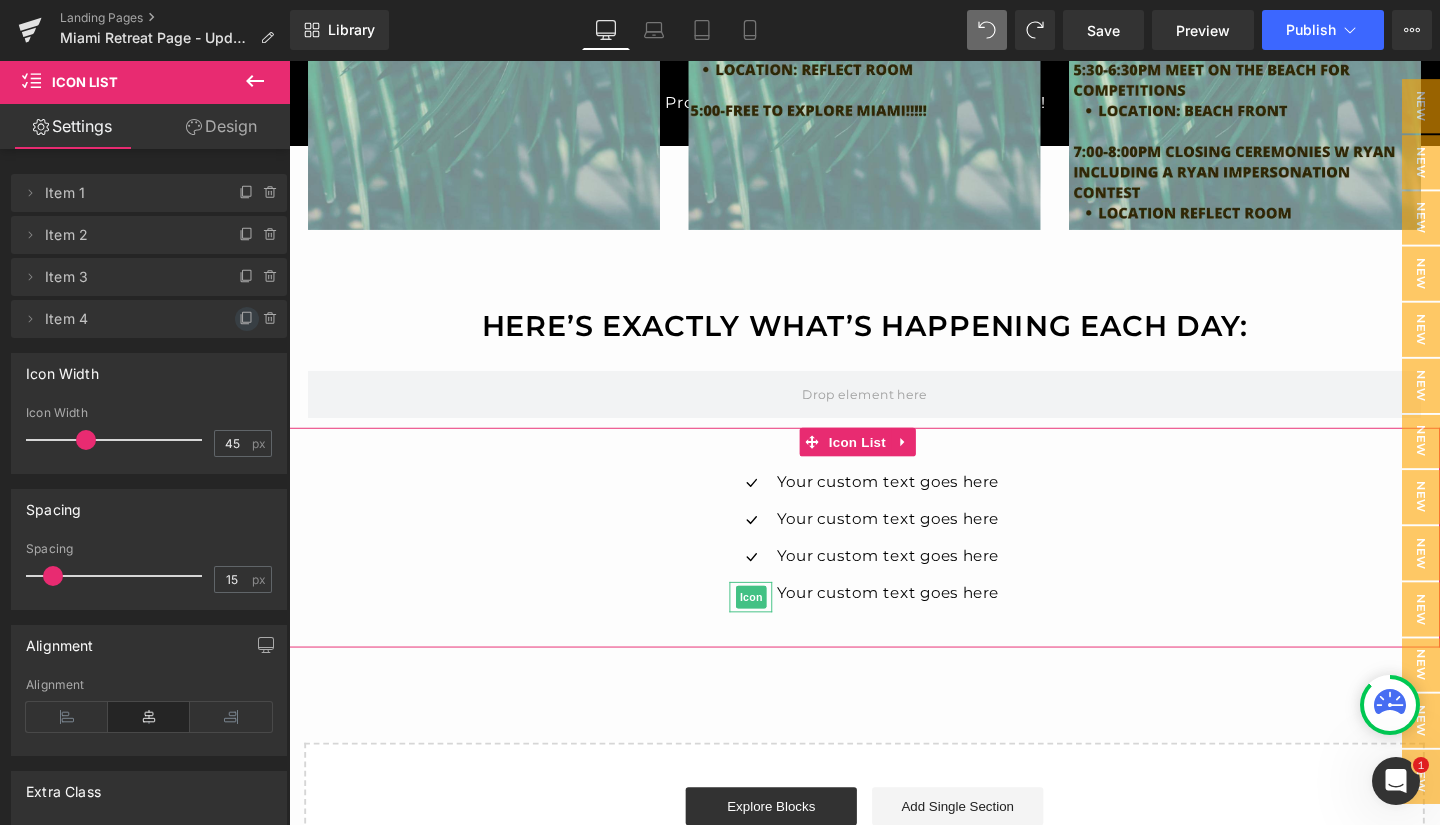 click 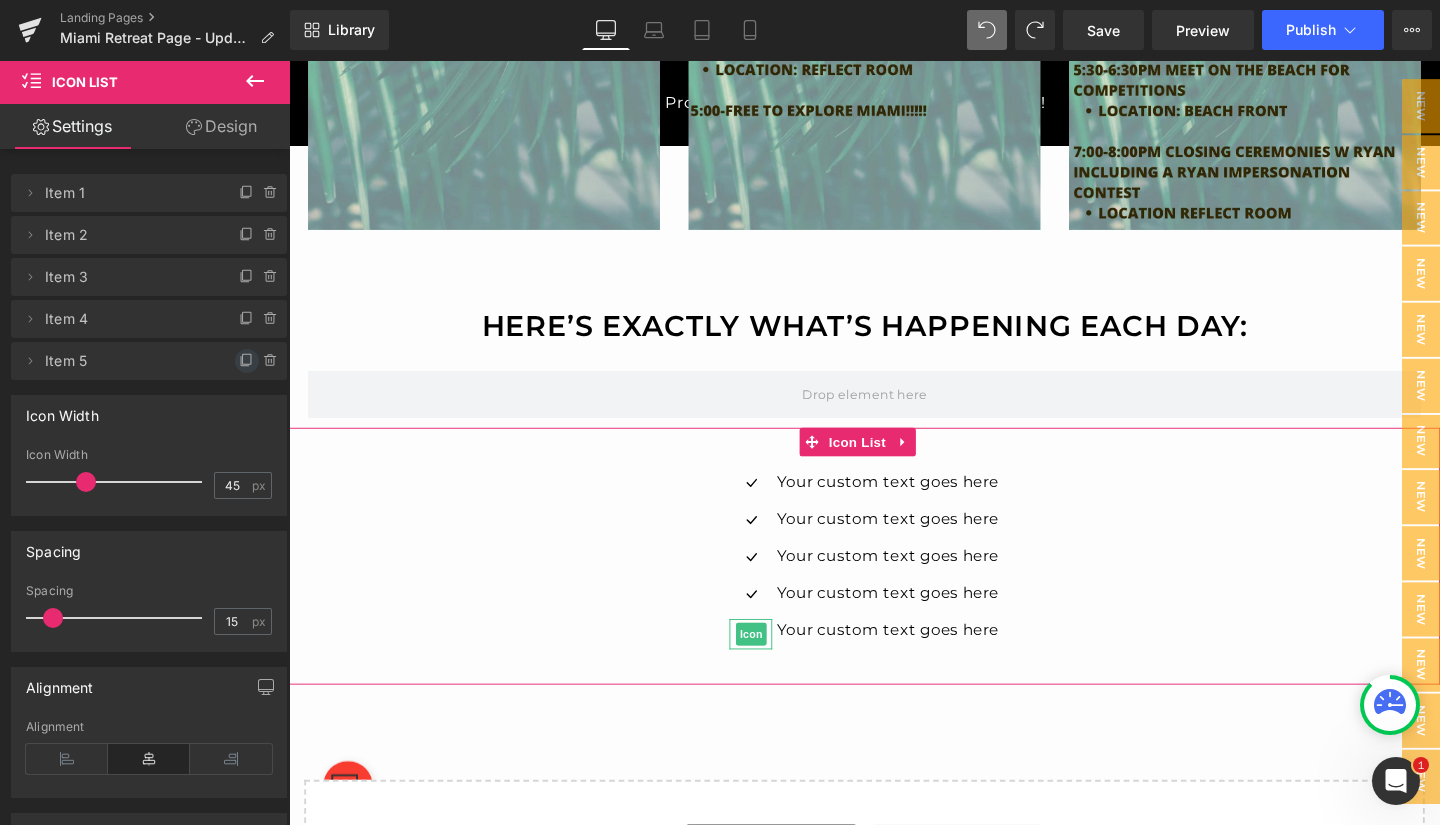 click at bounding box center (247, 361) 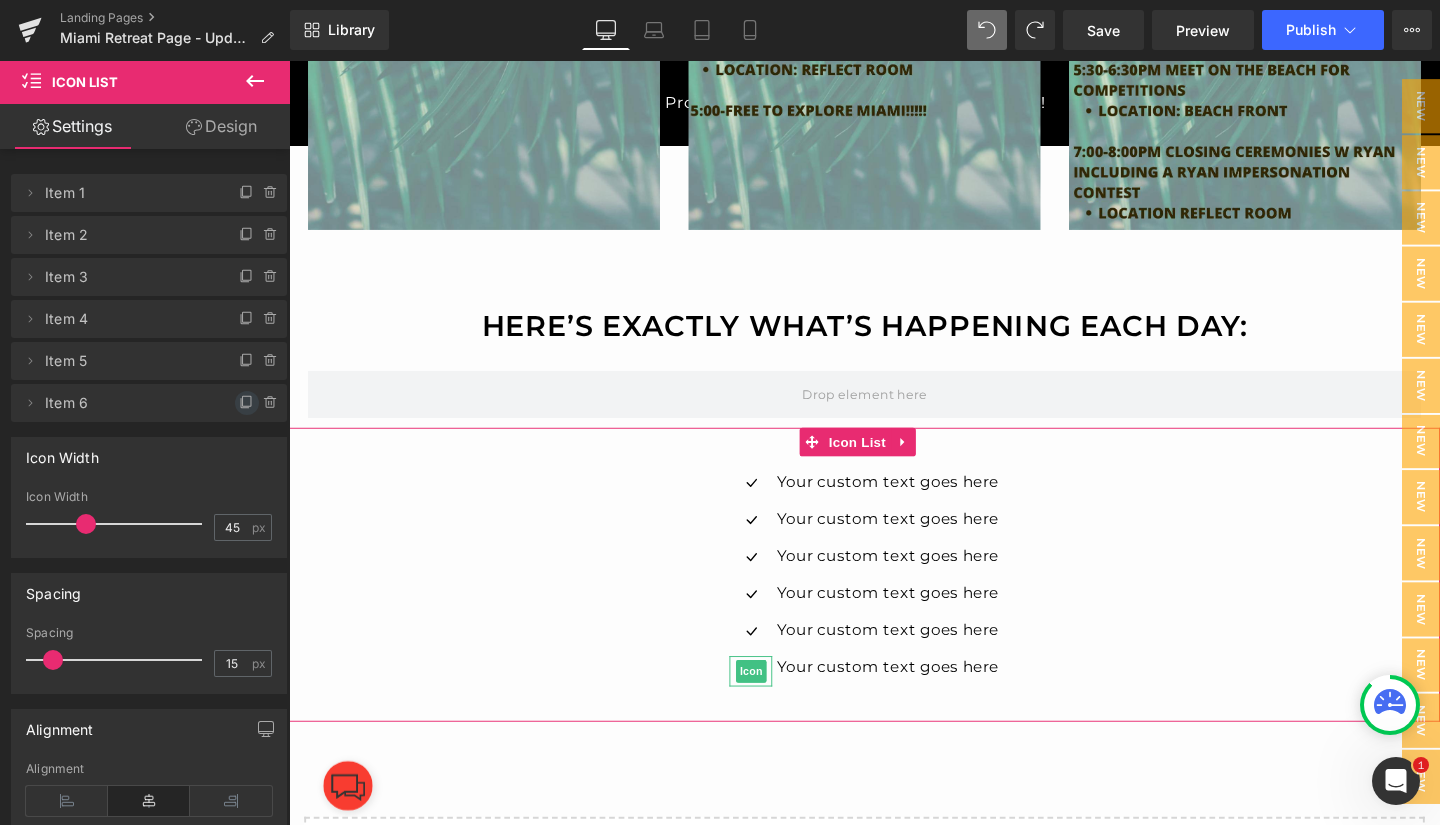 click 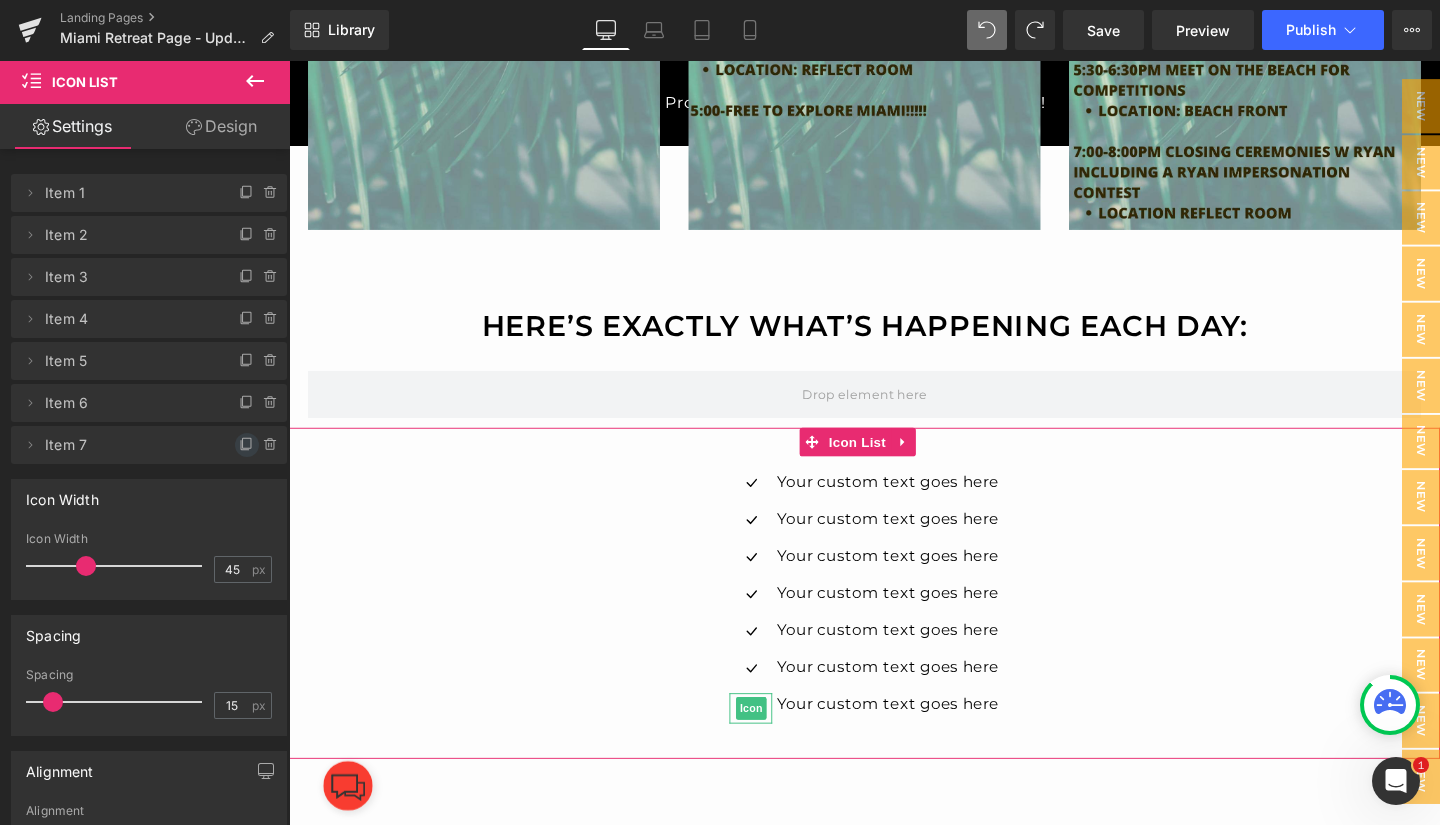 click 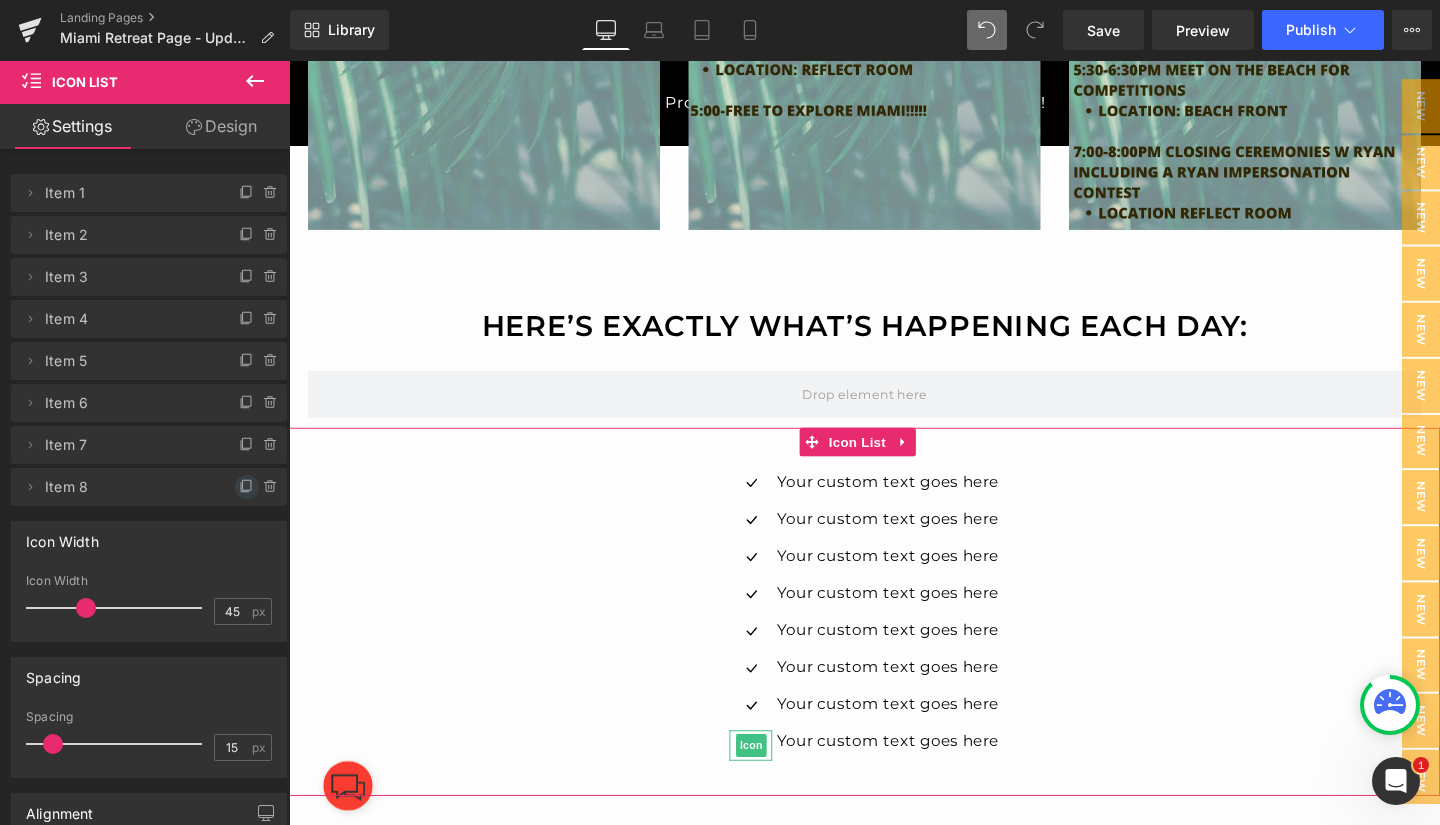 click 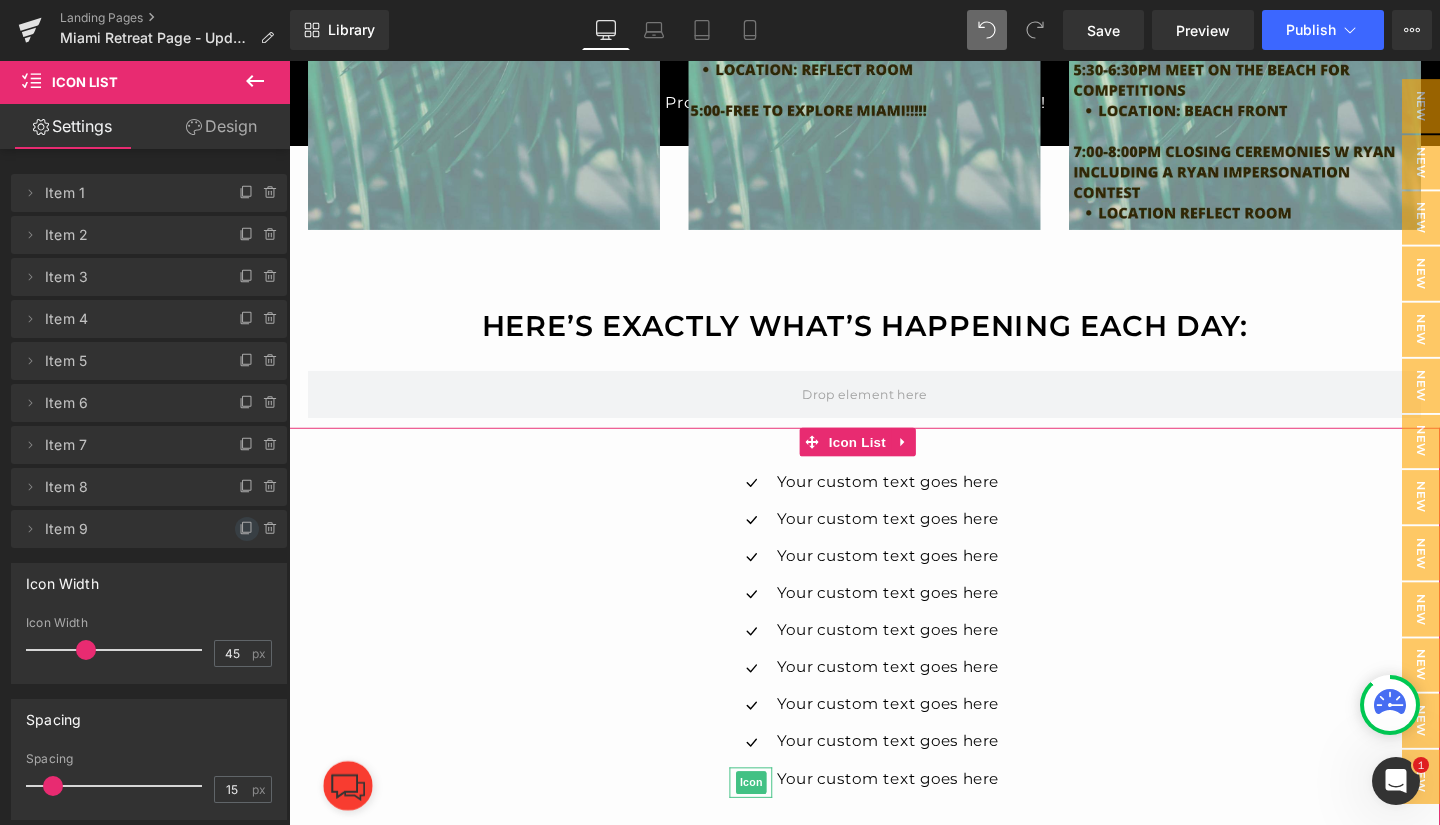 click 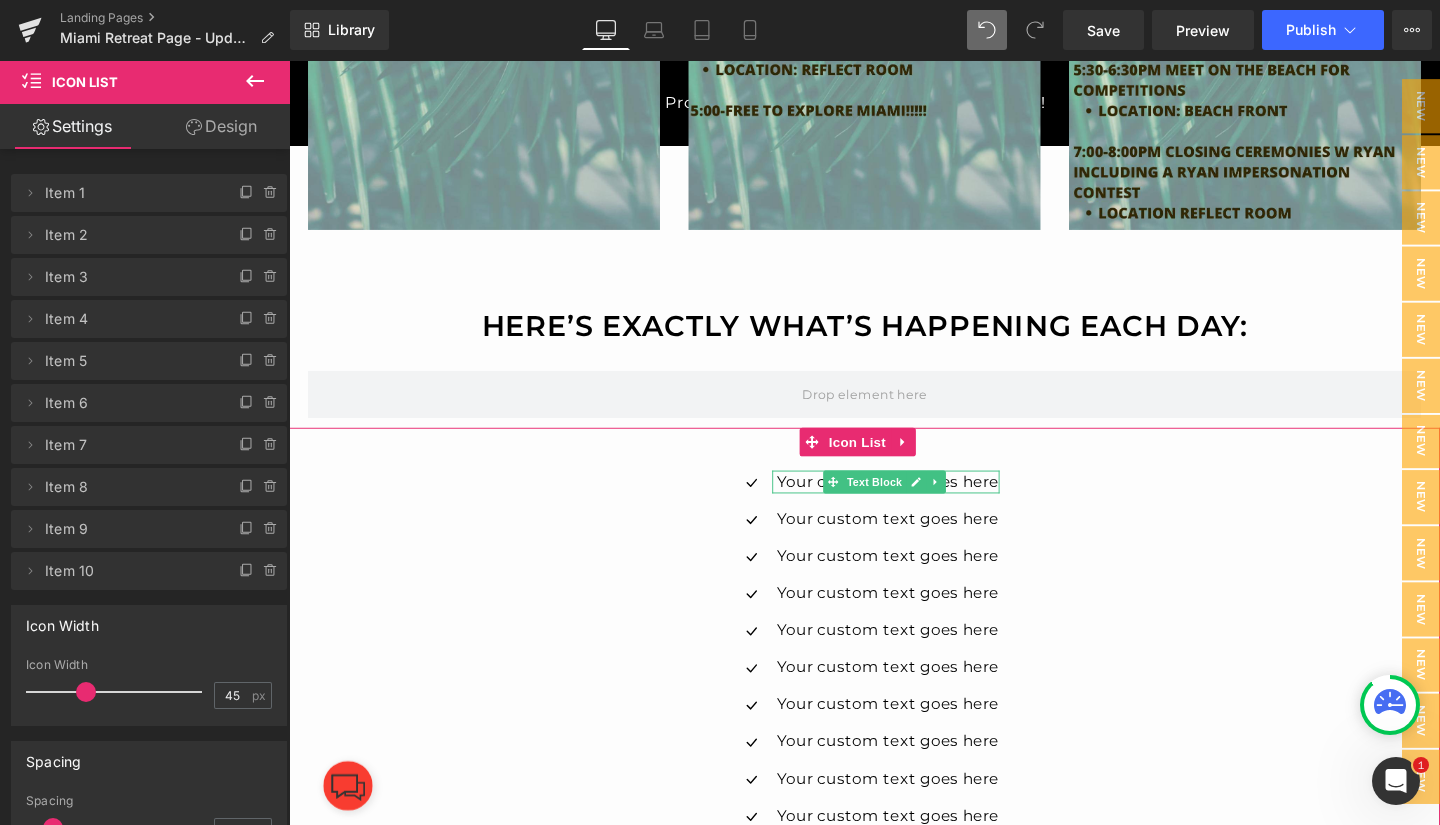 click on "Your custom text goes here" at bounding box center [918, 504] 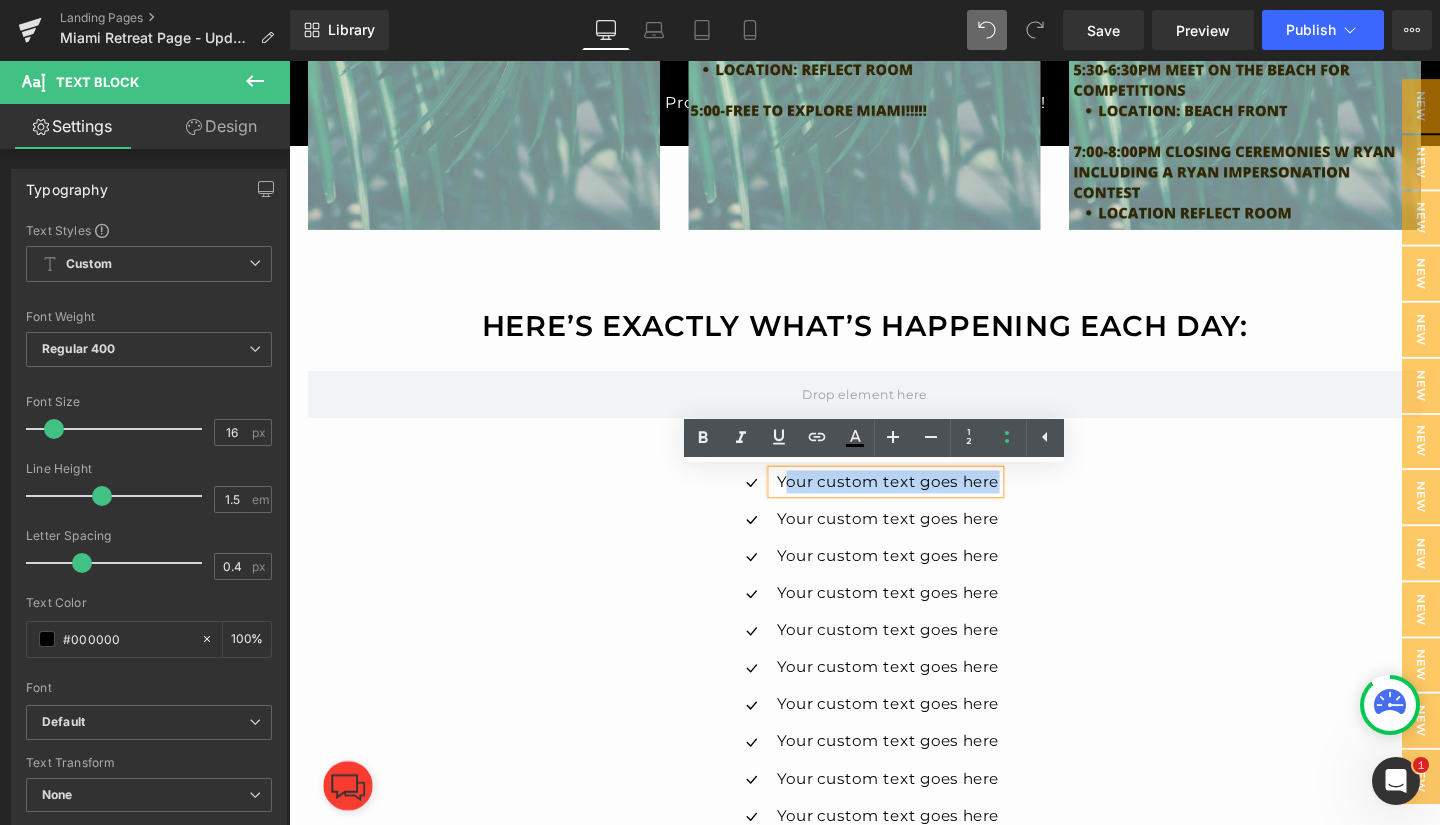 drag, startPoint x: 1025, startPoint y: 503, endPoint x: 802, endPoint y: 509, distance: 223.0807 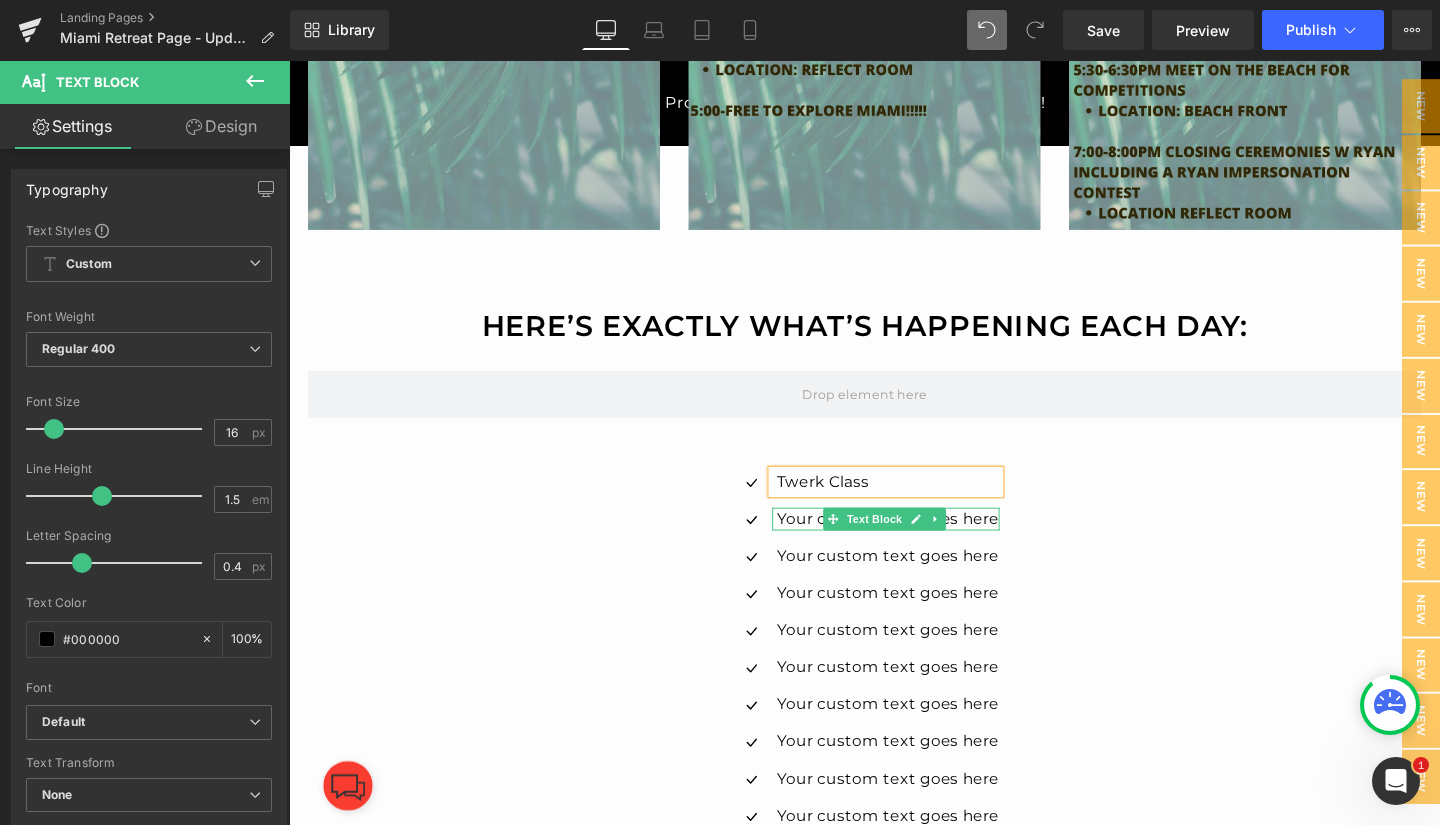 click on "Your custom text goes here" at bounding box center [918, 543] 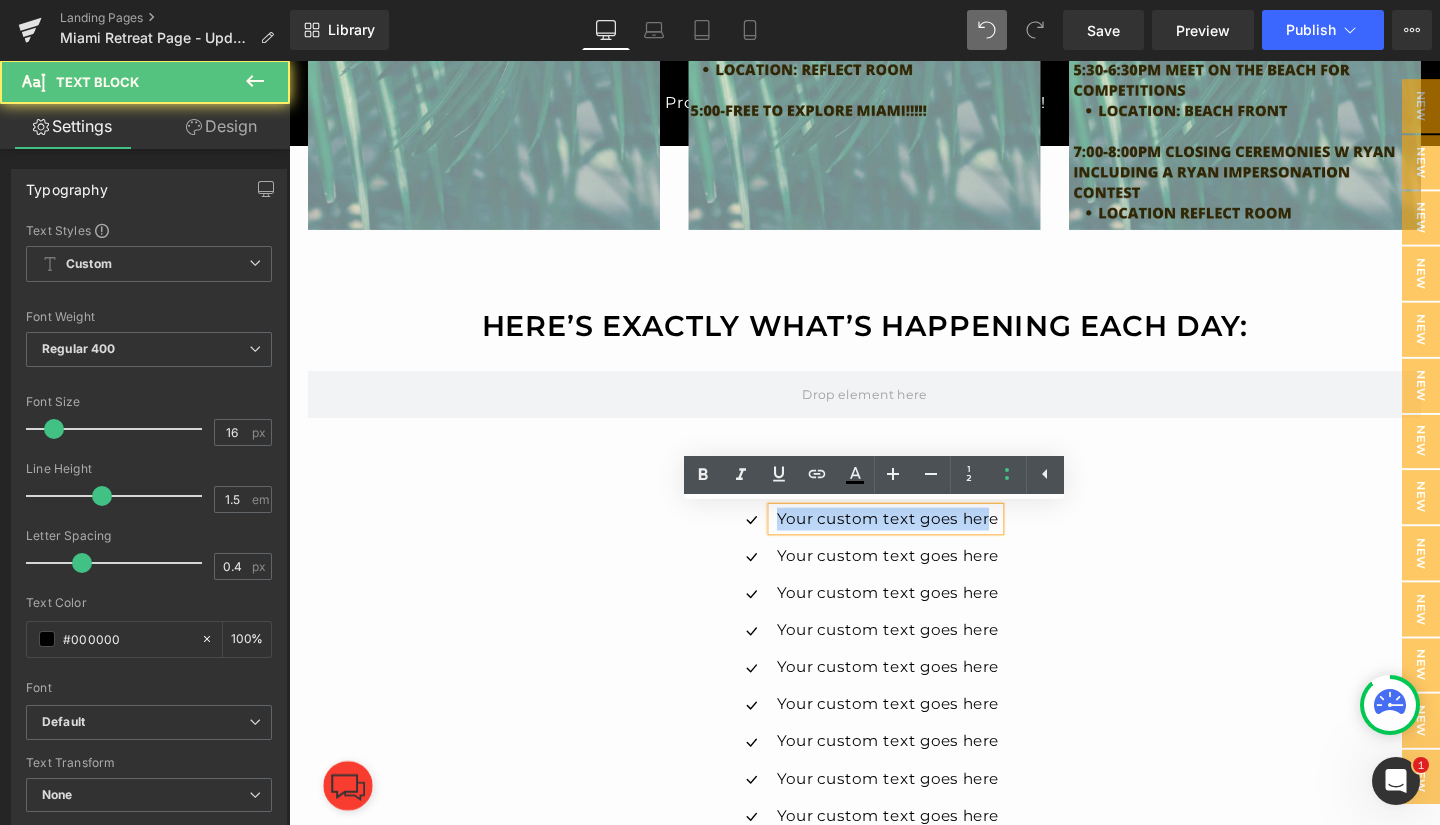 drag, startPoint x: 1019, startPoint y: 542, endPoint x: 800, endPoint y: 550, distance: 219.14607 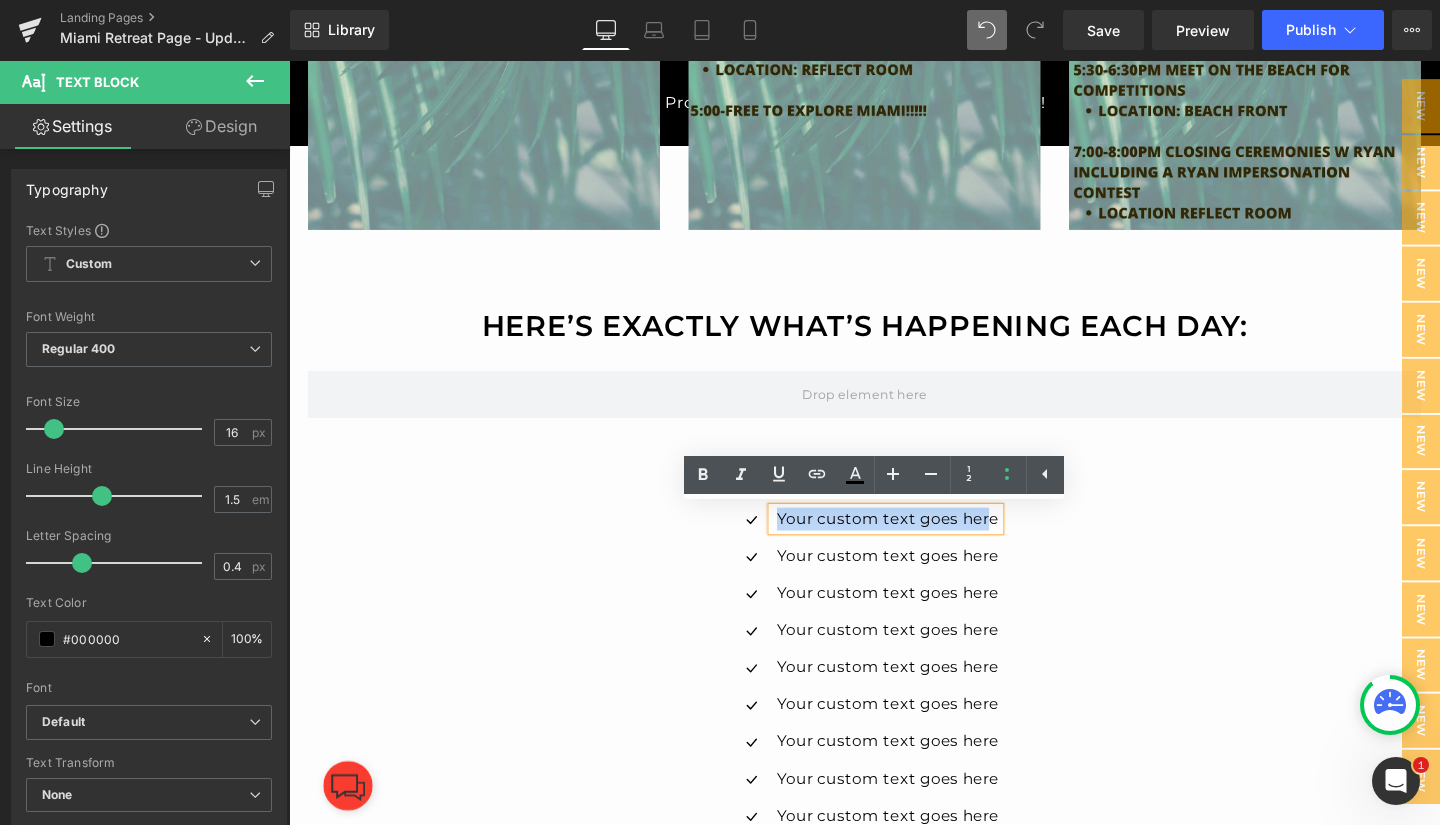type 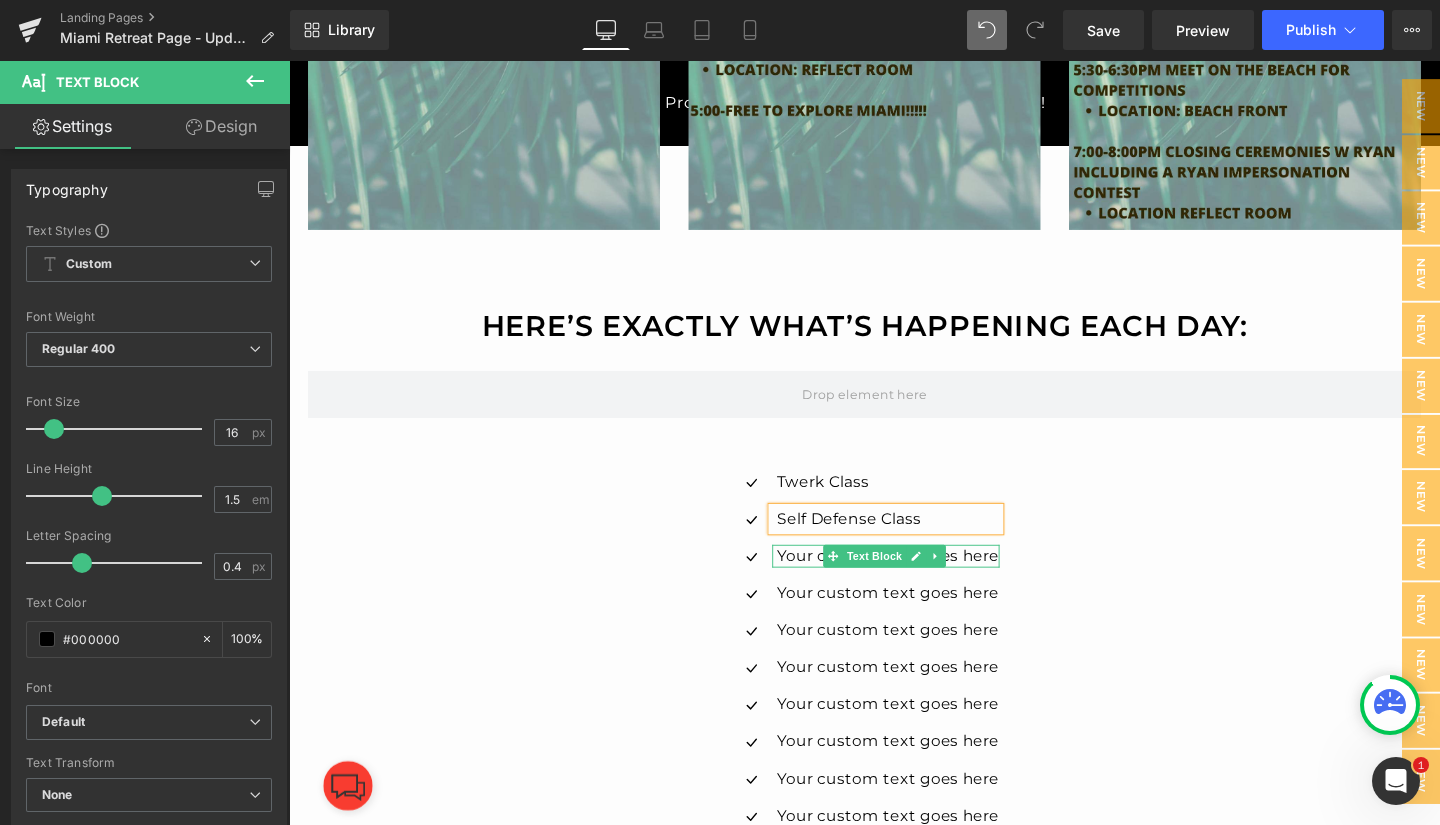 click on "Your custom text goes here" at bounding box center (918, 582) 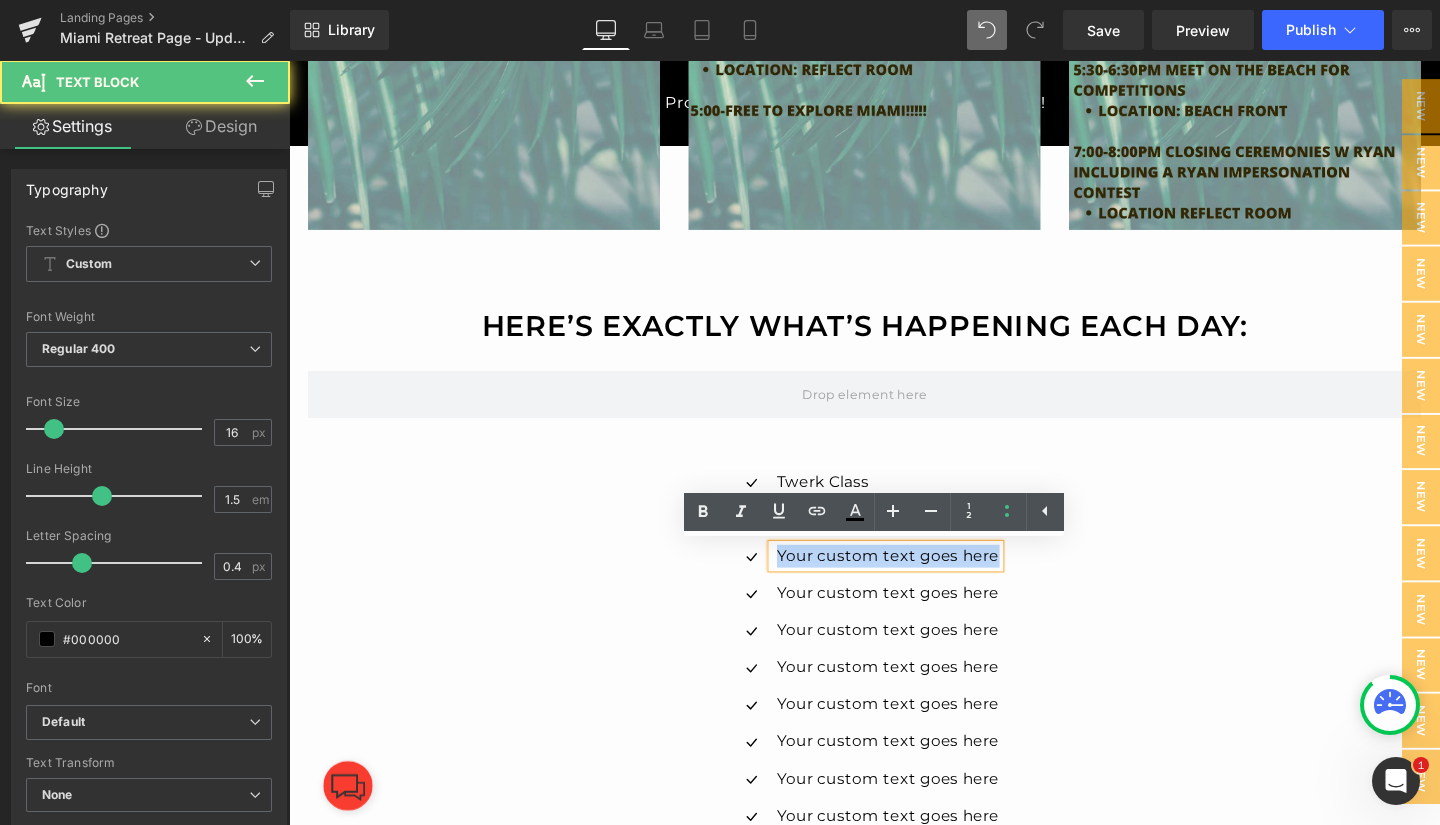 drag, startPoint x: 800, startPoint y: 580, endPoint x: 1025, endPoint y: 579, distance: 225.00223 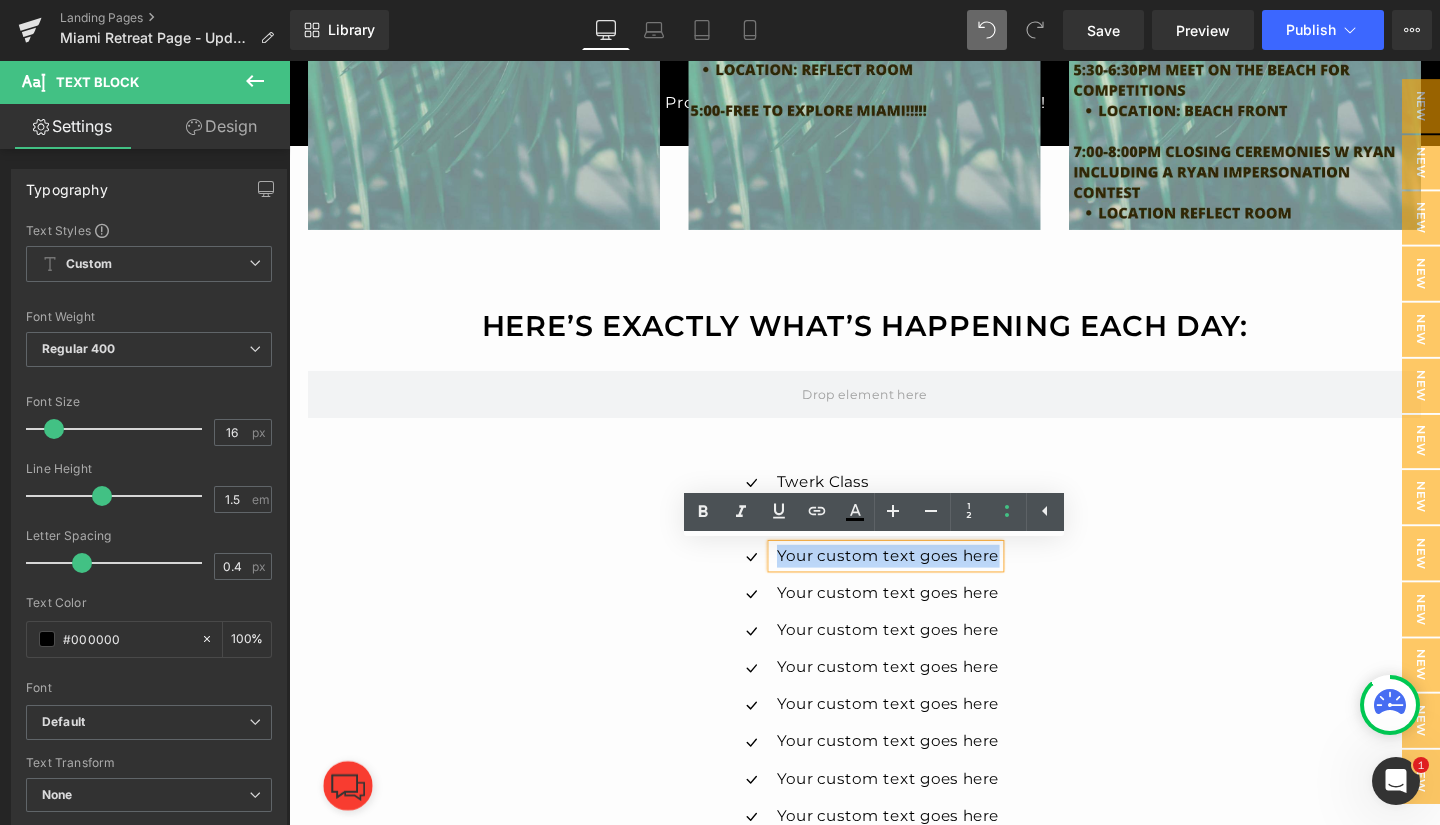 type 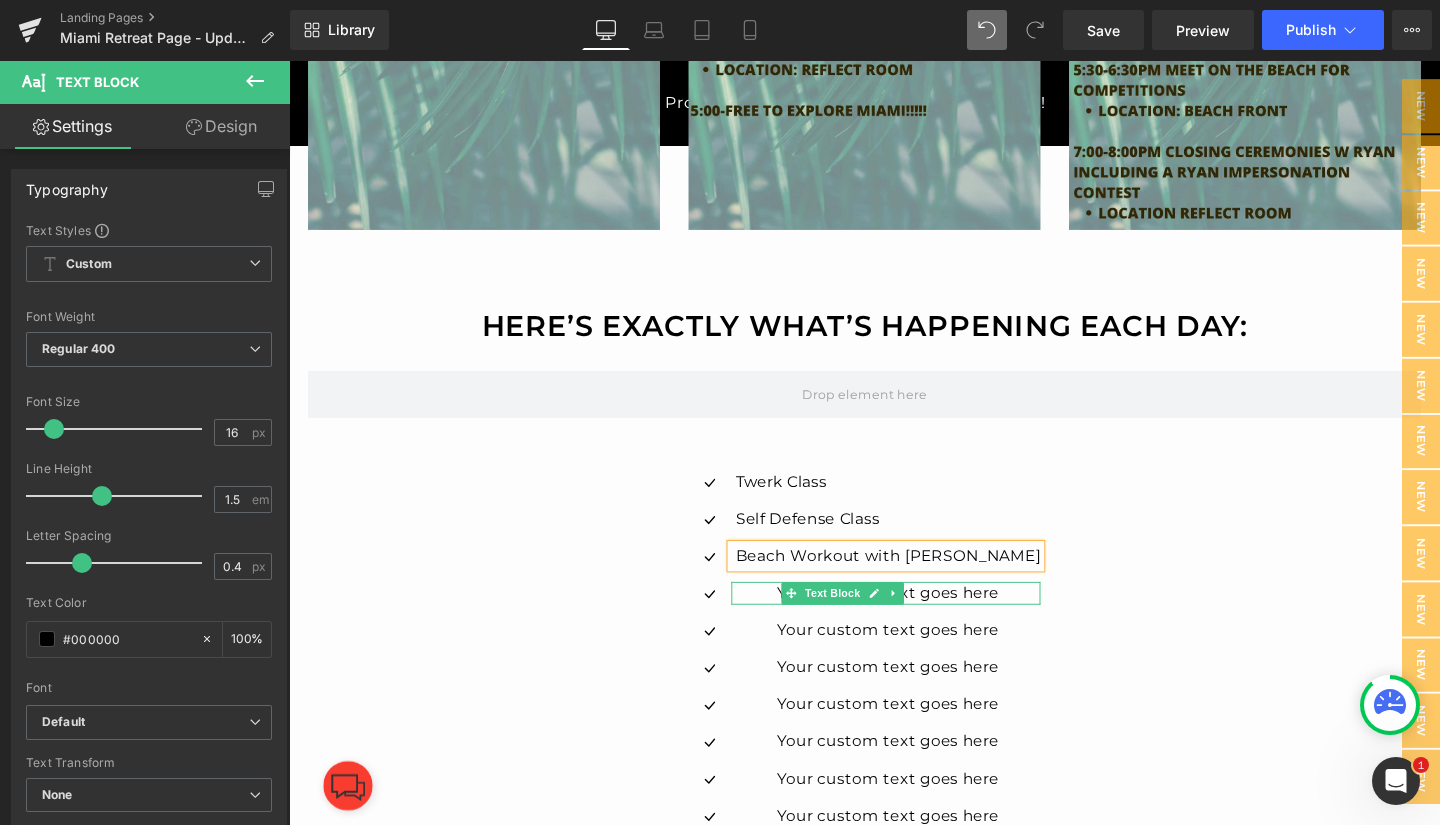 click on "Your custom text goes here" at bounding box center (919, 621) 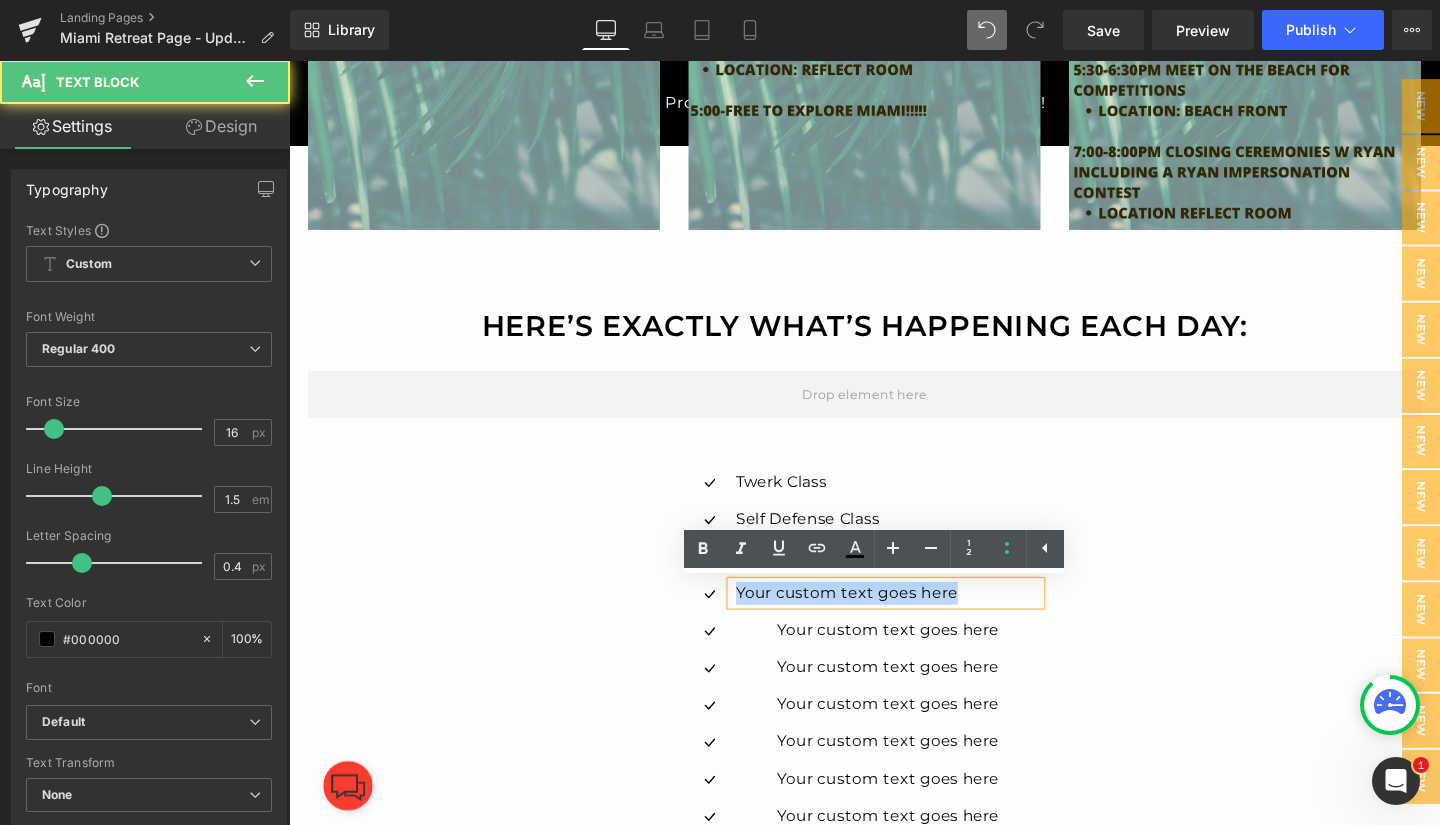 drag, startPoint x: 799, startPoint y: 620, endPoint x: 1036, endPoint y: 621, distance: 237.0021 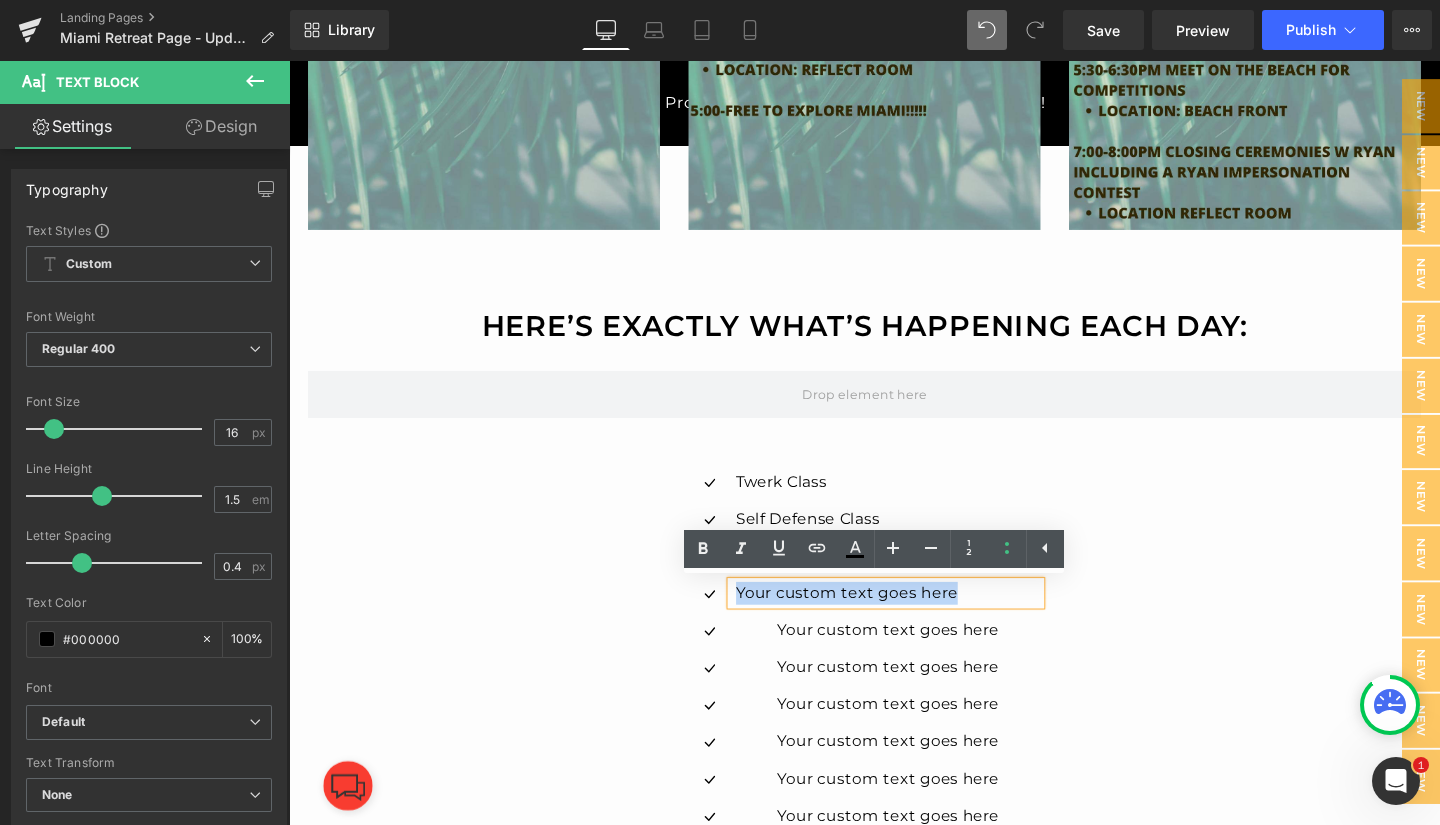 type 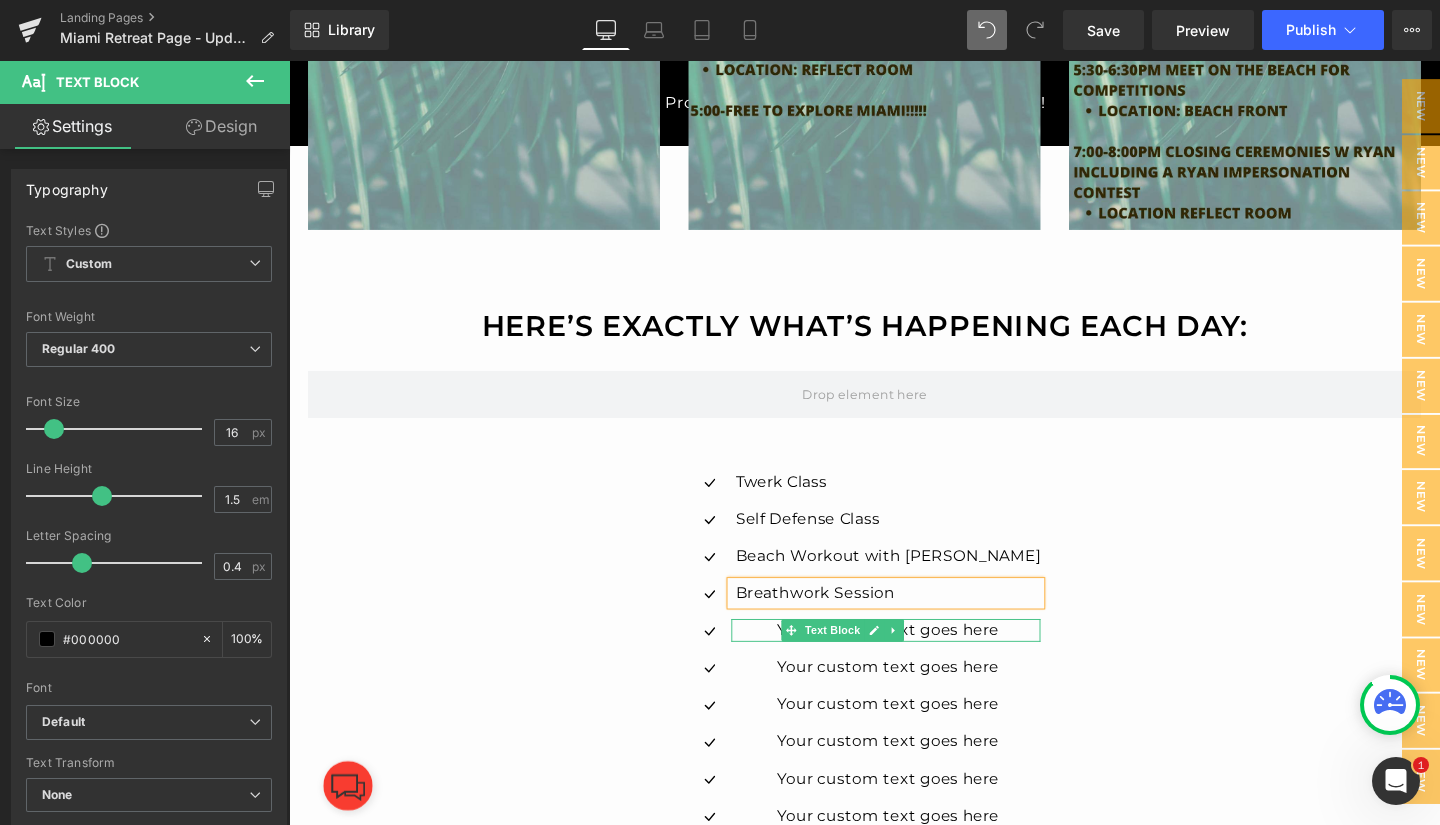 click on "Your custom text goes here" at bounding box center [919, 660] 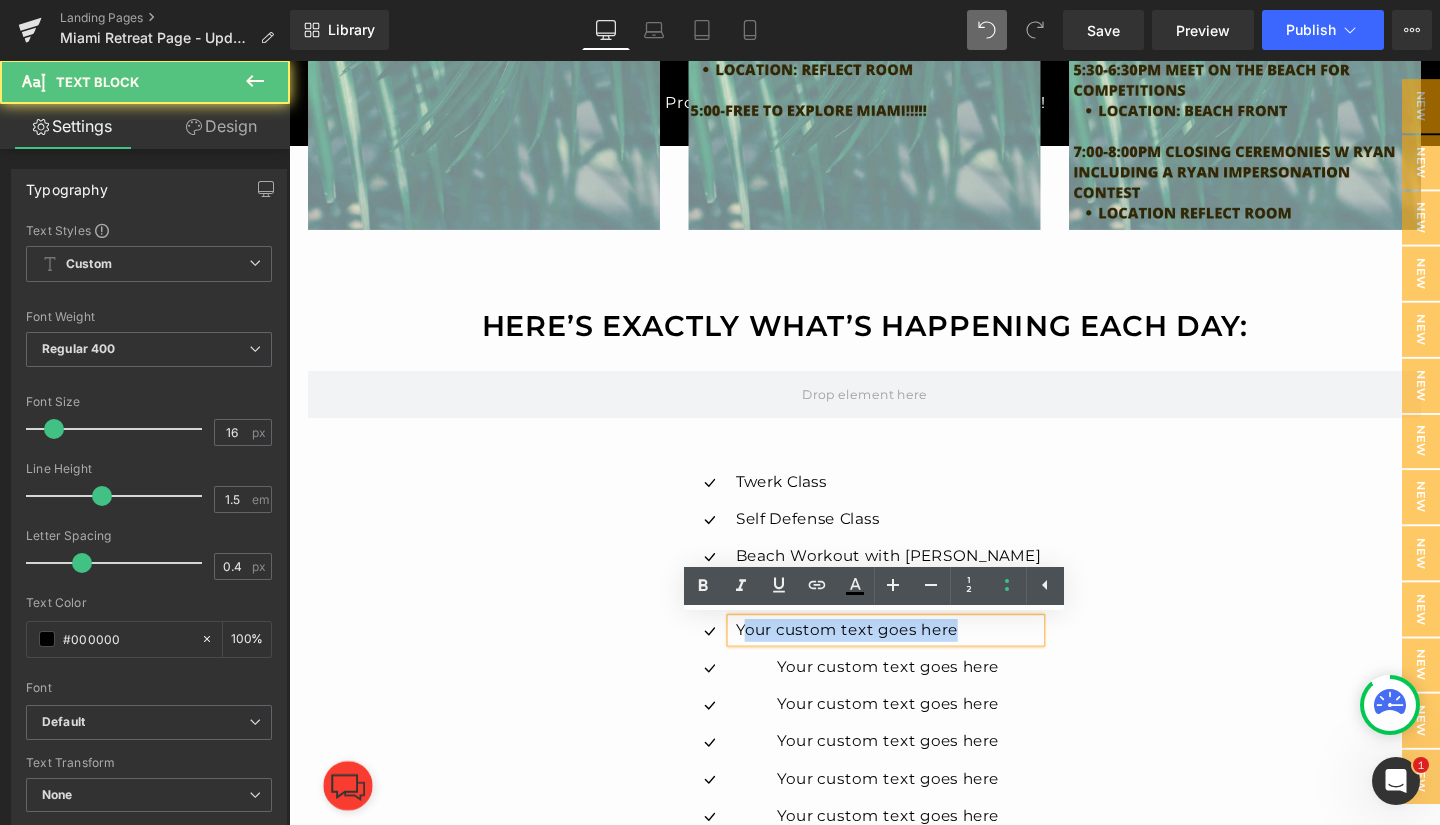 drag, startPoint x: 803, startPoint y: 661, endPoint x: 1059, endPoint y: 660, distance: 256.00195 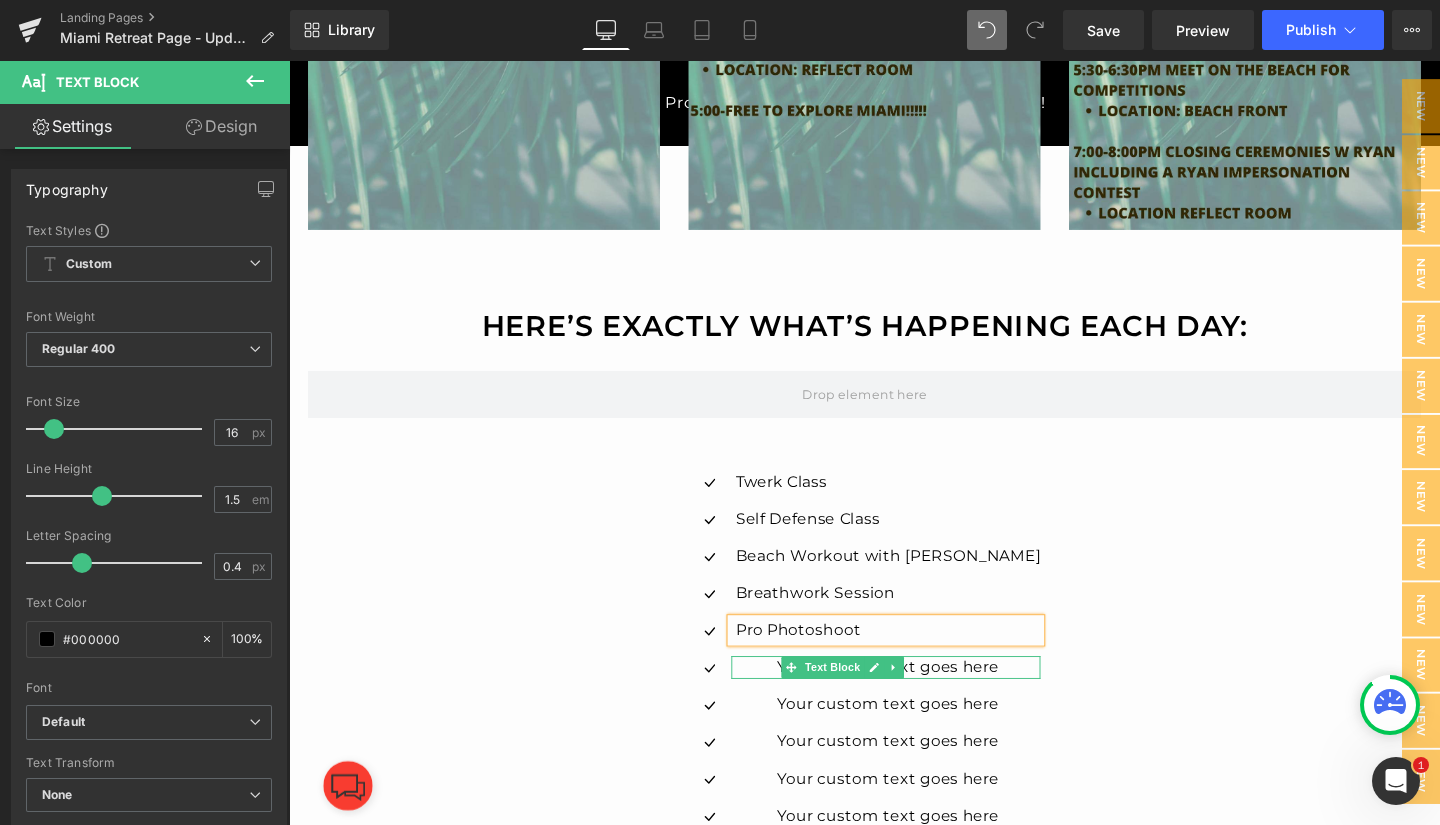 click on "Your custom text goes here" at bounding box center [919, 699] 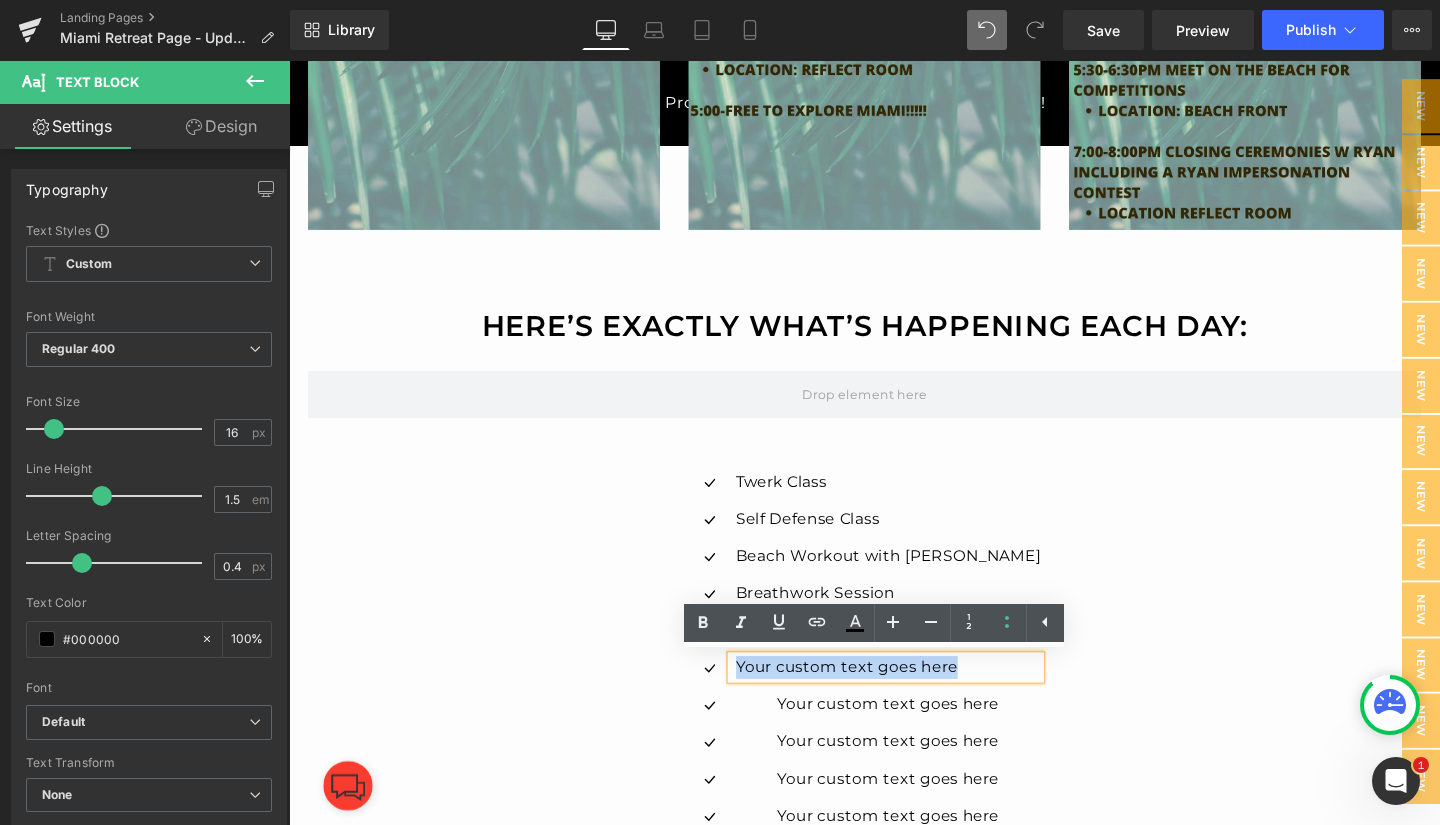drag, startPoint x: 848, startPoint y: 697, endPoint x: 1050, endPoint y: 701, distance: 202.0396 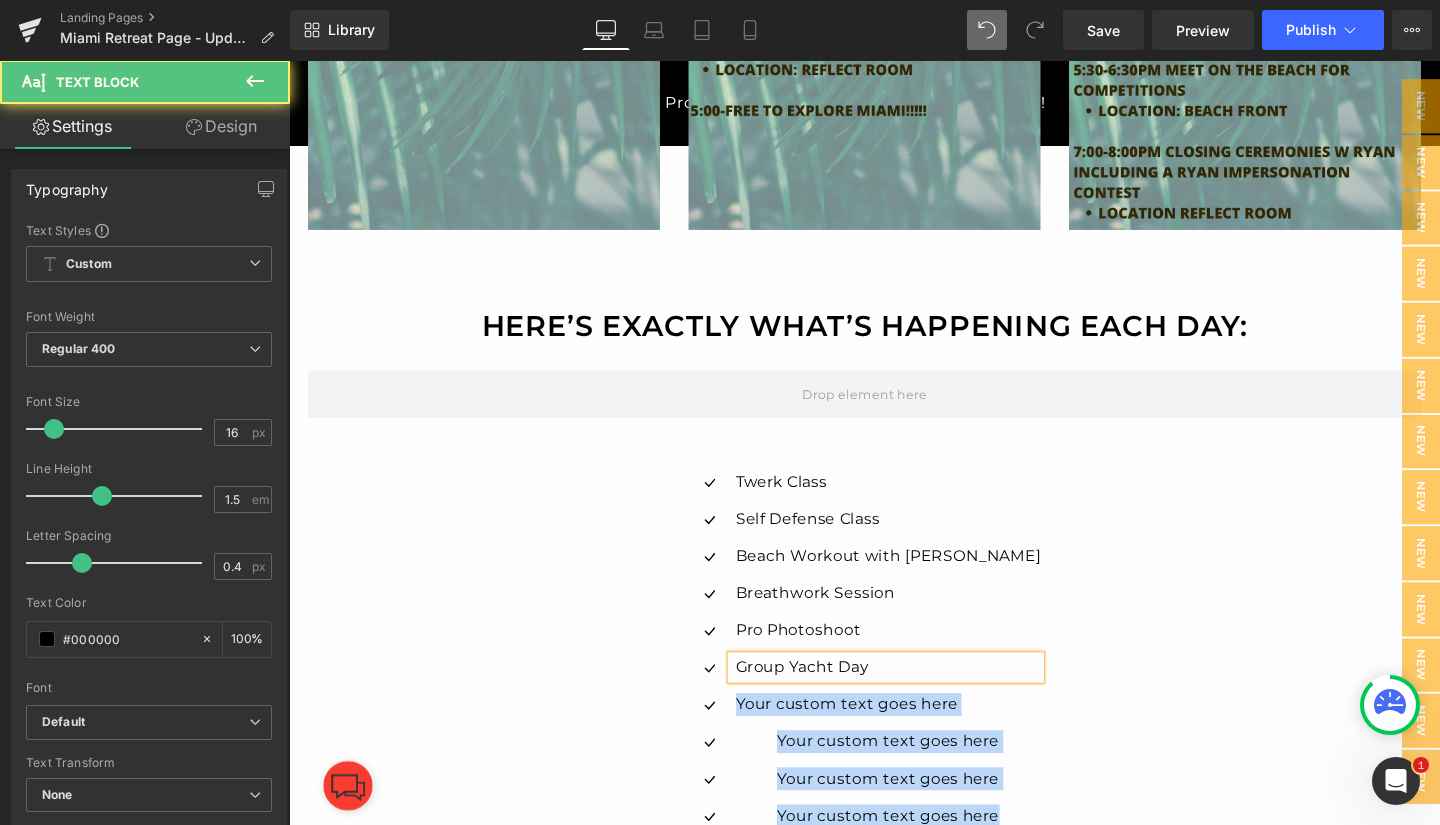 drag, startPoint x: 797, startPoint y: 738, endPoint x: 1039, endPoint y: 749, distance: 242.24988 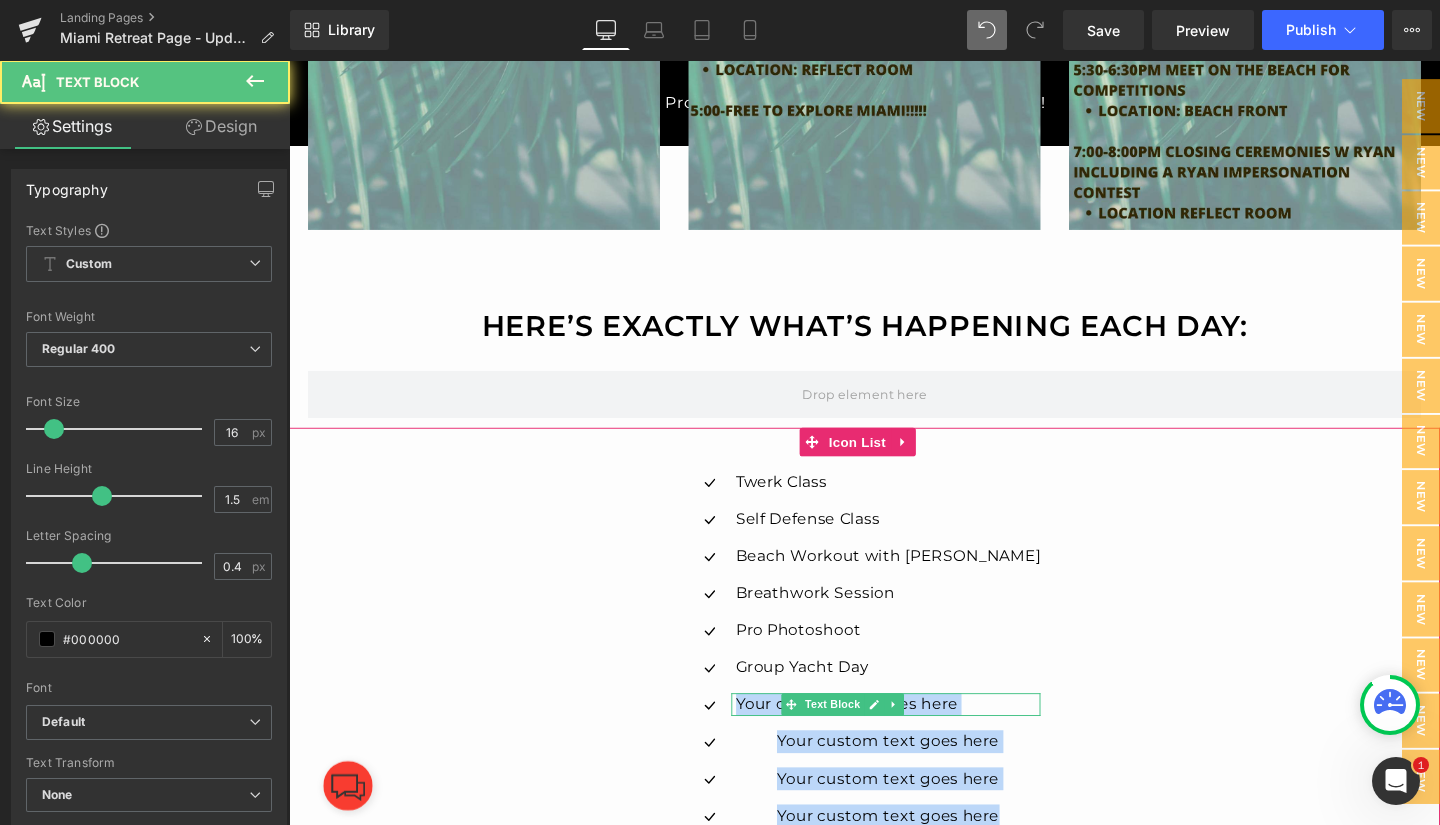 click on "Your custom text goes here" at bounding box center (919, 738) 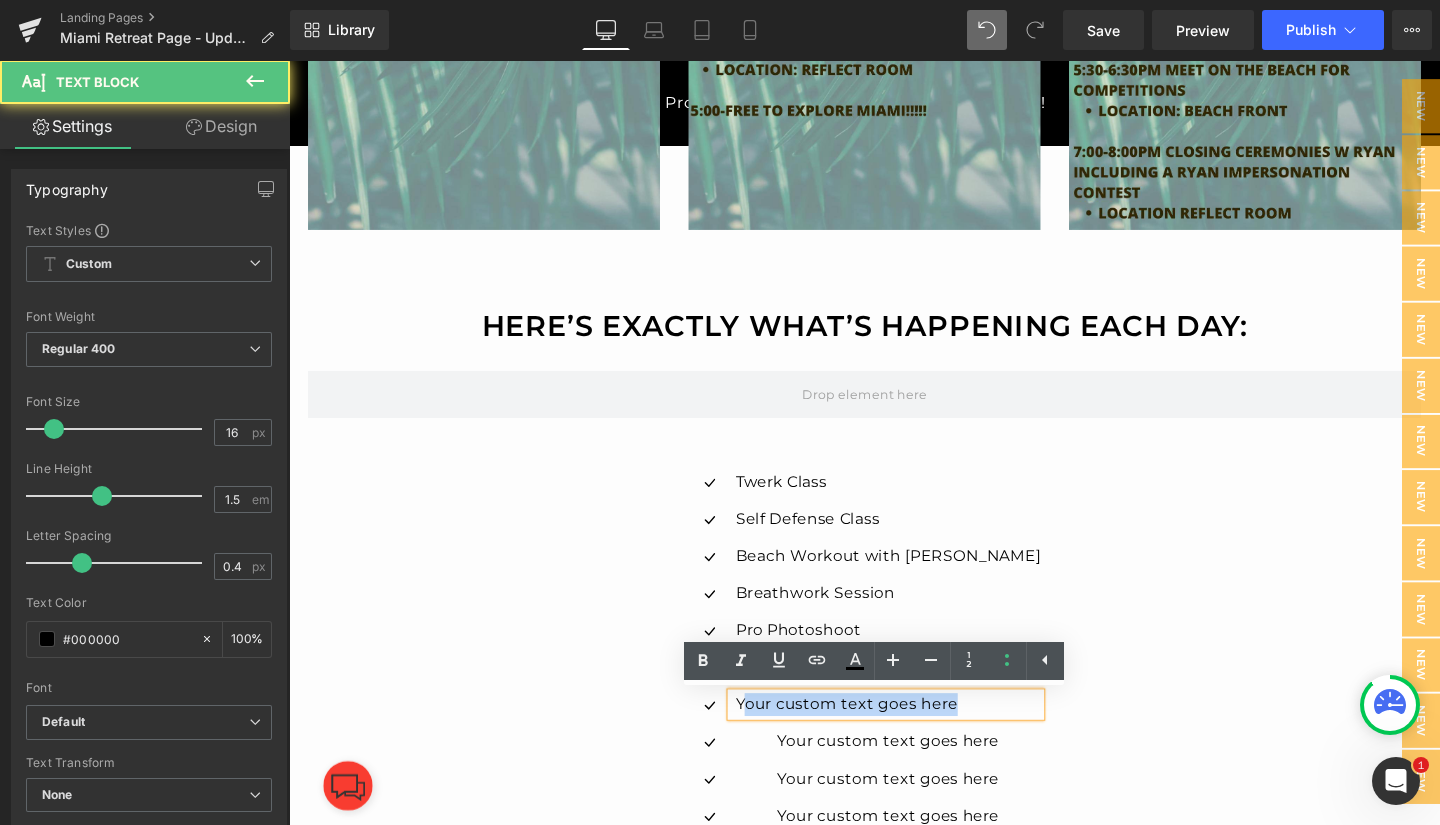 drag, startPoint x: 802, startPoint y: 738, endPoint x: 1022, endPoint y: 742, distance: 220.03636 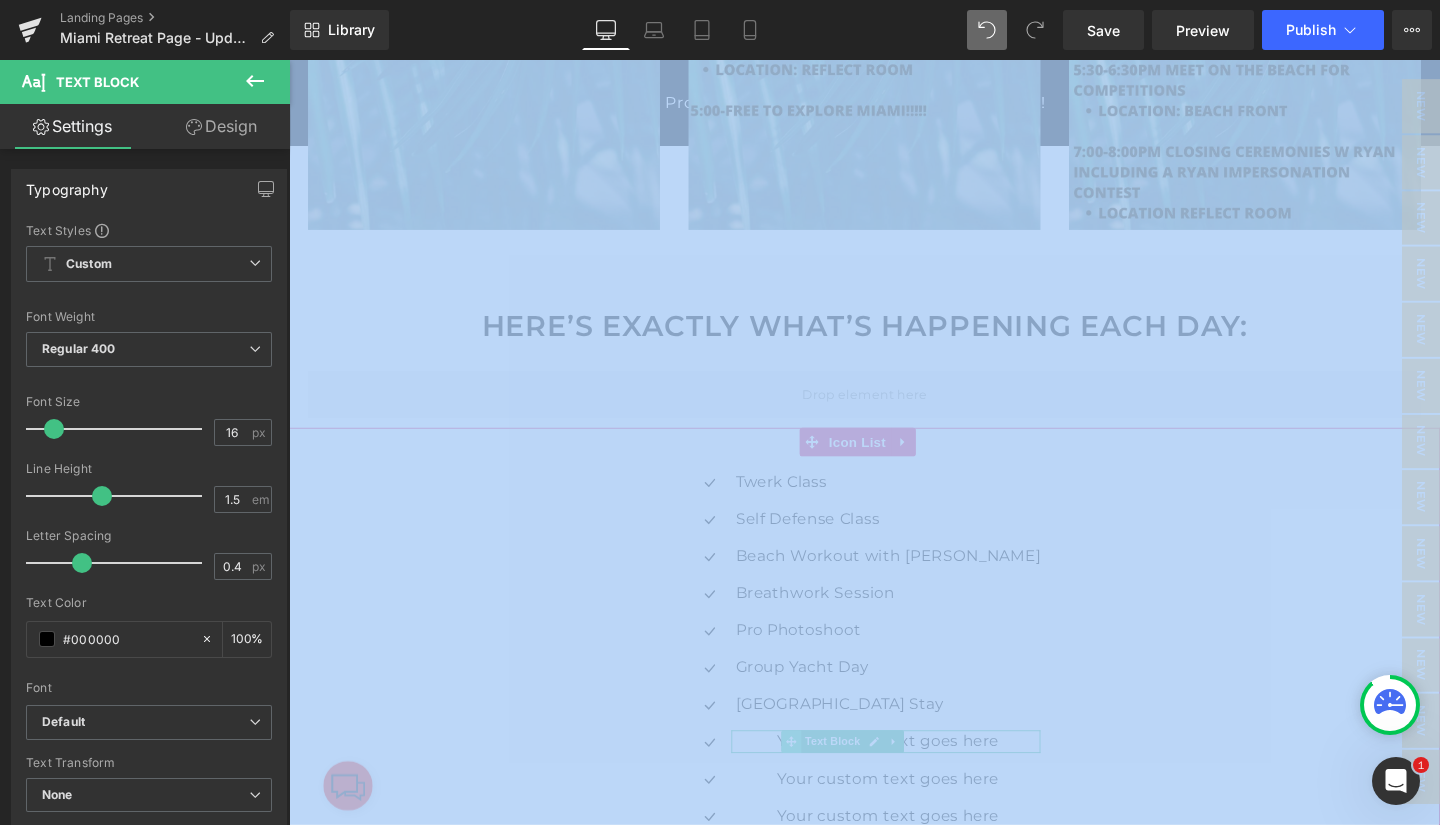 drag, startPoint x: 1059, startPoint y: 805, endPoint x: 845, endPoint y: 778, distance: 215.69655 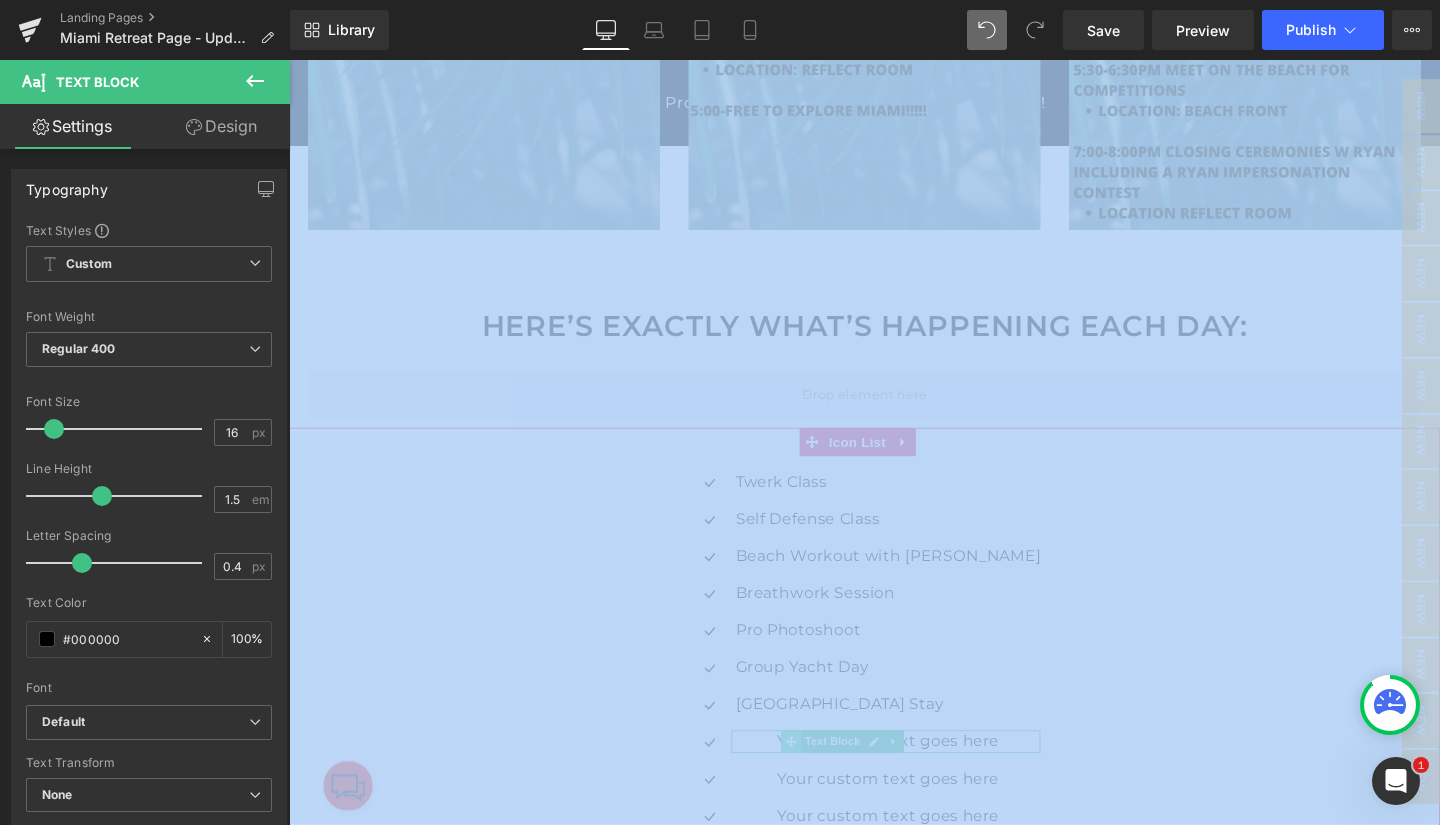 click at bounding box center (817, 777) 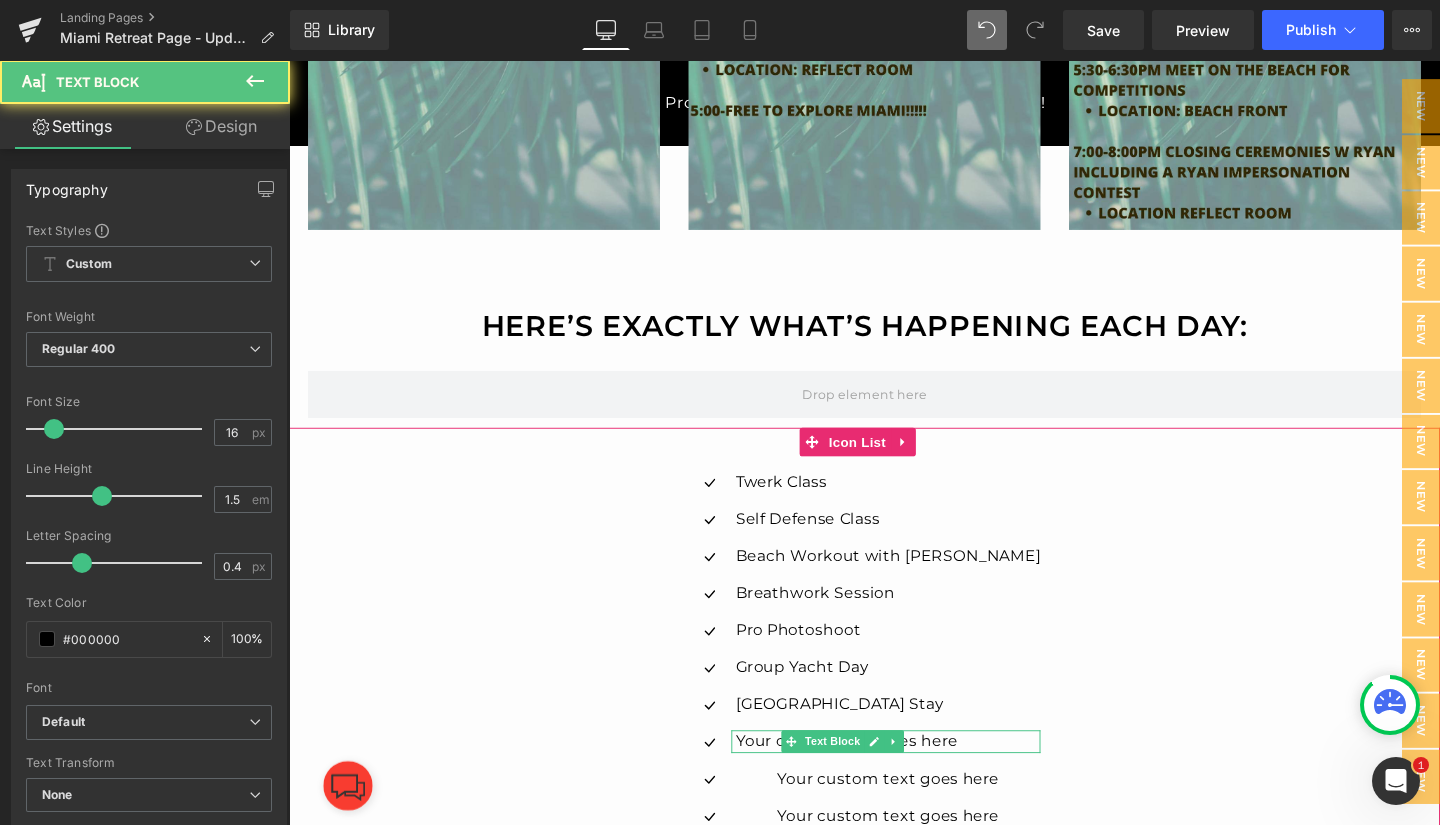 click on "Your custom text goes here" at bounding box center [919, 777] 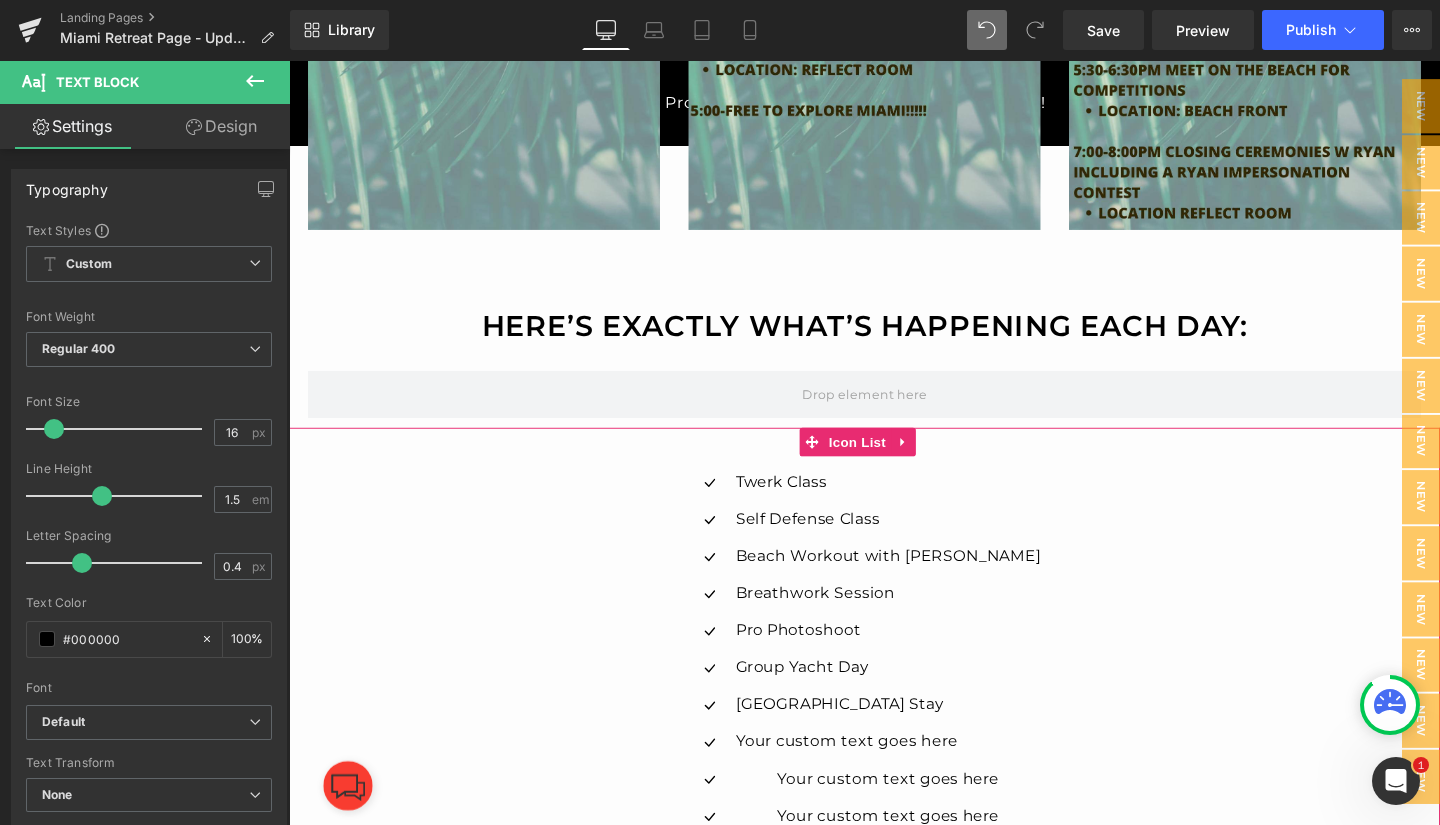 drag, startPoint x: 1062, startPoint y: 799, endPoint x: 1028, endPoint y: 762, distance: 50.24938 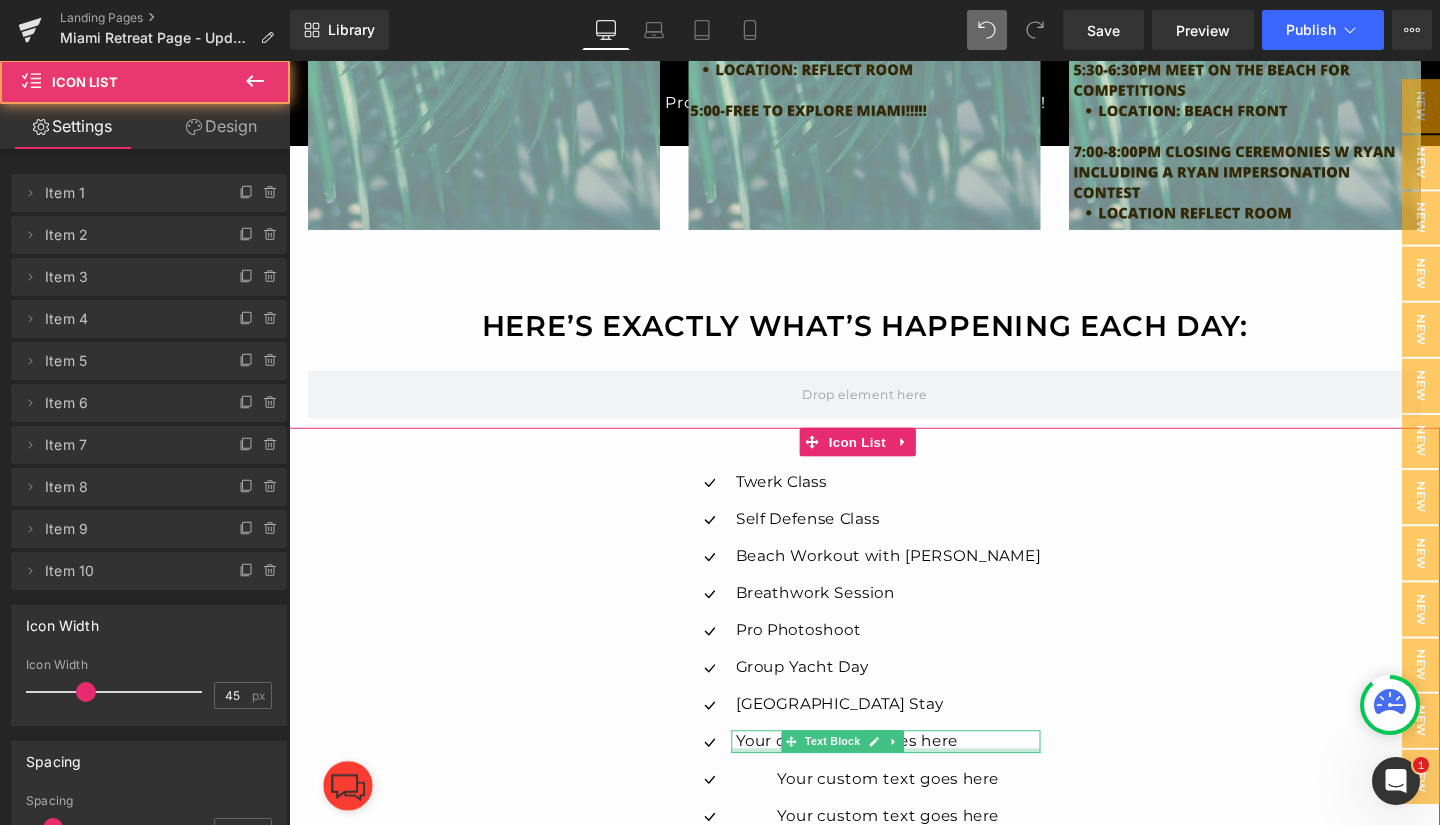 click at bounding box center (917, 786) 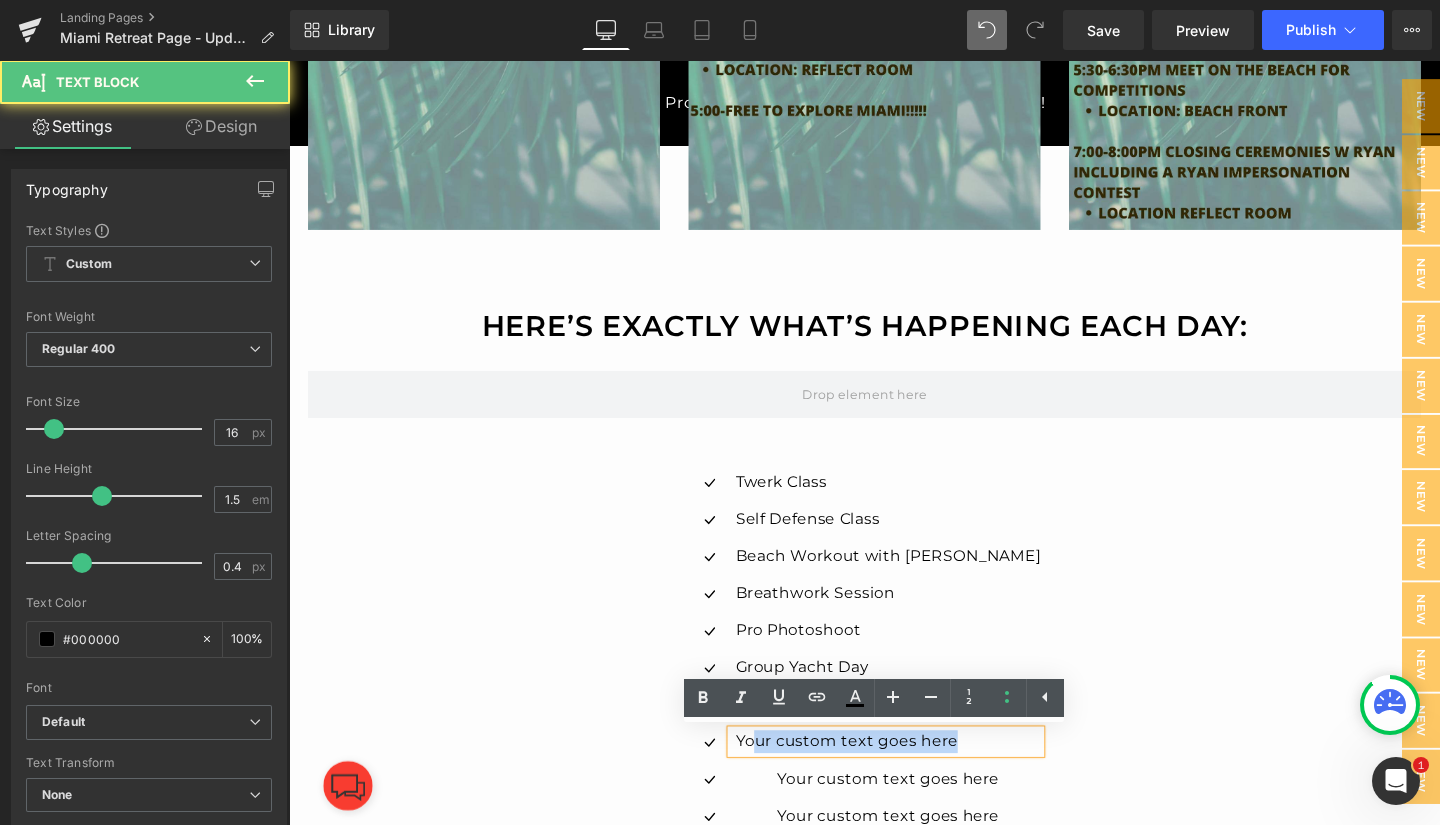 drag, startPoint x: 1024, startPoint y: 777, endPoint x: 818, endPoint y: 787, distance: 206.24257 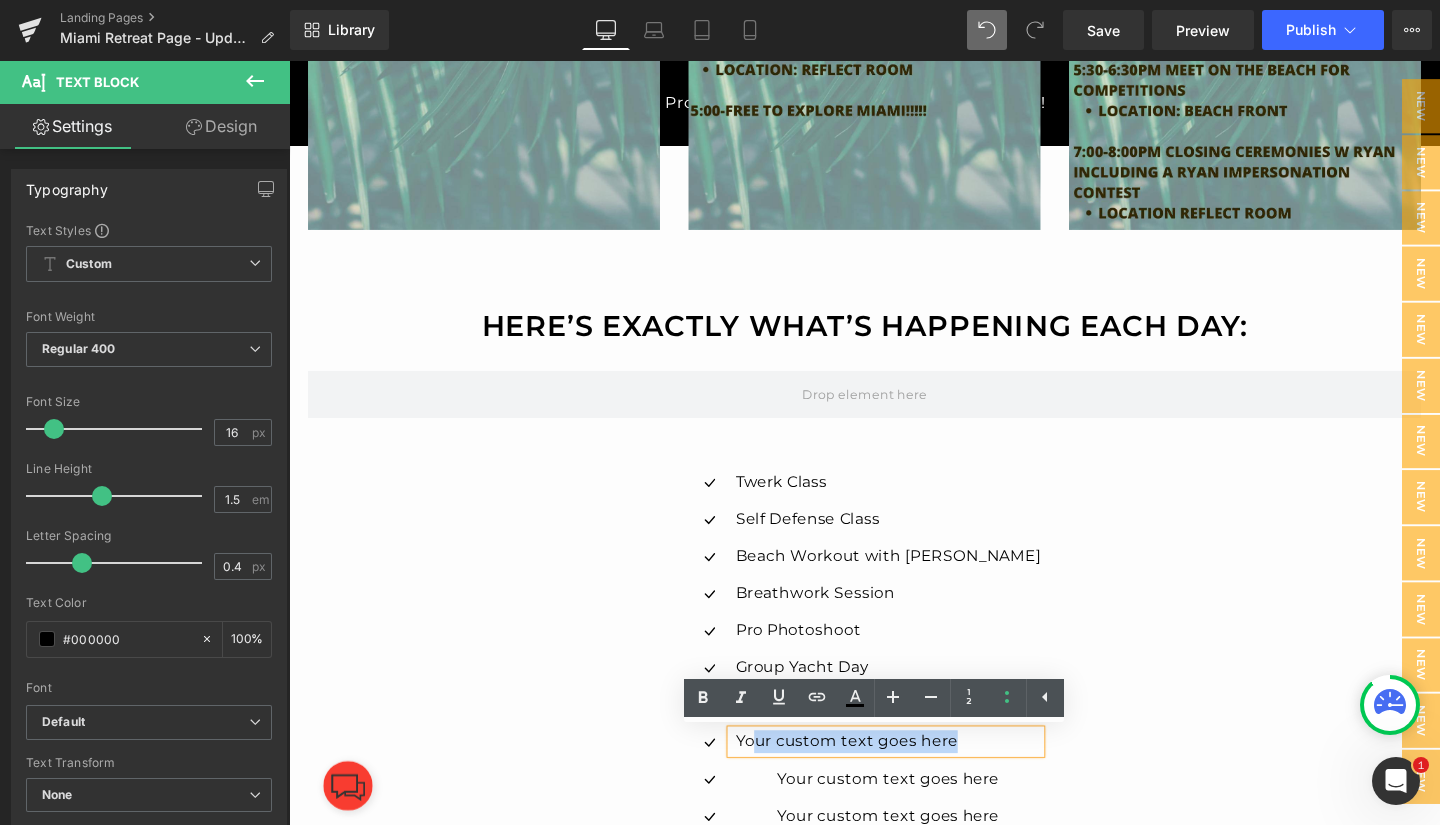 type 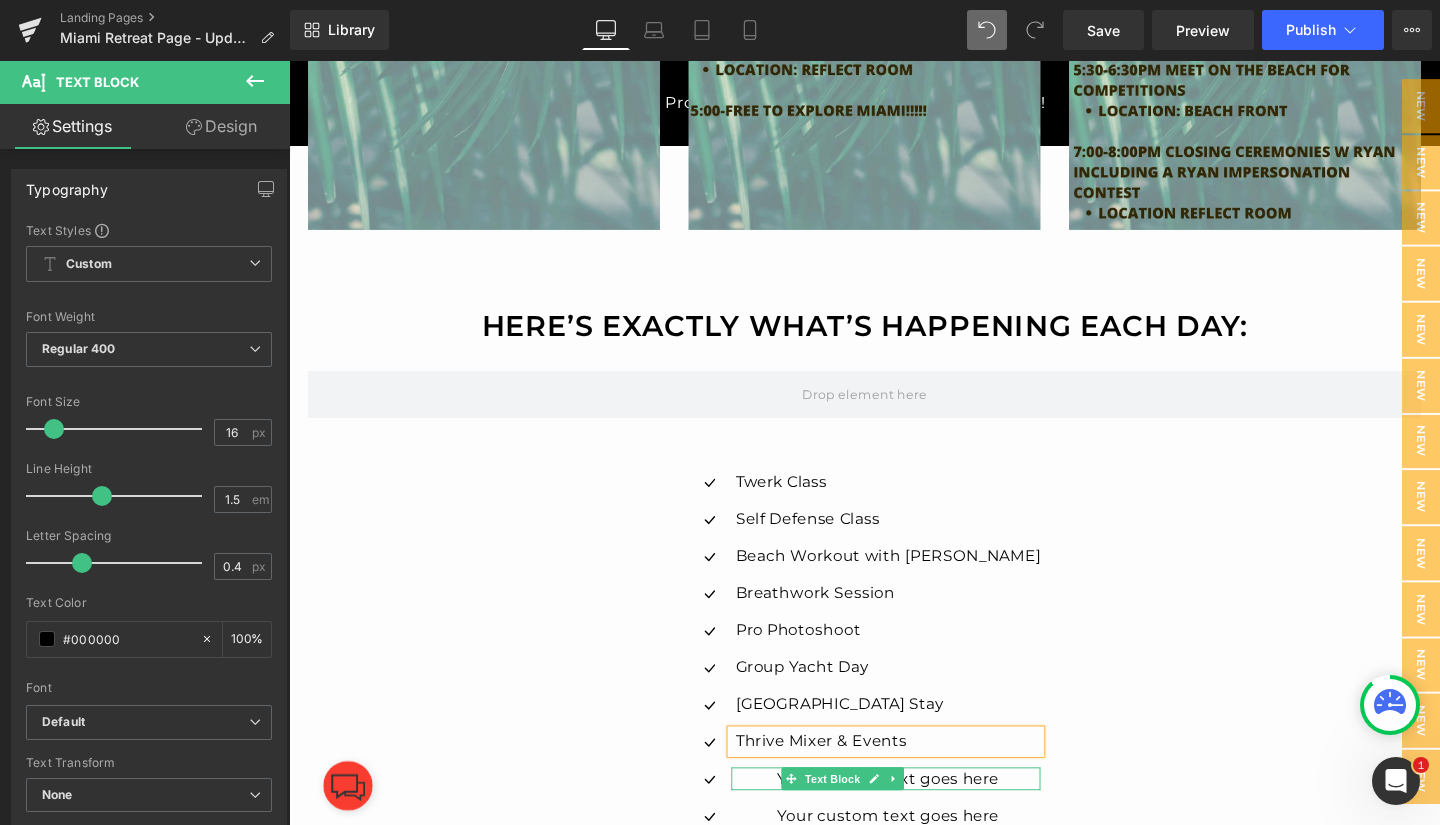 click on "Your custom text goes here" at bounding box center [919, 816] 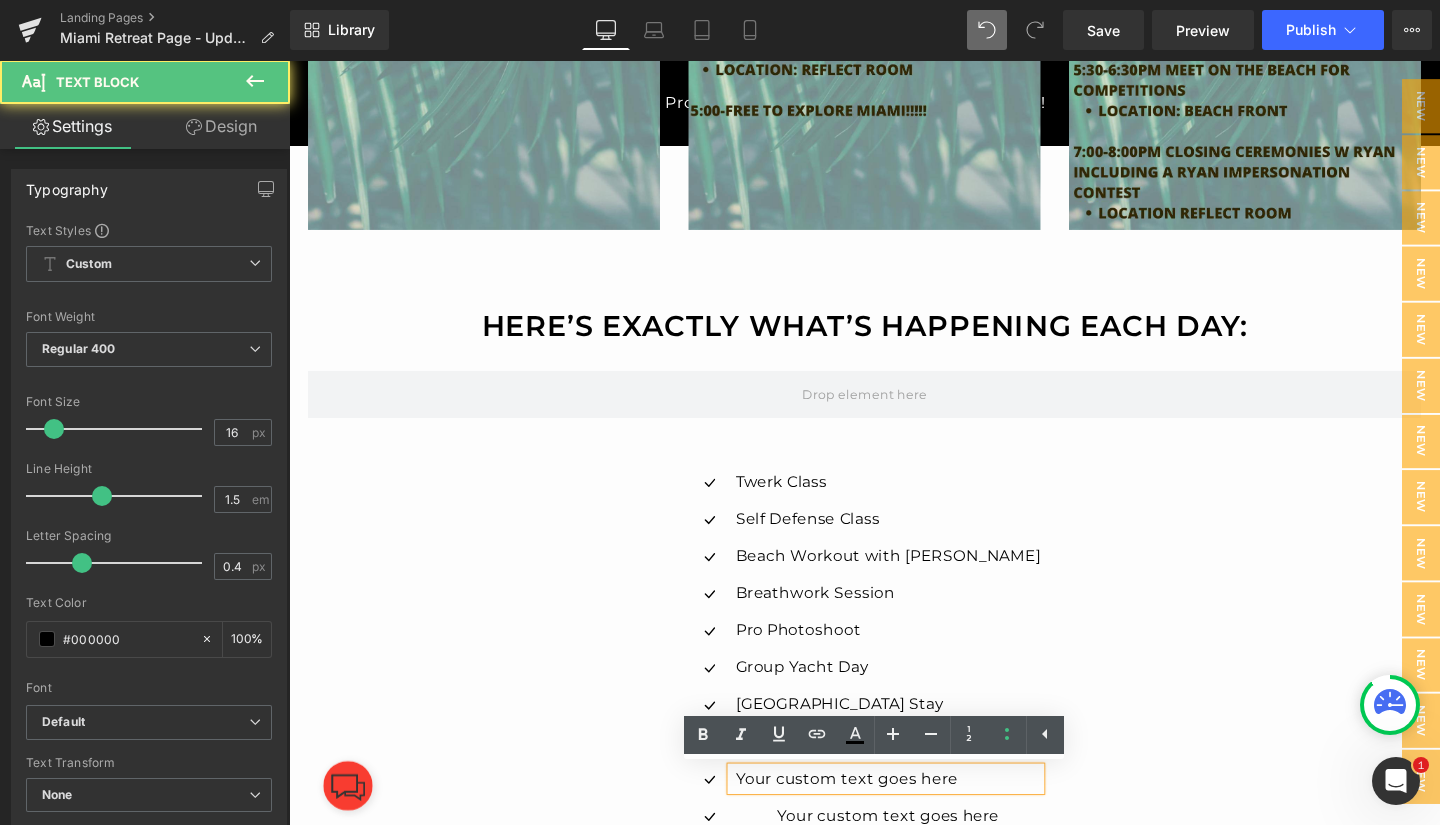 click on "Your custom text goes here" at bounding box center (919, 816) 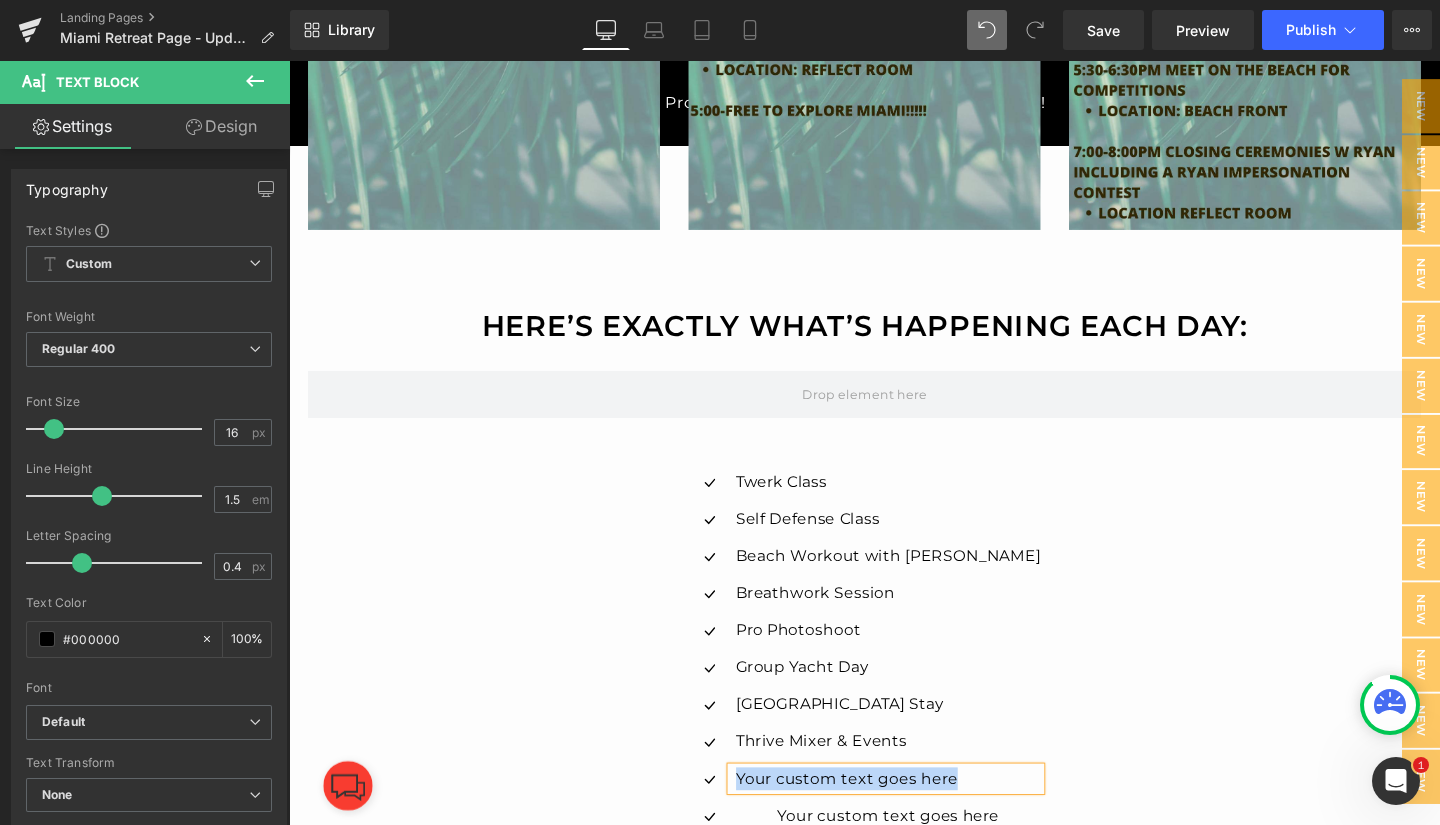 type 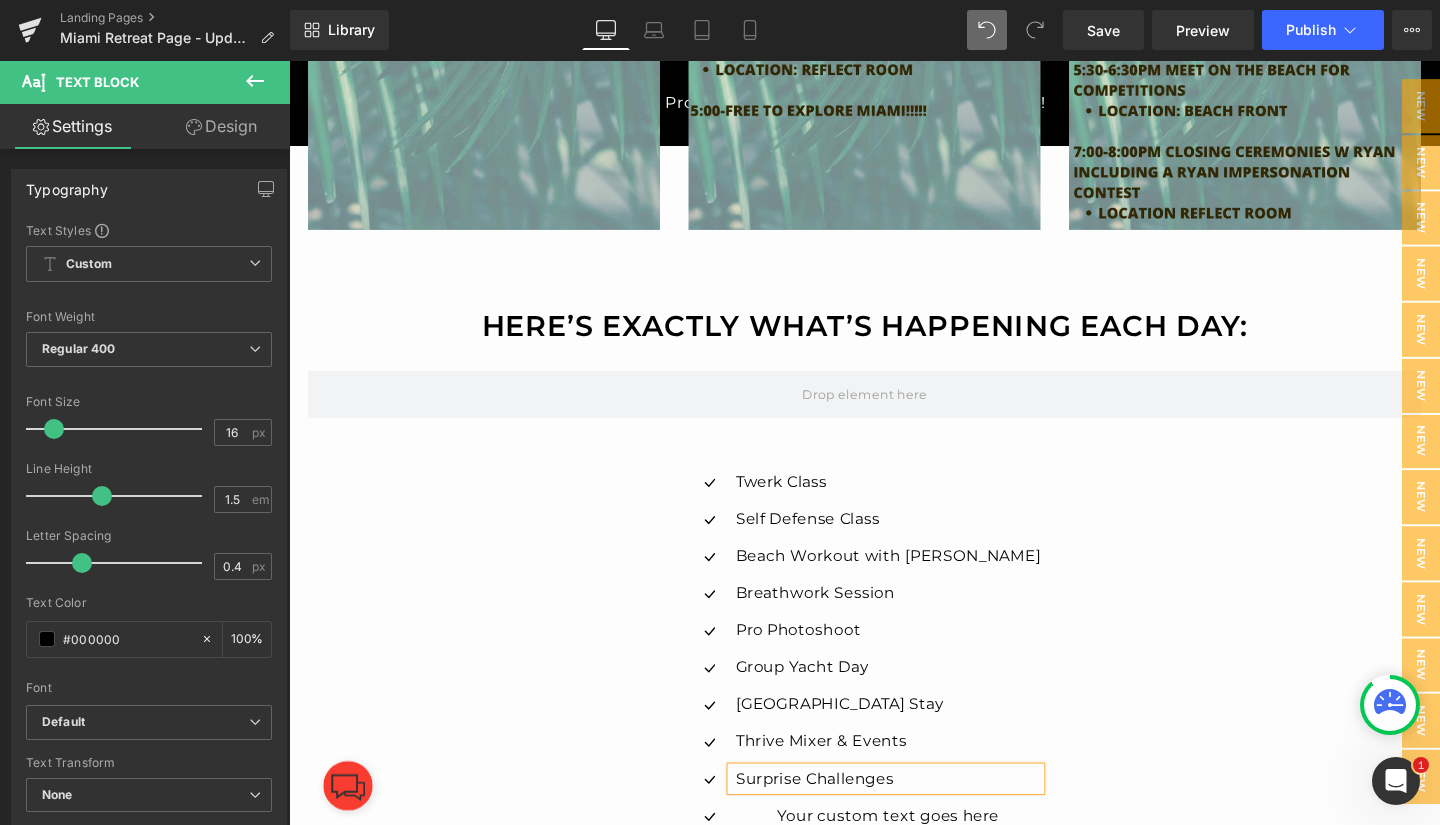 scroll, scrollTop: 4497, scrollLeft: 0, axis: vertical 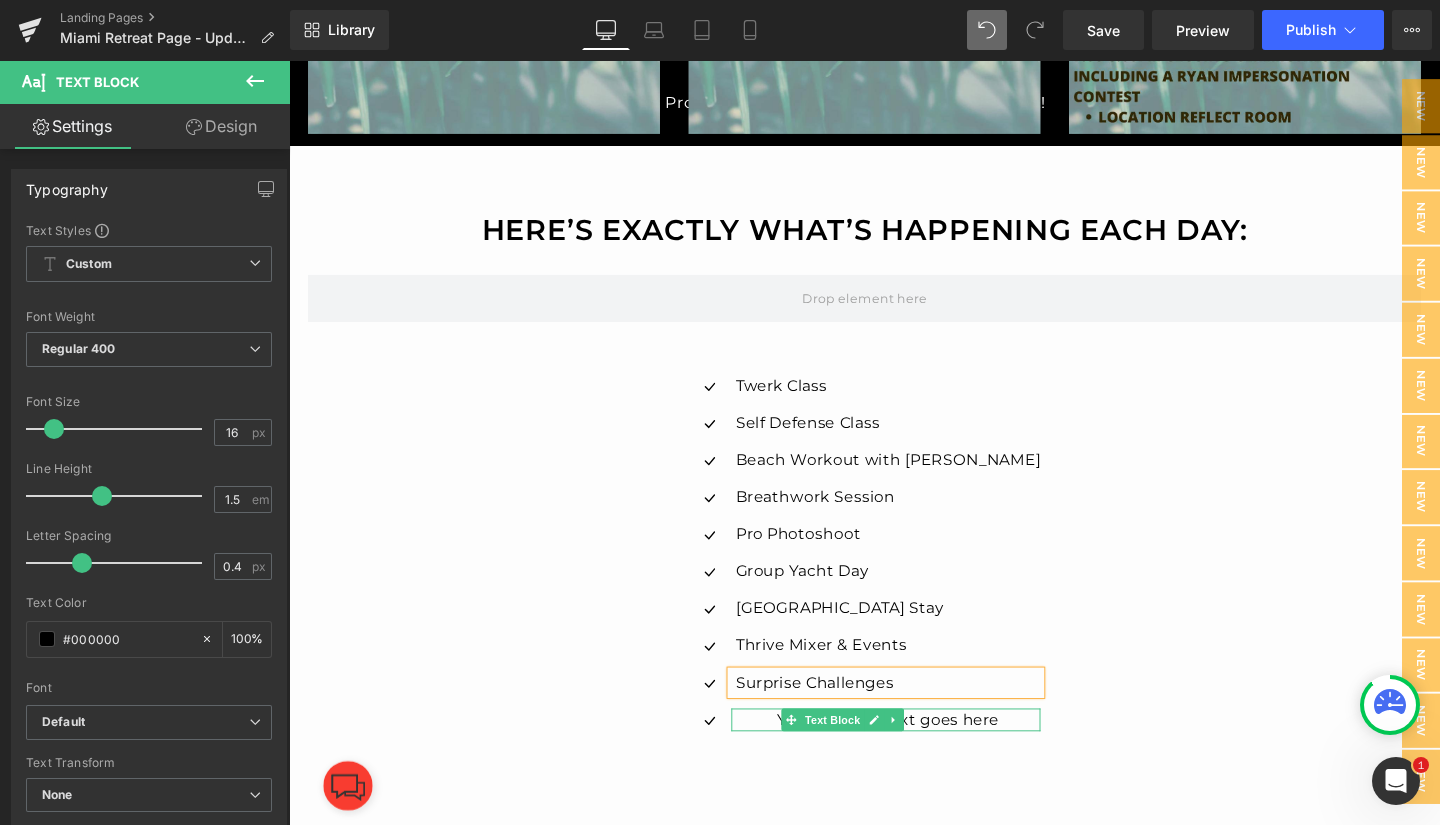 click on "Your custom text goes here" at bounding box center [919, 754] 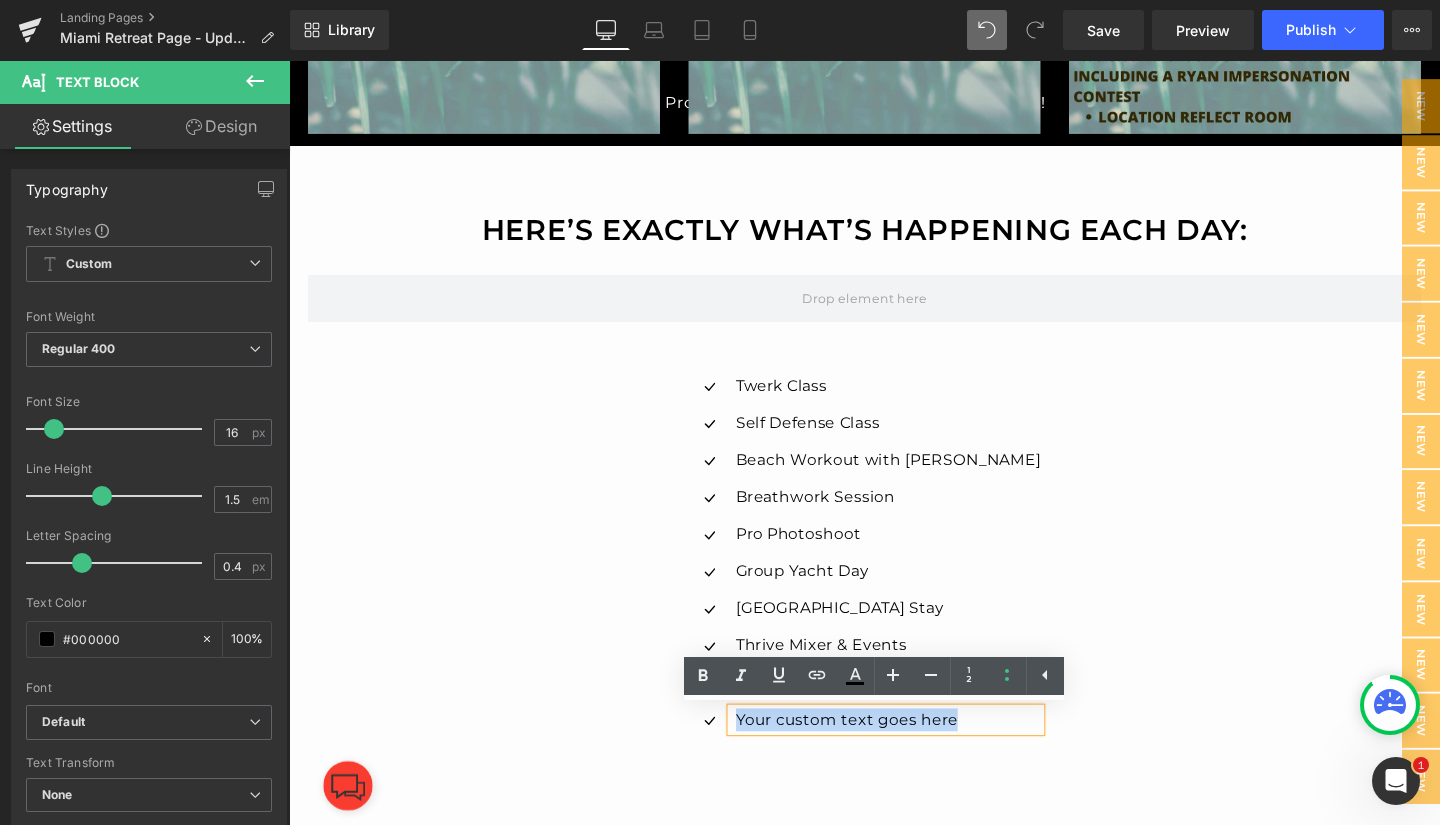 drag, startPoint x: 798, startPoint y: 754, endPoint x: 1030, endPoint y: 755, distance: 232.00215 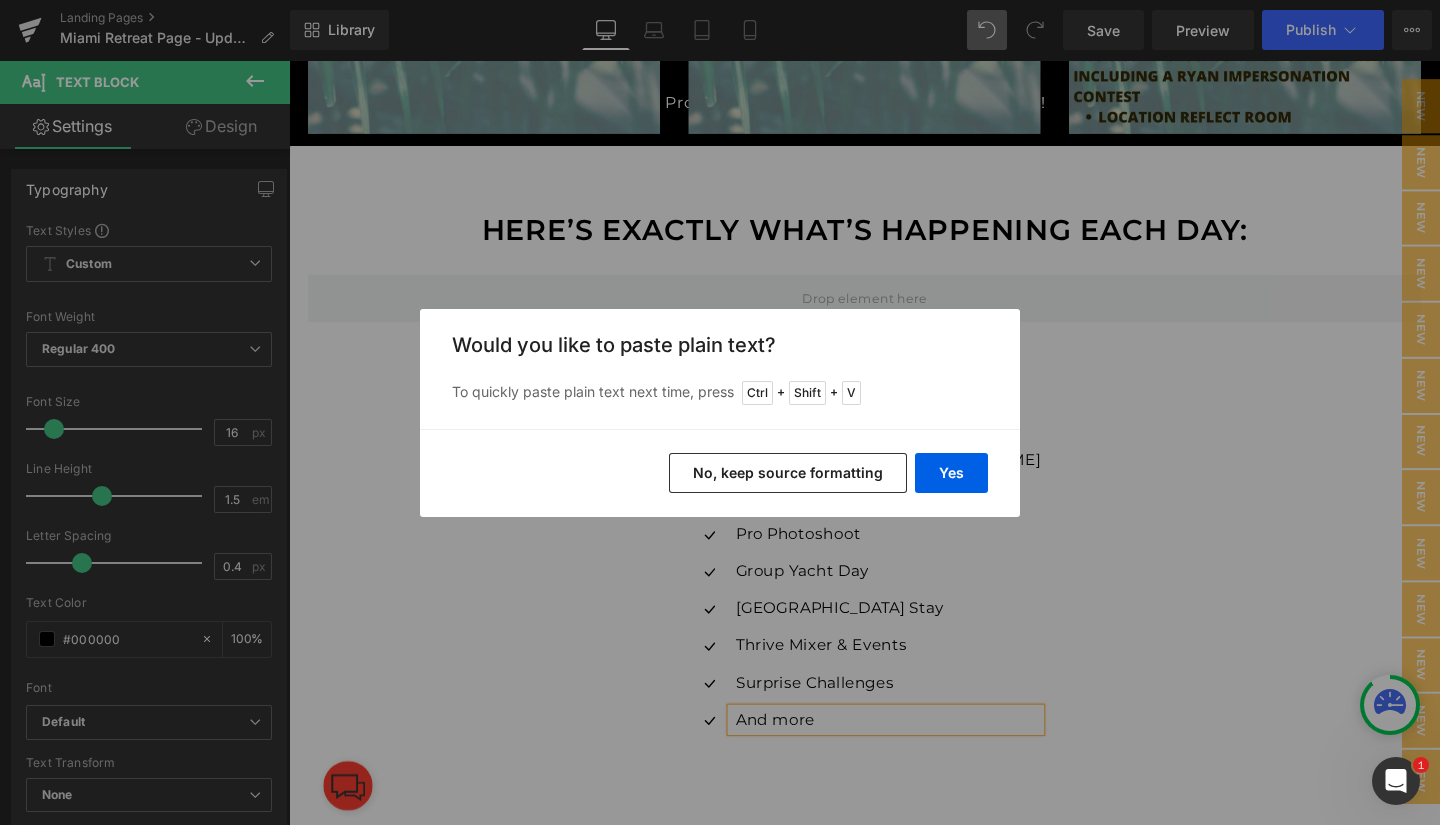 click on "No, keep source formatting" at bounding box center [788, 473] 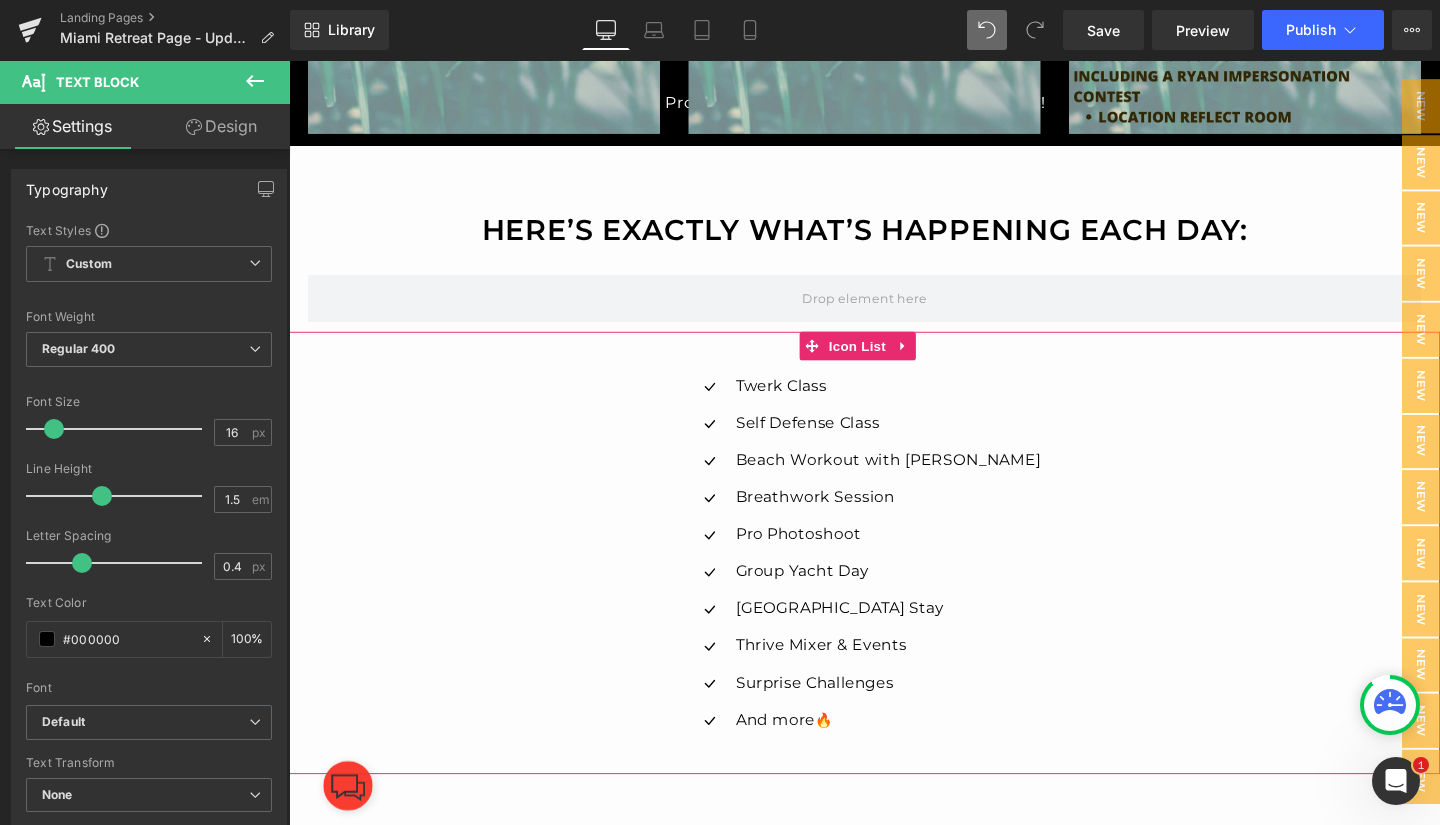 click on "Icon
Twerk Class
Text Block
Icon
Self Defense Class
Text Block
Icon
Beach Workout with [PERSON_NAME]
Text Block
Icon
Breathwork Session Text Block
Icon
Pro Photoshoot Text Block
Icon" at bounding box center (894, 586) 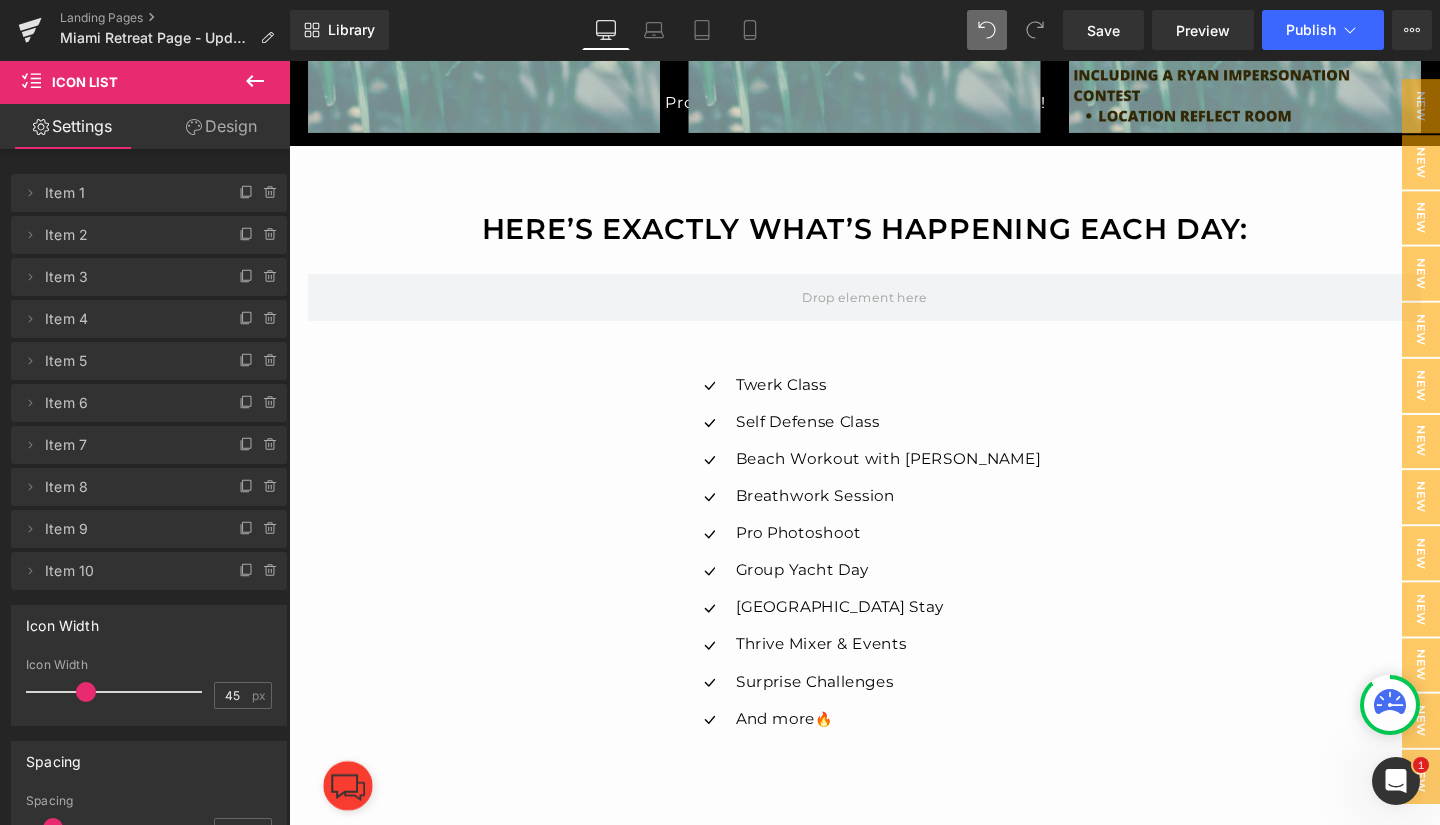 scroll, scrollTop: 4494, scrollLeft: 0, axis: vertical 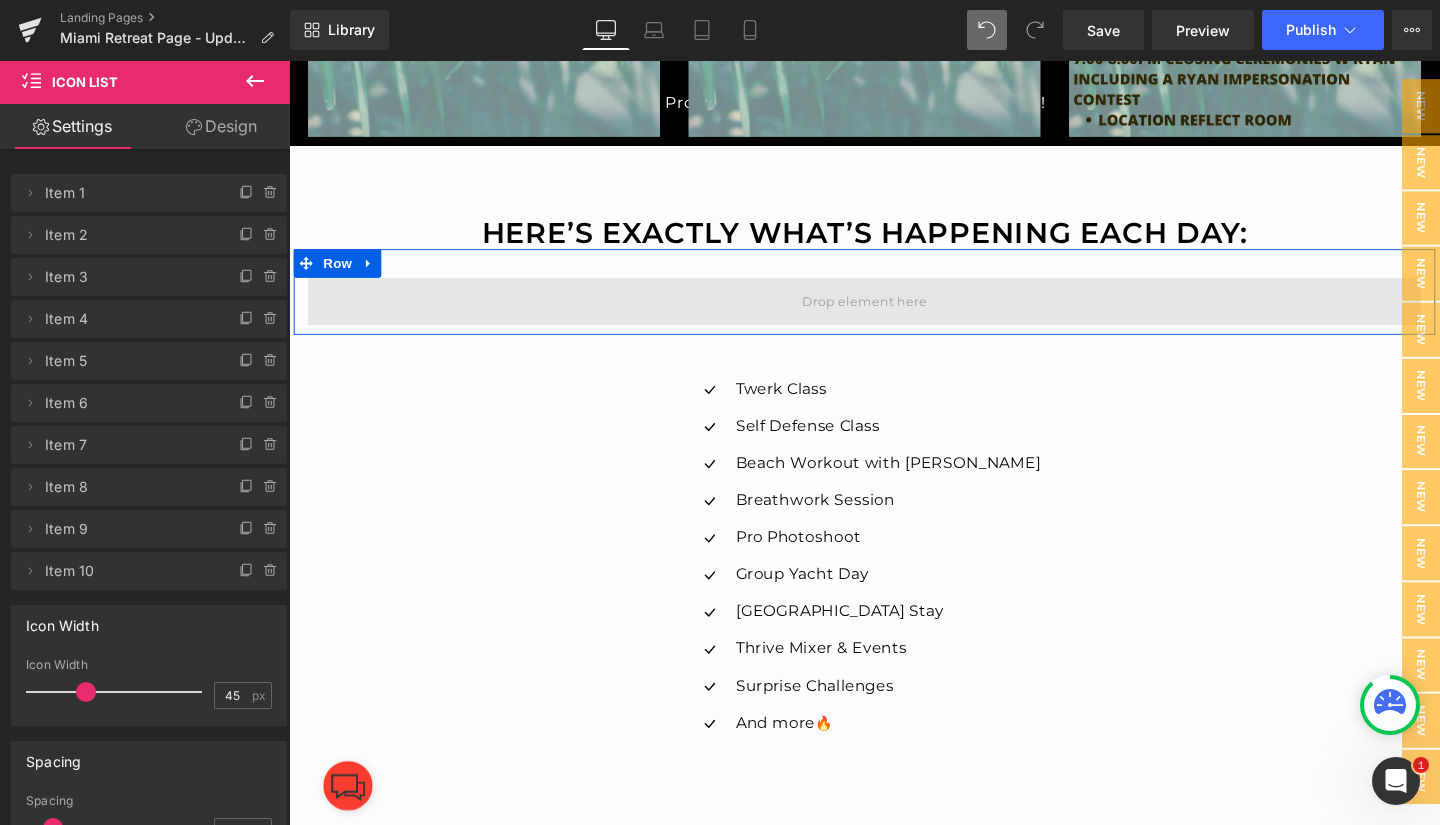click at bounding box center [894, 315] 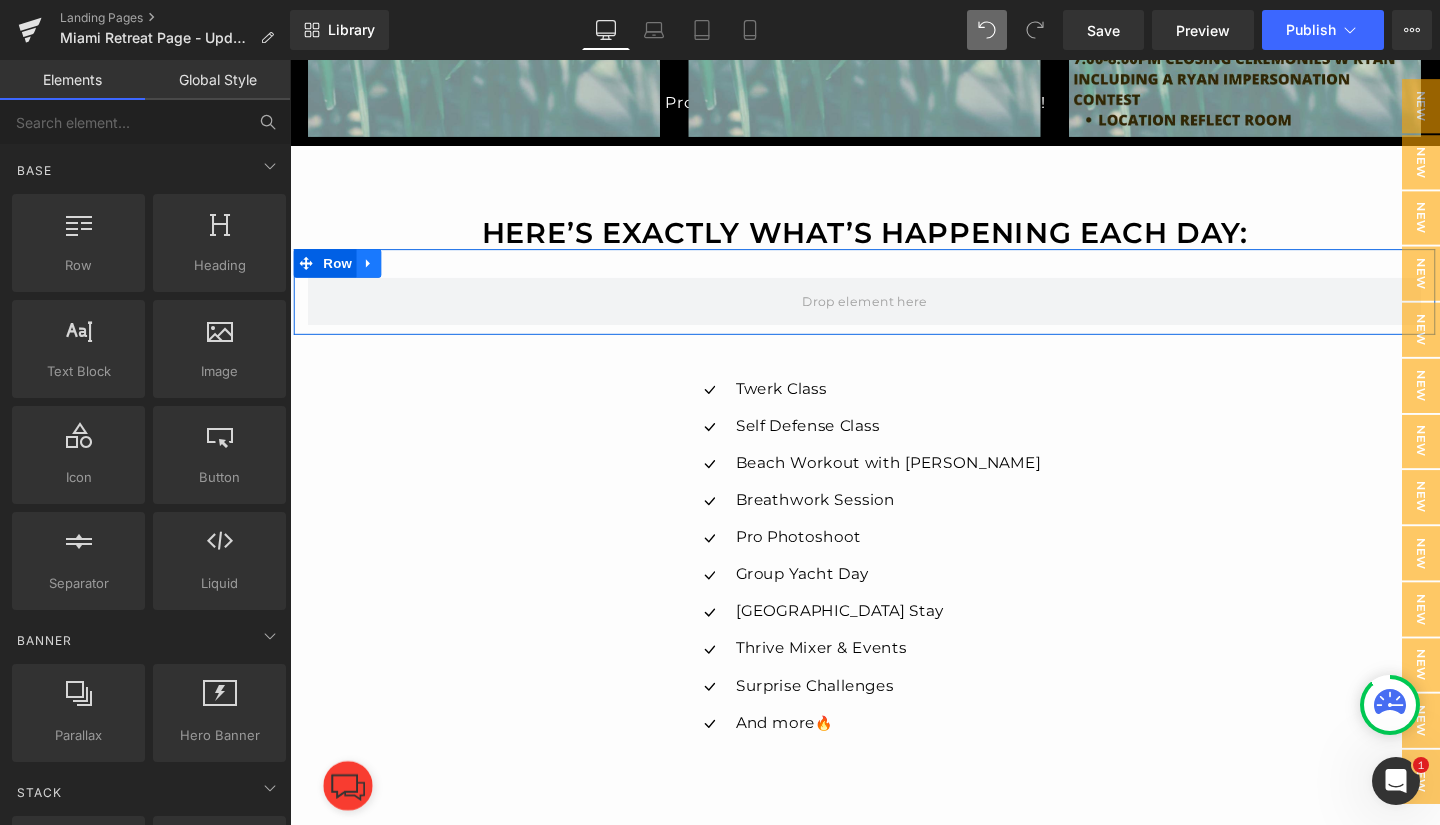 click 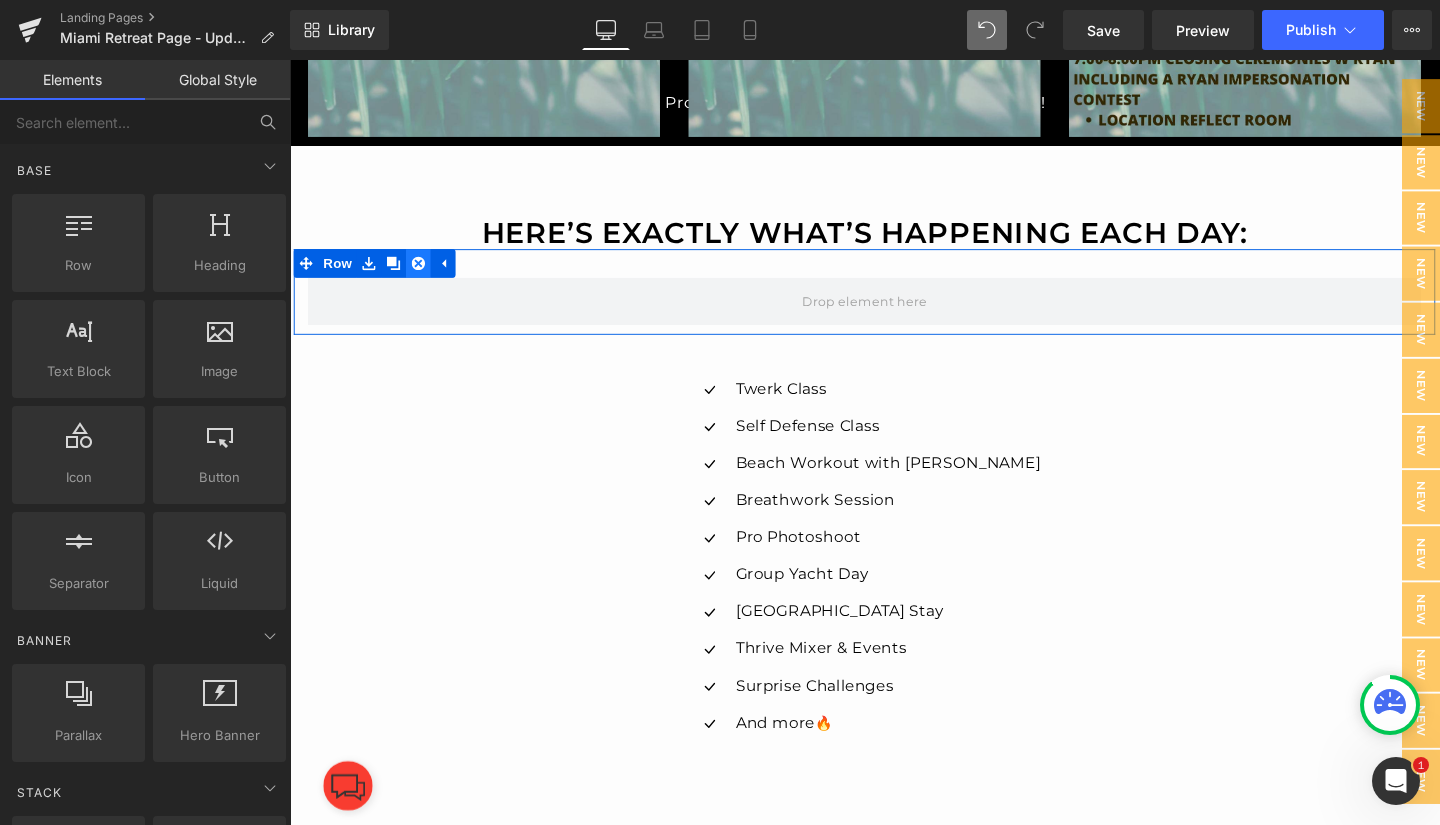 click 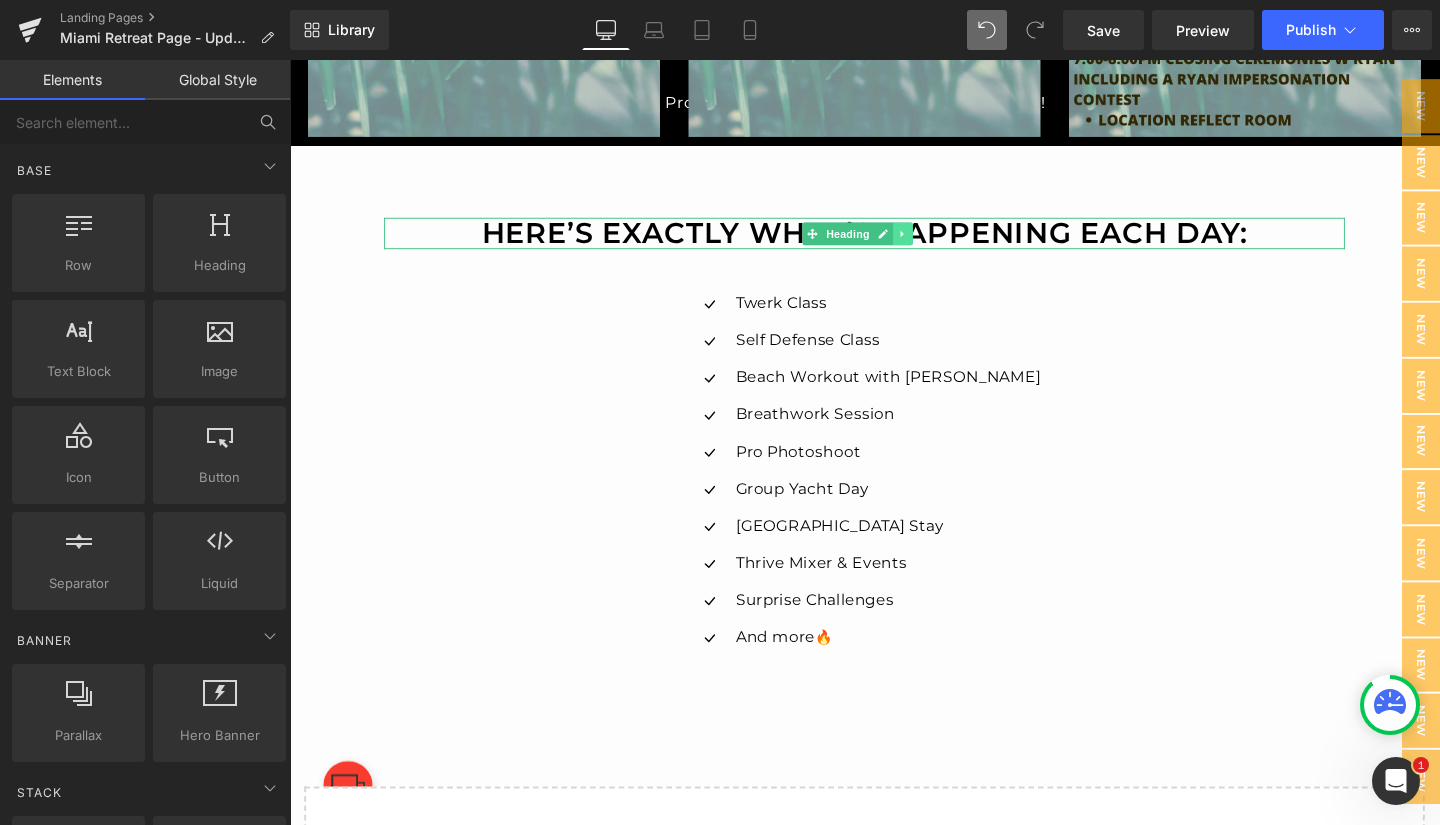 click 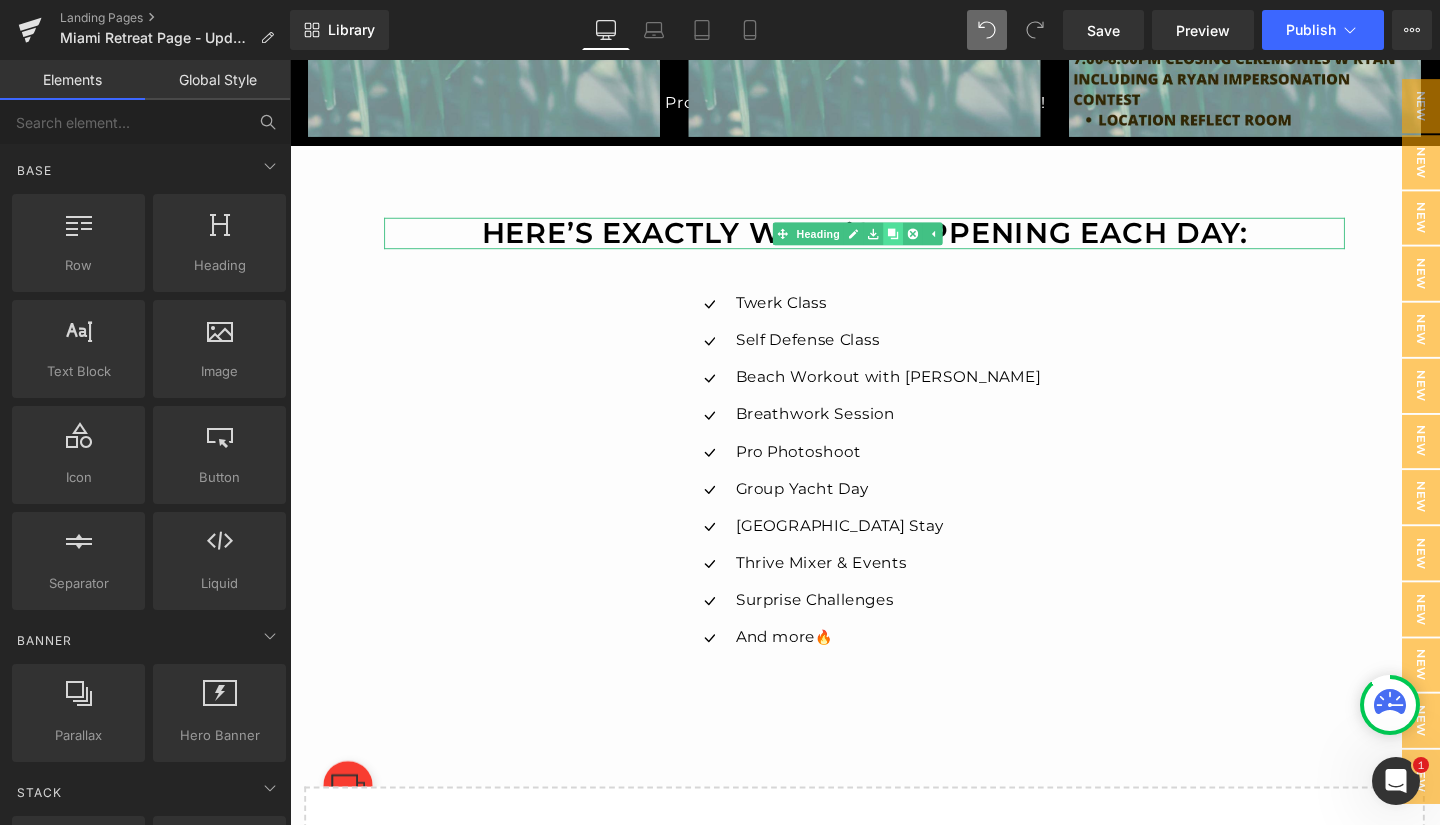 click 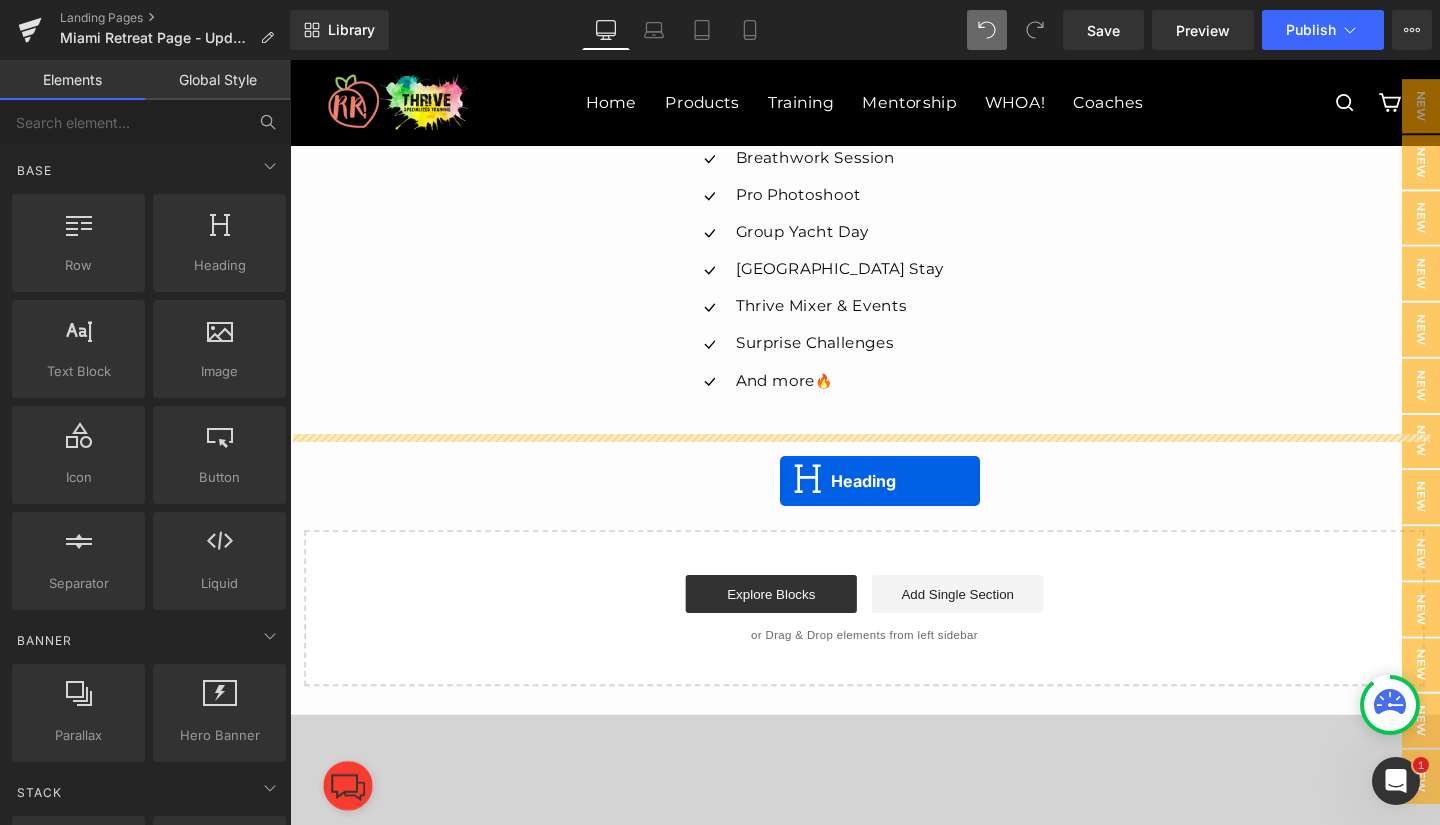 drag, startPoint x: 838, startPoint y: 274, endPoint x: 805, endPoint y: 504, distance: 232.35533 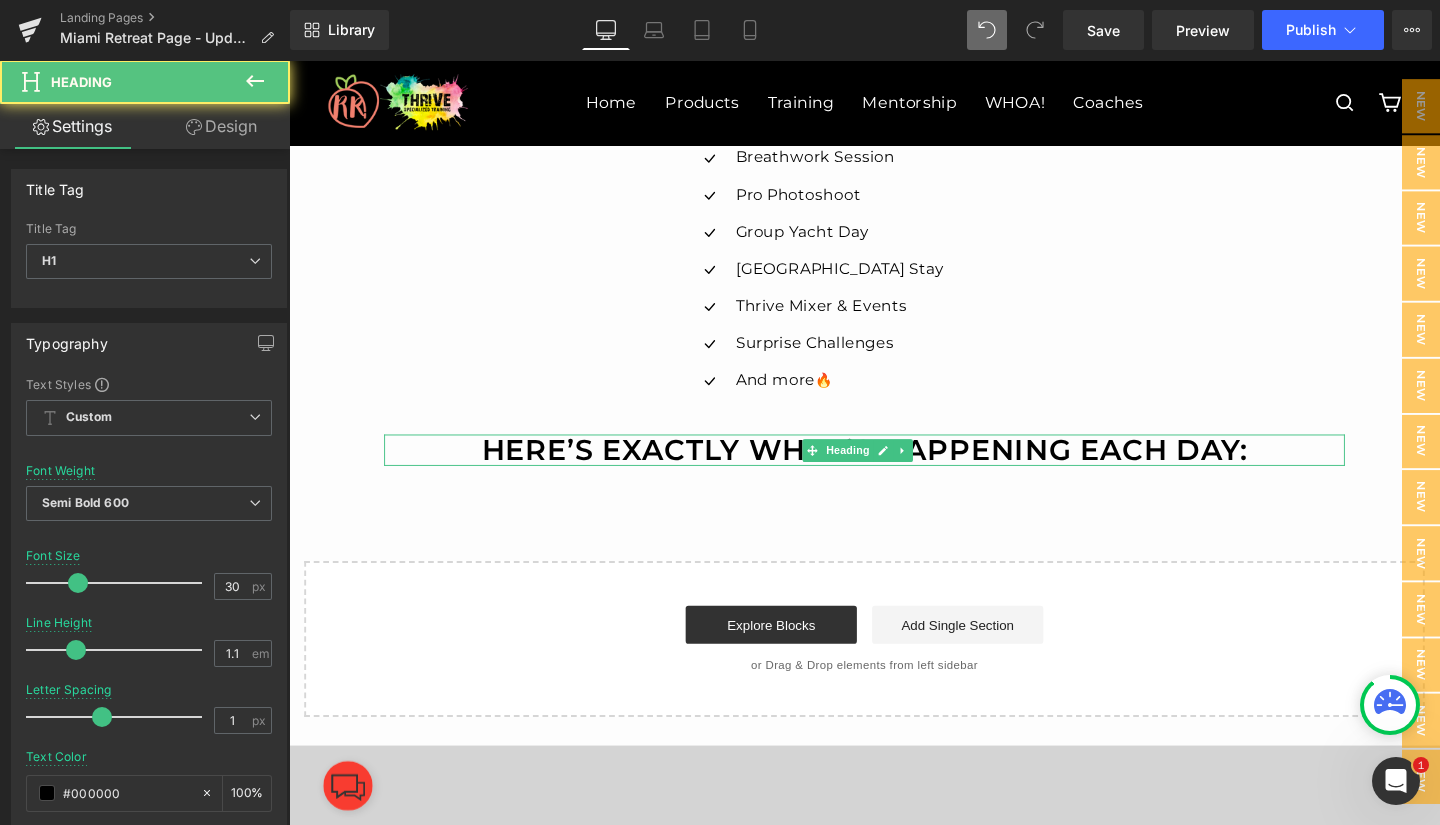 click on "Here’s Exactly What’s Happening Each Day:" at bounding box center [894, 470] 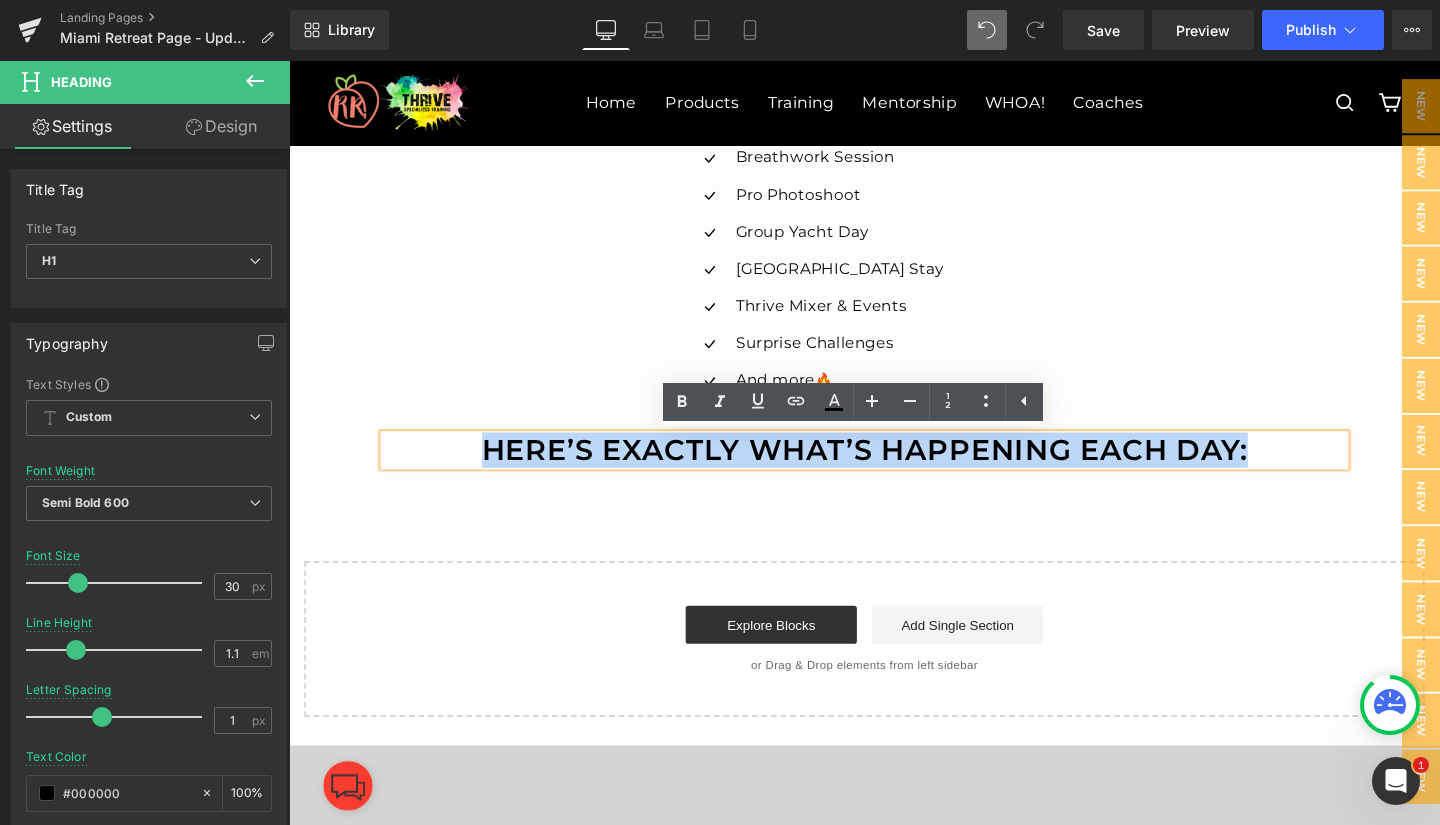 drag, startPoint x: 483, startPoint y: 464, endPoint x: 1297, endPoint y: 475, distance: 814.07434 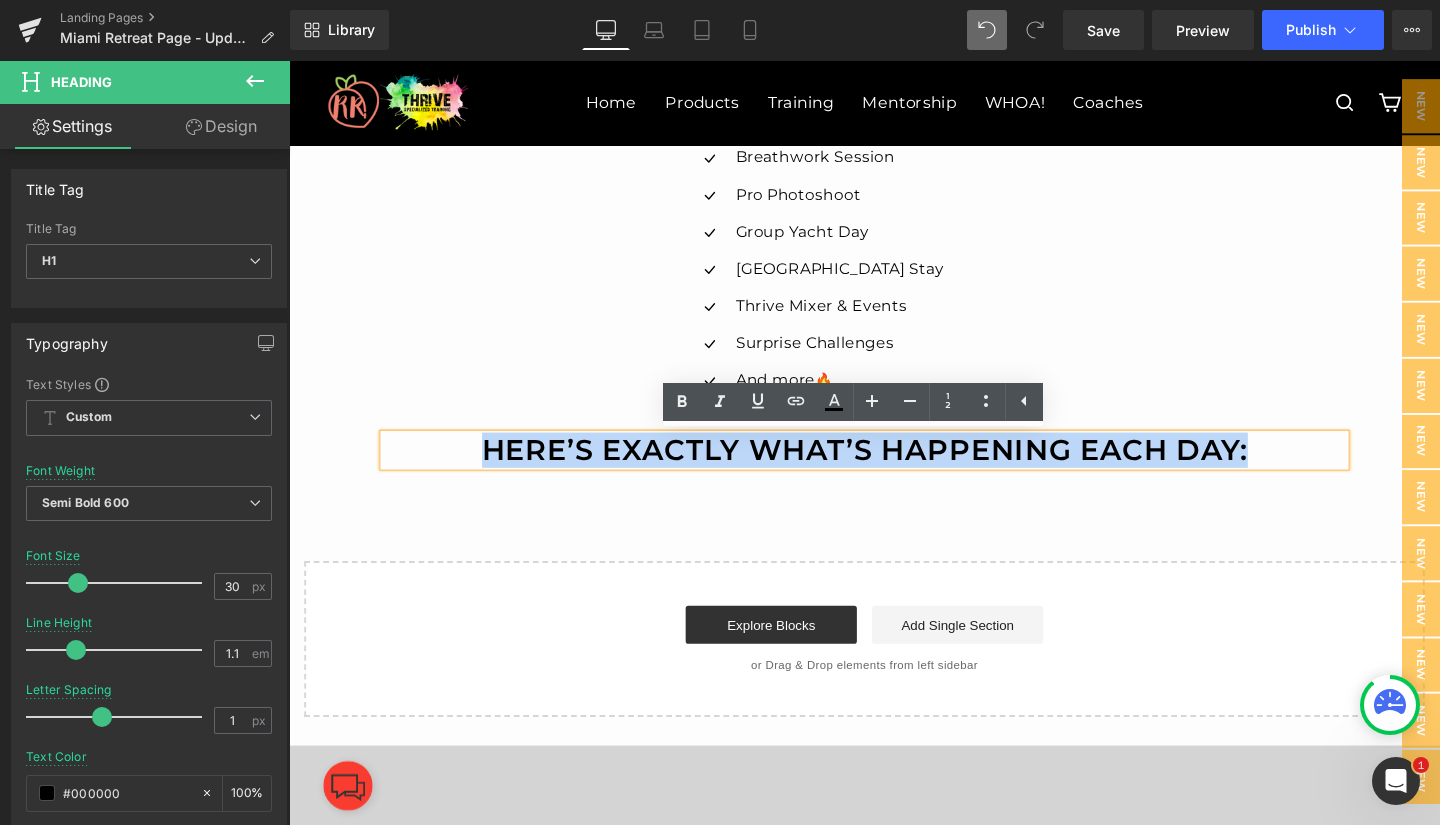 click on "Here’s Exactly What’s Happening Each Day:" at bounding box center (894, 470) 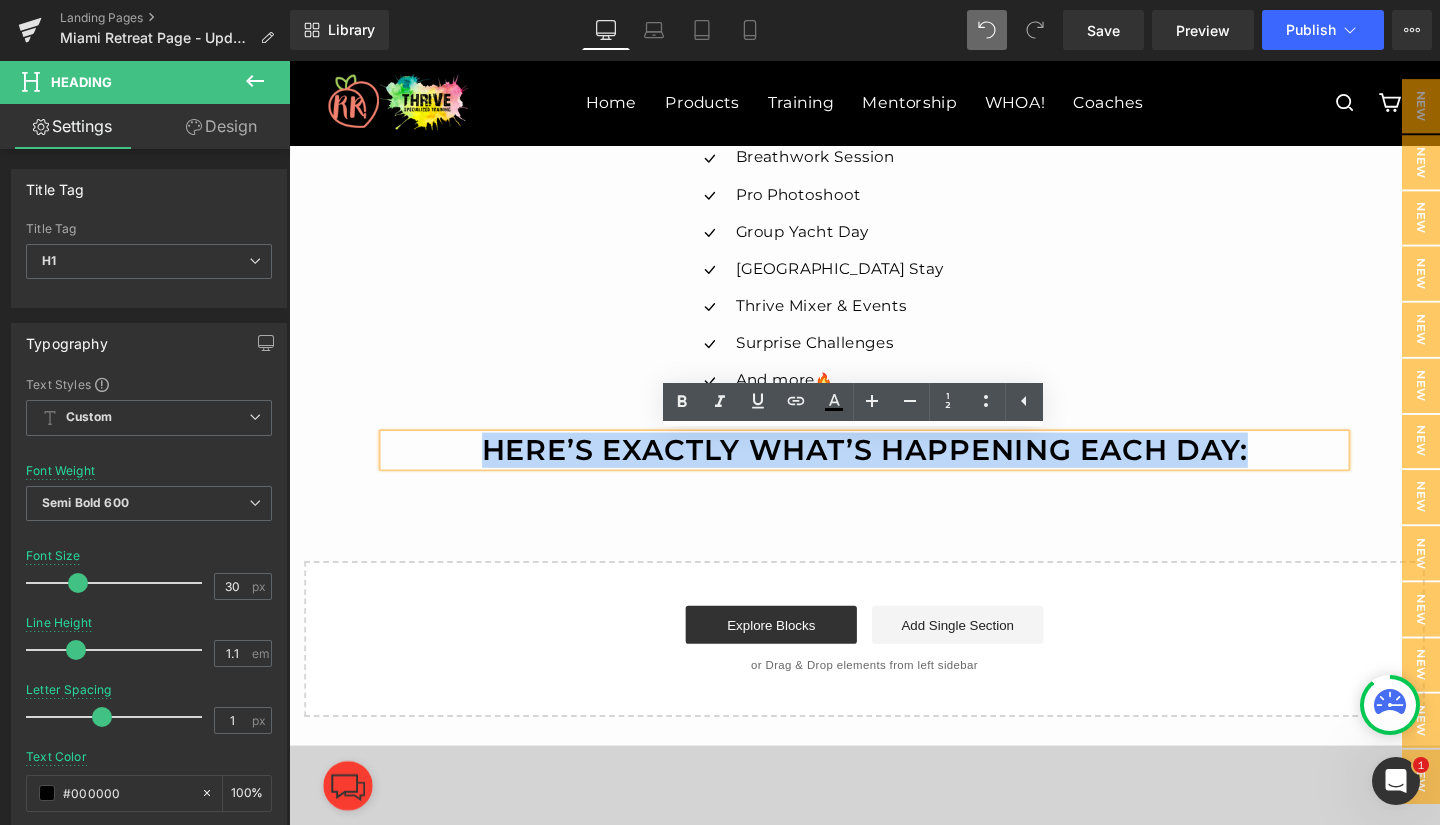 type 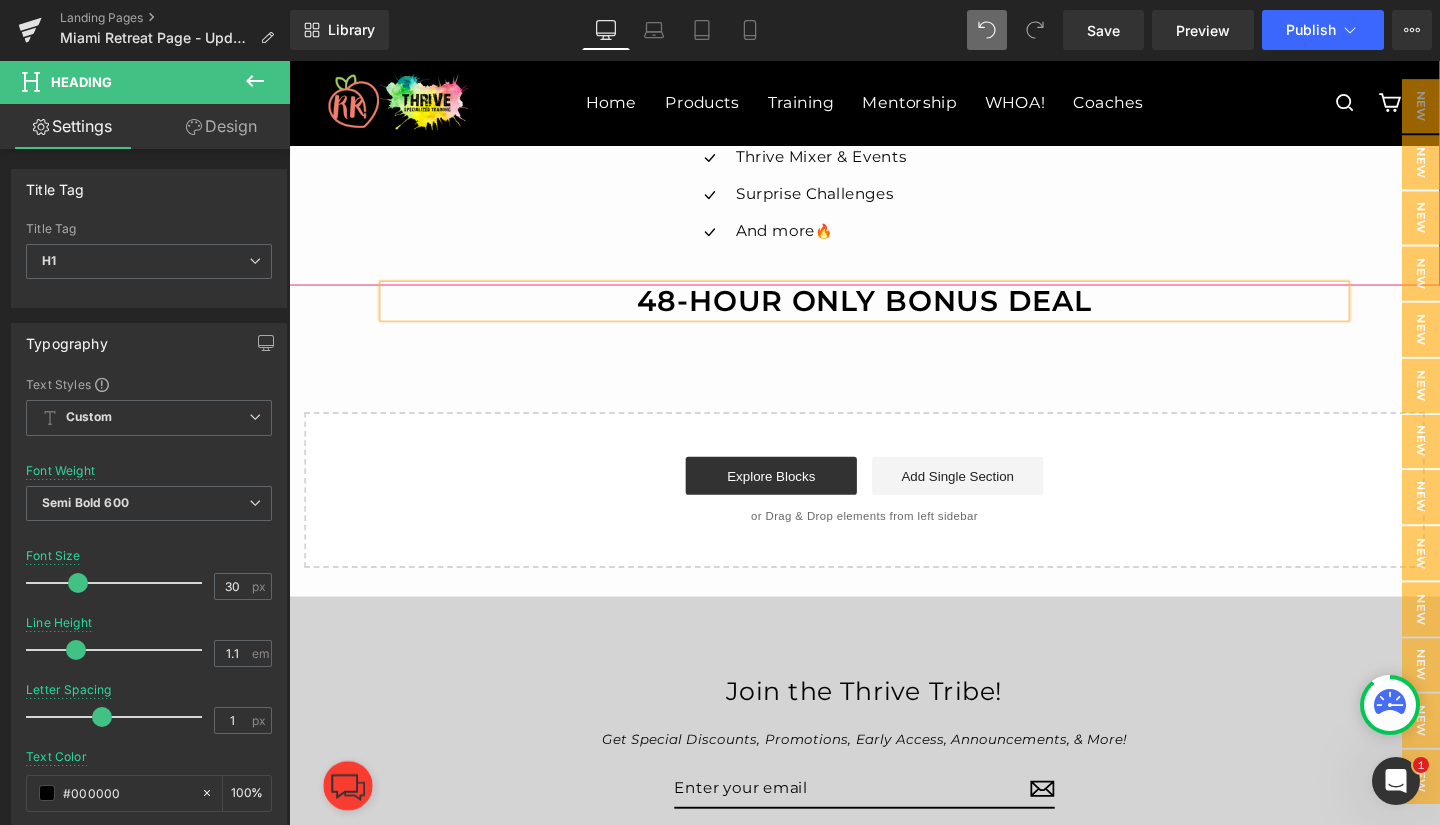 scroll, scrollTop: 4922, scrollLeft: 0, axis: vertical 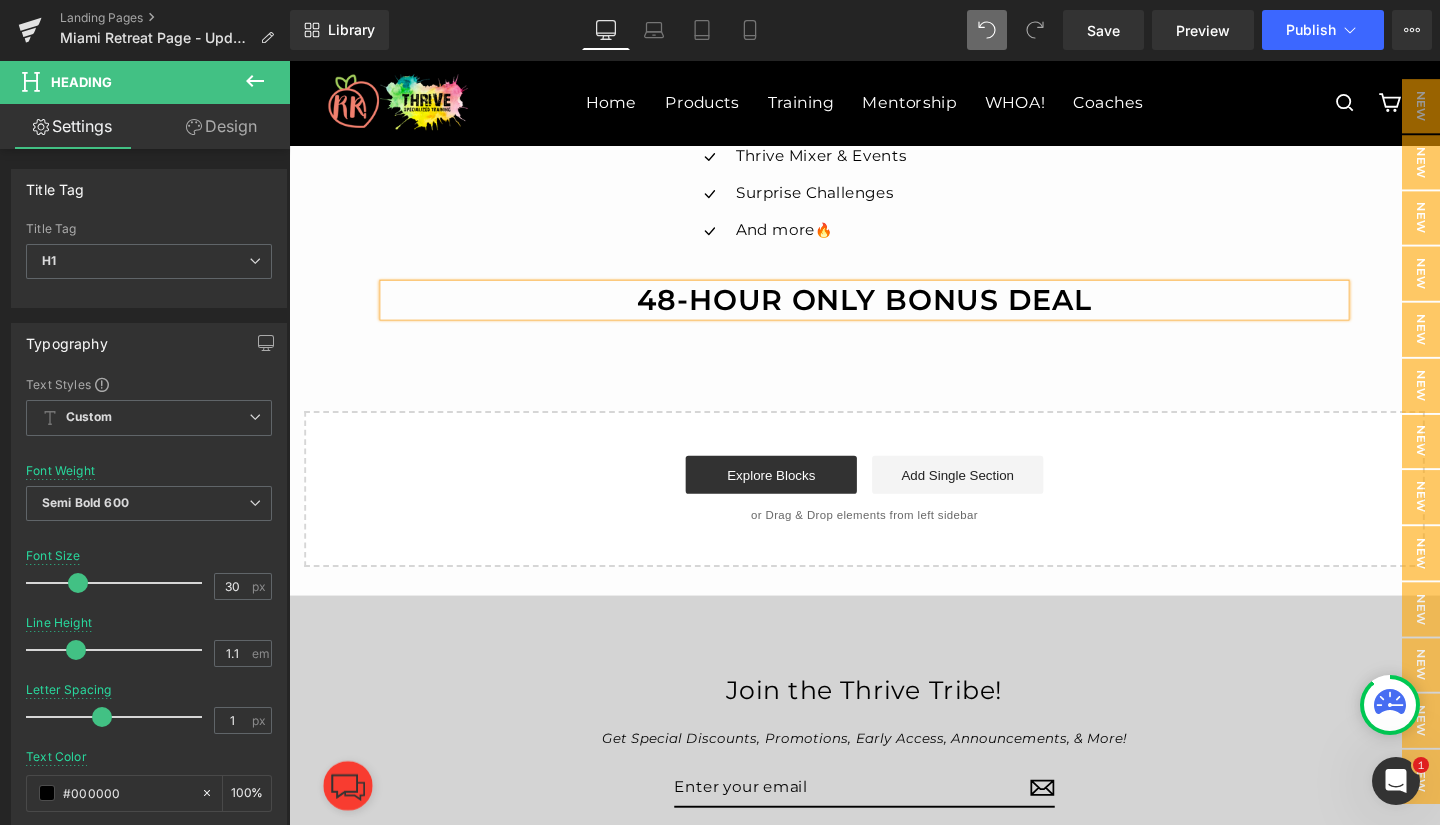 click on "THRIVE 3rd annual Specialized Training Retreat: Limited 48-Hour Deal (Ends Soon) Heading         Row         Row         Join [PERSON_NAME] Read & the Thrive Fam for the most unforgettable weekend of the year: workouts, yacht, beach, twerk class, & more.   Heading         Row
Youtube         Row
Reserve My Spot Now For 20% Off + Free Month of Thrive Heading
ROOM SHARE
Text Block
PRIVATE ROOM
Text Block
Row
Row
$899 - RESERVE YOUR SPOT
Button
$1150 - RESERVE YOUR SPOT
Button
Row         What It Looked Like Last Time... Heading         Row         Image         Image         Row         Image         Image         Row         Image         Row         Row         Row         Text Block         Text Block         Row" at bounding box center [894, -2060] 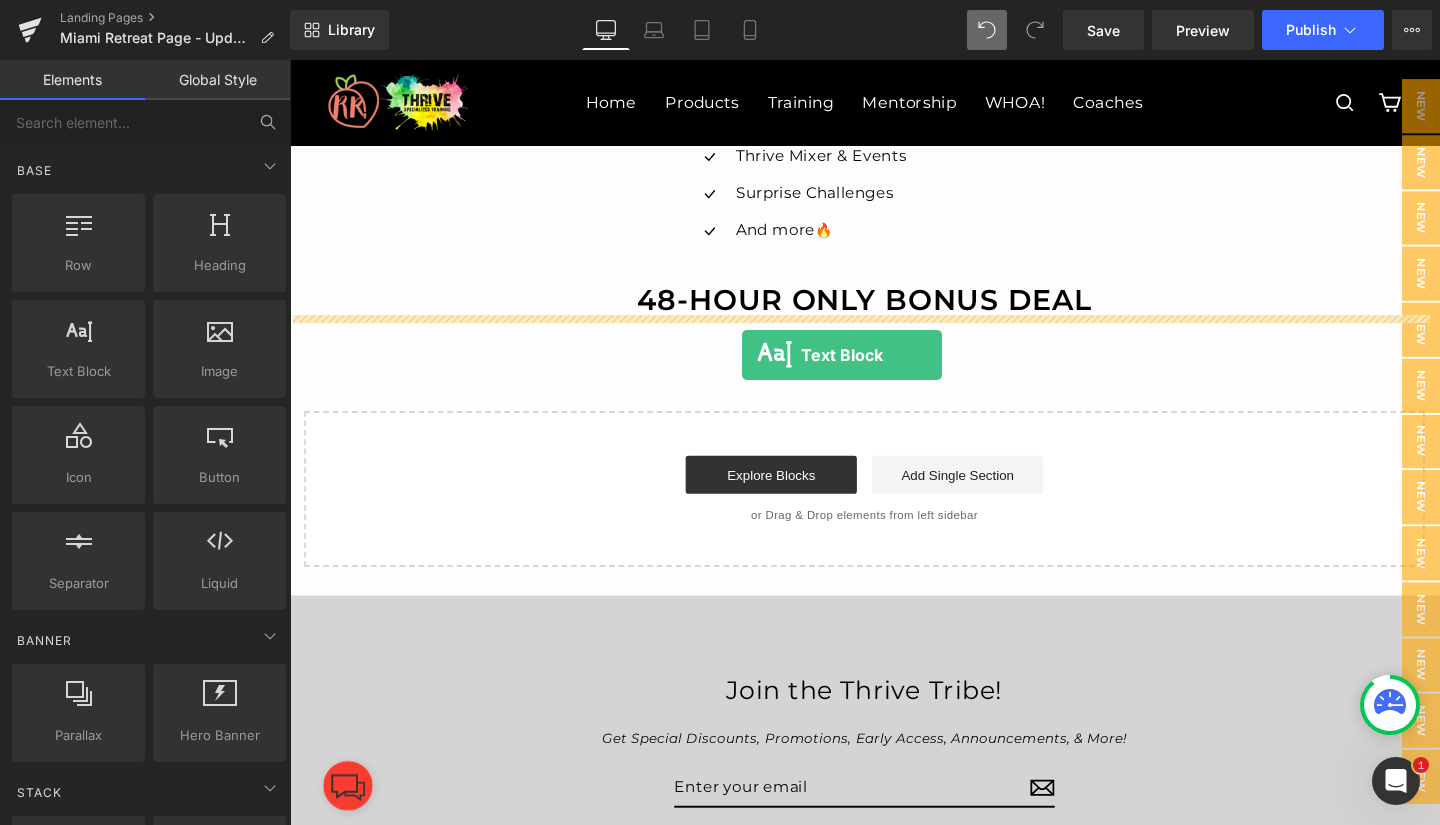 drag, startPoint x: 367, startPoint y: 402, endPoint x: 764, endPoint y: 372, distance: 398.1319 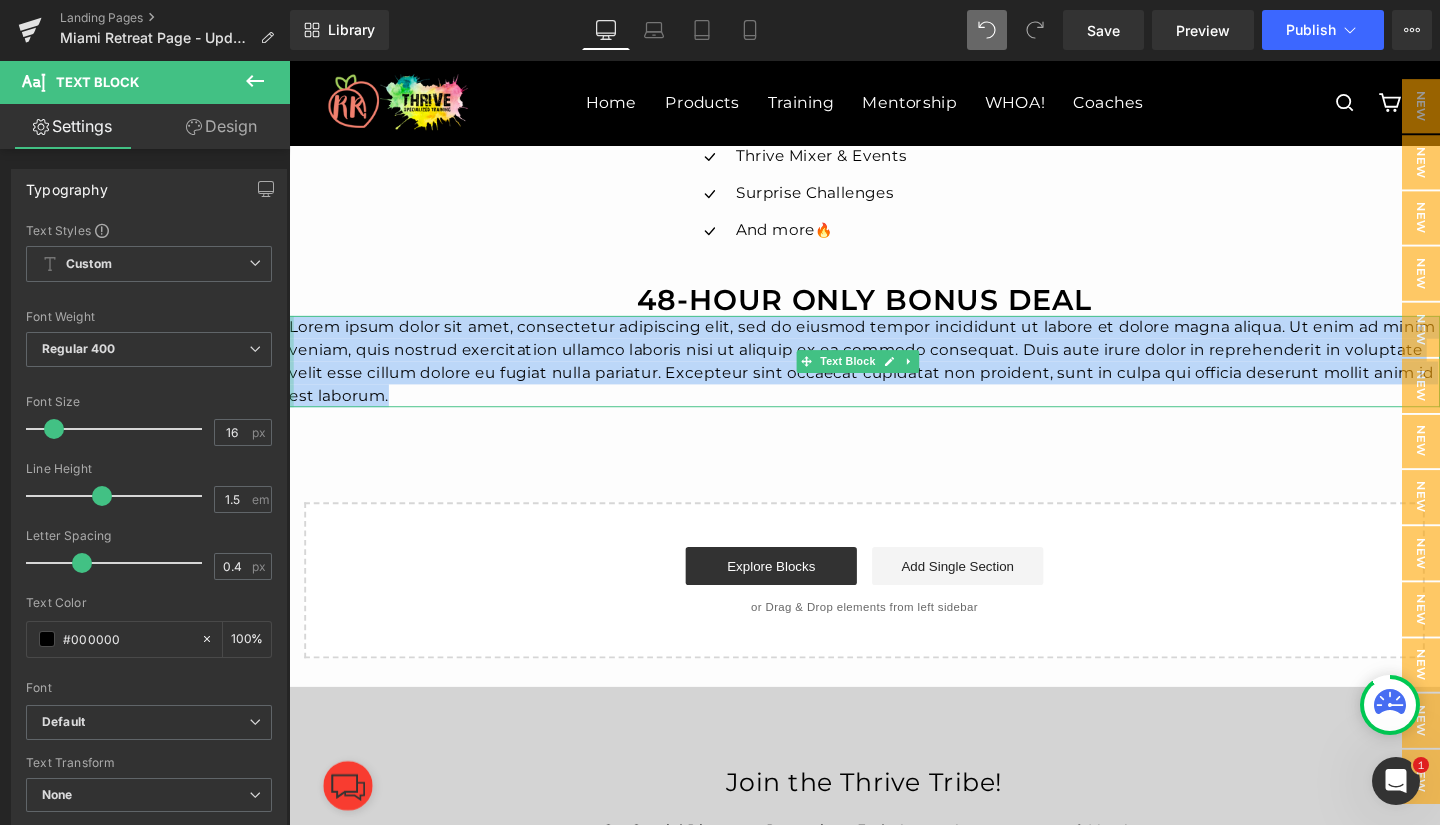 drag, startPoint x: 533, startPoint y: 413, endPoint x: 293, endPoint y: 343, distance: 250 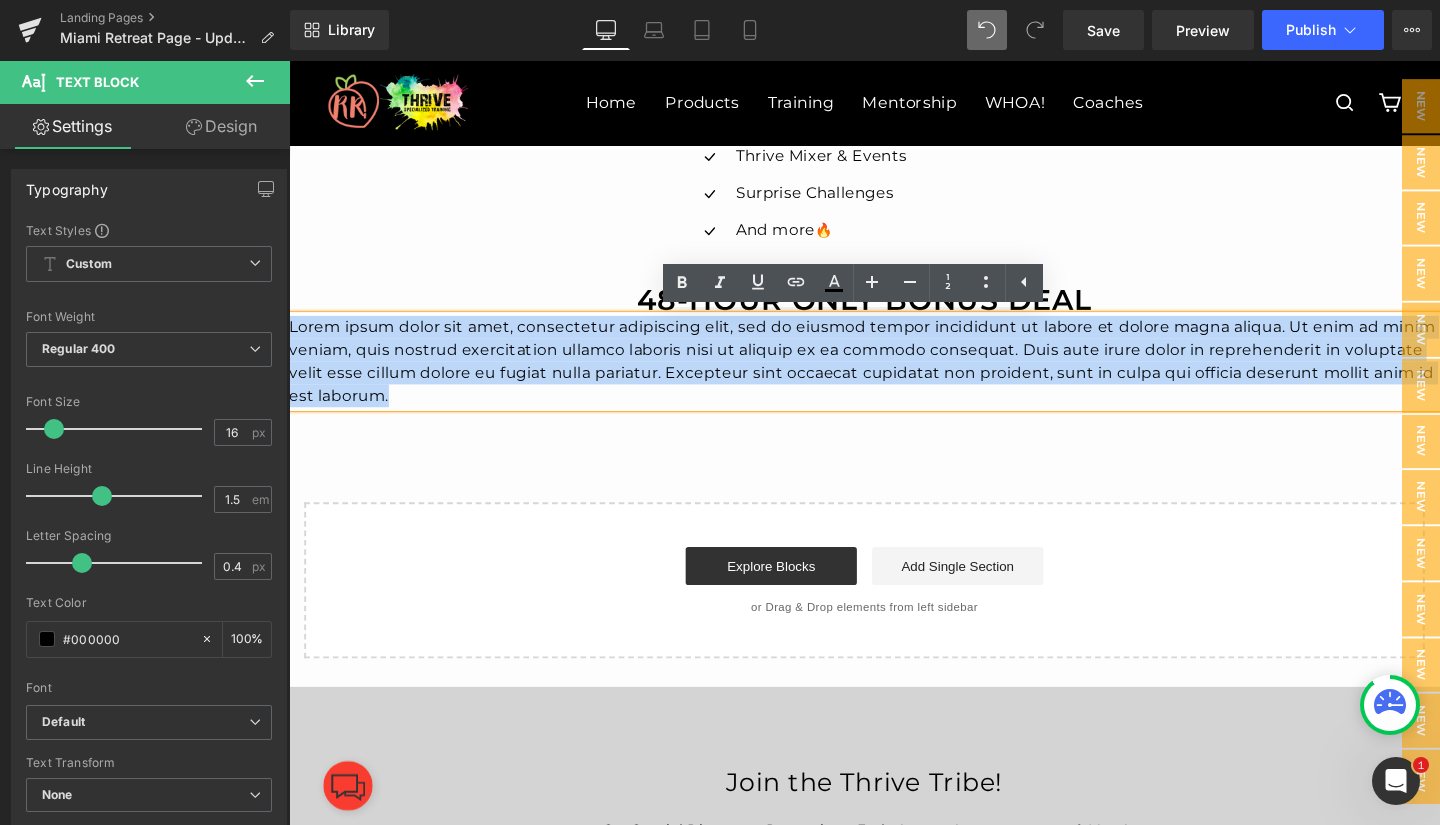 type 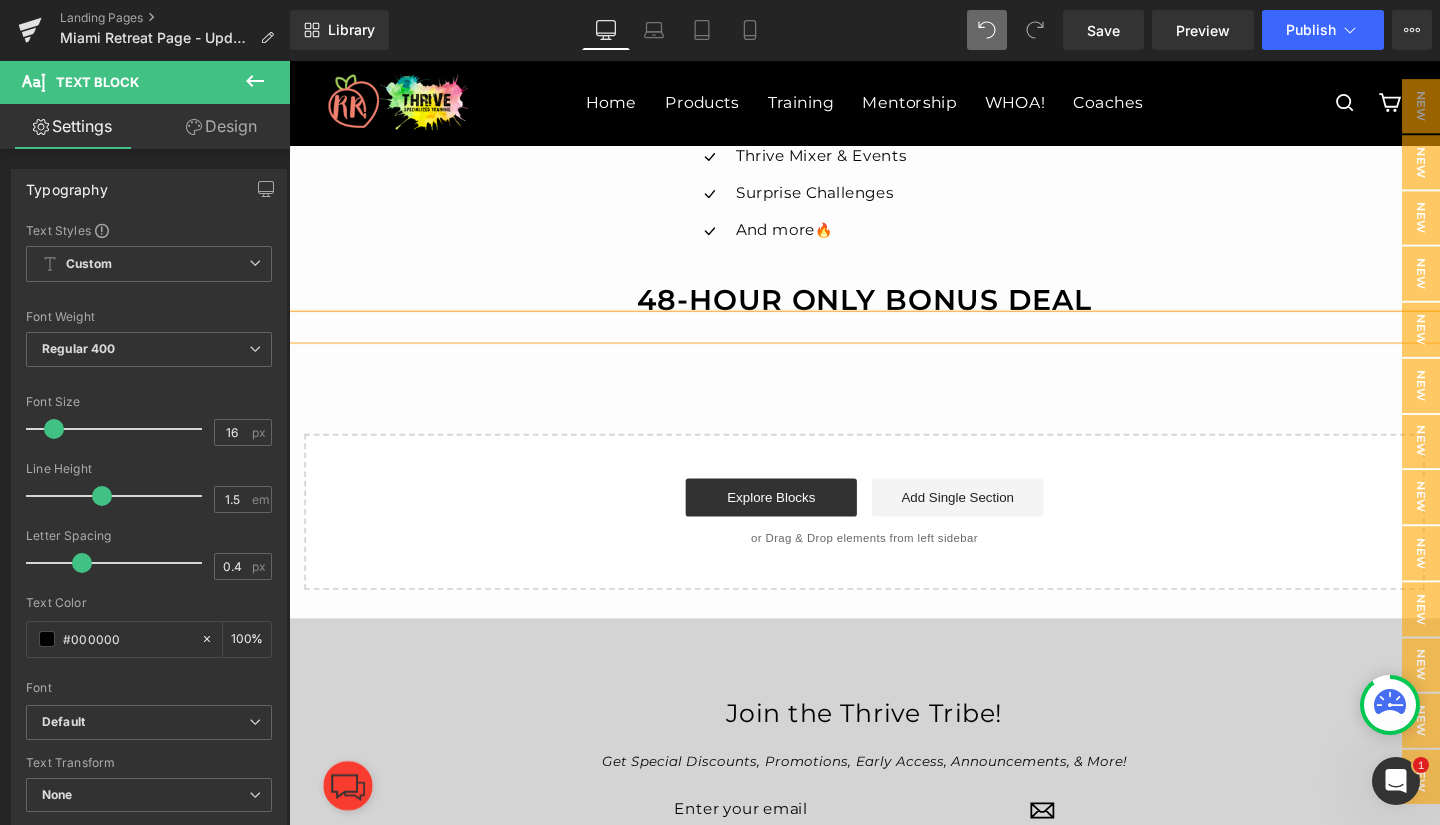 click at bounding box center [894, 341] 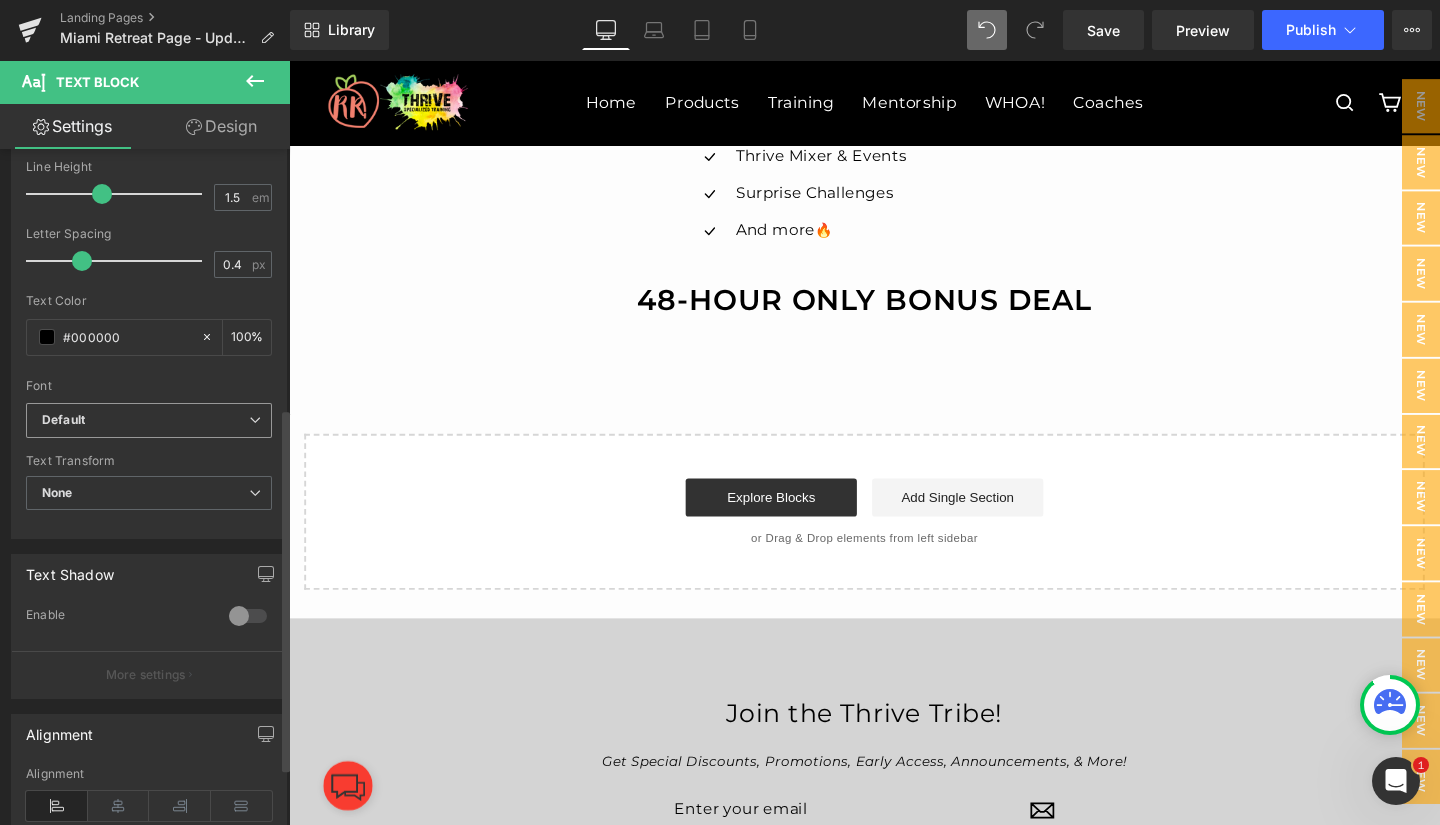 scroll, scrollTop: 482, scrollLeft: 0, axis: vertical 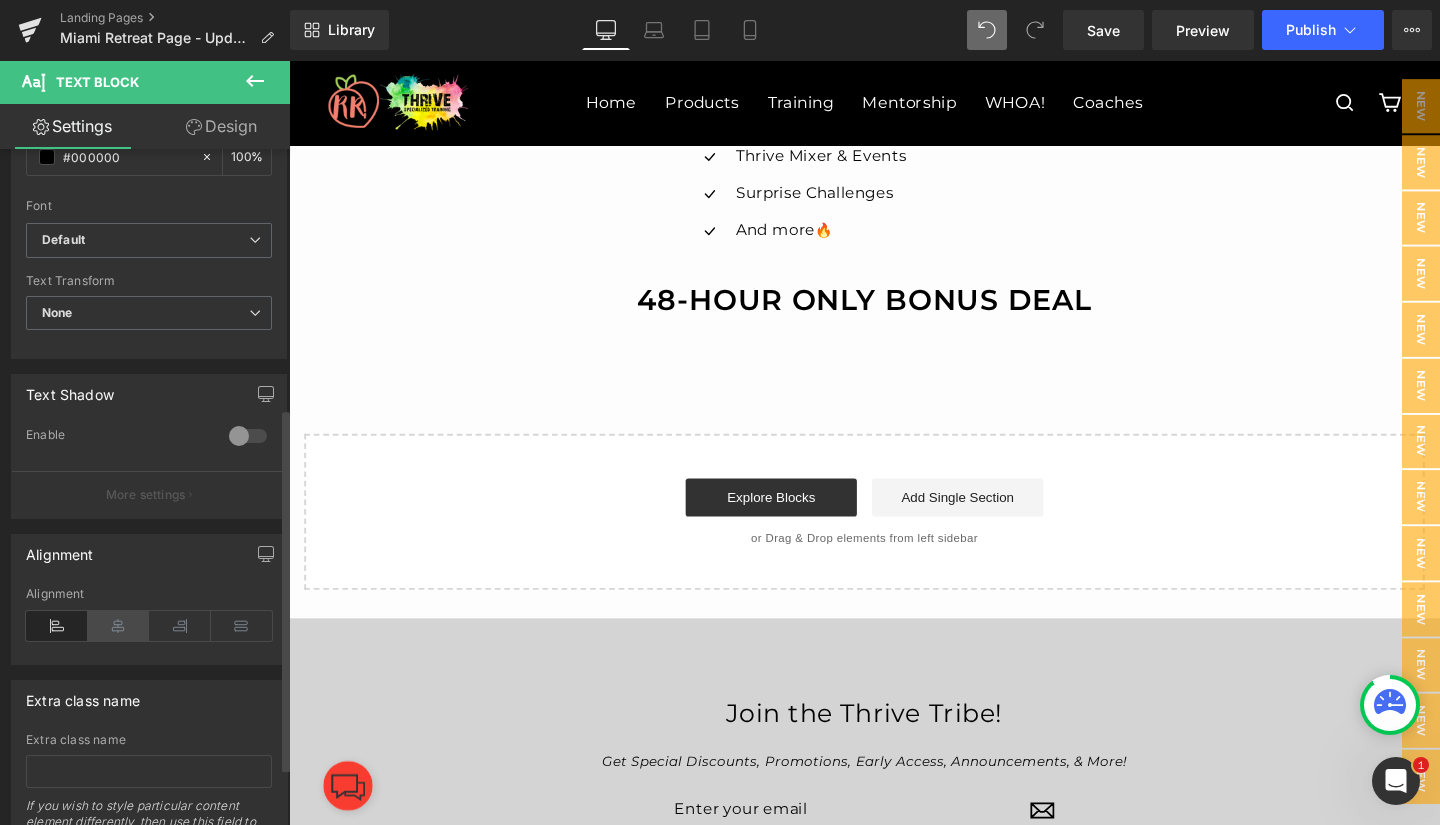 click at bounding box center [119, 626] 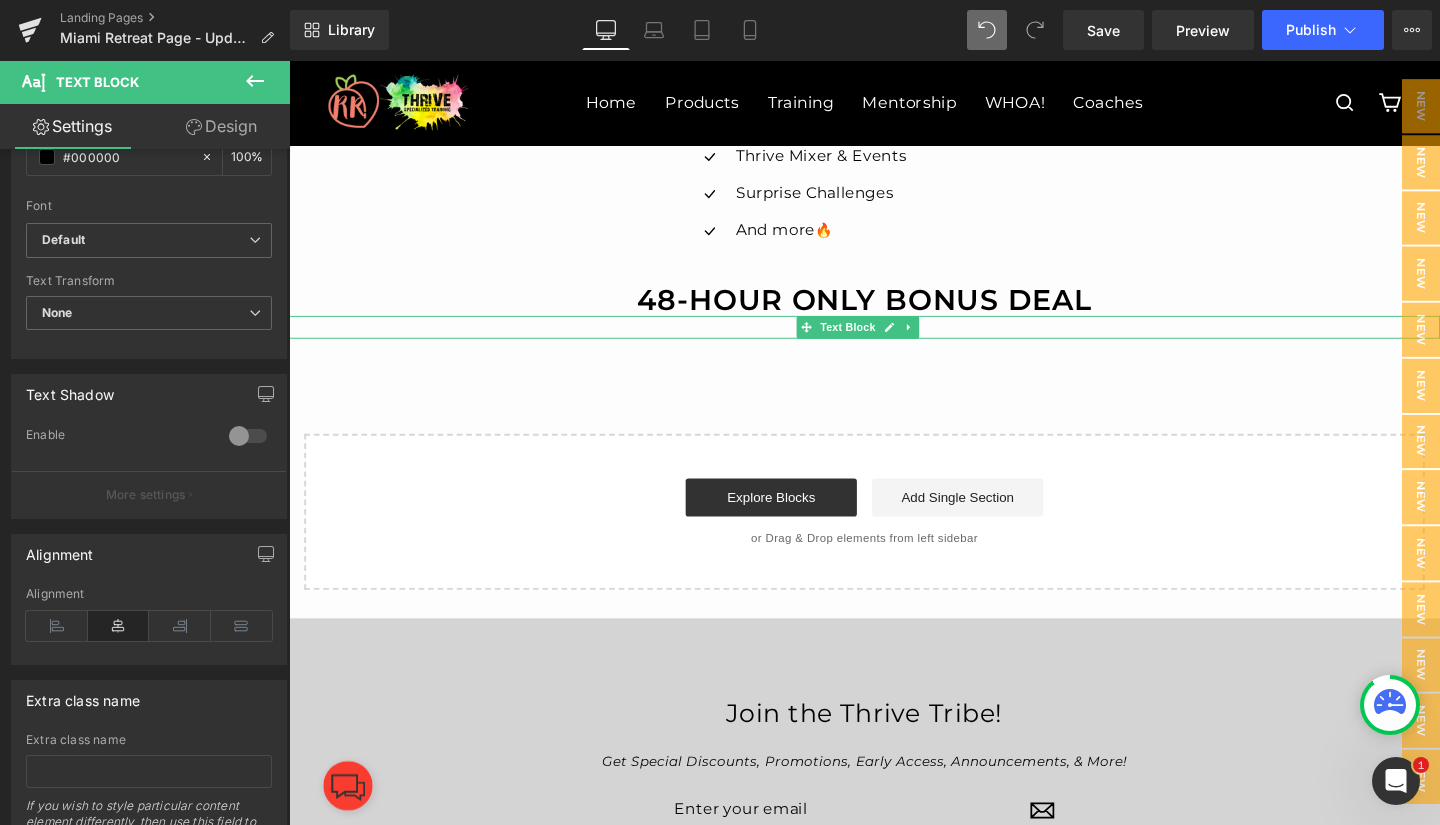click at bounding box center (894, 341) 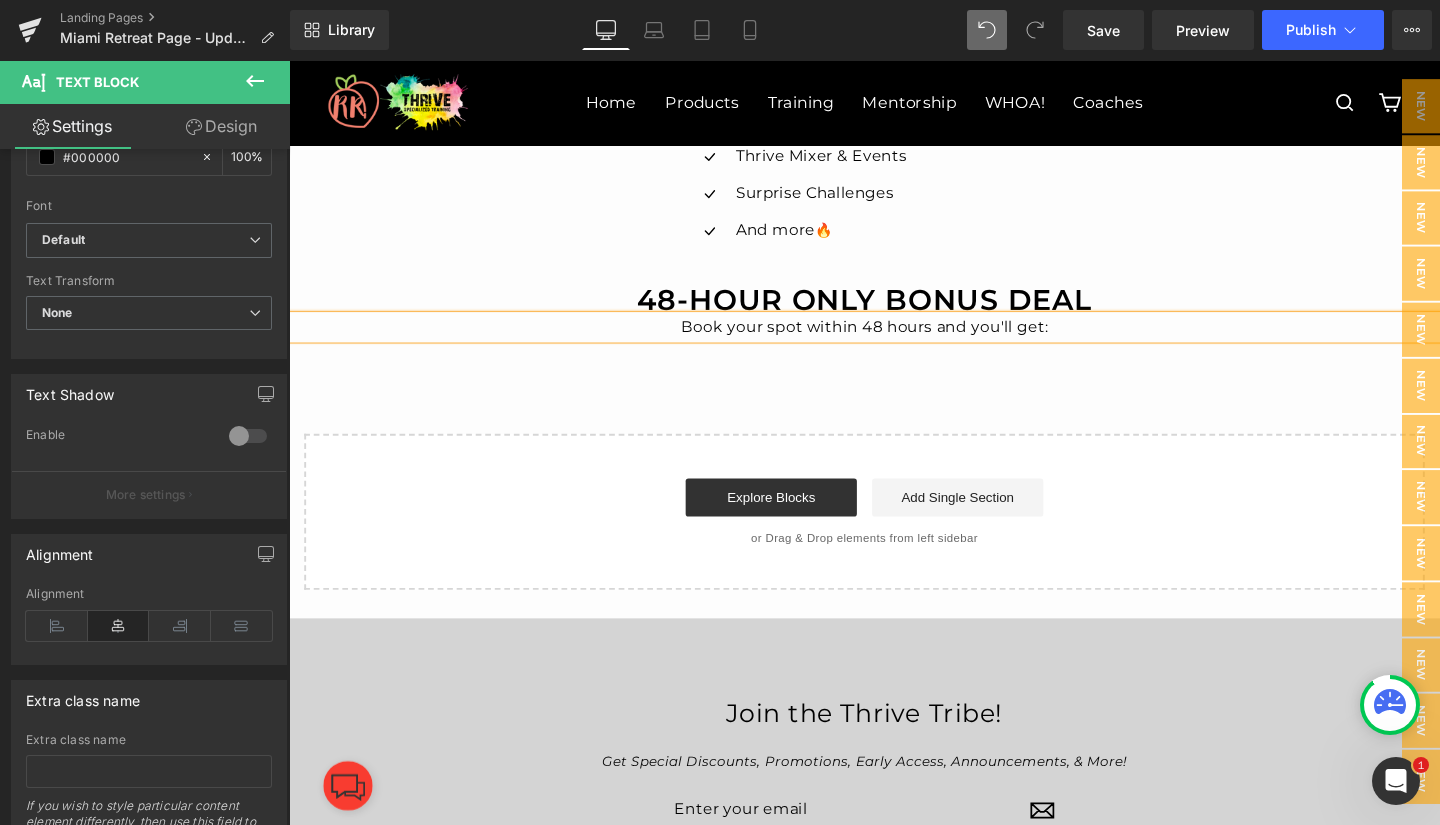 click on "THRIVE 3rd annual Specialized Training Retreat: Limited 48-Hour Deal (Ends Soon) Heading         Row         Row         Join [PERSON_NAME] Read & the Thrive Fam for the most unforgettable weekend of the year: workouts, yacht, beach, twerk class, & more.   Heading         Row
Youtube         Row
Reserve My Spot Now For 20% Off + Free Month of Thrive Heading
ROOM SHARE
Text Block
PRIVATE ROOM
Text Block
Row
Row
$899 - RESERVE YOUR SPOT
Button
$1150 - RESERVE YOUR SPOT
Button
Row         What It Looked Like Last Time... Heading         Row         Image         Image         Row         Image         Image         Row         Image         Row         Row         Row         Text Block         Text Block         Row" at bounding box center (894, -2048) 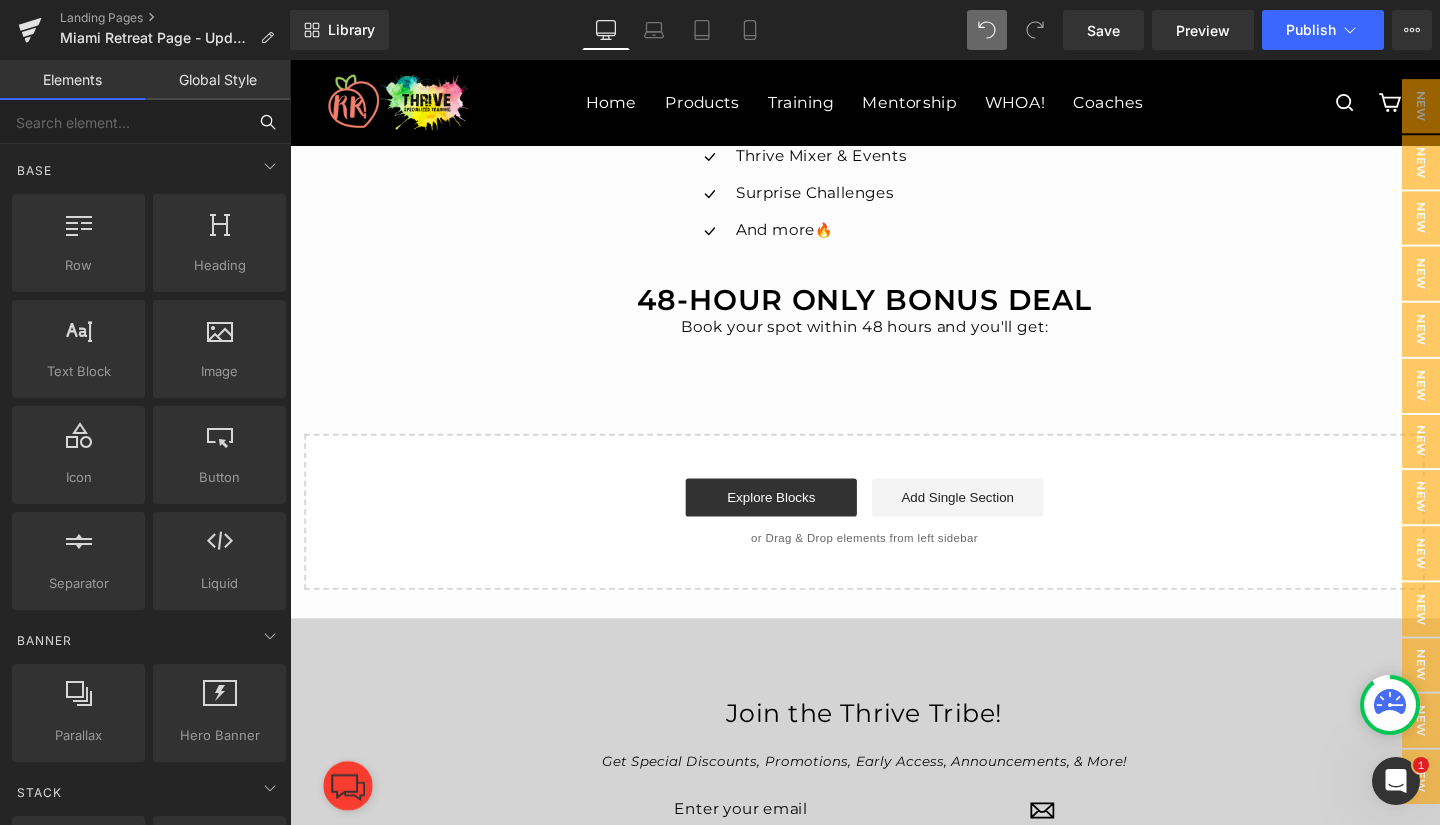 click at bounding box center [123, 122] 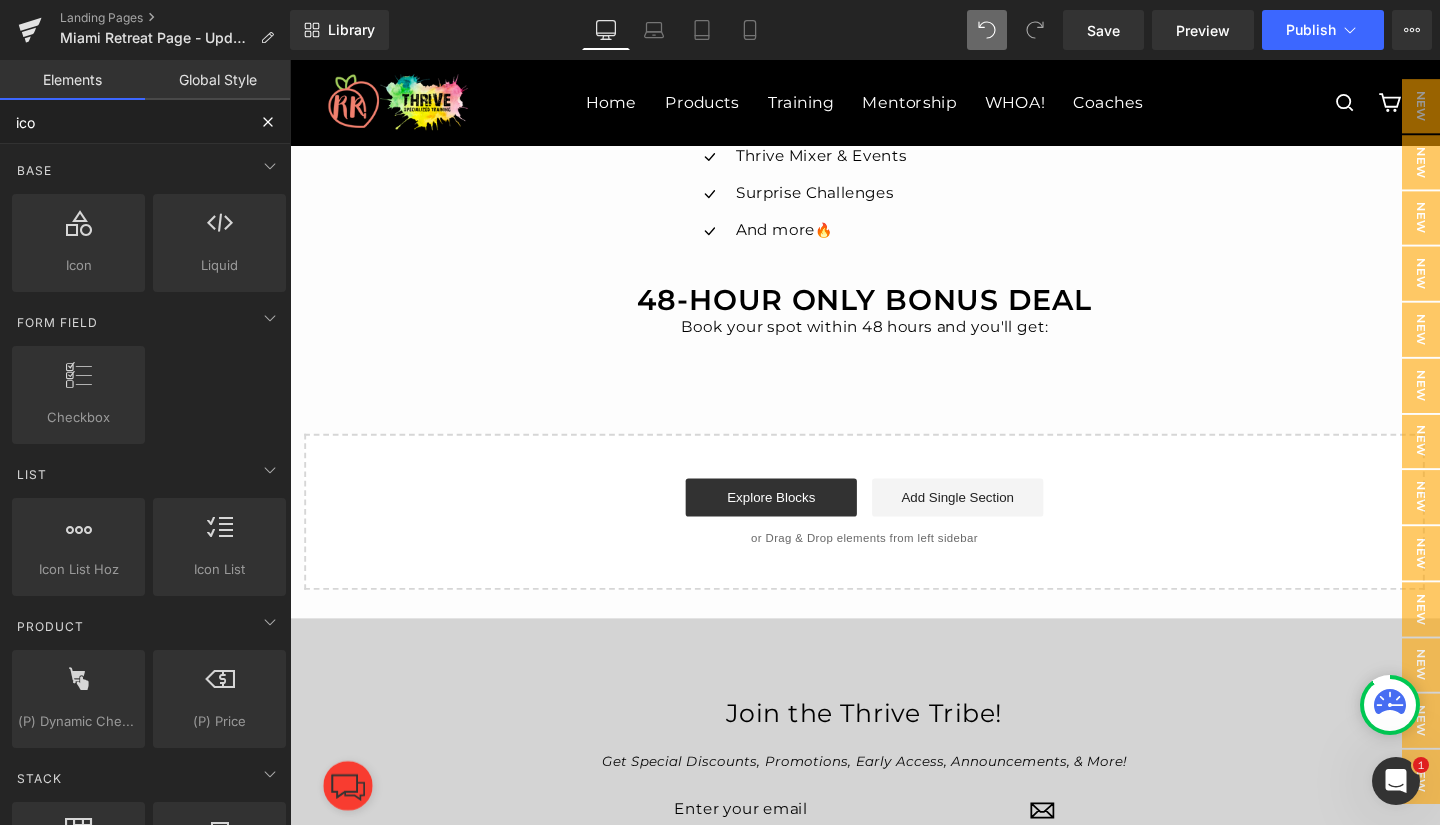 type on "icon" 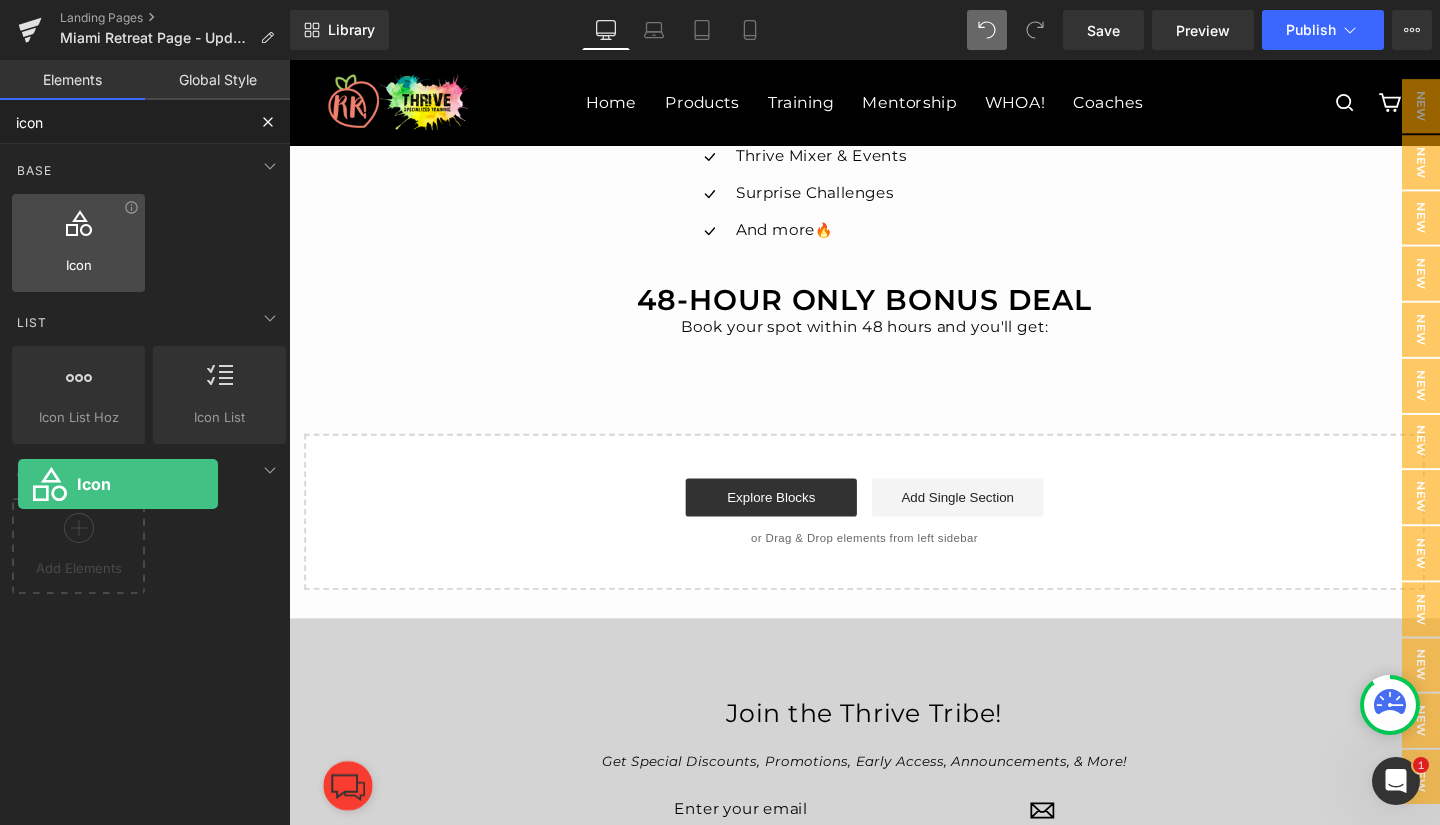 drag, startPoint x: 62, startPoint y: 245, endPoint x: 18, endPoint y: 245, distance: 44 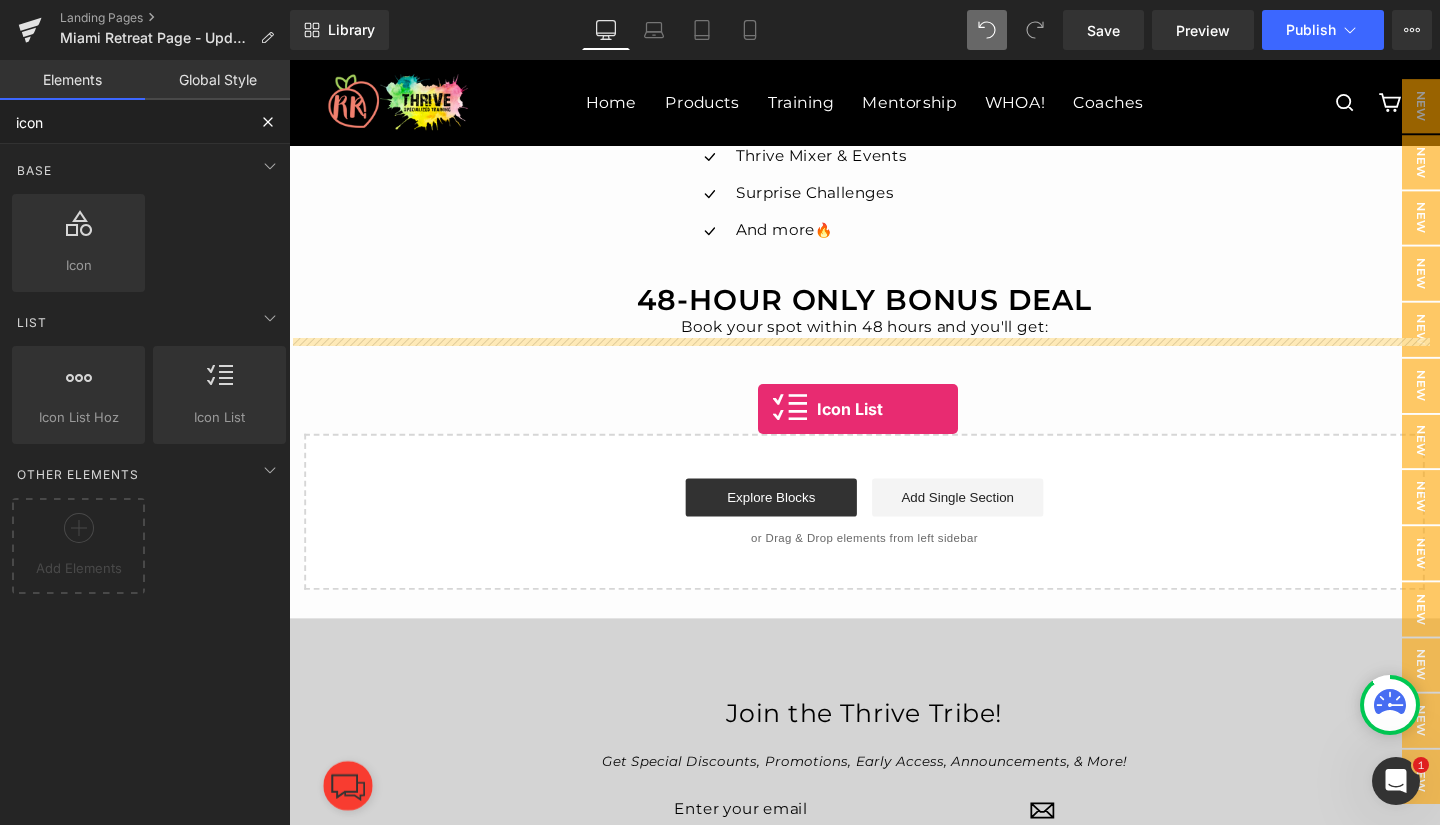 drag, startPoint x: 462, startPoint y: 442, endPoint x: 782, endPoint y: 426, distance: 320.39975 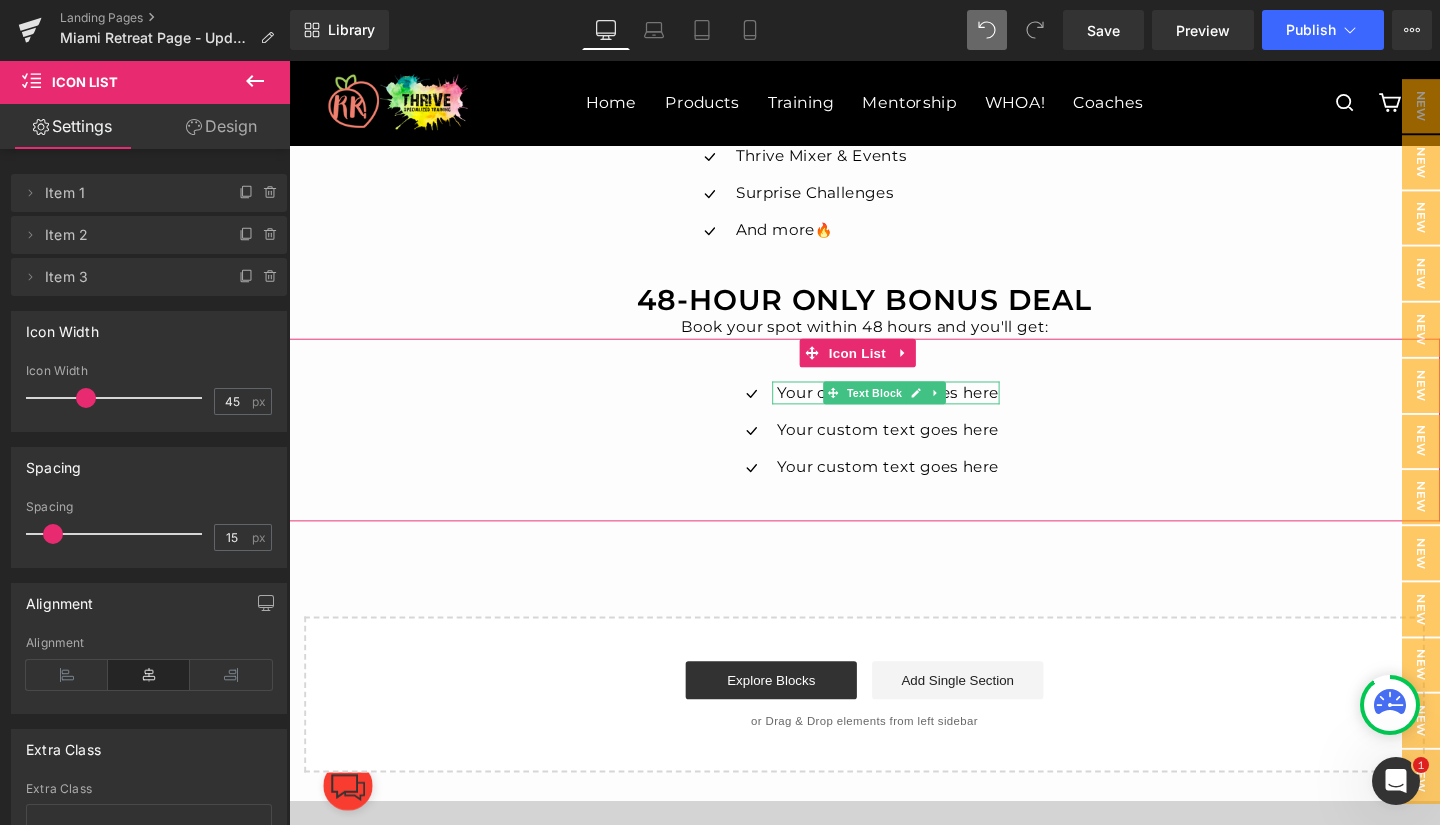 click on "Your custom text goes here" at bounding box center (918, 410) 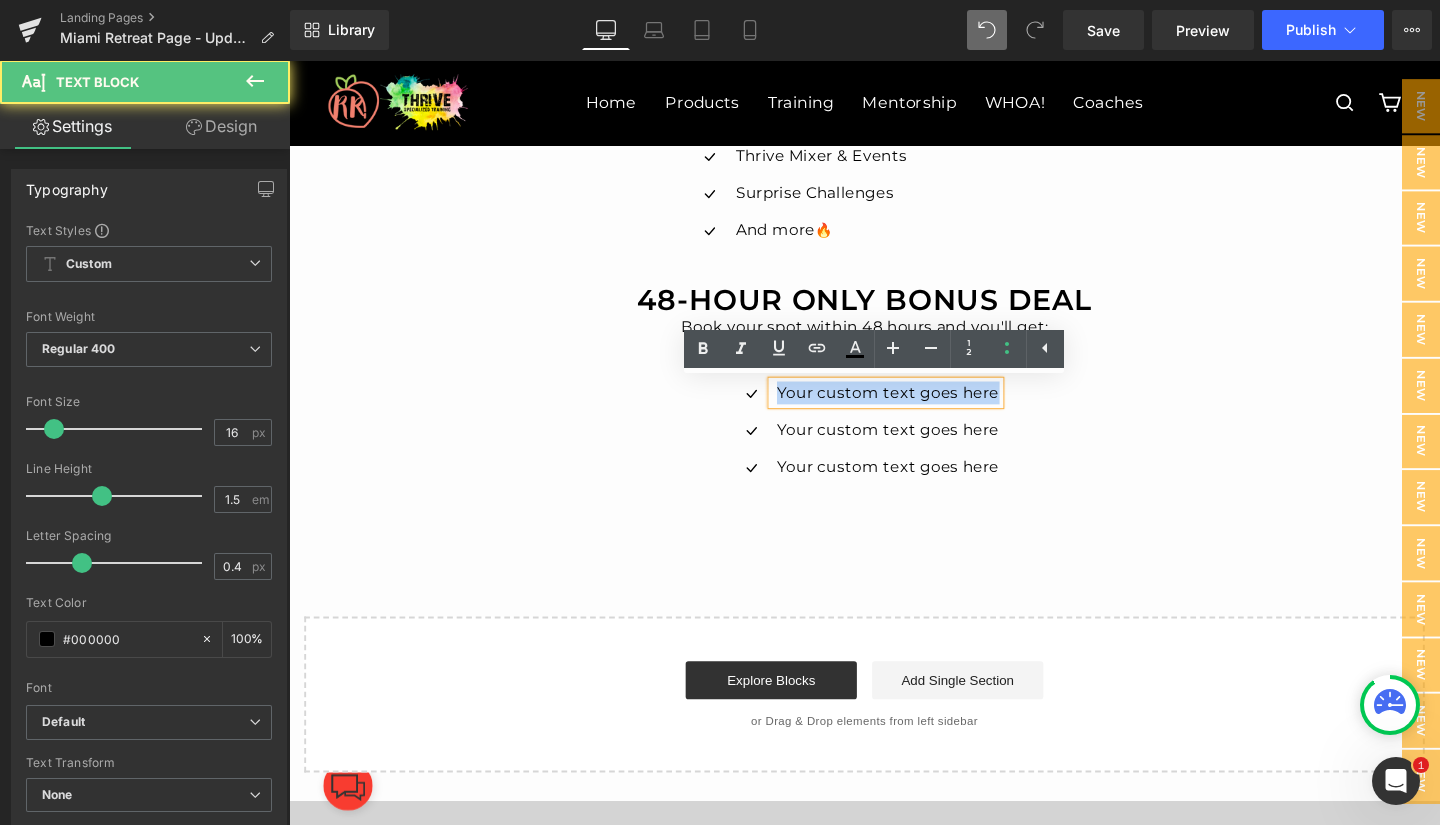 drag, startPoint x: 797, startPoint y: 410, endPoint x: 1024, endPoint y: 411, distance: 227.0022 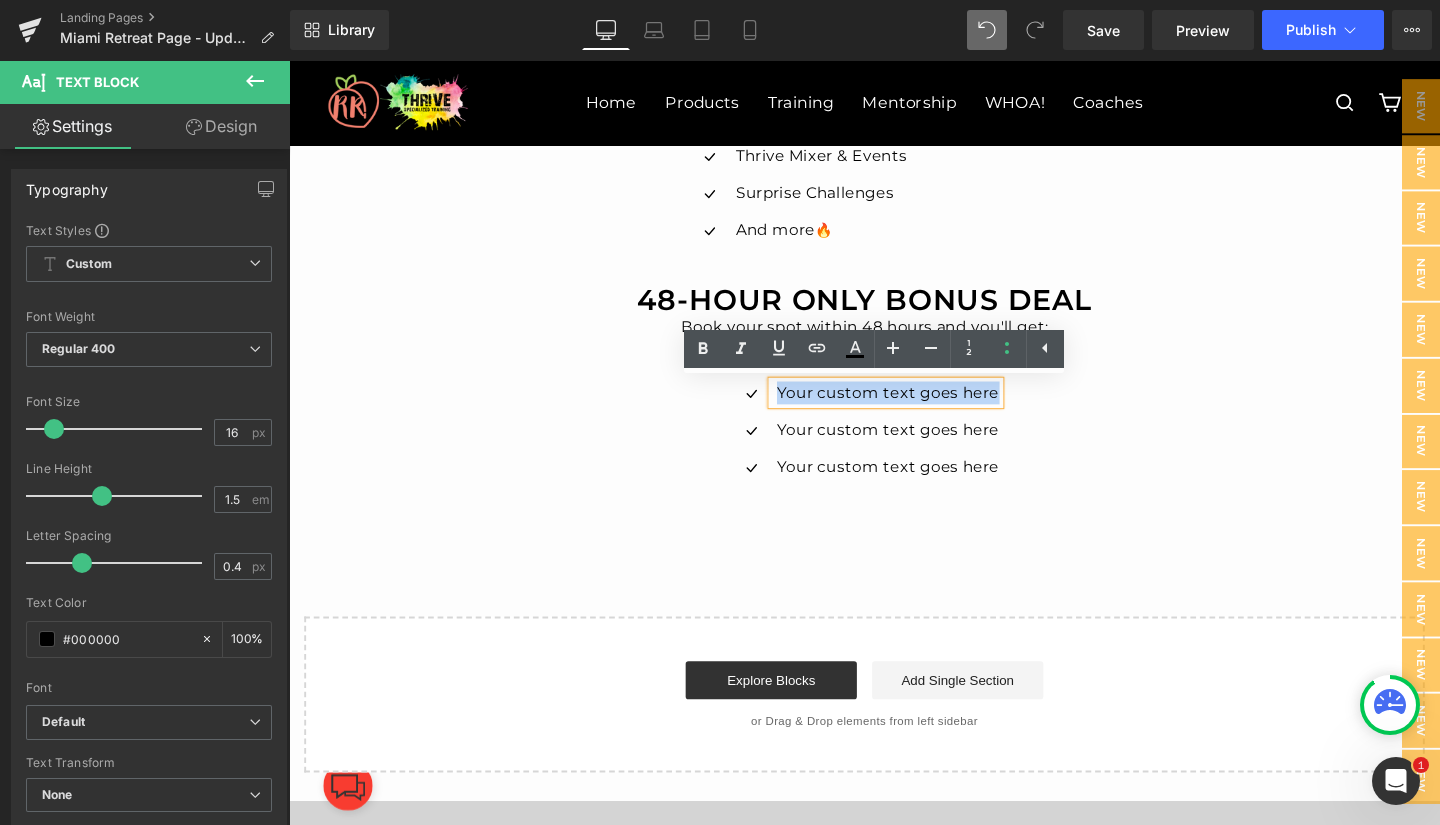type 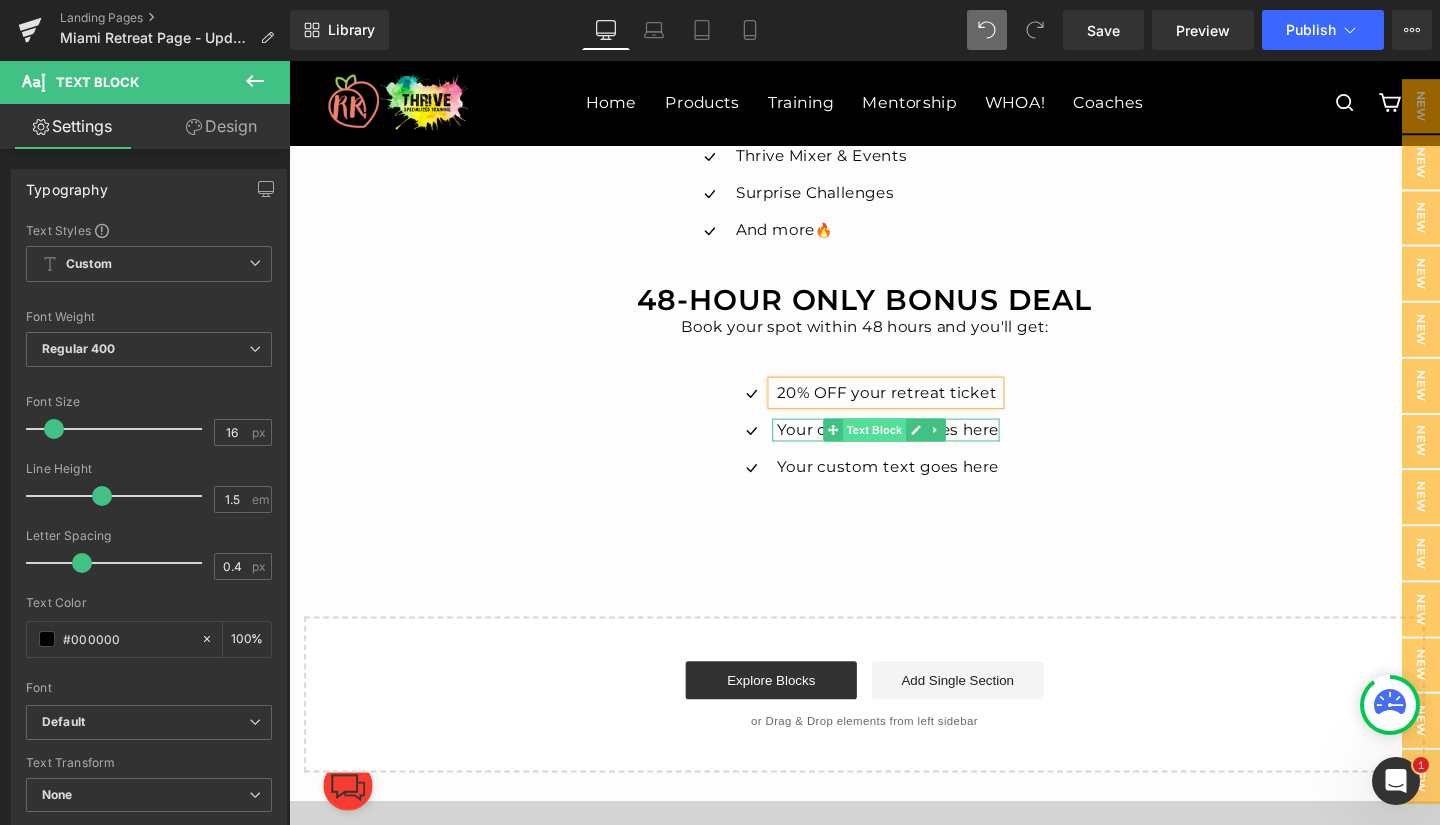 click on "Text Block" at bounding box center [904, 449] 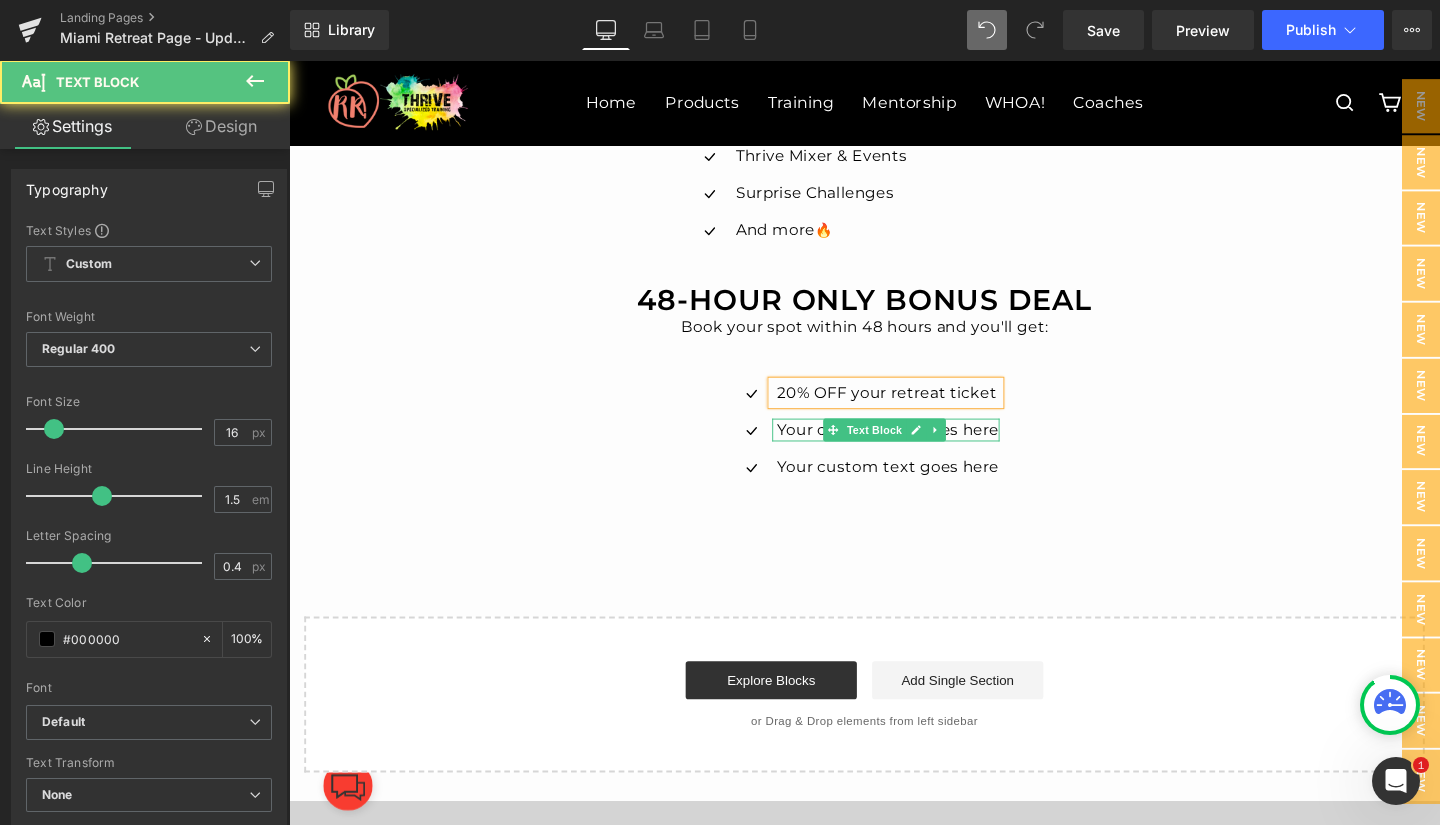 click on "Your custom text goes here" at bounding box center (918, 449) 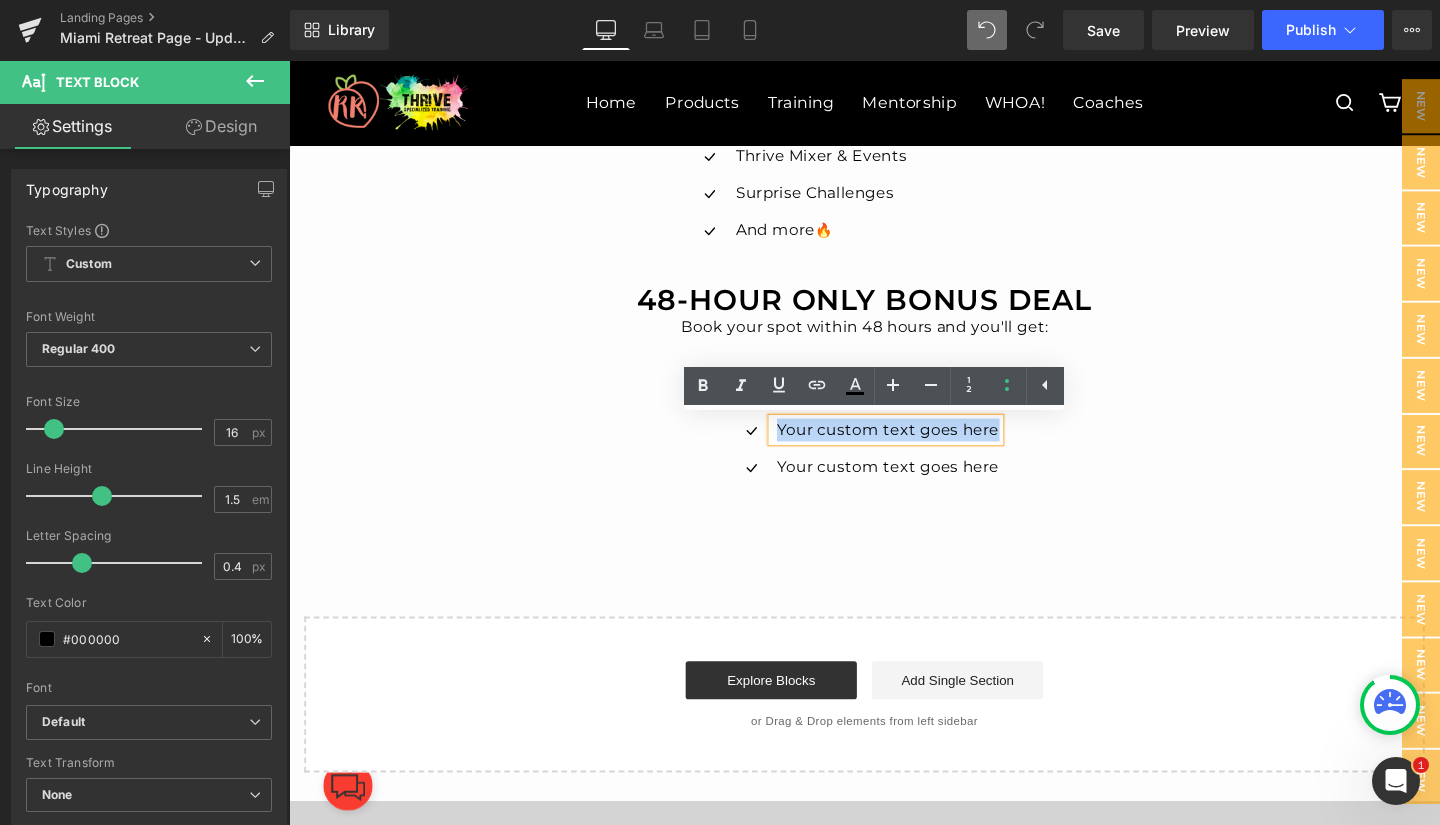 drag, startPoint x: 799, startPoint y: 445, endPoint x: 1031, endPoint y: 445, distance: 232 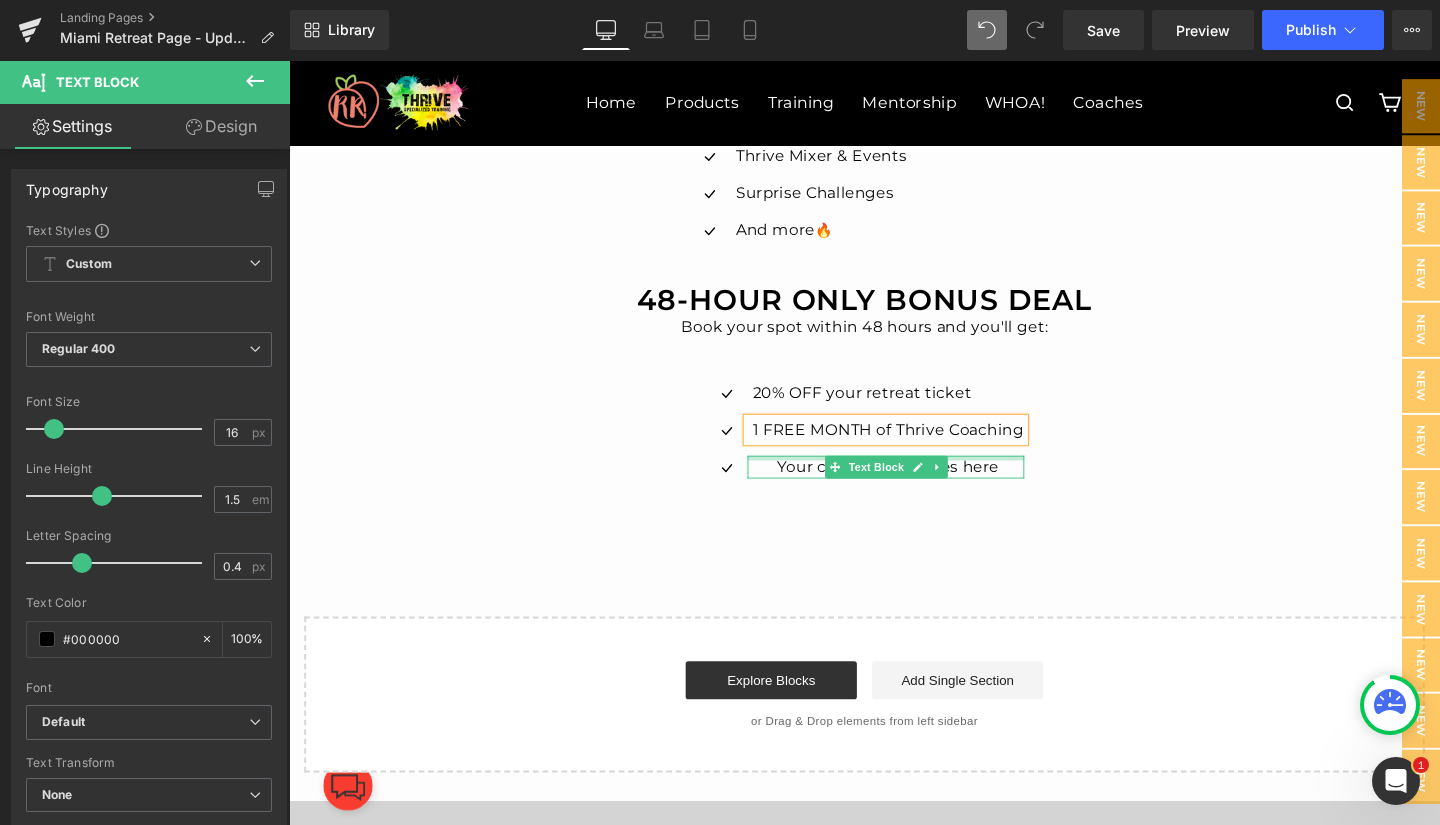 click at bounding box center (916, 478) 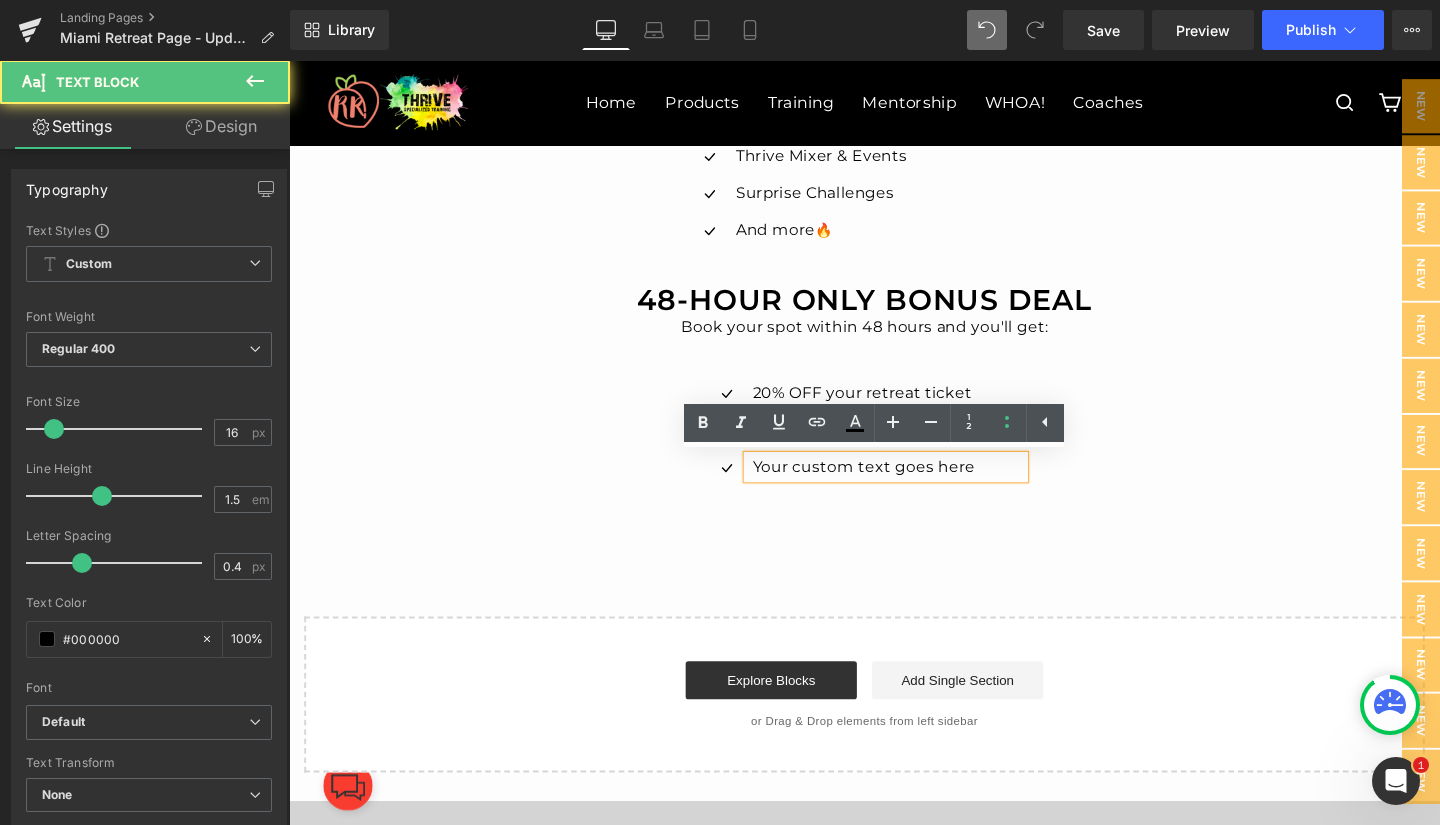 drag, startPoint x: 968, startPoint y: 487, endPoint x: 763, endPoint y: 499, distance: 205.35092 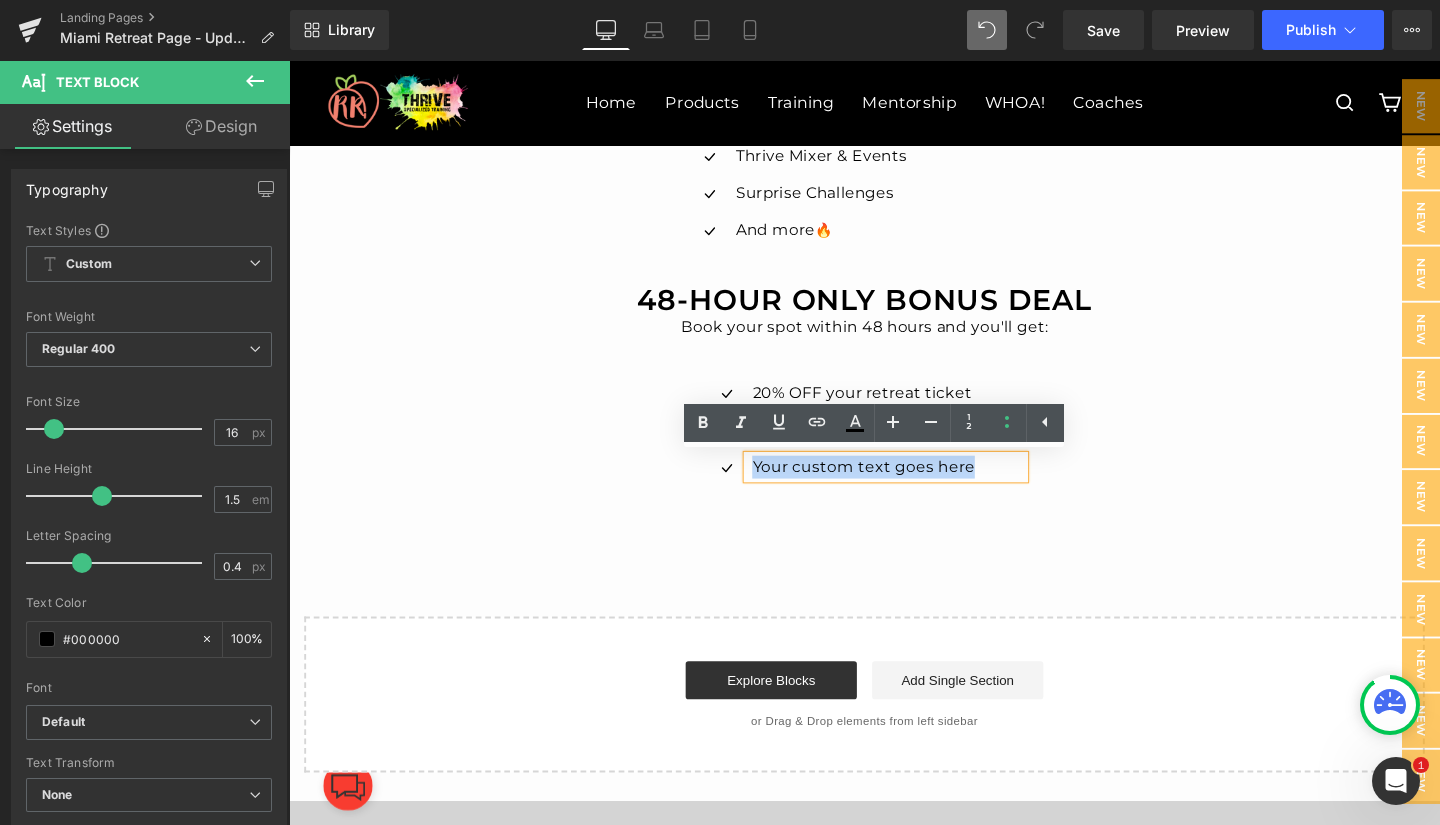 type 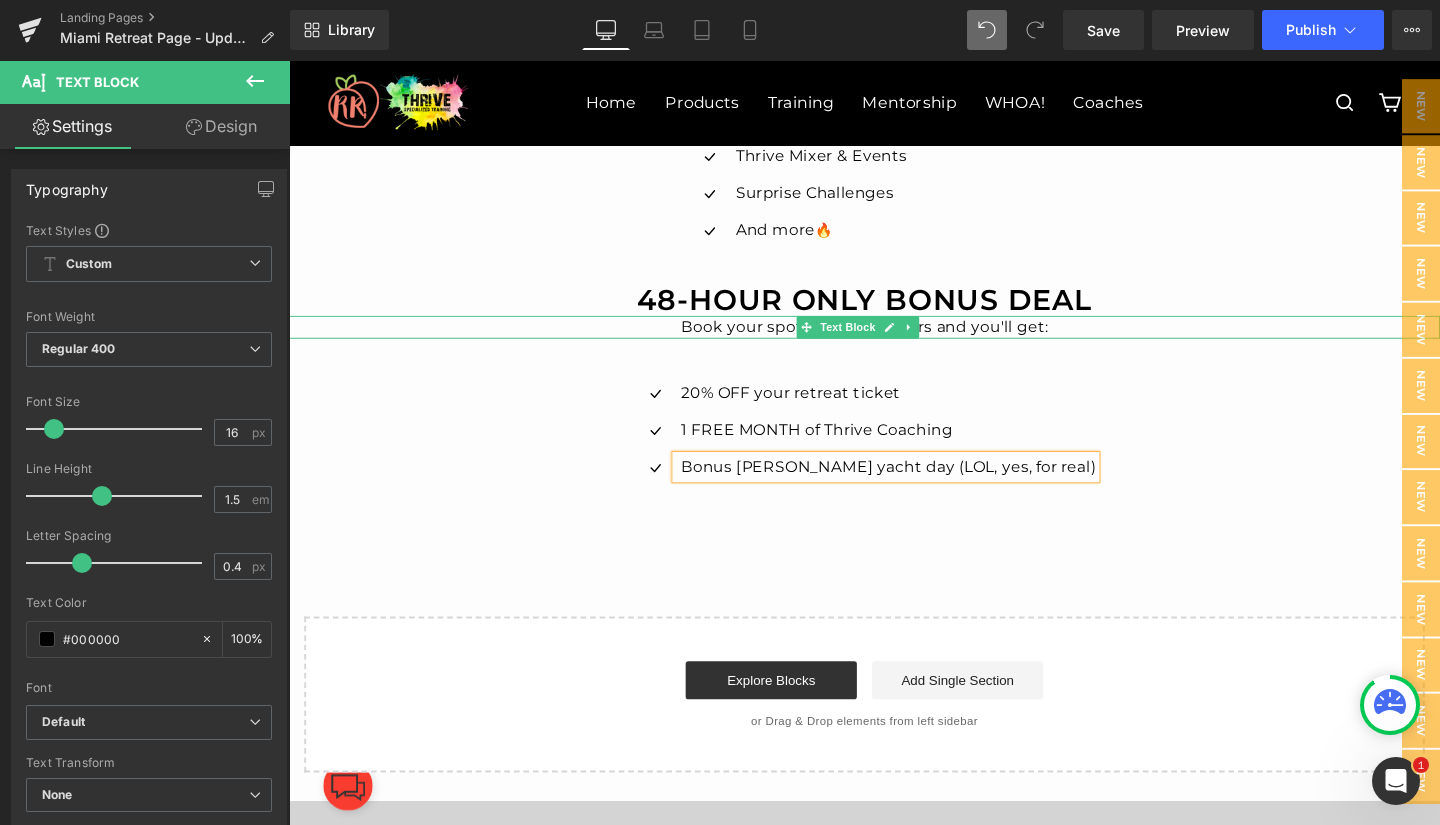 click on "Book your spot within 48 hours and you'll get:" at bounding box center (894, 341) 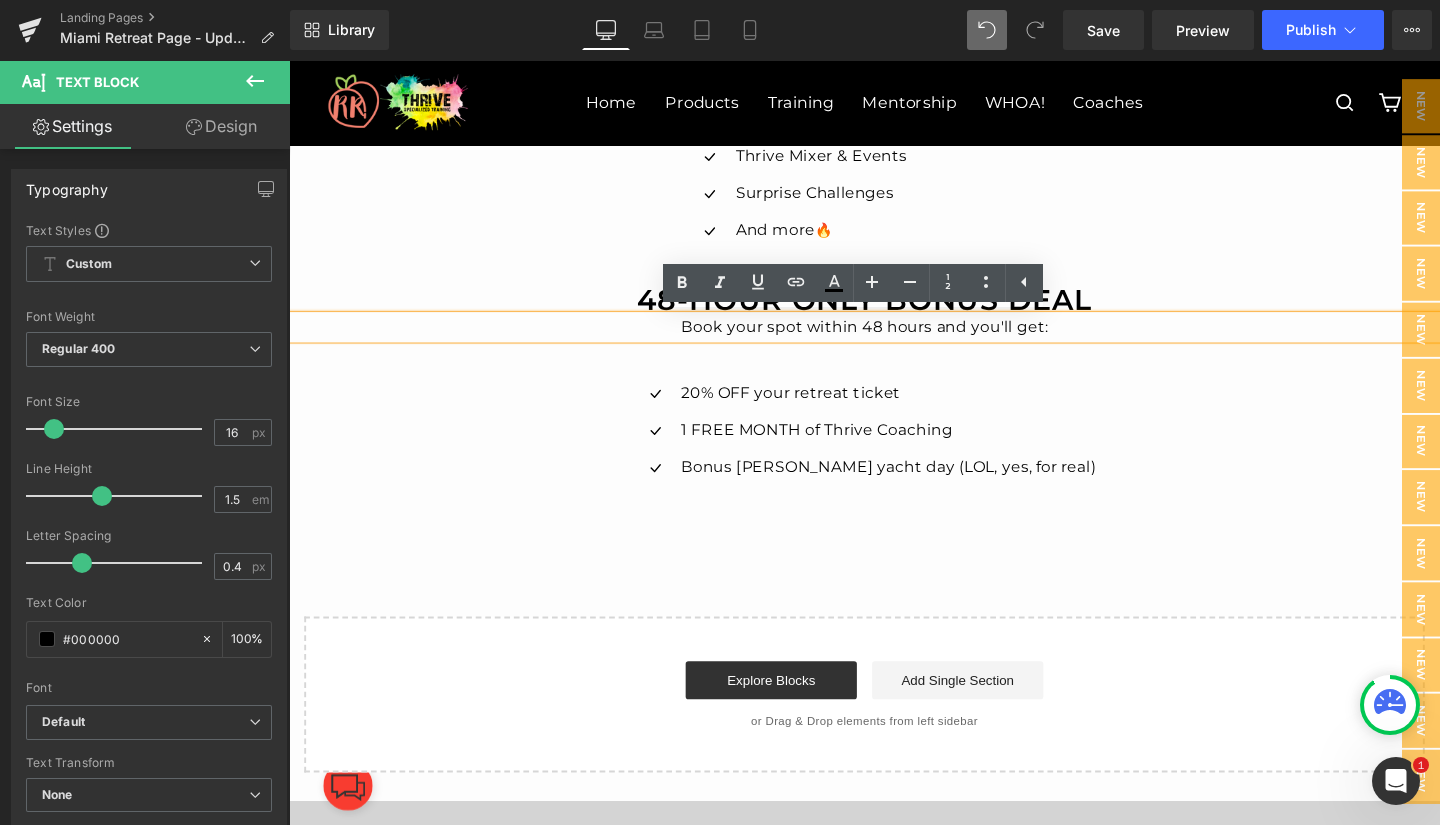 click on "Book your spot within 48 hours and you'll get:" at bounding box center [894, 341] 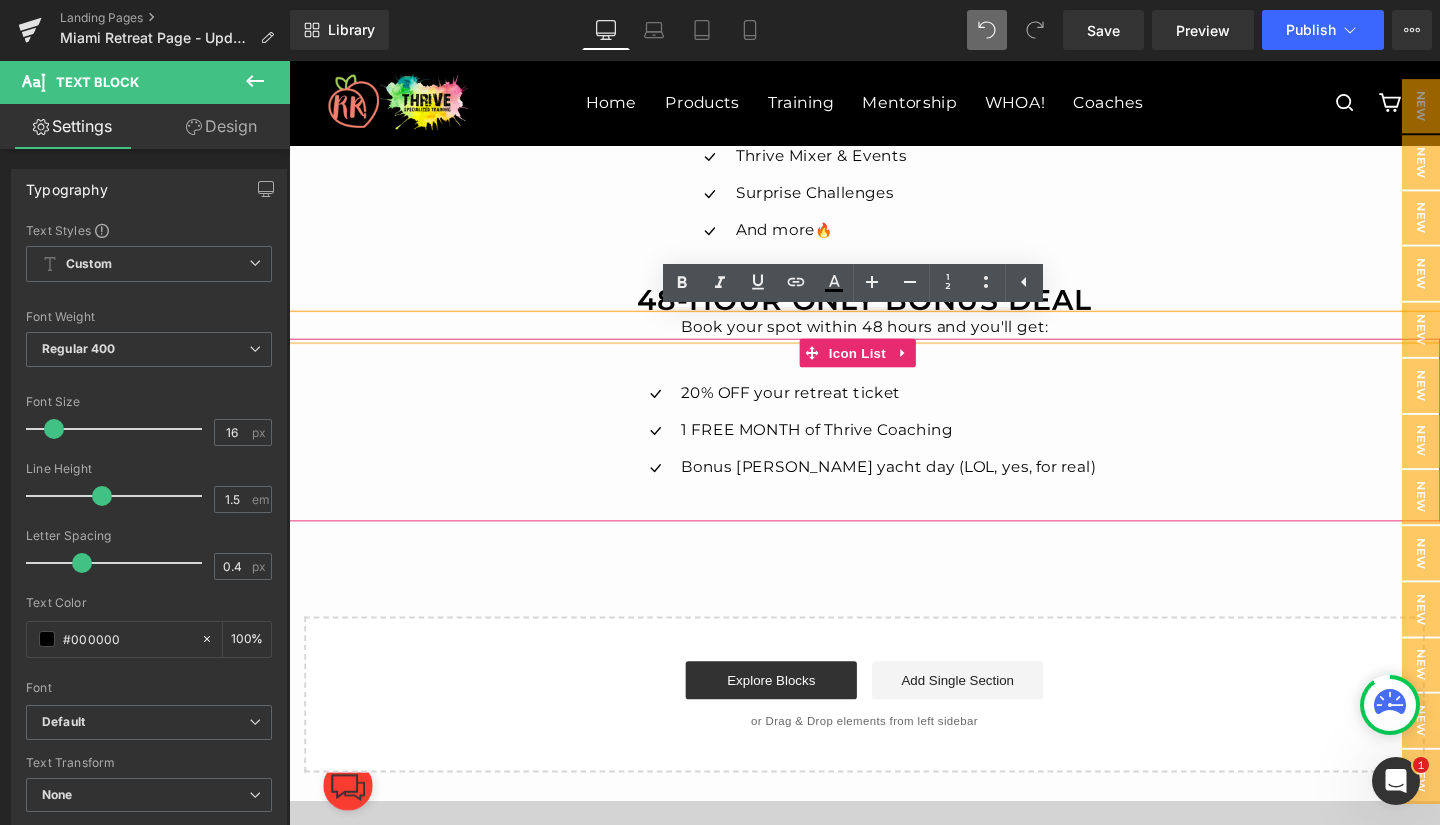 click on "Icon
20% OFF your retreat ticket
Text Block
Icon
1 FREE MONTH of Thrive Coaching
Text Block
Icon
Bonus [PERSON_NAME] yacht day (LOL, yes, for real)
Text Block" at bounding box center (894, 456) 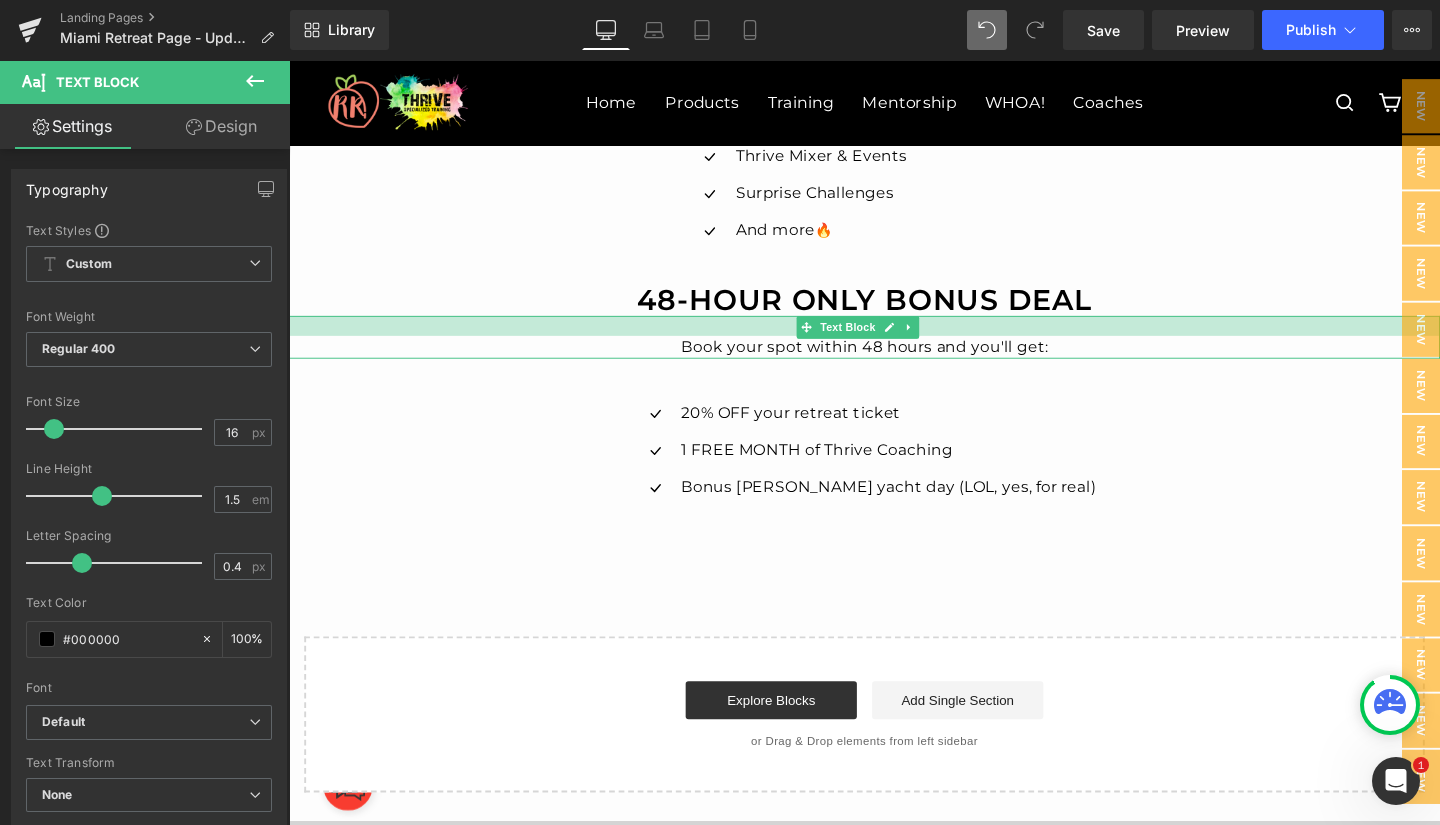 drag, startPoint x: 609, startPoint y: 331, endPoint x: 609, endPoint y: 349, distance: 18 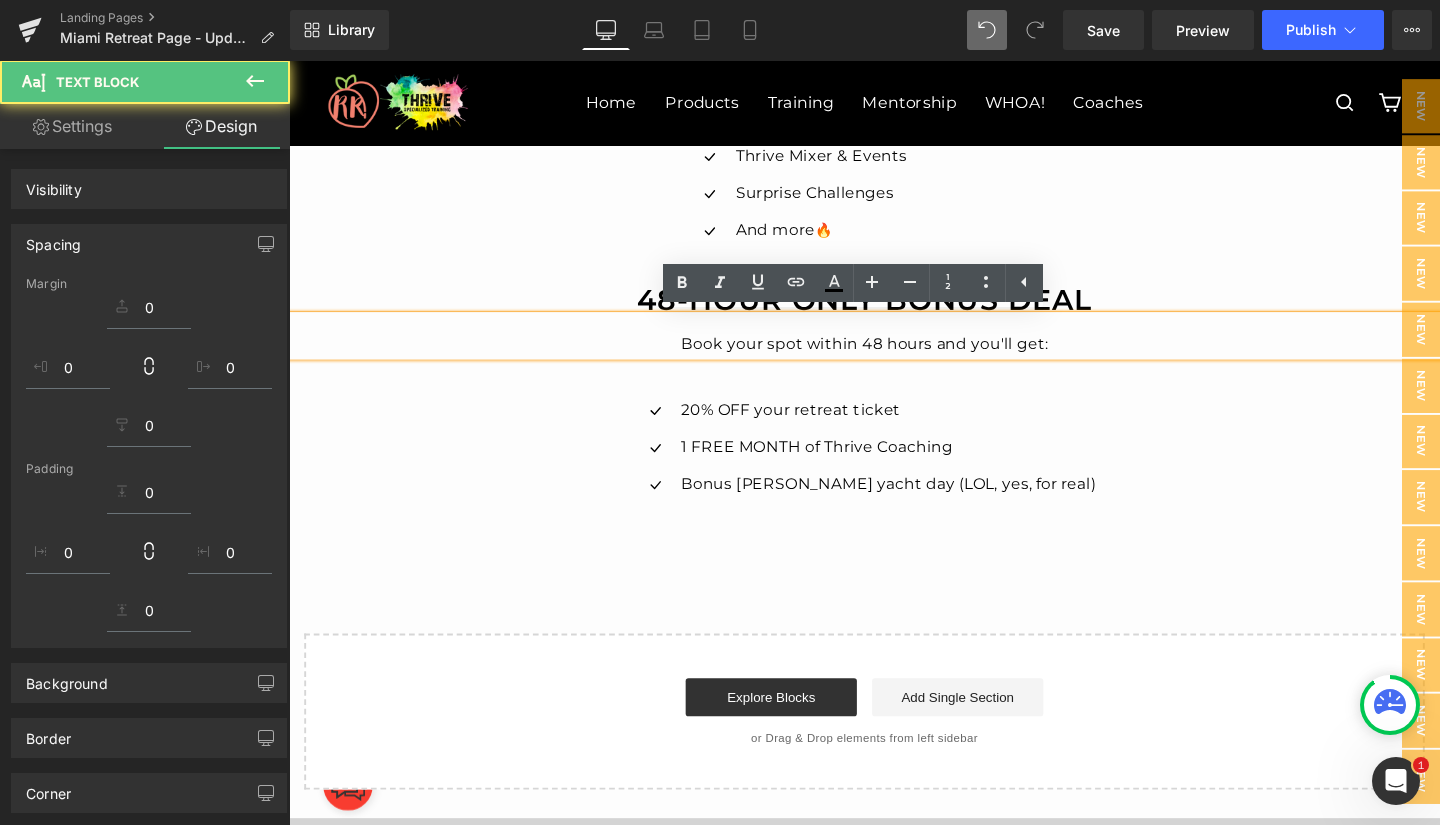 click on "Icon
20% OFF your retreat ticket
Text Block
Icon
1 FREE MONTH of Thrive Coaching
Text Block
Icon
Bonus [PERSON_NAME] yacht day (LOL, yes, for real)
Text Block" at bounding box center [894, 474] 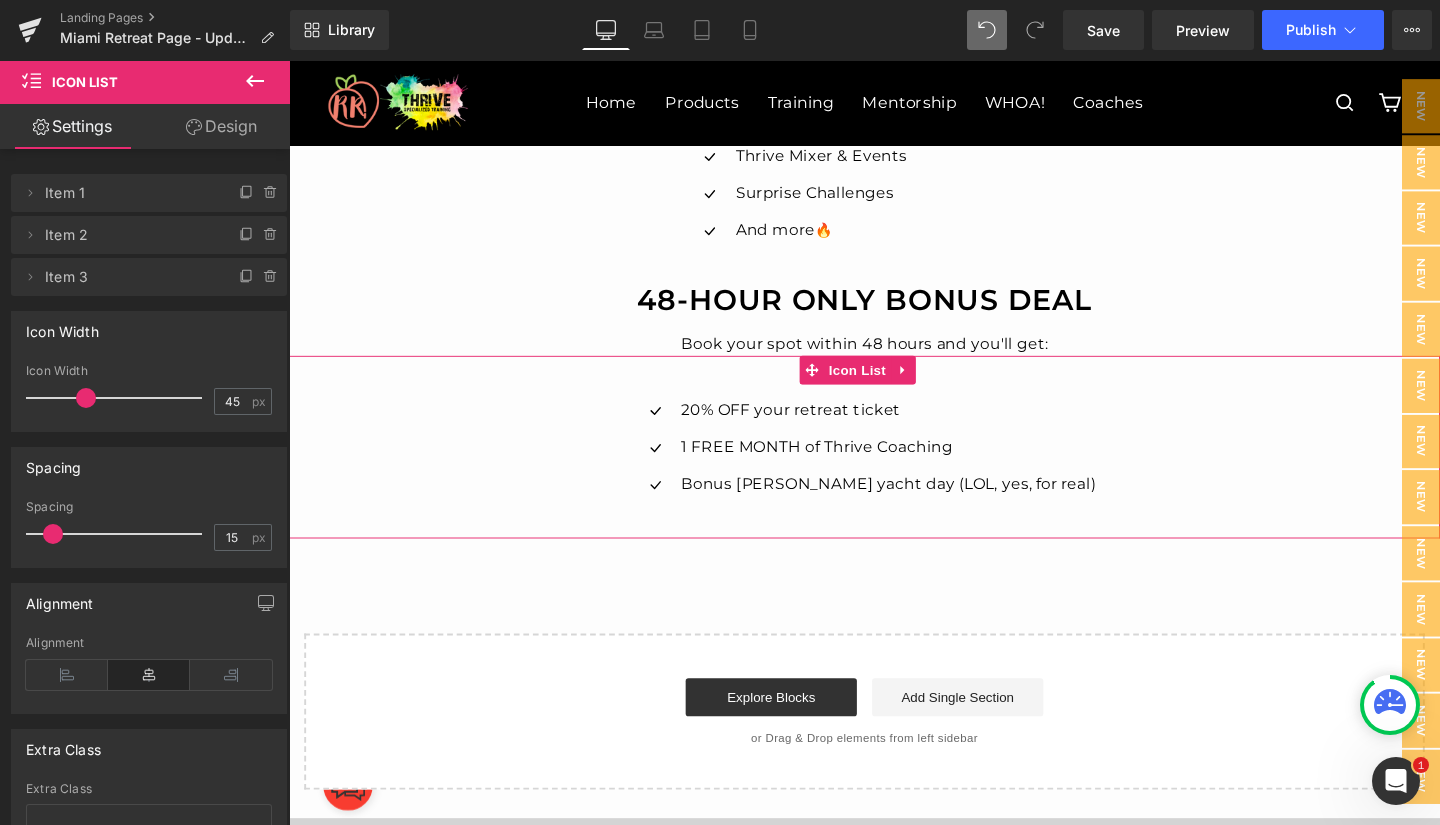 click on "Icon
20% OFF your retreat ticket
Text Block
Icon
1 FREE MONTH of Thrive Coaching
Text Block
Icon
Bonus [PERSON_NAME] yacht day (LOL, yes, for real)
Text Block
Icon List" at bounding box center (894, 467) 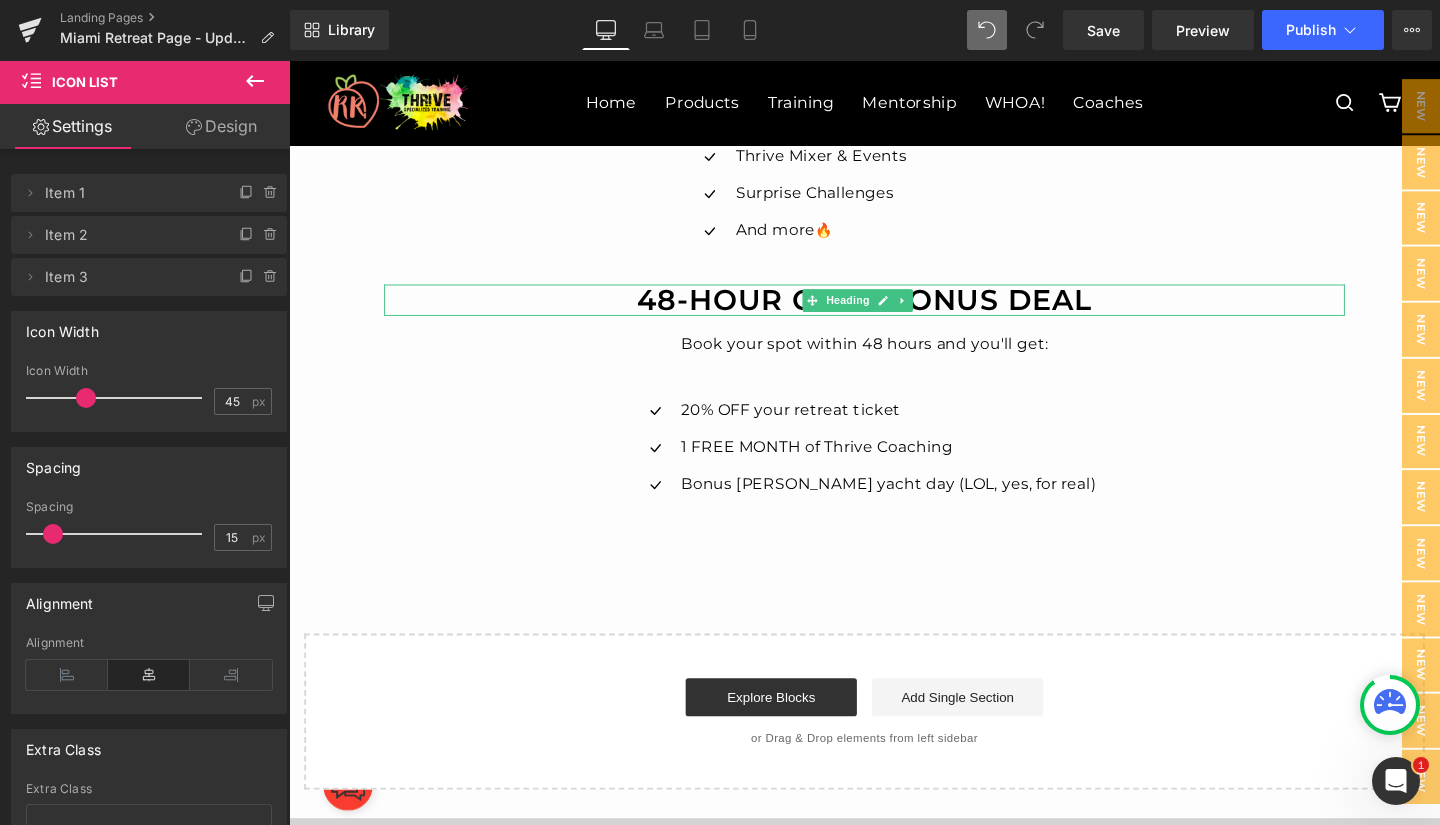 click on "48-Hour only bonus deal" at bounding box center (894, 312) 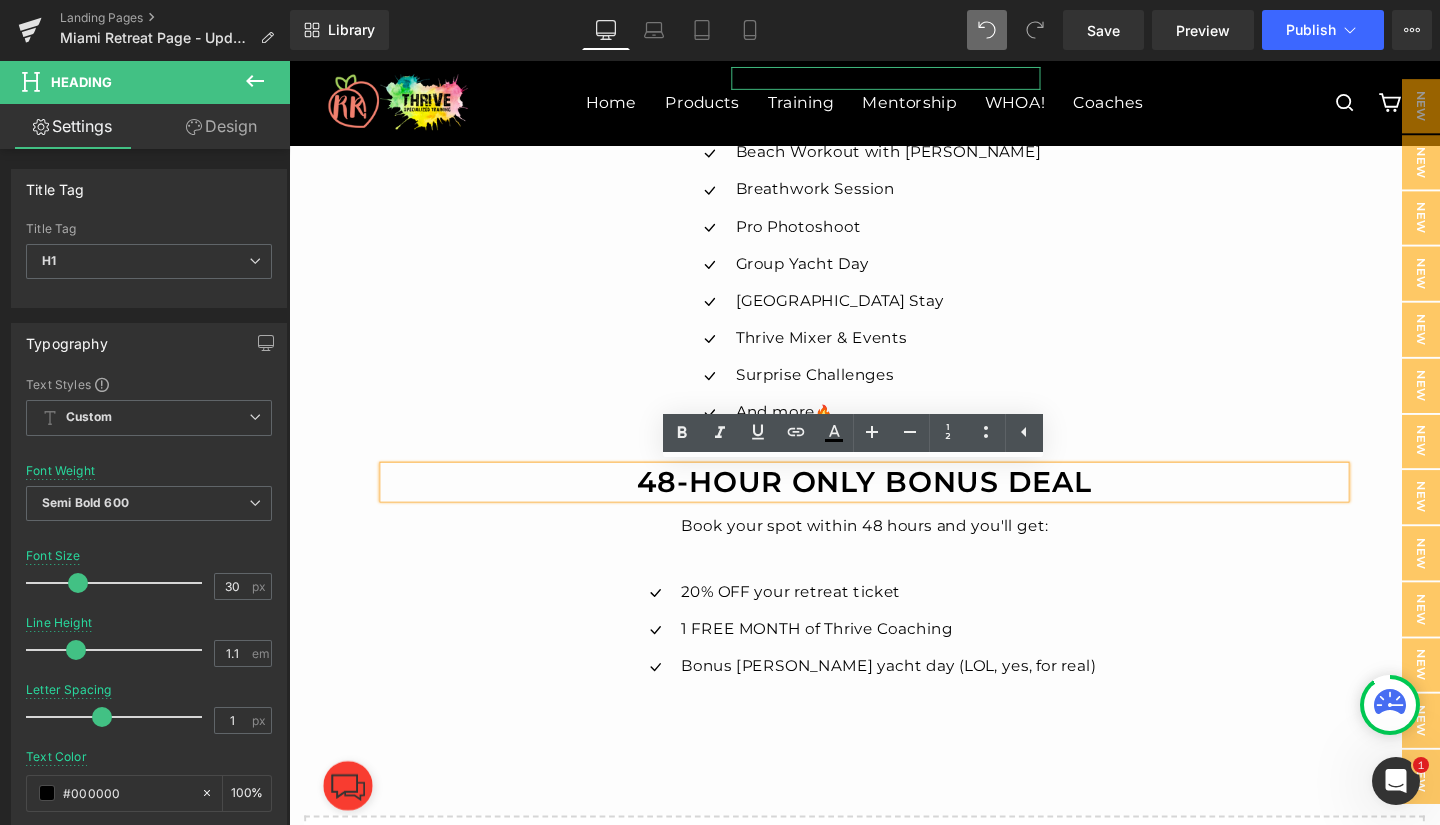 scroll, scrollTop: 4759, scrollLeft: 0, axis: vertical 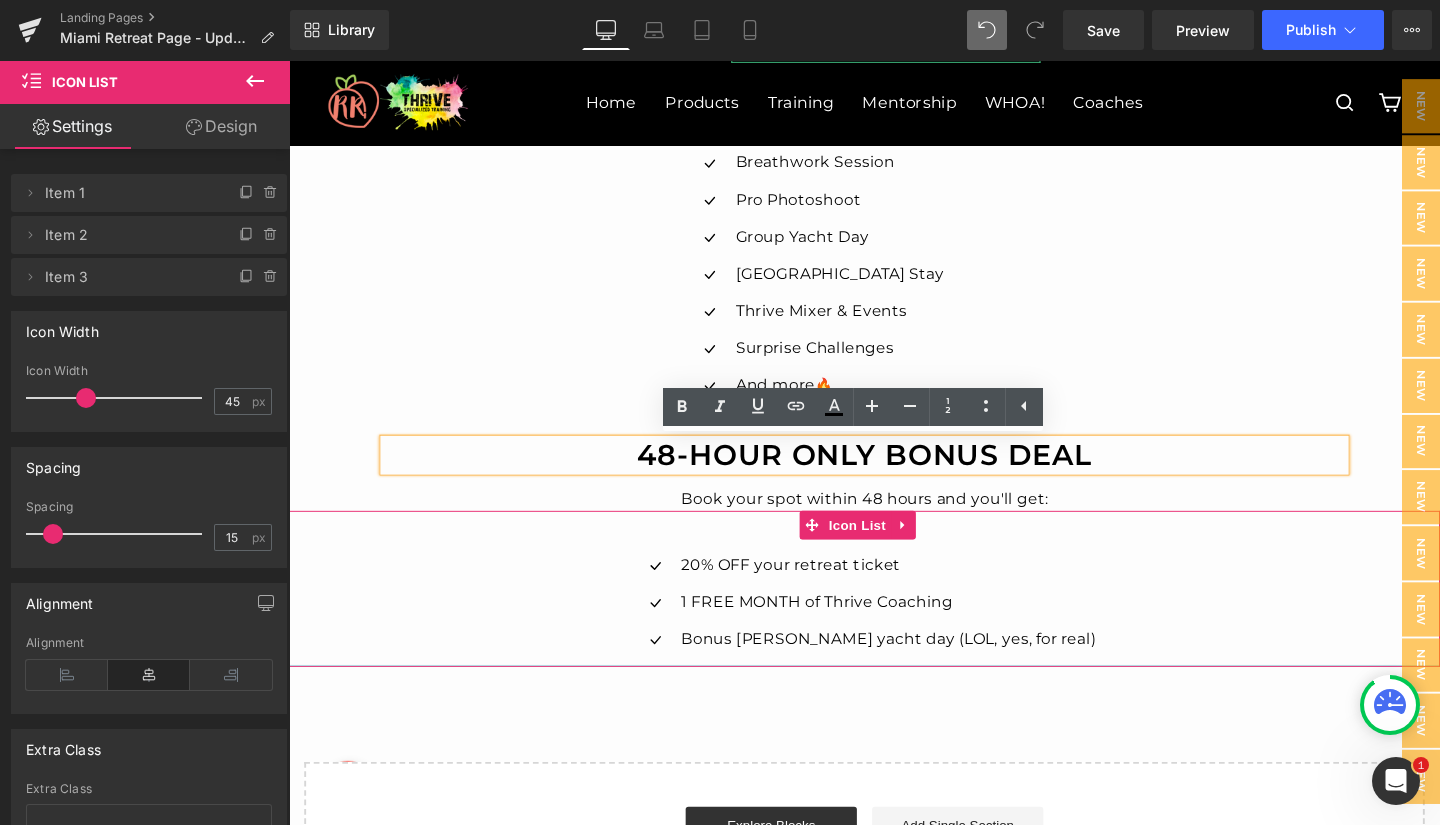 drag, startPoint x: 742, startPoint y: 716, endPoint x: 743, endPoint y: 687, distance: 29.017237 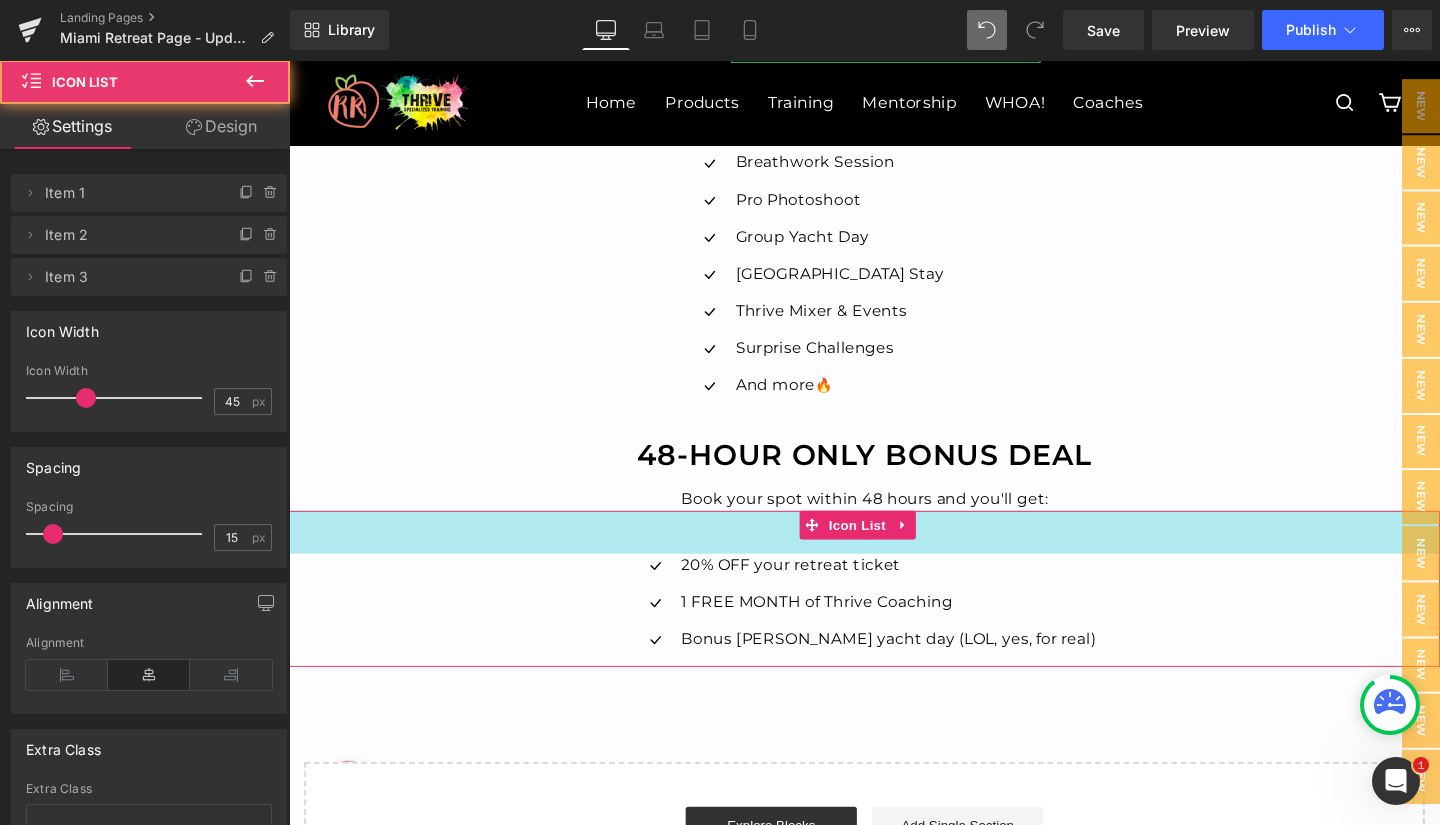 drag, startPoint x: 659, startPoint y: 533, endPoint x: 662, endPoint y: 556, distance: 23.194826 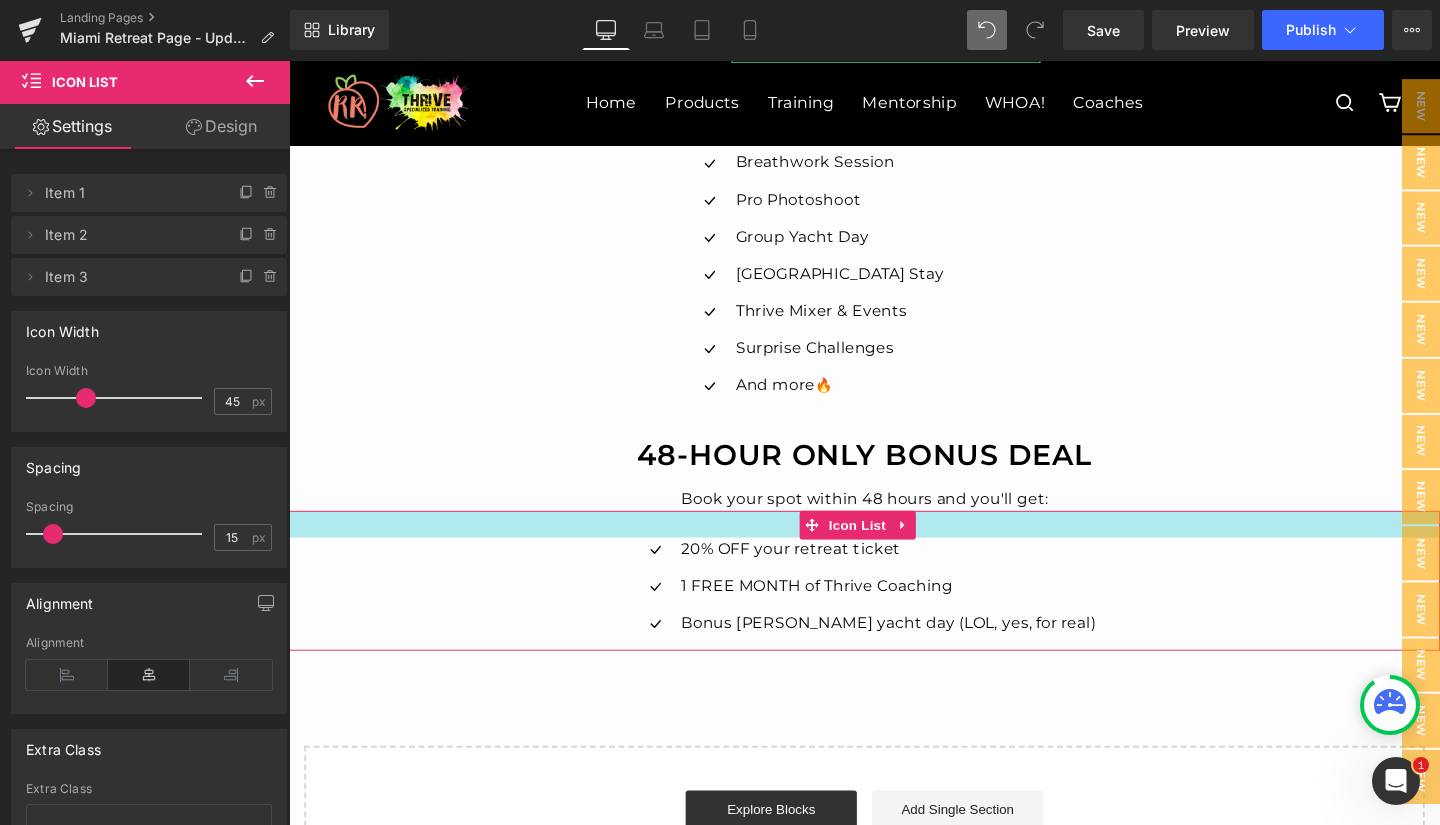 drag, startPoint x: 662, startPoint y: 576, endPoint x: 662, endPoint y: 557, distance: 19 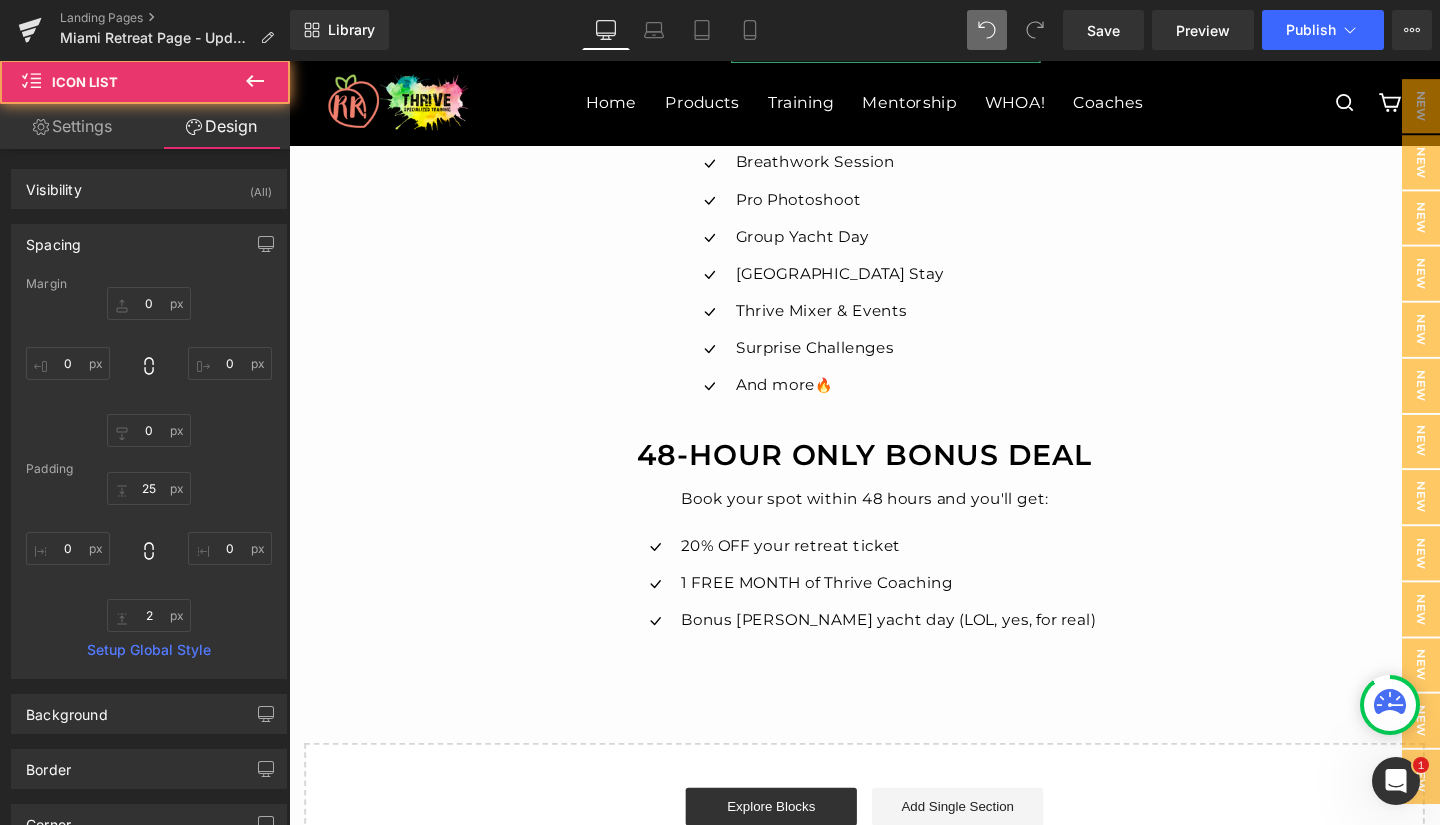 click on "Book your spot within 48 hours and you'll get:" at bounding box center [894, 522] 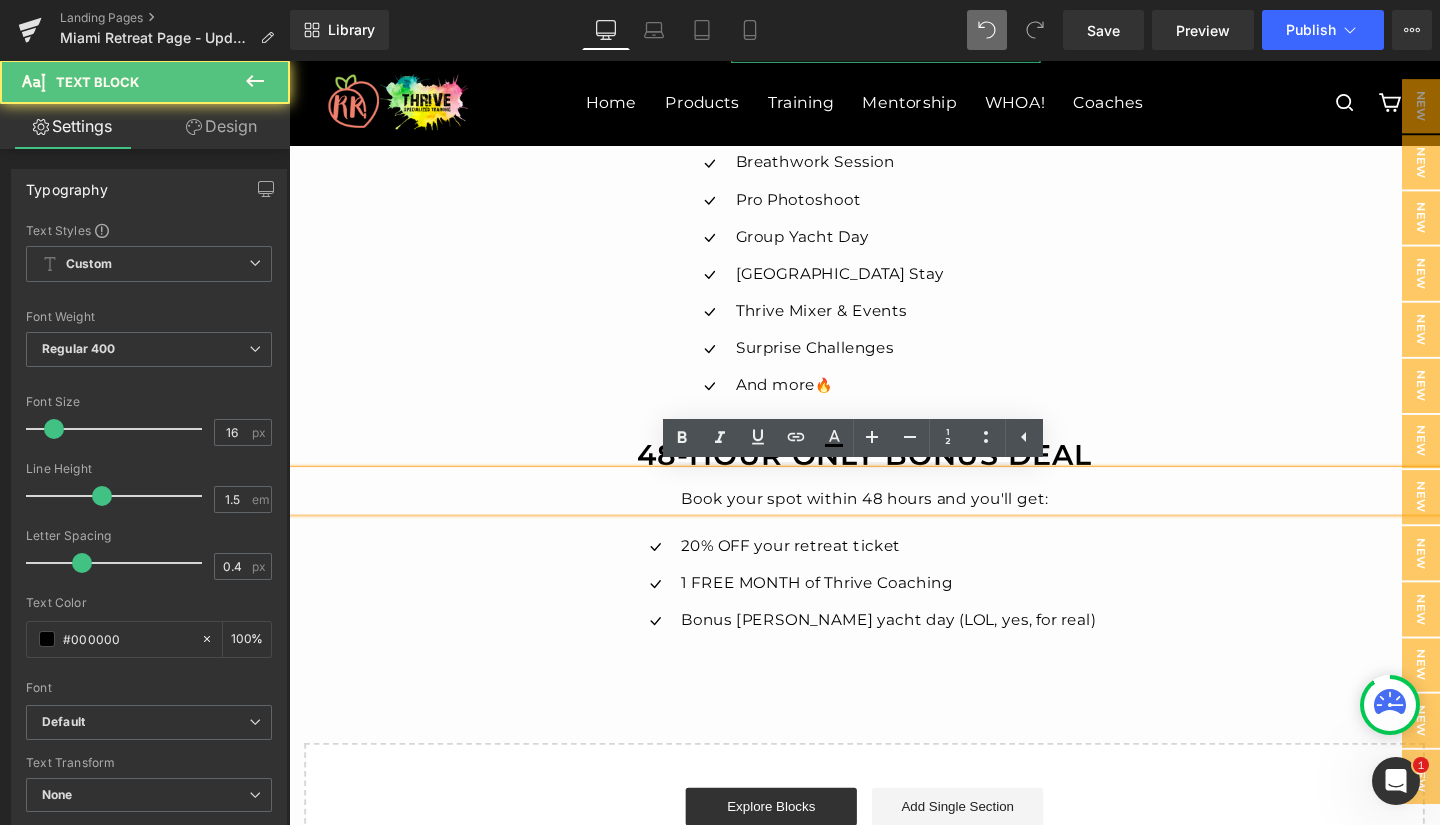 click on "Book your spot within 48 hours and you'll get:" at bounding box center (894, 513) 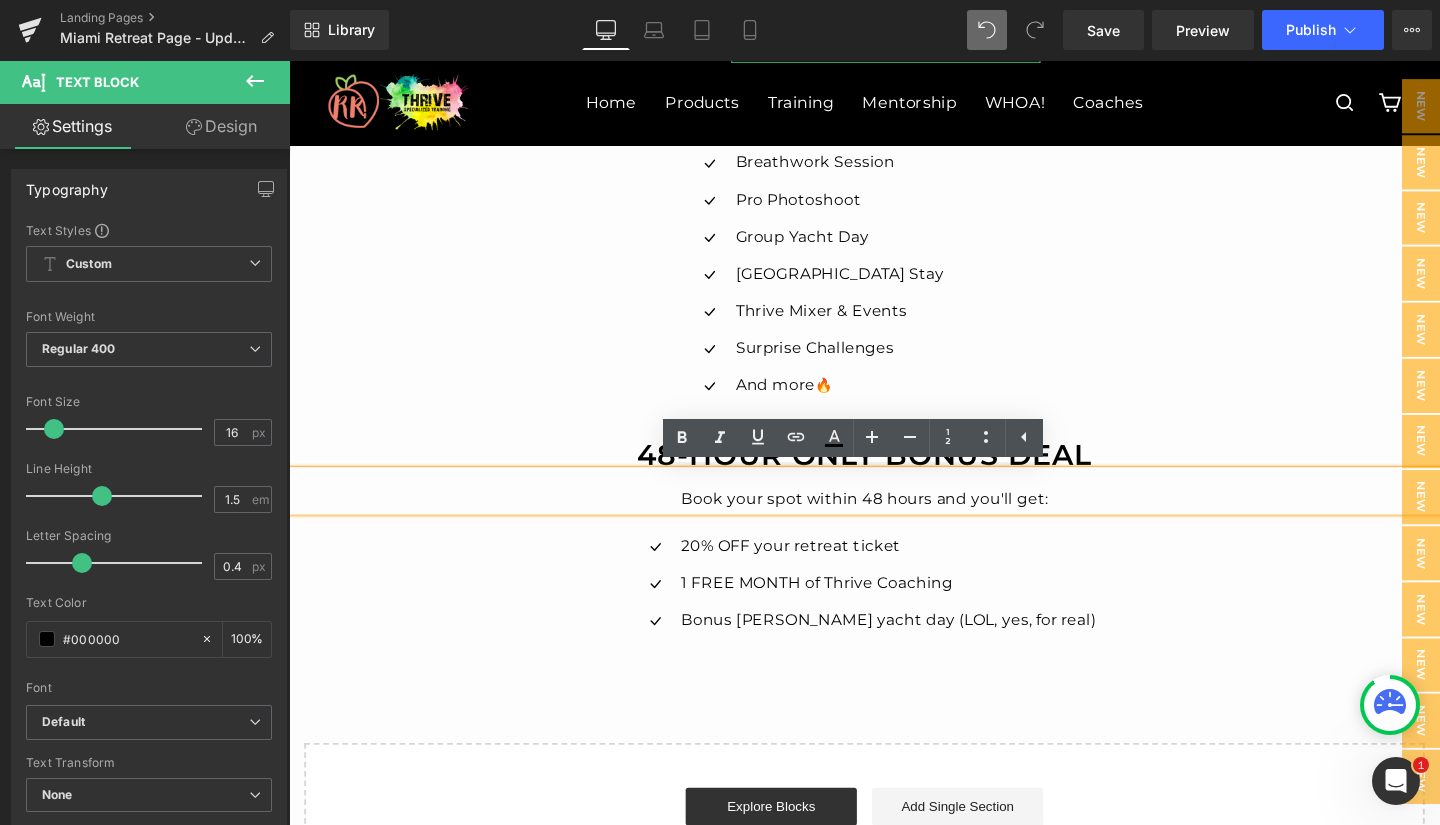 click on "Book your spot within 48 hours and you'll get:" at bounding box center (894, 522) 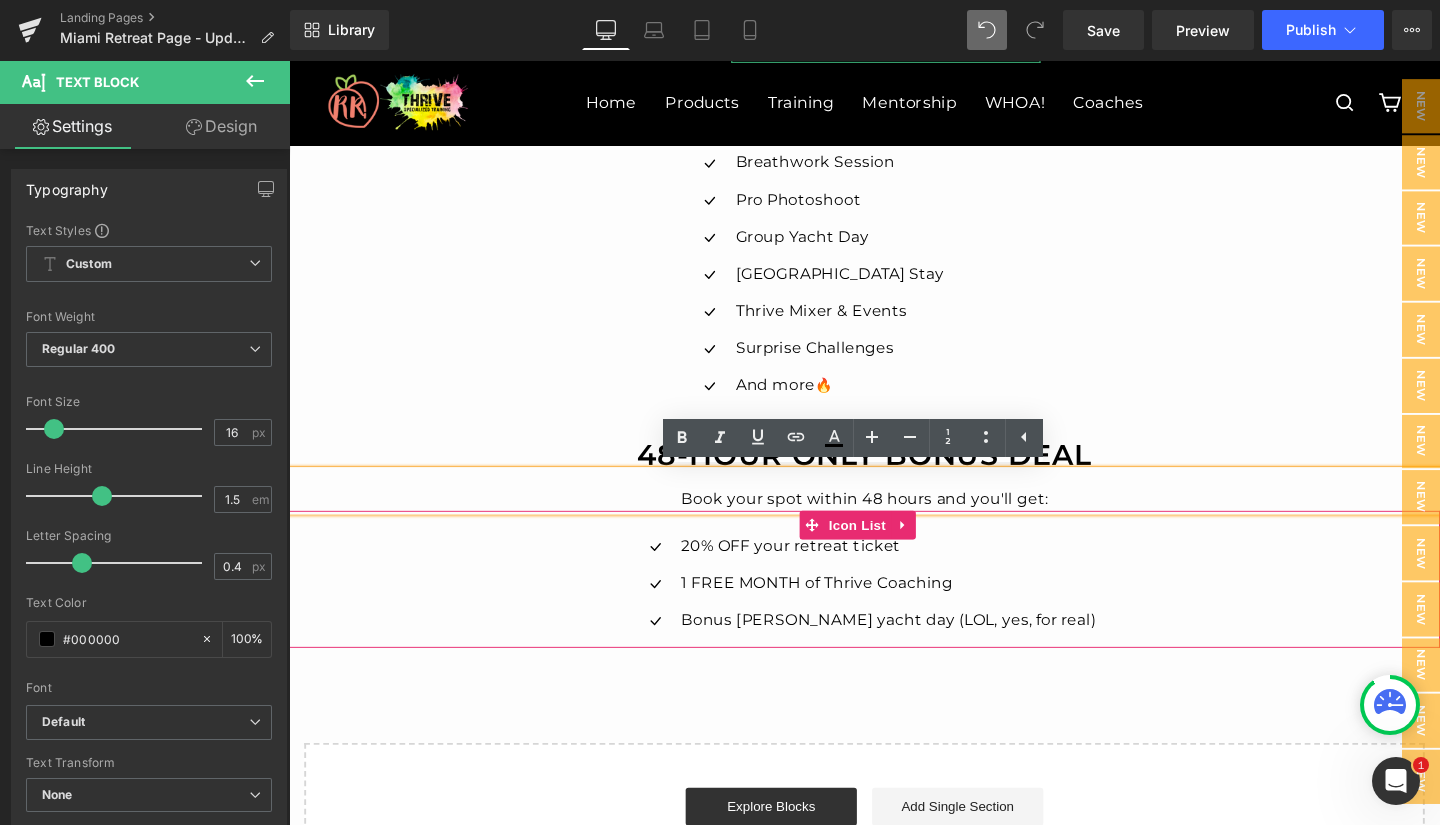 click on "Icon
20% OFF your retreat ticket
Text Block
Icon
1 FREE MONTH of Thrive Coaching
Text Block
Icon
Bonus [PERSON_NAME] yacht day (LOL, yes, for real)
Text Block" at bounding box center [894, 617] 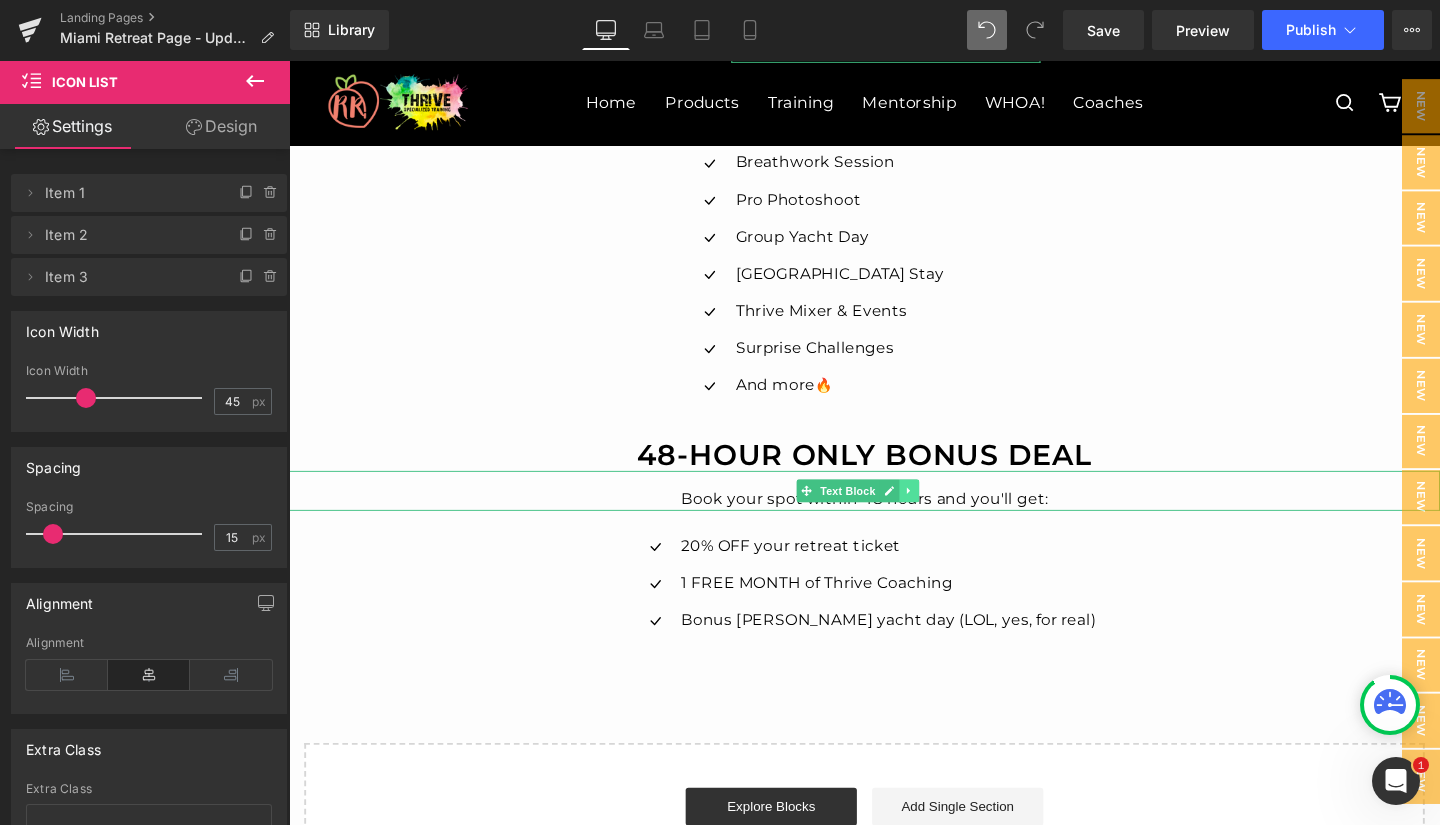 click 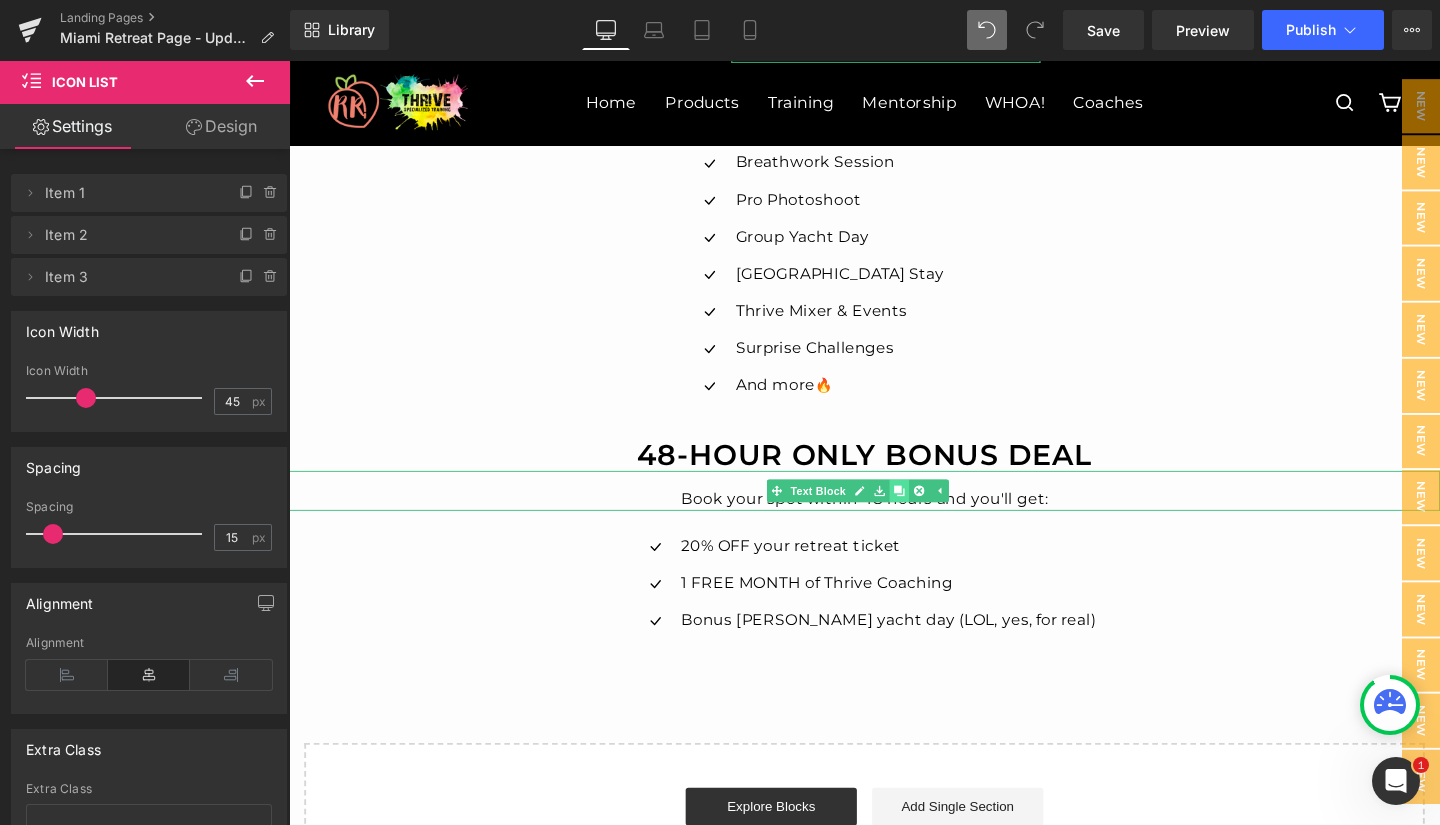 click 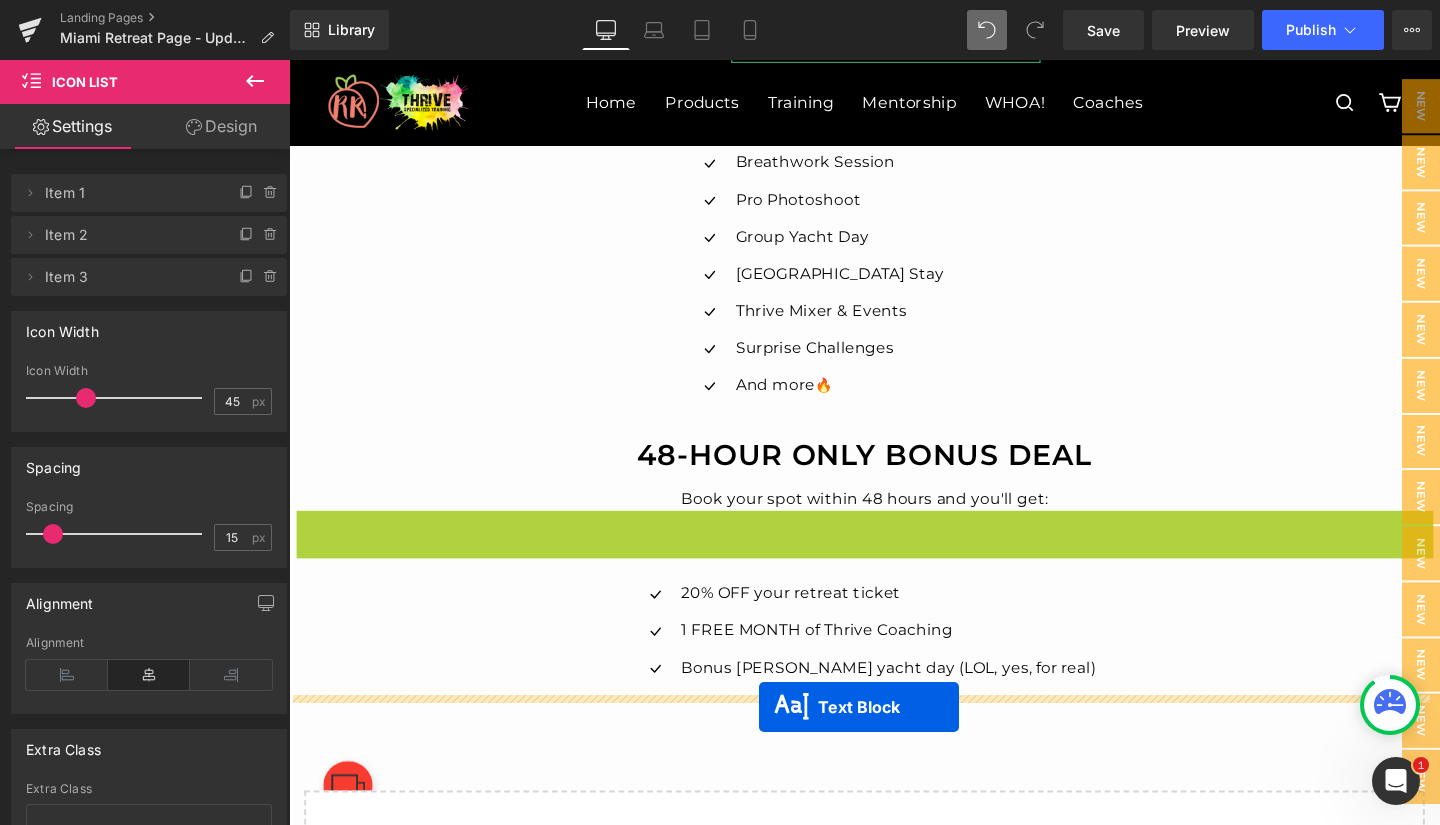 drag, startPoint x: 828, startPoint y: 555, endPoint x: 783, endPoint y: 740, distance: 190.39433 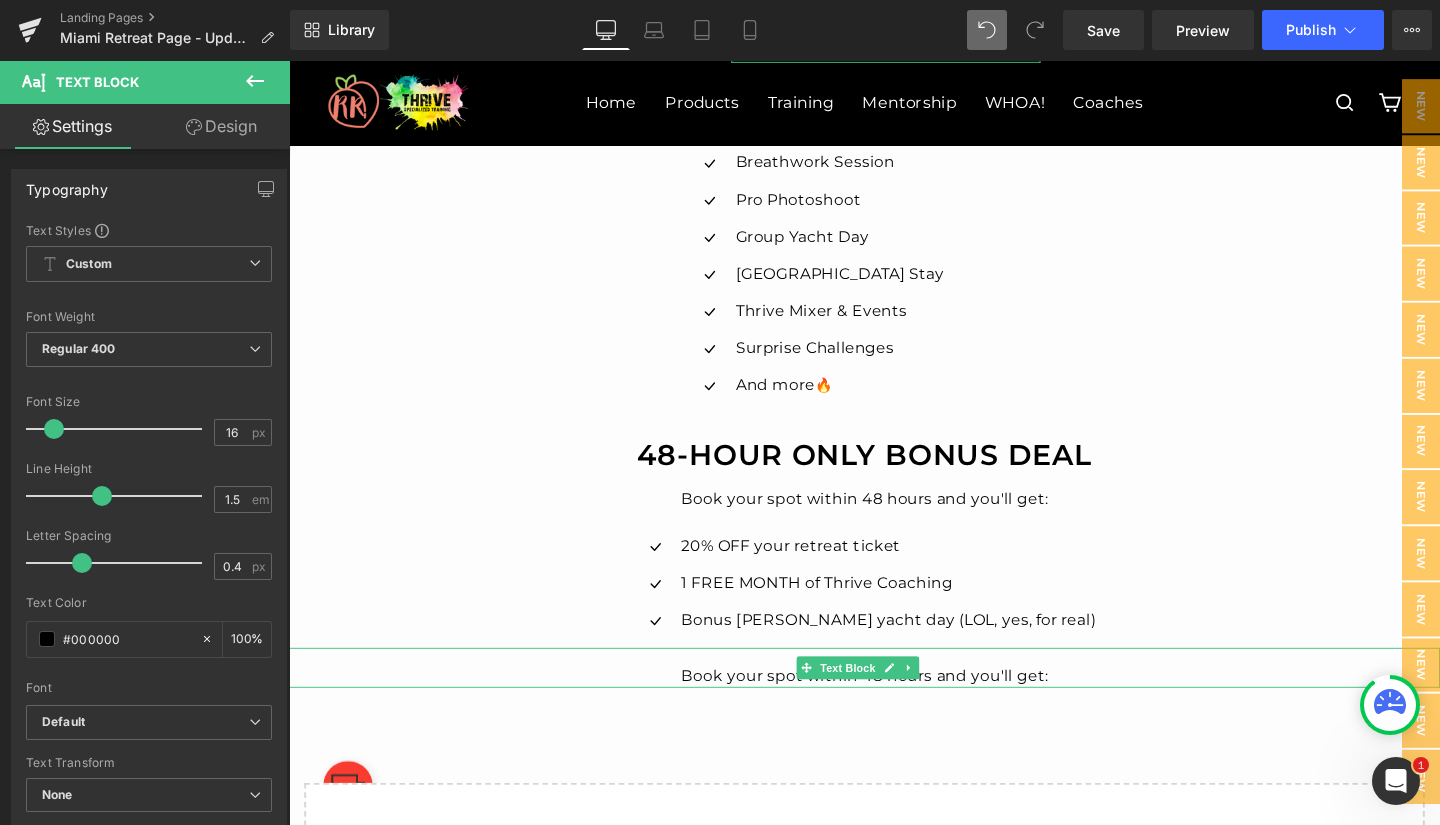 click on "Book your spot within 48 hours and you'll get:" at bounding box center [894, 708] 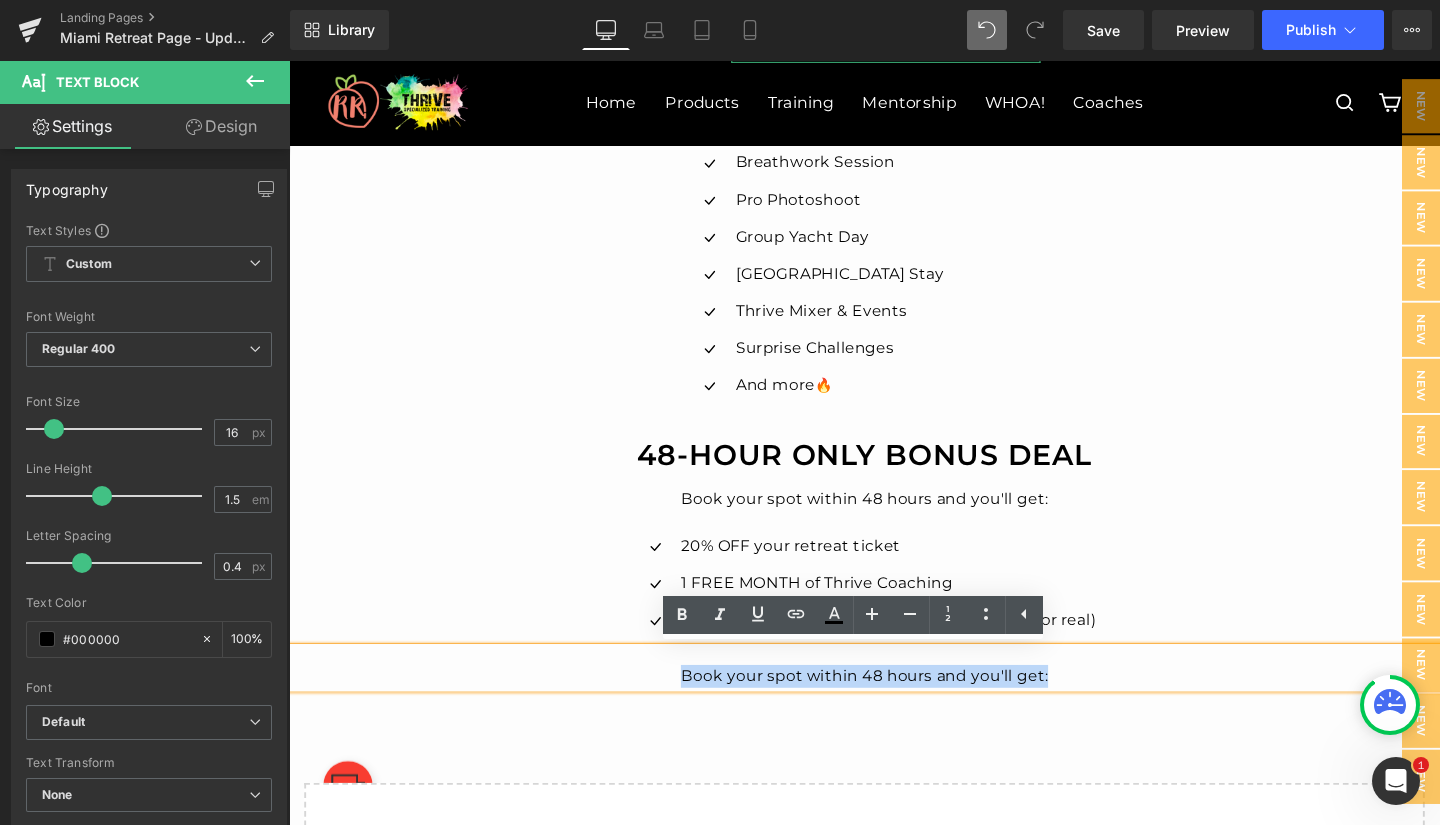 drag, startPoint x: 694, startPoint y: 710, endPoint x: 1092, endPoint y: 694, distance: 398.32147 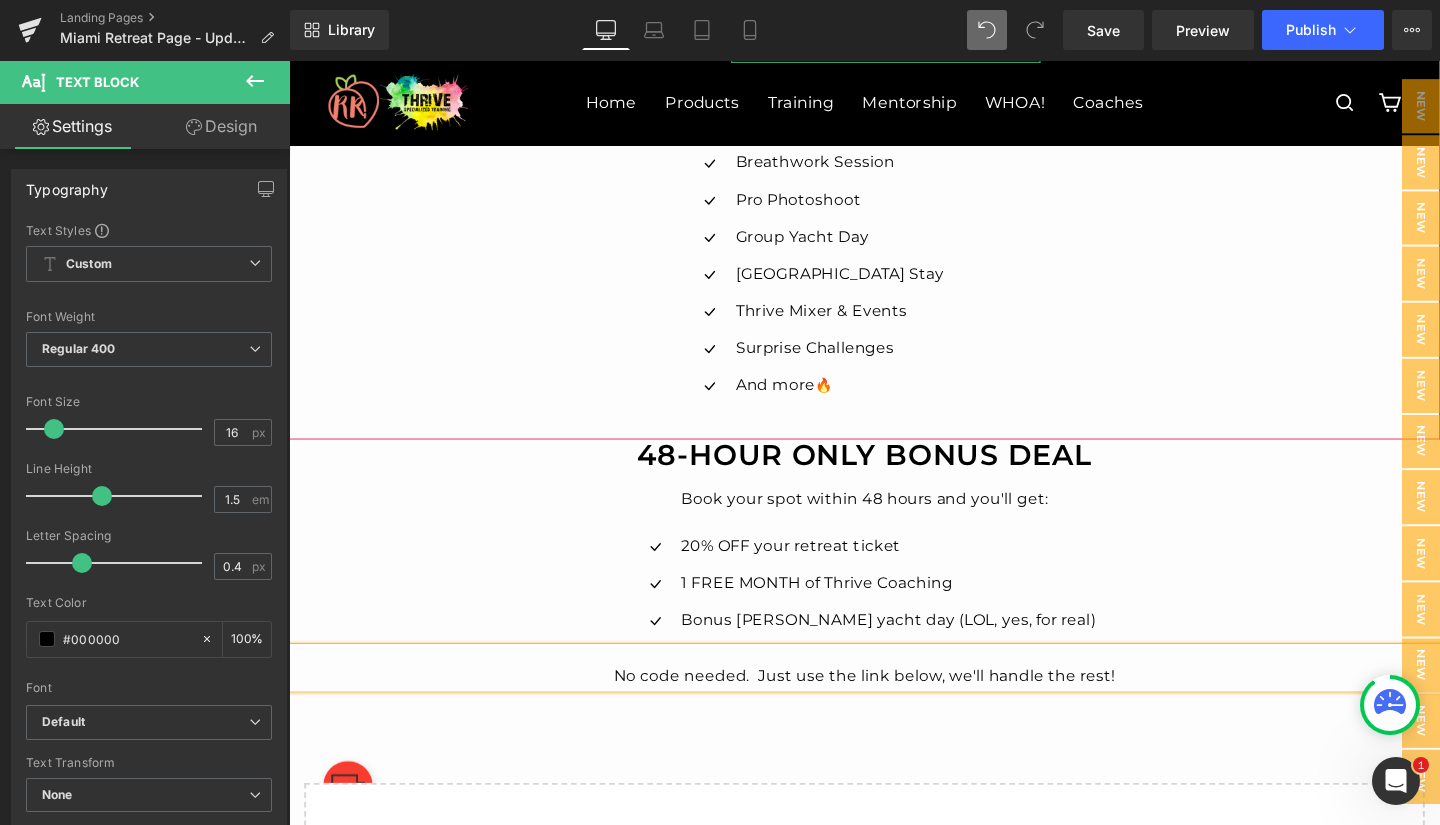 click on "Icon
Twerk Class
Text Block
Icon
Self Defense Class
Text Block
Icon
Beach Workout with [PERSON_NAME]
Text Block
Icon
Breathwork Session Text Block
Icon
Pro Photoshoot Text Block
Icon" at bounding box center (894, 234) 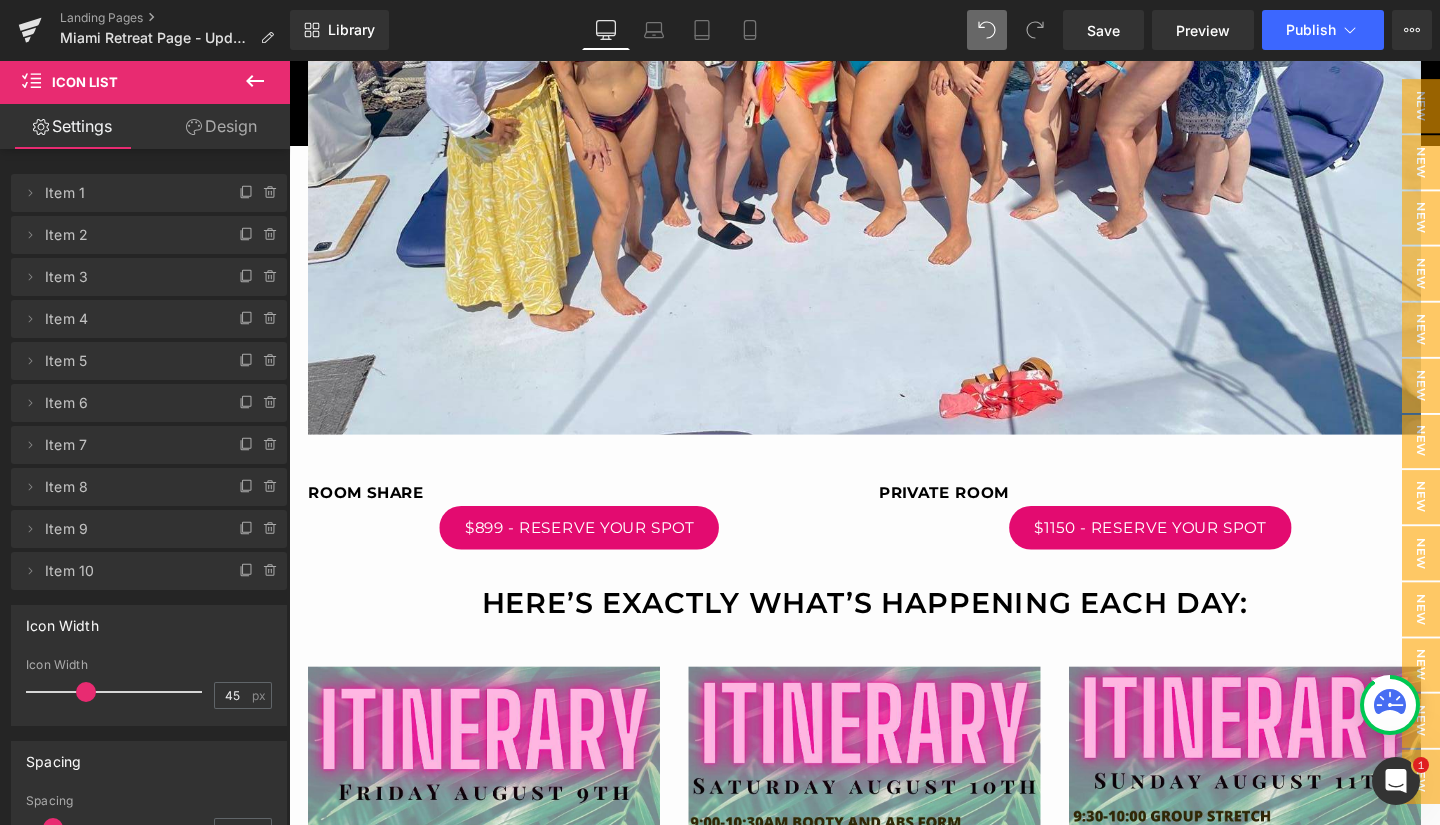 scroll, scrollTop: 3404, scrollLeft: 0, axis: vertical 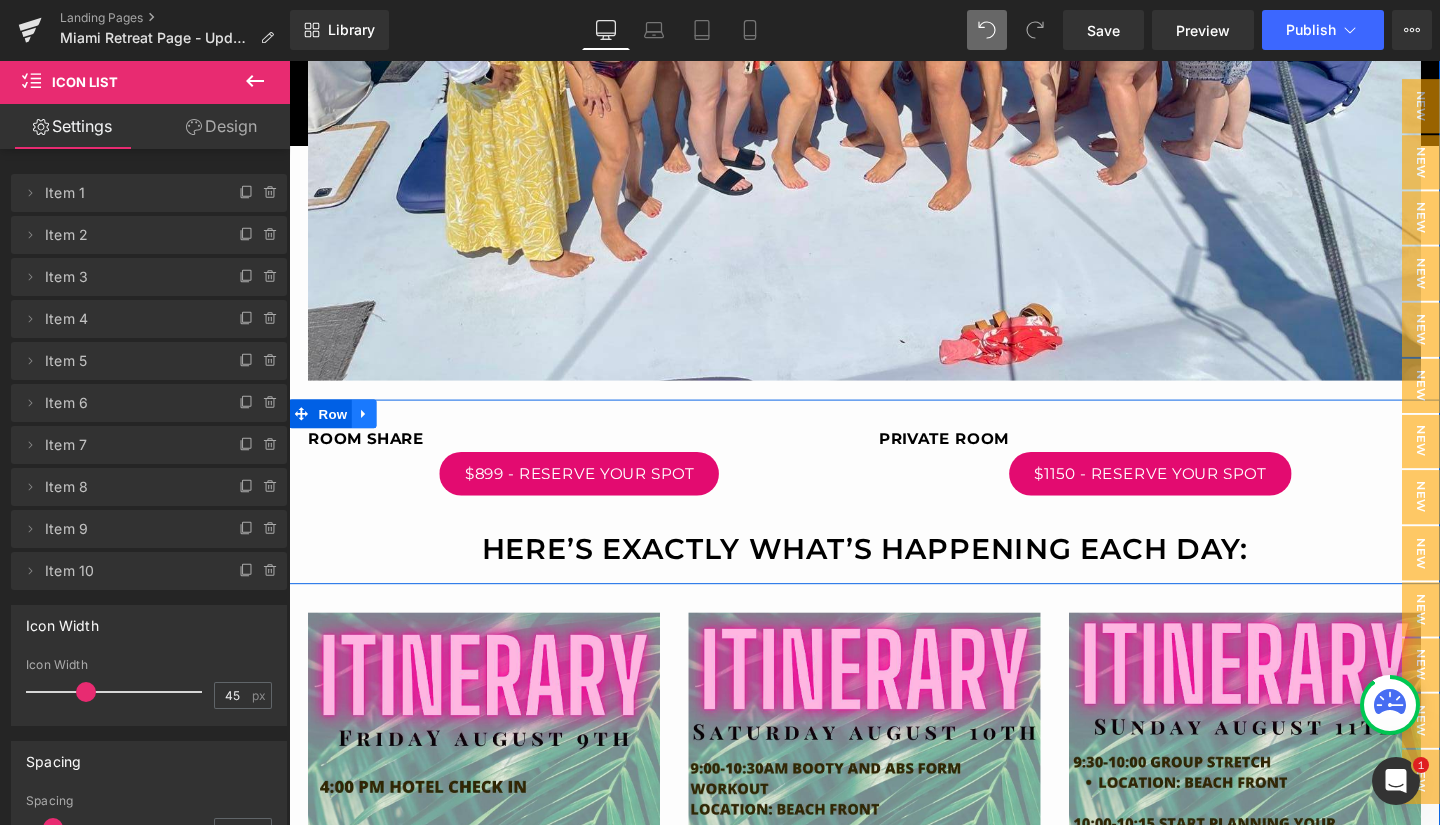 click 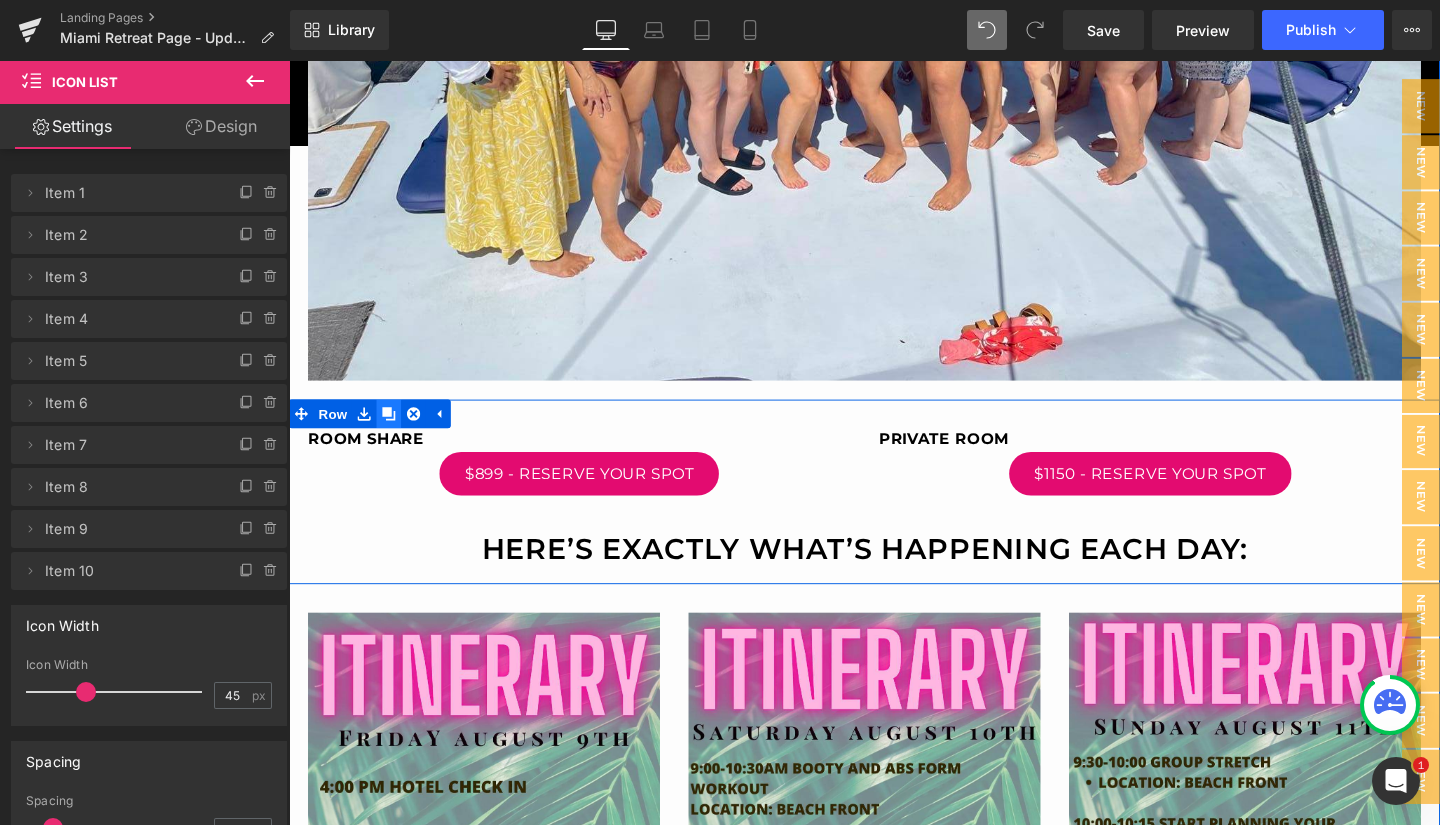click 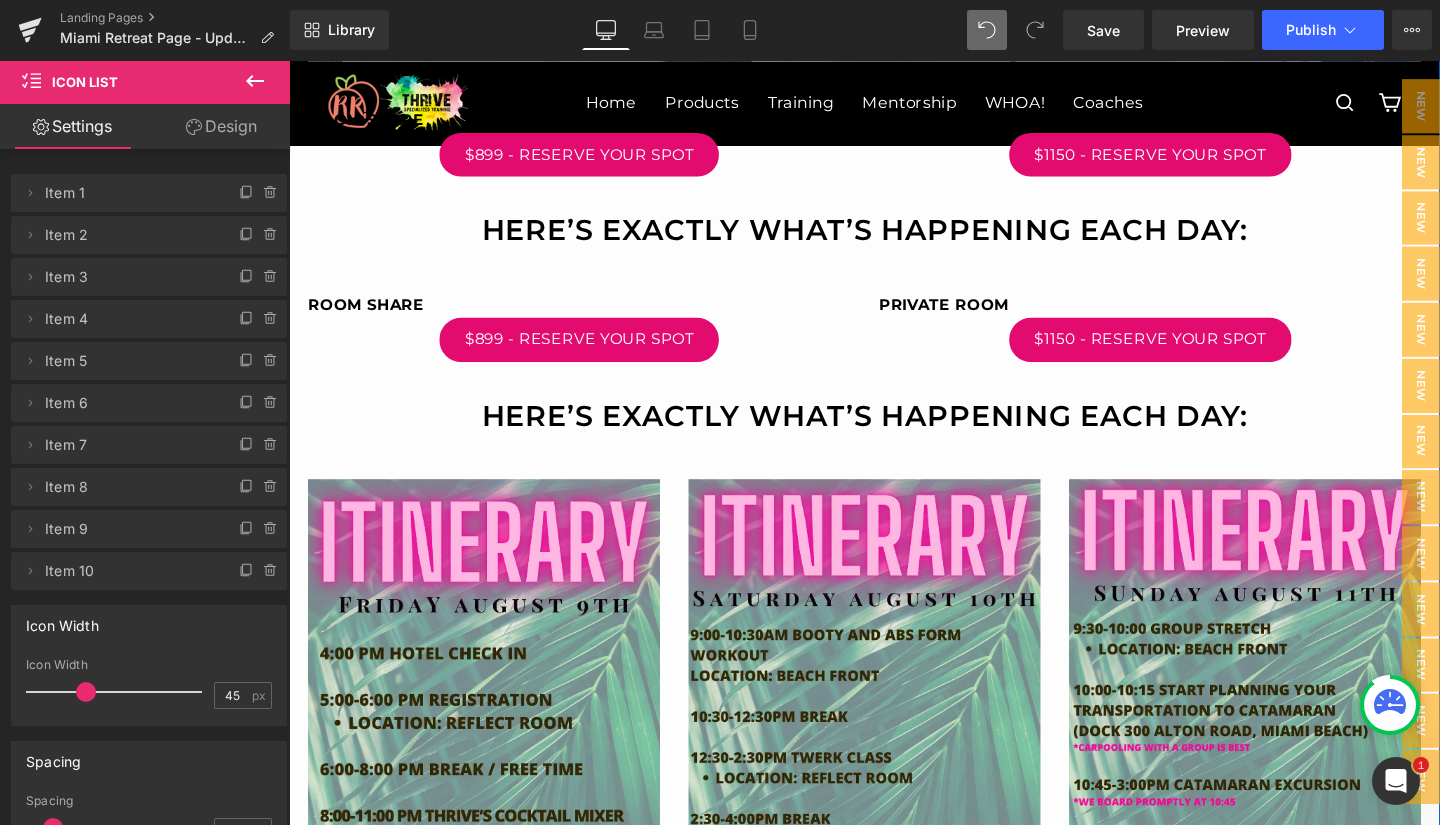 scroll, scrollTop: 3738, scrollLeft: 0, axis: vertical 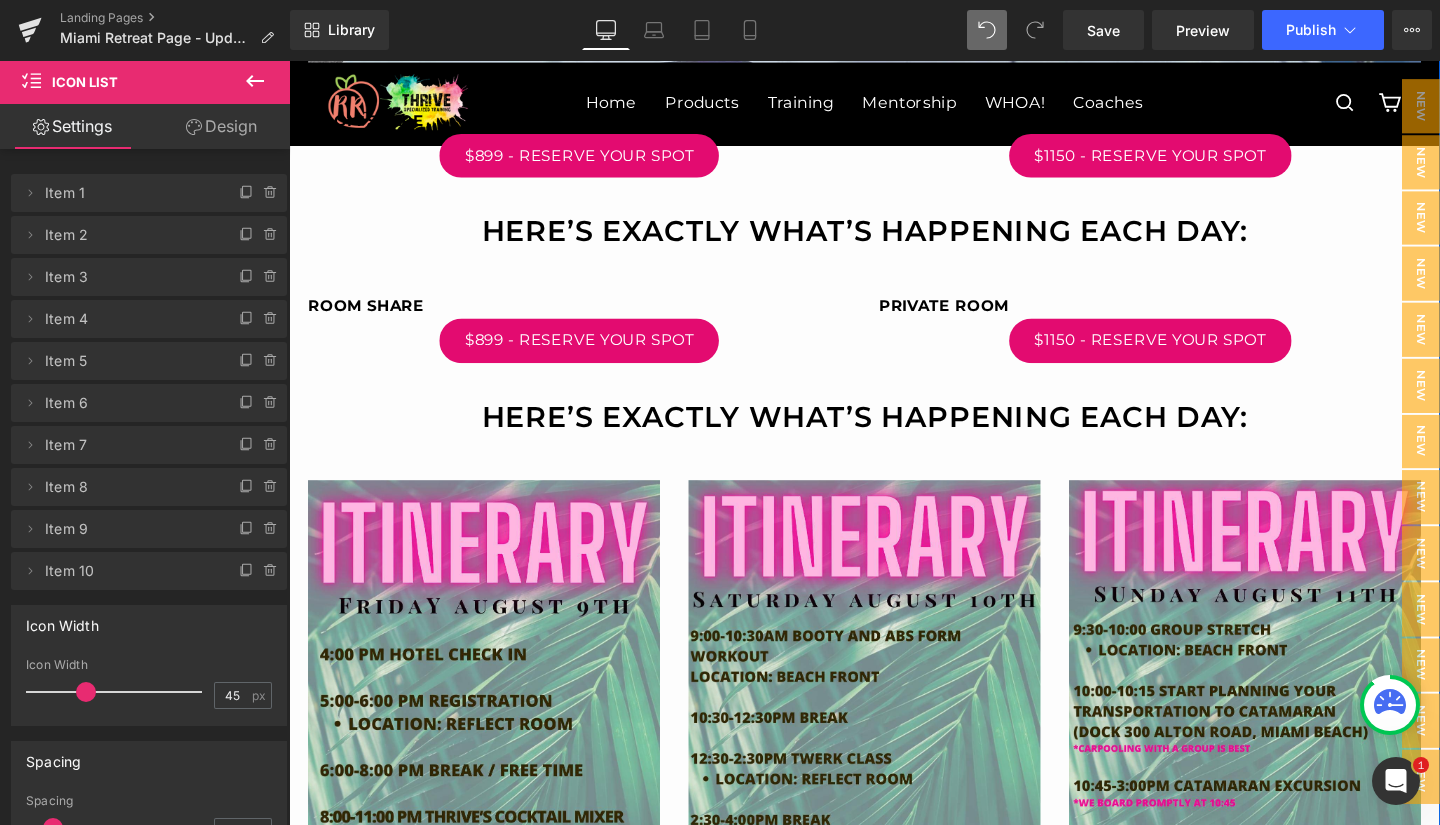 click on "$899 - RESERVE YOUR SPOT Button         $1150 - RESERVE YOUR SPOT Button         Row" at bounding box center [894, 360] 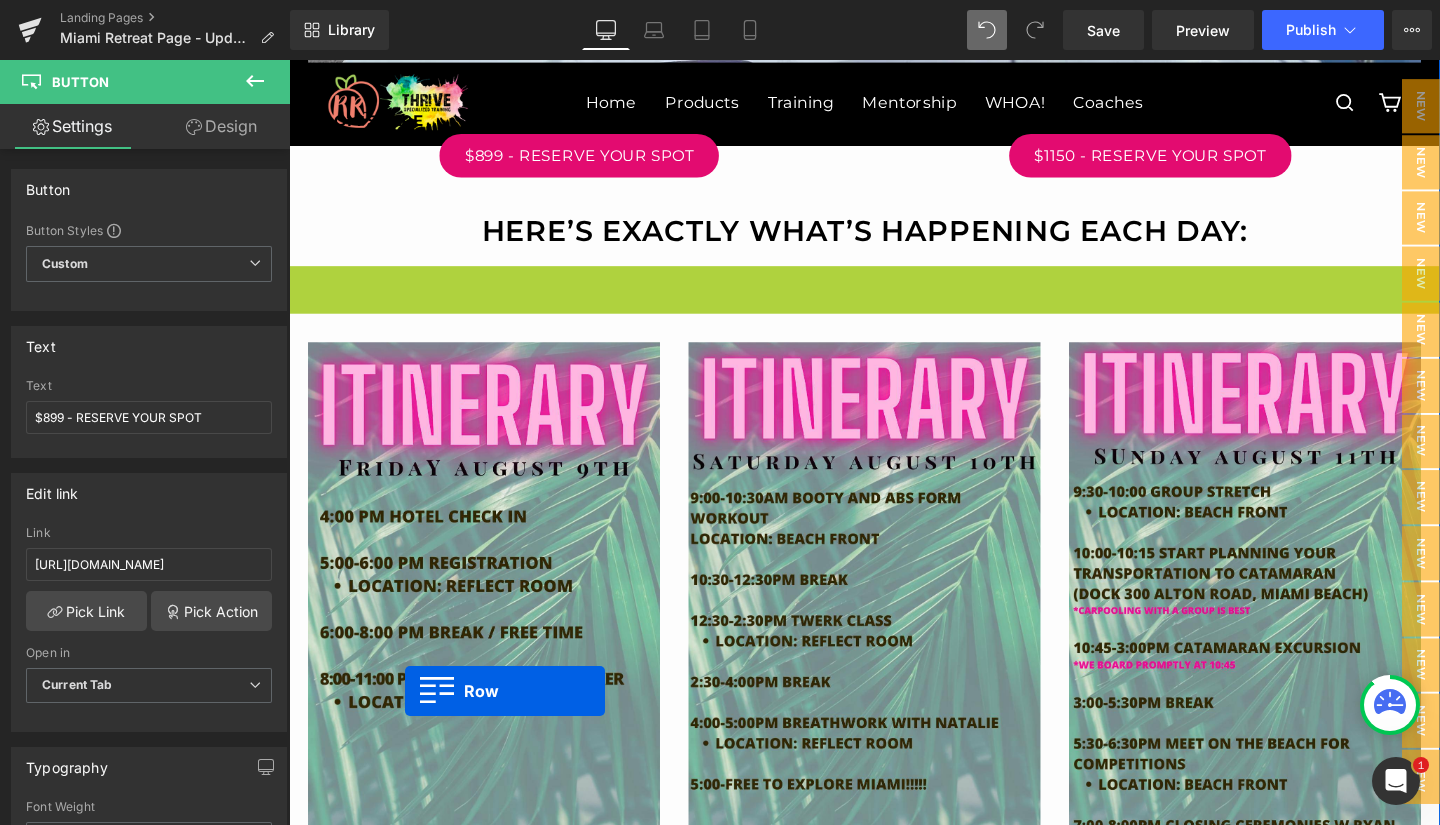scroll, scrollTop: 3798, scrollLeft: 0, axis: vertical 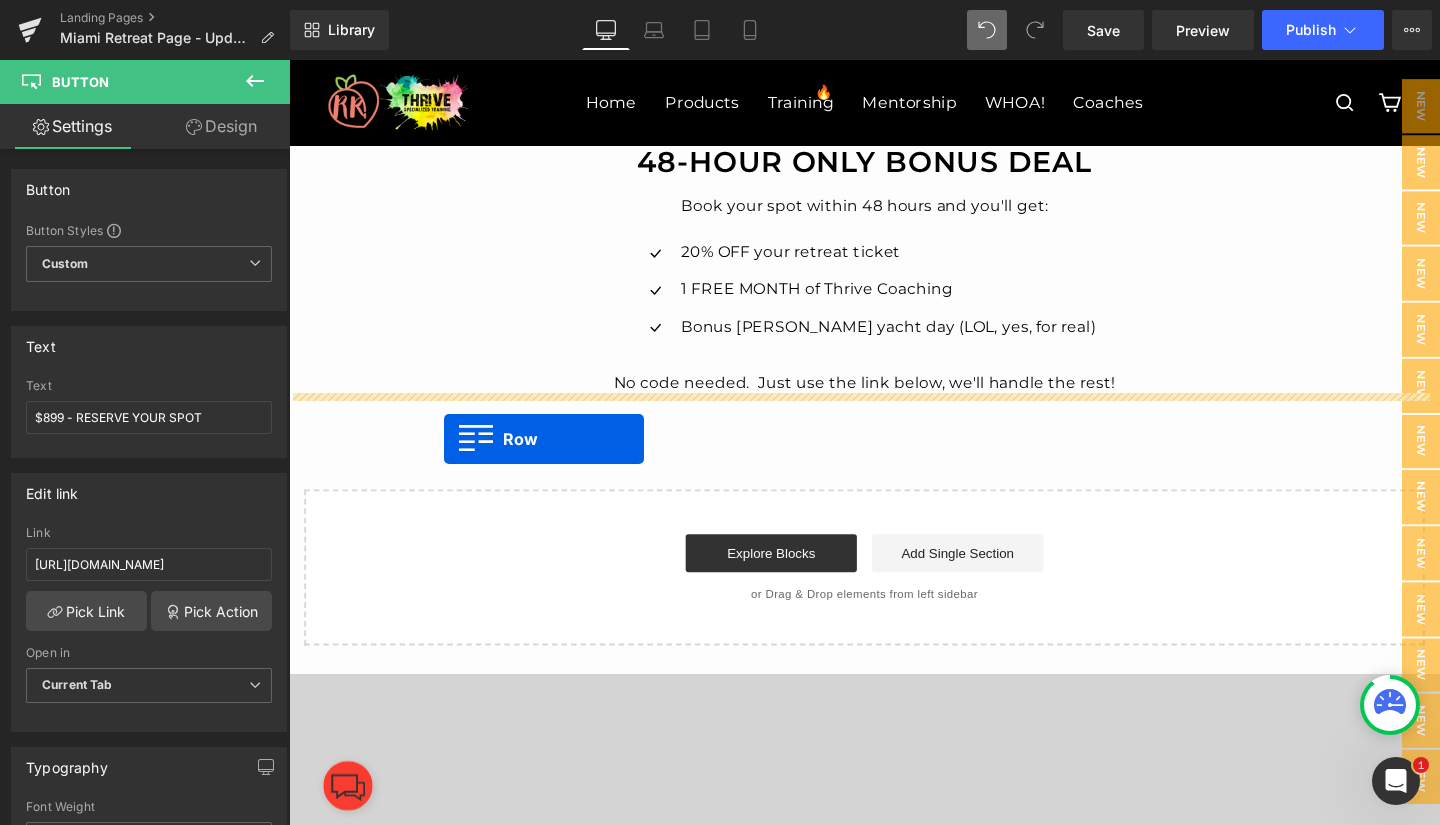 drag, startPoint x: 301, startPoint y: 288, endPoint x: 452, endPoint y: 459, distance: 228.12715 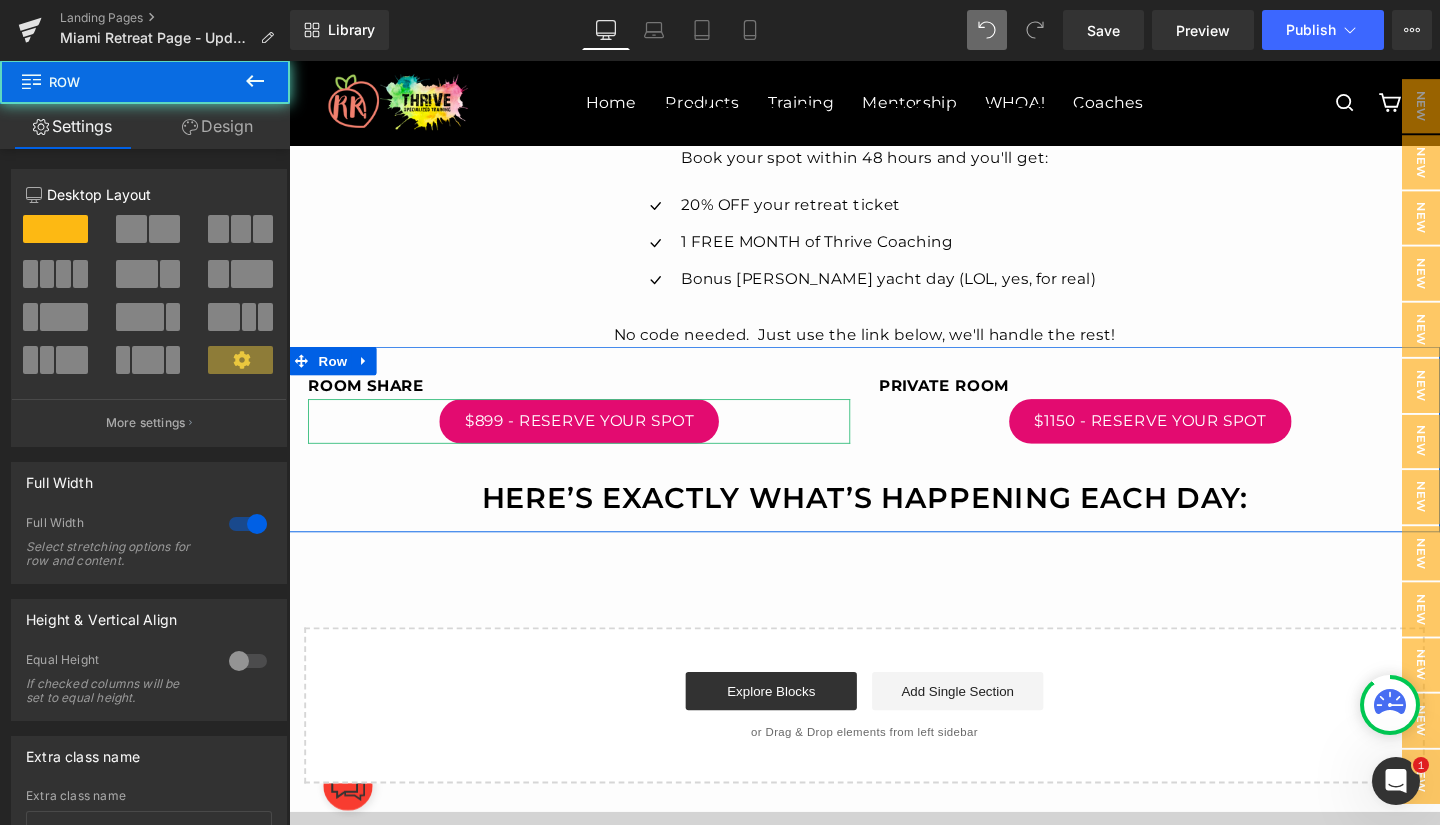 scroll, scrollTop: 5068, scrollLeft: 0, axis: vertical 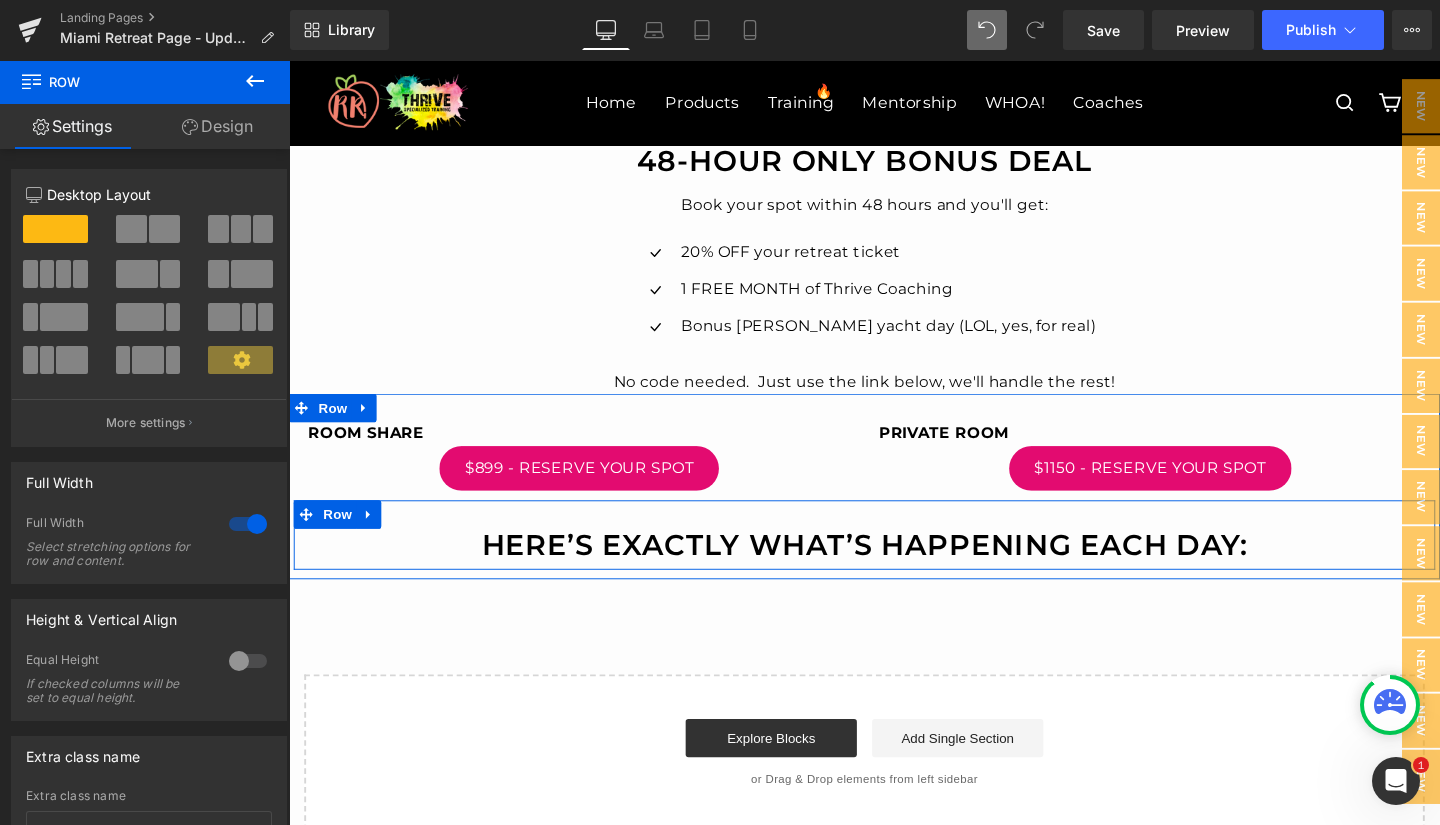 click at bounding box center [289, 60] 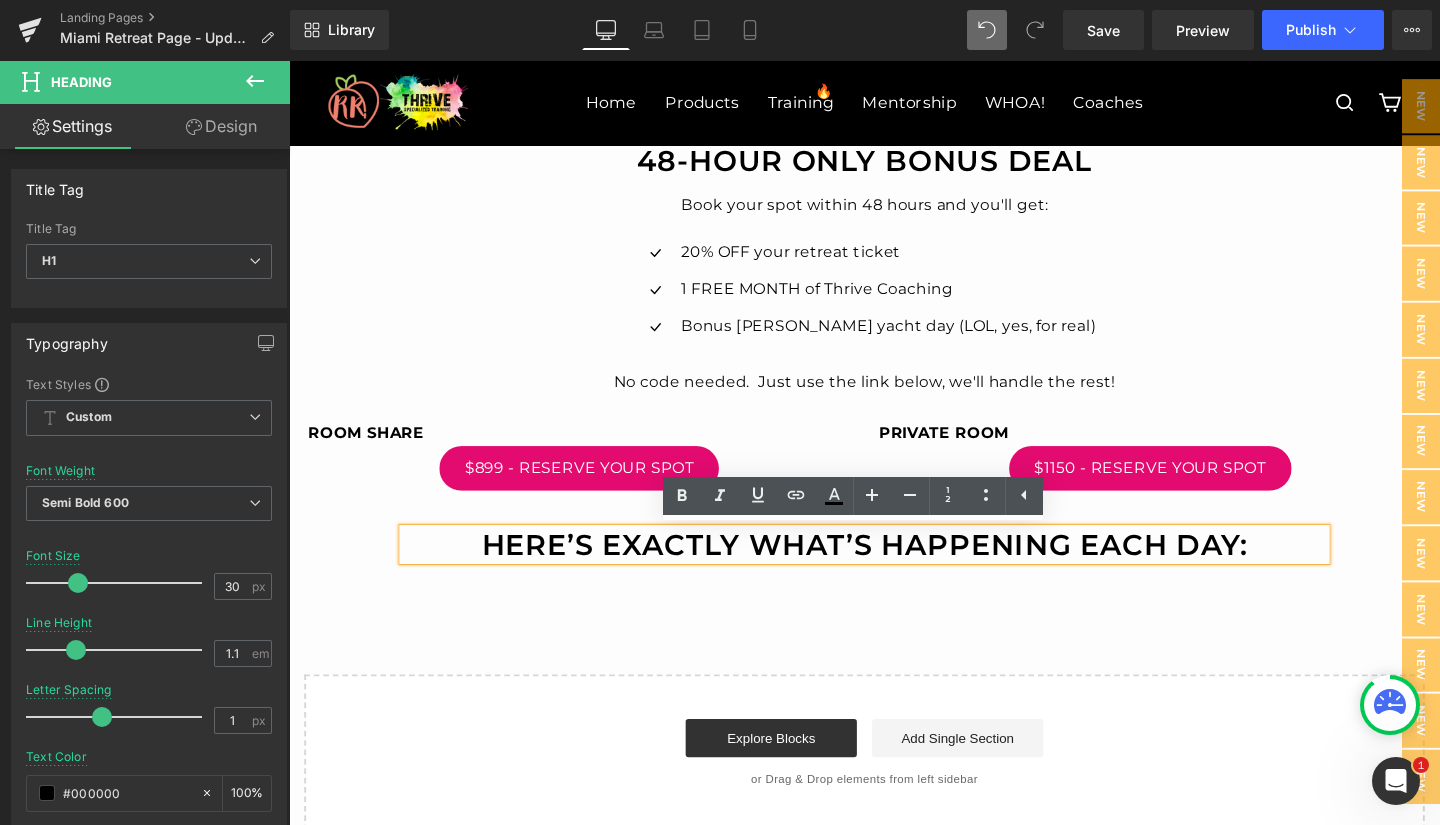 click on "$899 - RESERVE YOUR SPOT Button         $1150 - RESERVE YOUR SPOT Button         Row" at bounding box center [894, 494] 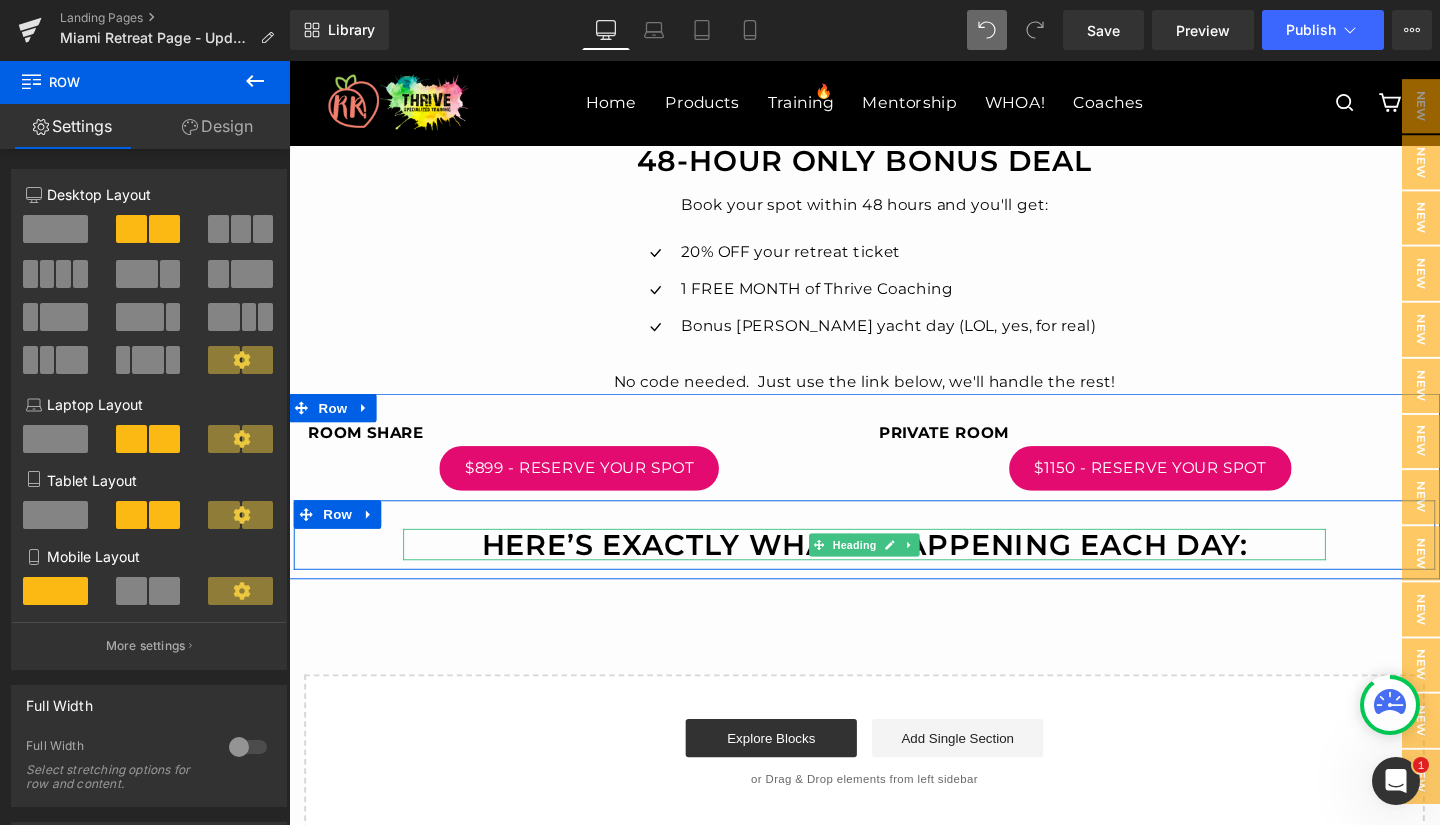click on "Here’s Exactly What’s Happening Each Day:" at bounding box center (894, 569) 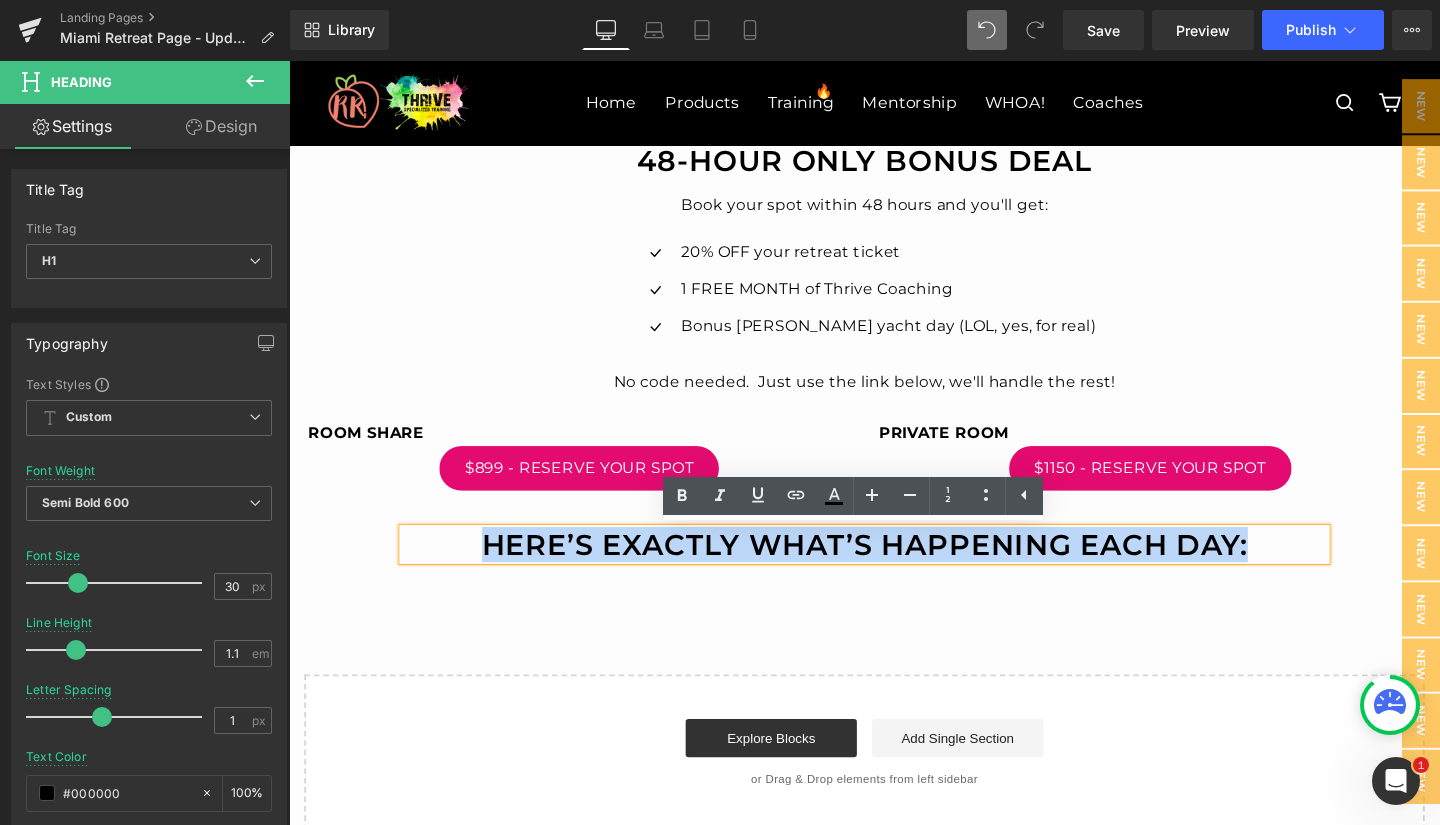drag, startPoint x: 481, startPoint y: 569, endPoint x: 1291, endPoint y: 582, distance: 810.1043 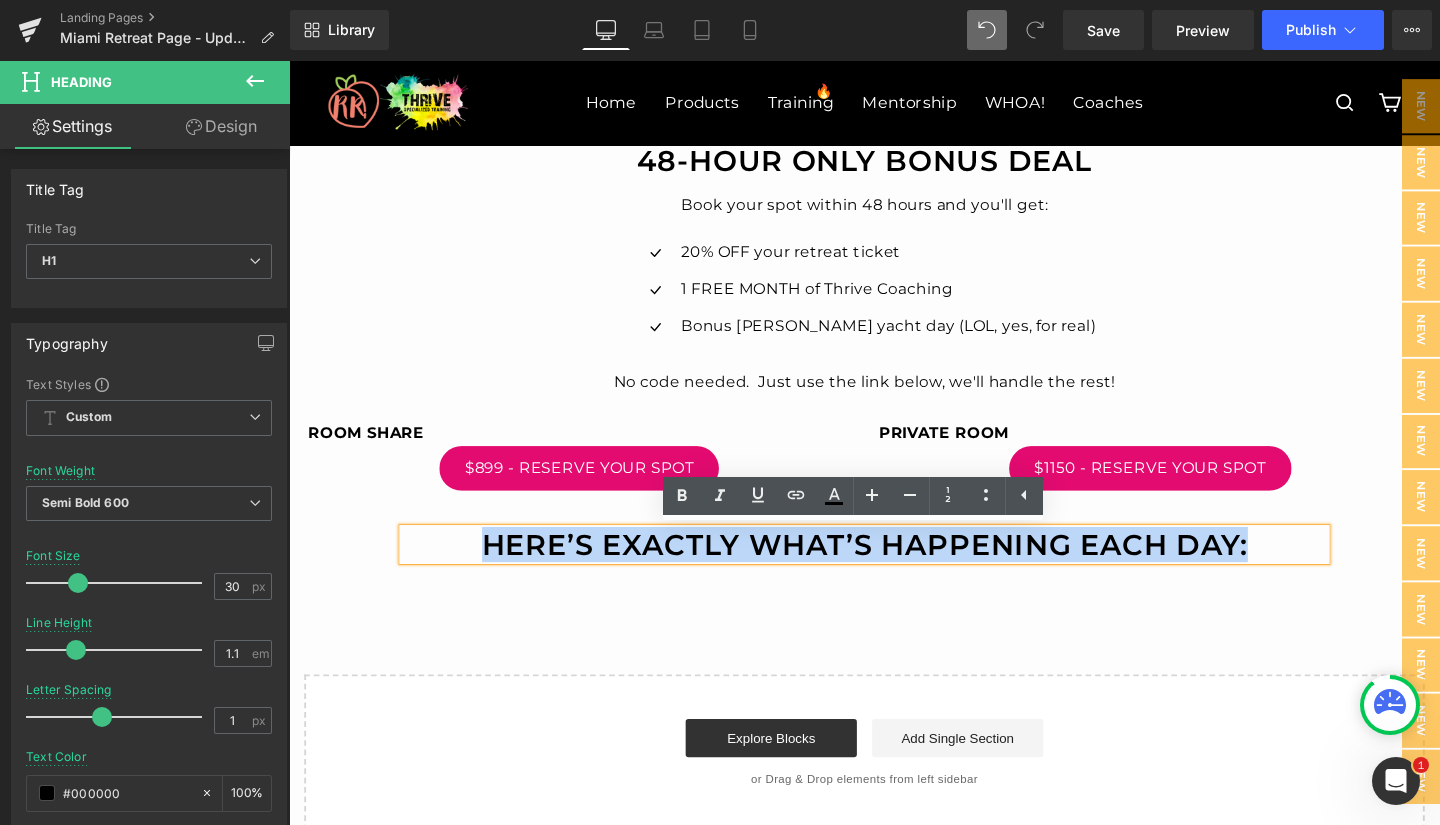 click on "Here’s Exactly What’s Happening Each Day:" at bounding box center [894, 569] 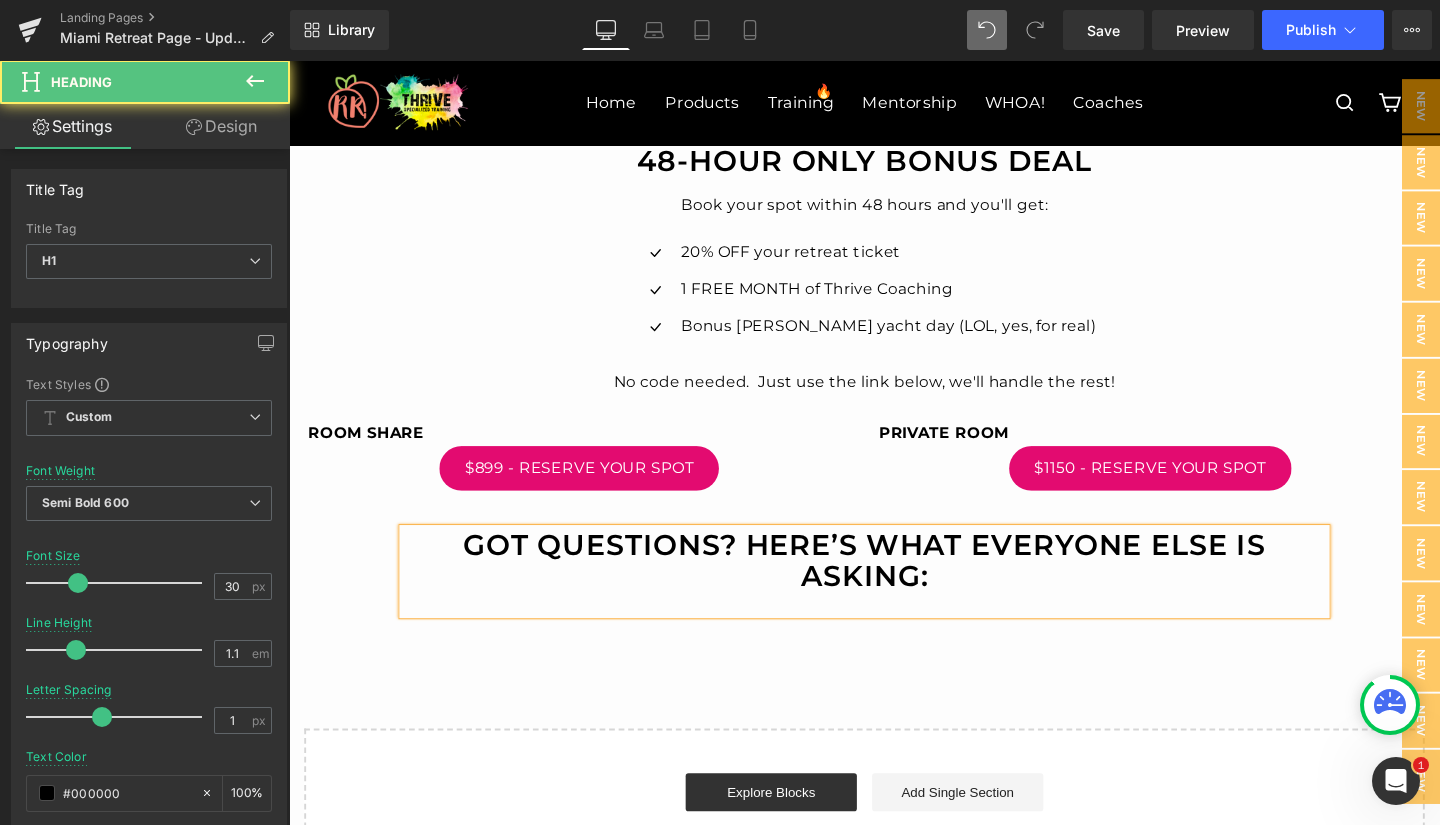 click on "Got Questions? Here’s what everyone else is asking:" at bounding box center (894, 586) 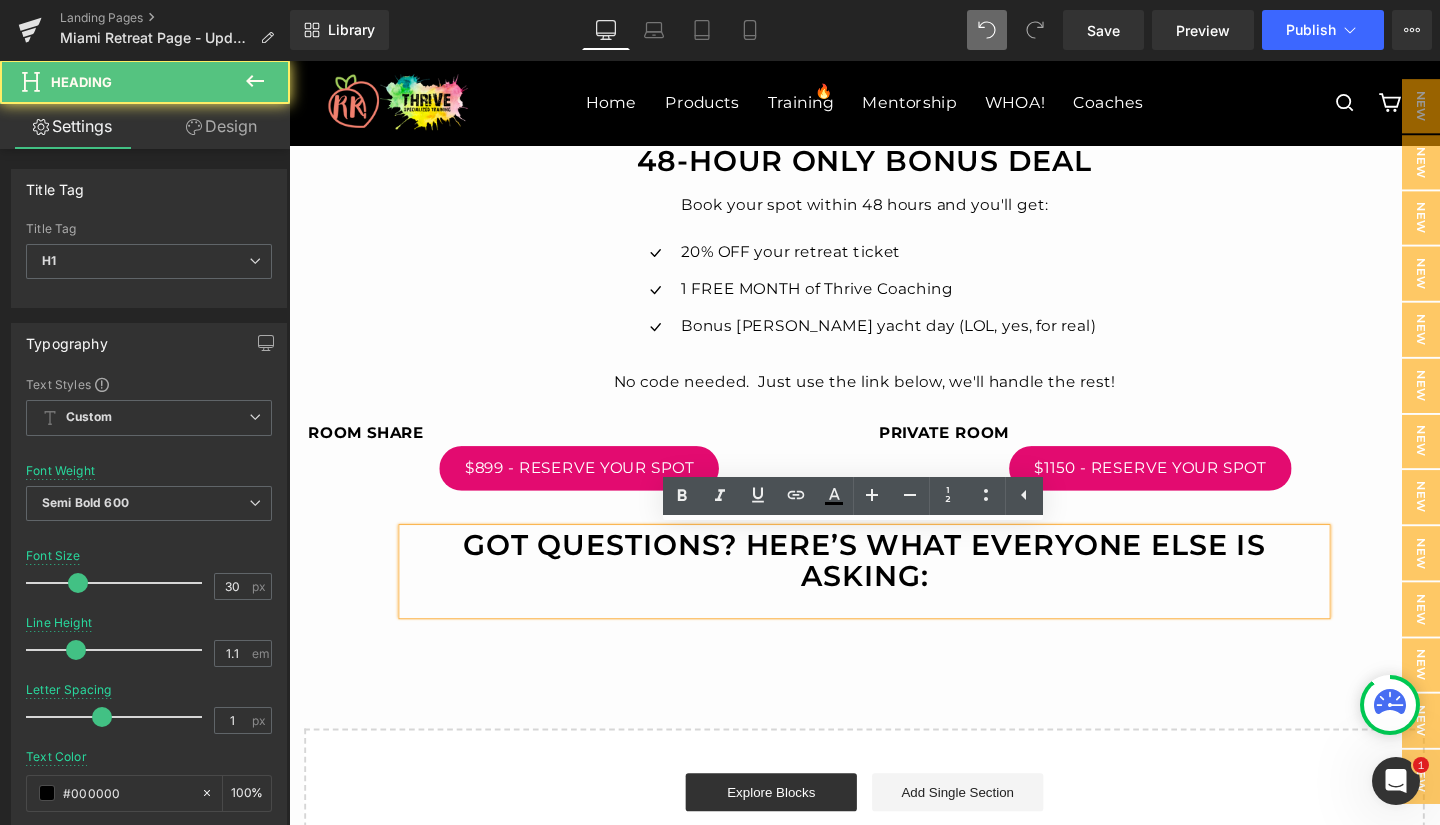 click on "ROOM SHARE Text Block                                                   PRIVATE ROOM Text Block         Row         $899 - RESERVE YOUR SPOT Button         $1150 - RESERVE YOUR SPOT Button         Row         Got Questions? Here’s what everyone else is asking: Heading         Row         Row" at bounding box center [894, 537] 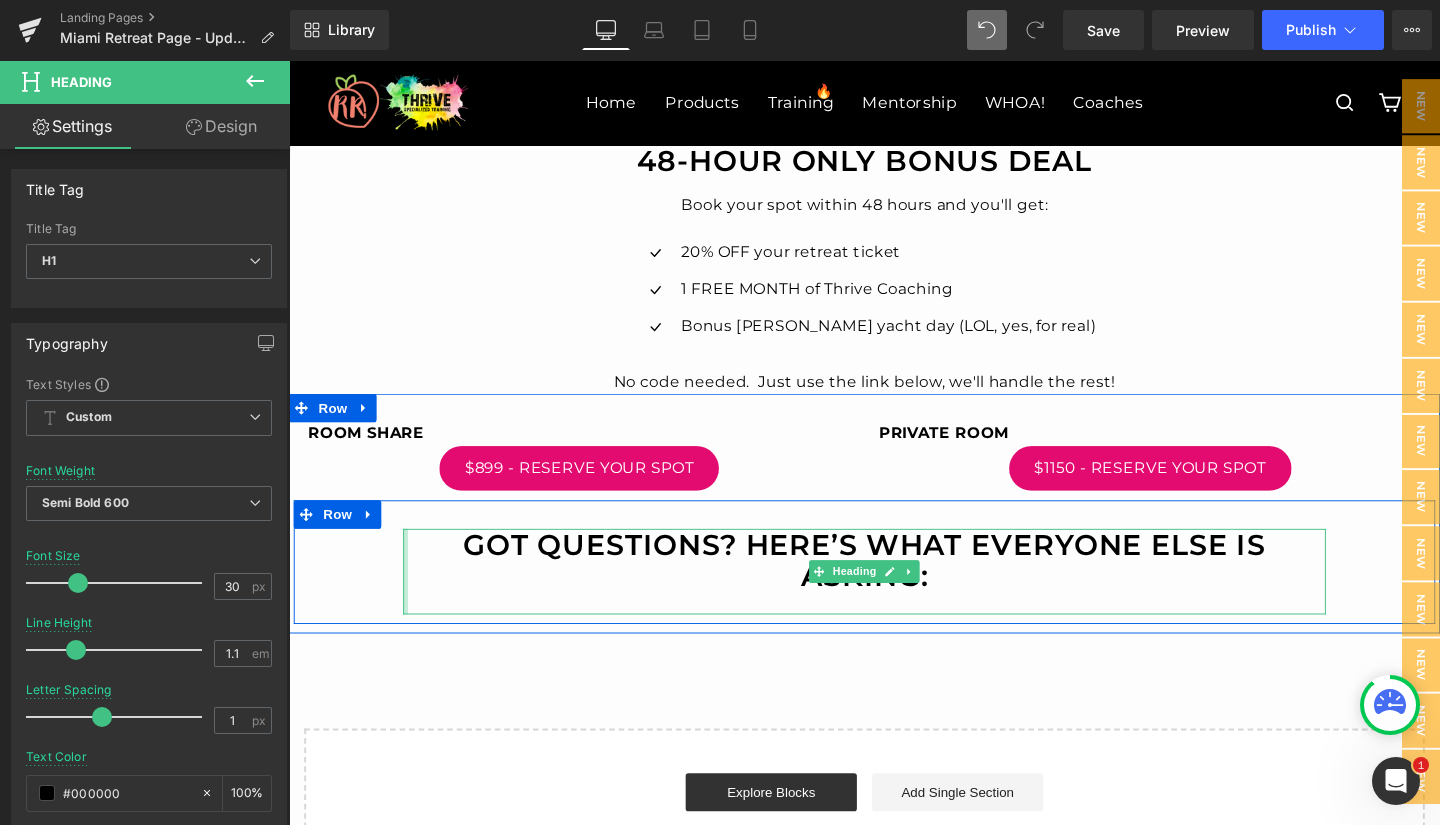 drag, startPoint x: 403, startPoint y: 588, endPoint x: 379, endPoint y: 590, distance: 24.083189 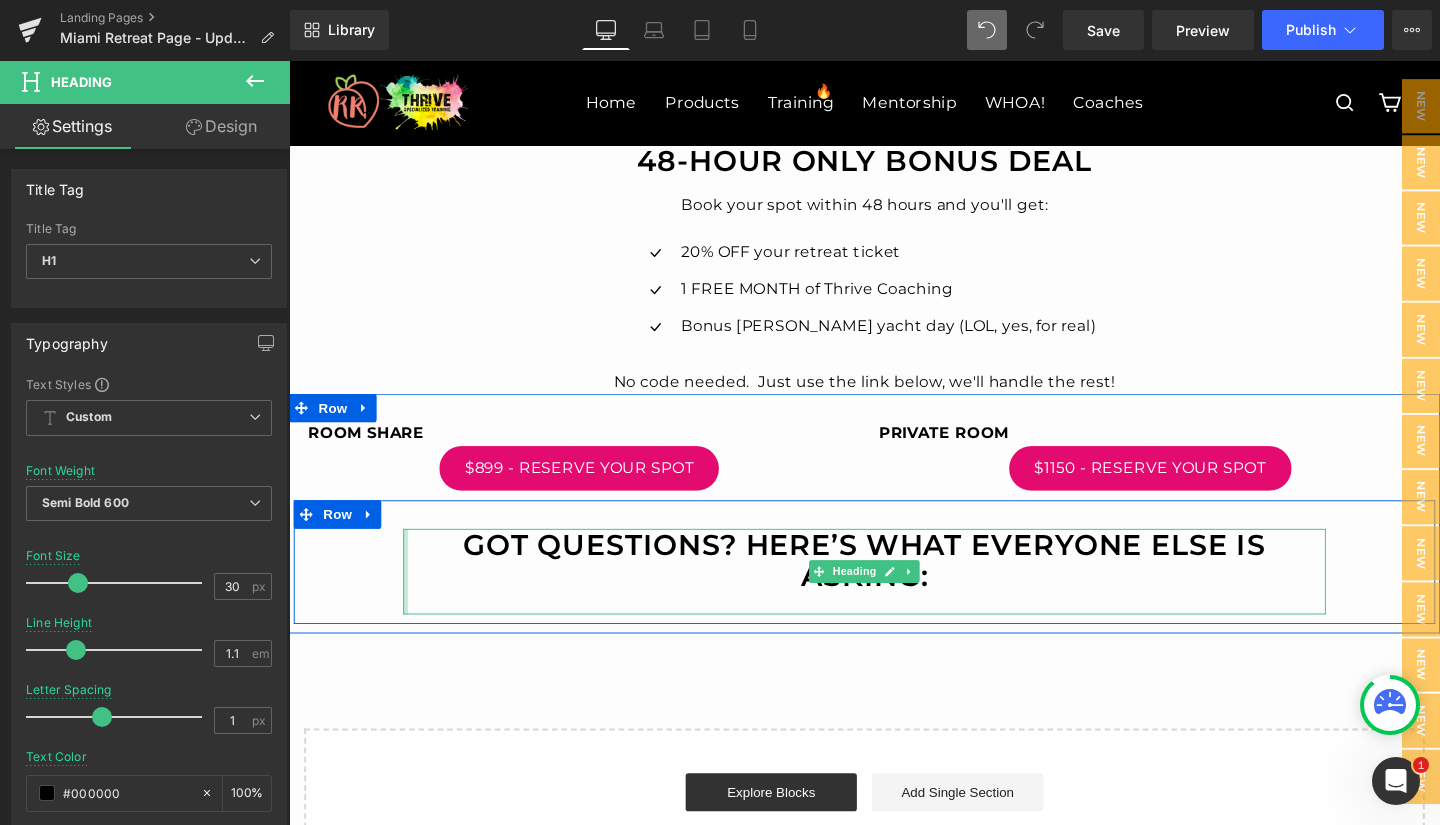 click on "Got Questions? Here’s what everyone else is asking: Heading" at bounding box center (894, 598) 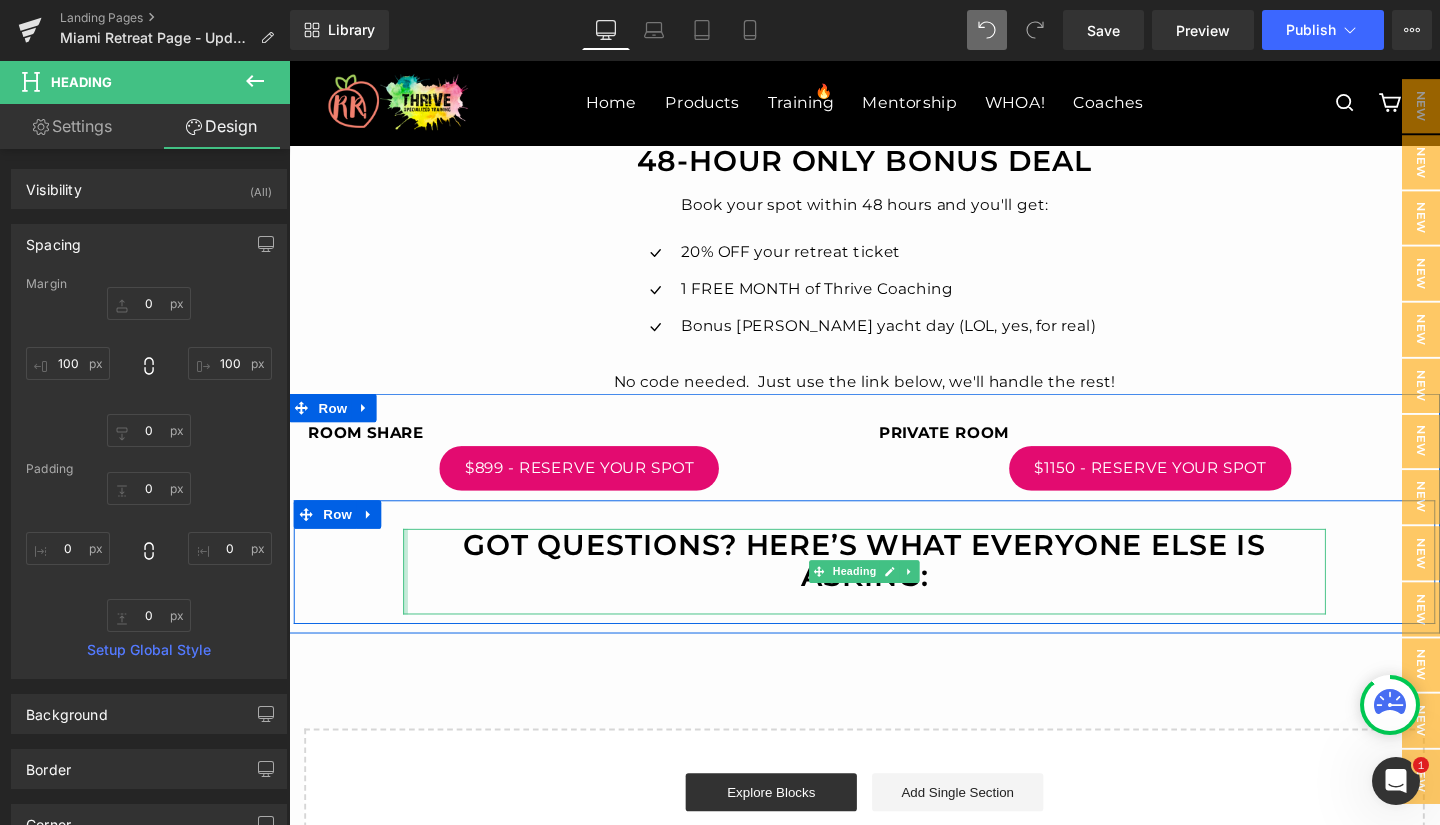 type on "0px" 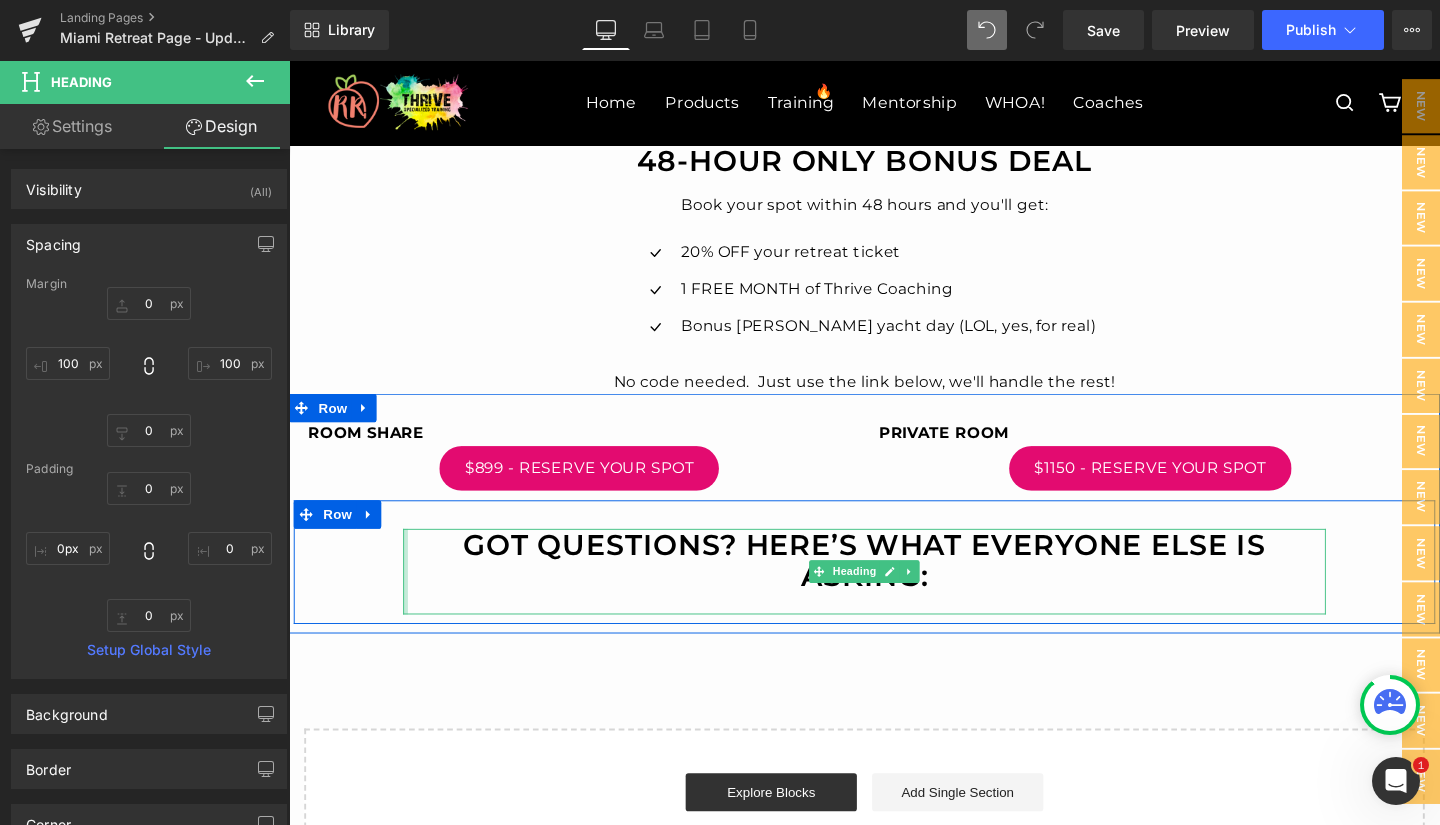drag, startPoint x: 402, startPoint y: 598, endPoint x: 375, endPoint y: 595, distance: 27.166155 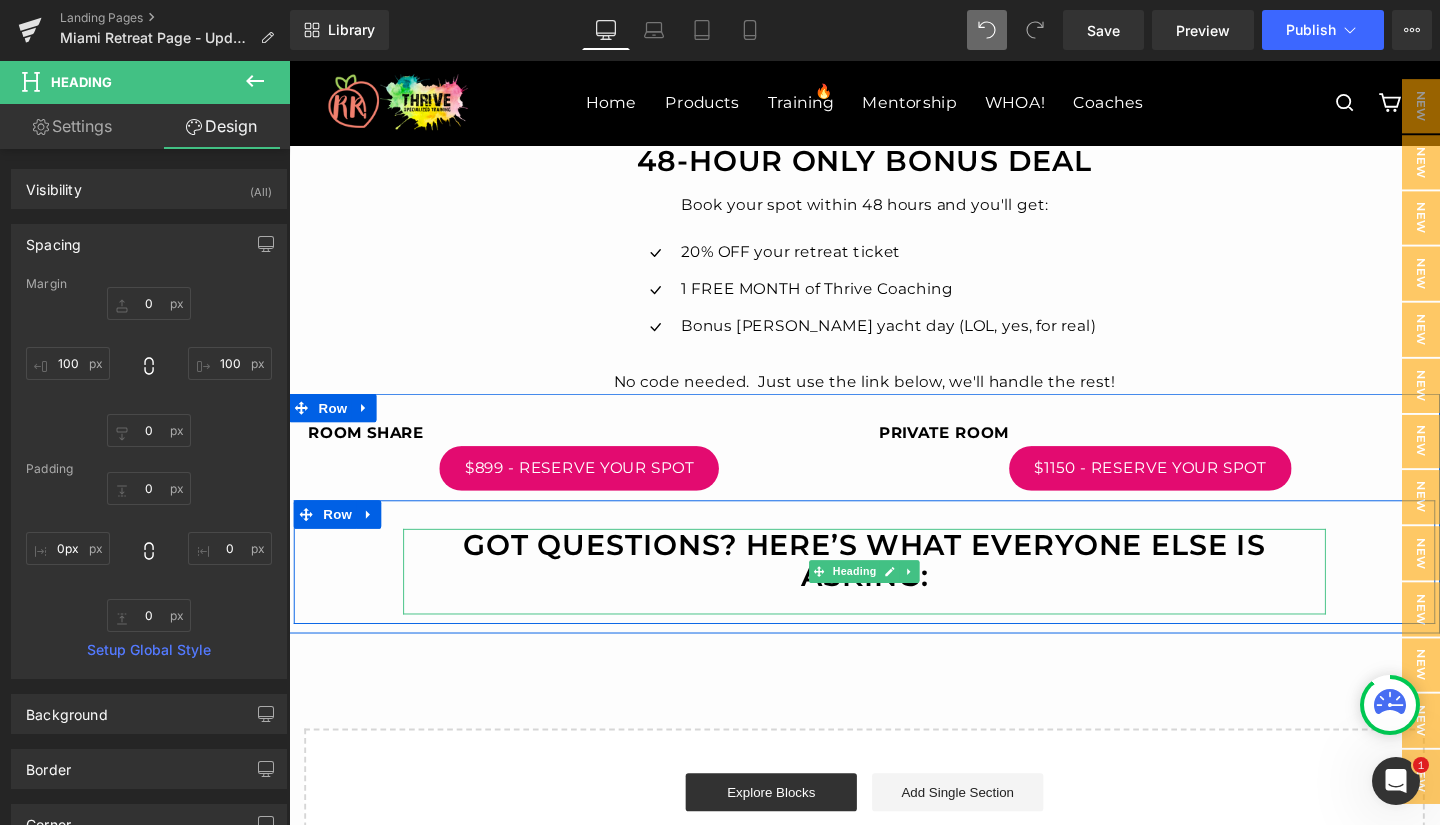 click on "Got Questions? Here’s what everyone else is asking:" at bounding box center [894, 586] 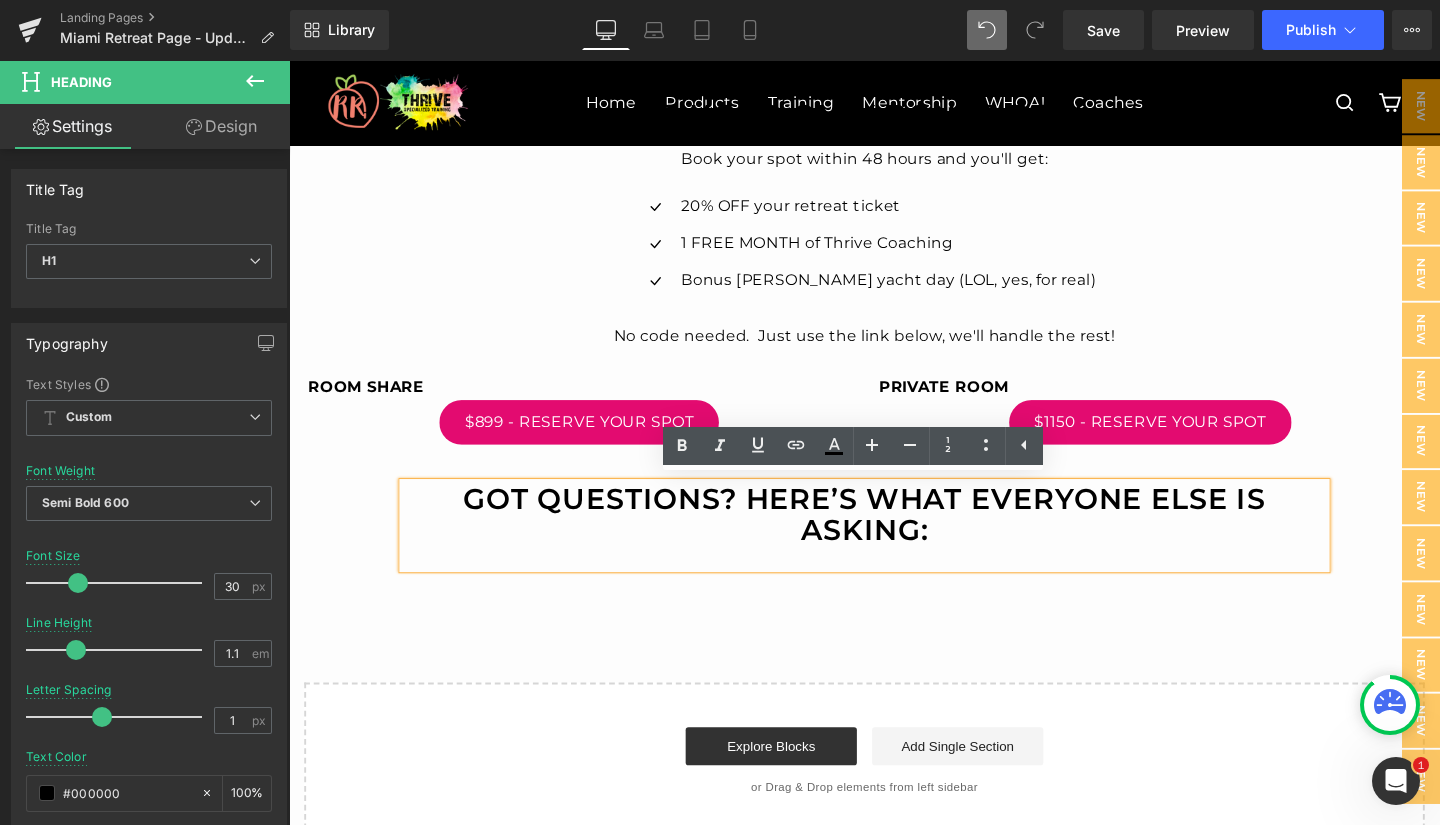 scroll, scrollTop: 5115, scrollLeft: 0, axis: vertical 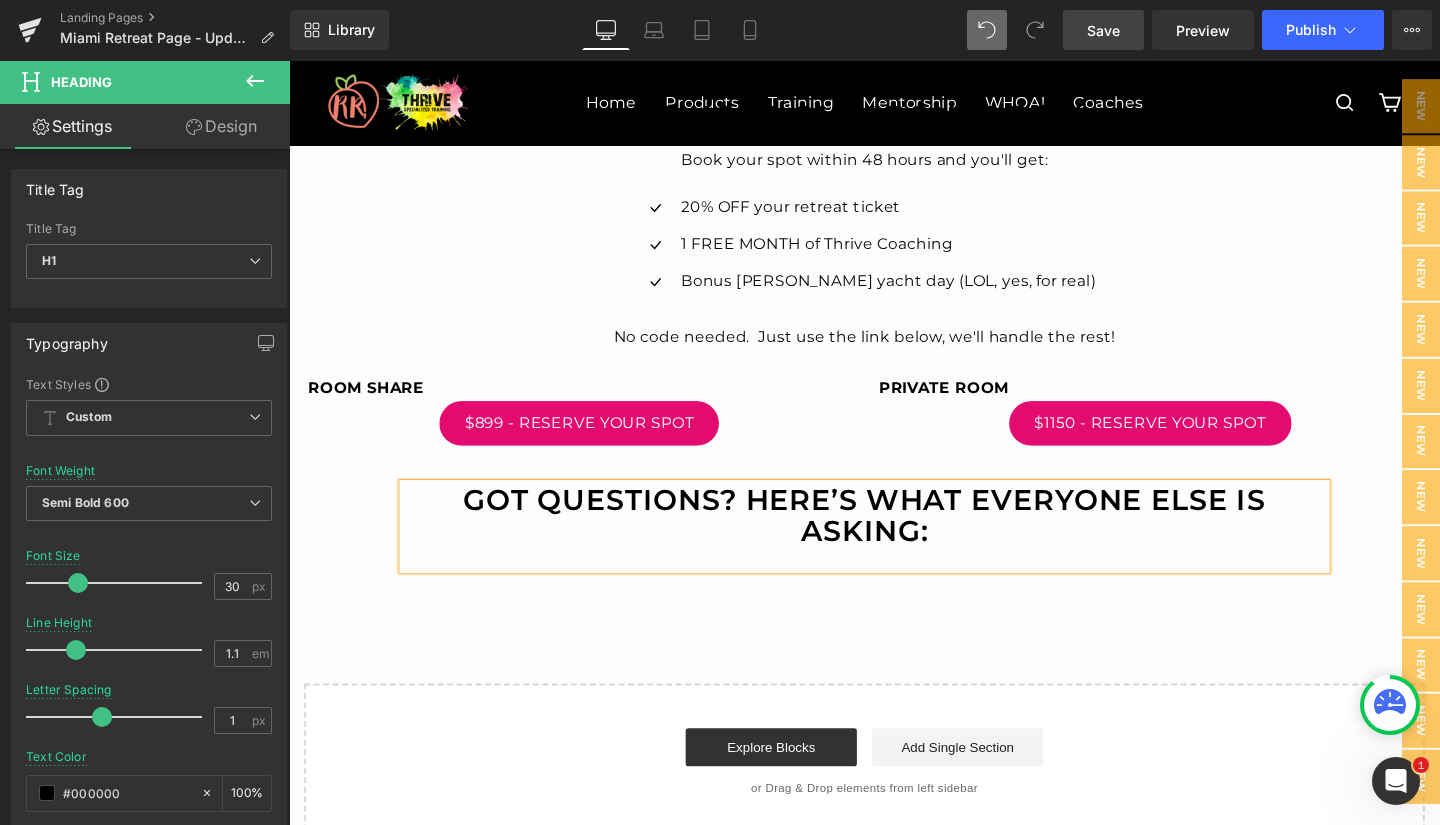 click on "Save" at bounding box center (1103, 30) 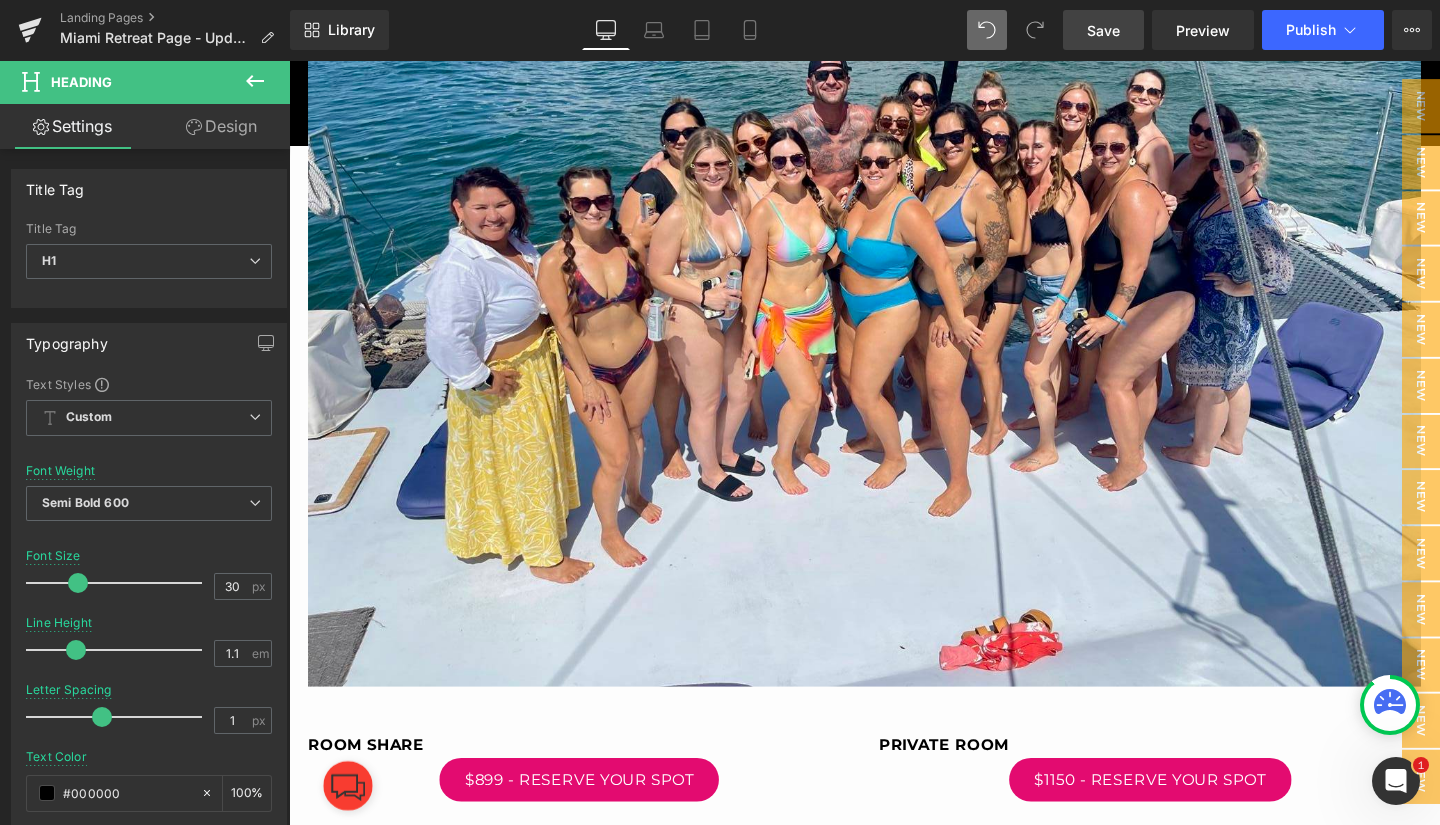 scroll, scrollTop: 3084, scrollLeft: 0, axis: vertical 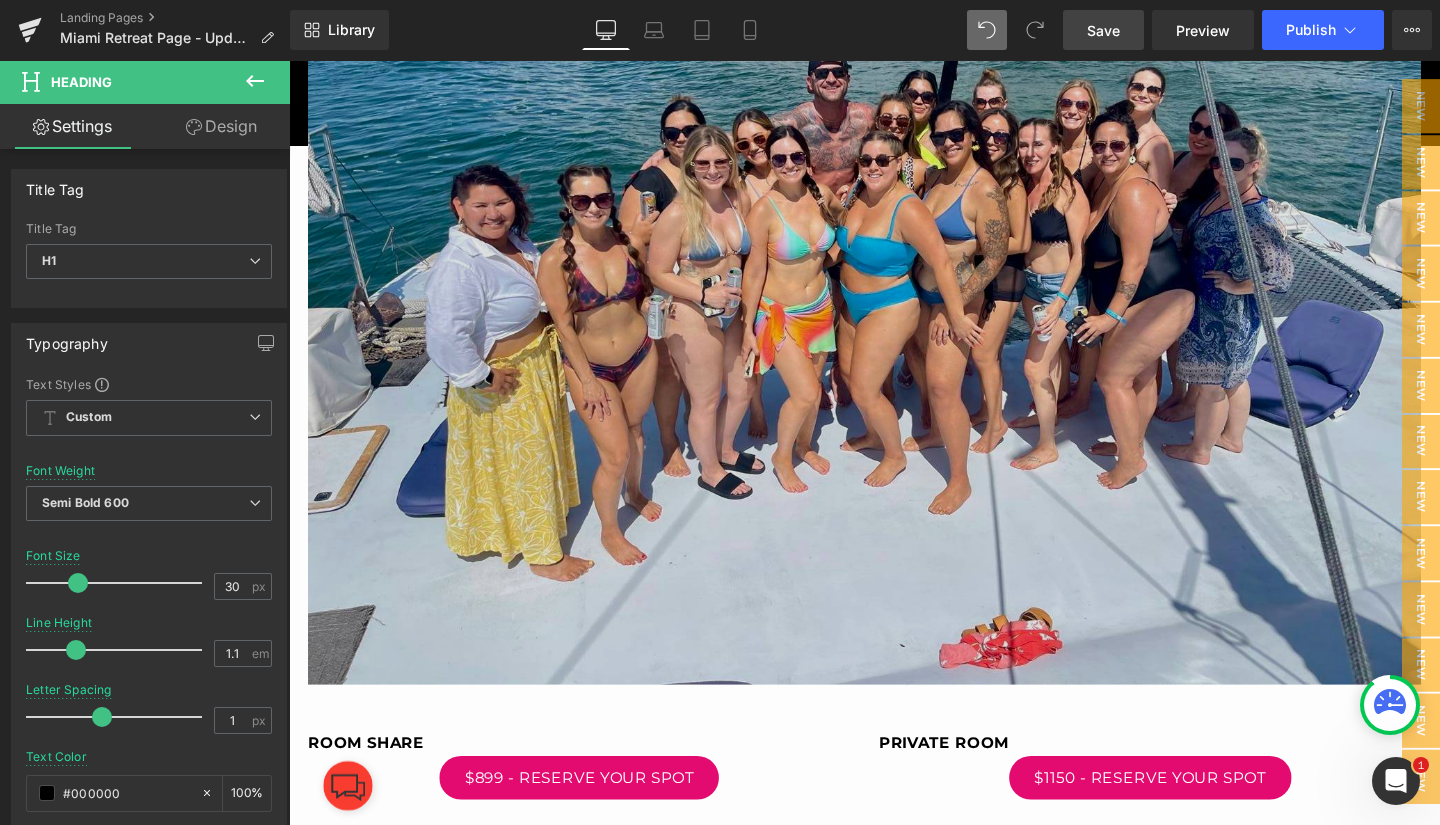 click at bounding box center (894, 278) 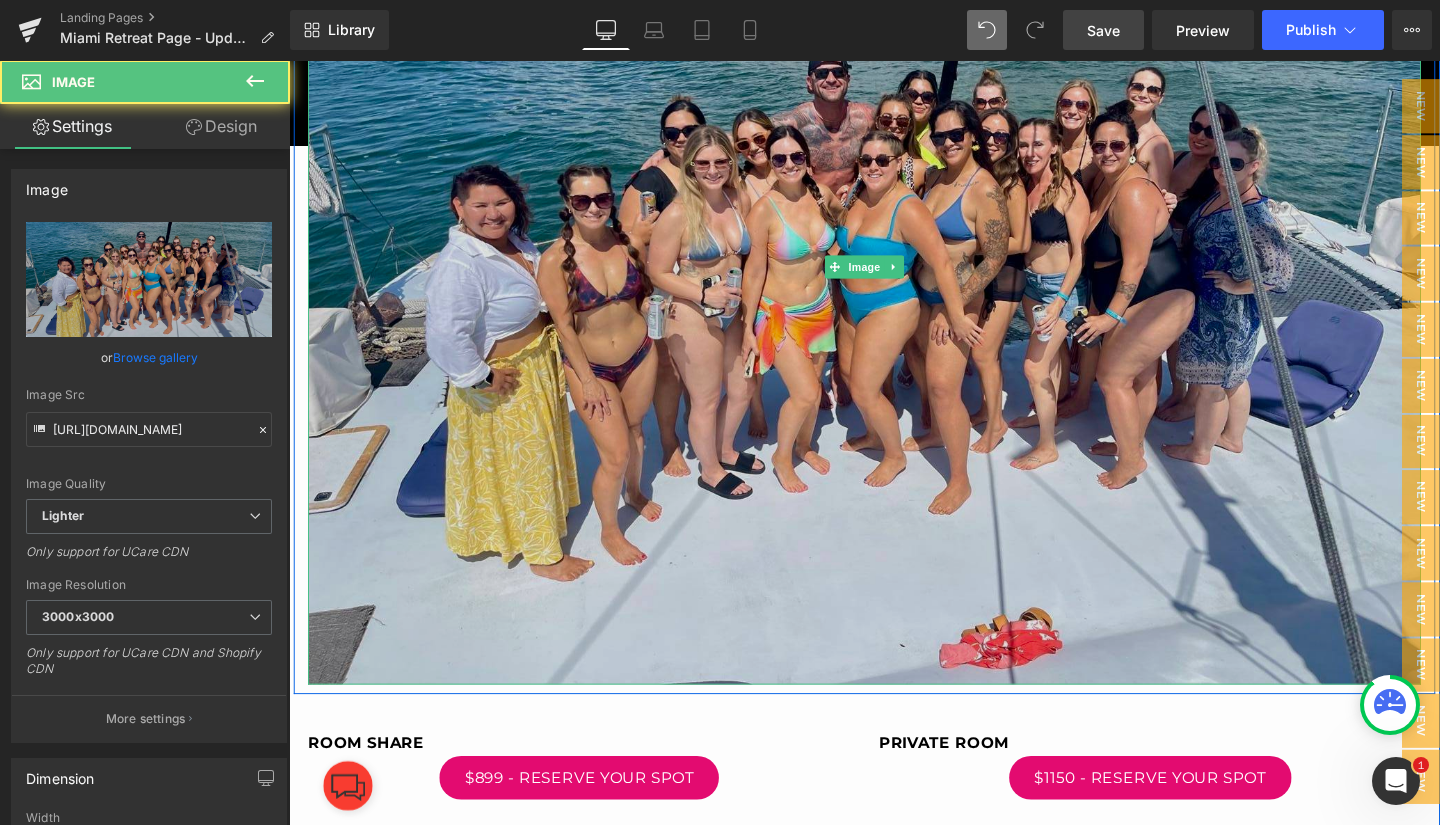 click at bounding box center (894, 278) 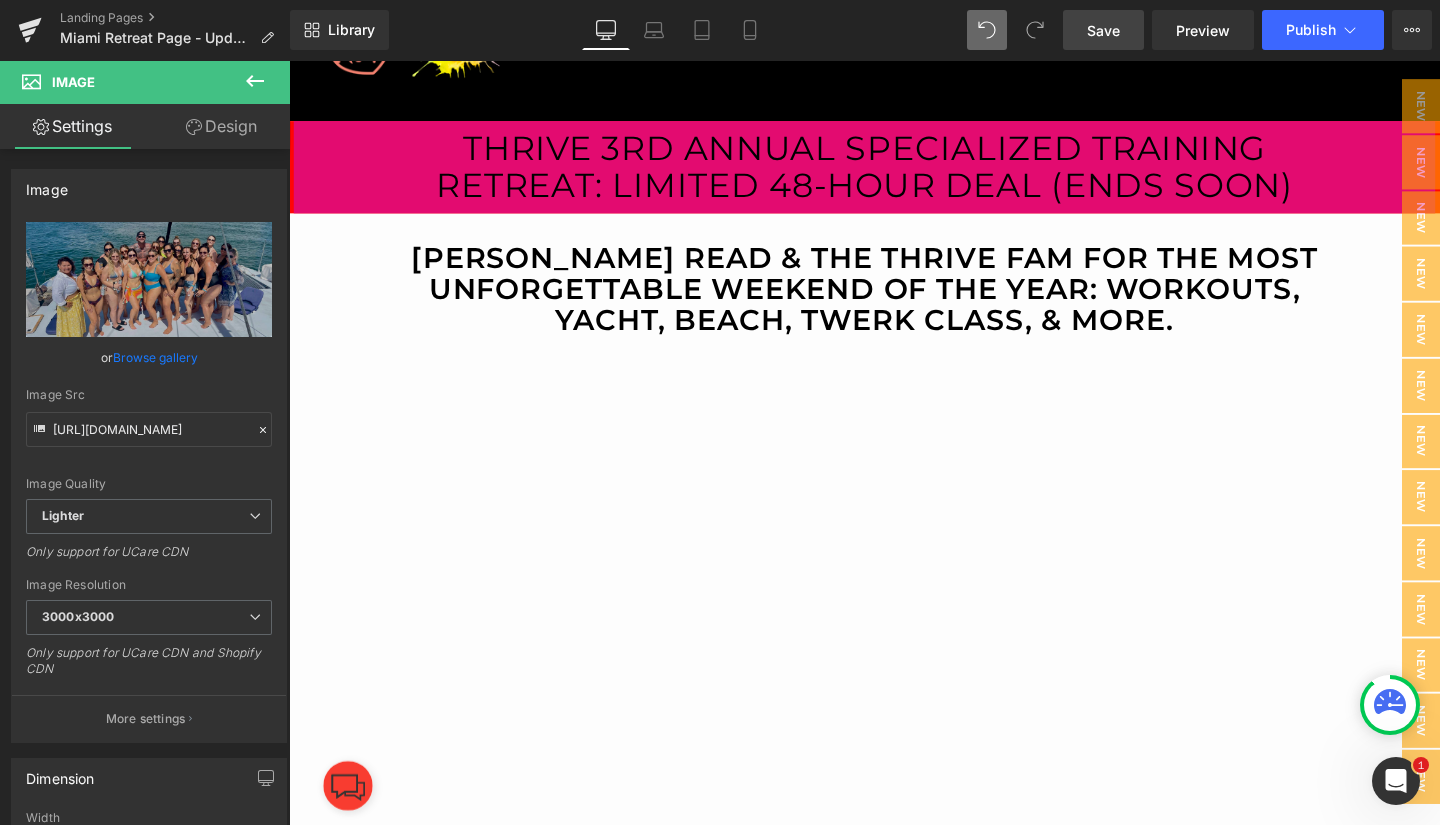 scroll, scrollTop: 158, scrollLeft: 0, axis: vertical 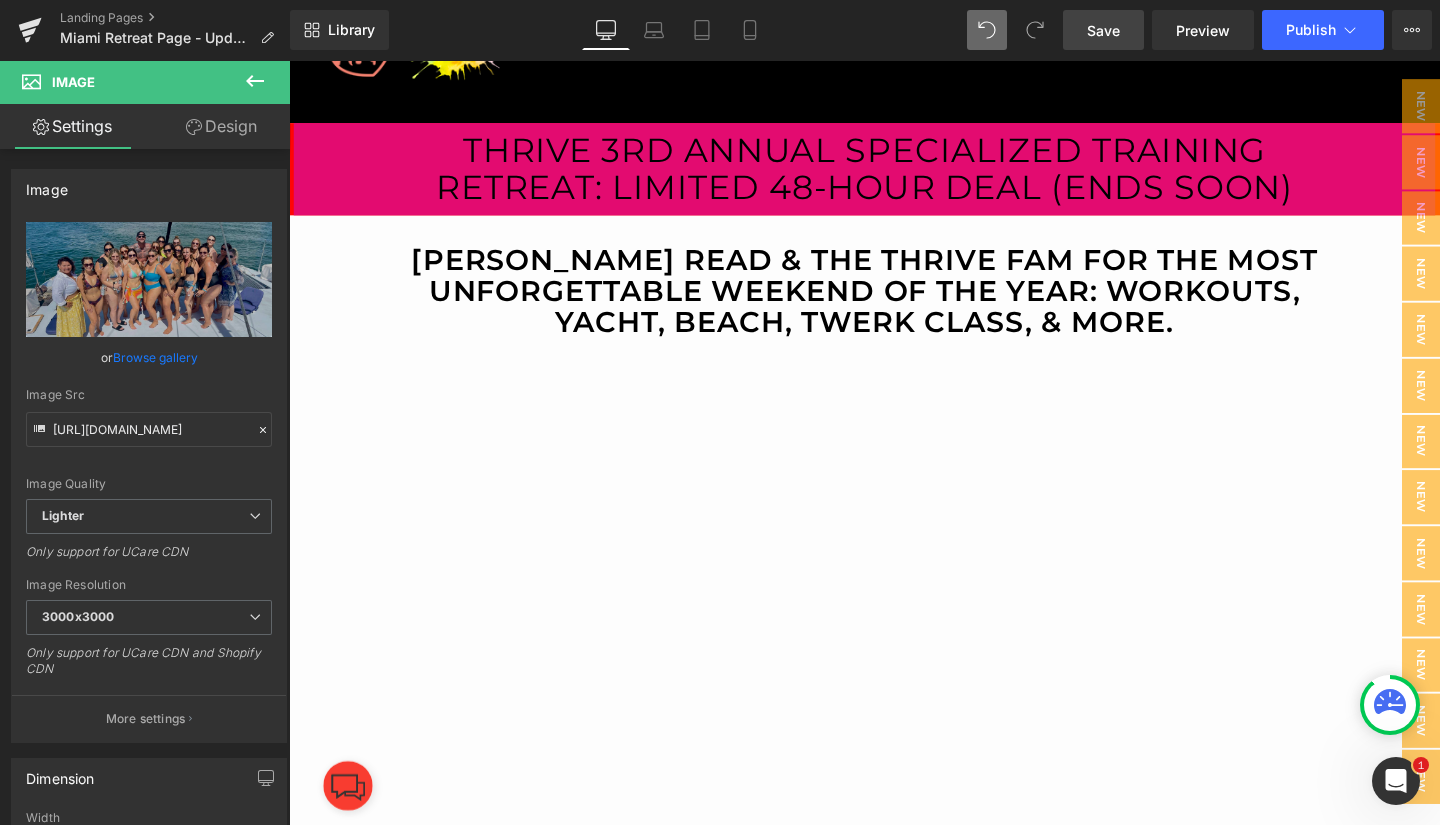 click 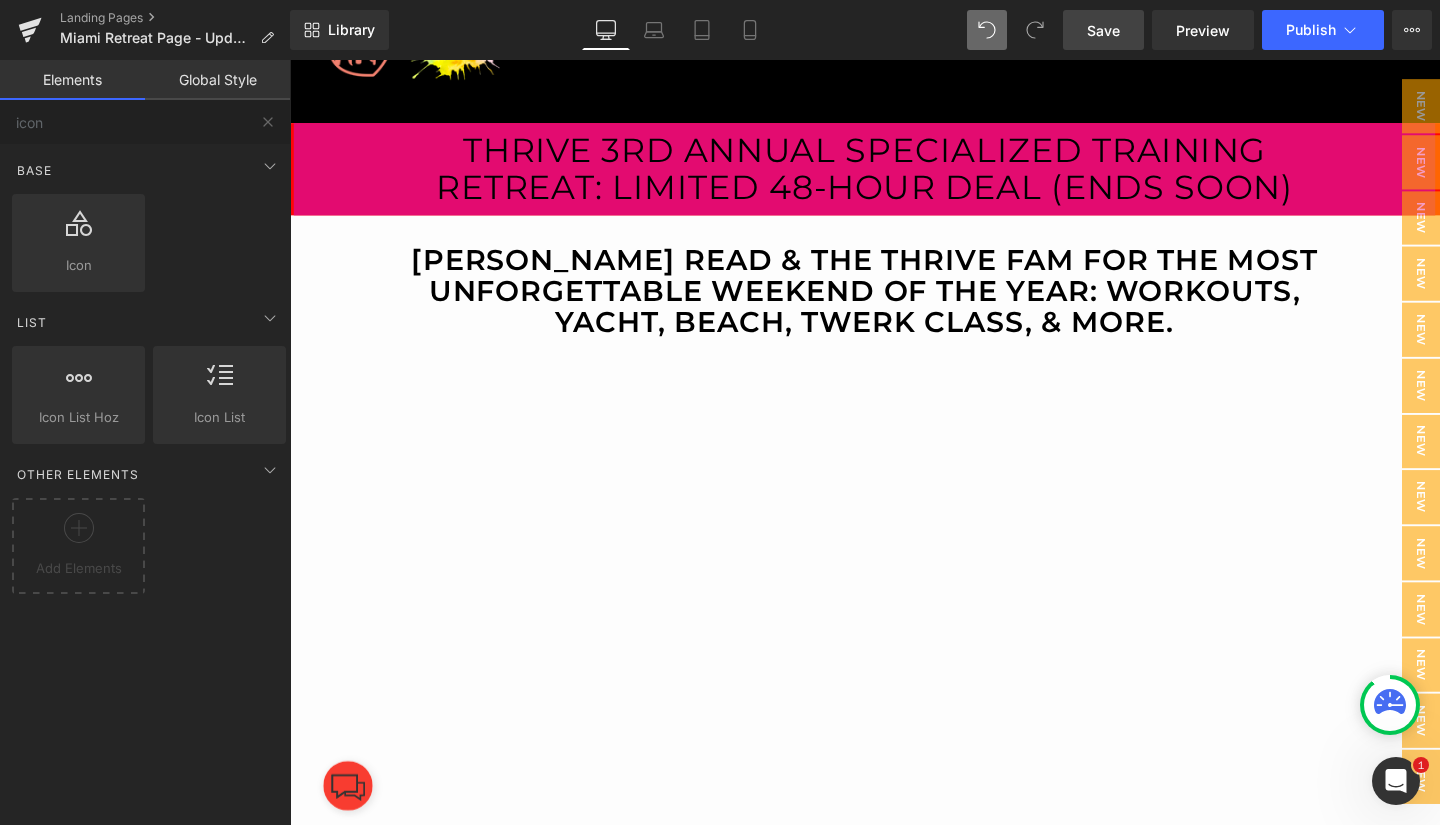 type 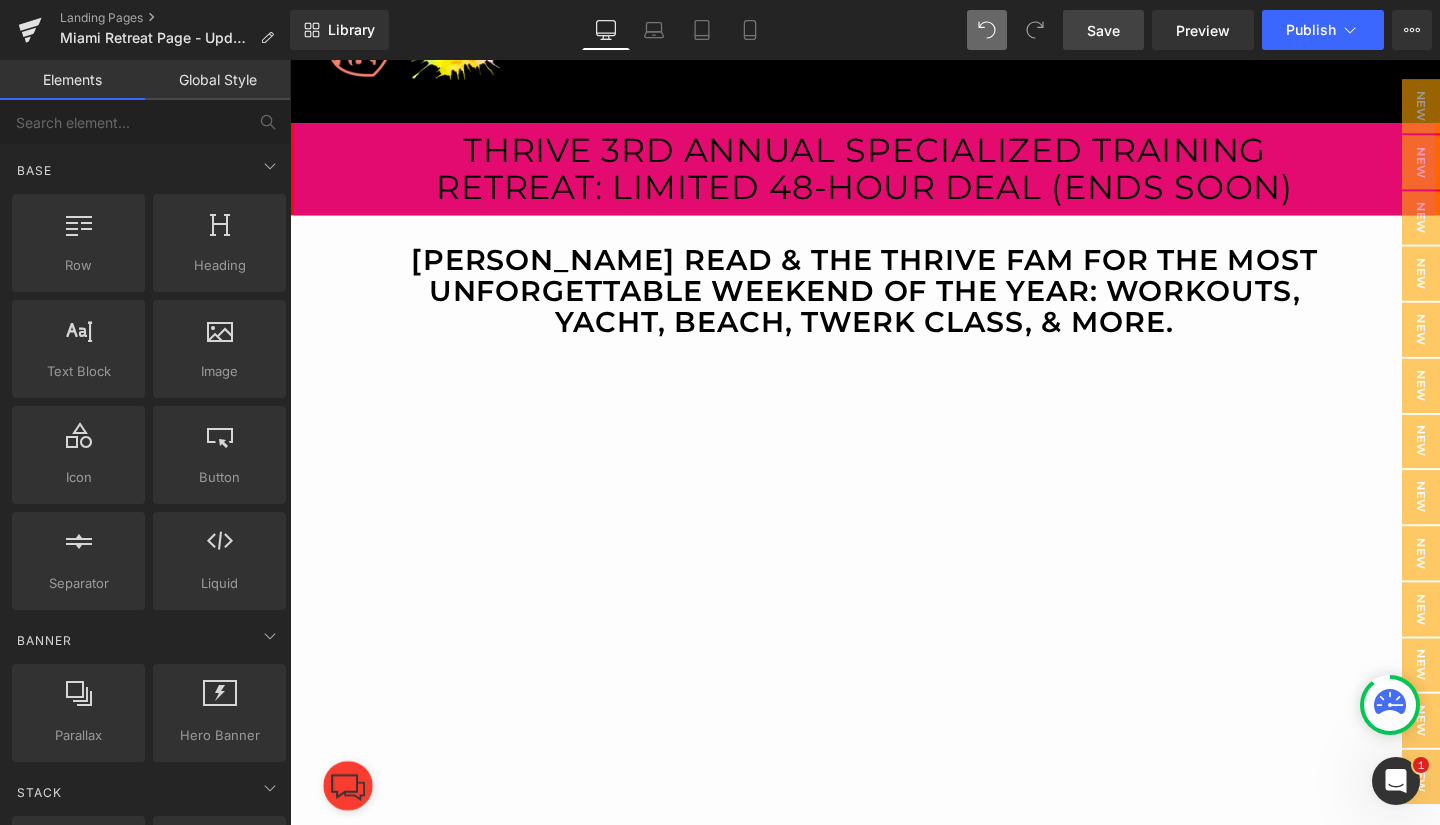 click at bounding box center [289, 60] 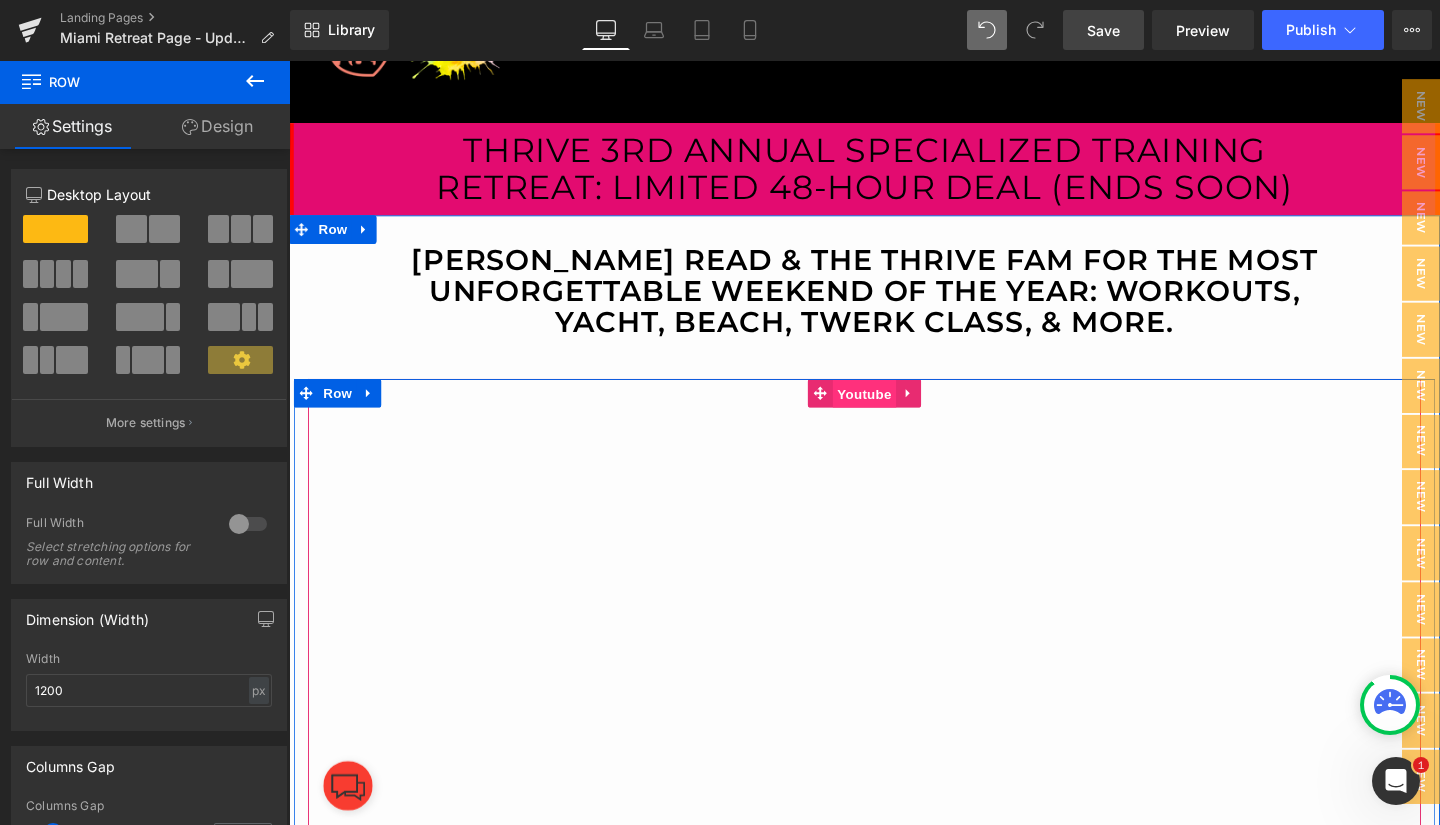 click on "Youtube" at bounding box center (893, 411) 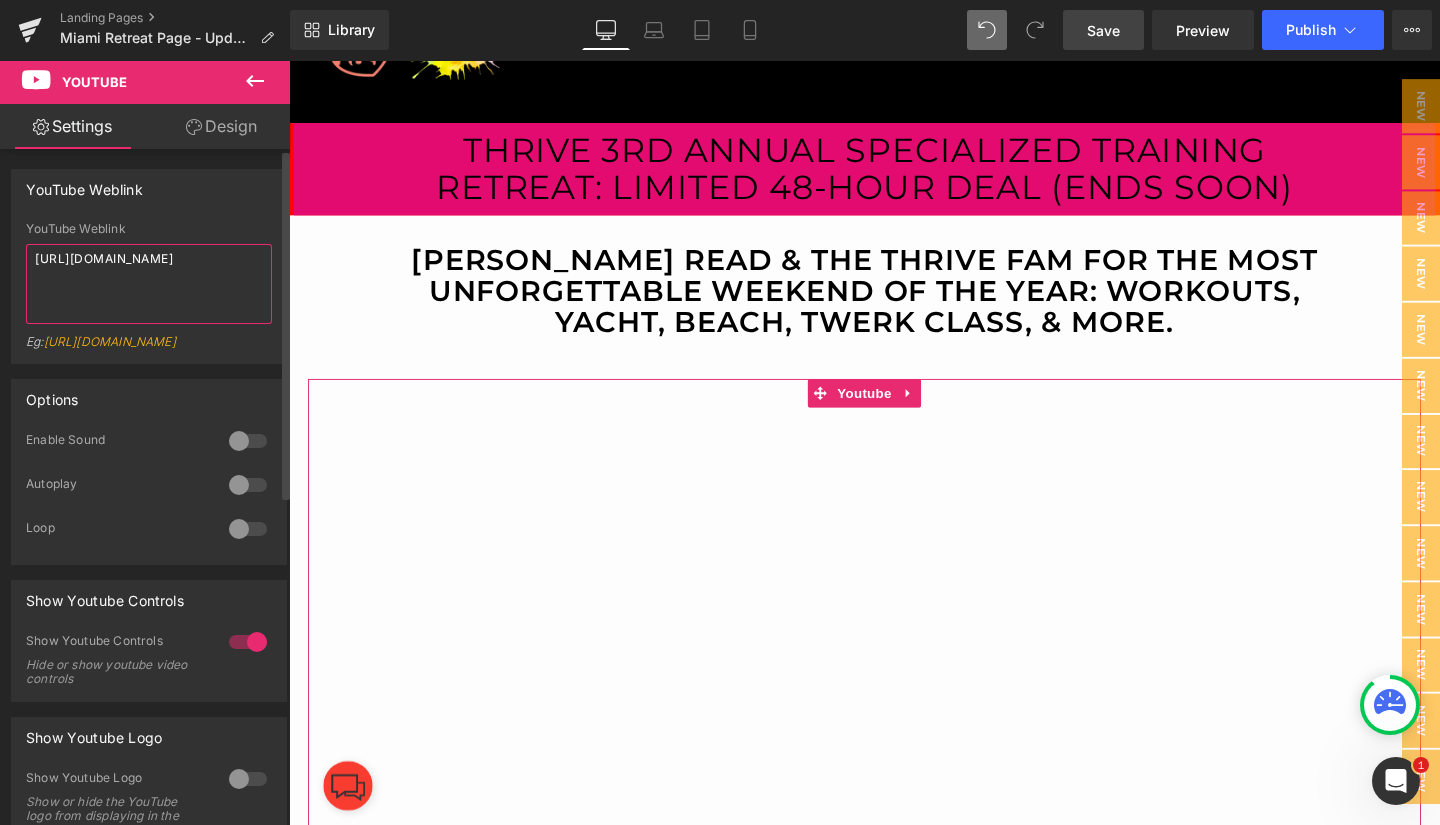 click on "[URL][DOMAIN_NAME]" at bounding box center (149, 284) 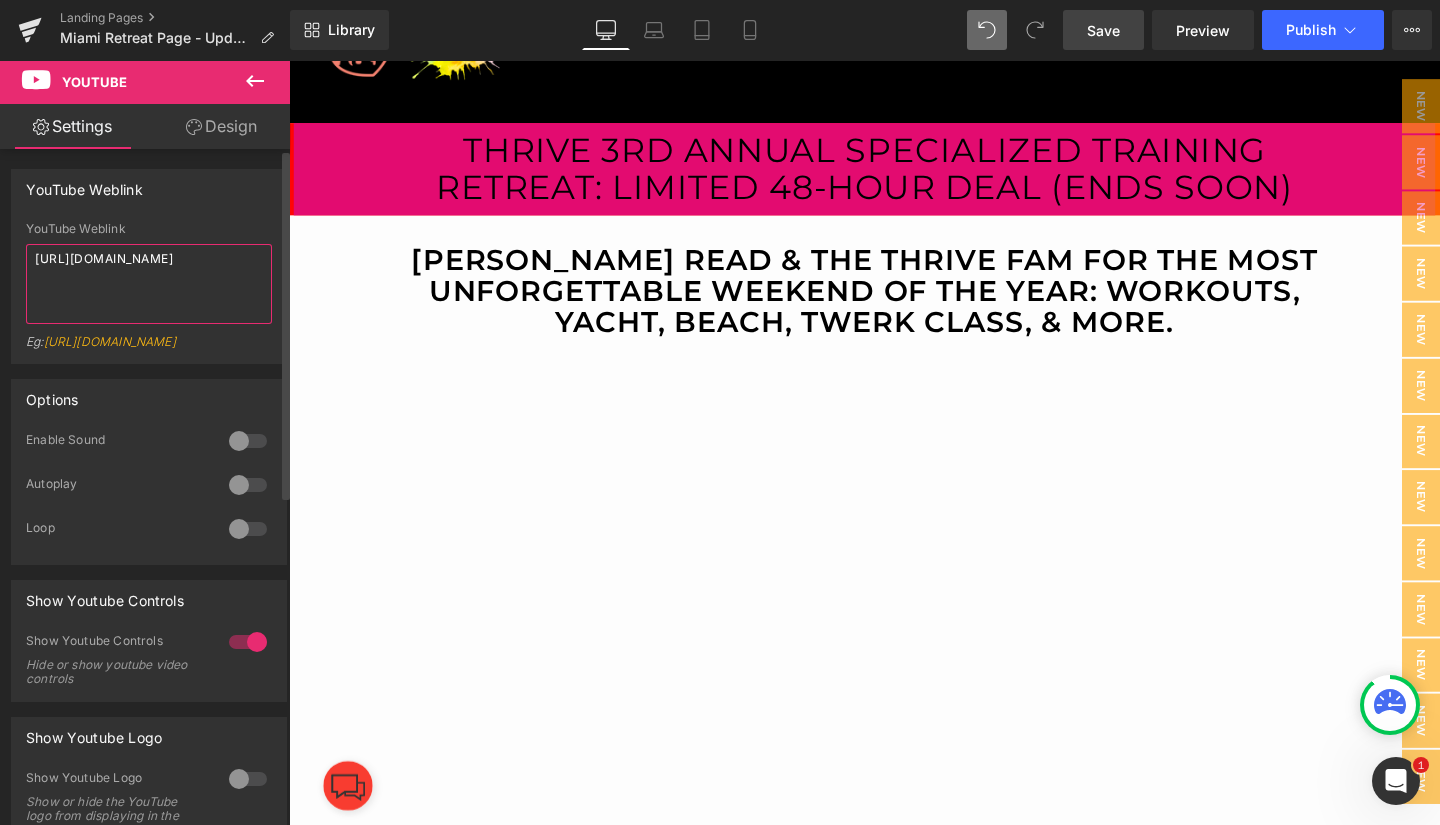 type on "[URL][DOMAIN_NAME]" 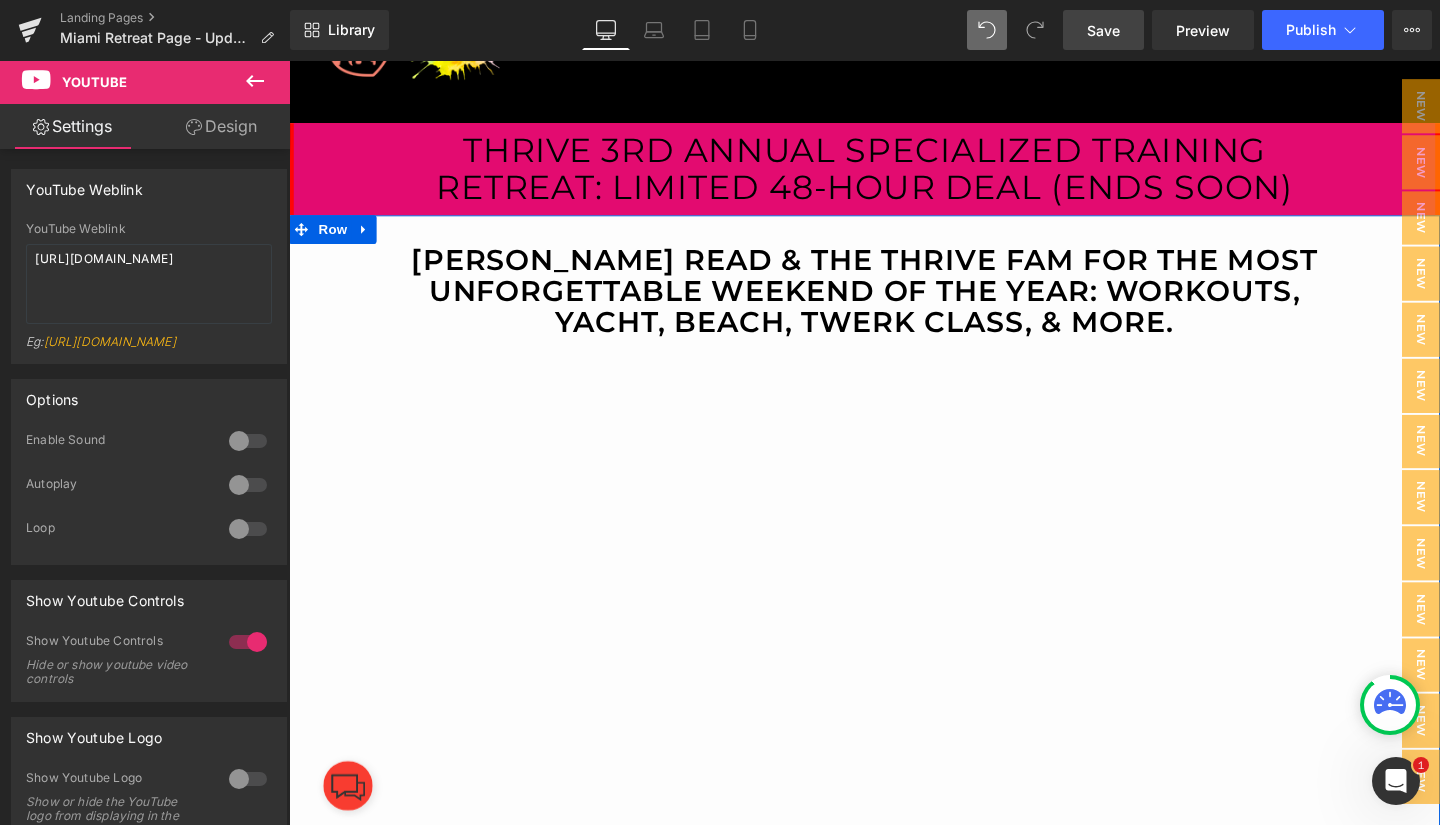 click on "[PERSON_NAME] Read & the Thrive Fam for the most unforgettable weekend of the year: workouts, yacht, beach, twerk class, & more." at bounding box center [894, 302] 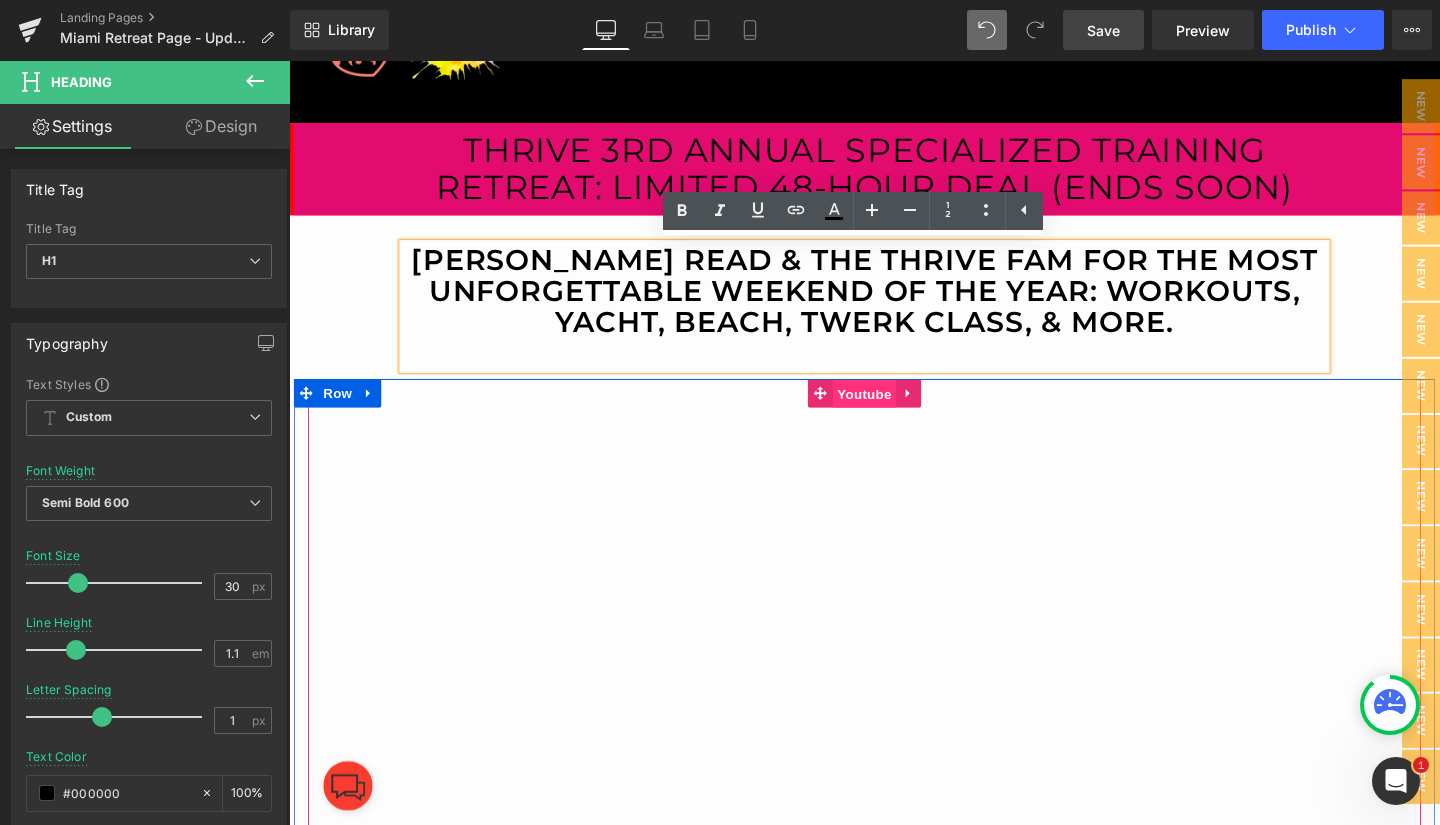 click on "Youtube" at bounding box center [893, 411] 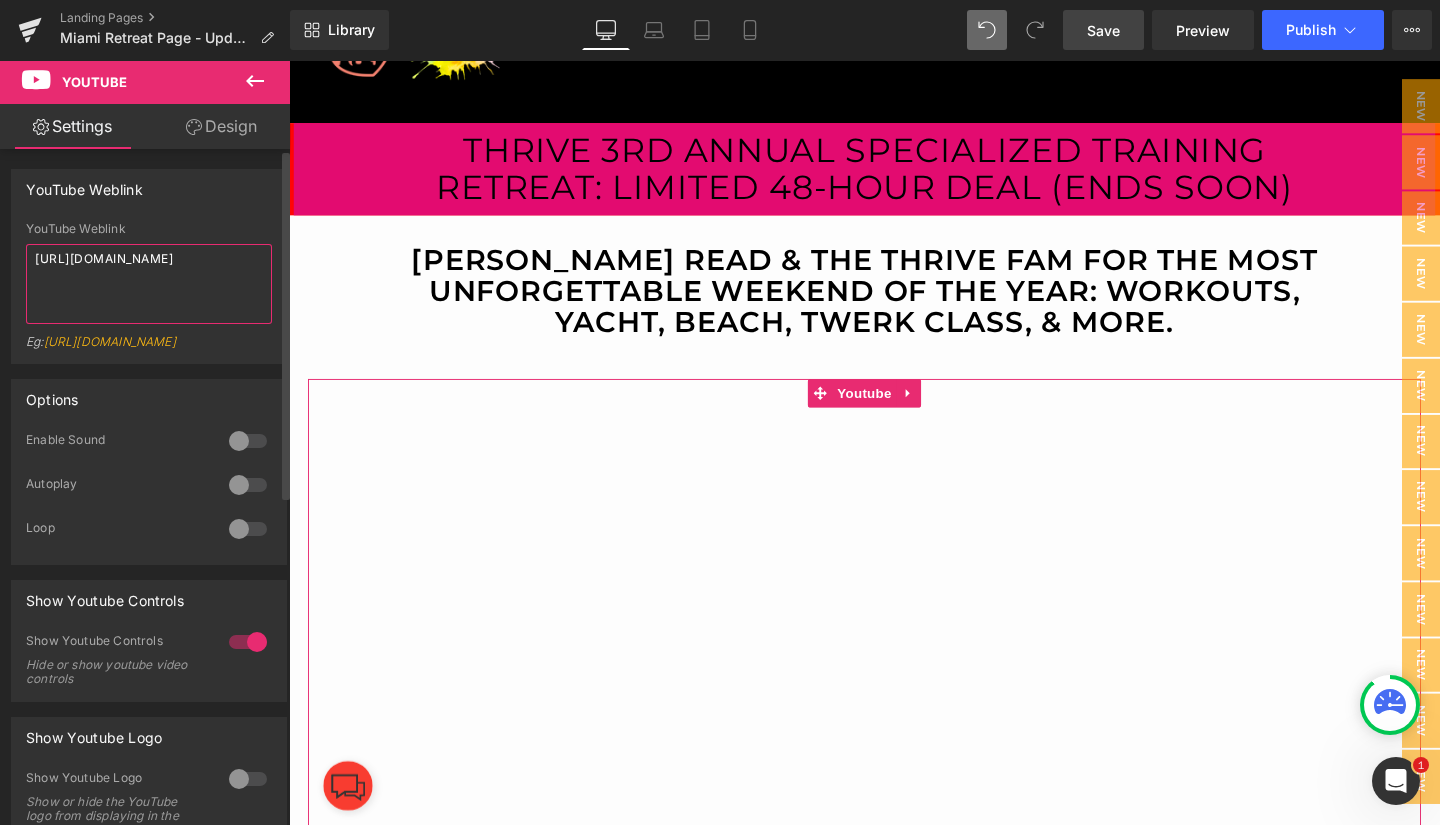 click on "[URL][DOMAIN_NAME]" at bounding box center (149, 284) 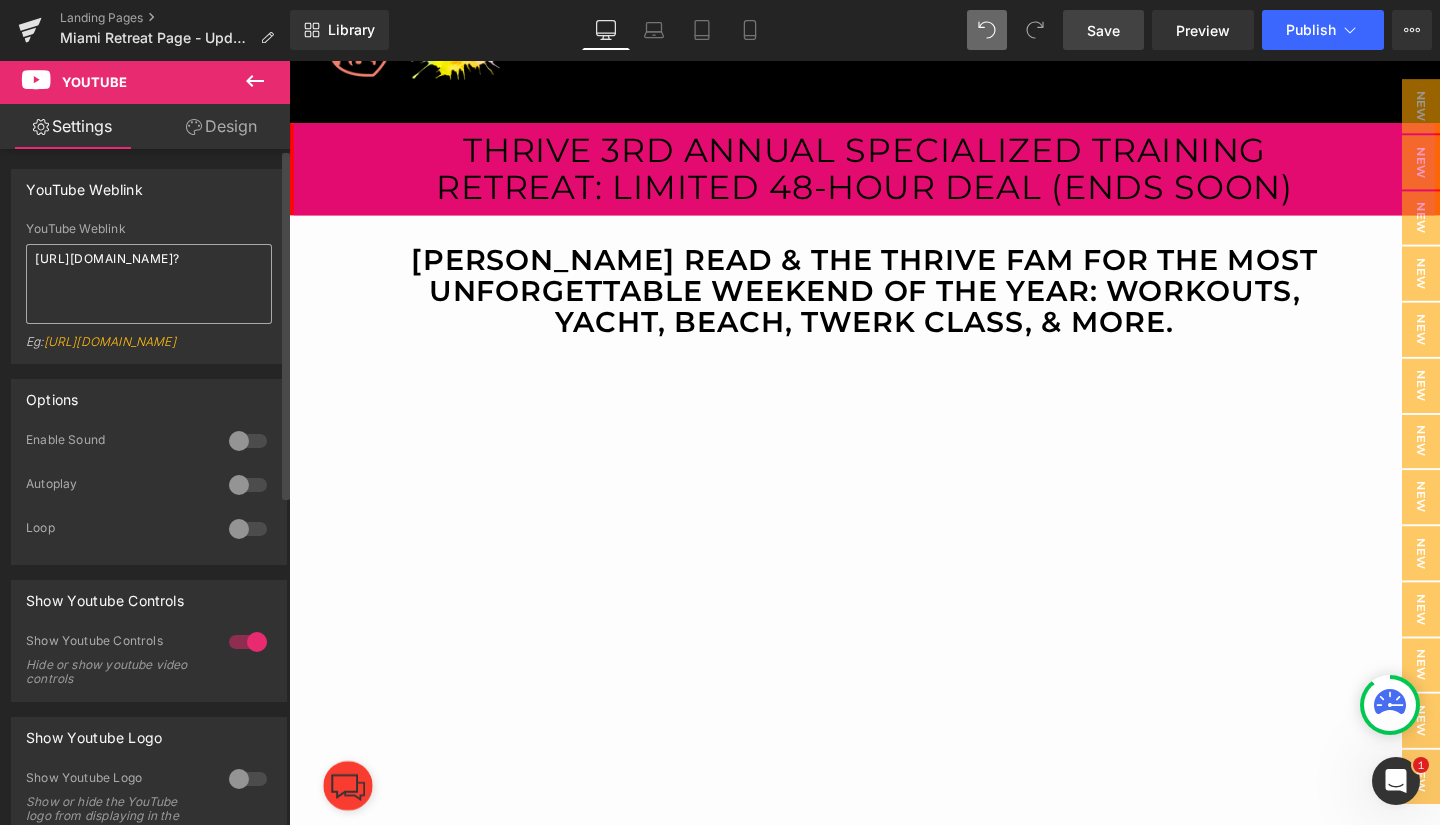 scroll, scrollTop: 491, scrollLeft: 0, axis: vertical 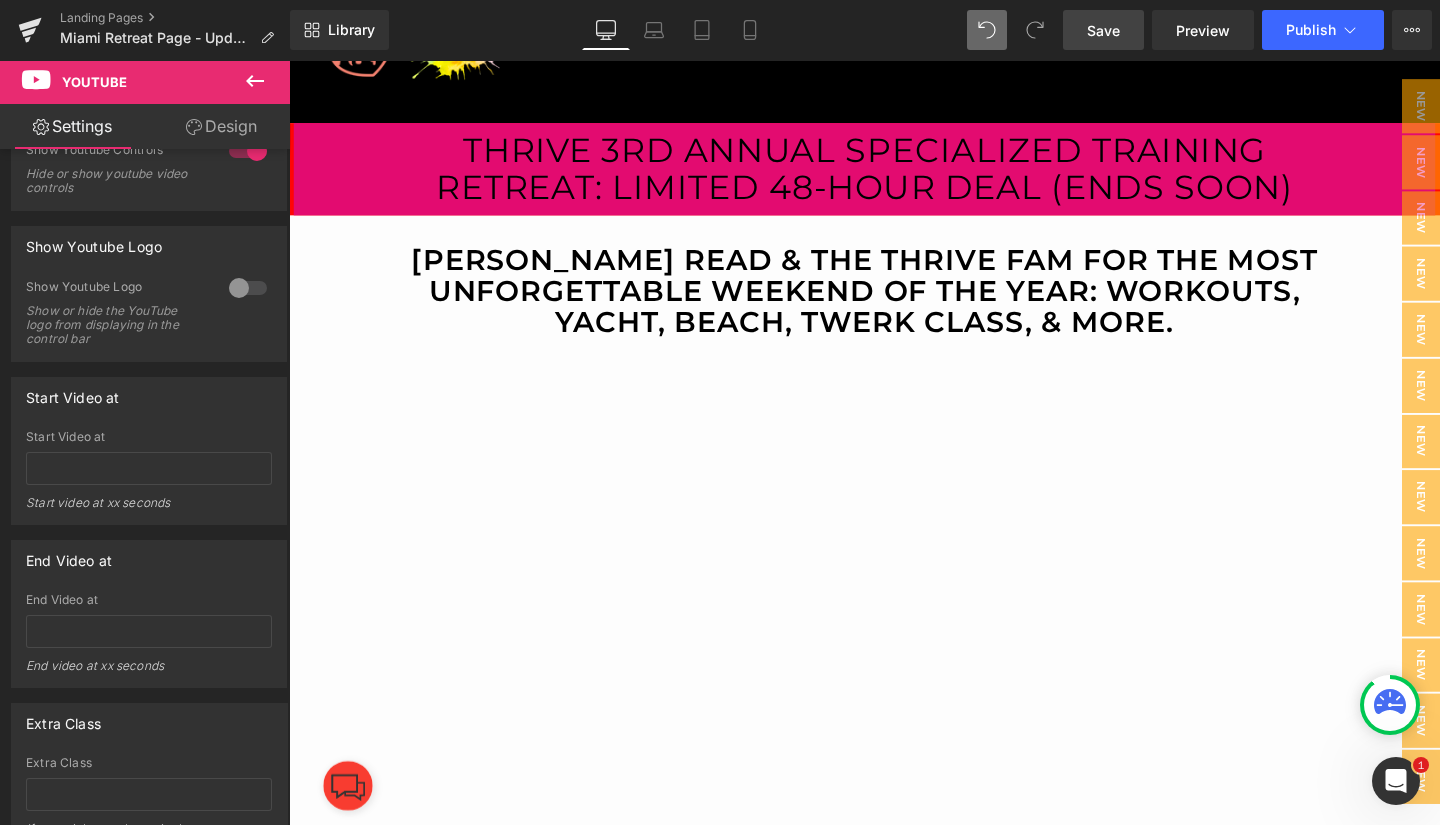 click on "Save" at bounding box center [1103, 30] 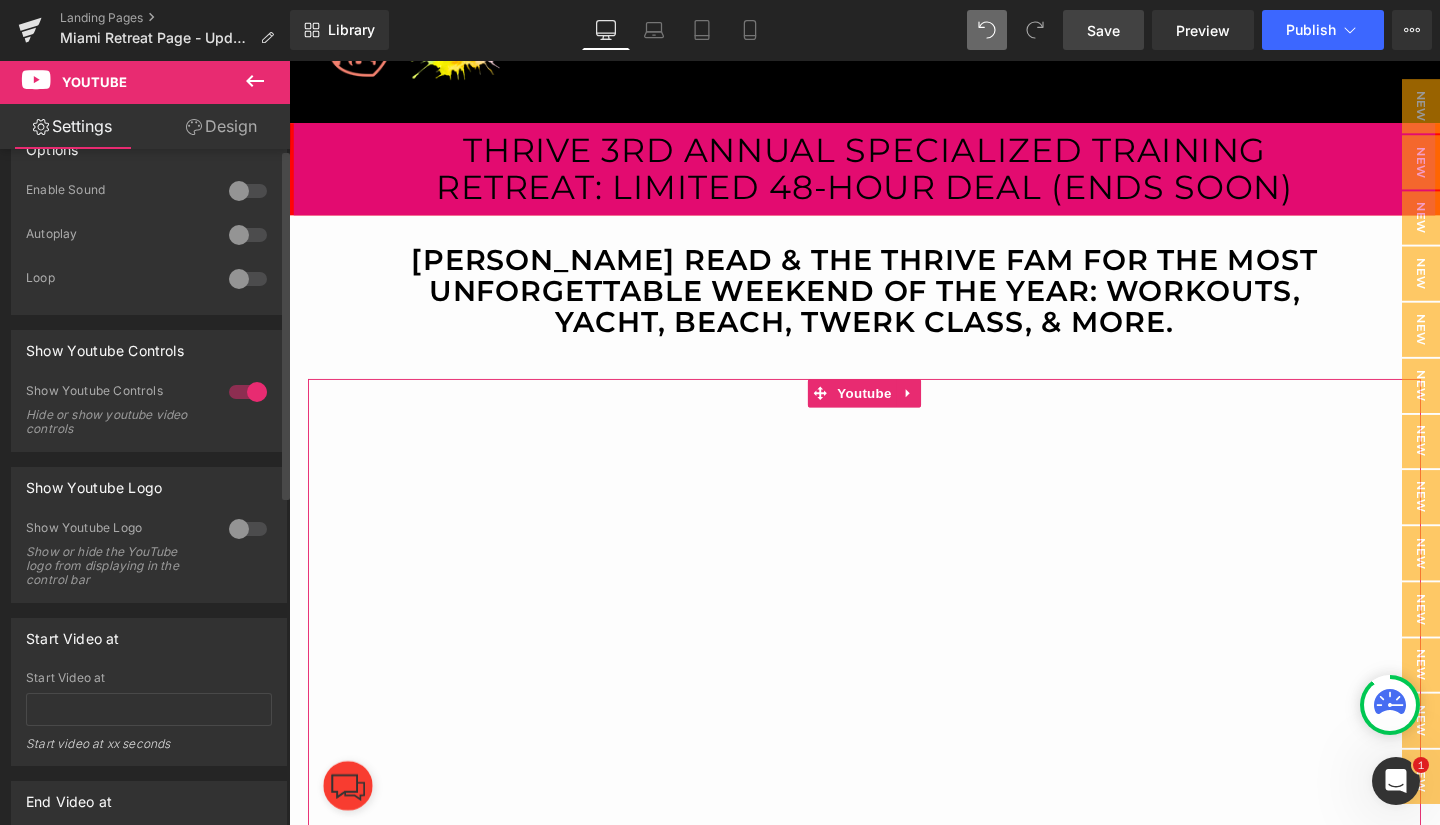 scroll, scrollTop: 0, scrollLeft: 0, axis: both 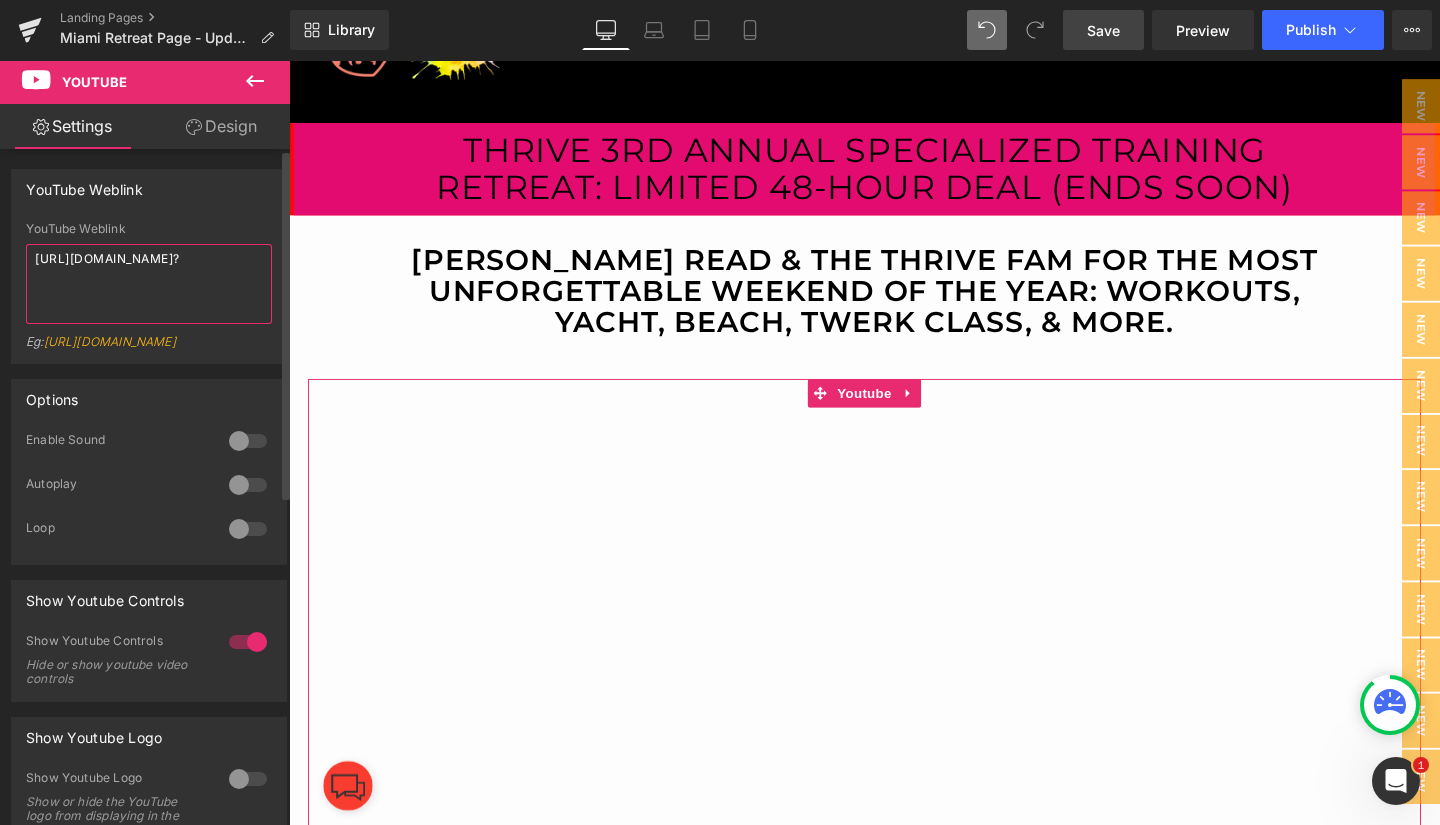 drag, startPoint x: 113, startPoint y: 285, endPoint x: 24, endPoint y: 248, distance: 96.38464 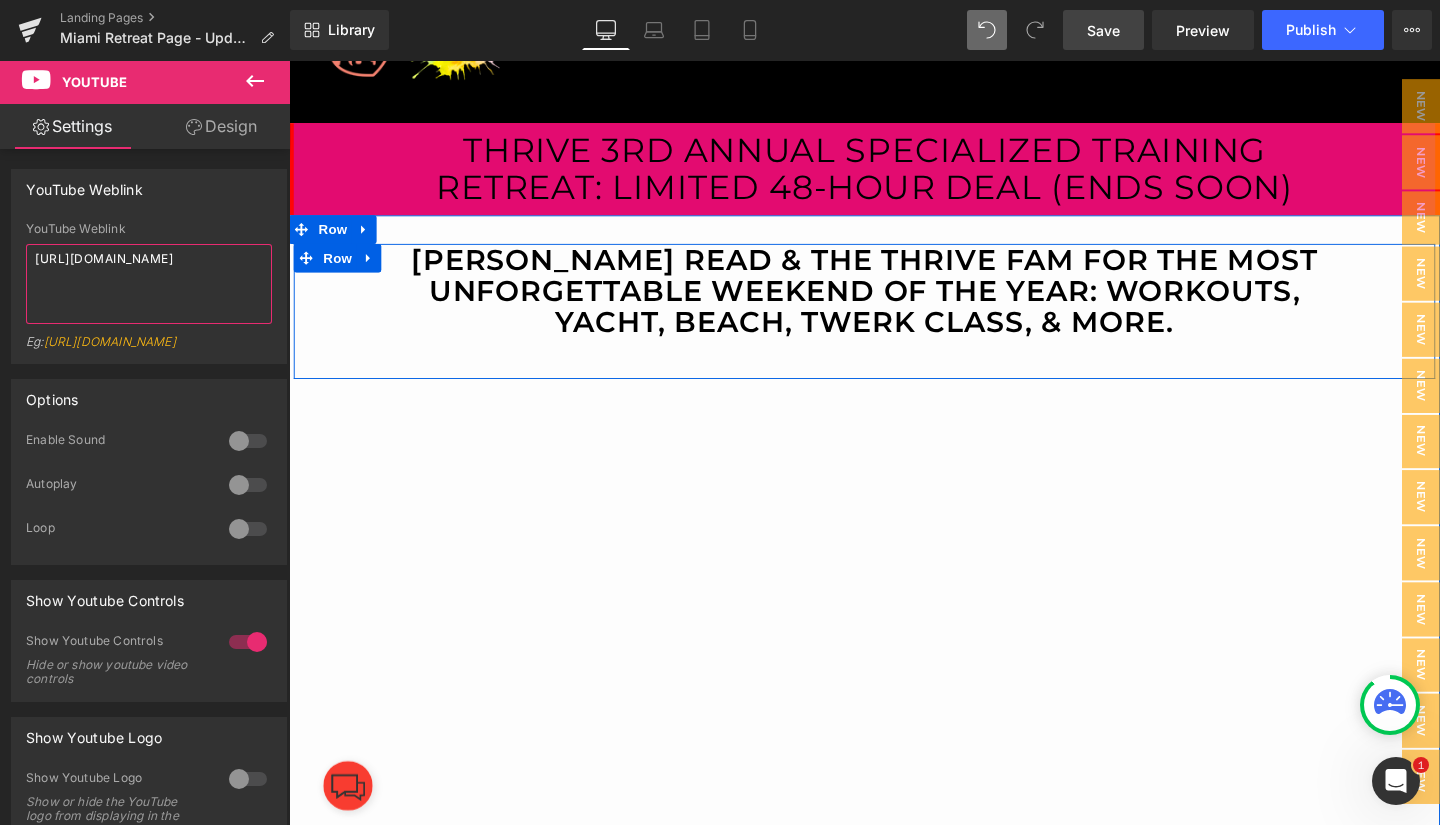 type on "[URL][DOMAIN_NAME]" 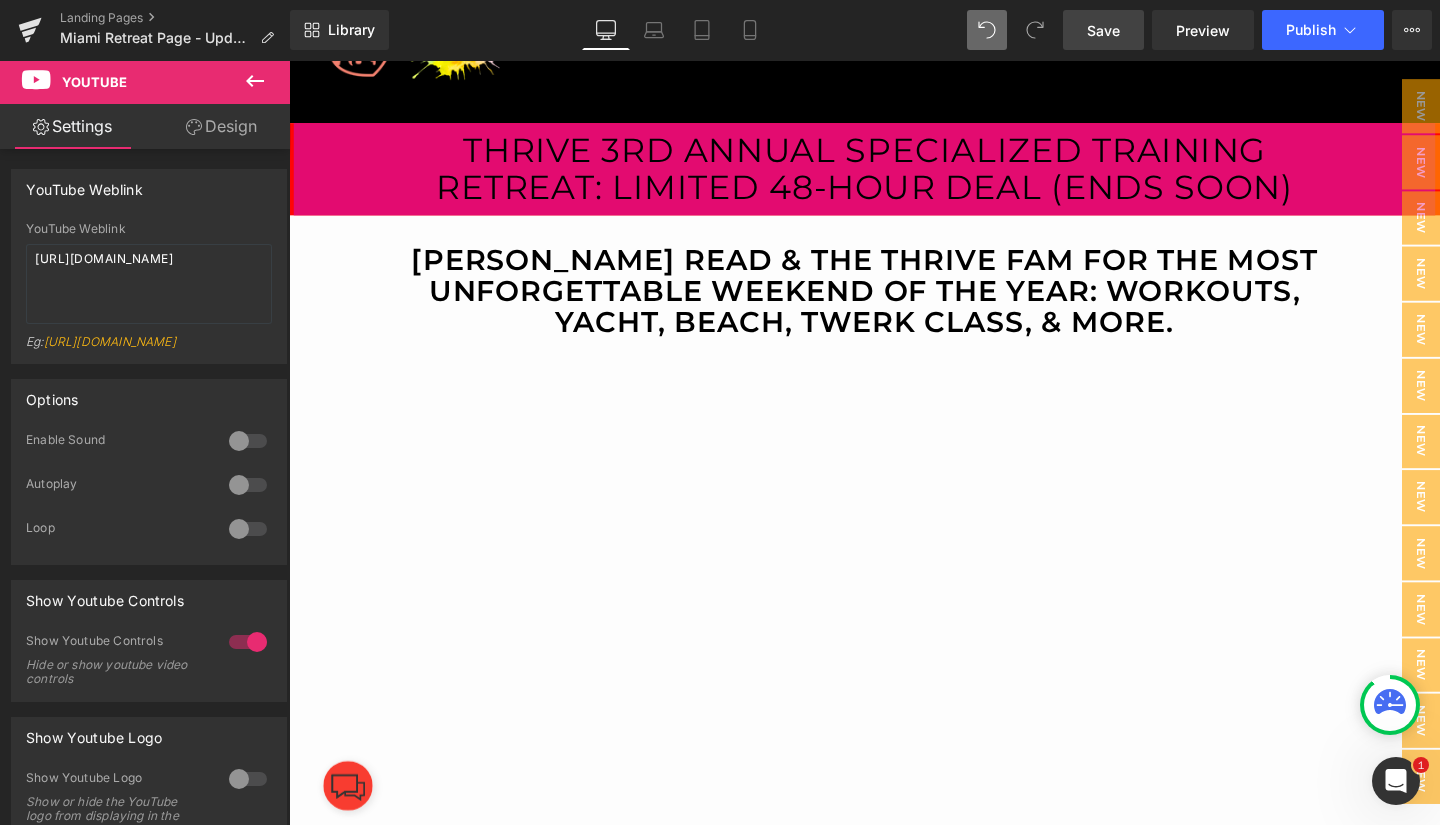 scroll, scrollTop: 491, scrollLeft: 0, axis: vertical 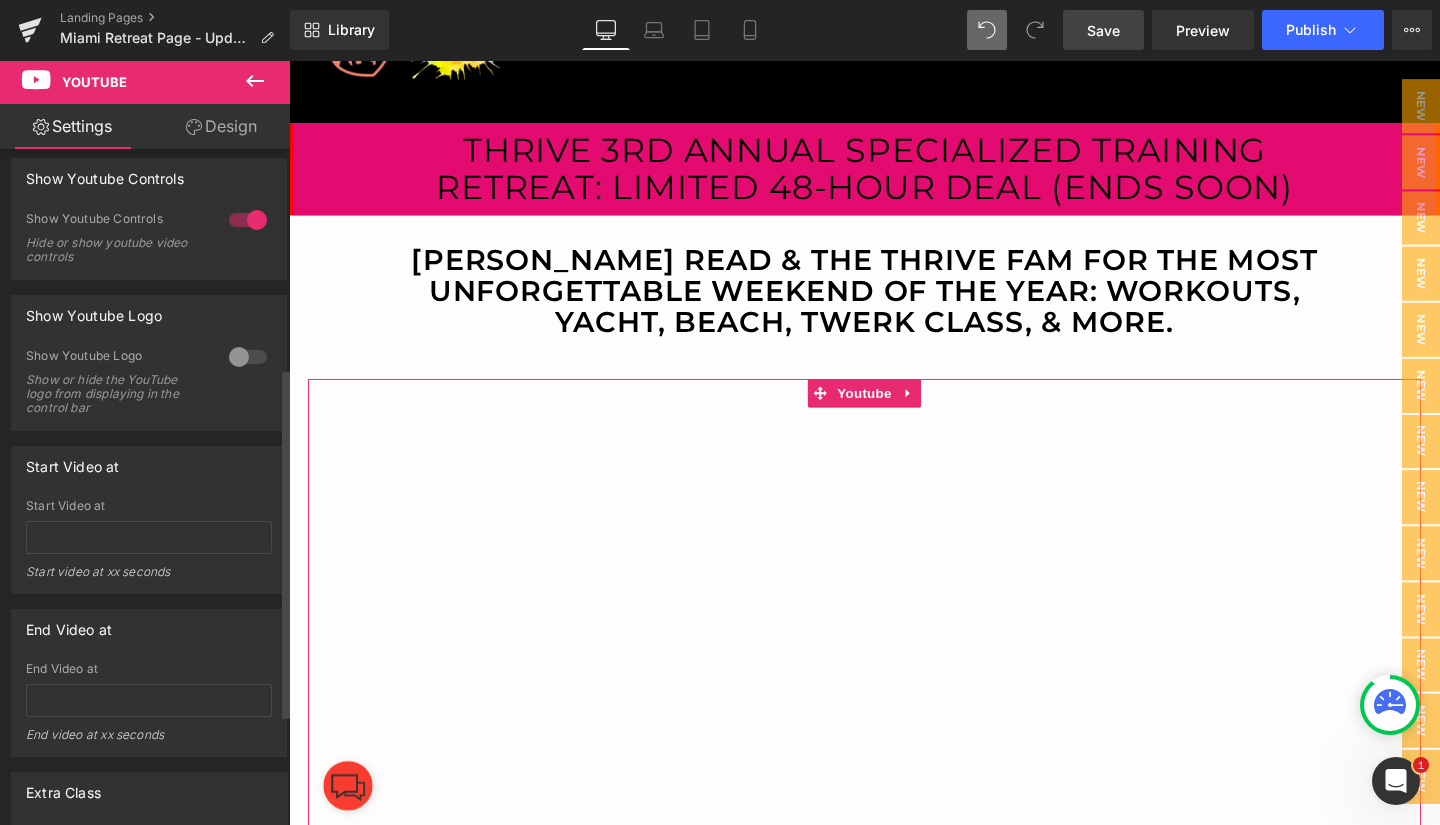 click at bounding box center [248, 357] 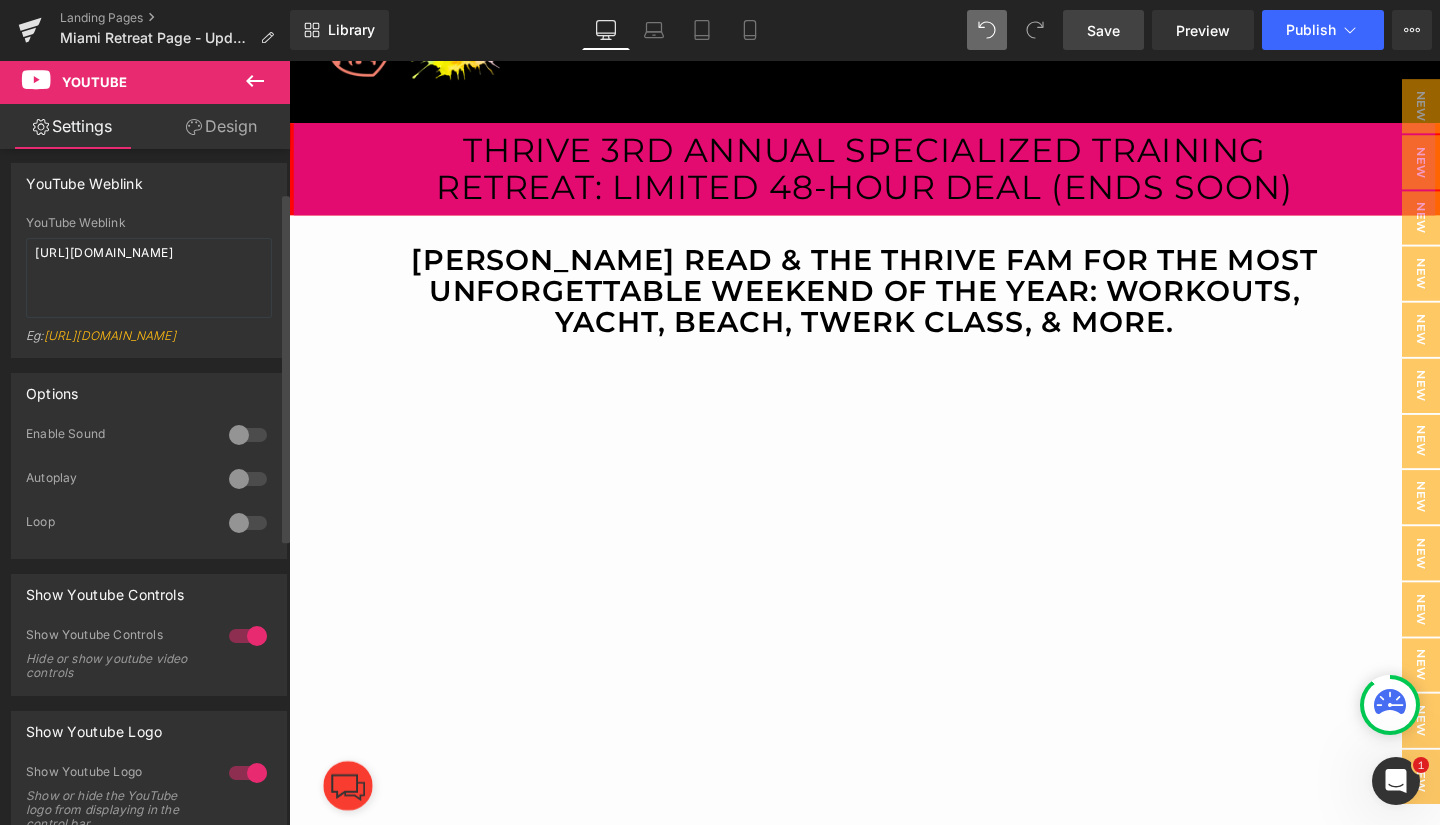 scroll, scrollTop: 0, scrollLeft: 0, axis: both 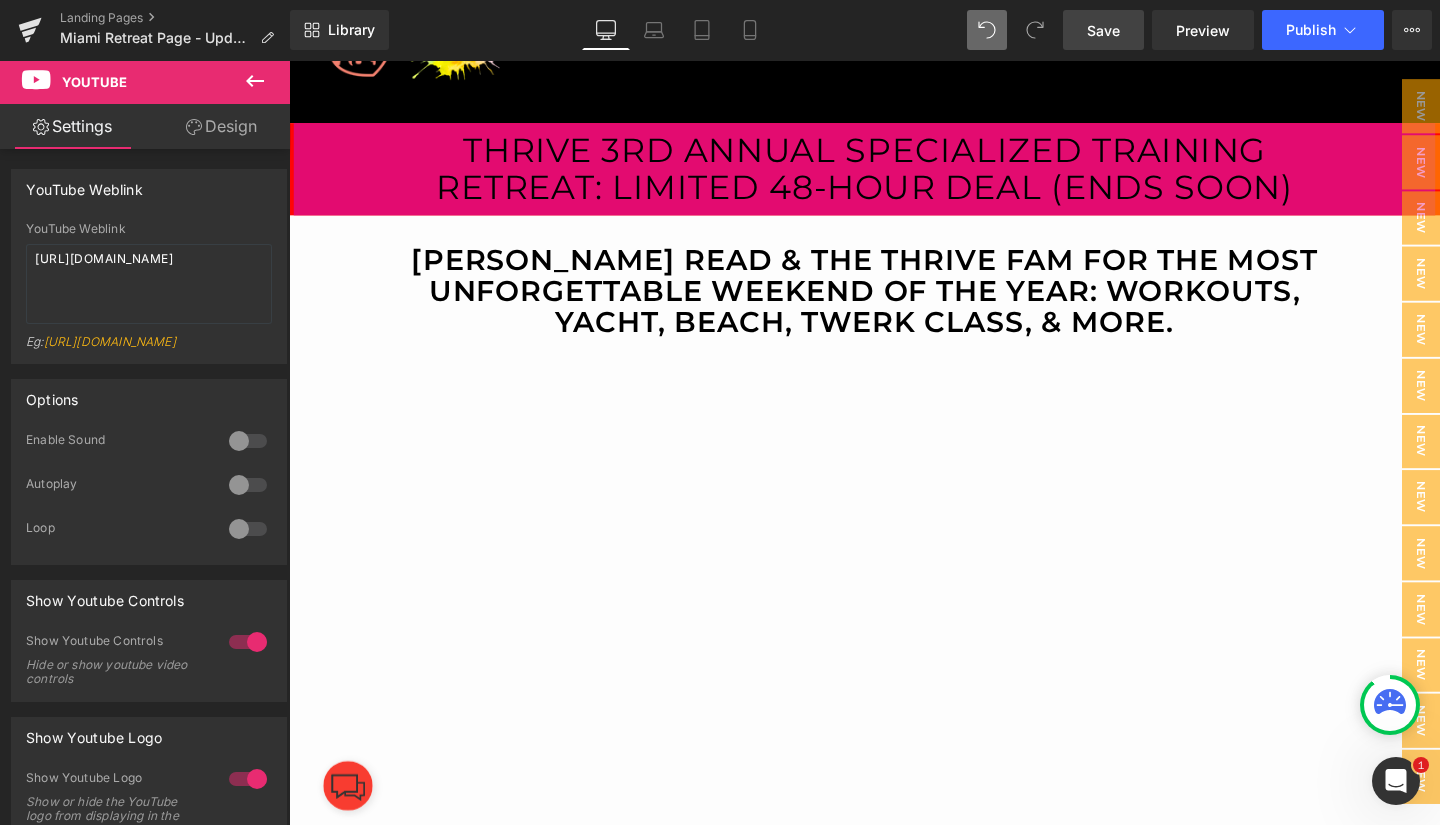 click 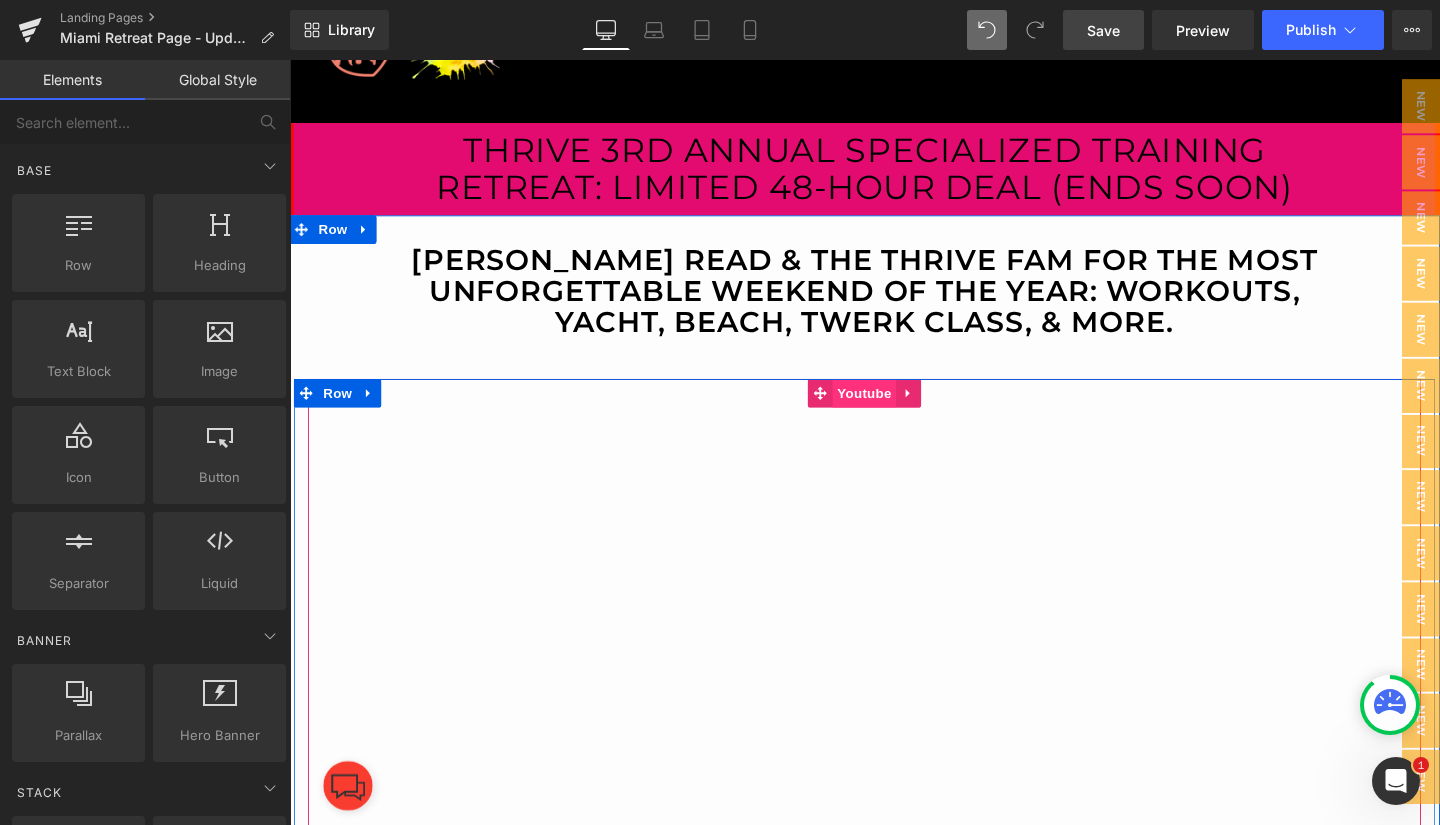 click on "Youtube" at bounding box center [893, 410] 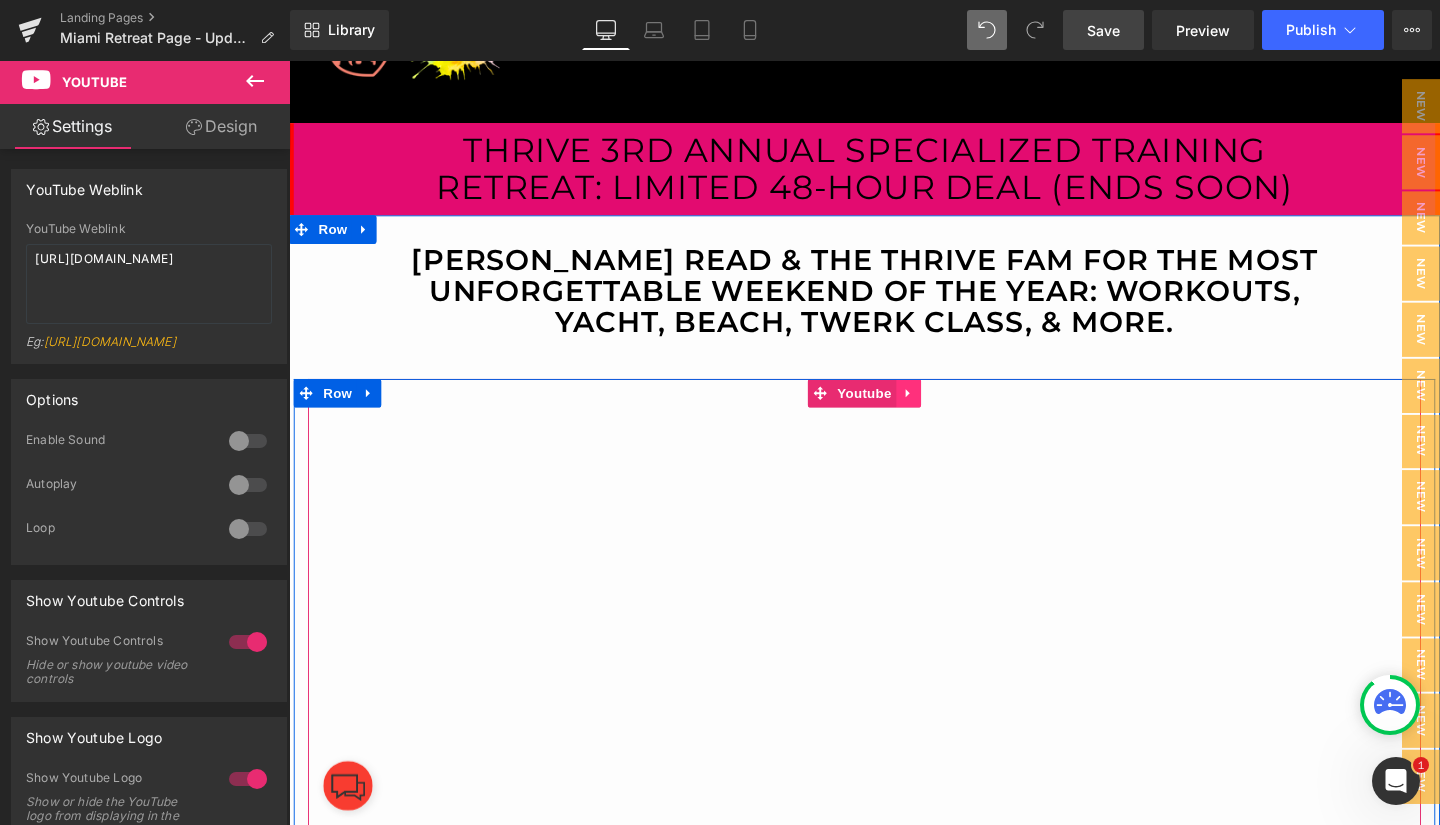 click 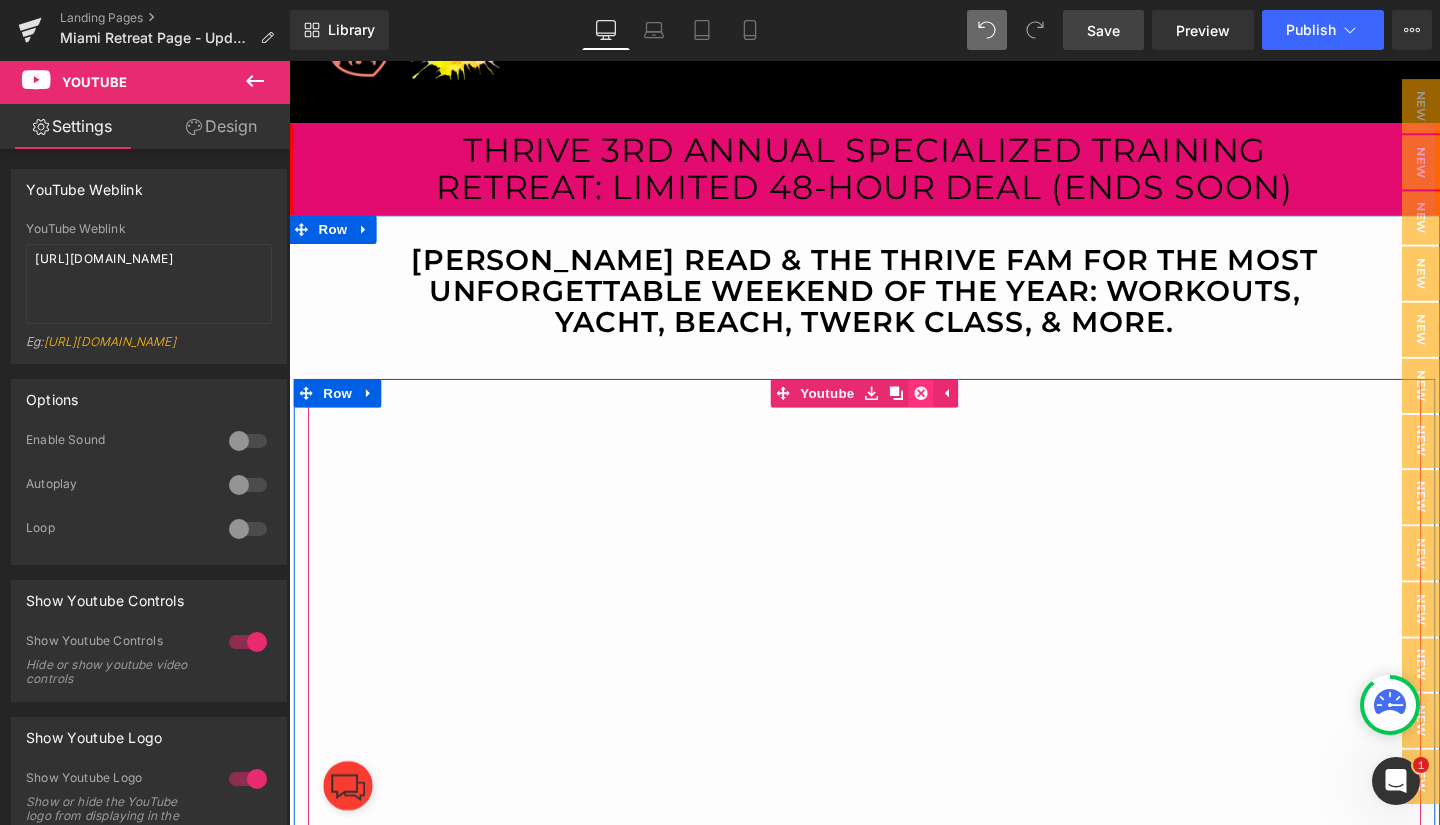 click 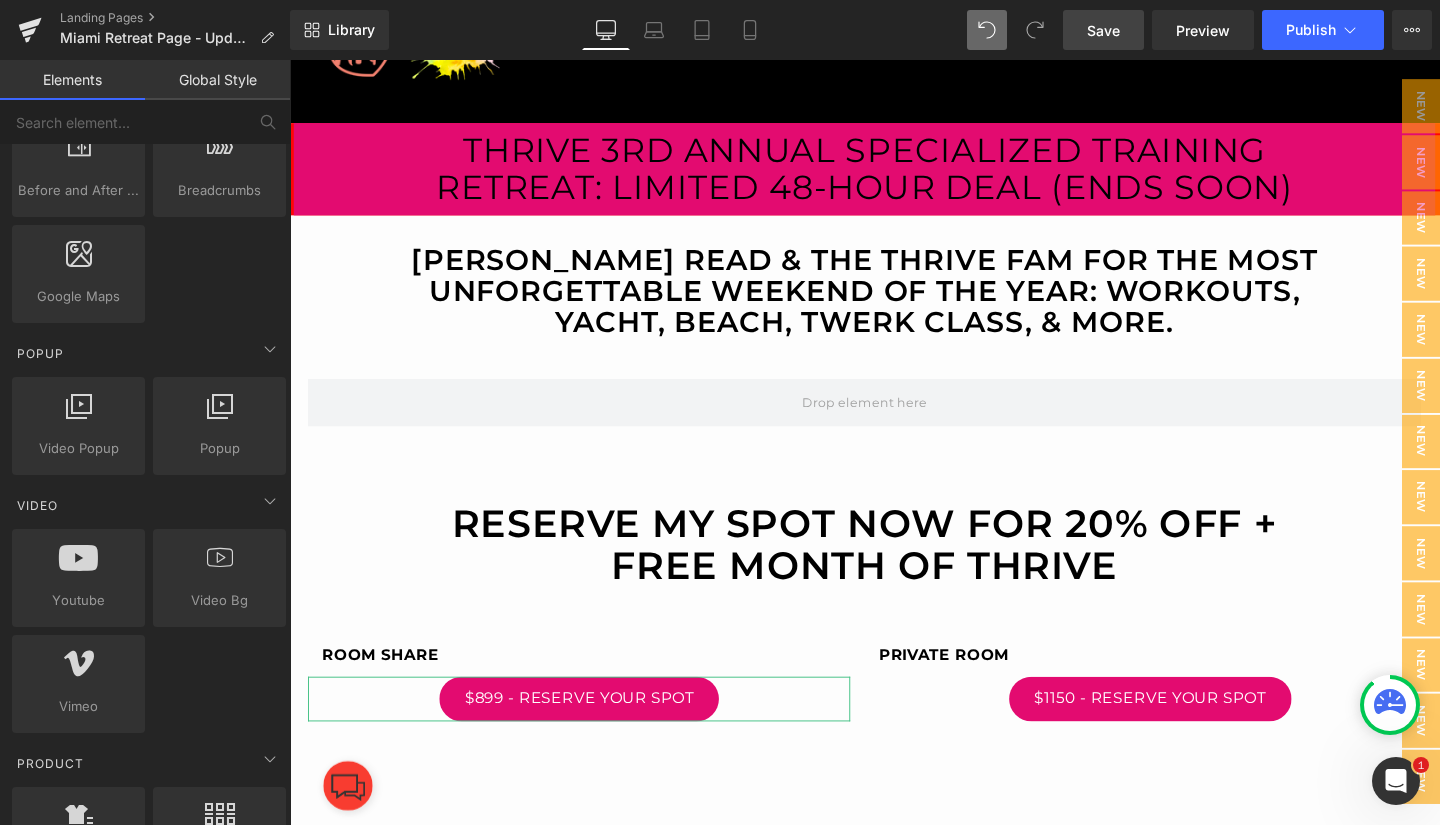 scroll, scrollTop: 1109, scrollLeft: 0, axis: vertical 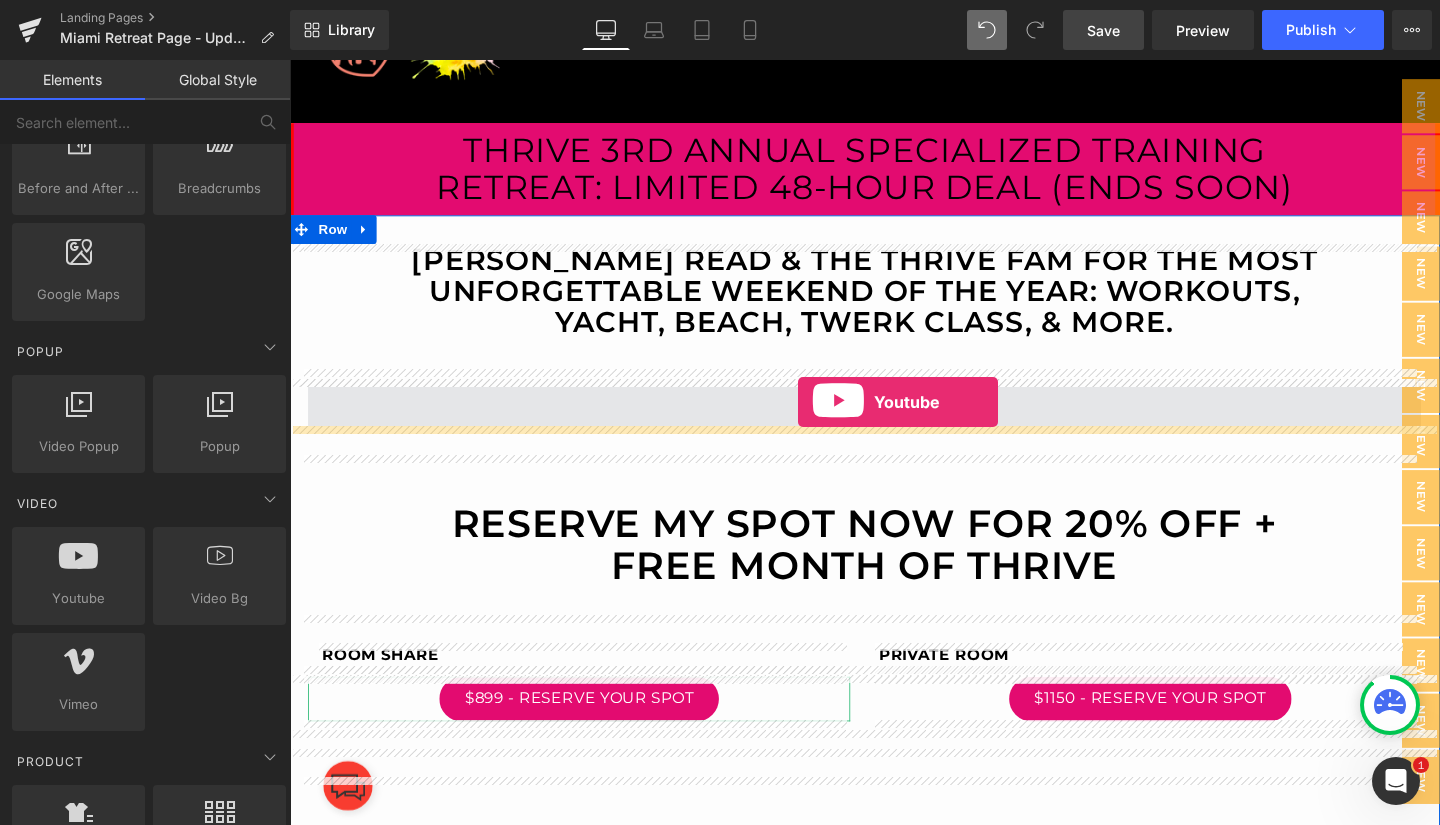drag, startPoint x: 366, startPoint y: 649, endPoint x: 836, endPoint y: 419, distance: 523.25903 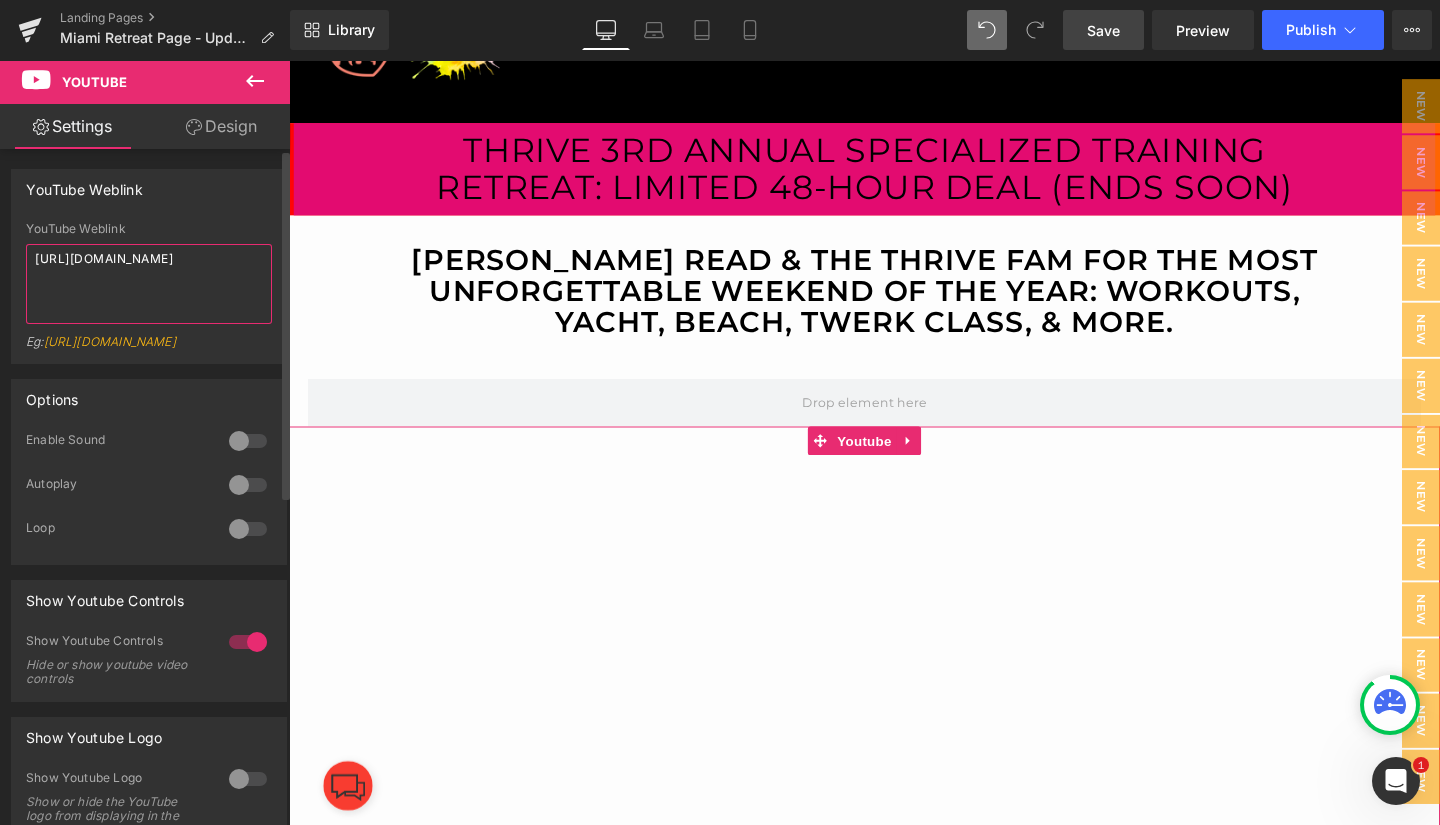 drag, startPoint x: 147, startPoint y: 273, endPoint x: 25, endPoint y: 244, distance: 125.39936 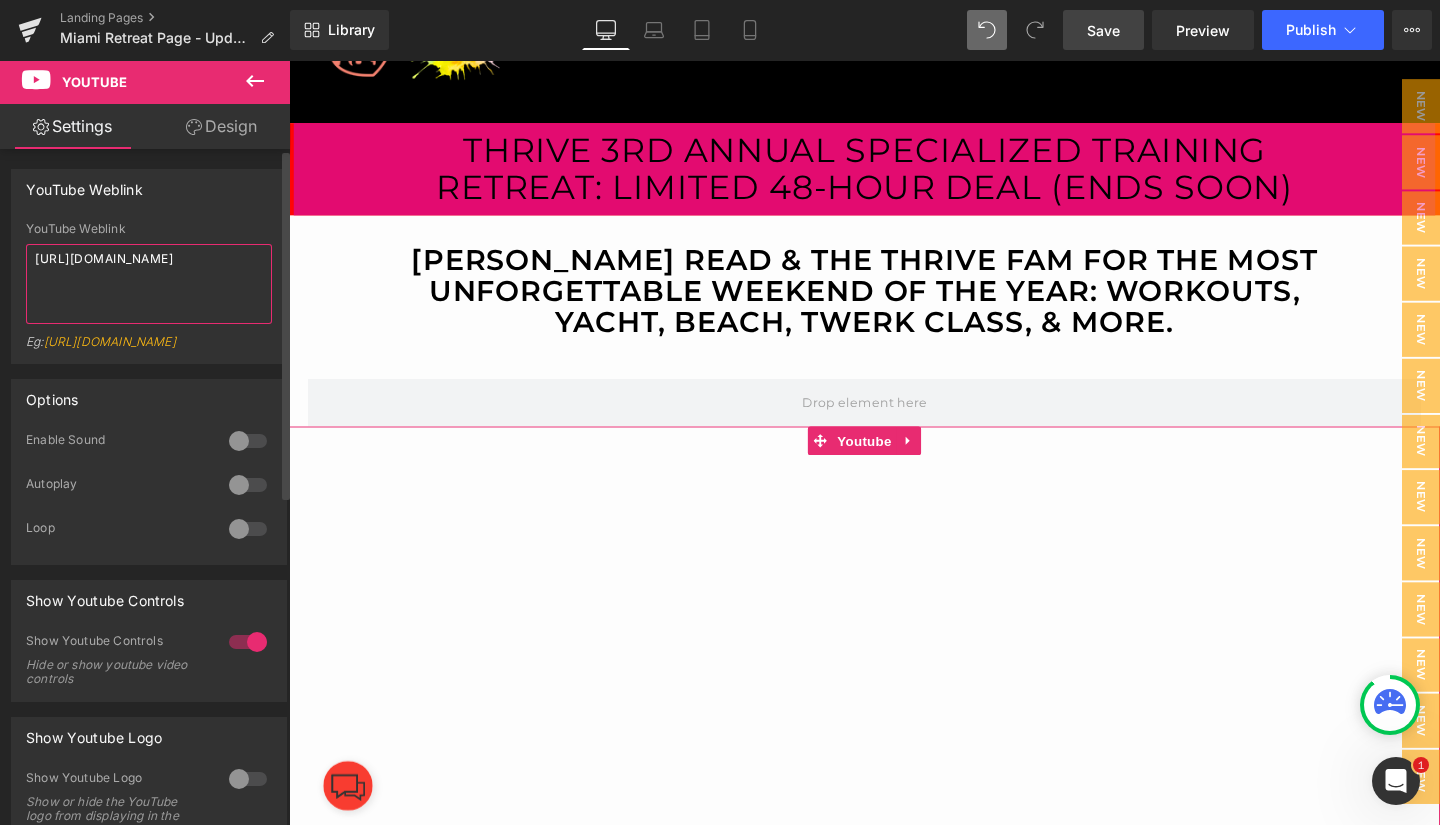 paste on "[DOMAIN_NAME][URL]" 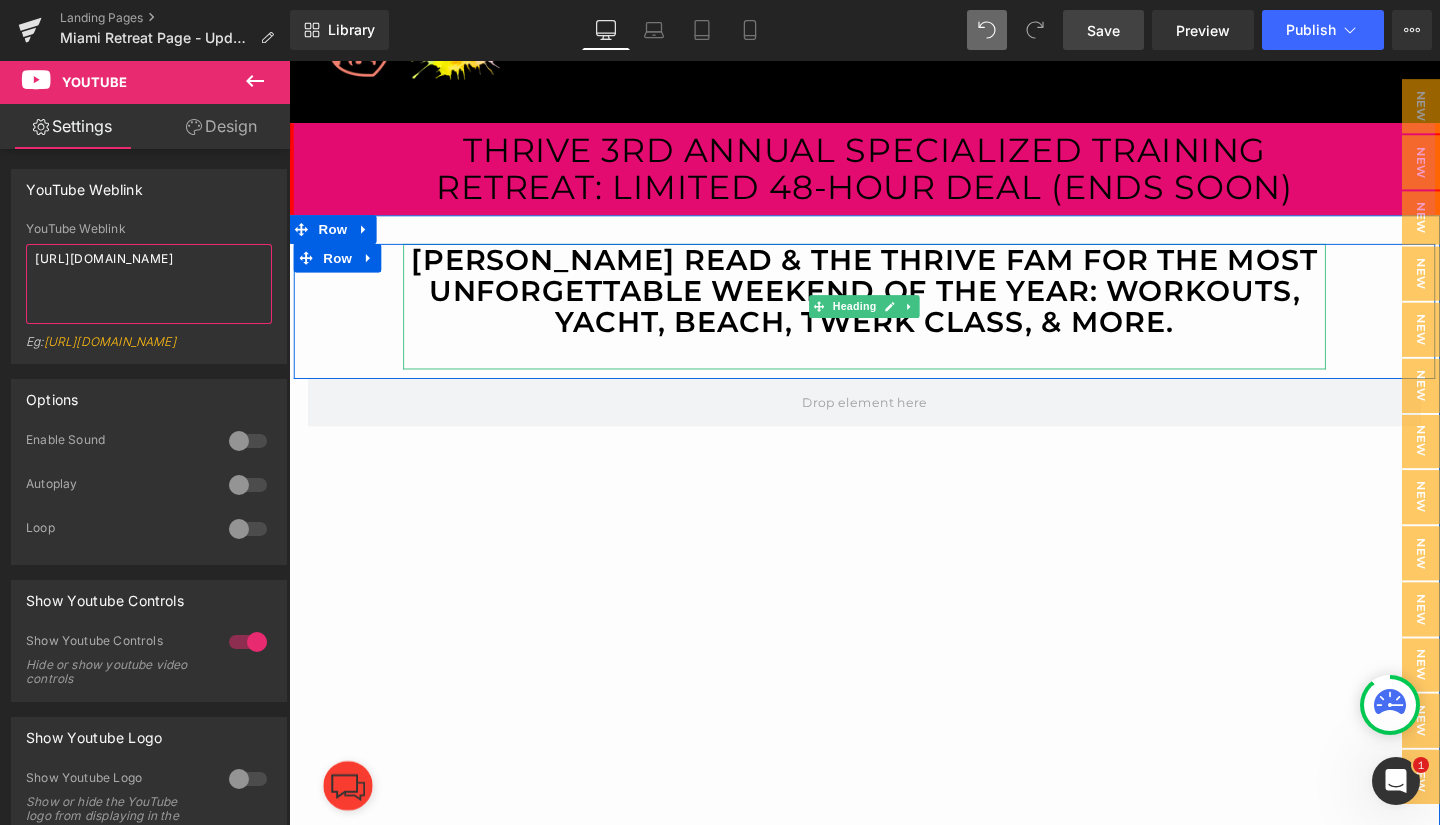 type on "[URL][DOMAIN_NAME]" 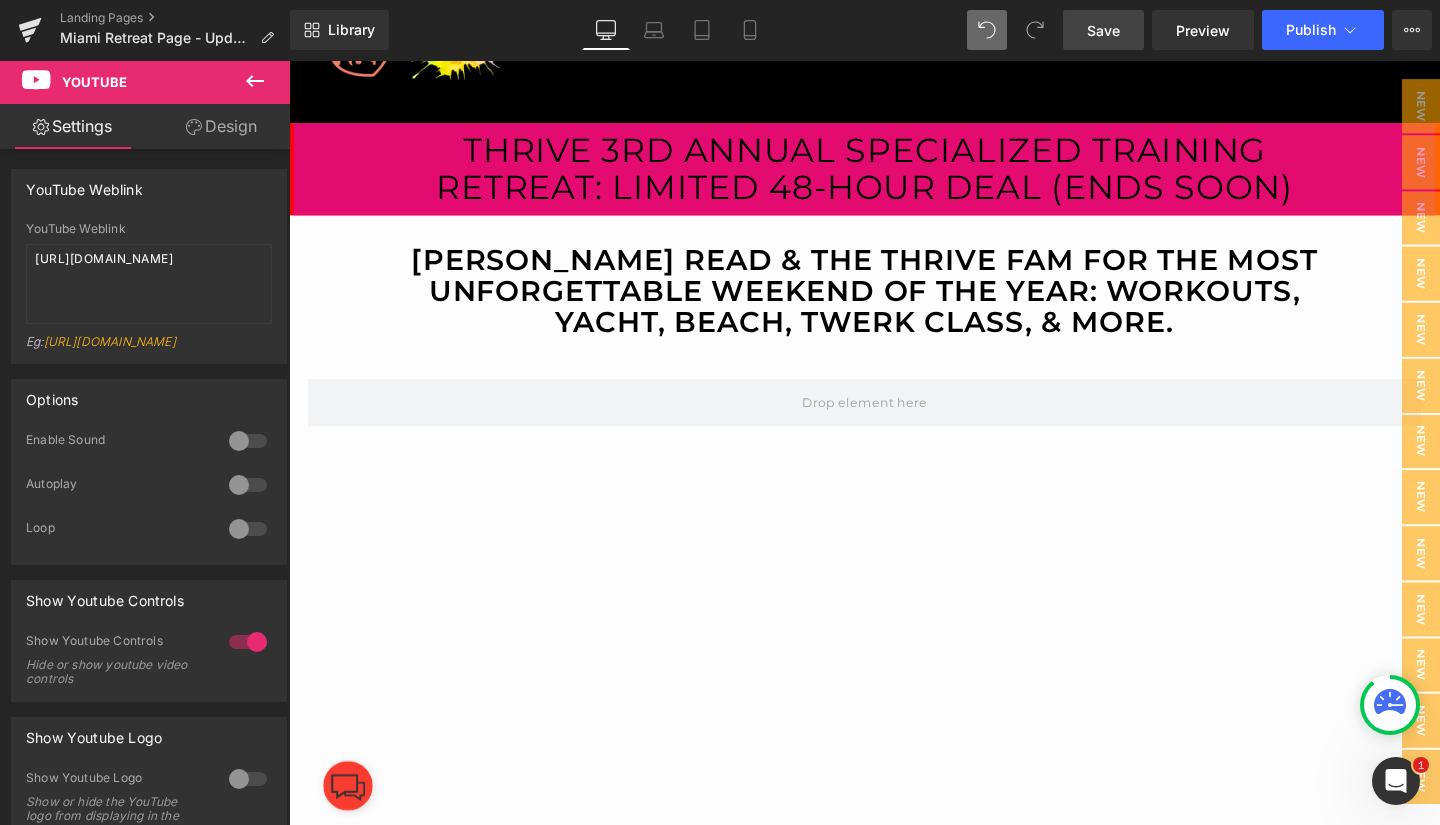 scroll, scrollTop: 491, scrollLeft: 0, axis: vertical 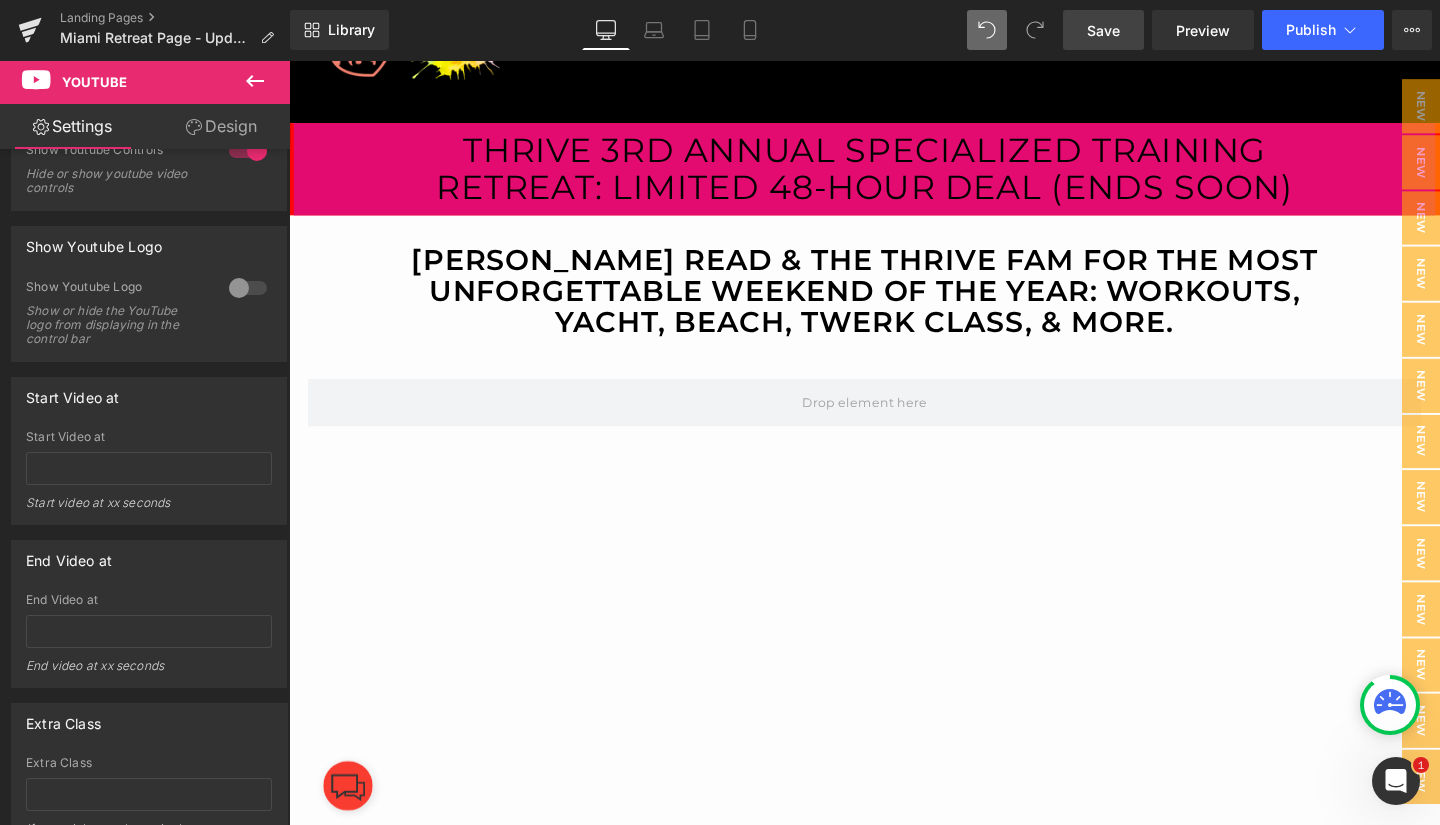 click on "Save" at bounding box center (1103, 30) 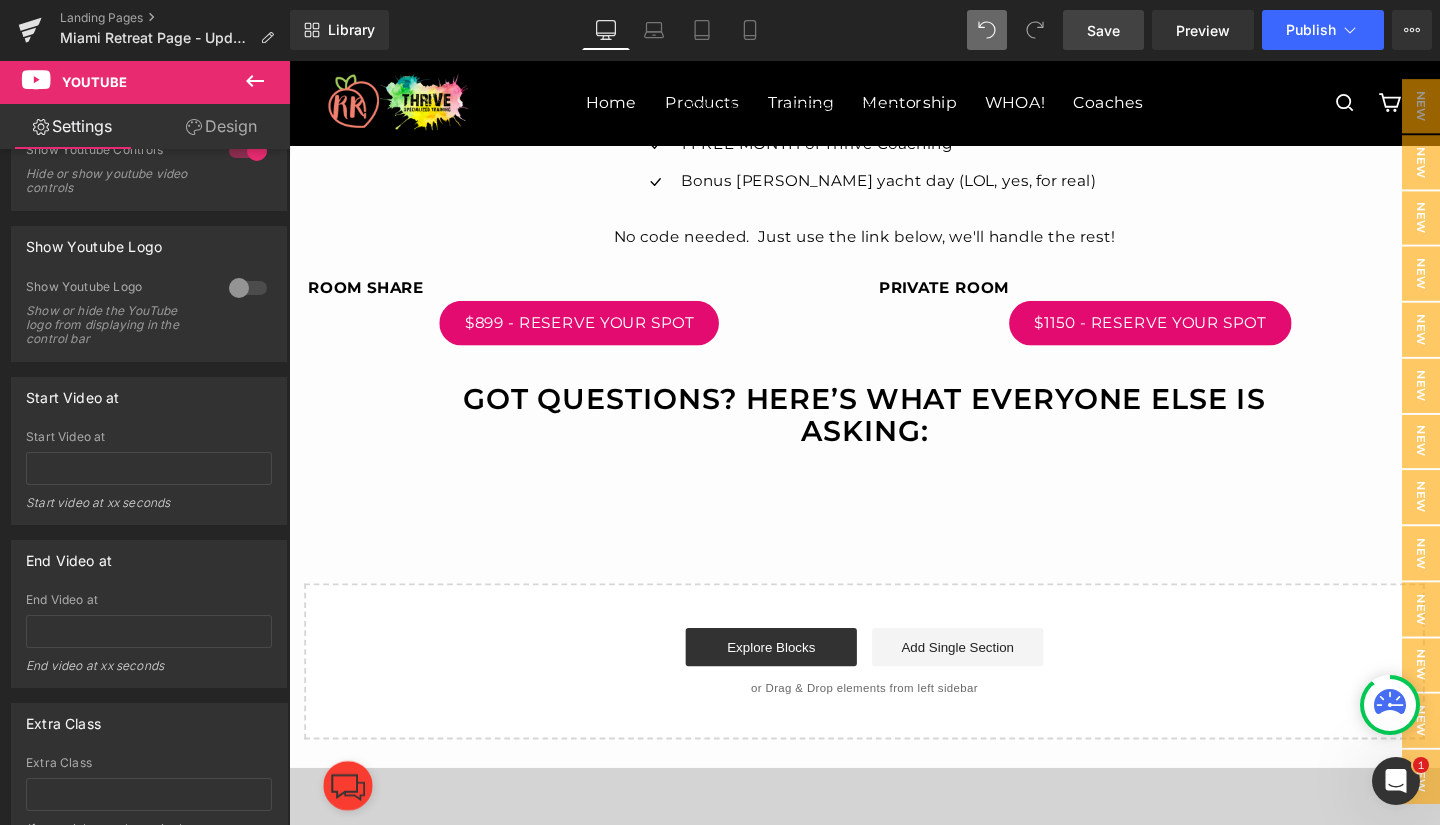 scroll, scrollTop: 5303, scrollLeft: 0, axis: vertical 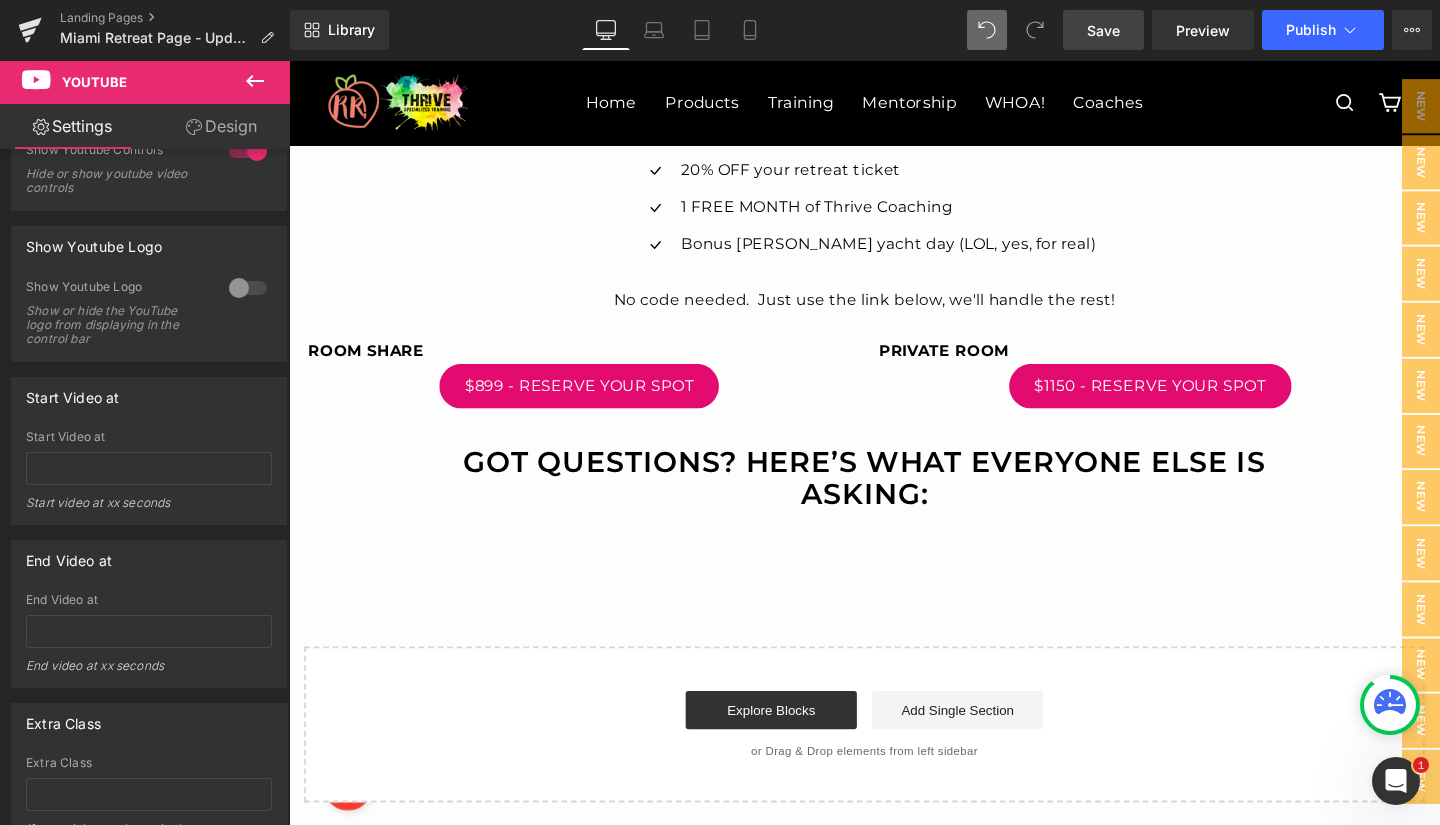 click 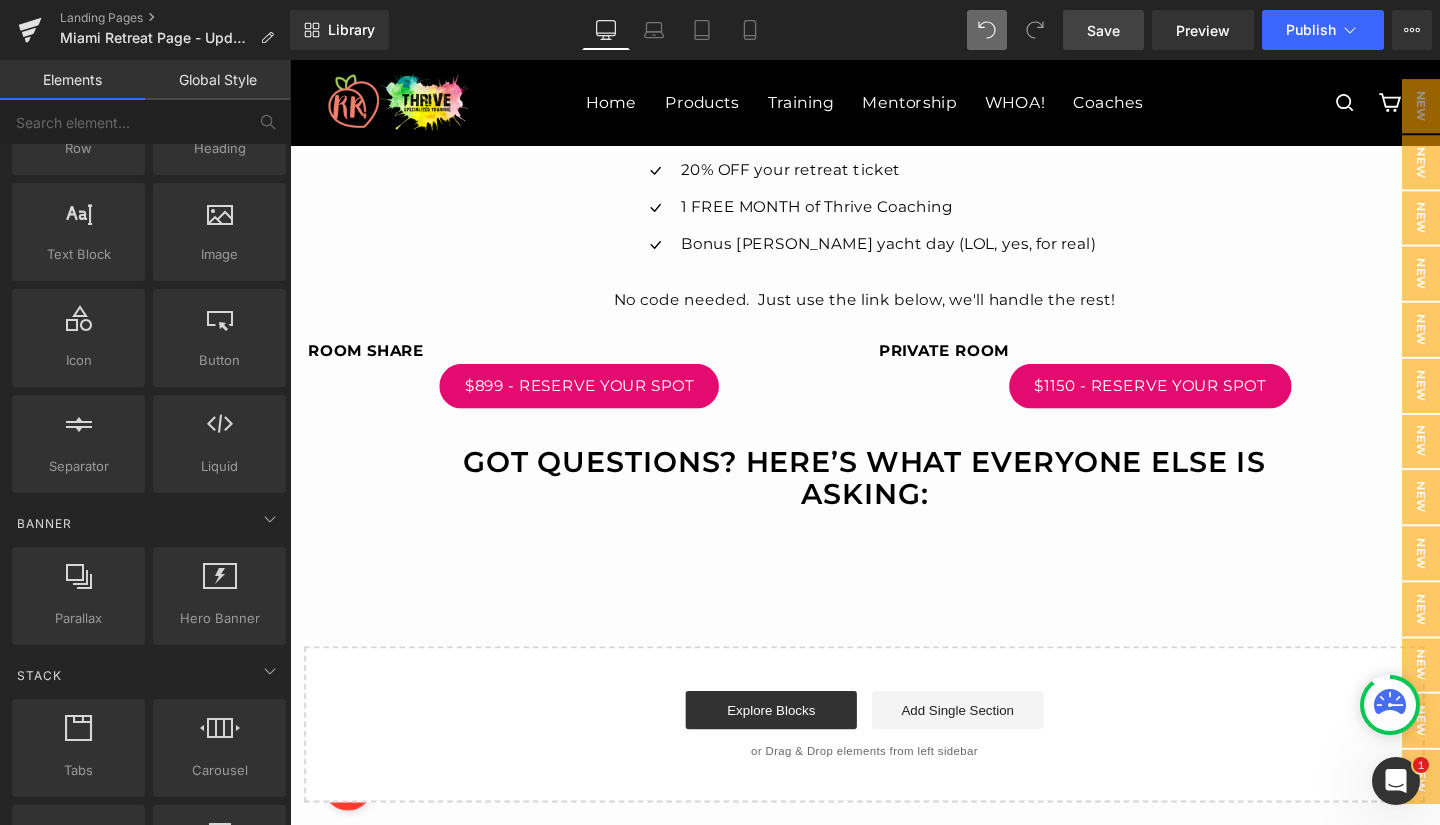 scroll, scrollTop: 0, scrollLeft: 0, axis: both 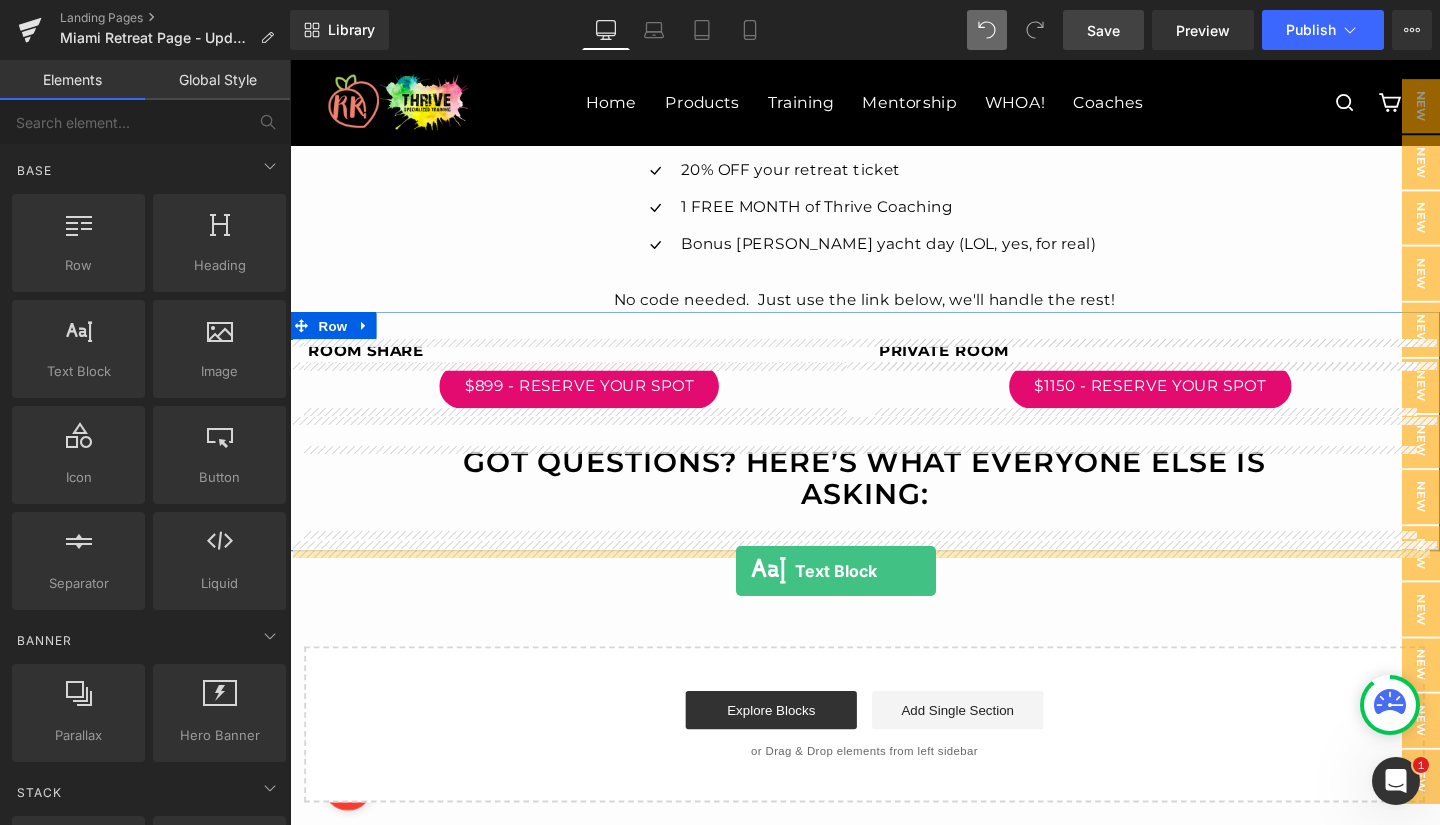 drag, startPoint x: 365, startPoint y: 408, endPoint x: 759, endPoint y: 598, distance: 437.4197 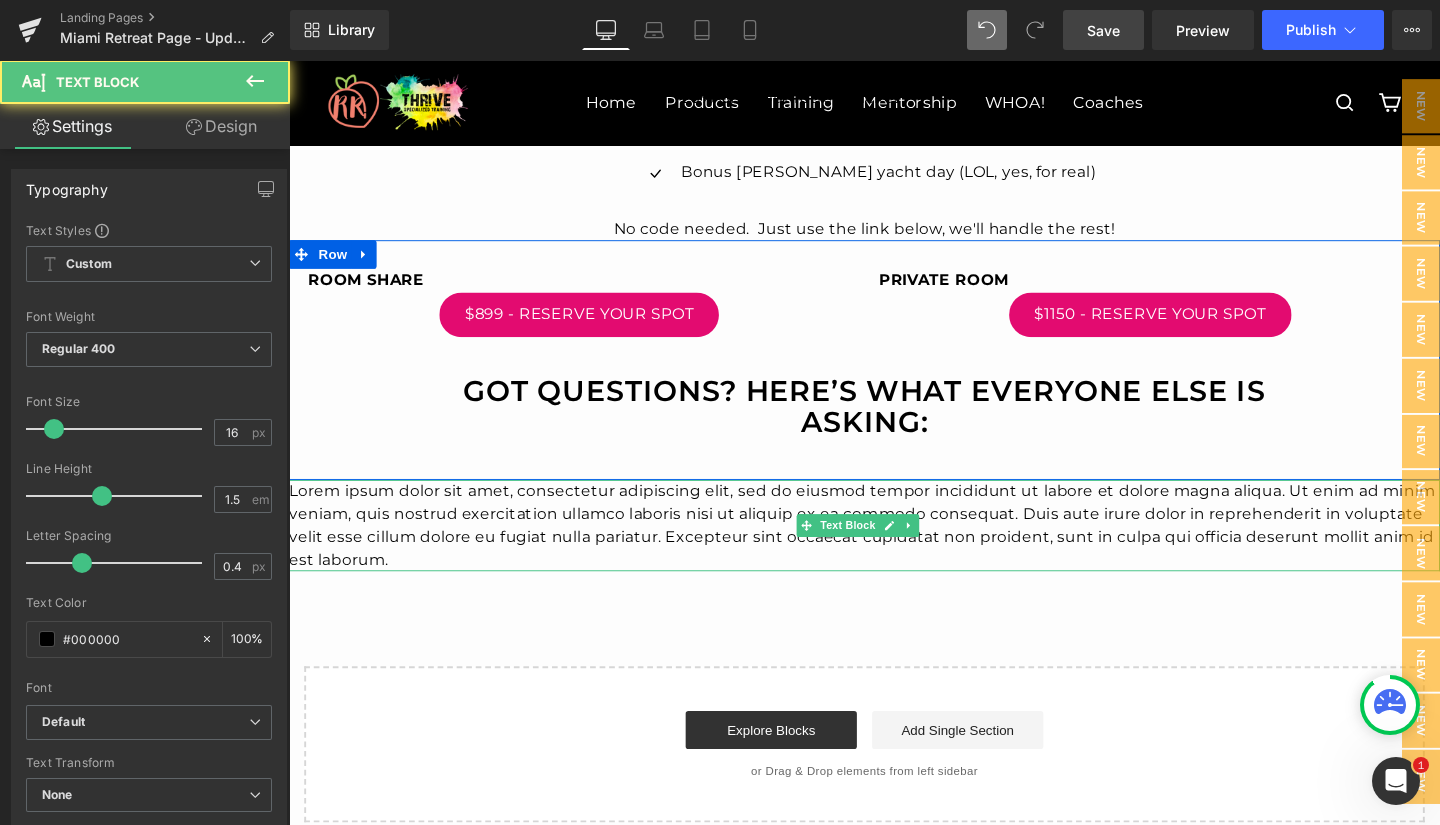 scroll, scrollTop: 5228, scrollLeft: 0, axis: vertical 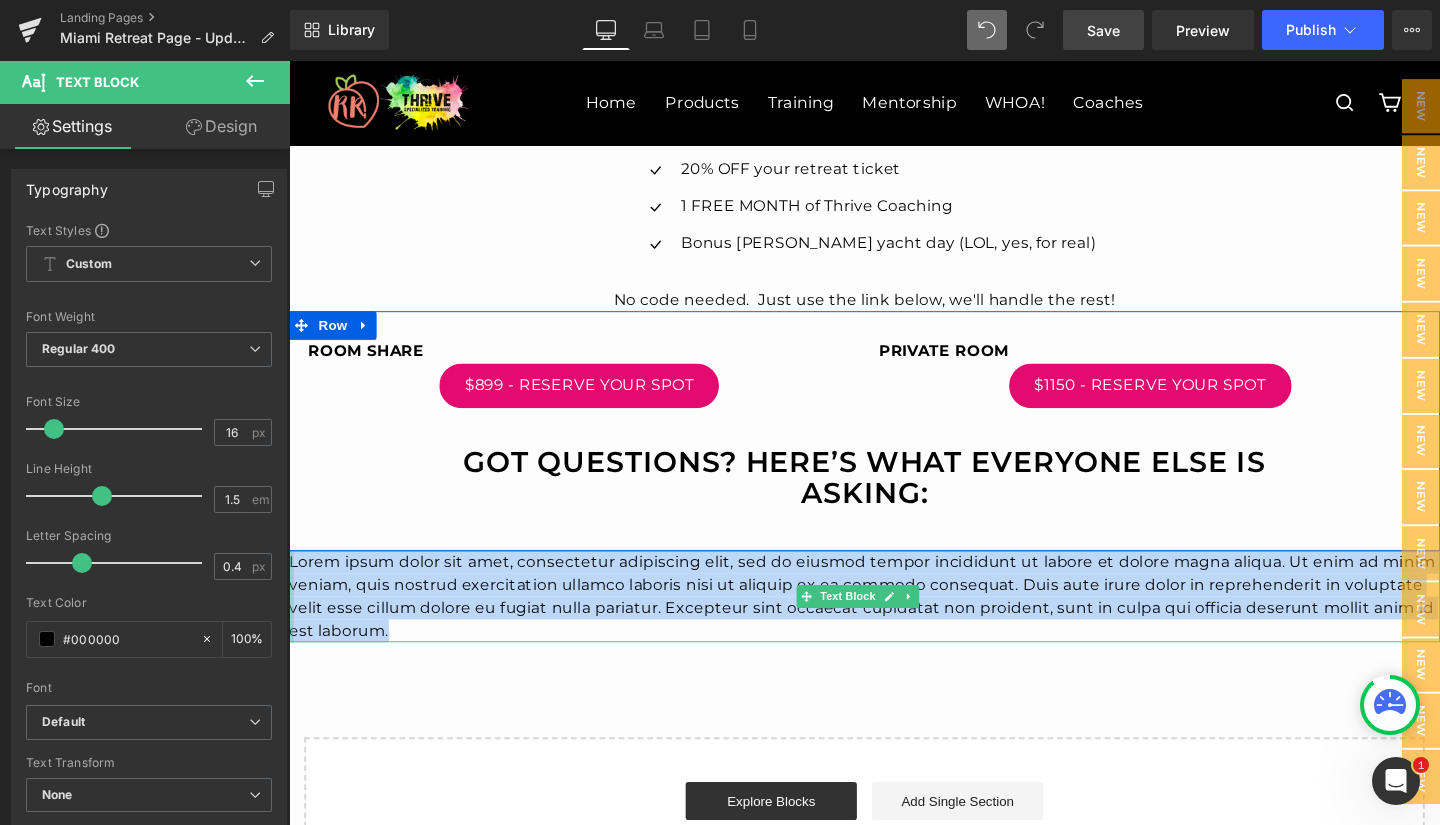 drag, startPoint x: 533, startPoint y: 658, endPoint x: 294, endPoint y: 587, distance: 249.32309 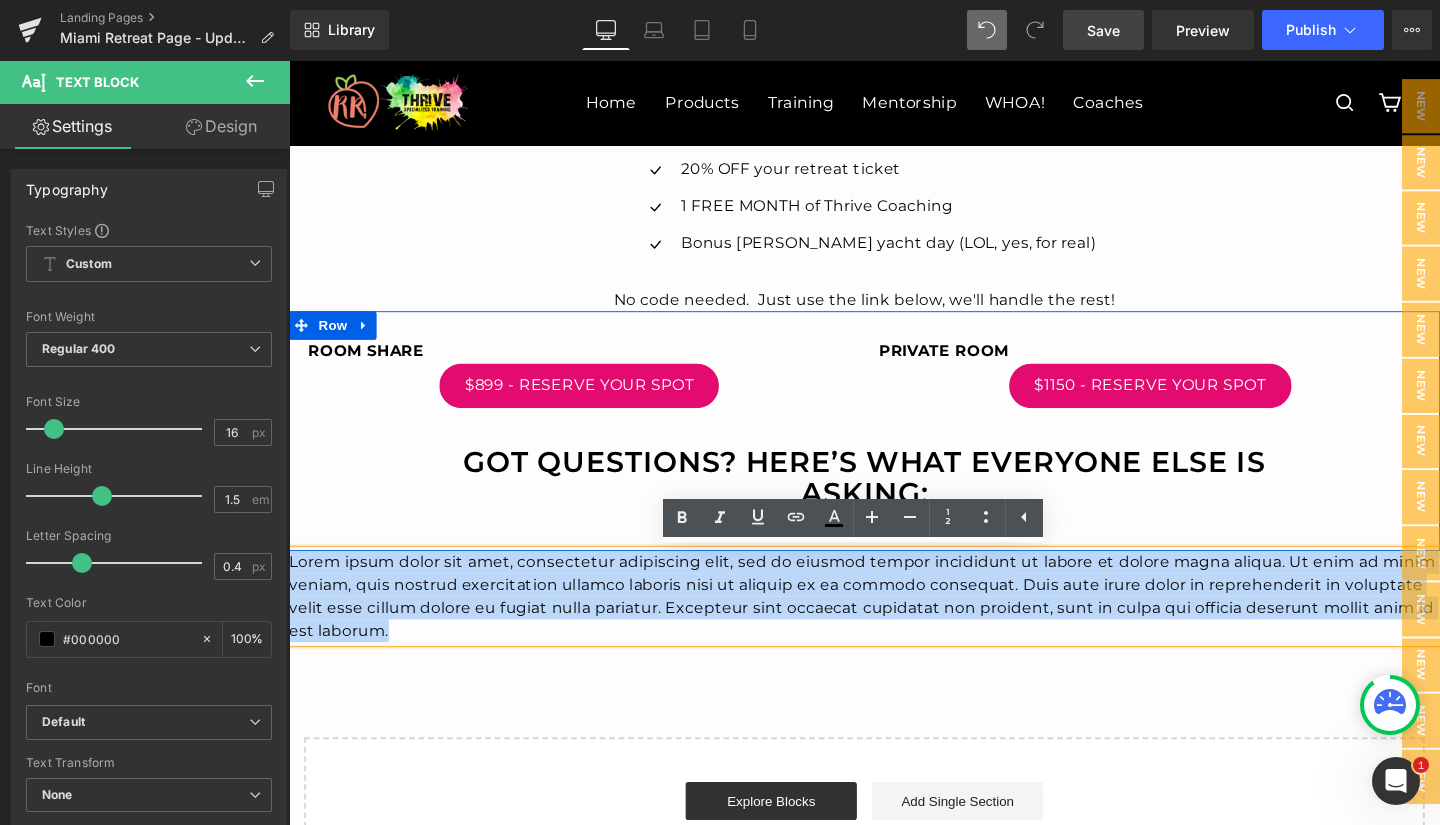 type 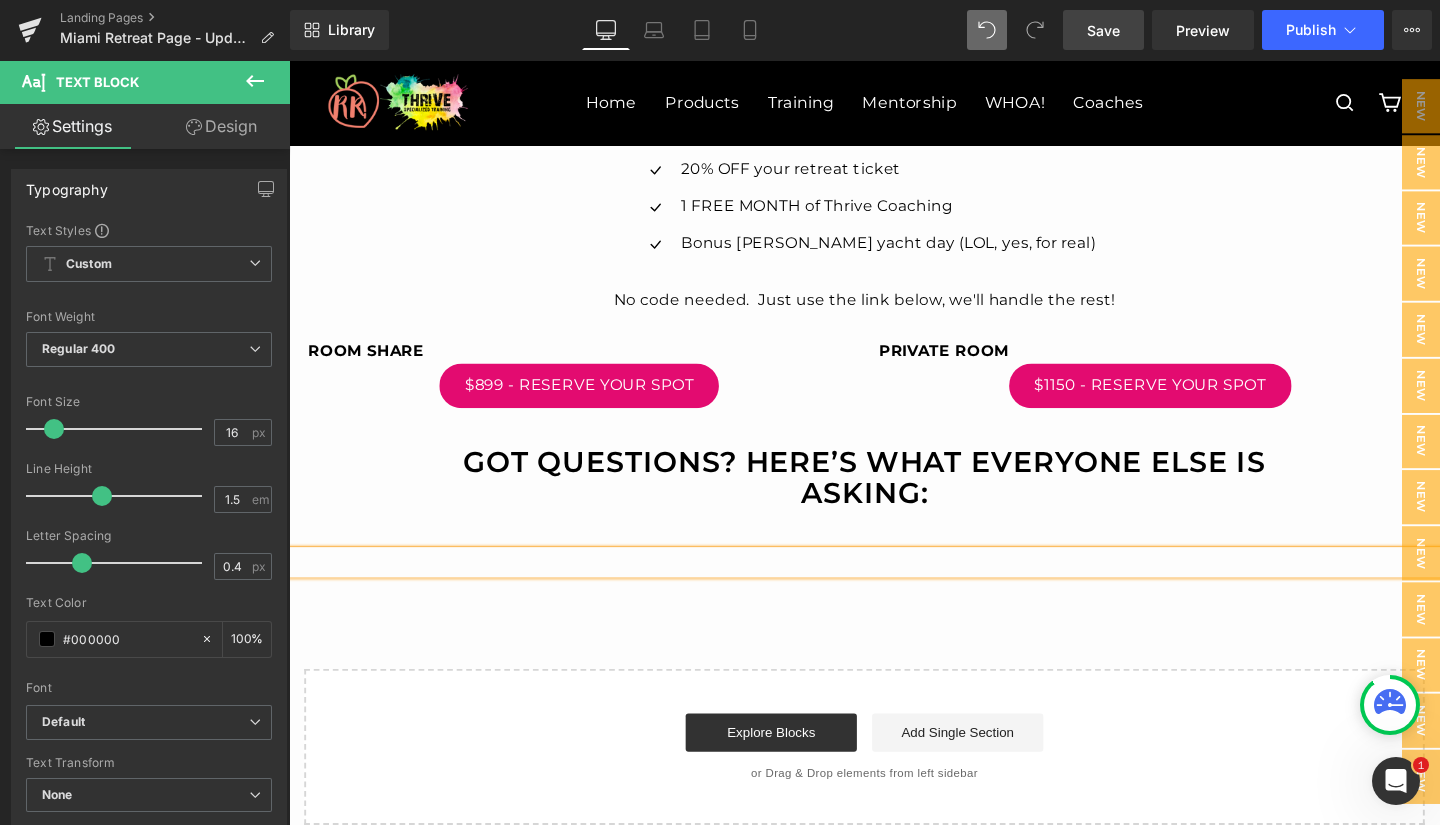click at bounding box center (894, 588) 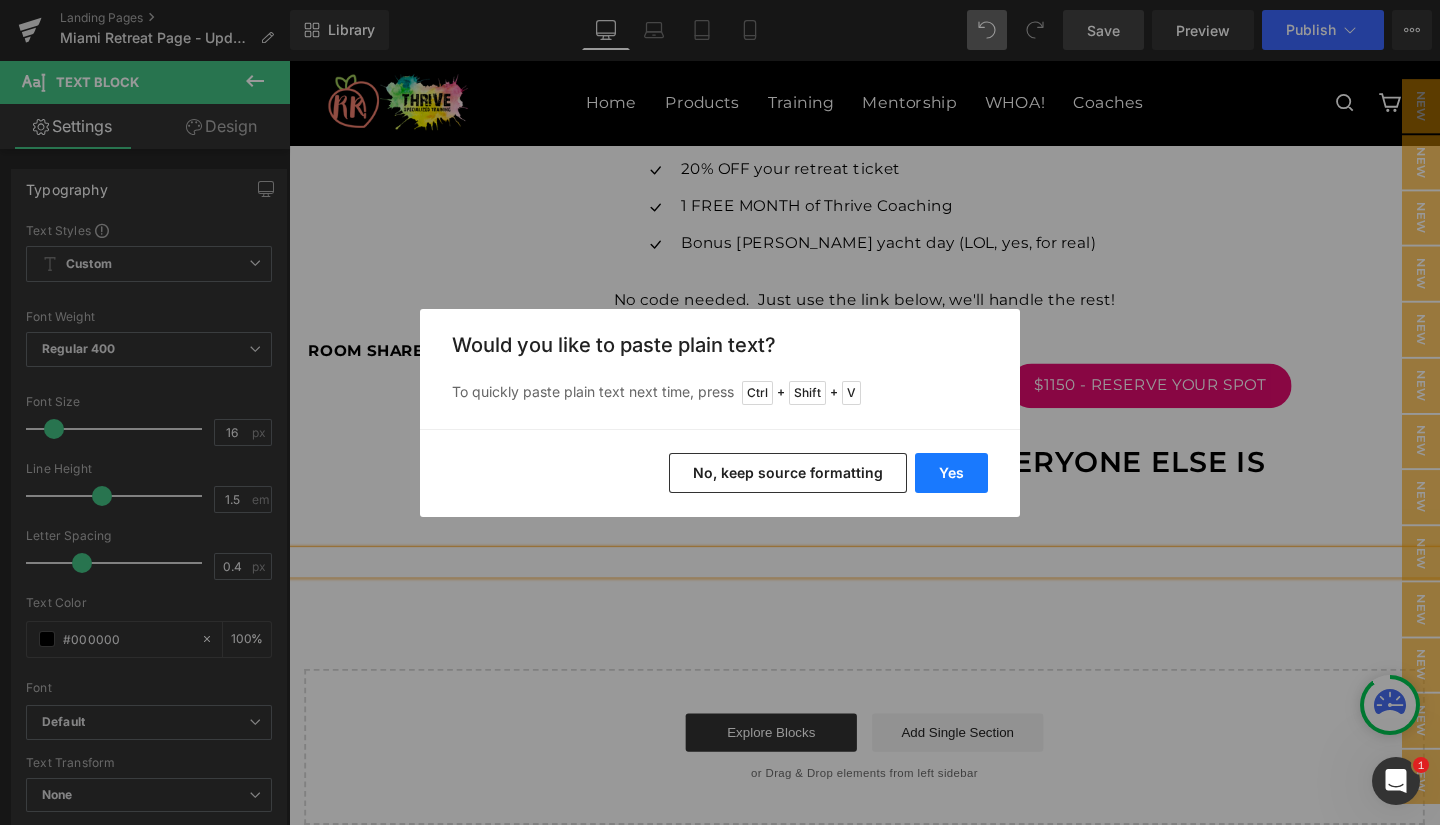 click on "Yes" at bounding box center [951, 473] 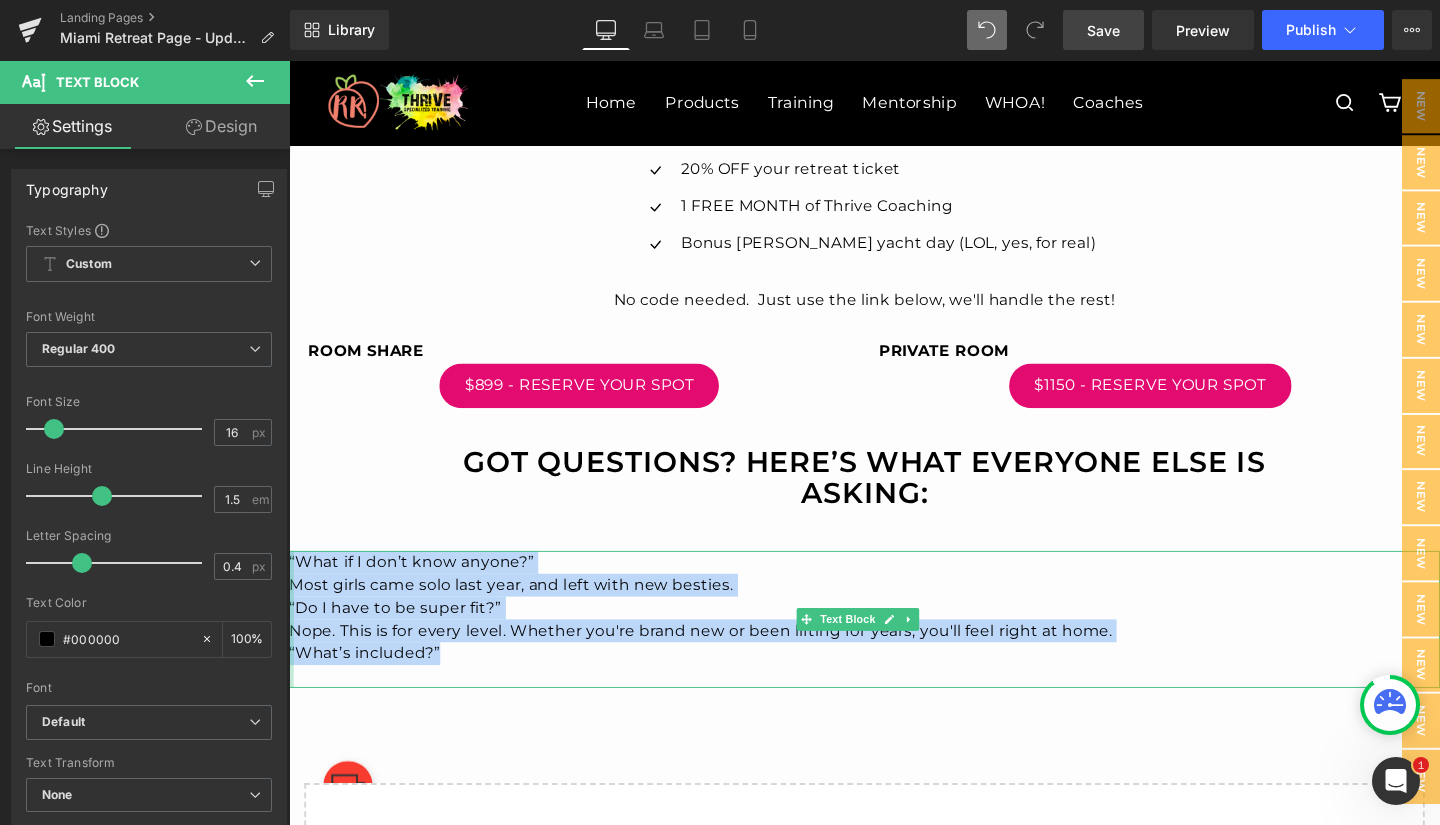 drag, startPoint x: 456, startPoint y: 689, endPoint x: 578, endPoint y: 619, distance: 140.65561 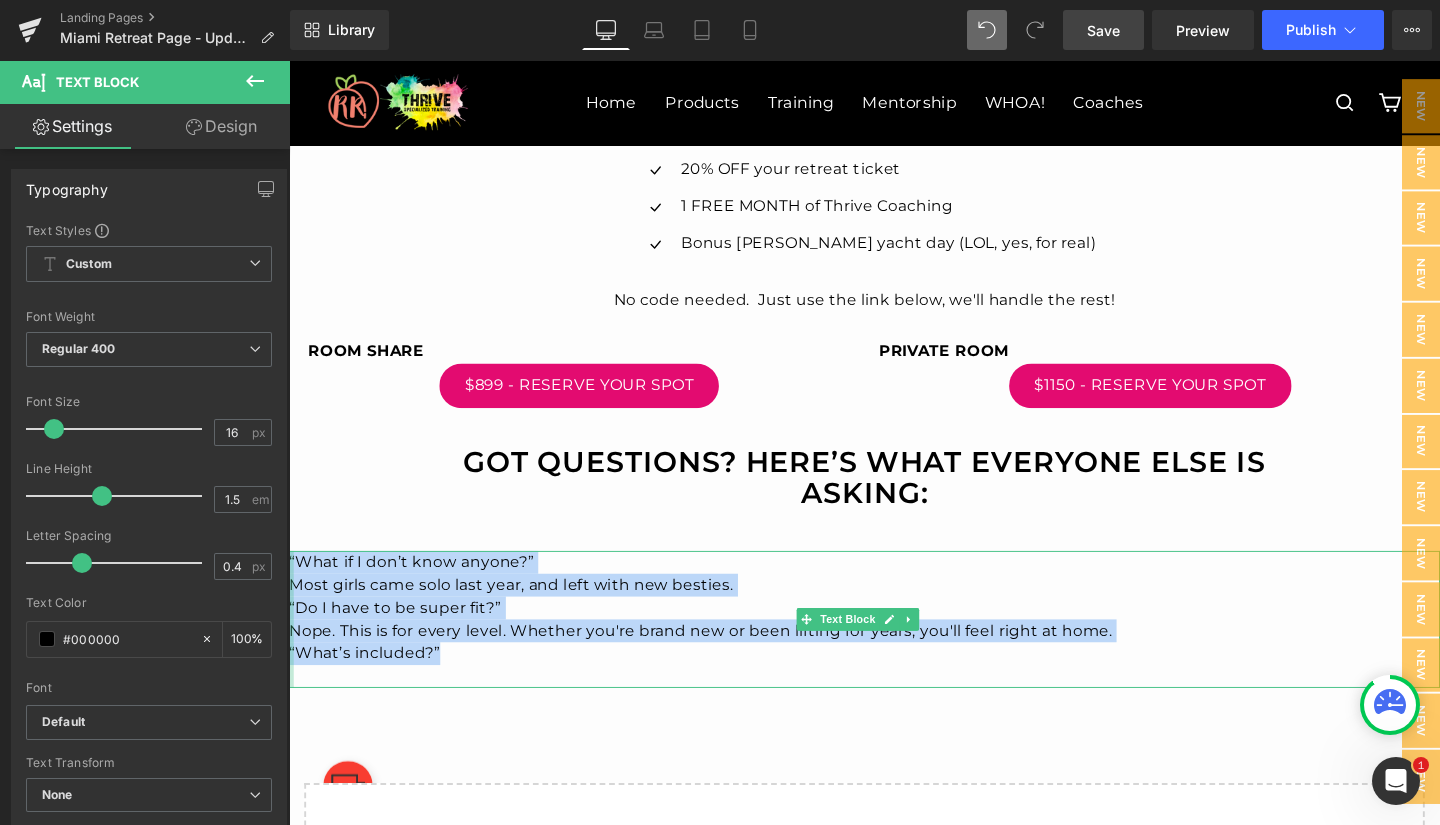 click on "“What if I don’t know anyone?”  Most girls came solo last year, and left with new besties. “Do I have to be super fit?”  Nope. This is for every level. Whether you're brand new or been lifting for years, you'll feel right at home. “What’s included?”
Text Block" at bounding box center [894, 648] 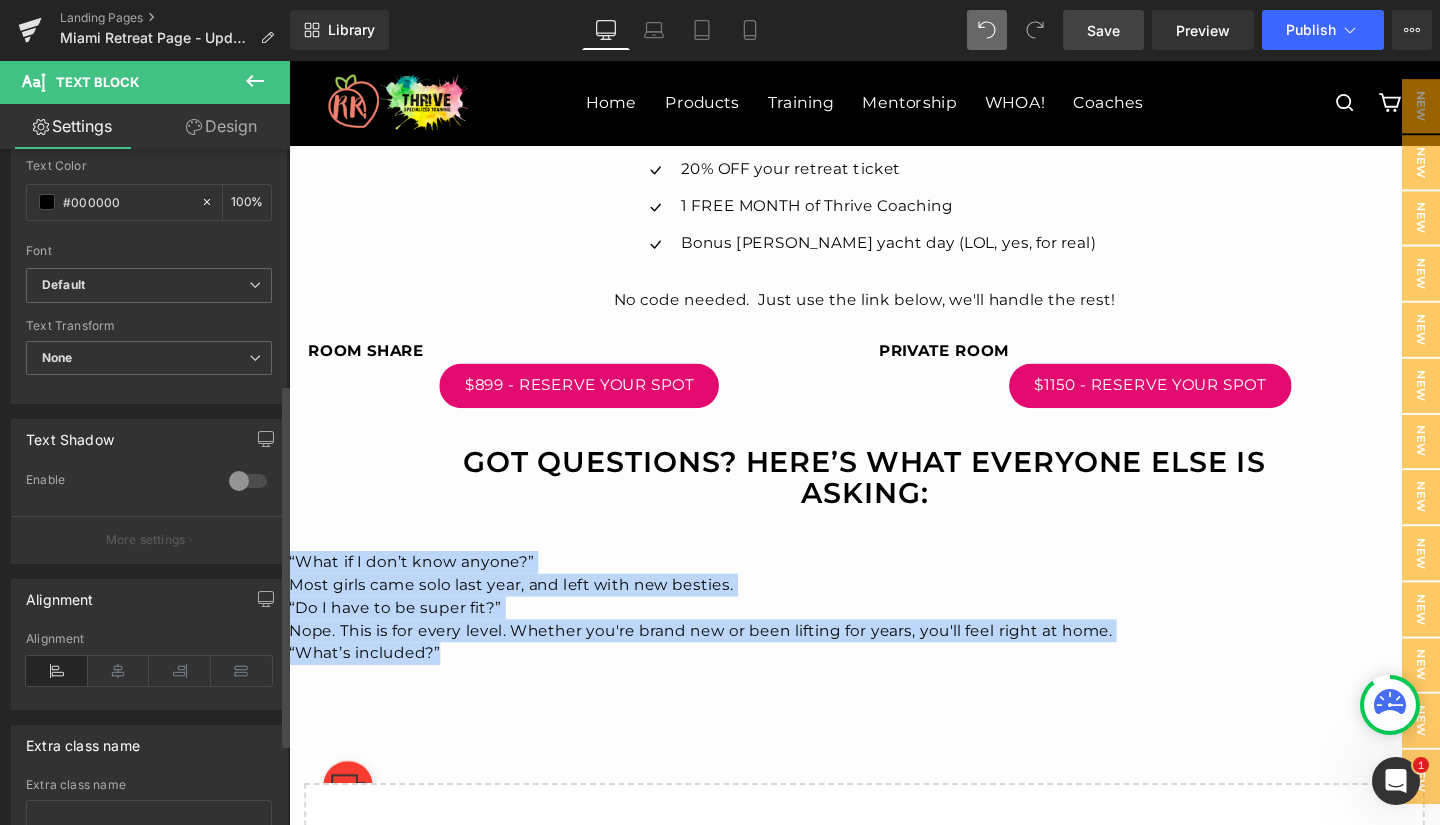 scroll, scrollTop: 438, scrollLeft: 0, axis: vertical 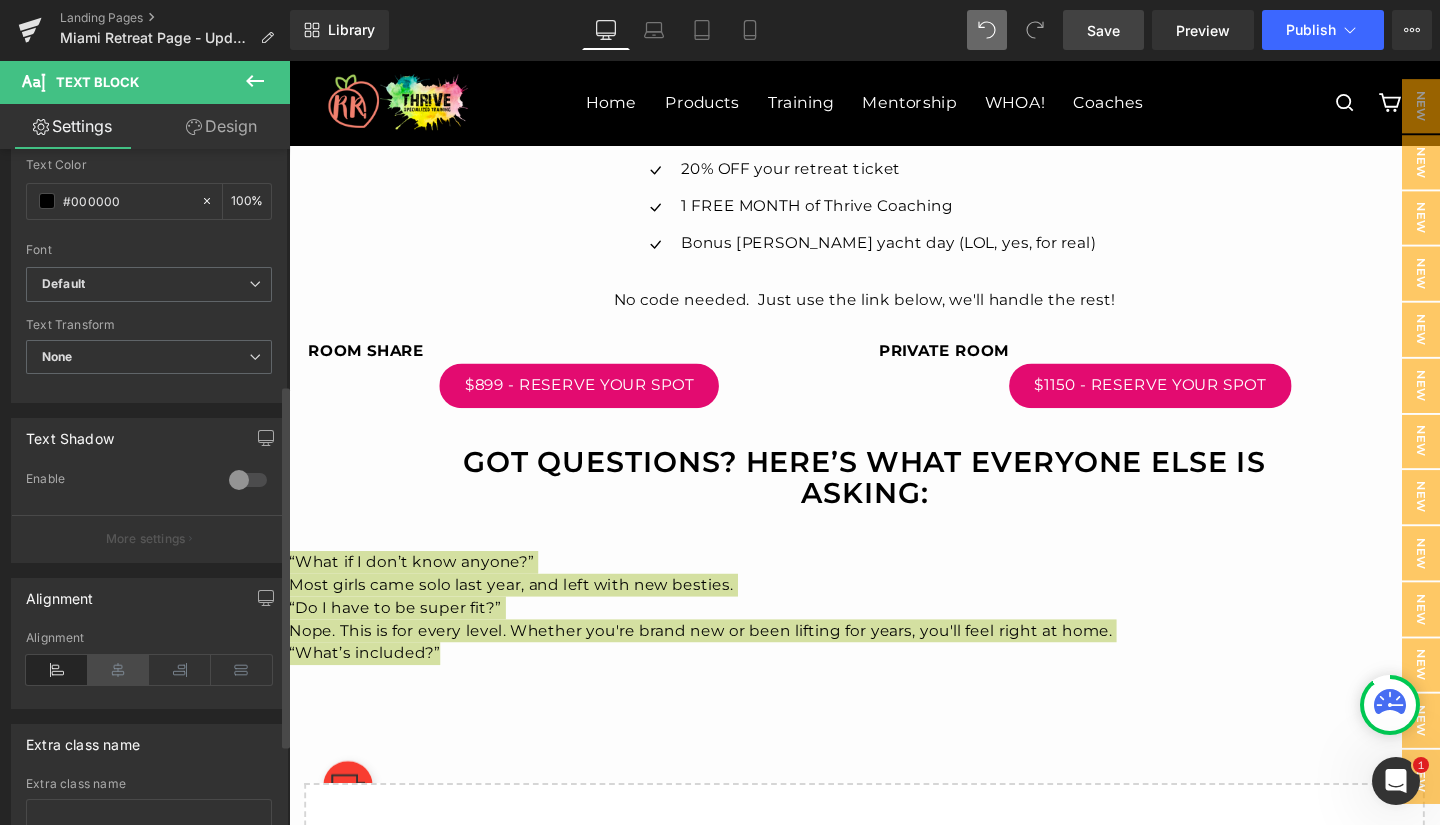 click at bounding box center (119, 670) 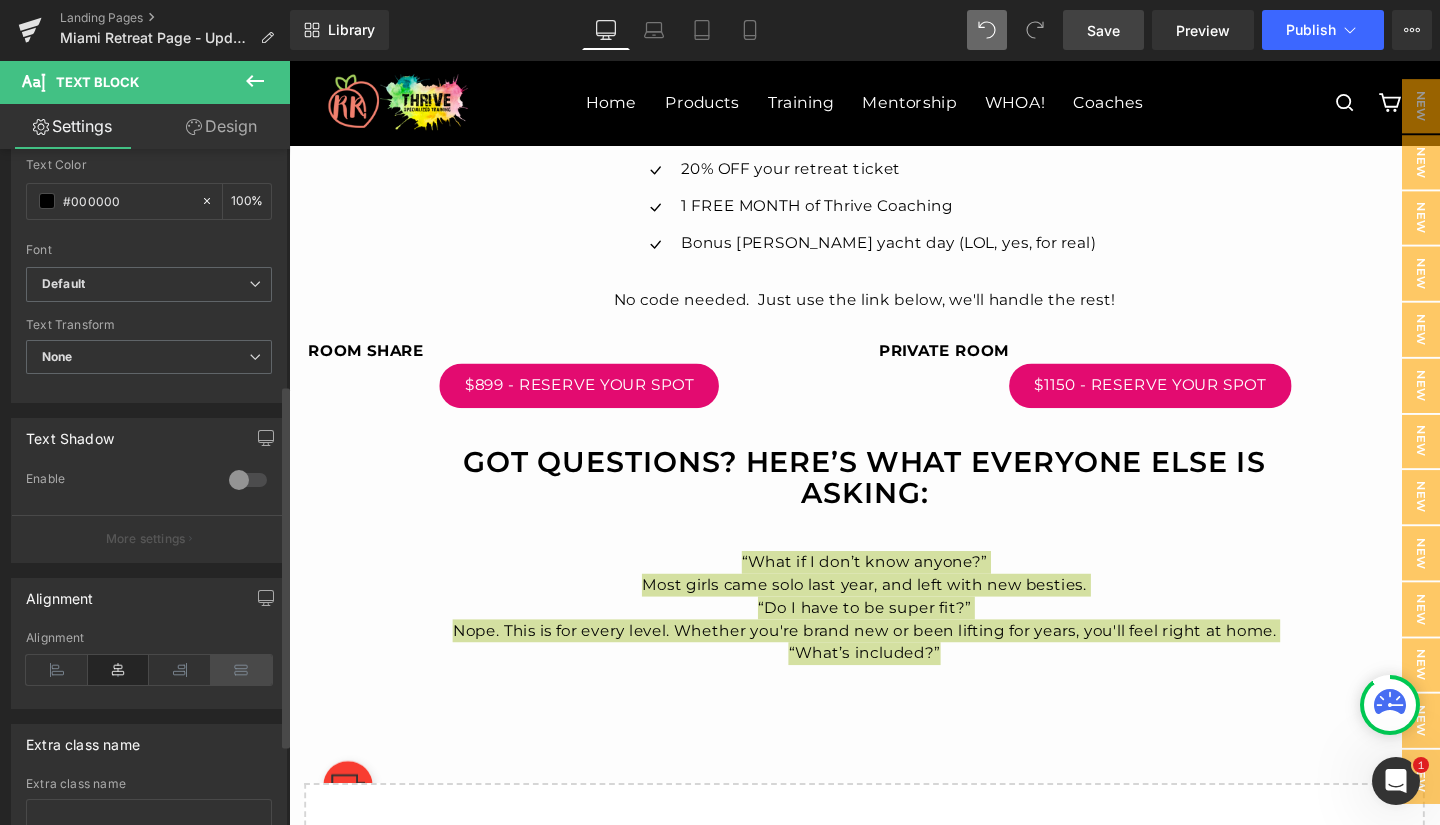 click at bounding box center [242, 670] 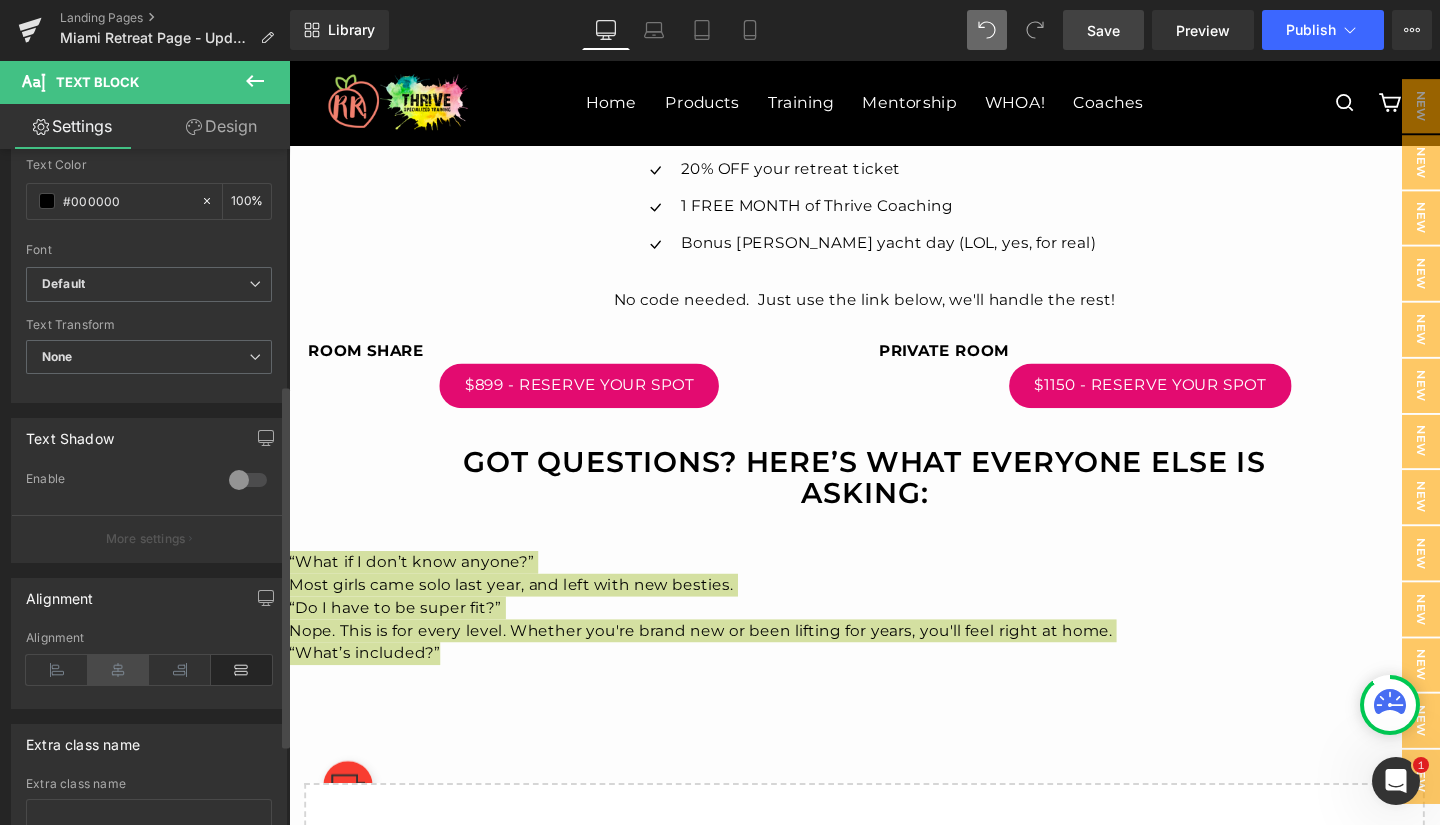 click at bounding box center [119, 670] 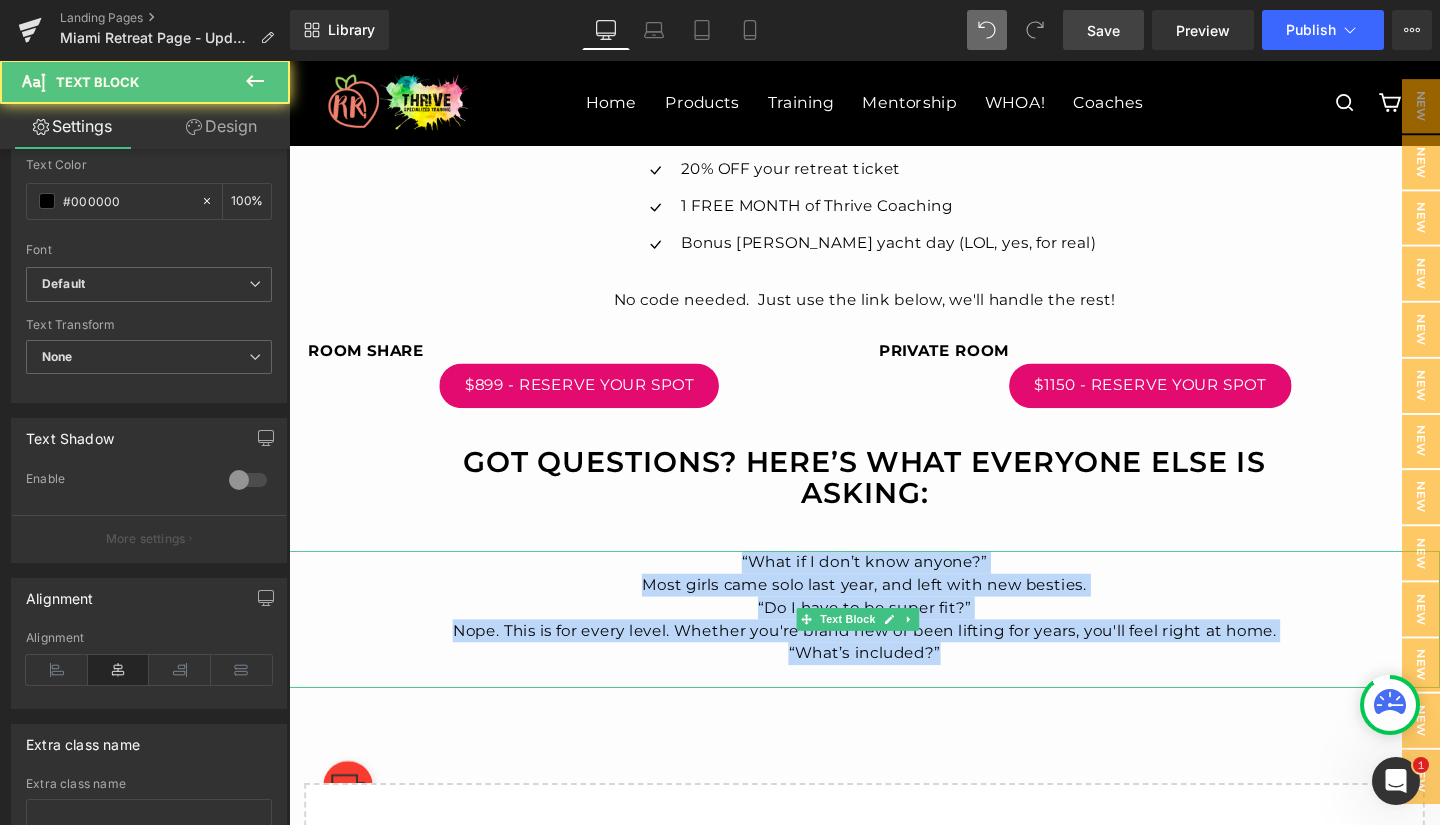 click on "“Do I have to be super fit?”" at bounding box center [894, 636] 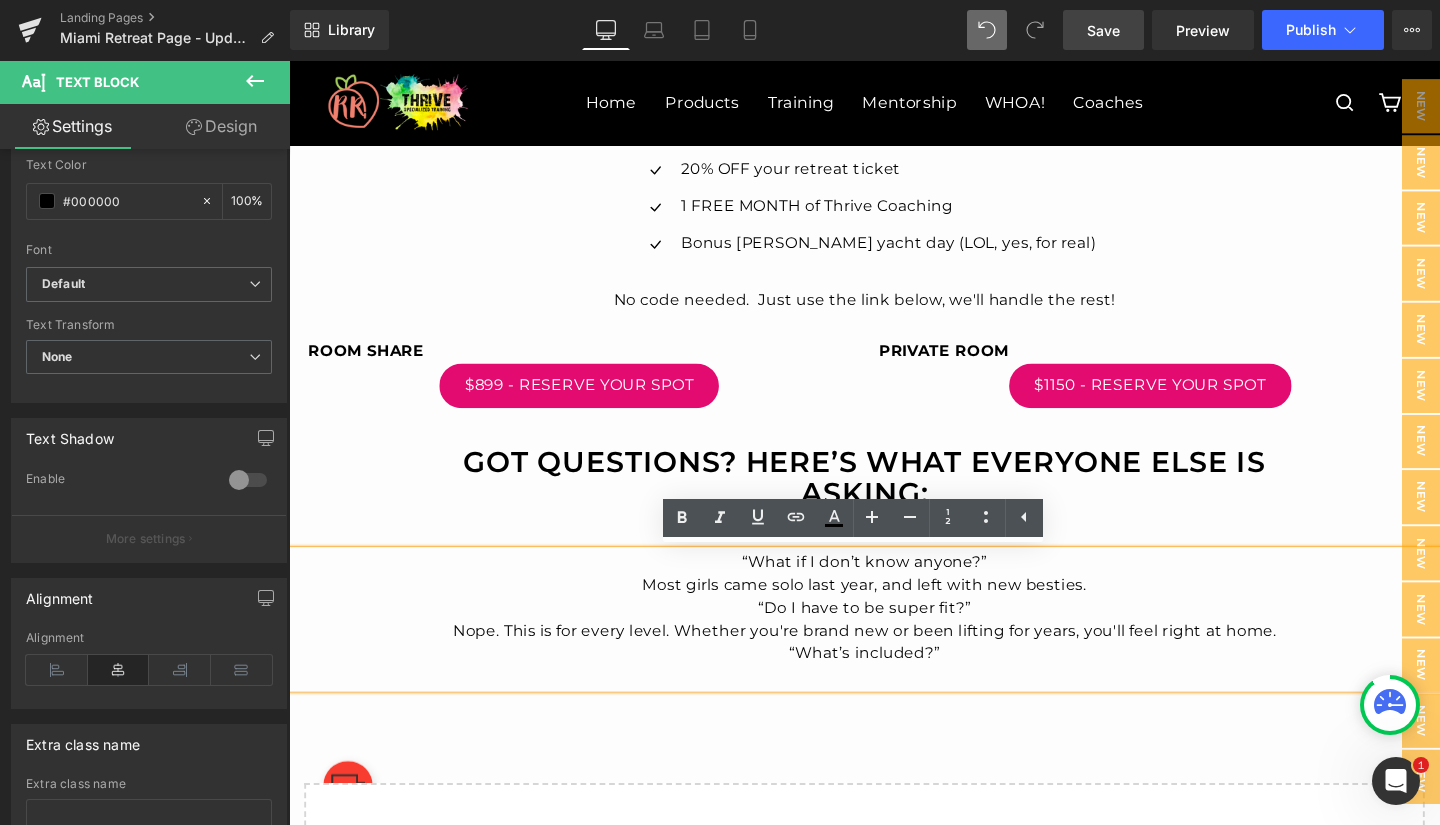 click on "Most girls came solo last year, and left with new besties." at bounding box center (894, 612) 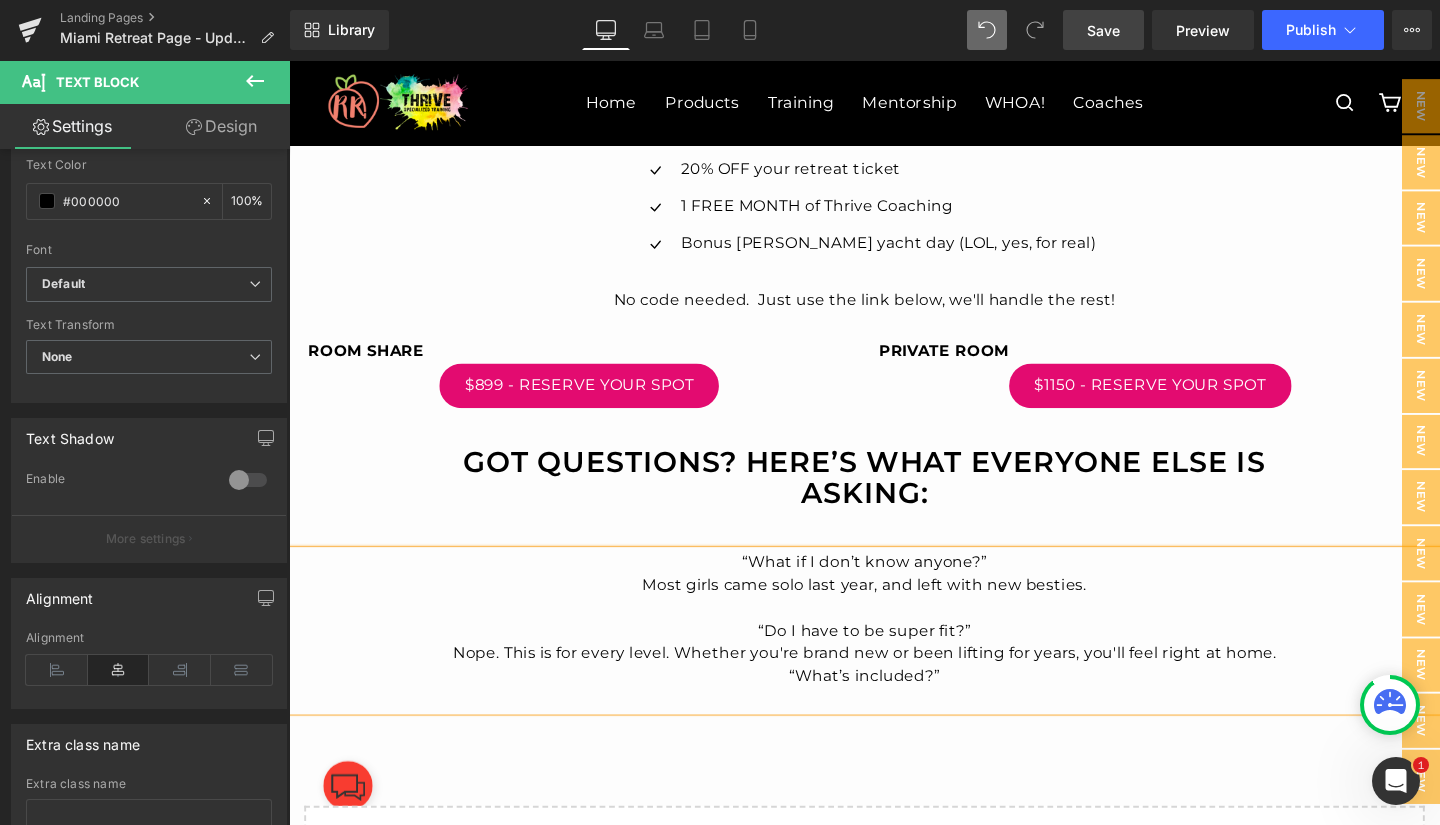 click on "Nope. This is for every level. Whether you're brand new or been lifting for years, you'll feel right at home." at bounding box center [894, 684] 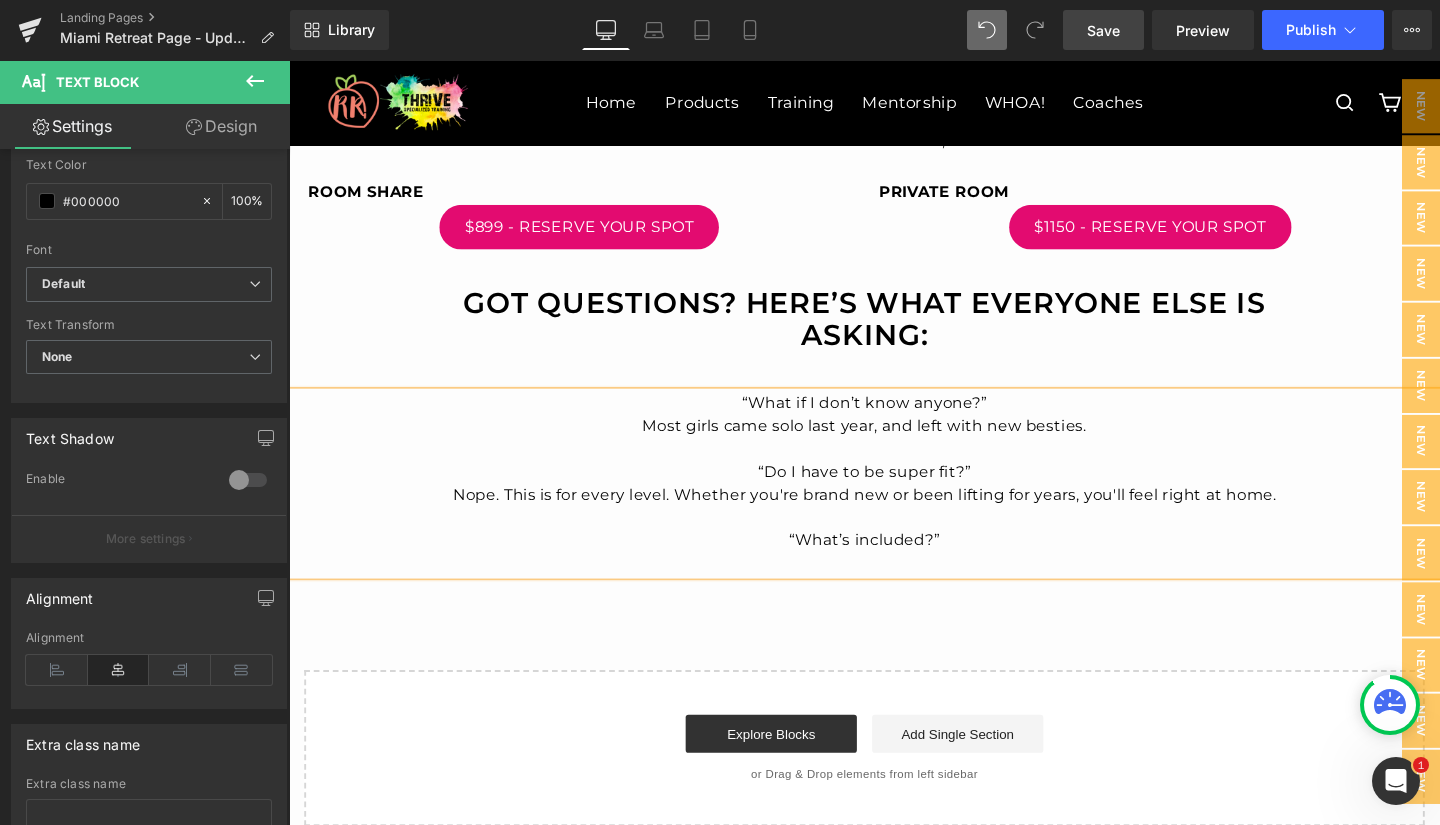 scroll, scrollTop: 5471, scrollLeft: 0, axis: vertical 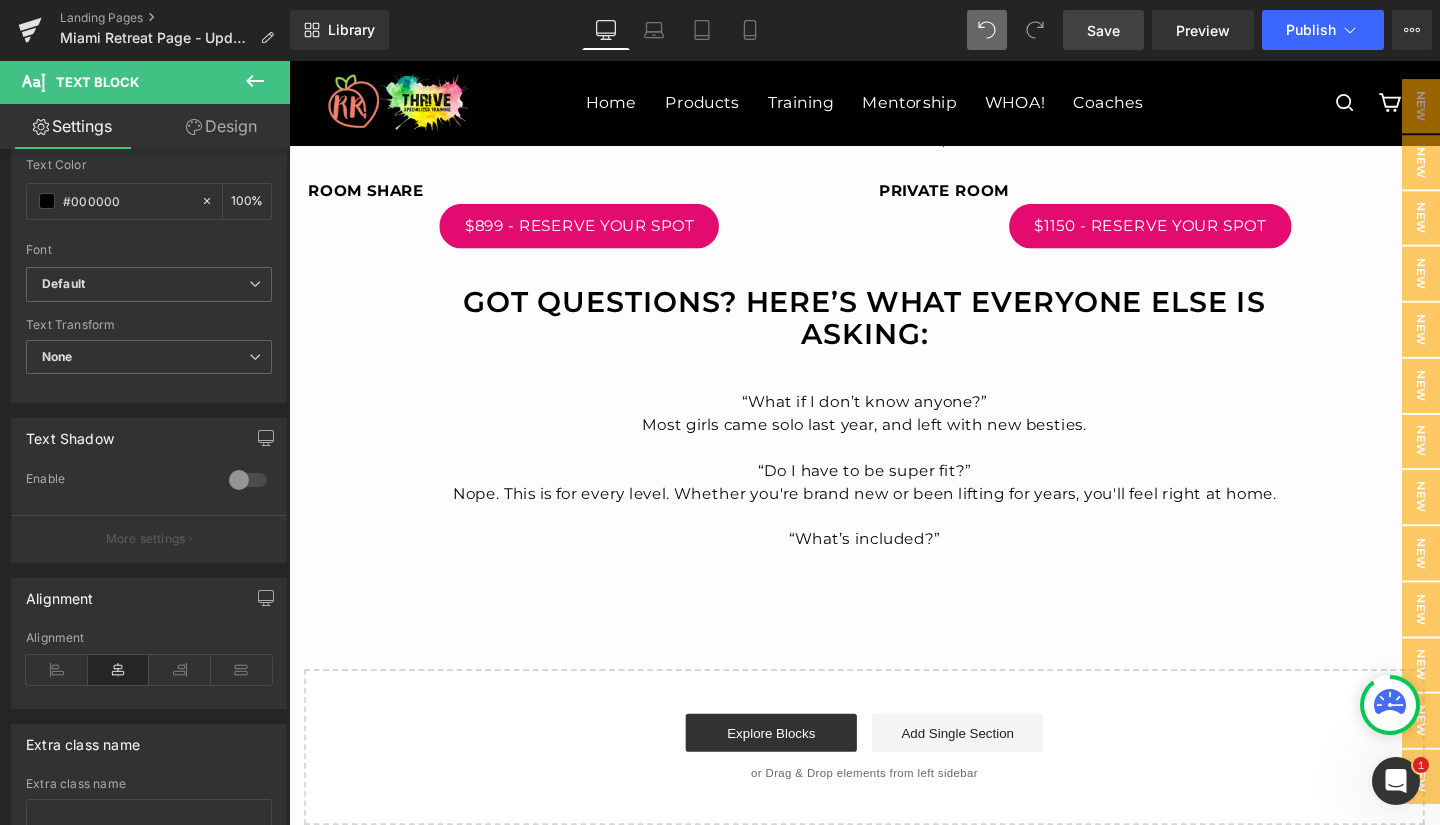 click 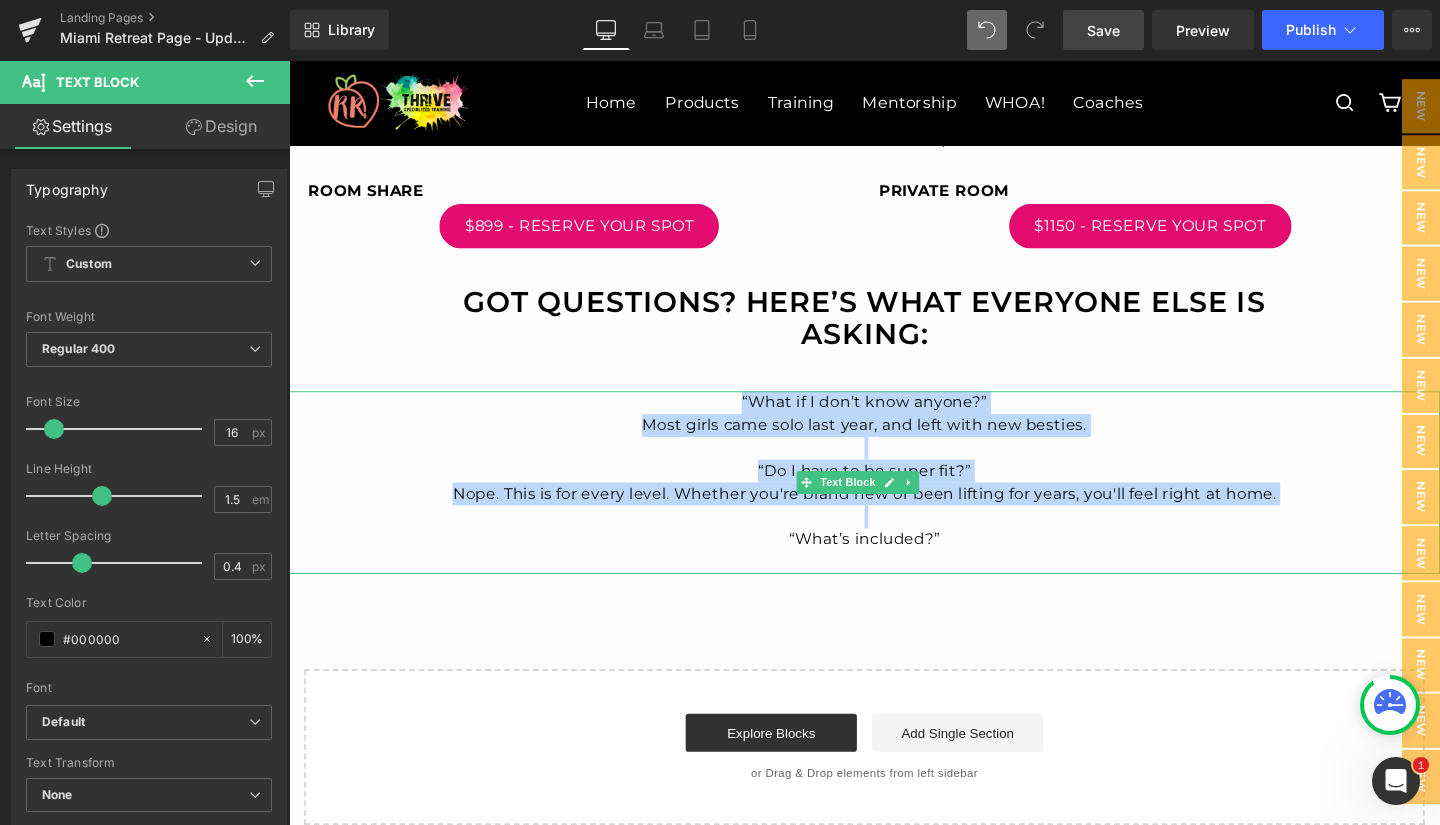 drag, startPoint x: 728, startPoint y: 420, endPoint x: 978, endPoint y: 548, distance: 280.86295 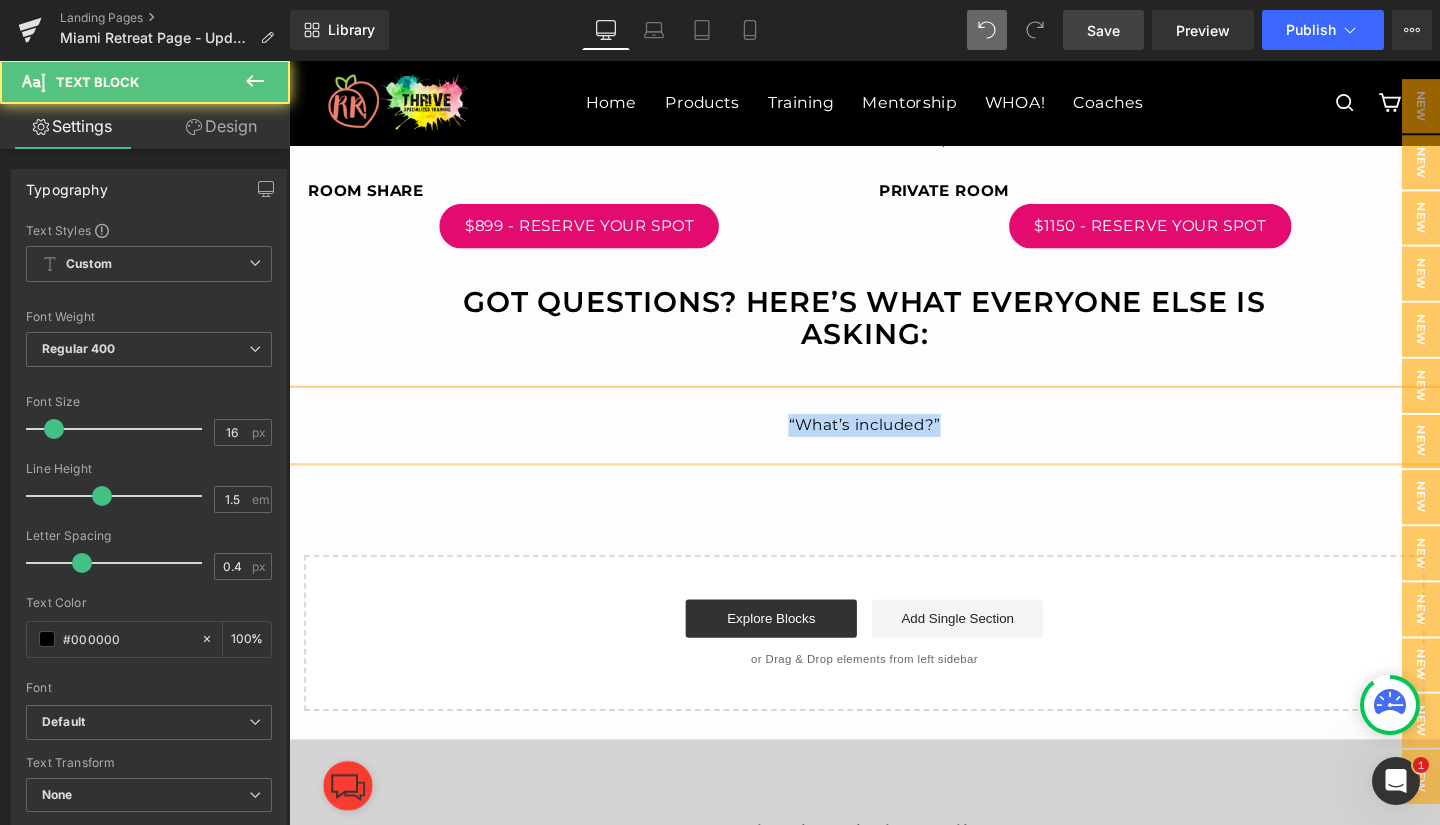 drag, startPoint x: 997, startPoint y: 449, endPoint x: 767, endPoint y: 442, distance: 230.10649 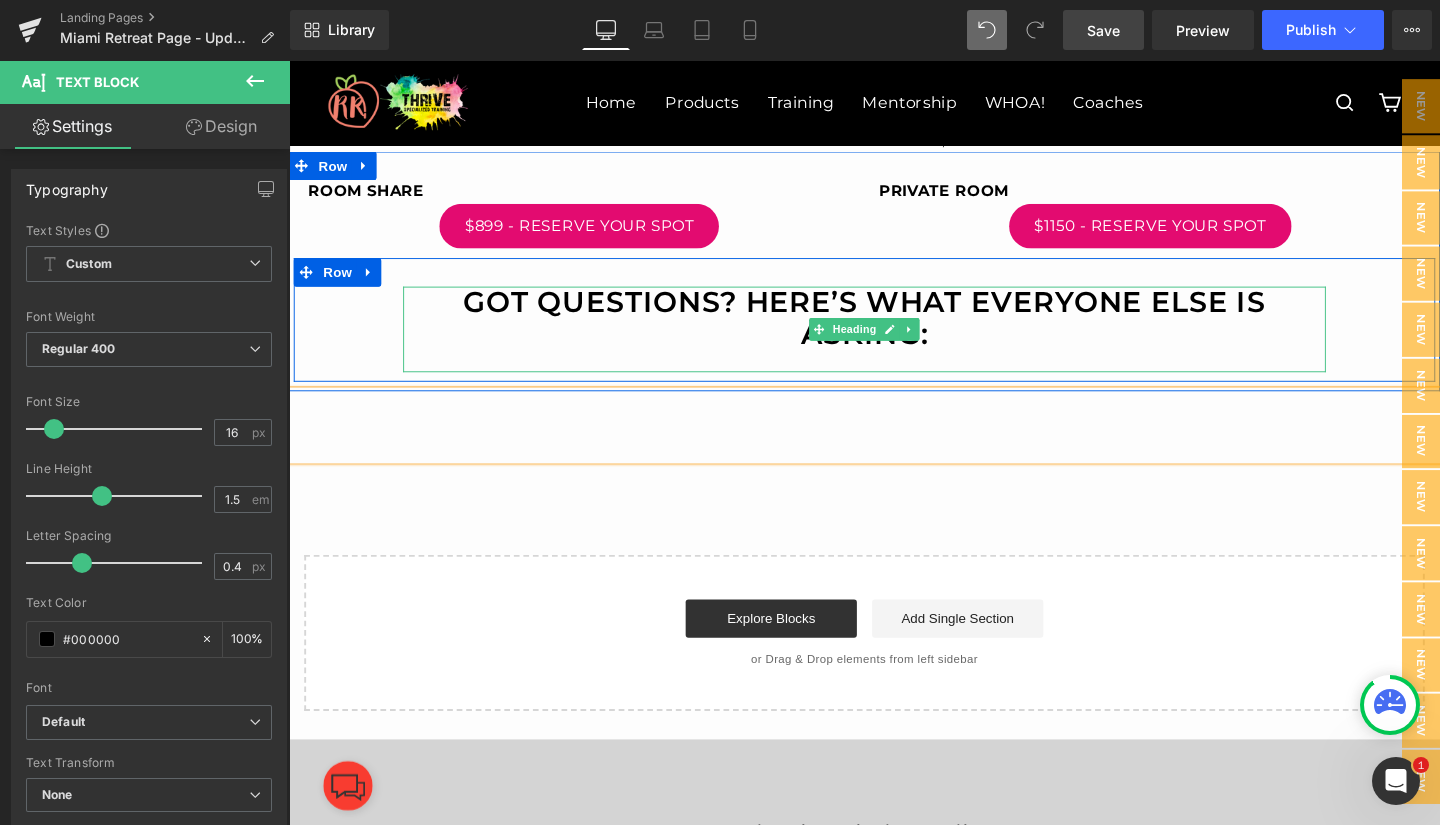 click at bounding box center (894, 376) 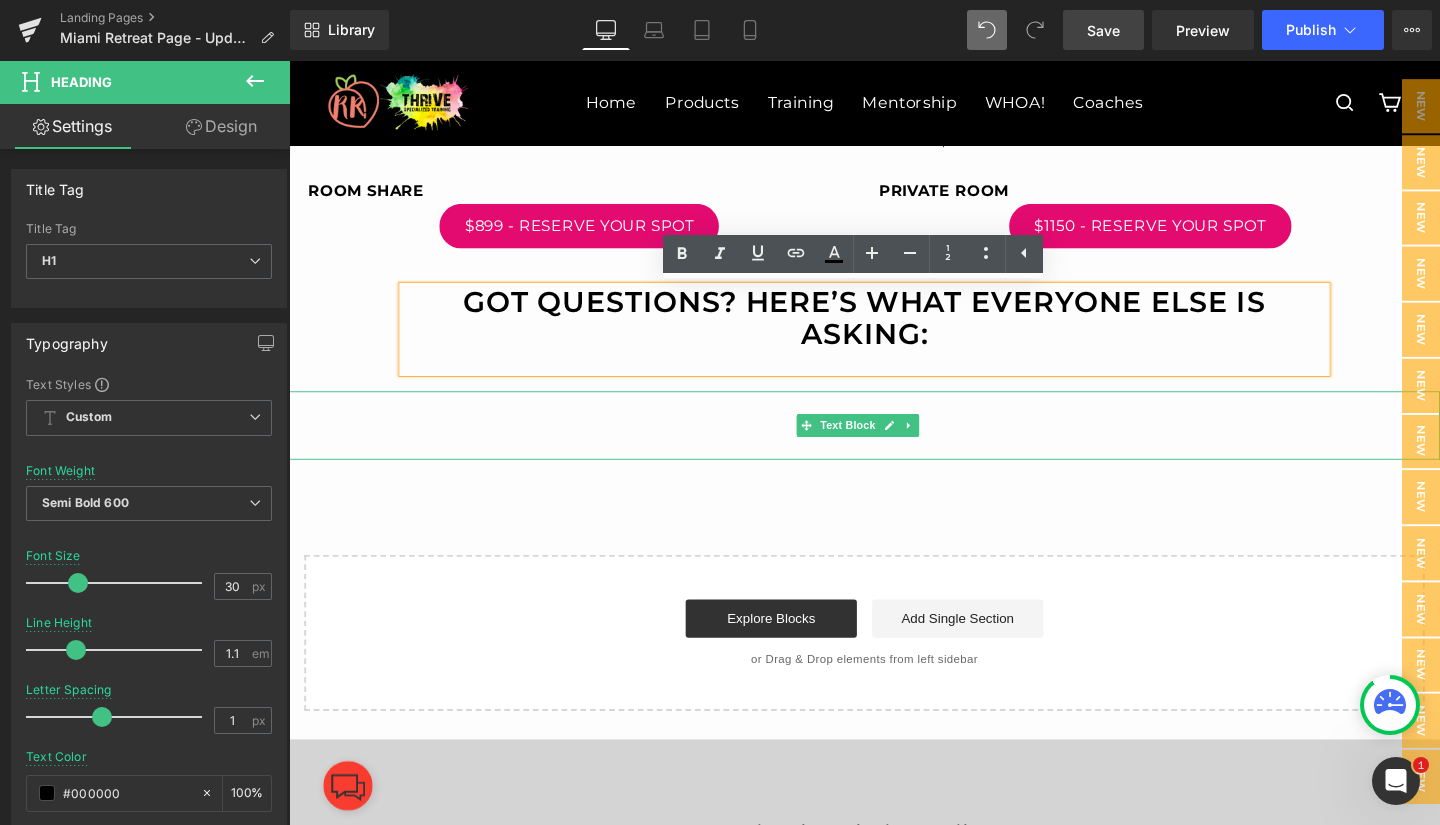 click at bounding box center [894, 468] 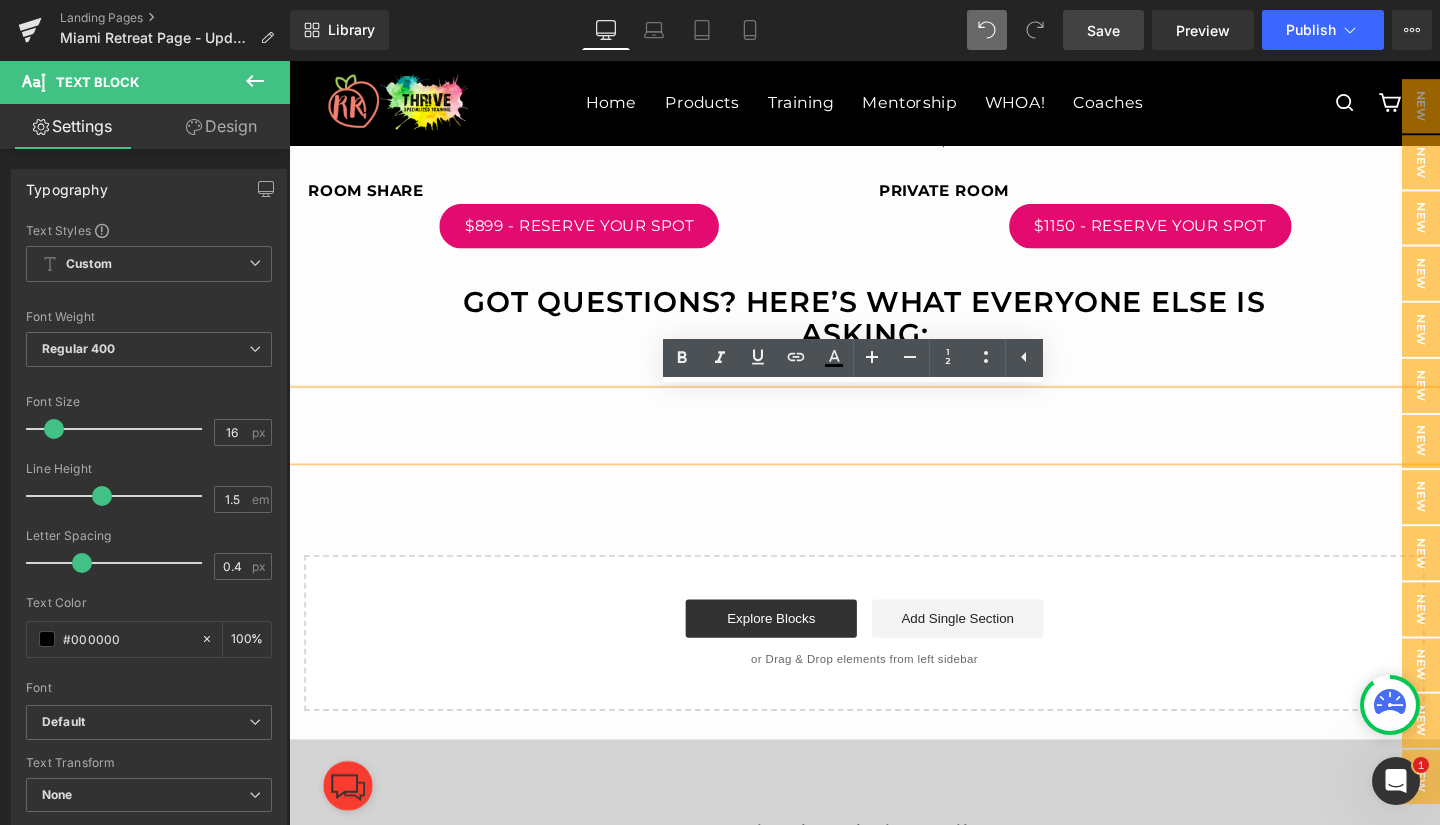 click at bounding box center [894, 376] 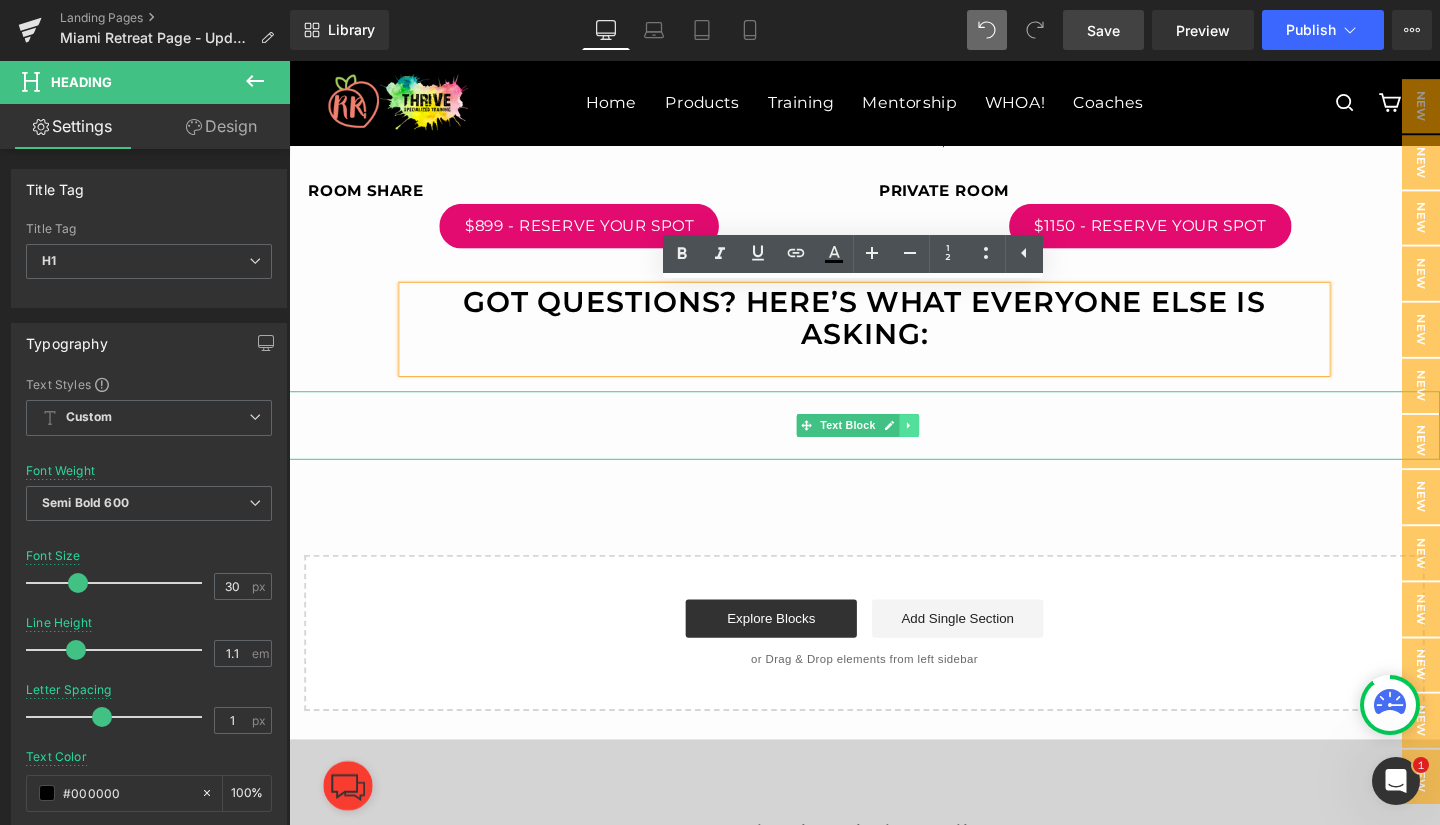 click 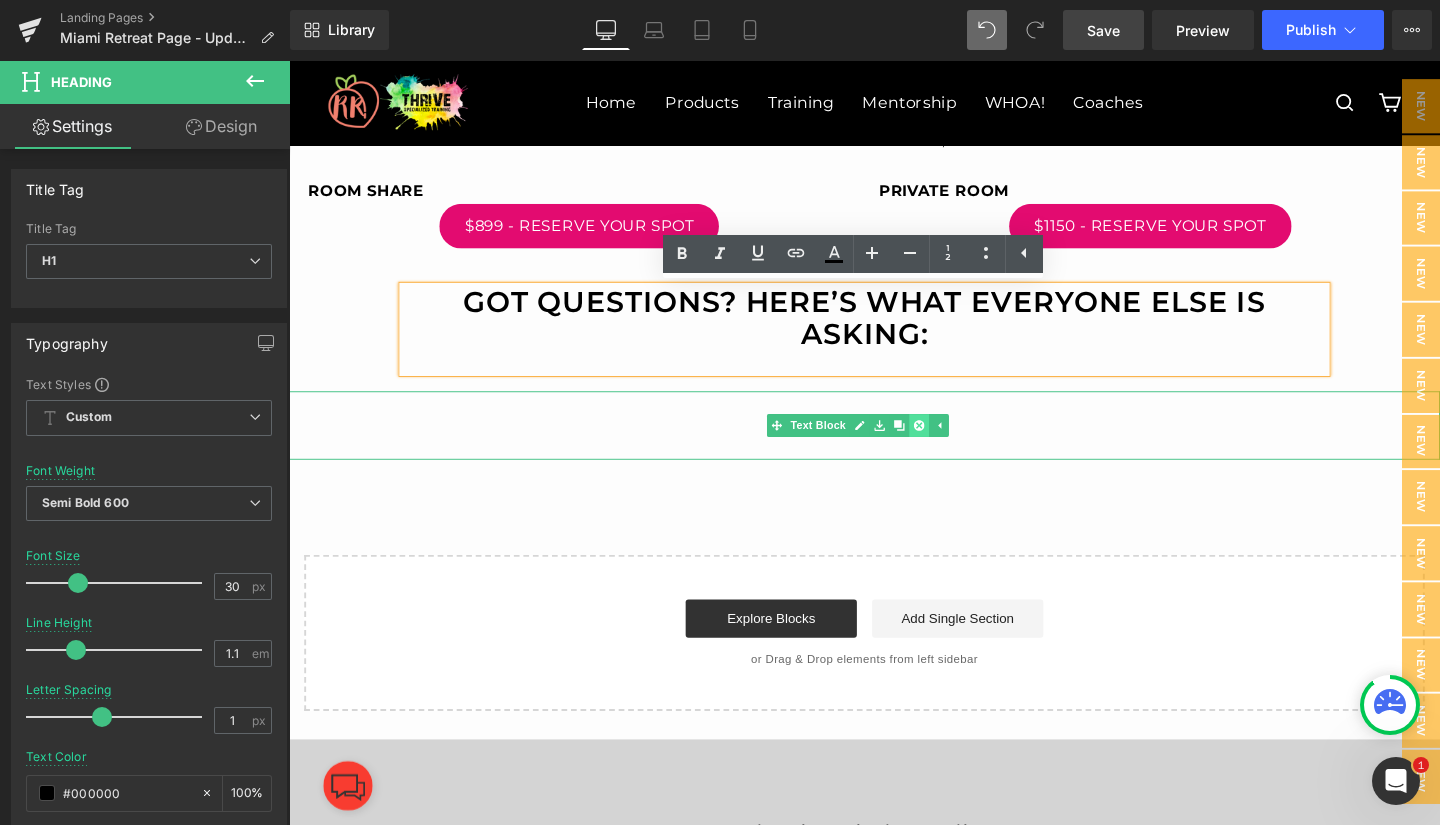 click at bounding box center (950, 444) 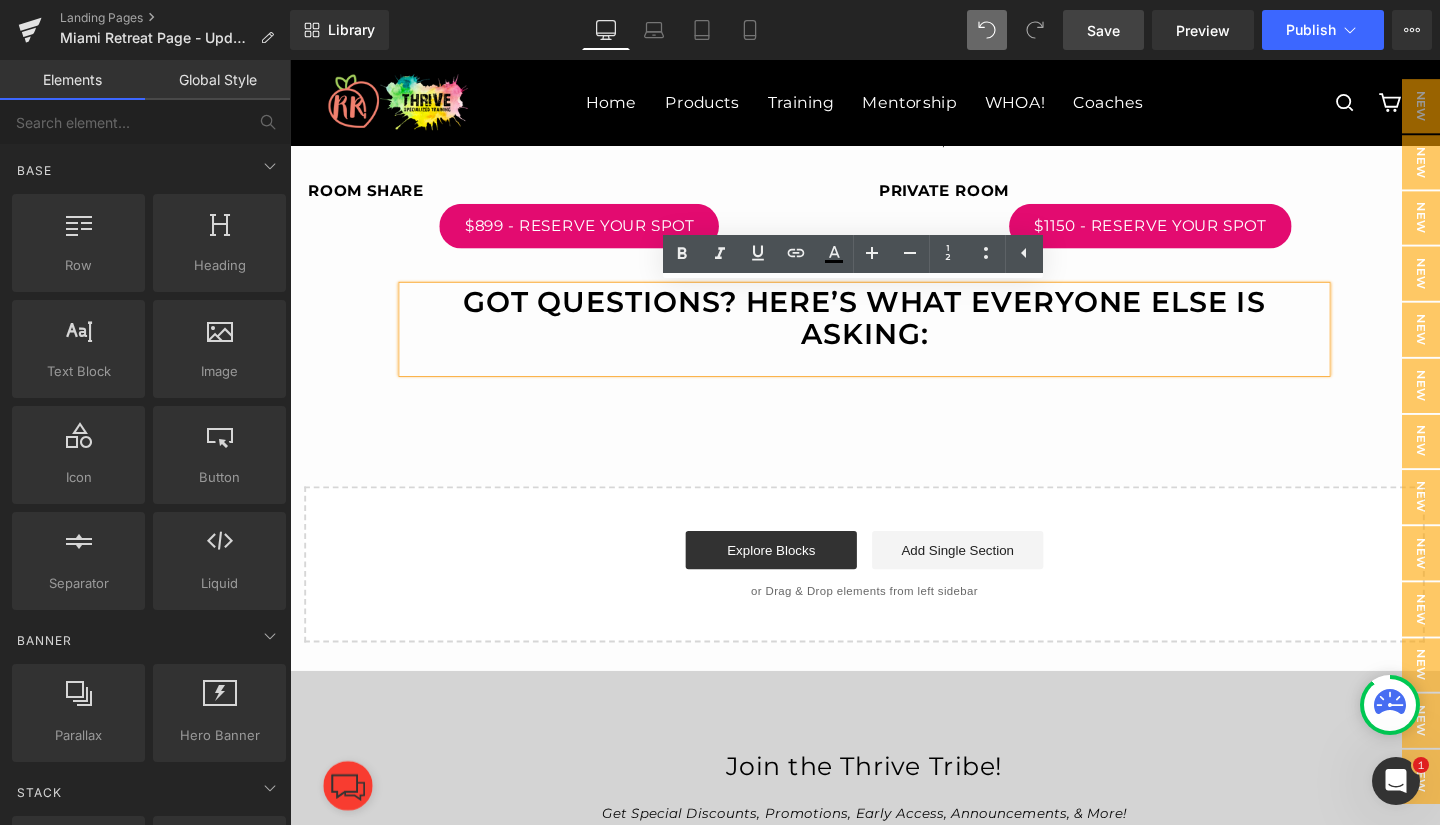 scroll, scrollTop: 5395, scrollLeft: 0, axis: vertical 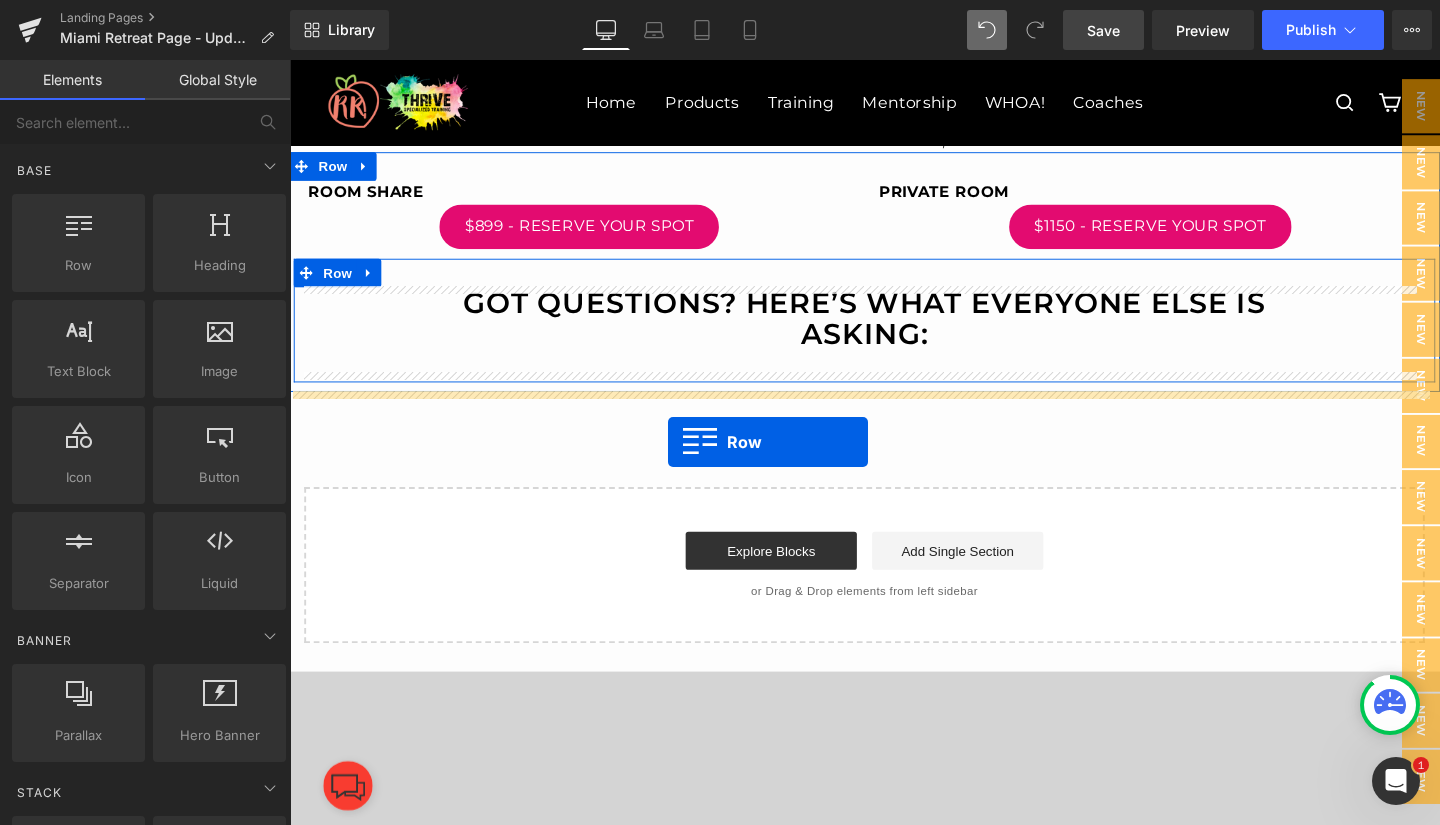 drag, startPoint x: 362, startPoint y: 297, endPoint x: 687, endPoint y: 462, distance: 364.48593 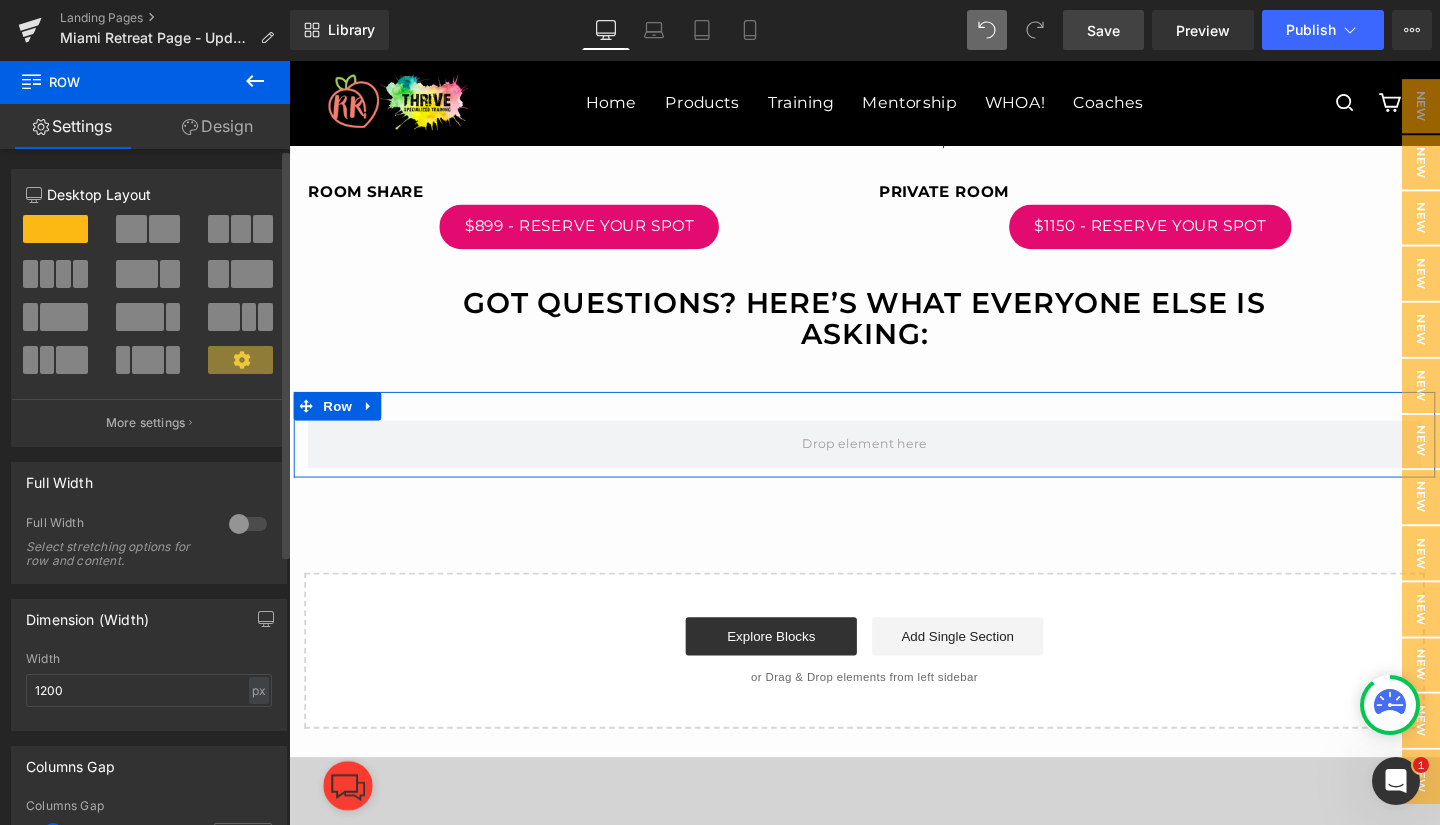 click at bounding box center [164, 229] 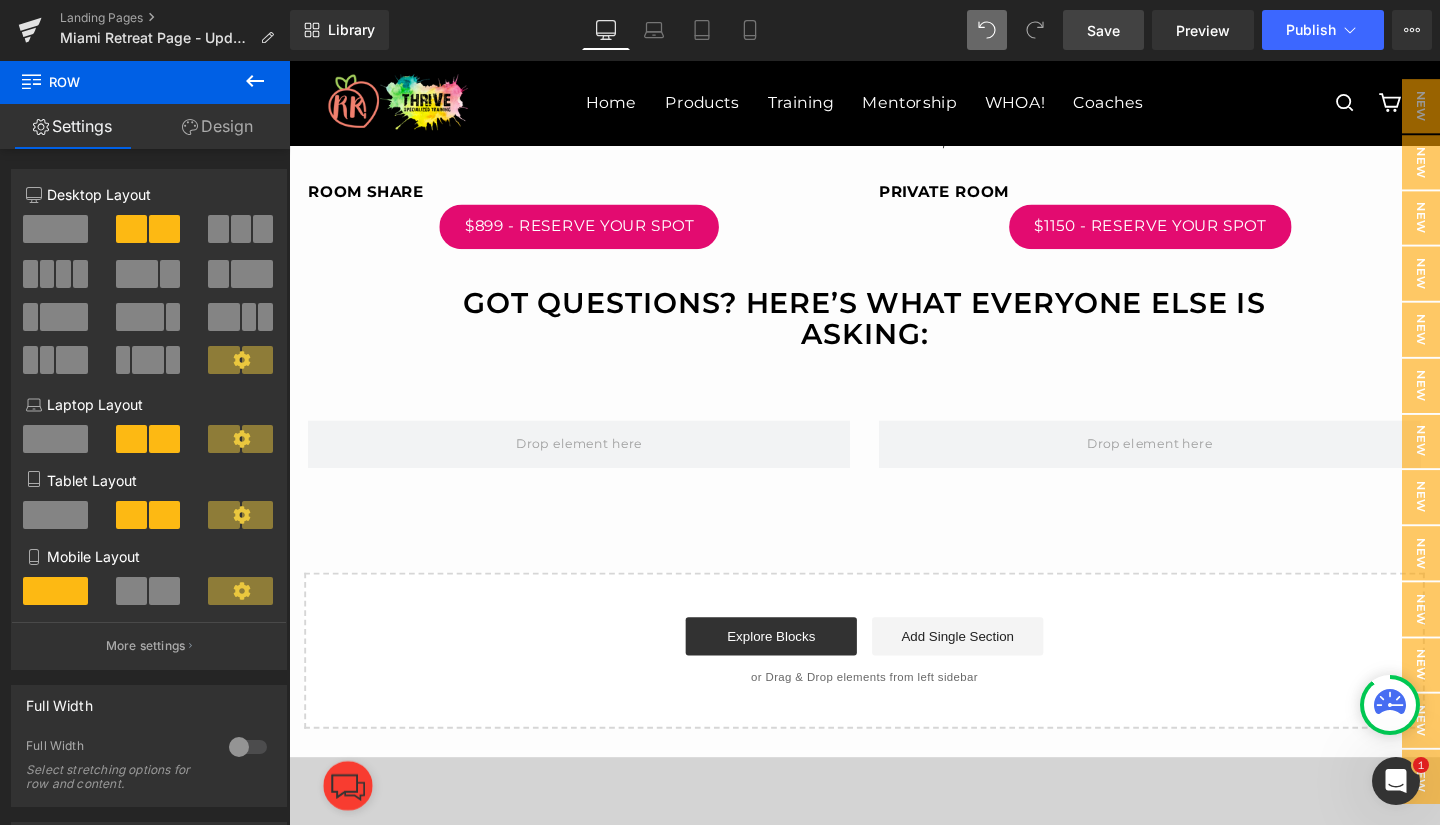 click 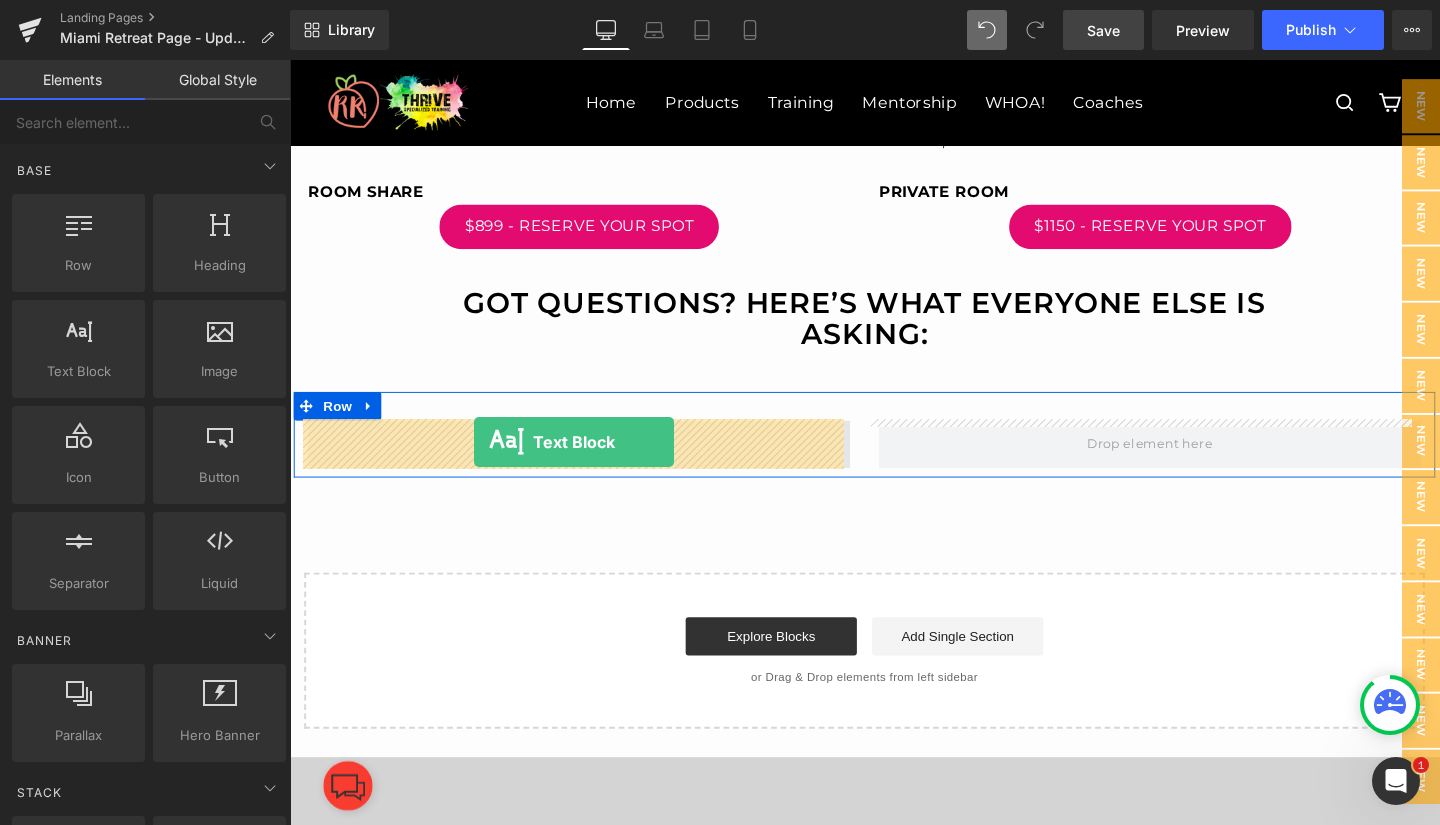drag, startPoint x: 364, startPoint y: 421, endPoint x: 484, endPoint y: 461, distance: 126.491104 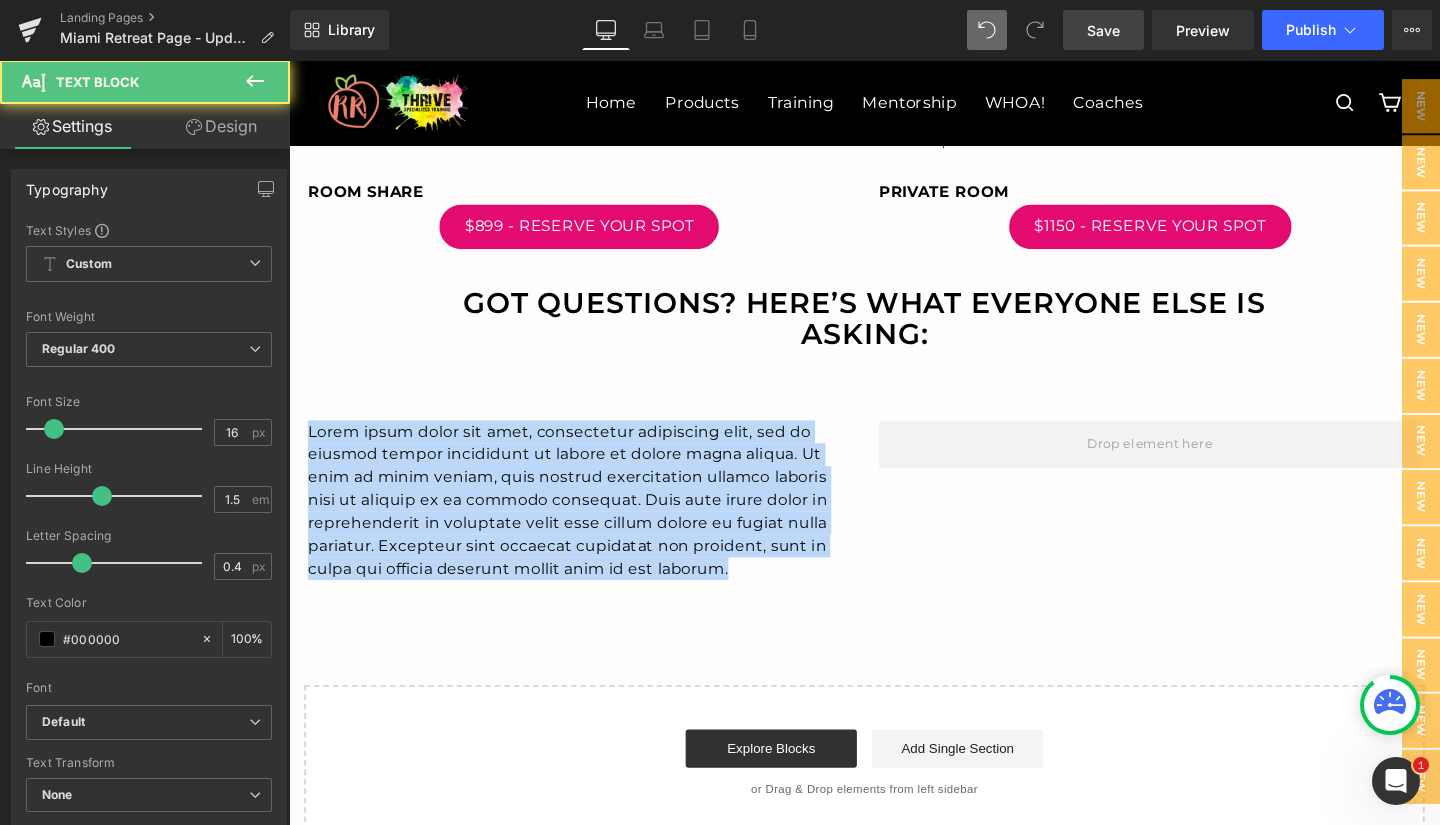 drag, startPoint x: 771, startPoint y: 591, endPoint x: 265, endPoint y: 438, distance: 528.62555 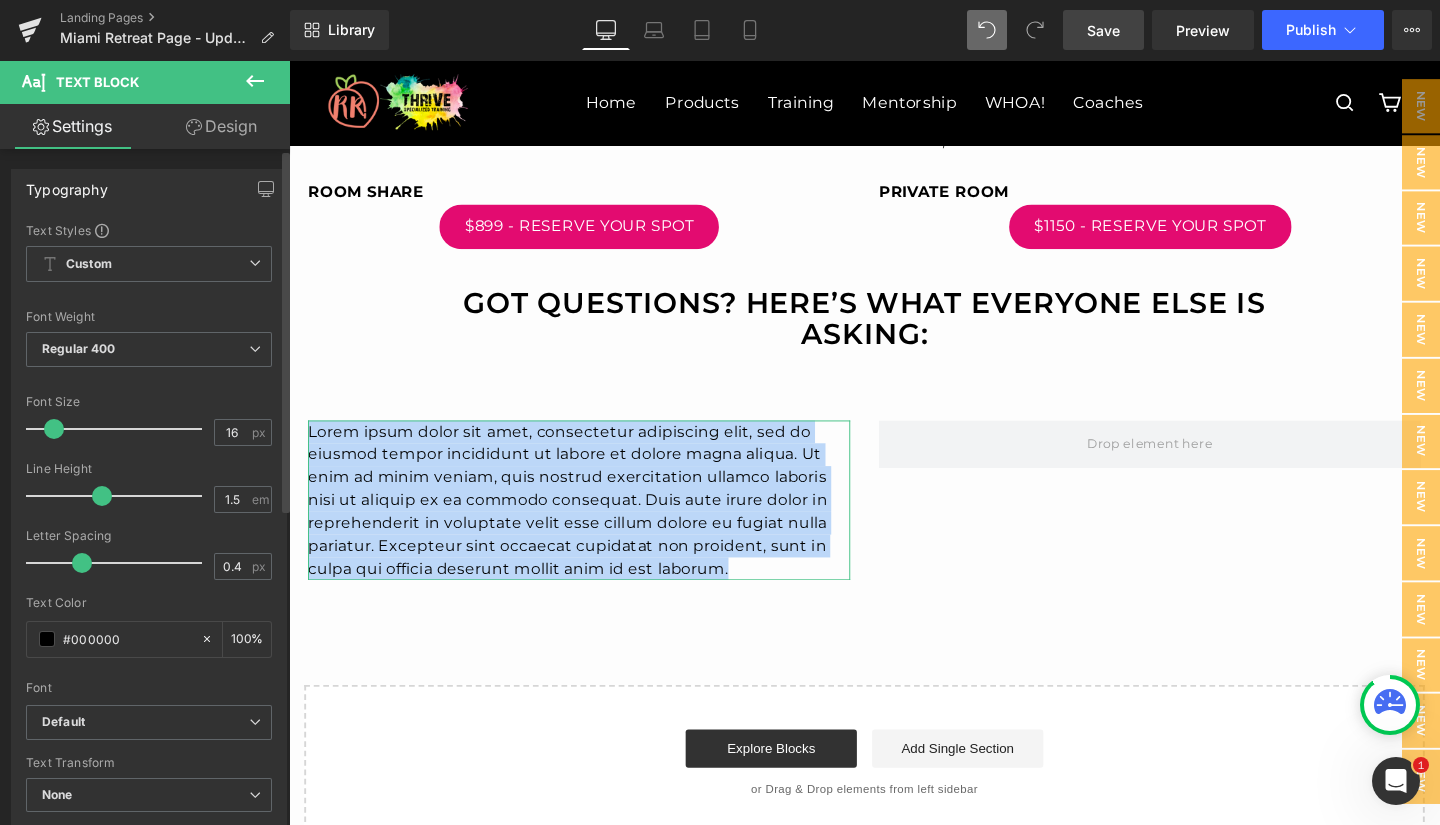 paste 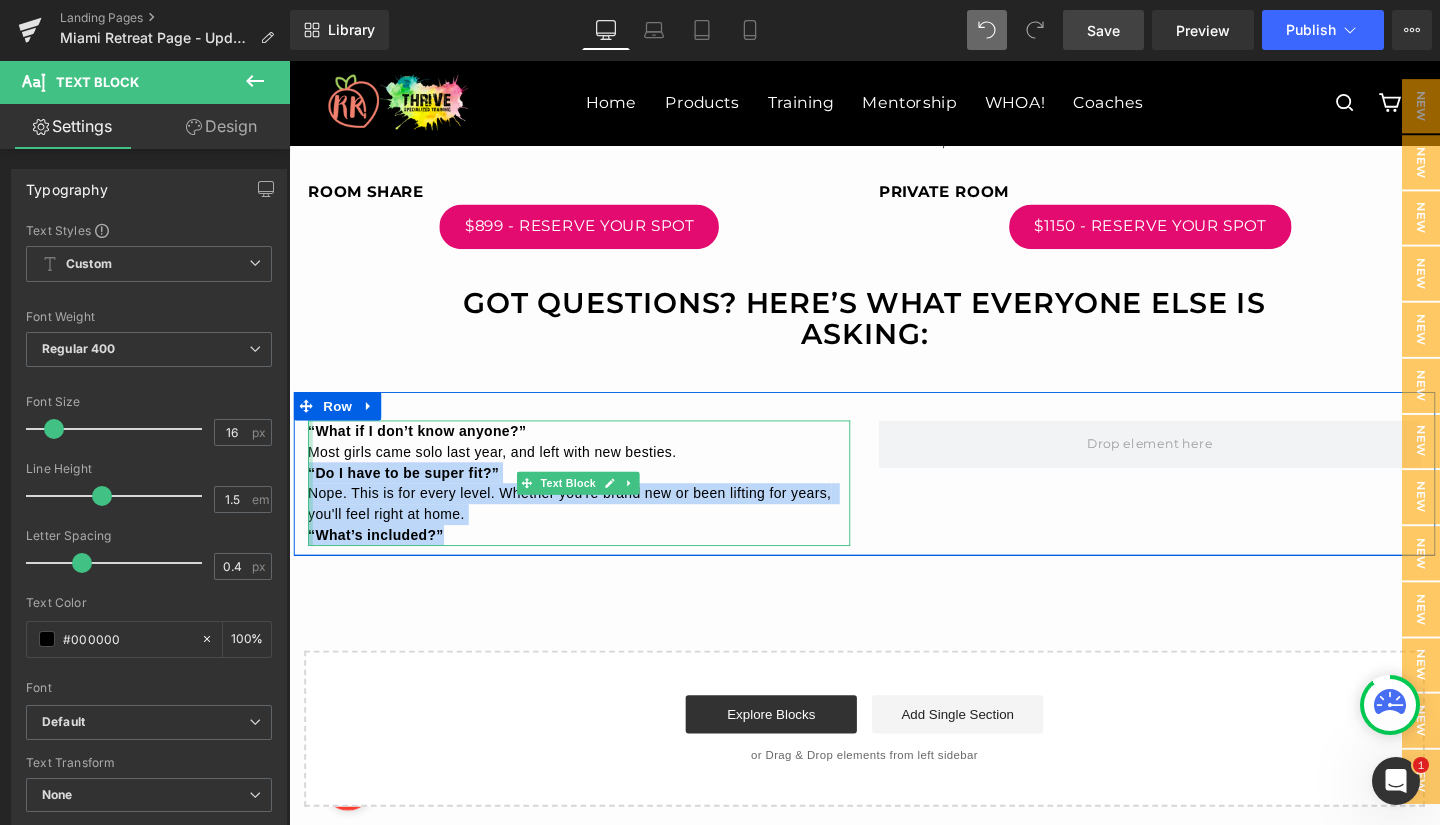 drag, startPoint x: 458, startPoint y: 560, endPoint x: 306, endPoint y: 492, distance: 166.51727 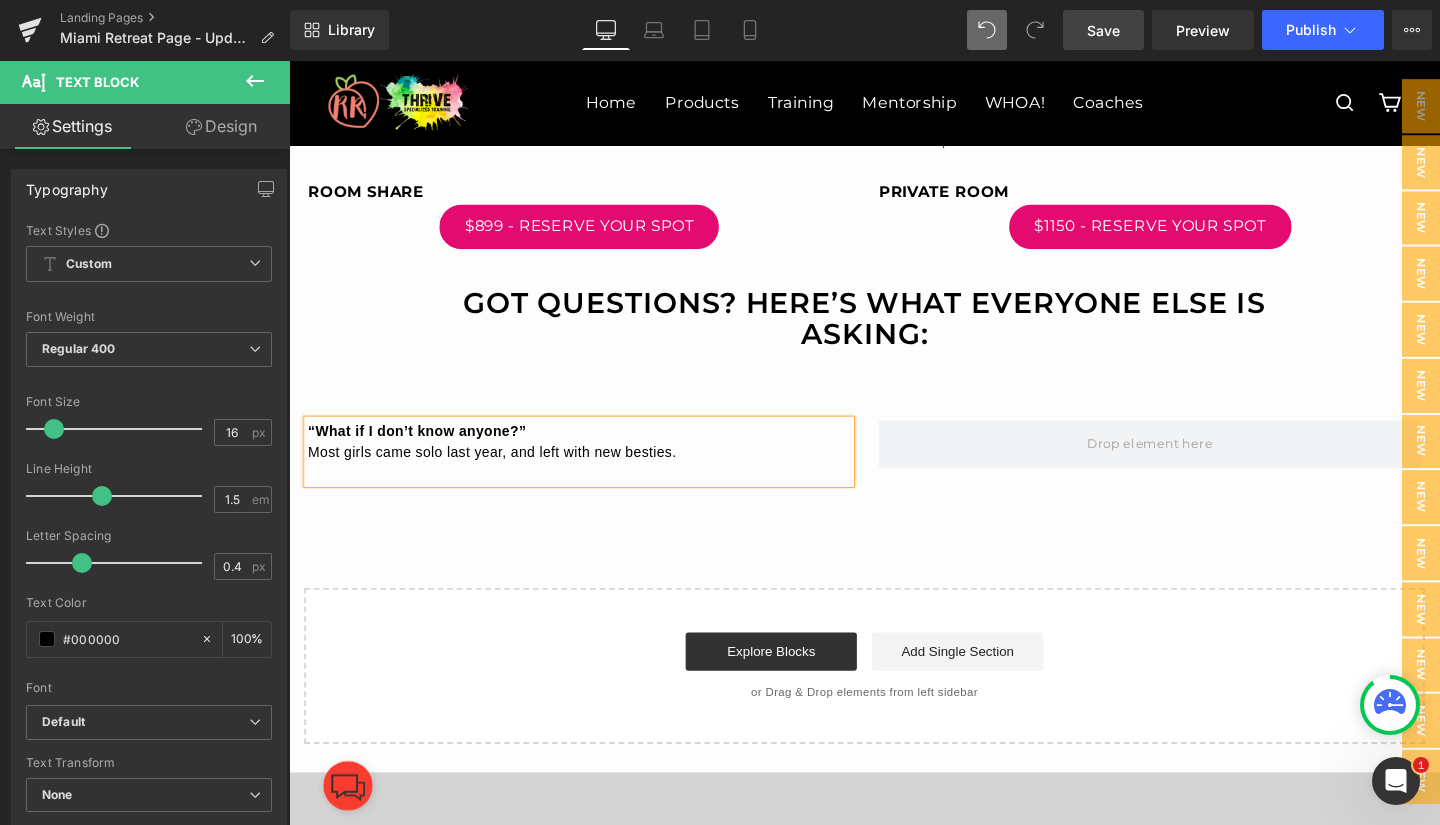 drag, startPoint x: 711, startPoint y: 468, endPoint x: 305, endPoint y: 456, distance: 406.1773 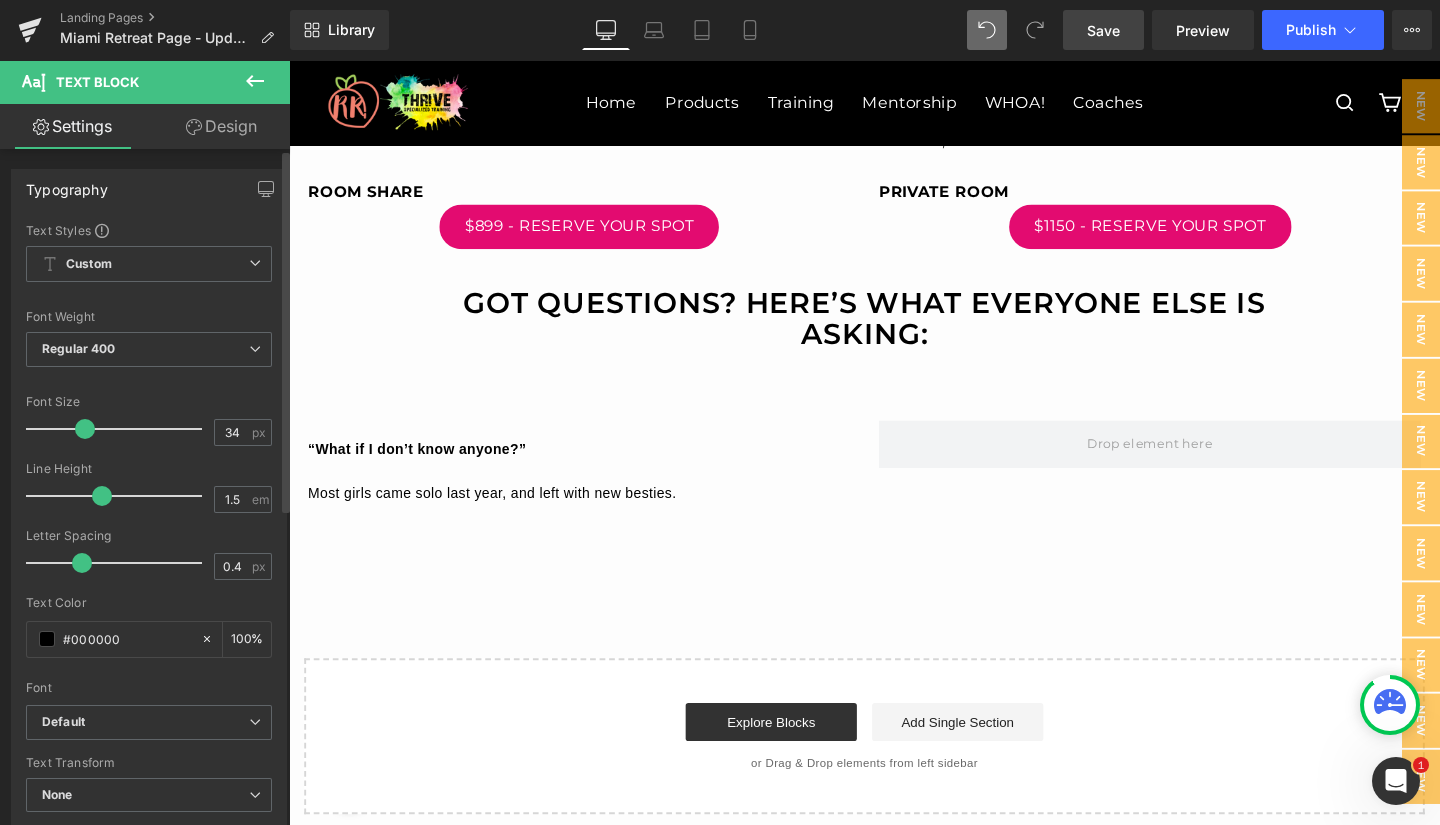 type on "35" 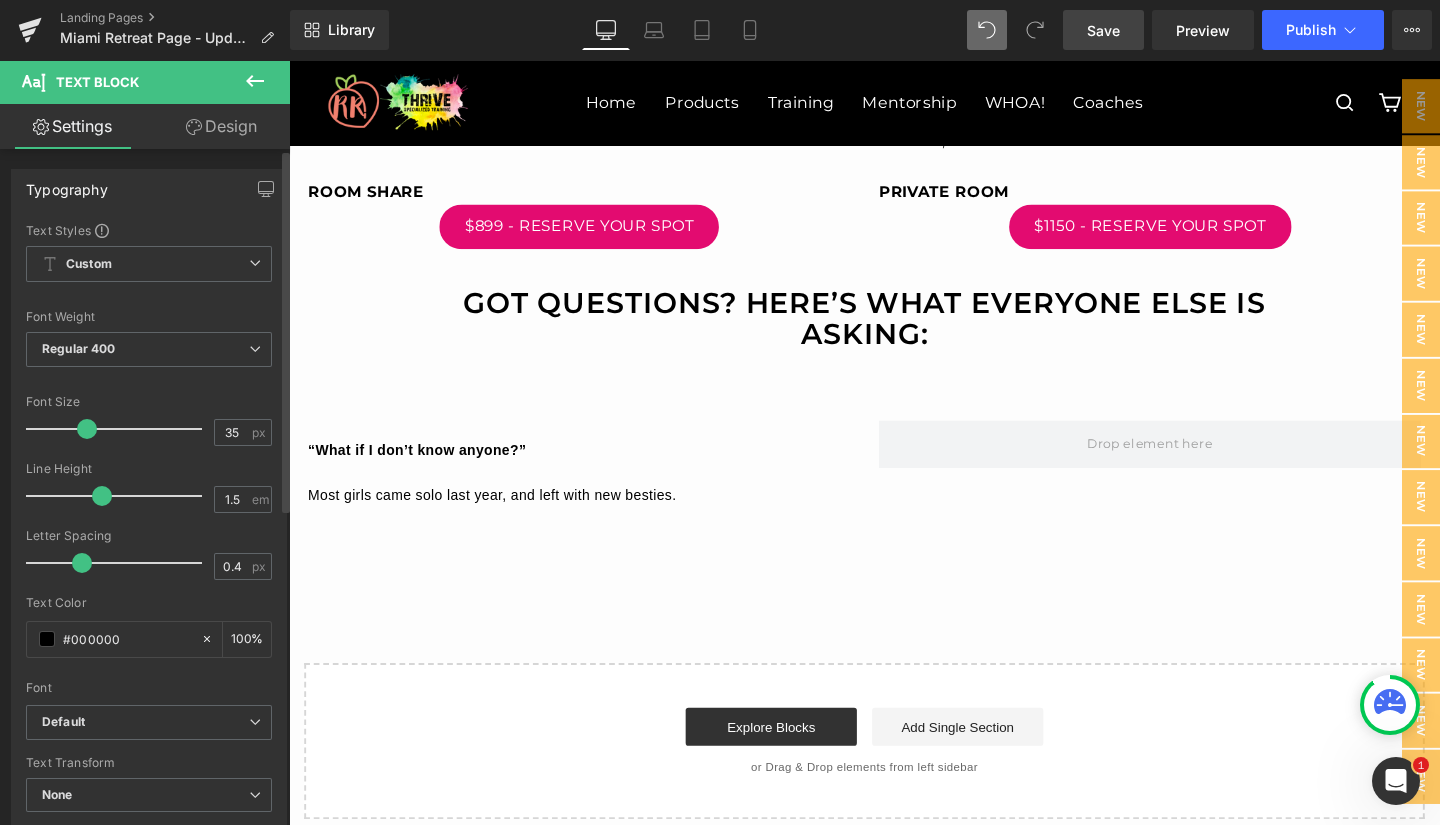 drag, startPoint x: 53, startPoint y: 427, endPoint x: 85, endPoint y: 435, distance: 32.984844 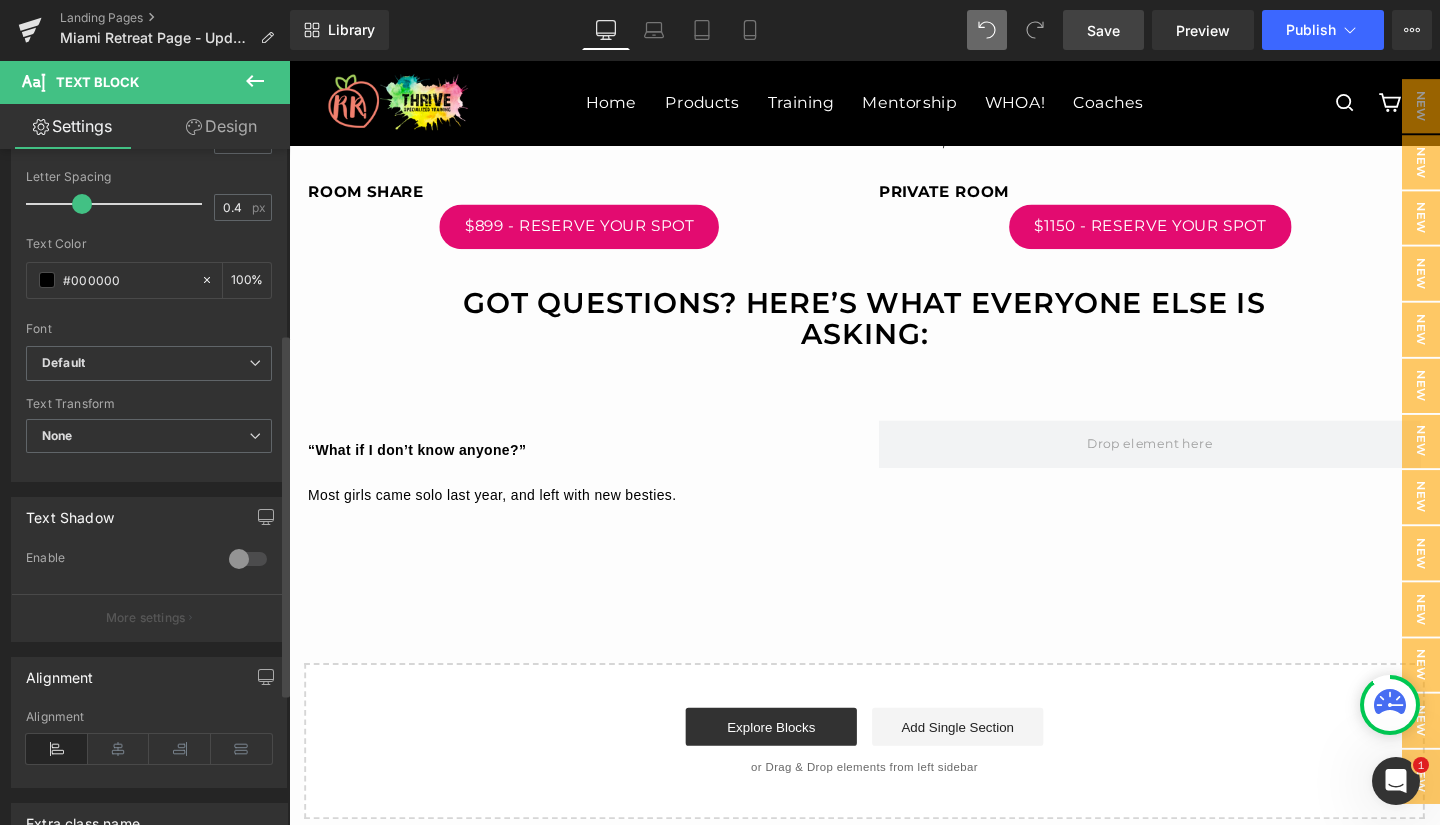 scroll, scrollTop: 439, scrollLeft: 0, axis: vertical 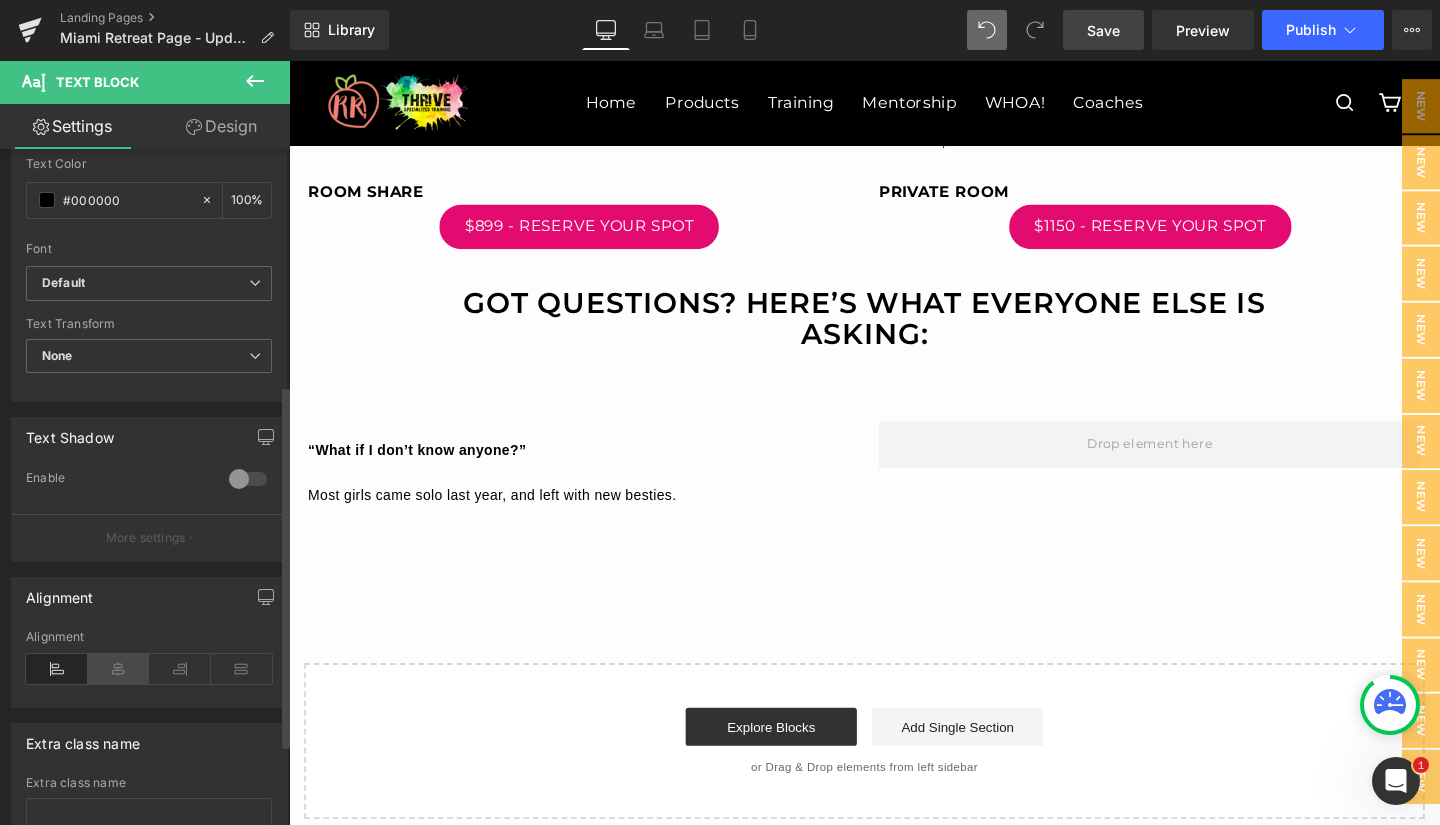 click at bounding box center [119, 669] 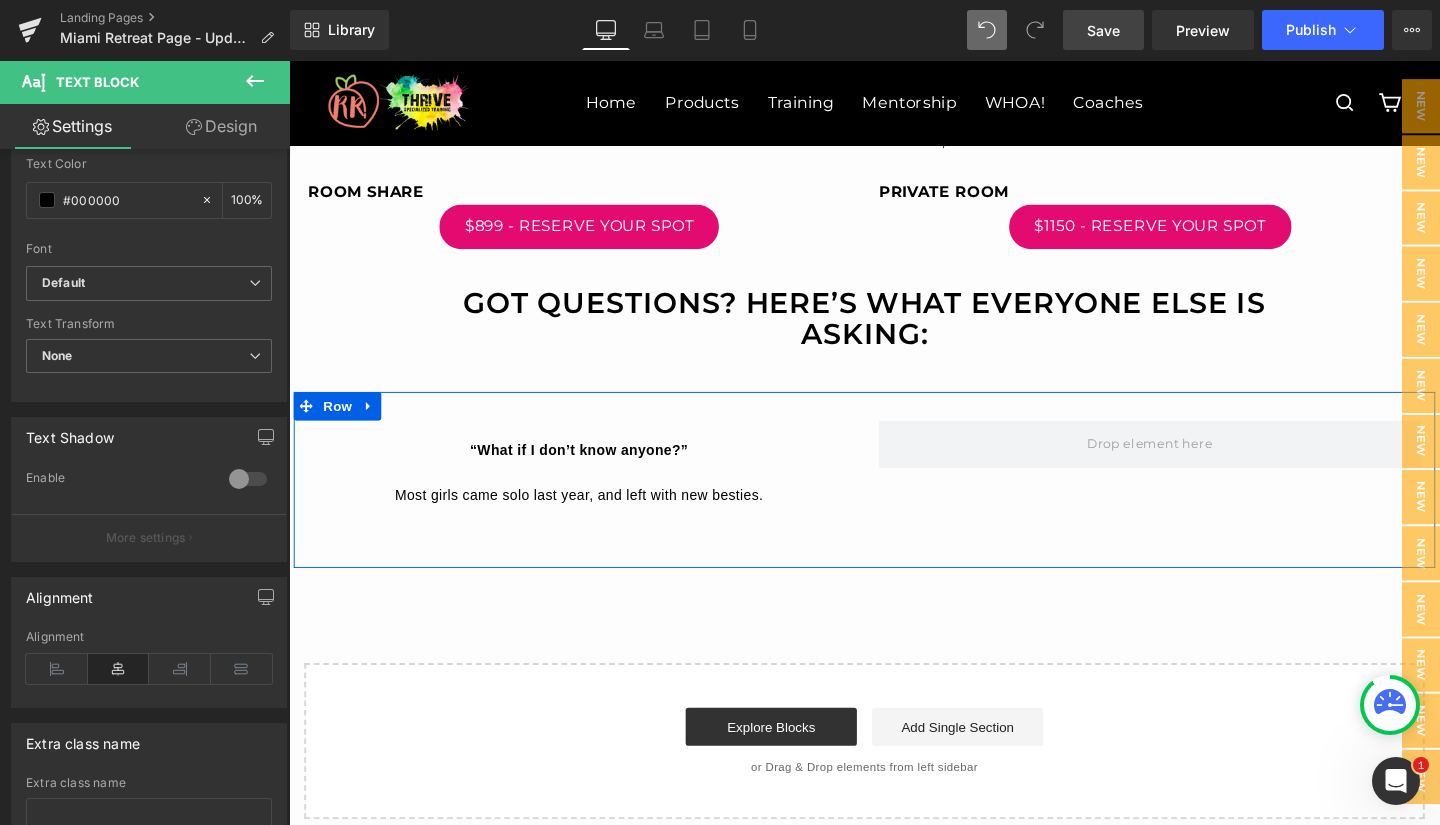 click on "“What if I don’t know anyone?”  Most girls came solo last year, and left with new besties.
Text Block
Row" at bounding box center [894, 501] 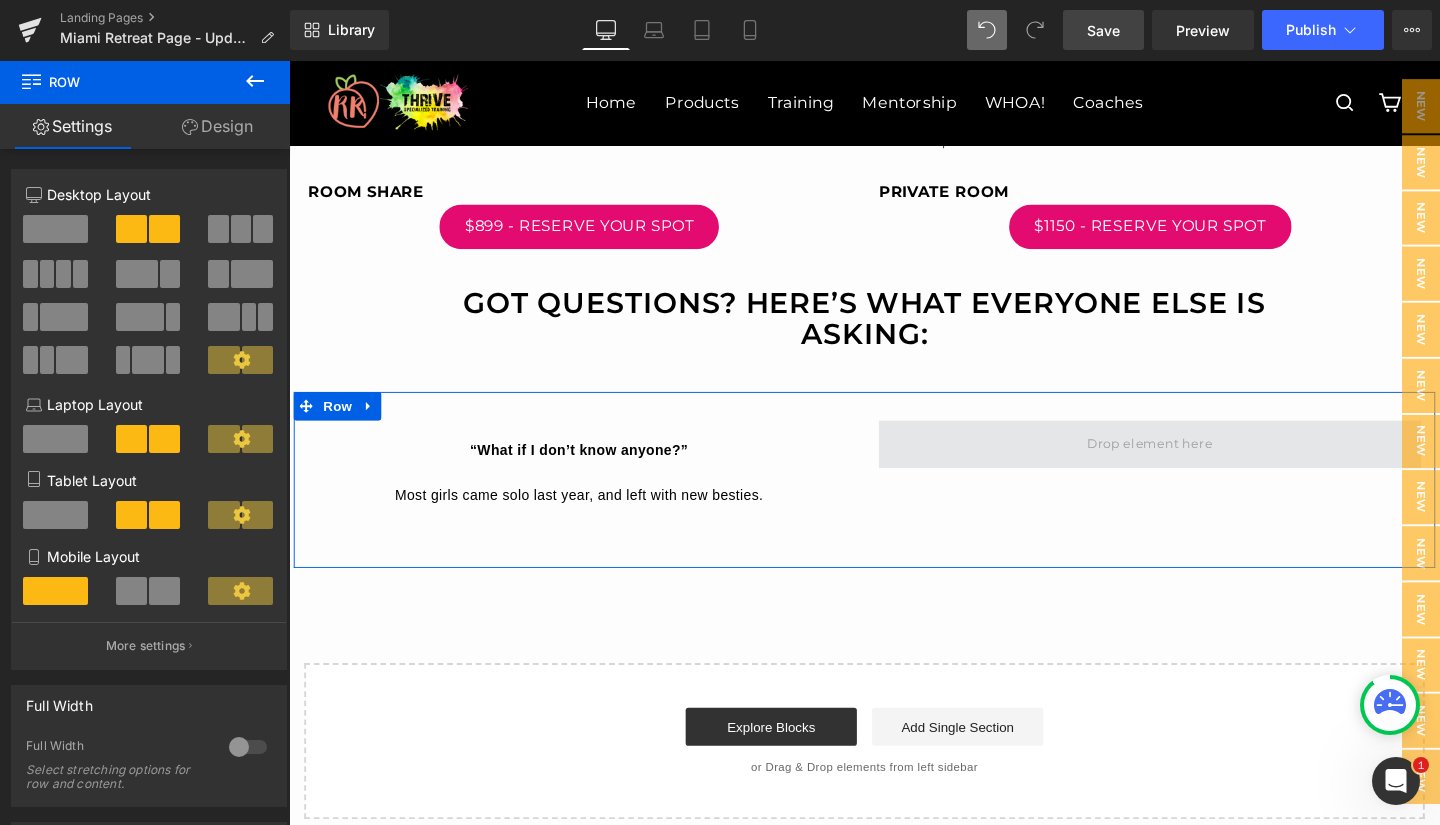 click at bounding box center [1194, 464] 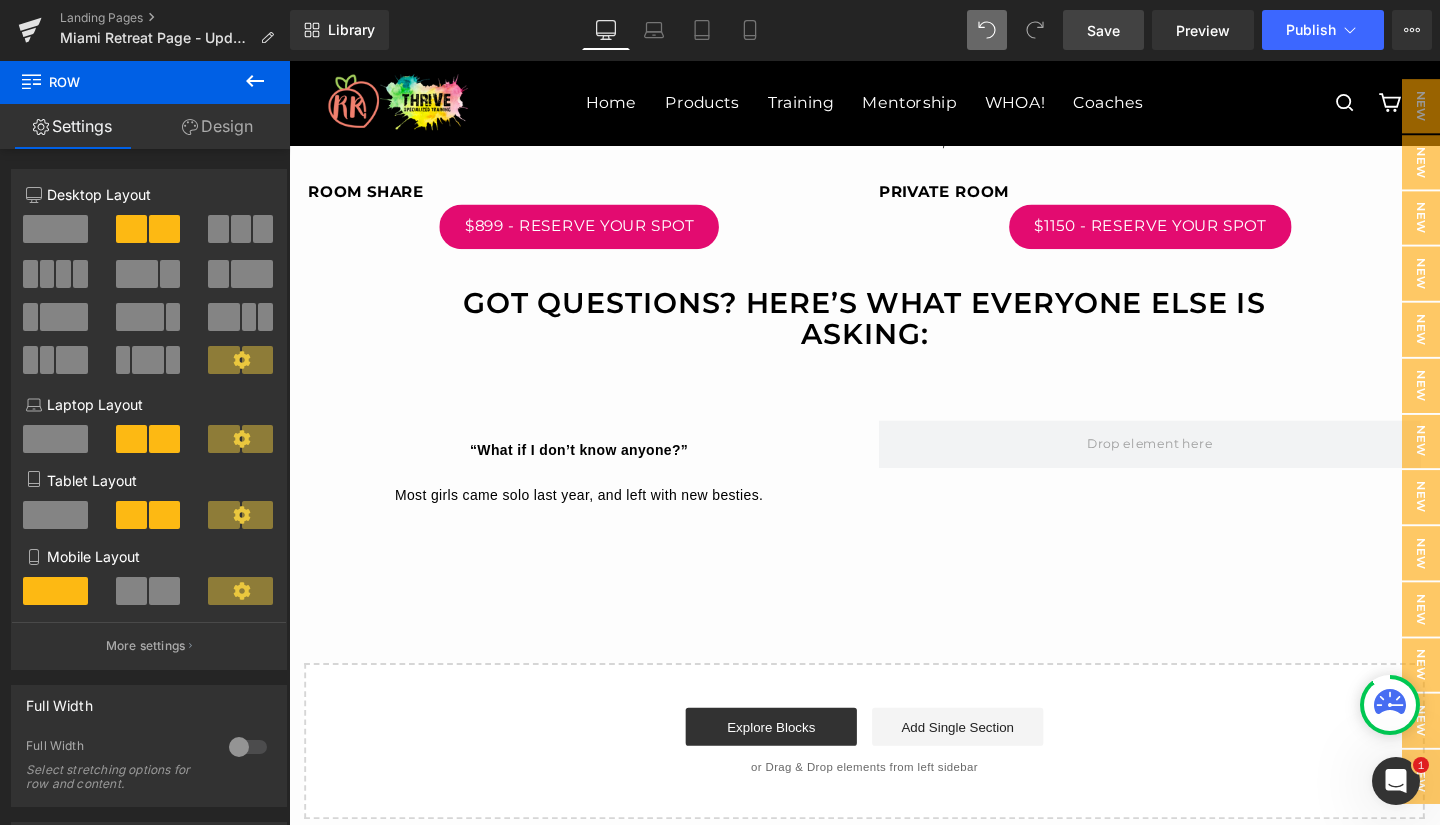 click 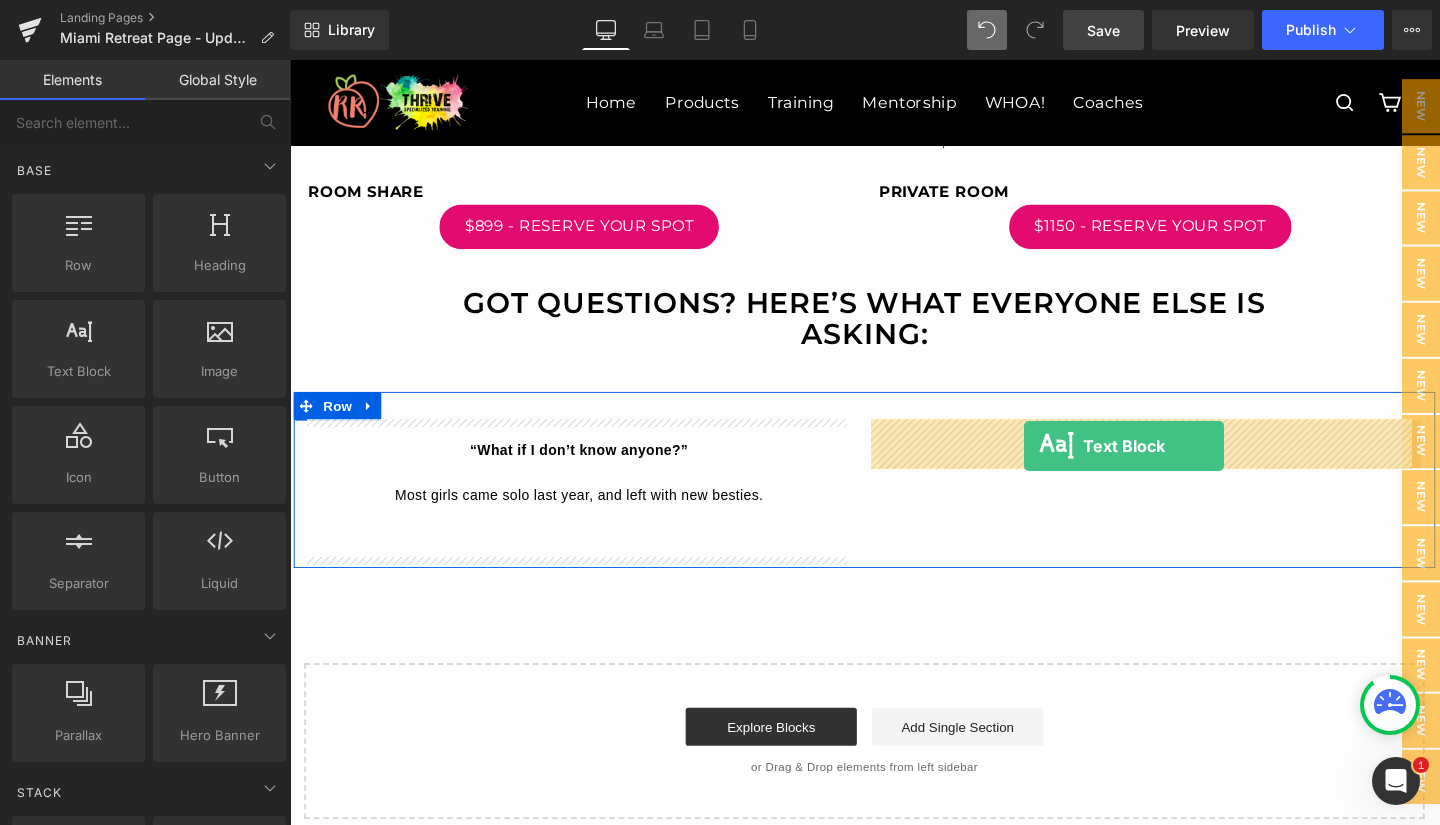 drag, startPoint x: 371, startPoint y: 411, endPoint x: 1062, endPoint y: 465, distance: 693.10675 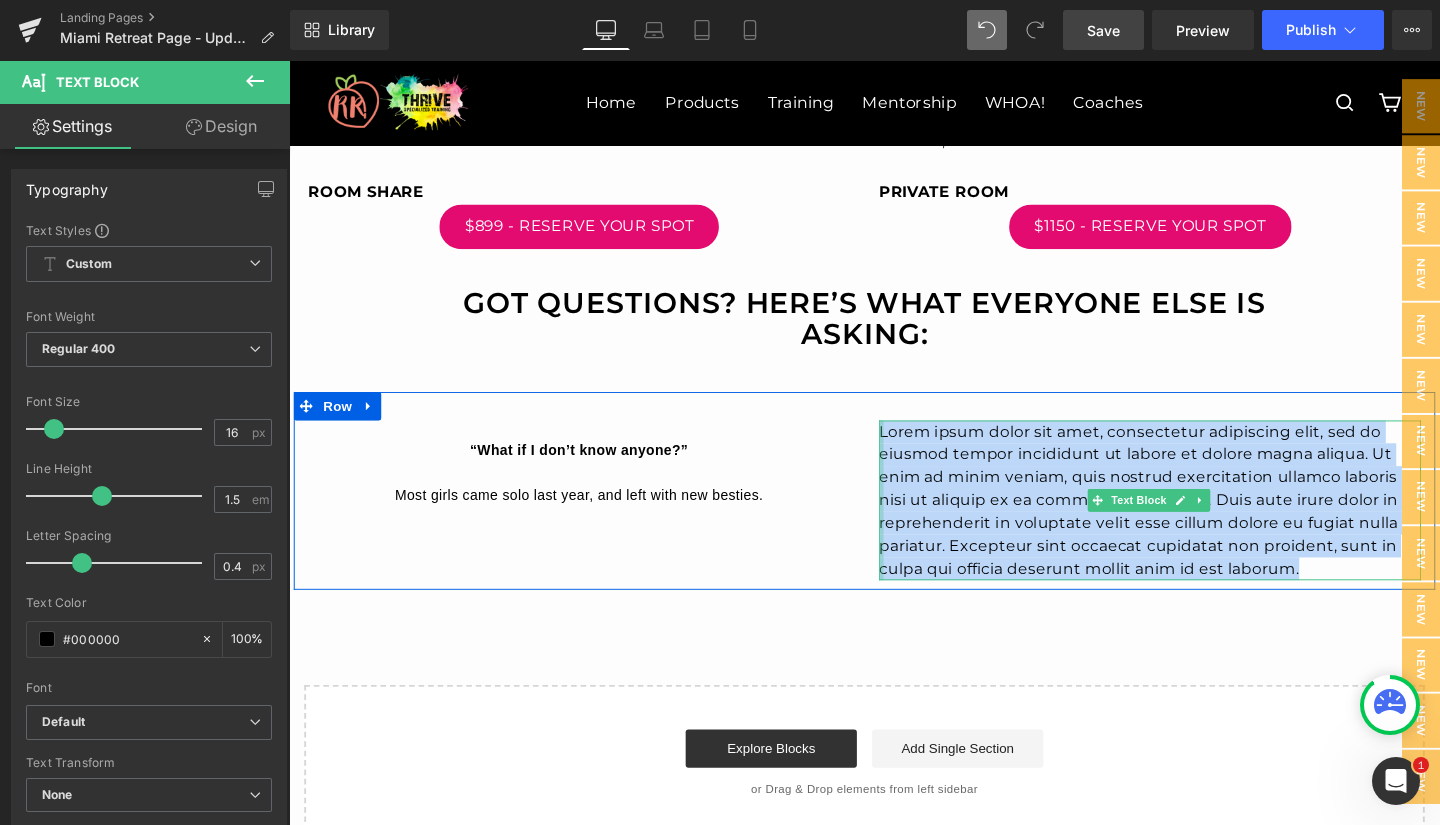 drag, startPoint x: 1351, startPoint y: 587, endPoint x: 902, endPoint y: 448, distance: 470.0234 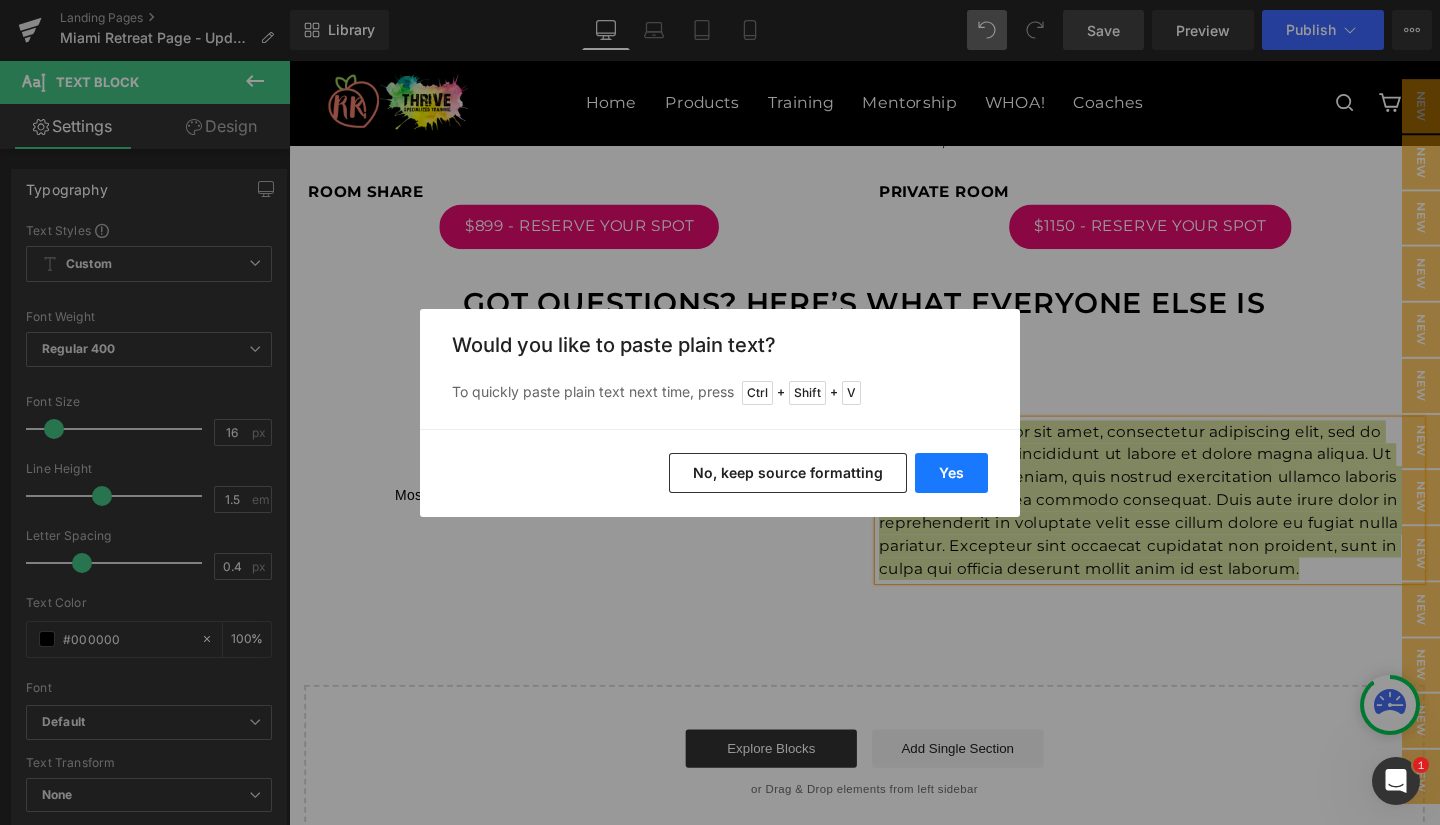 click on "Yes" at bounding box center [951, 473] 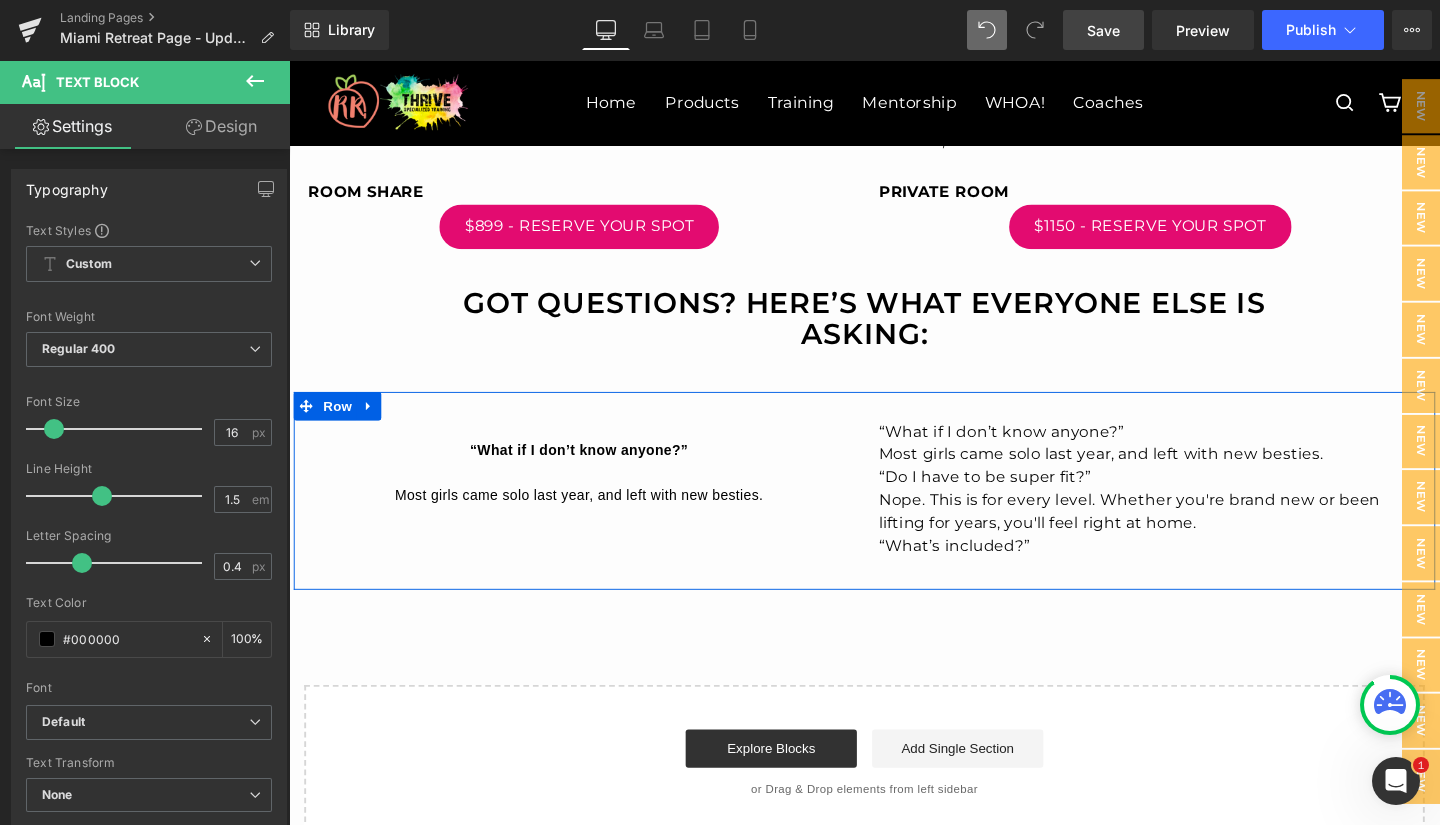 drag, startPoint x: 1387, startPoint y: 471, endPoint x: 900, endPoint y: 452, distance: 487.37048 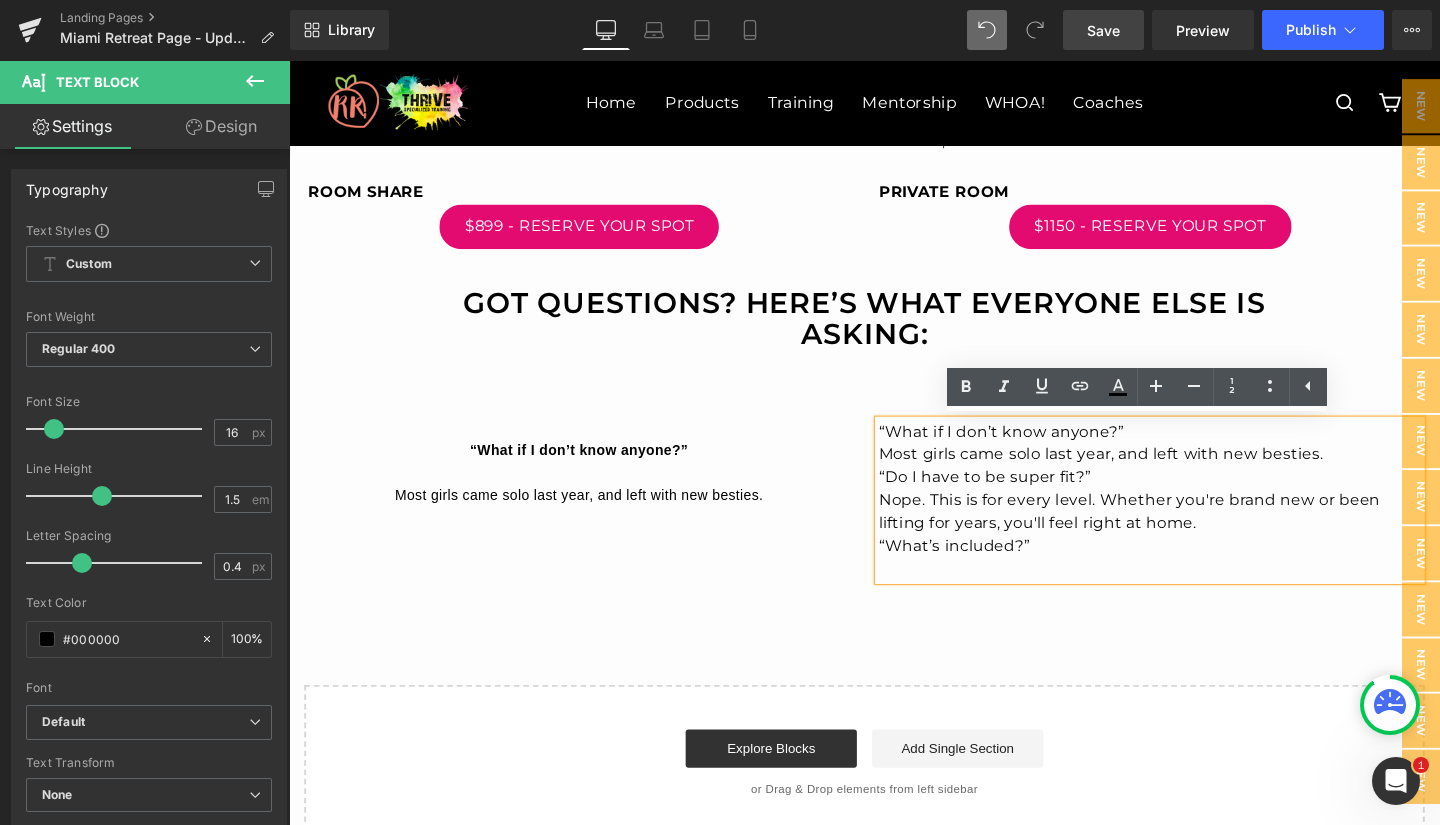 copy on "“What if I don’t know anyone?”  Most girls came solo last year, and left with new besties." 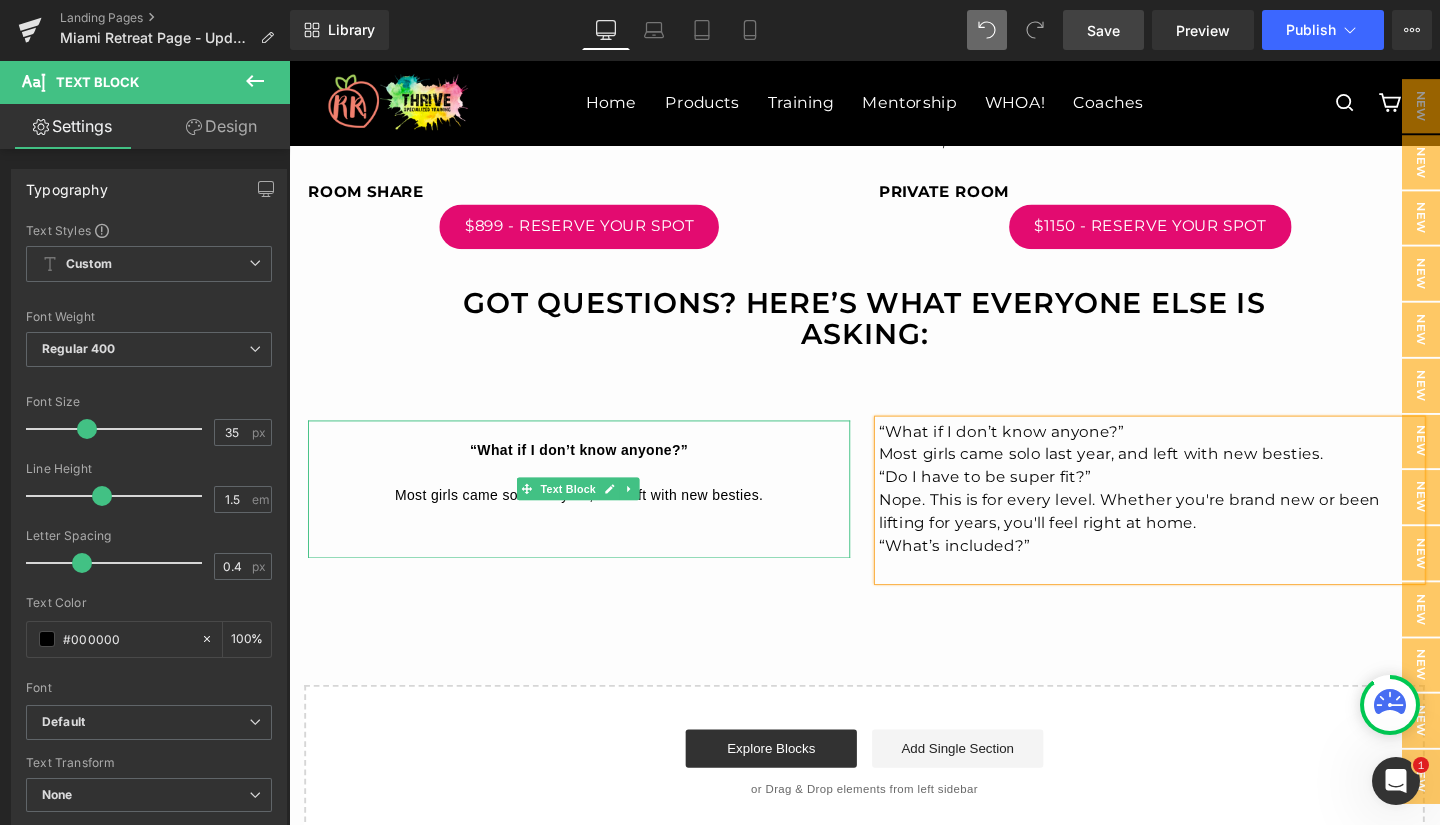 drag, startPoint x: 542, startPoint y: 522, endPoint x: 390, endPoint y: 476, distance: 158.80806 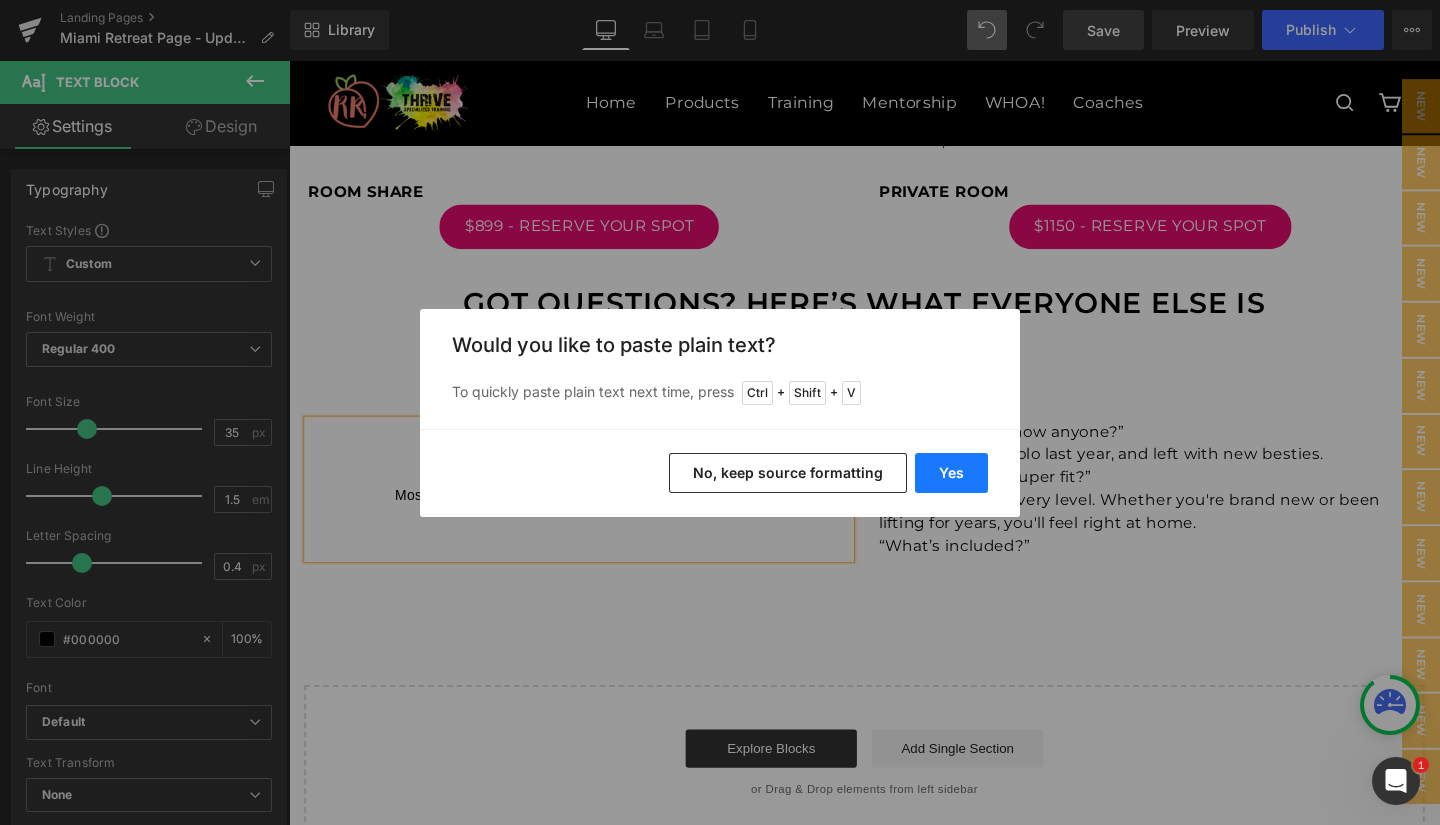 click on "Yes" at bounding box center [951, 473] 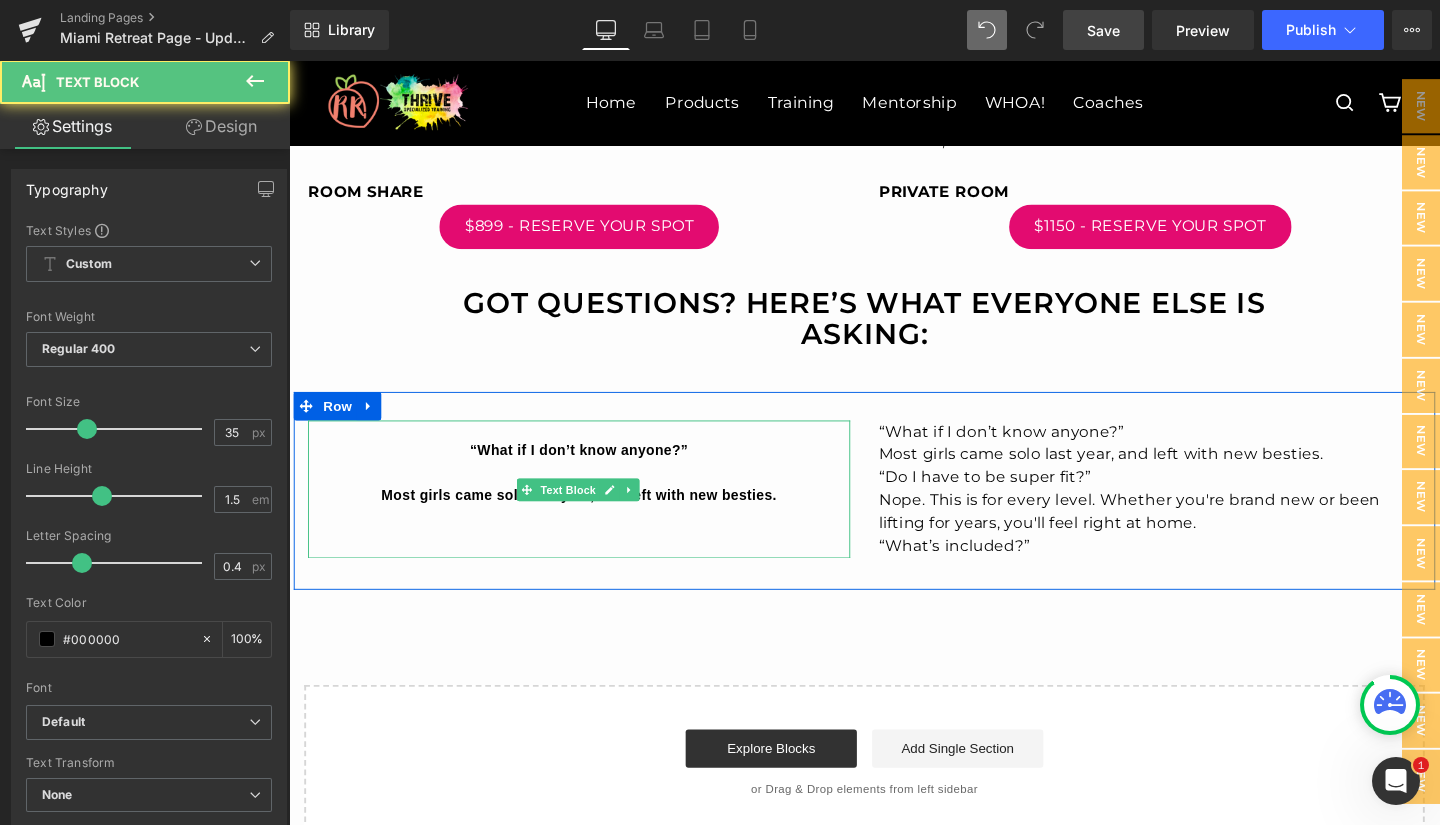 drag, startPoint x: 802, startPoint y: 518, endPoint x: 430, endPoint y: 463, distance: 376.04388 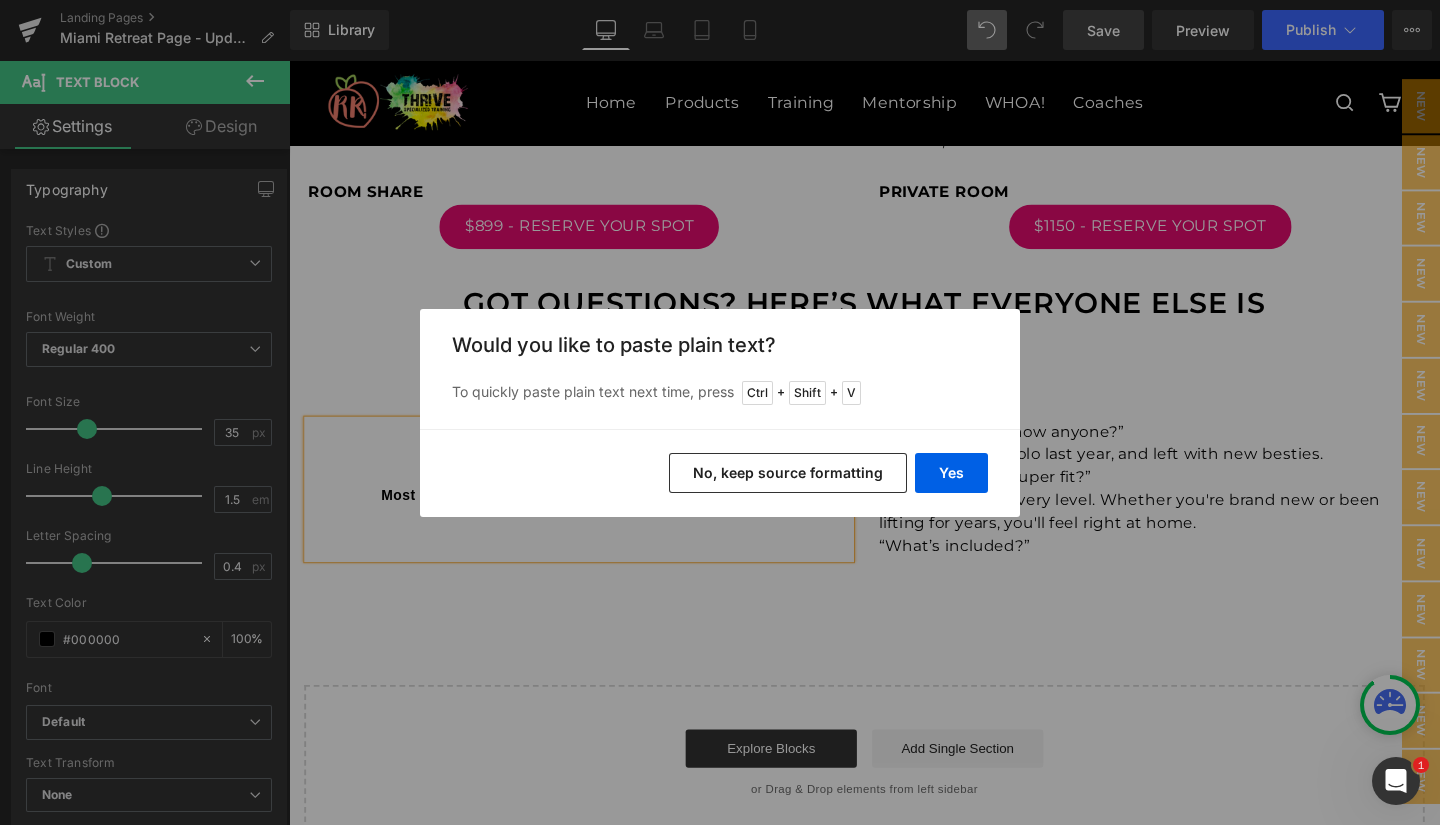 click on "No, keep source formatting" at bounding box center (788, 473) 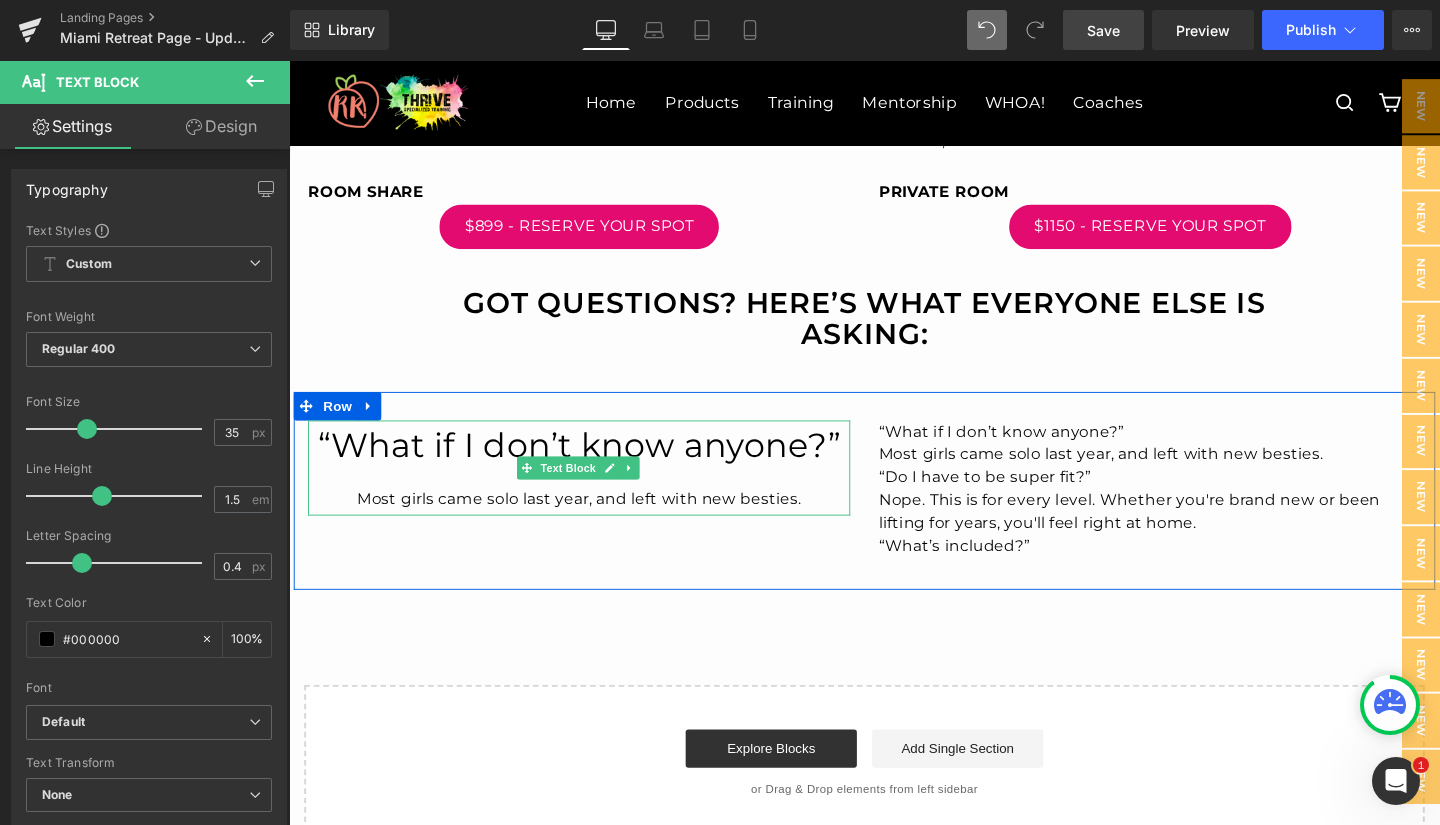 click on "Most girls came solo last year, and left with new besties." at bounding box center [594, 515] 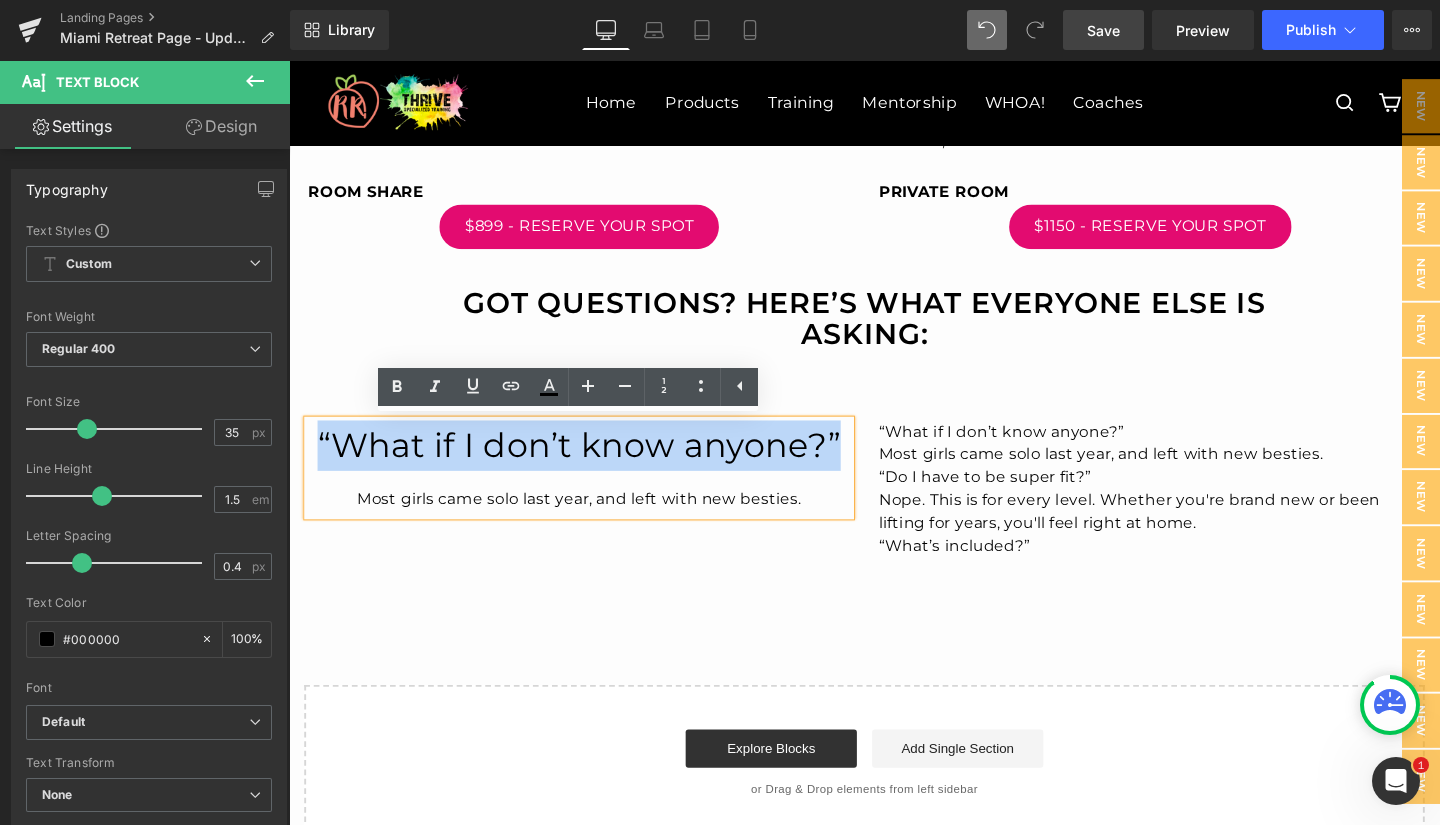 drag, startPoint x: 859, startPoint y: 470, endPoint x: 312, endPoint y: 465, distance: 547.0228 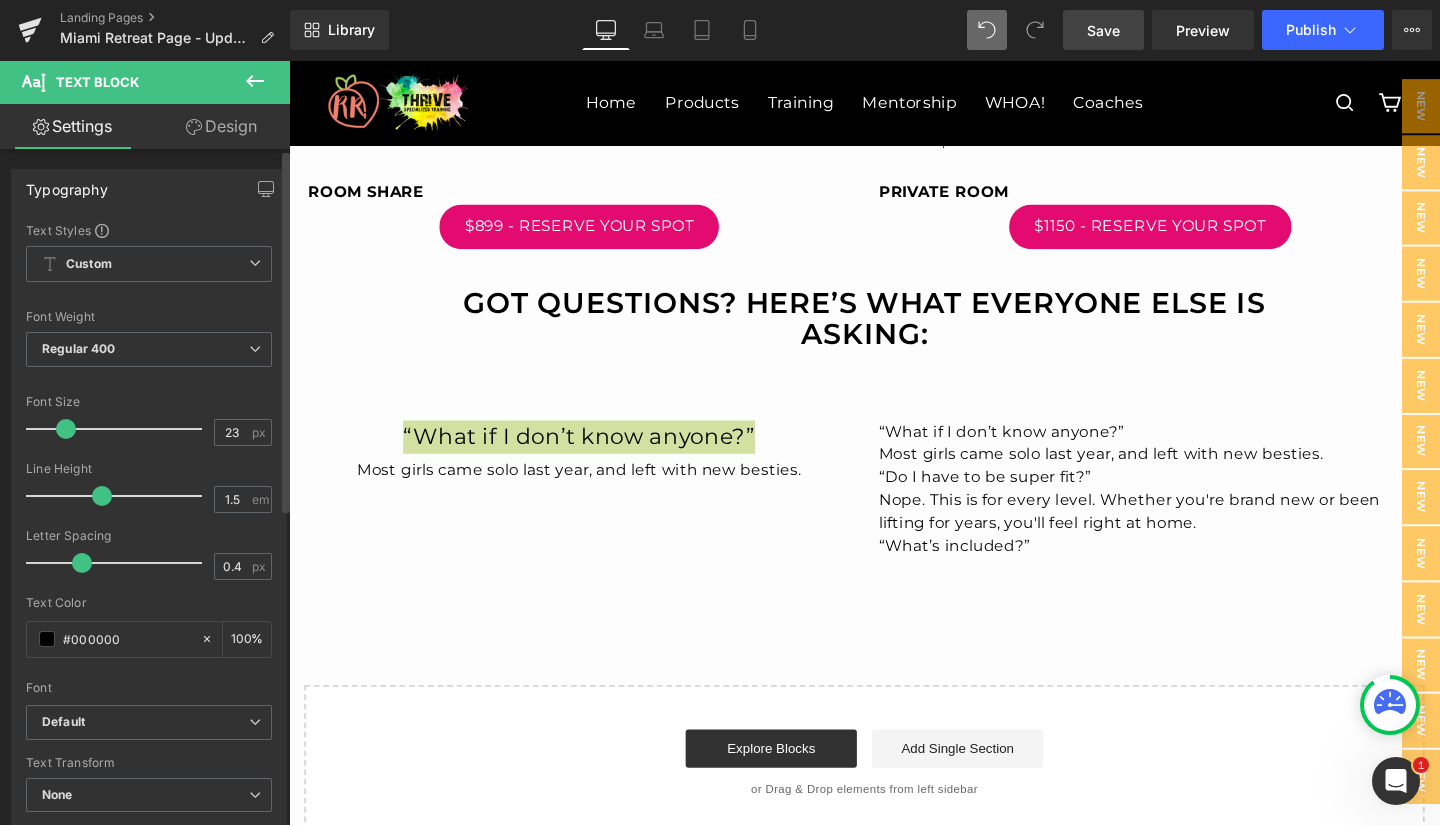type on "24" 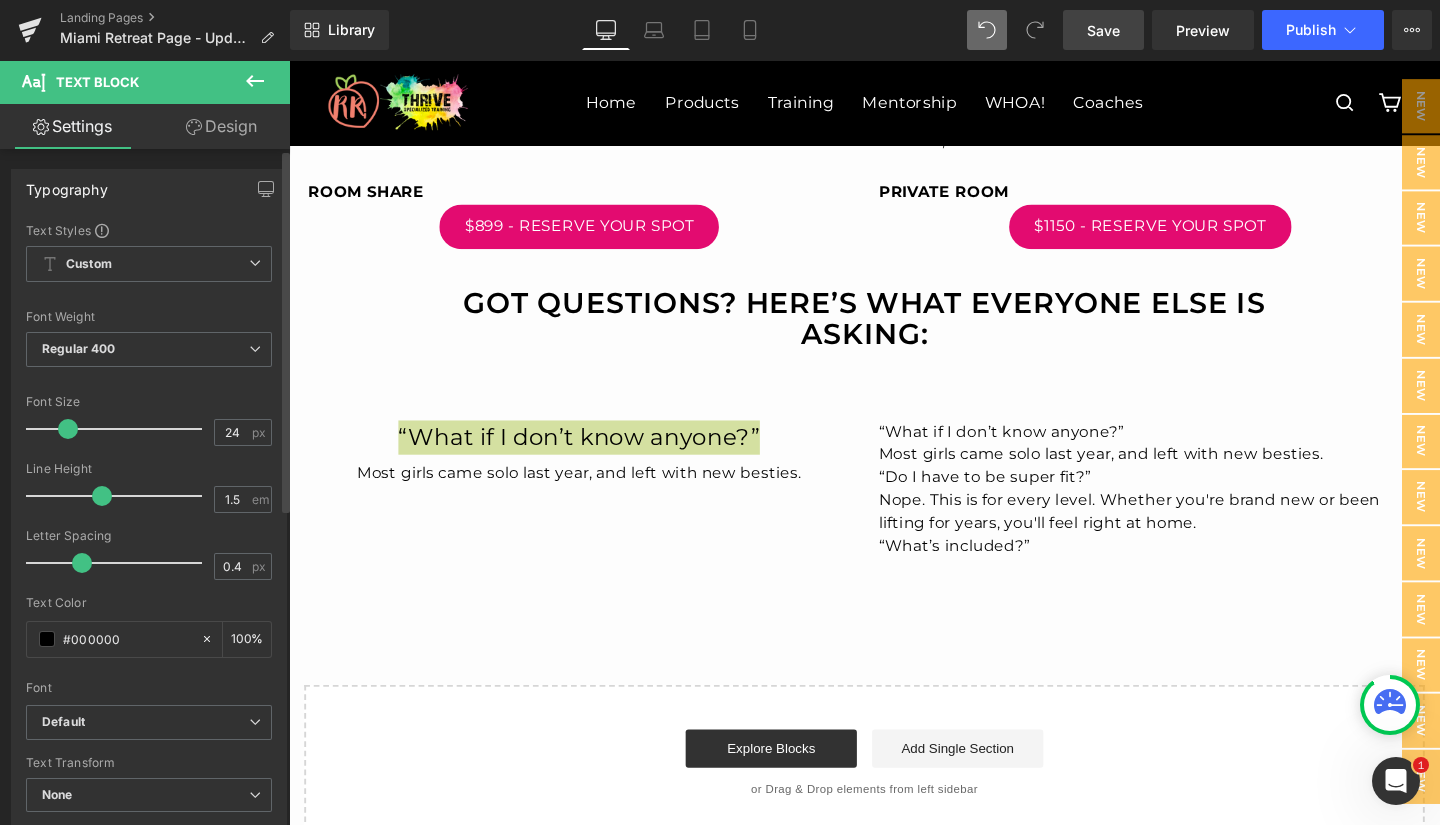 drag, startPoint x: 83, startPoint y: 428, endPoint x: 65, endPoint y: 428, distance: 18 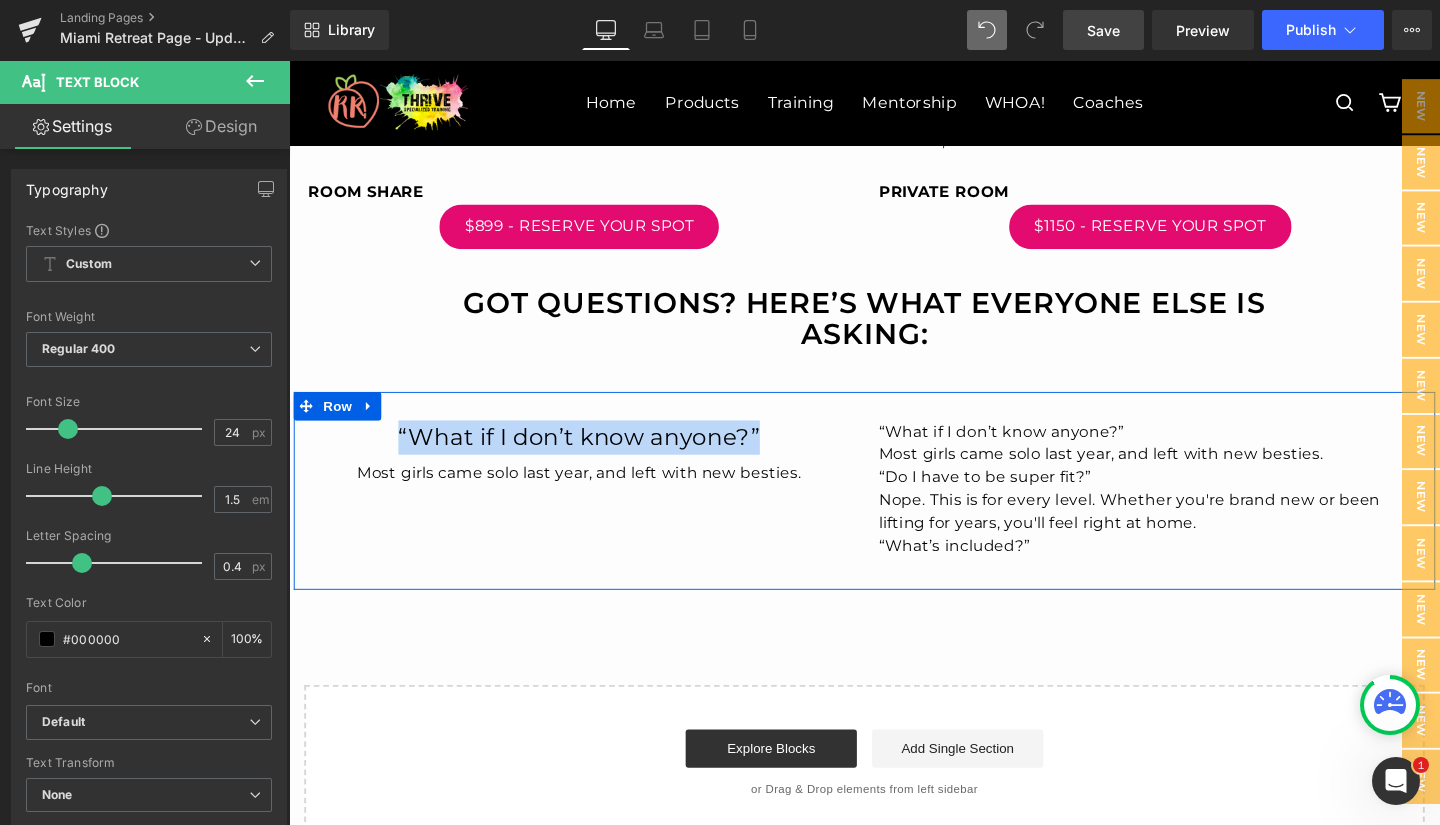 click on "“What if I don’t know anyone?”  Most girls came solo last year, and left with new besties.
Text Block
“What if I don’t know anyone?”  Most girls came solo last year, and left with new besties. “Do I have to be super fit?”  Nope. This is for every level. Whether you're brand new or been lifting for years, you'll feel right at home. “What’s included?”
Text Block
Row" at bounding box center (894, 513) 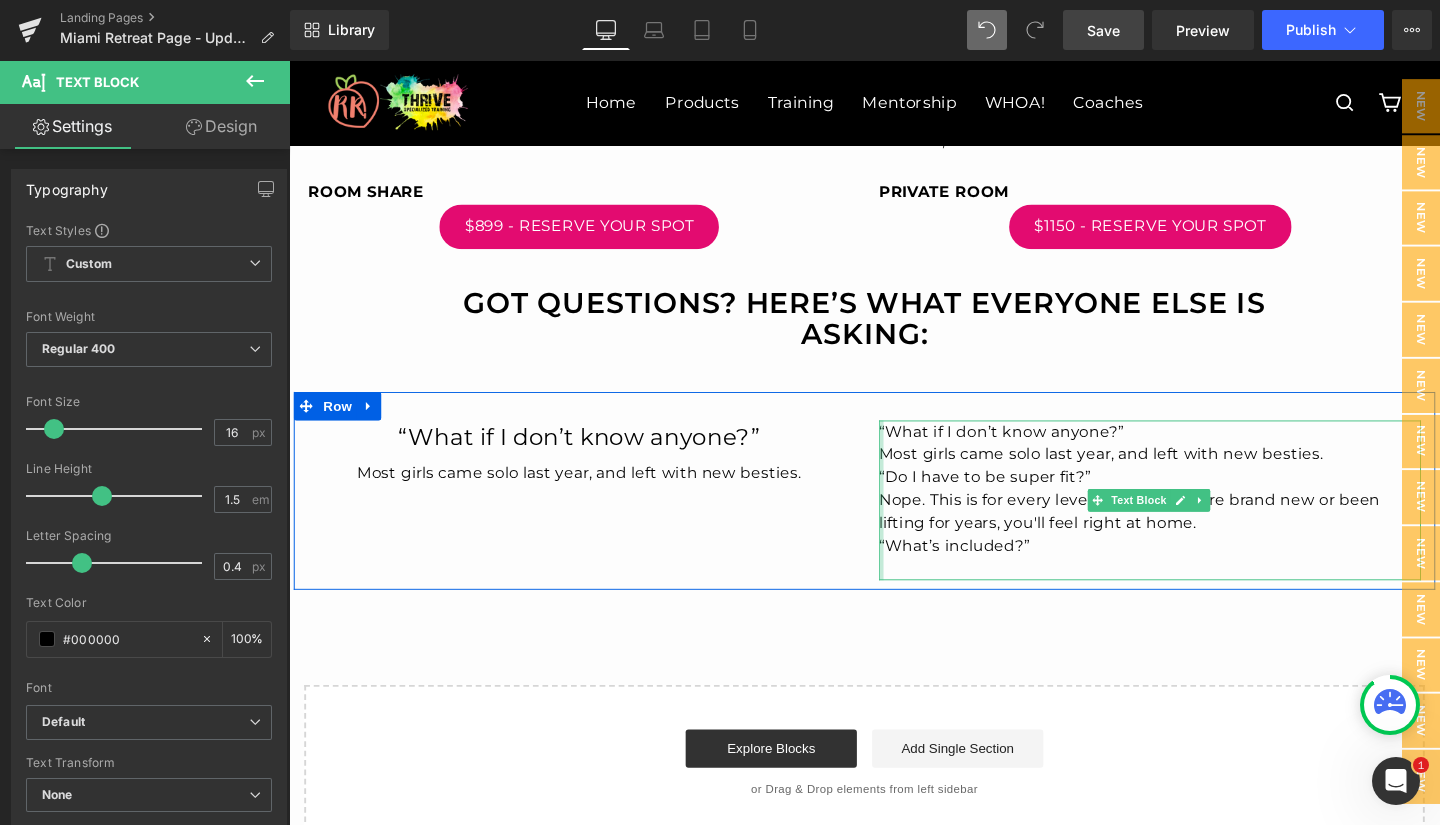 drag, startPoint x: 1383, startPoint y: 476, endPoint x: 905, endPoint y: 448, distance: 478.81937 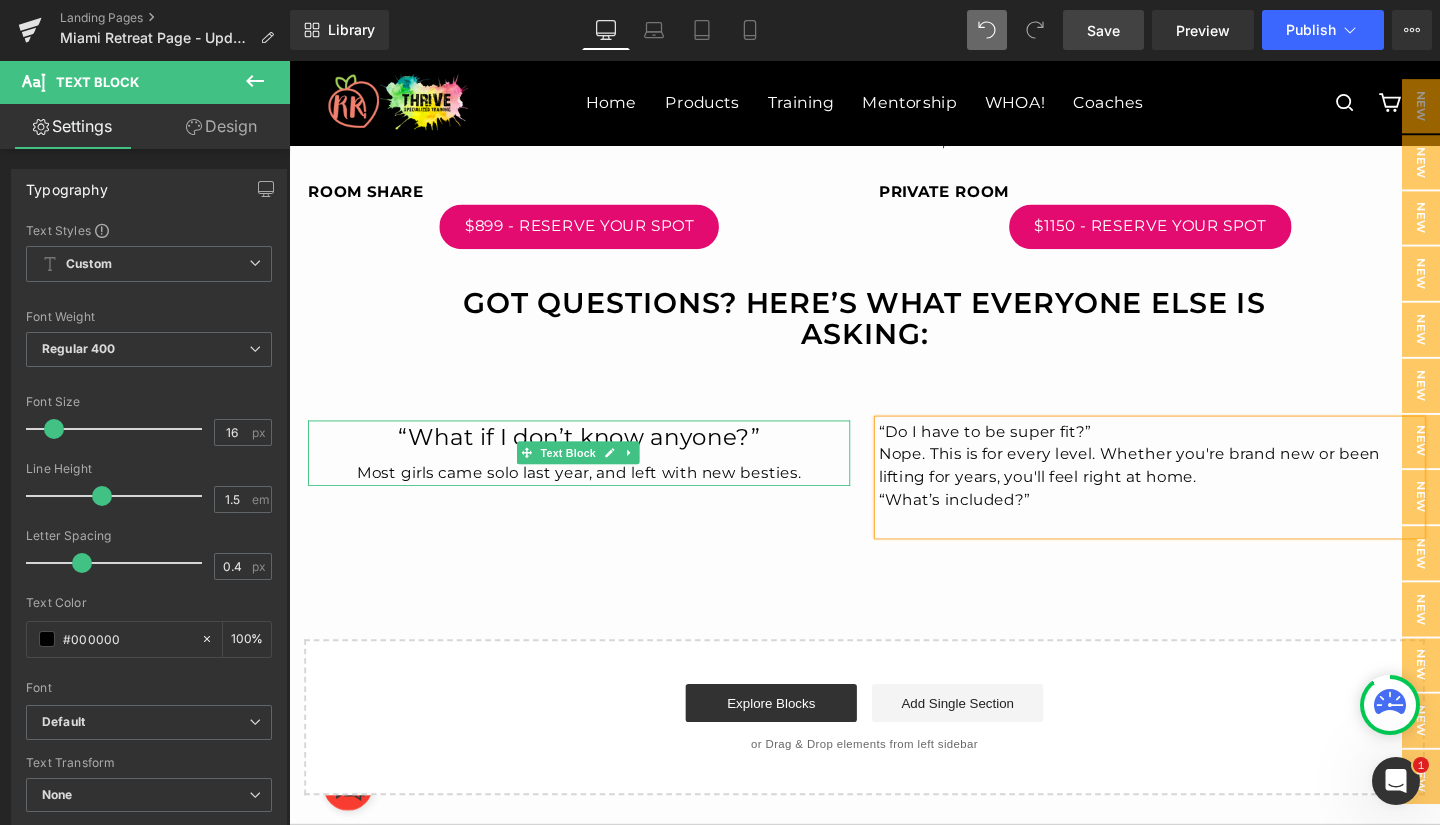 click on "“What if I don’t know anyone?”" at bounding box center [594, 457] 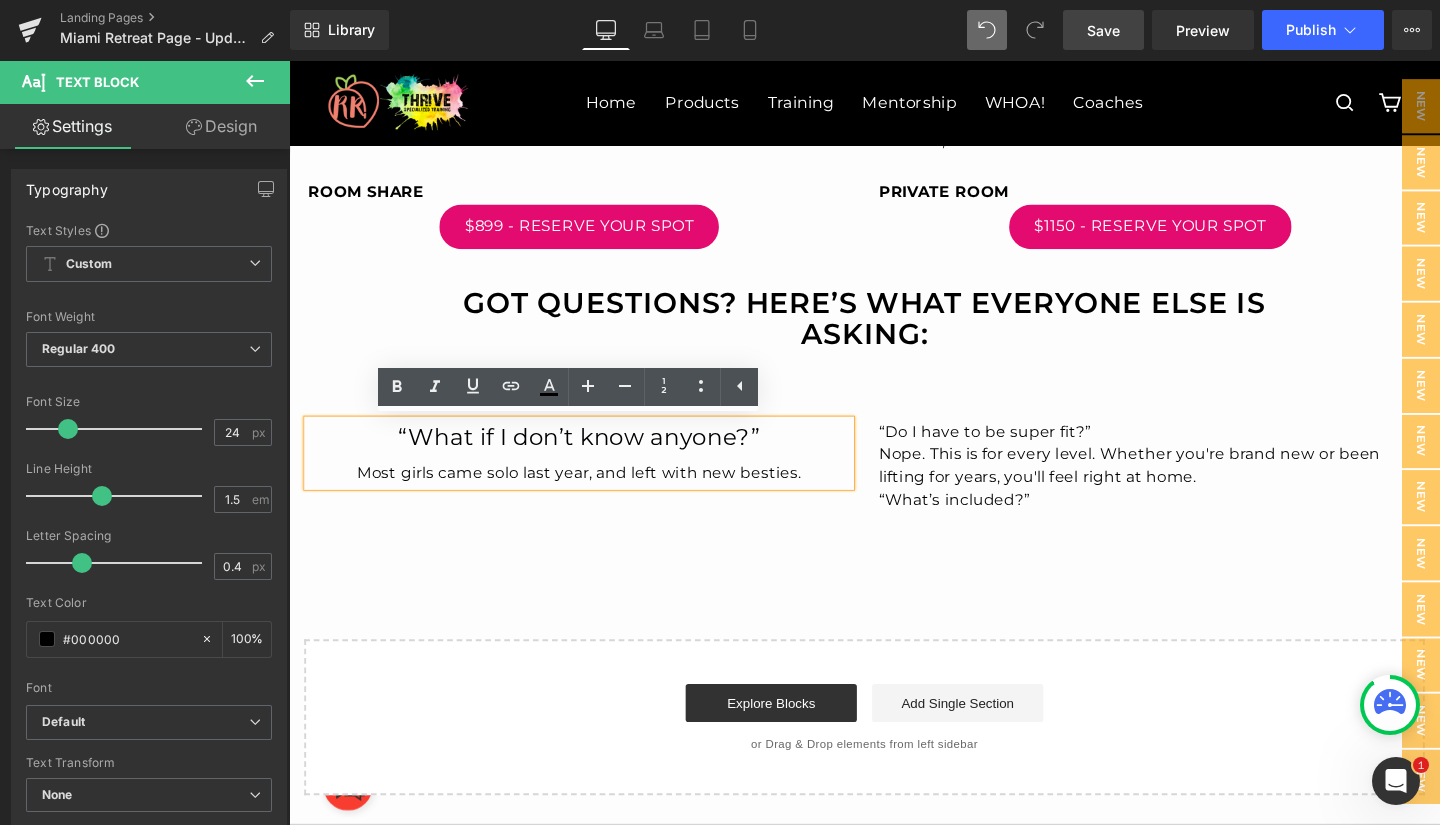 click on "“What if I don’t know anyone?”" at bounding box center (594, 457) 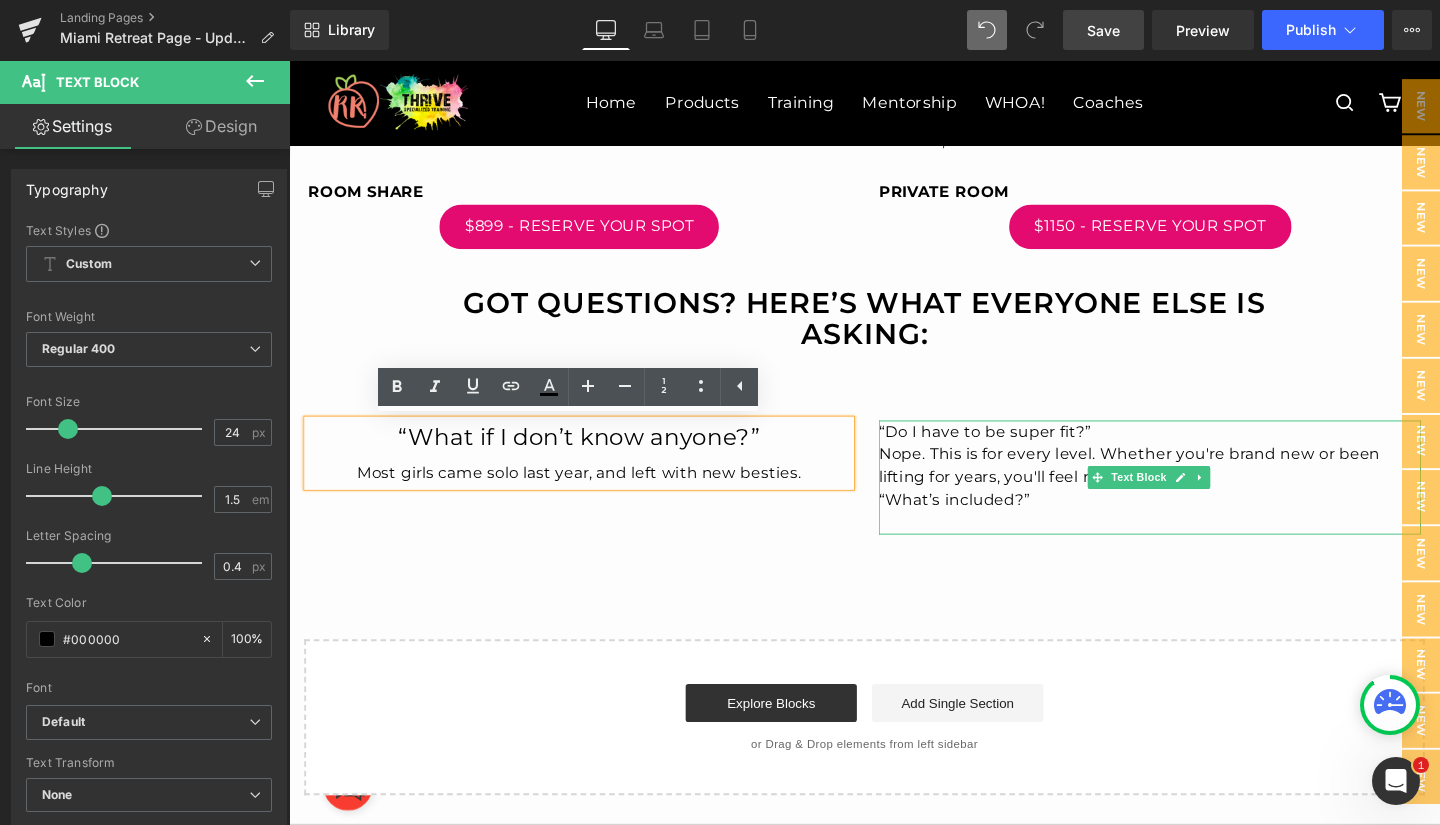 click on "“Do I have to be super fit?”" at bounding box center [1020, 450] 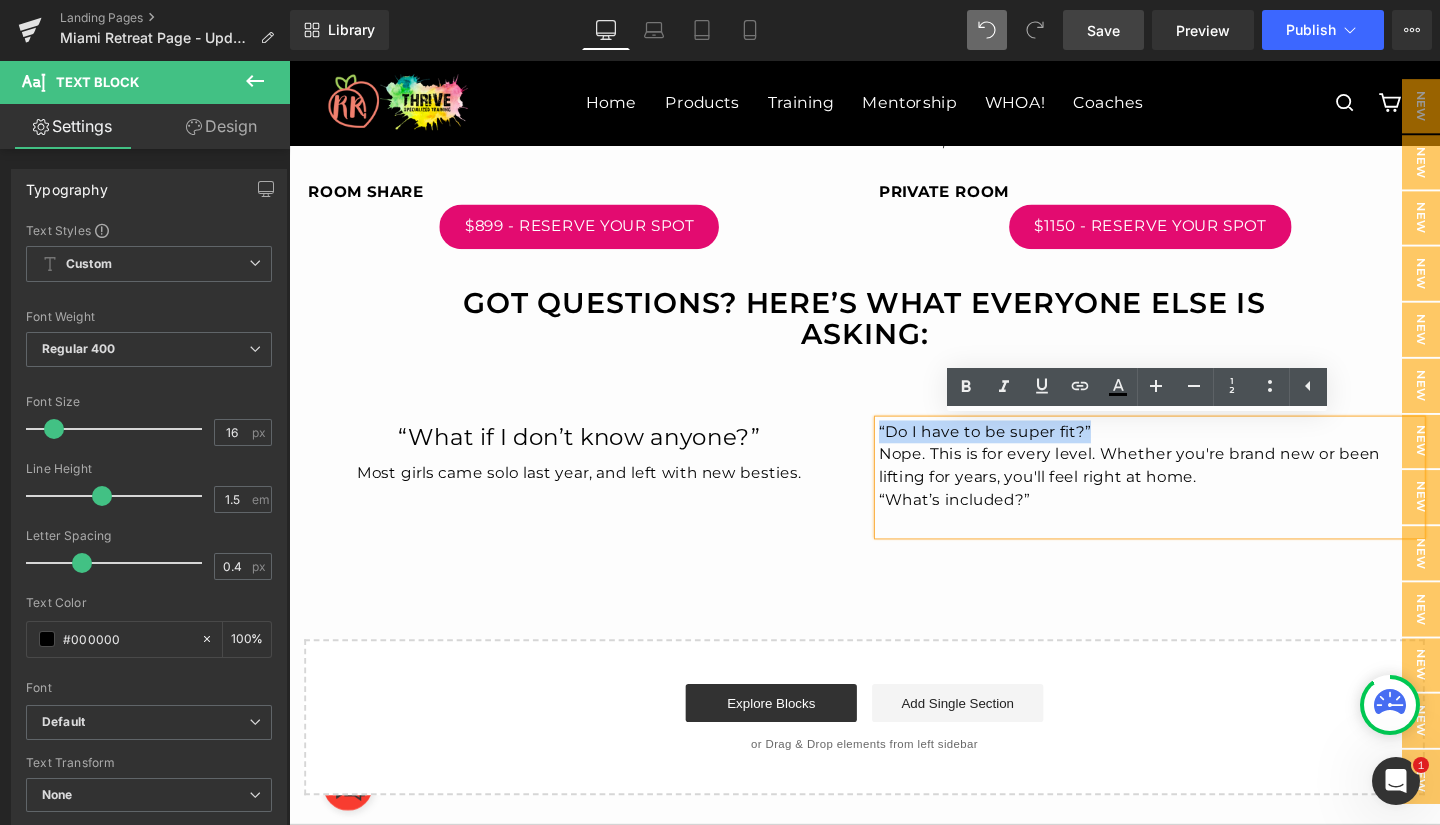 drag, startPoint x: 1149, startPoint y: 444, endPoint x: 894, endPoint y: 445, distance: 255.00197 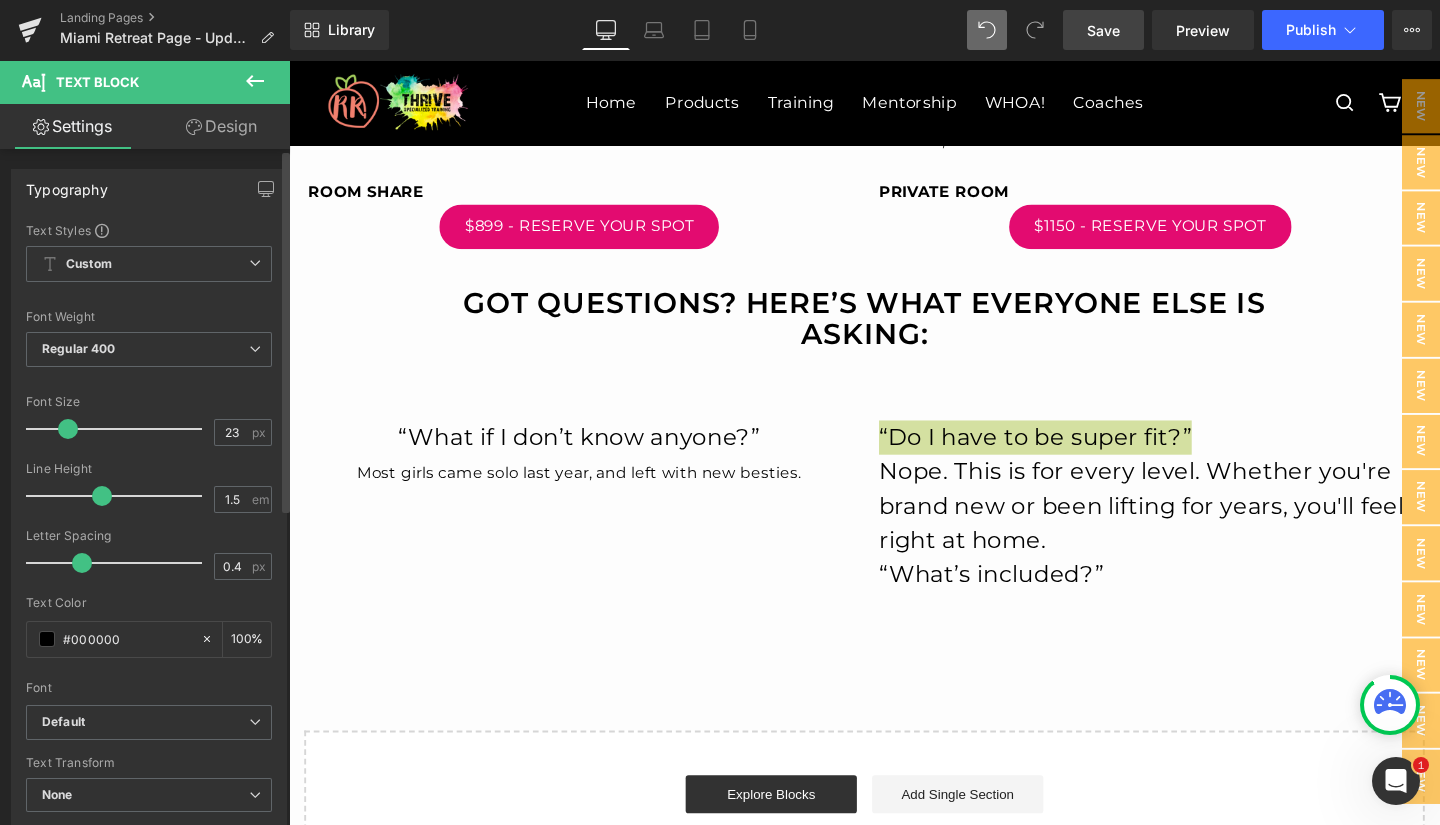 drag, startPoint x: 53, startPoint y: 430, endPoint x: 63, endPoint y: 432, distance: 10.198039 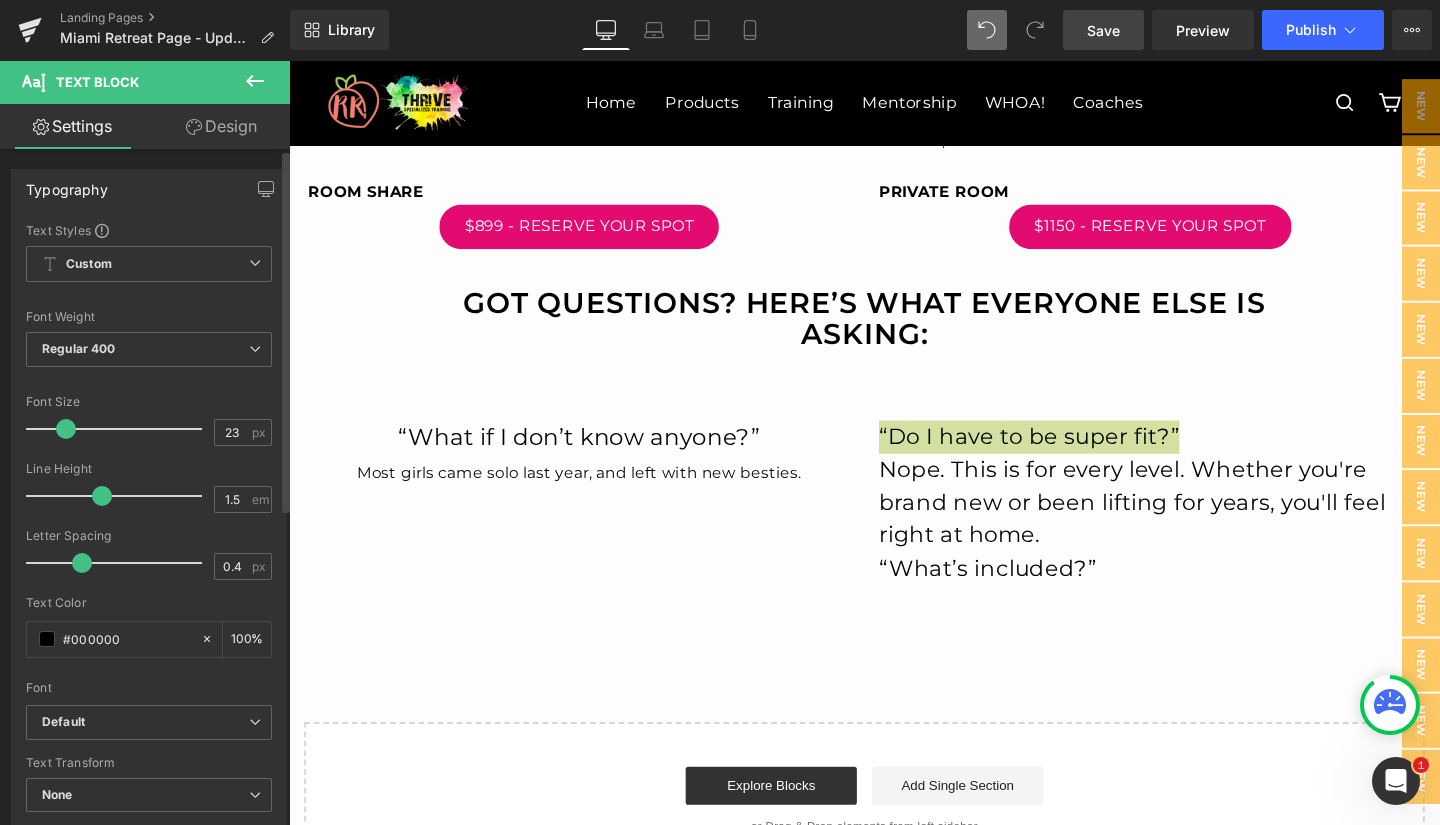type on "24" 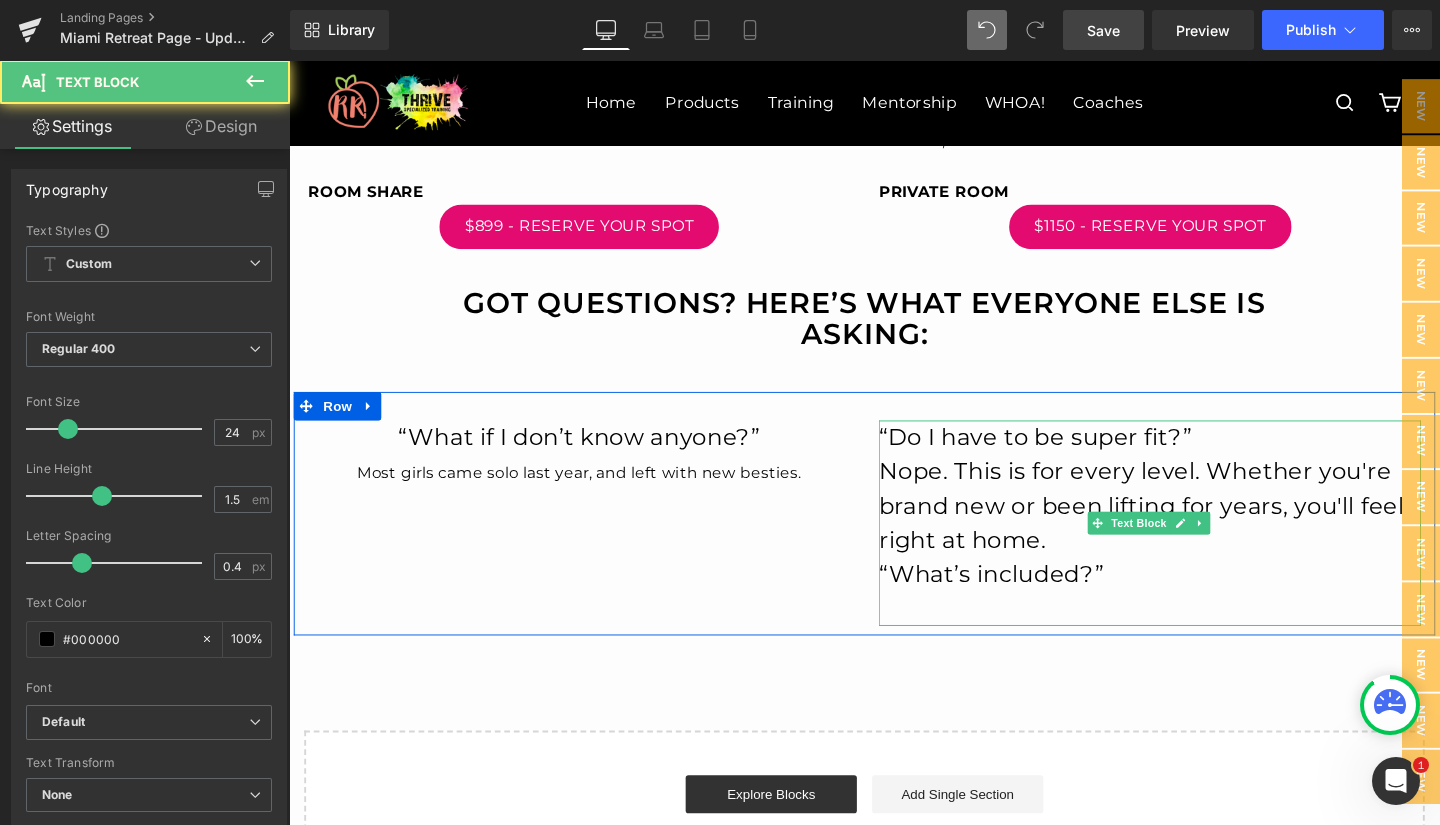 click on "Nope. This is for every level. Whether you're brand new or been lifting for years, you'll feel right at home." at bounding box center [1194, 529] 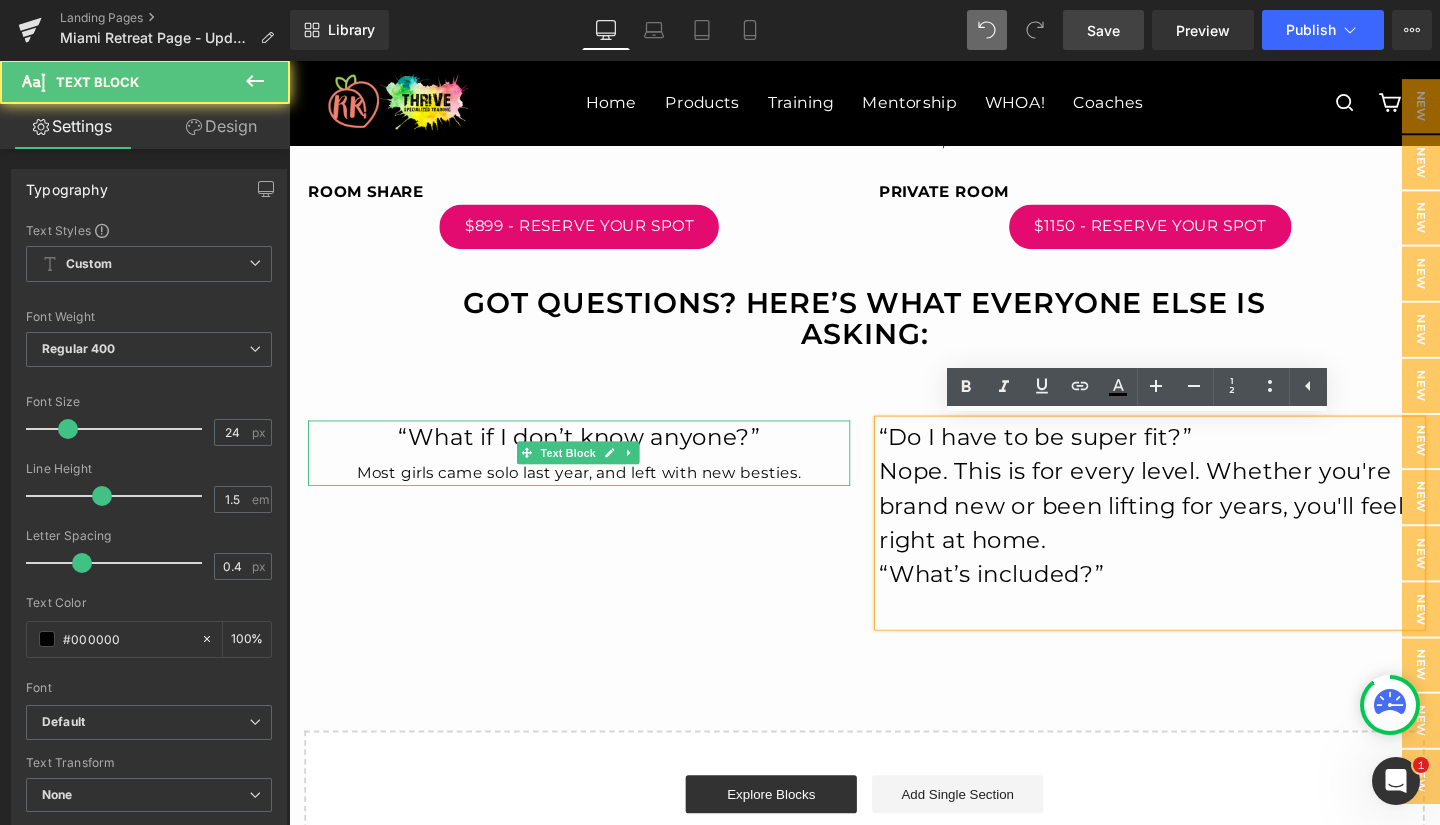 click on "Most girls came solo last year, and left with new besties." at bounding box center (593, 494) 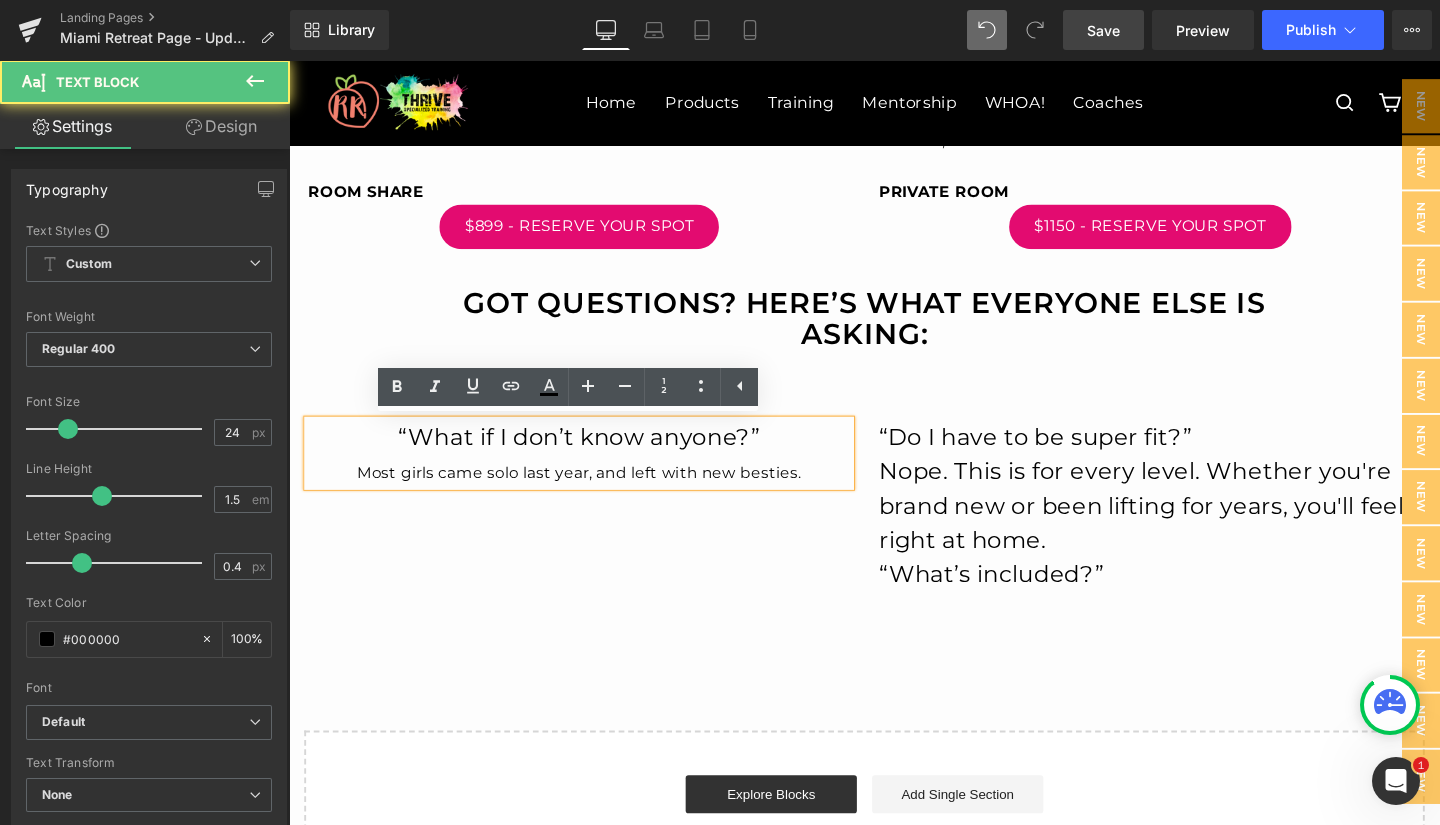 click on "Most girls came solo last year, and left with new besties." at bounding box center (593, 494) 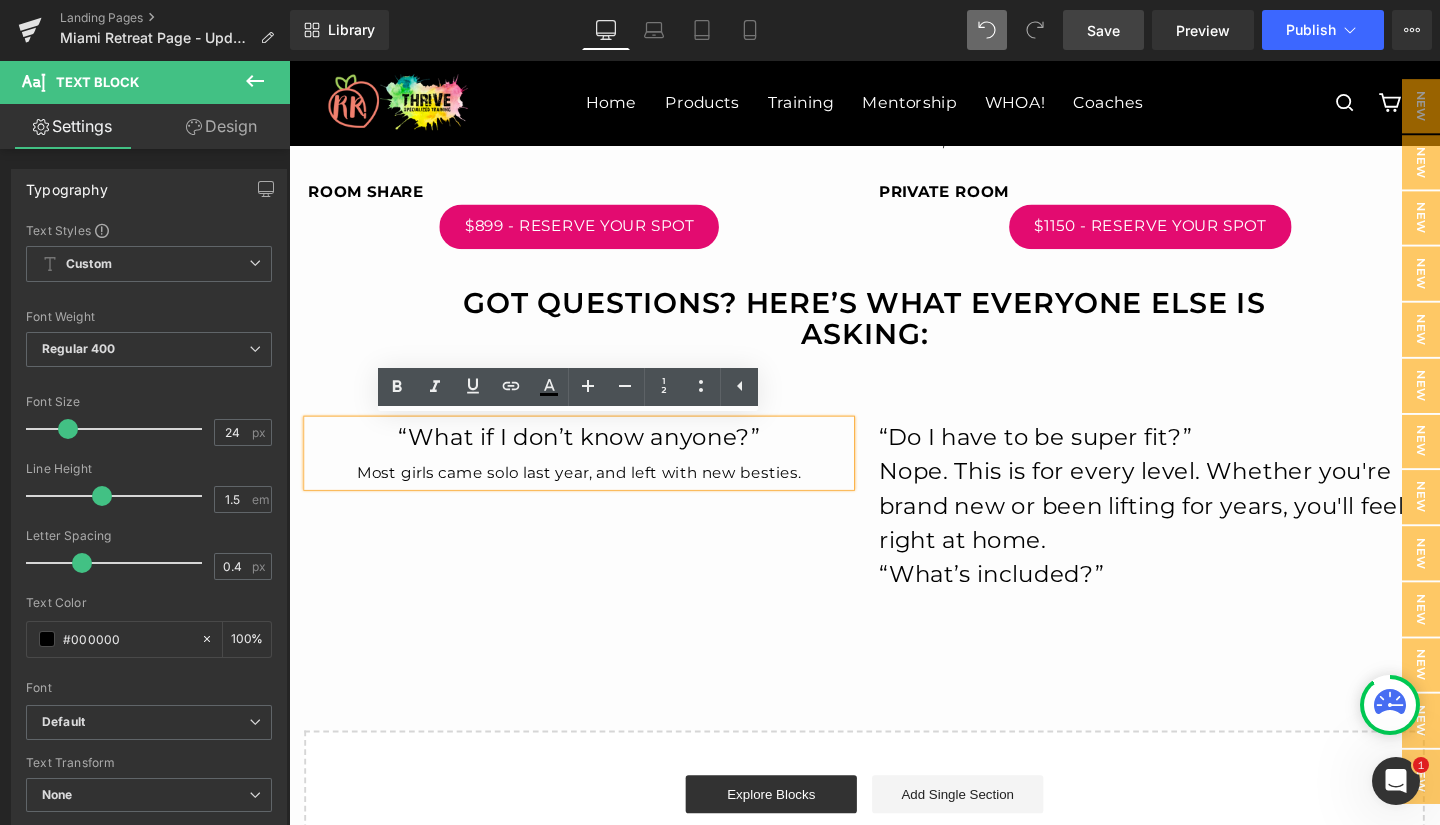 click on "Most girls came solo last year, and left with new besties." at bounding box center [593, 494] 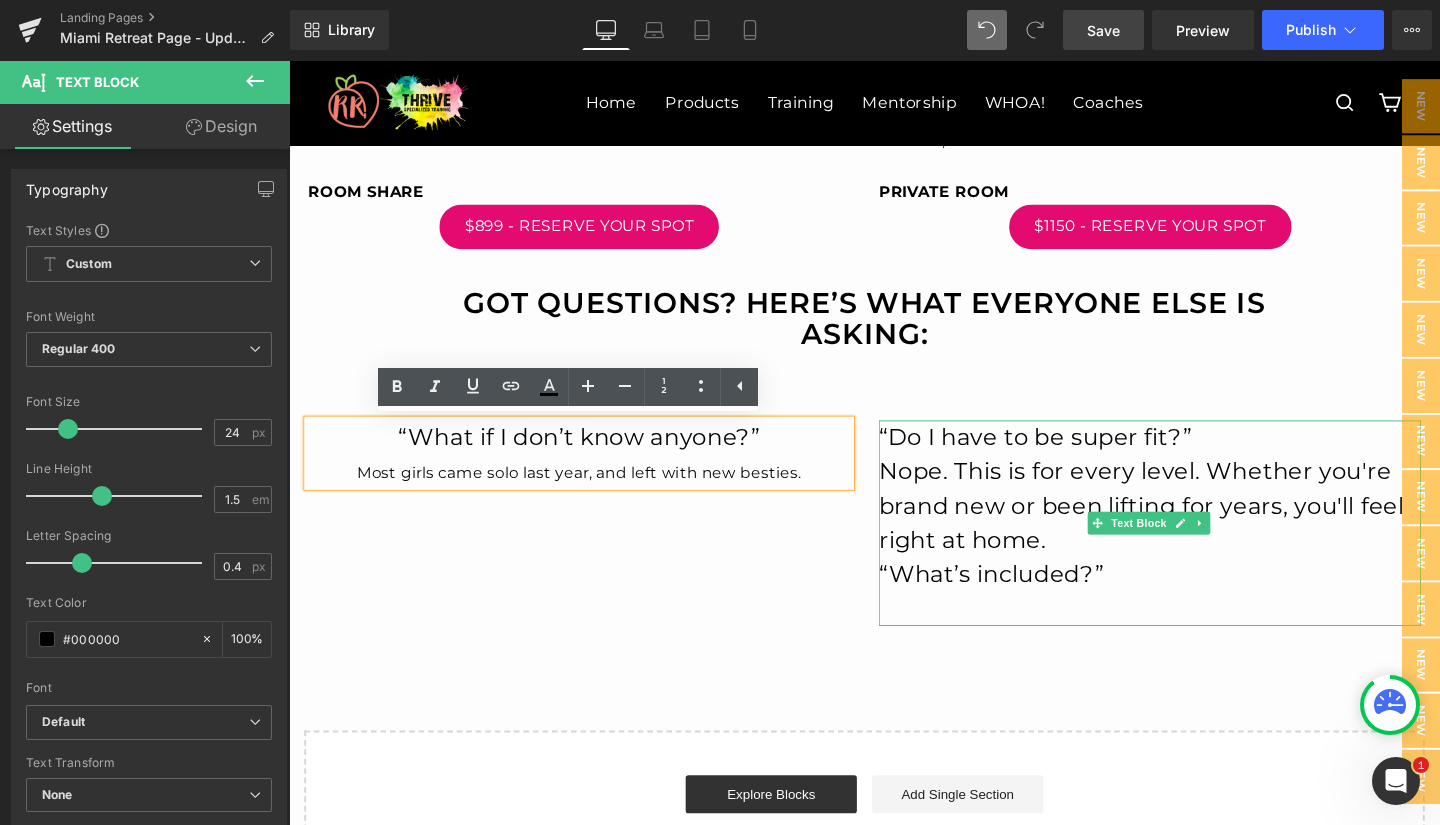 click on "Nope. This is for every level. Whether you're brand new or been lifting for years, you'll feel right at home." at bounding box center [1194, 529] 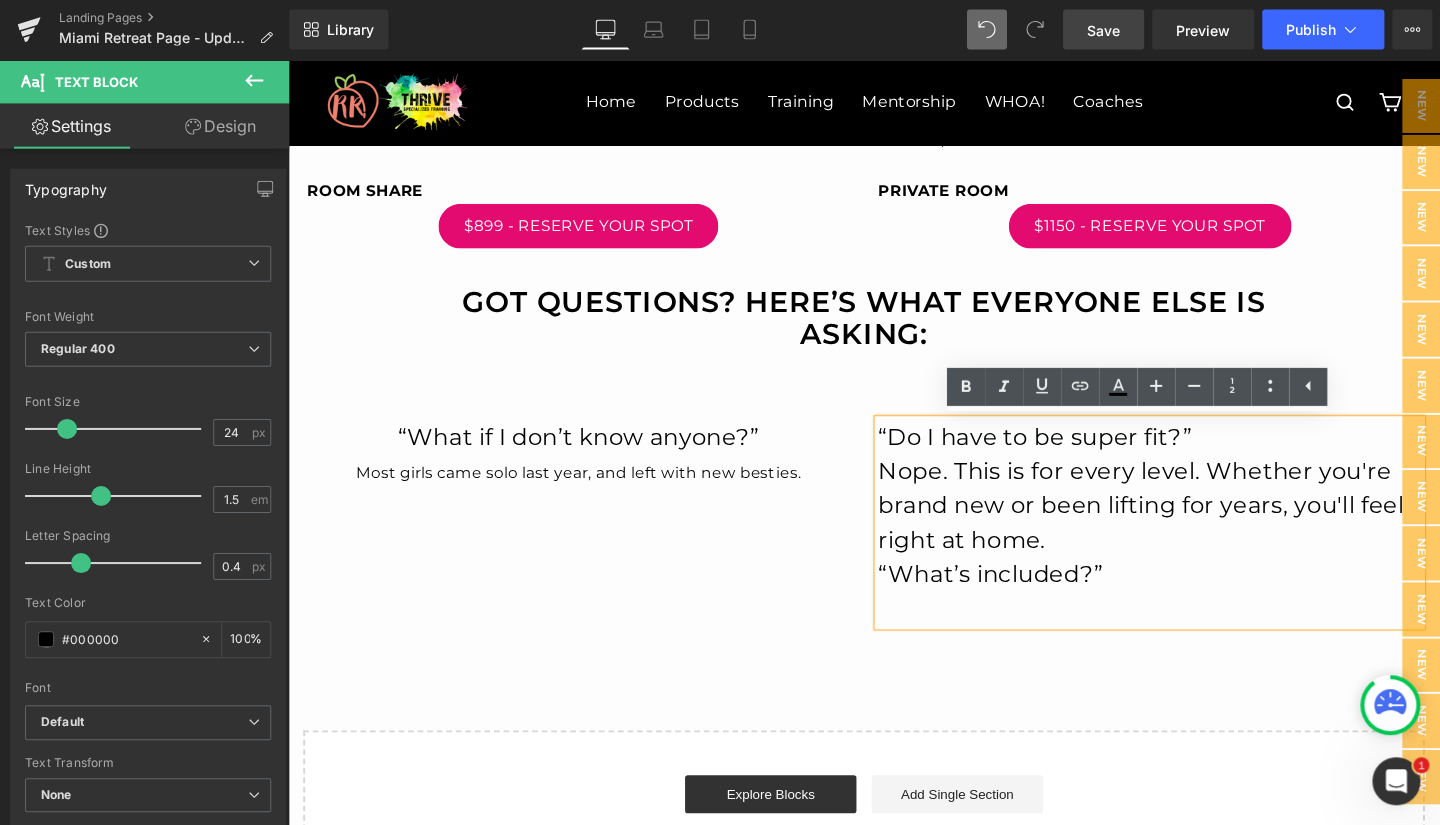 scroll, scrollTop: 0, scrollLeft: 0, axis: both 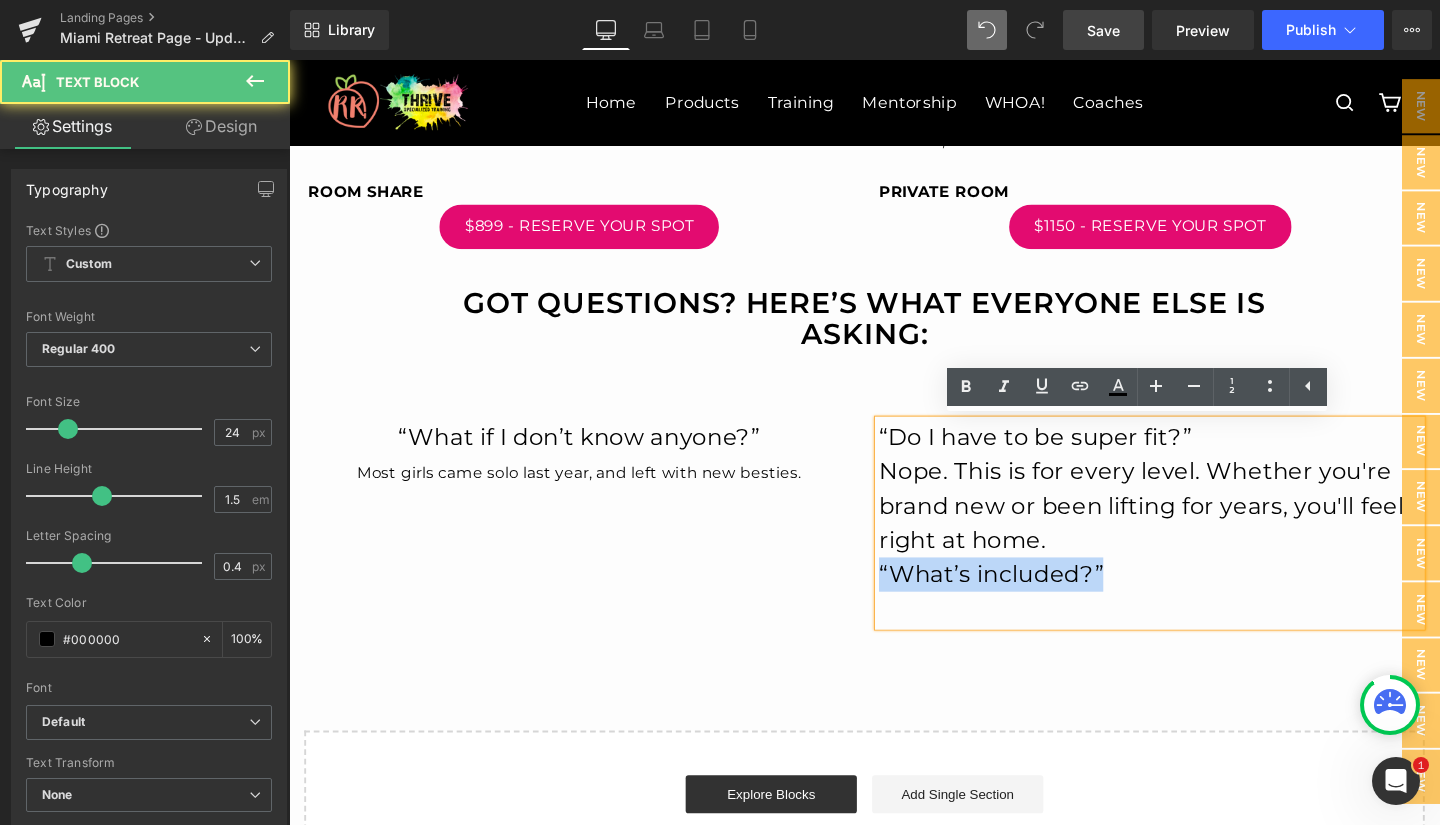 drag, startPoint x: 1074, startPoint y: 600, endPoint x: 904, endPoint y: 607, distance: 170.14406 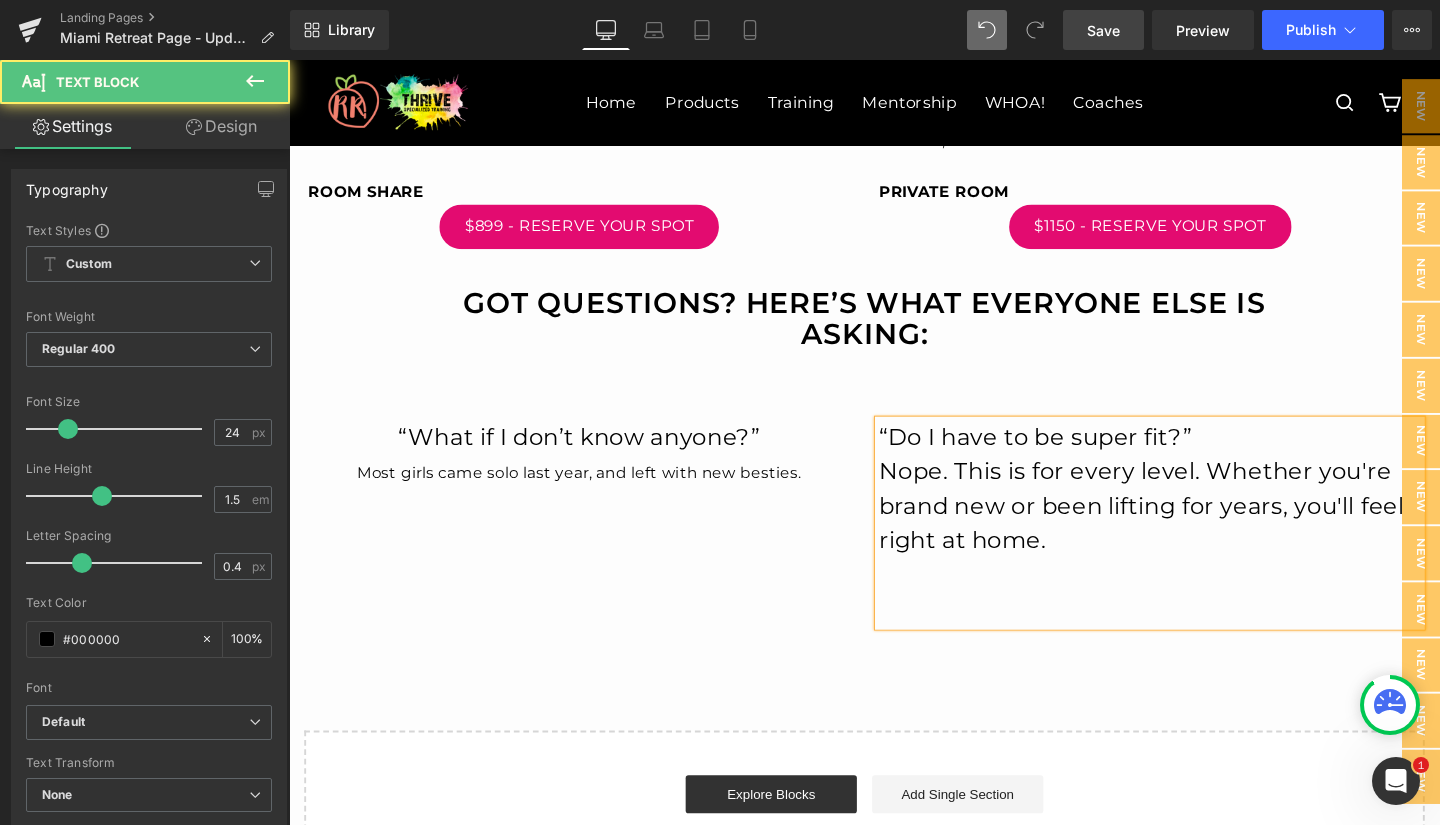 drag, startPoint x: 1079, startPoint y: 557, endPoint x: 908, endPoint y: 503, distance: 179.32373 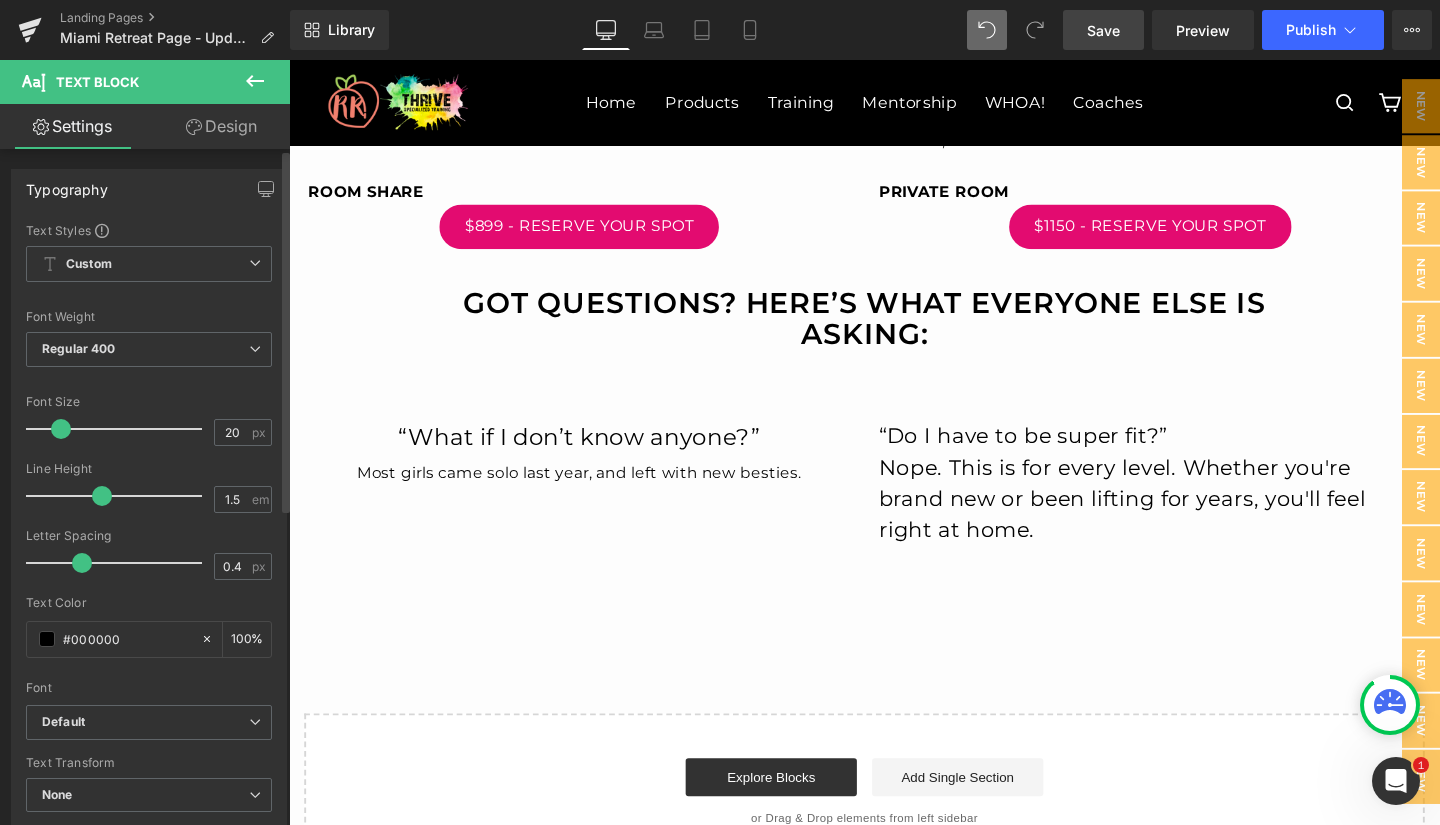 type on "19" 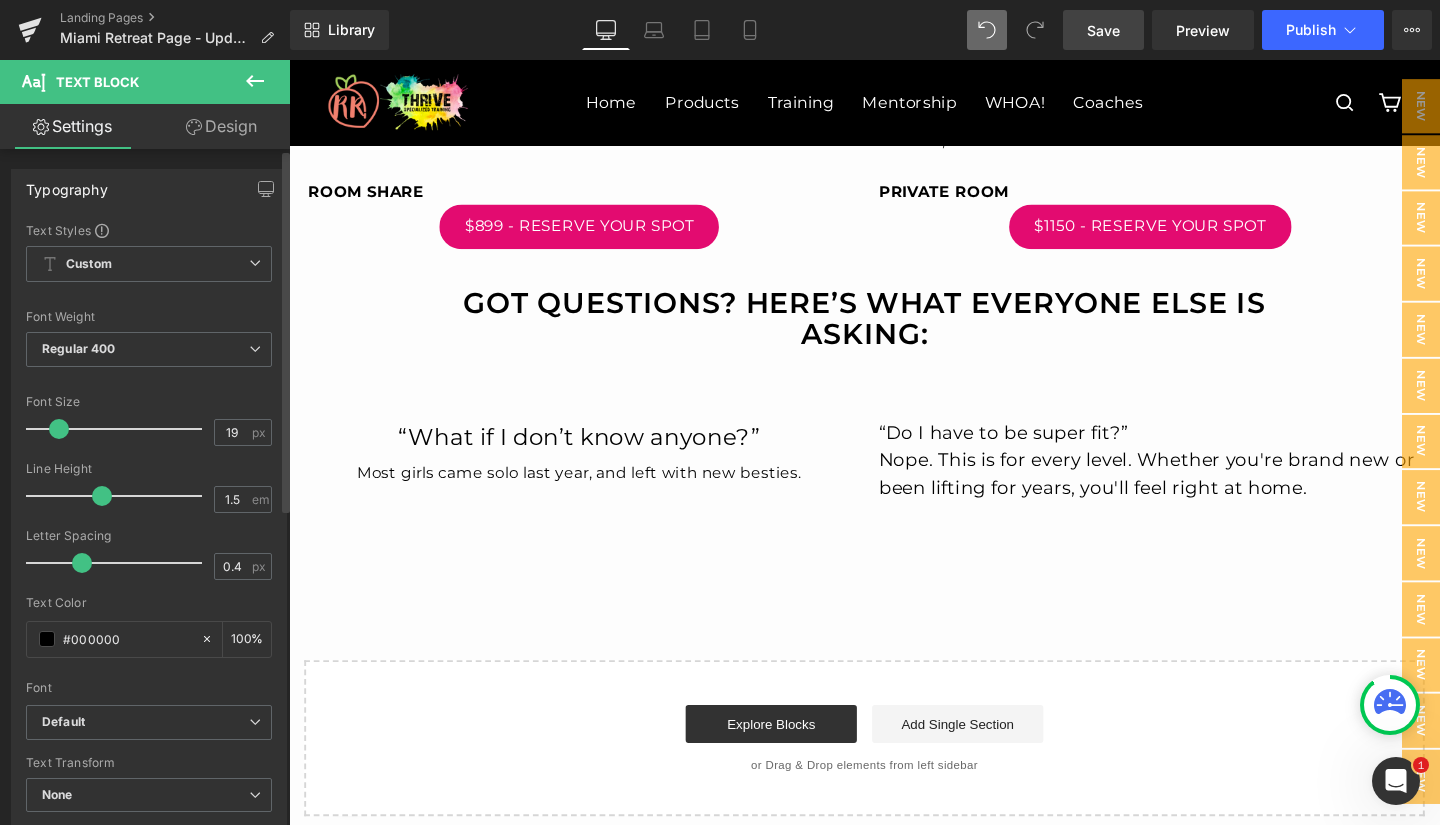 drag, startPoint x: 66, startPoint y: 435, endPoint x: 57, endPoint y: 440, distance: 10.29563 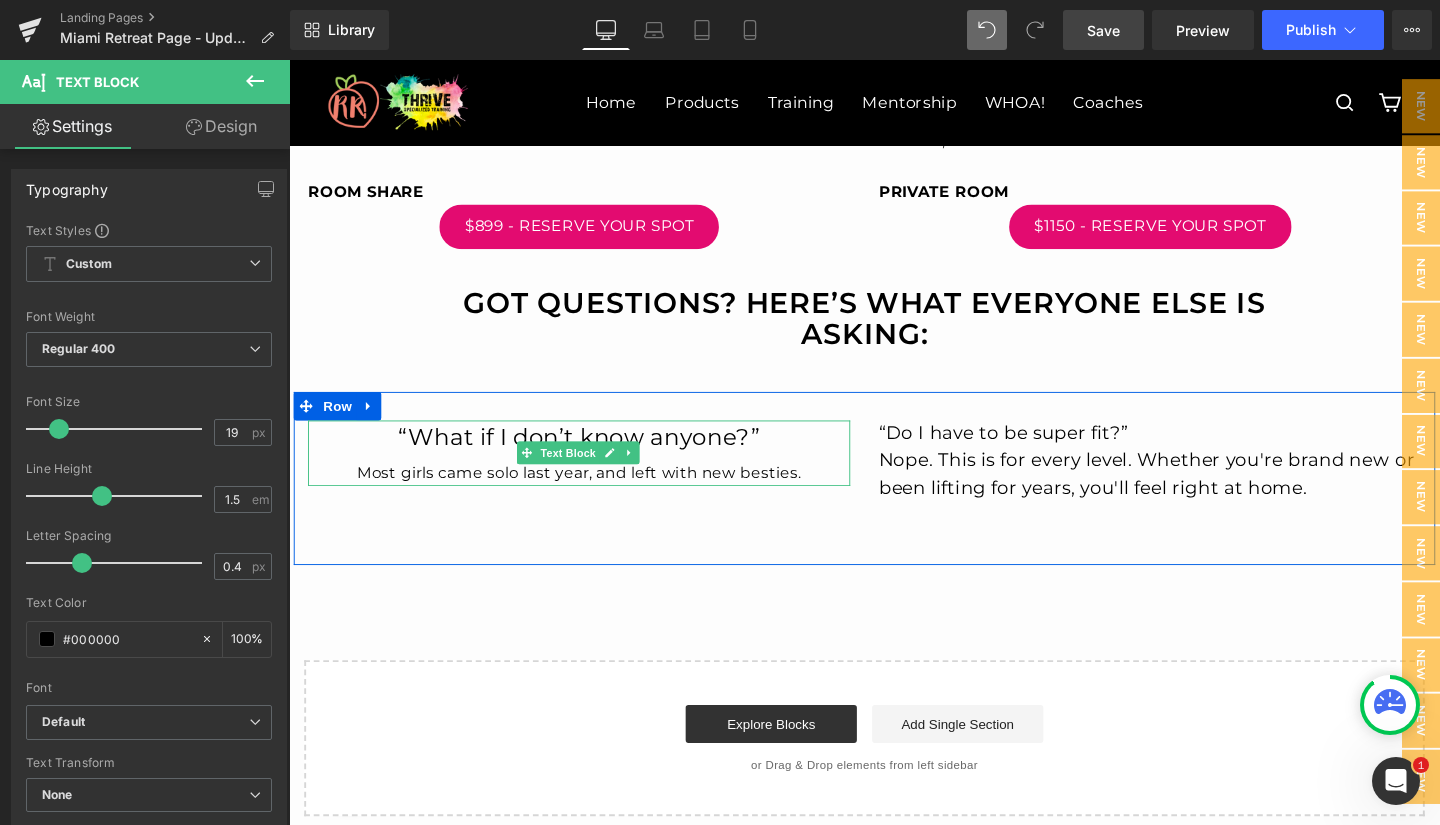 click on "Most girls came solo last year, and left with new besties." at bounding box center (593, 494) 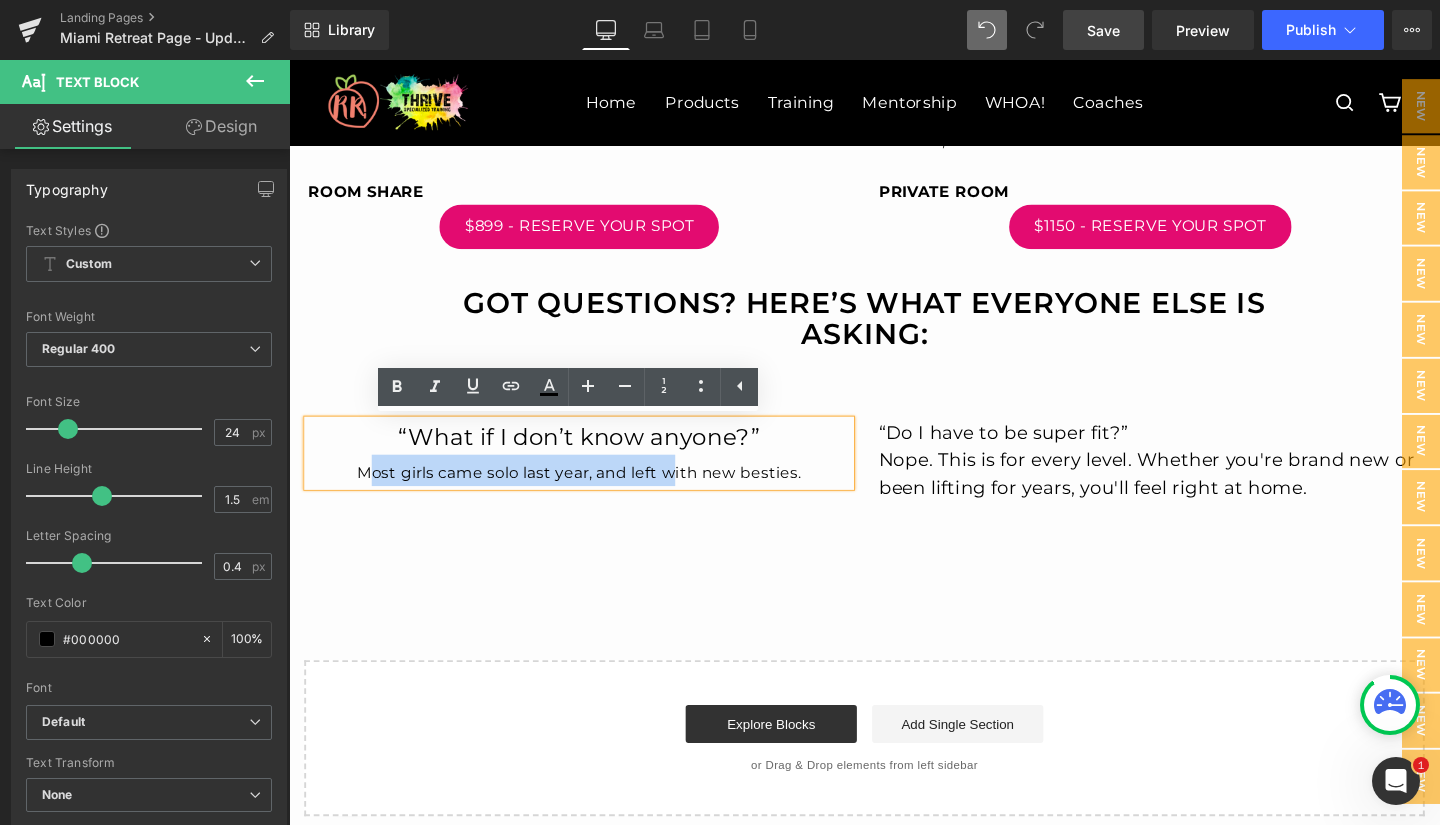 drag, startPoint x: 359, startPoint y: 492, endPoint x: 676, endPoint y: 502, distance: 317.15768 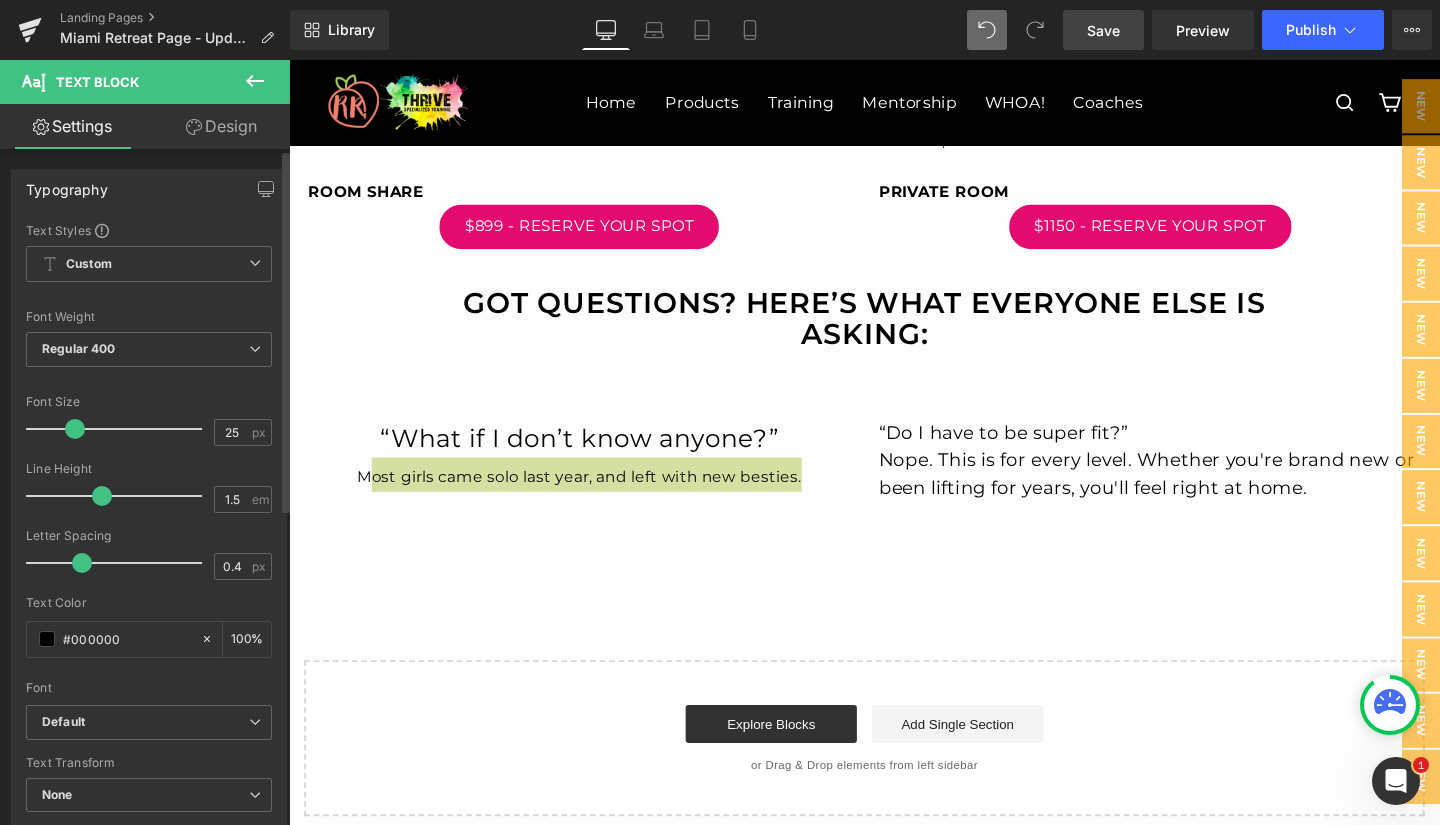 type on "24" 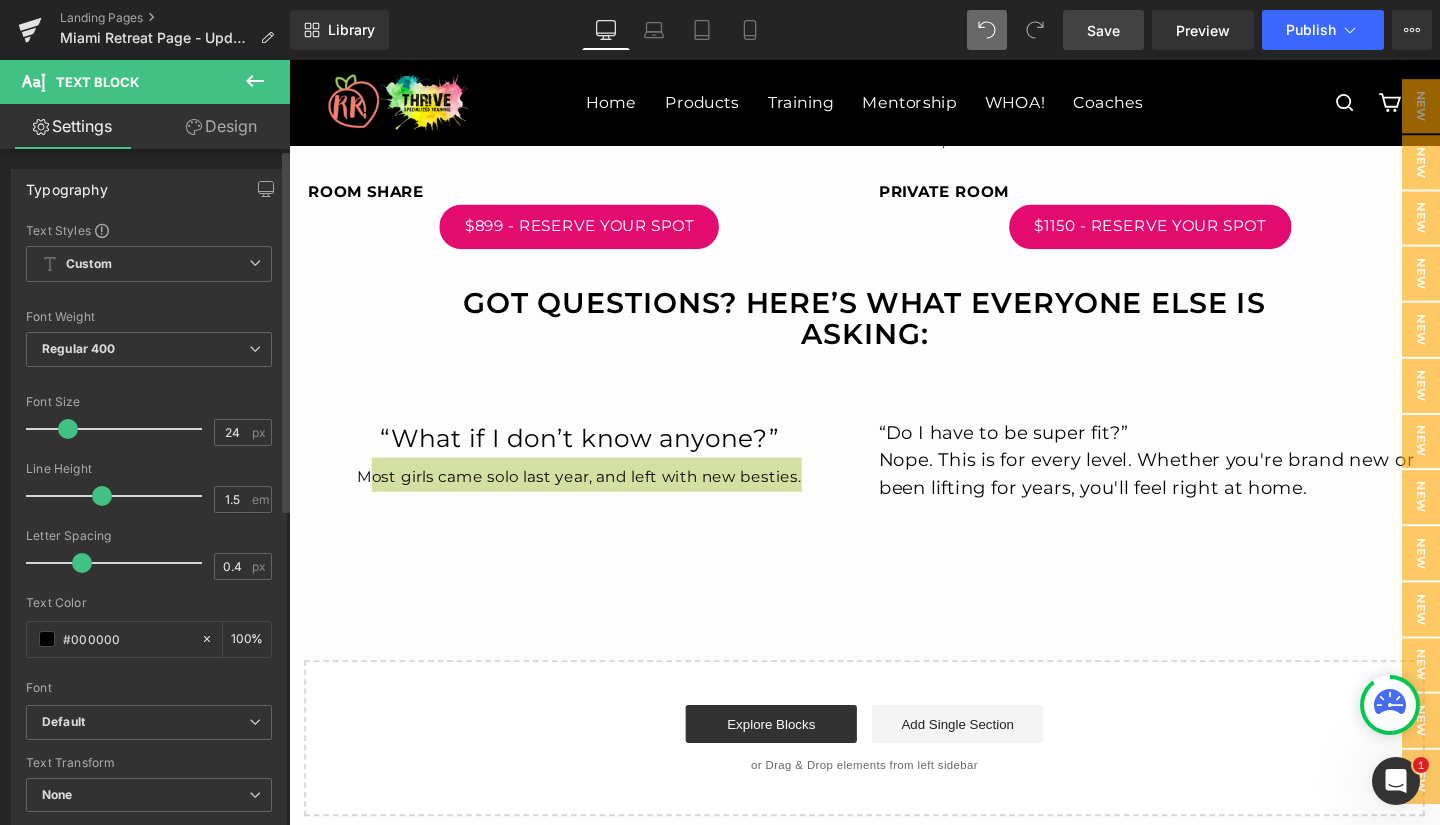 click at bounding box center [68, 429] 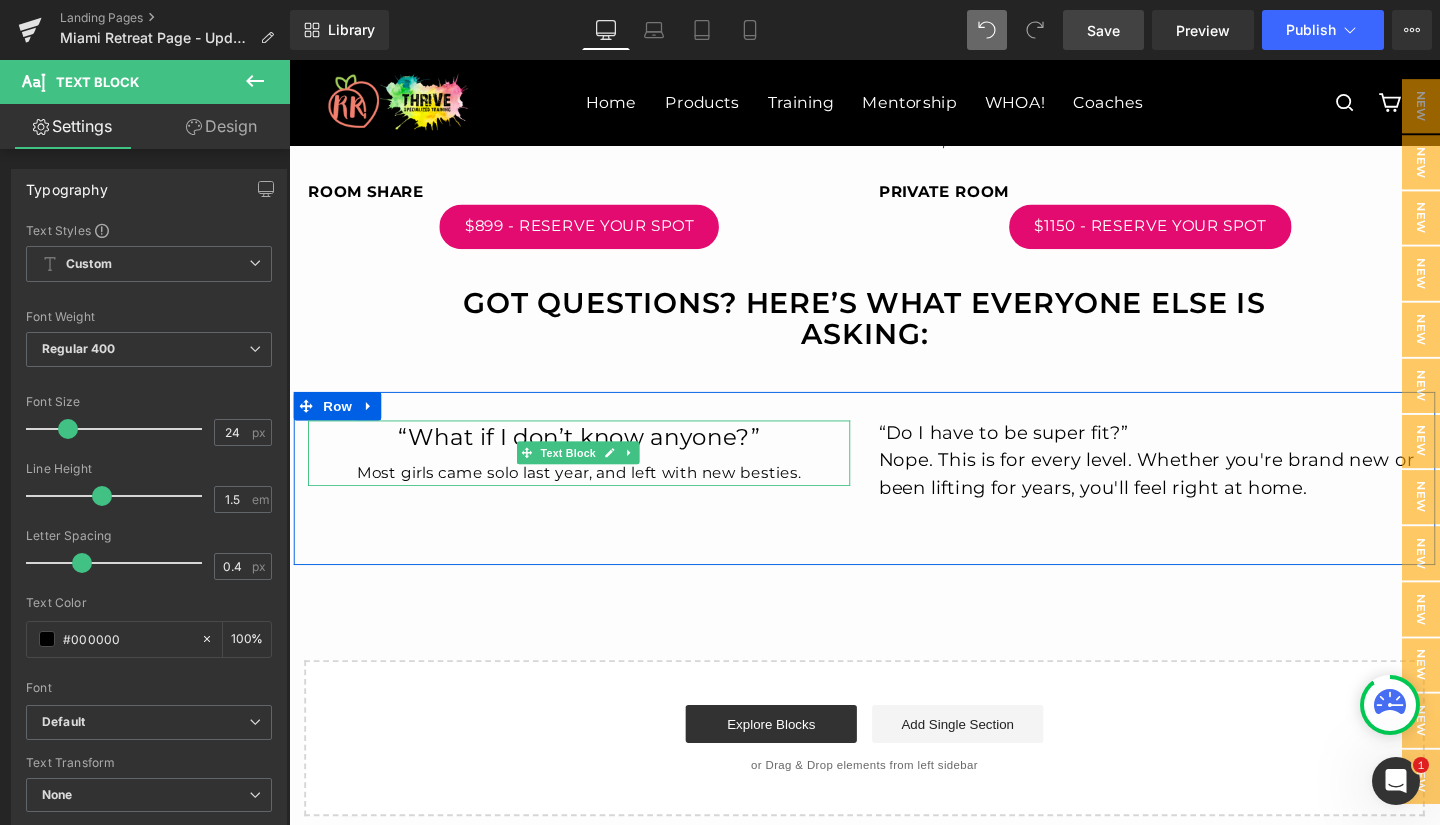 click on "“What if I don’t know anyone?”" at bounding box center (594, 457) 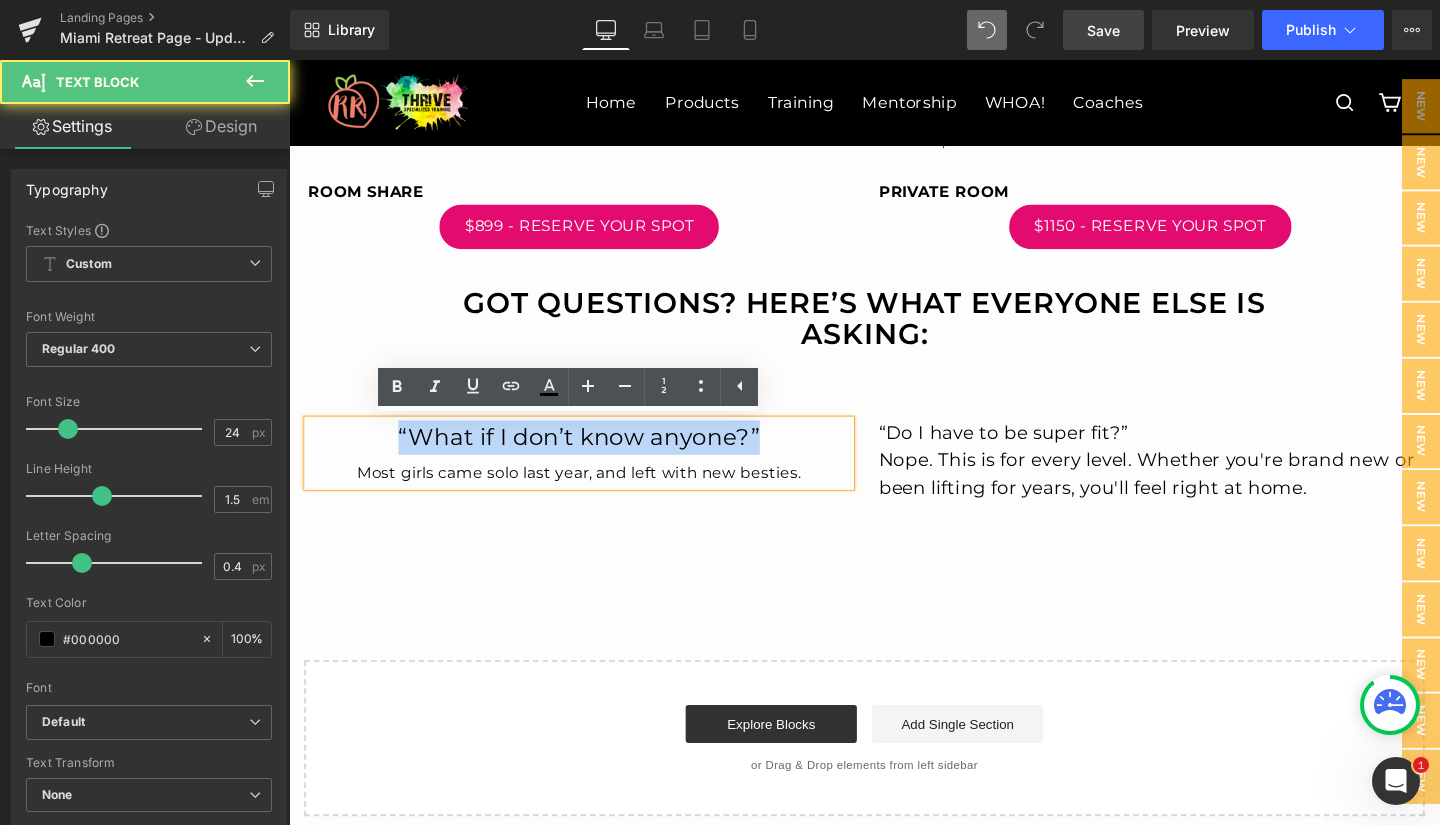 drag, startPoint x: 798, startPoint y: 454, endPoint x: 394, endPoint y: 447, distance: 404.06064 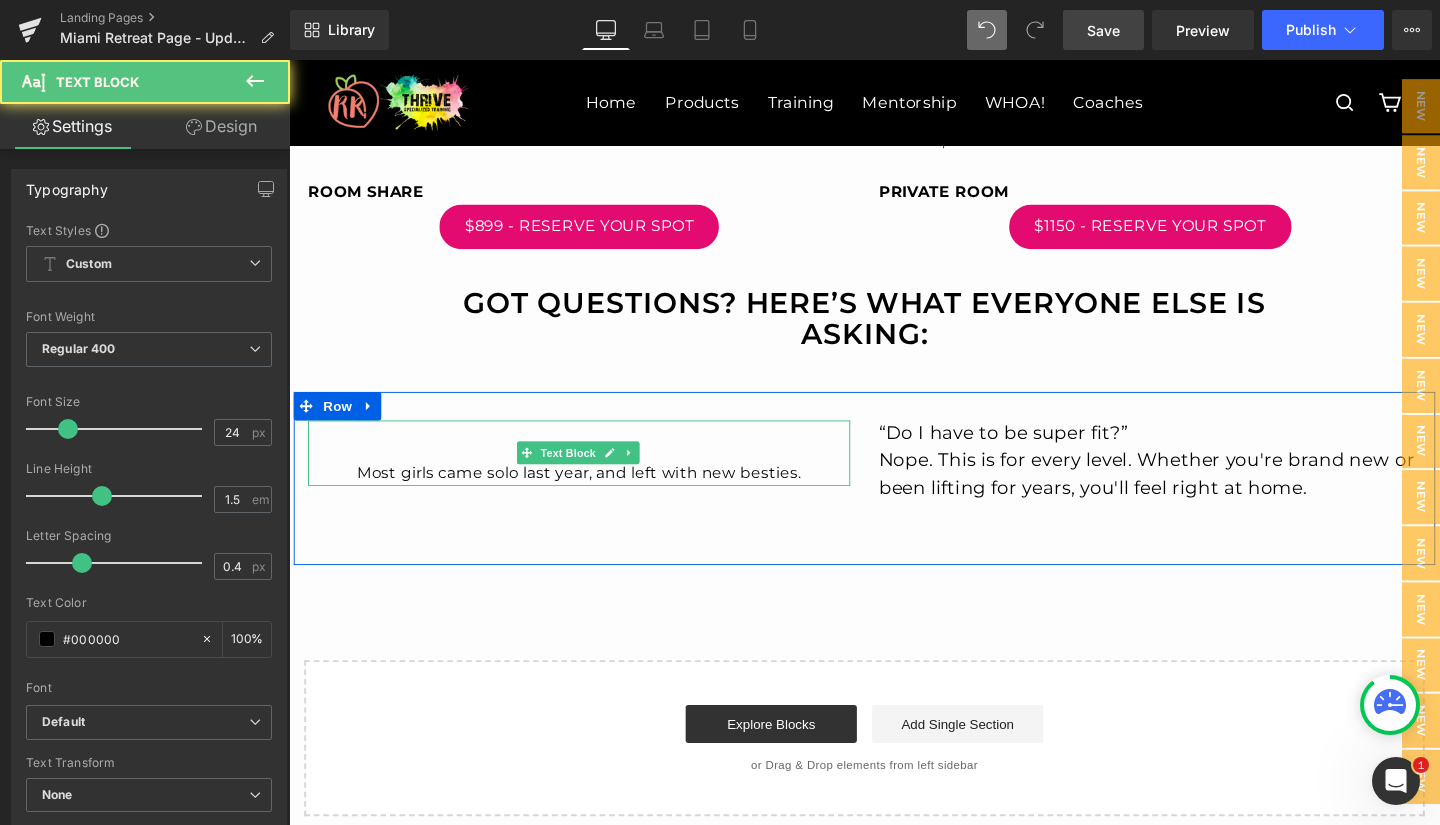 click on "Most girls came solo last year, and left with new besties." at bounding box center [593, 494] 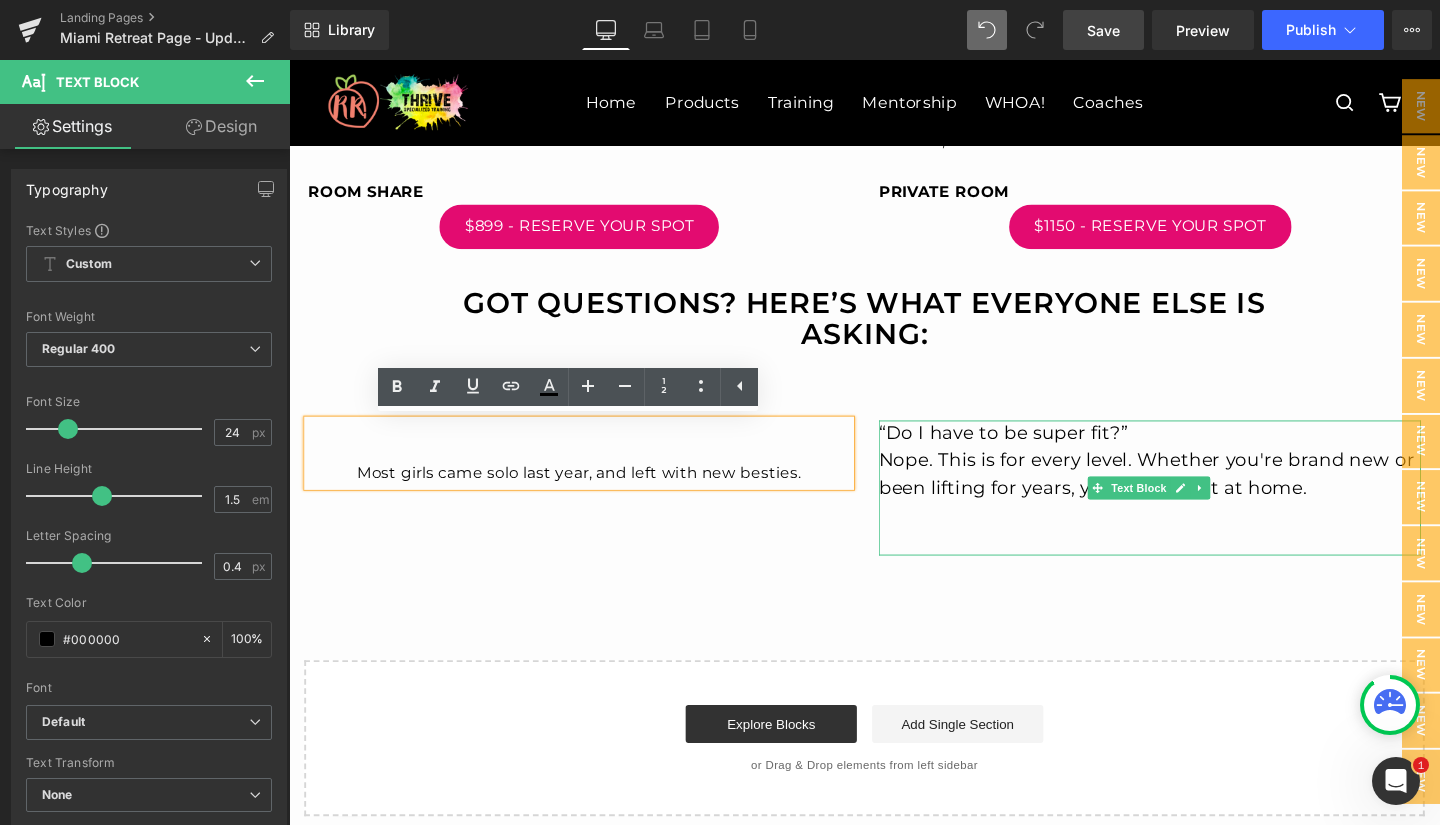 click on "Nope. This is for every level. Whether you're brand new or been lifting for years, you'll feel right at home." at bounding box center [1194, 495] 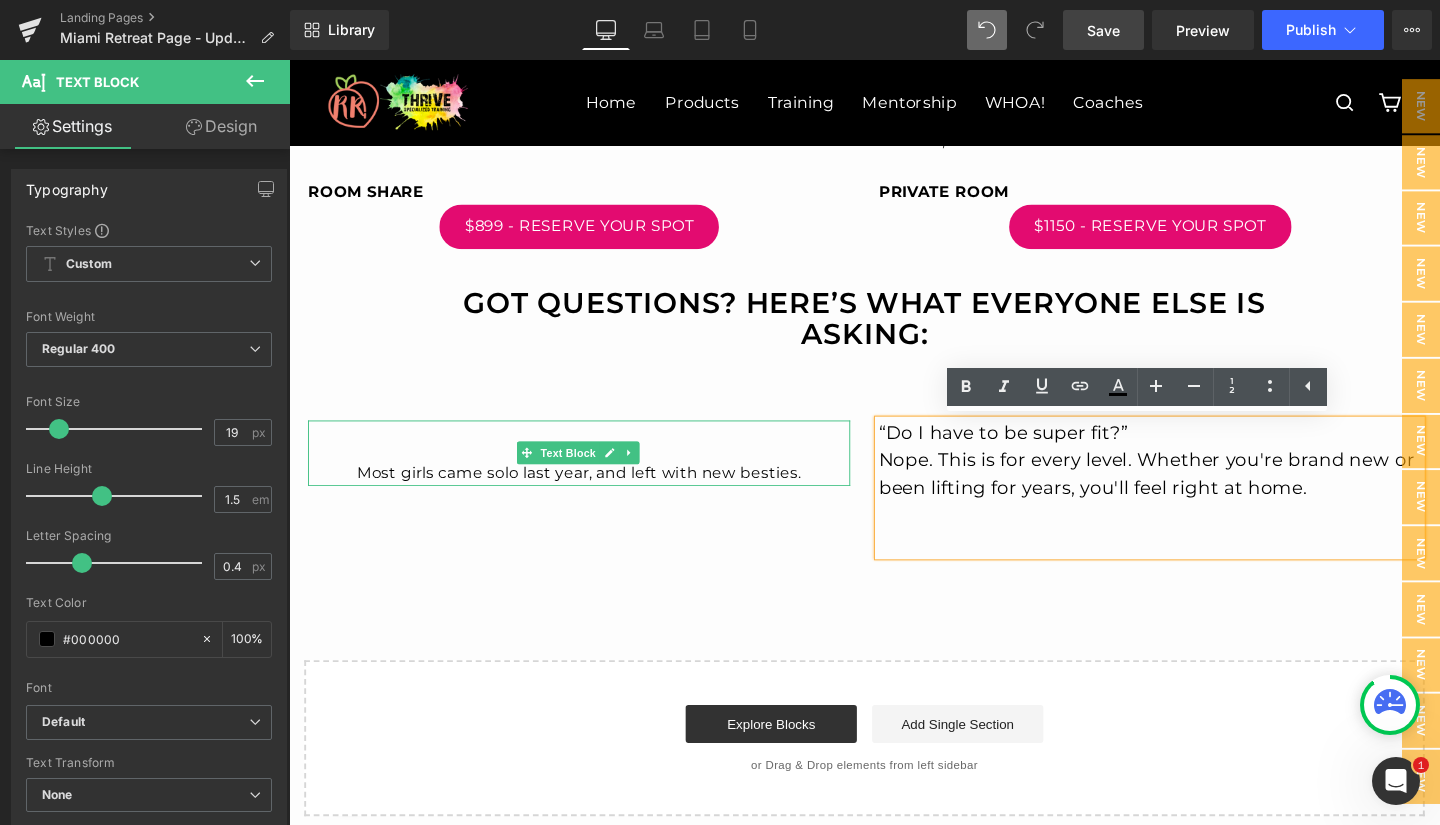 click on "Most girls came solo last year, and left with new besties." at bounding box center [593, 494] 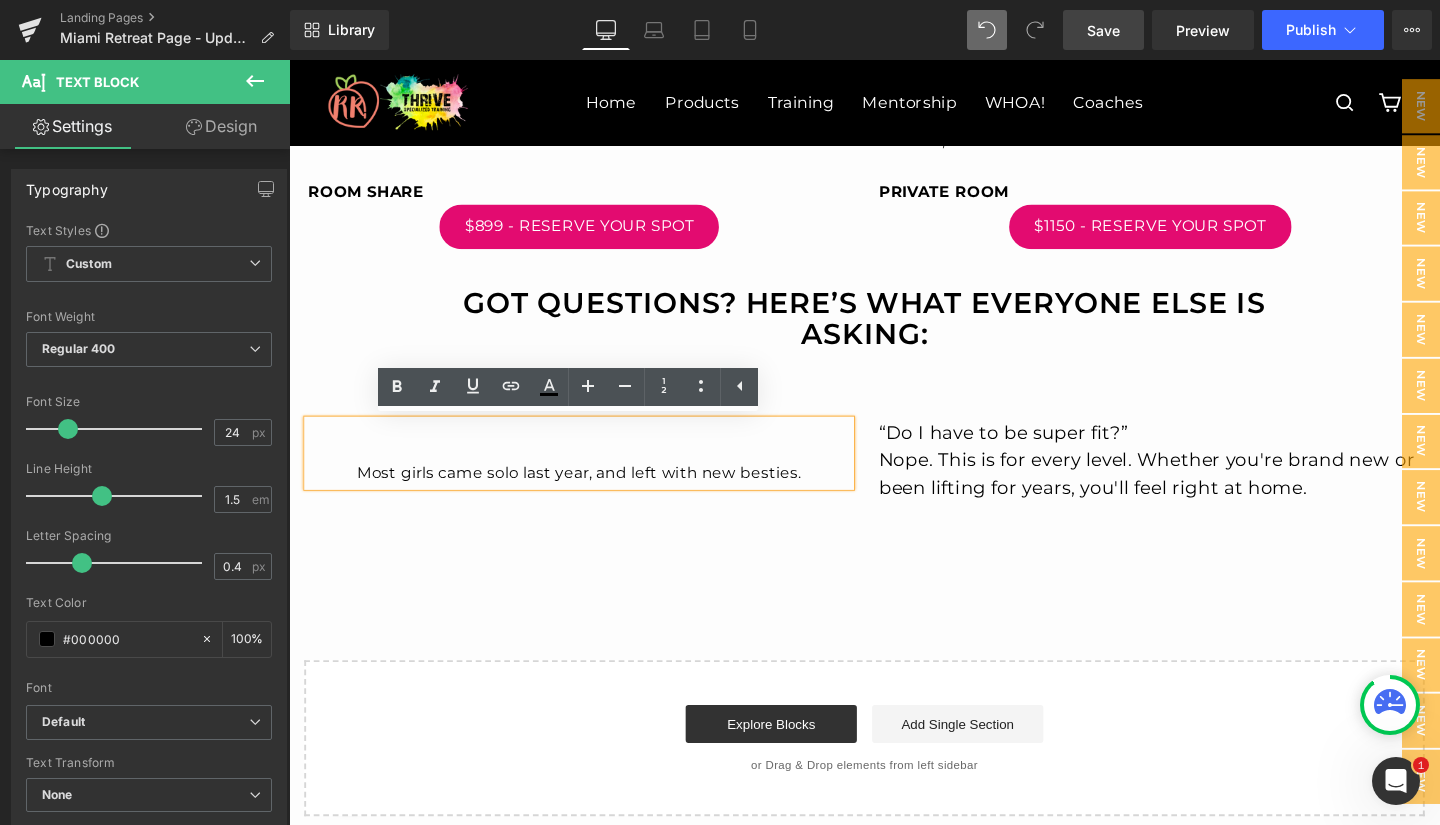 drag, startPoint x: 361, startPoint y: 448, endPoint x: 831, endPoint y: 501, distance: 472.97885 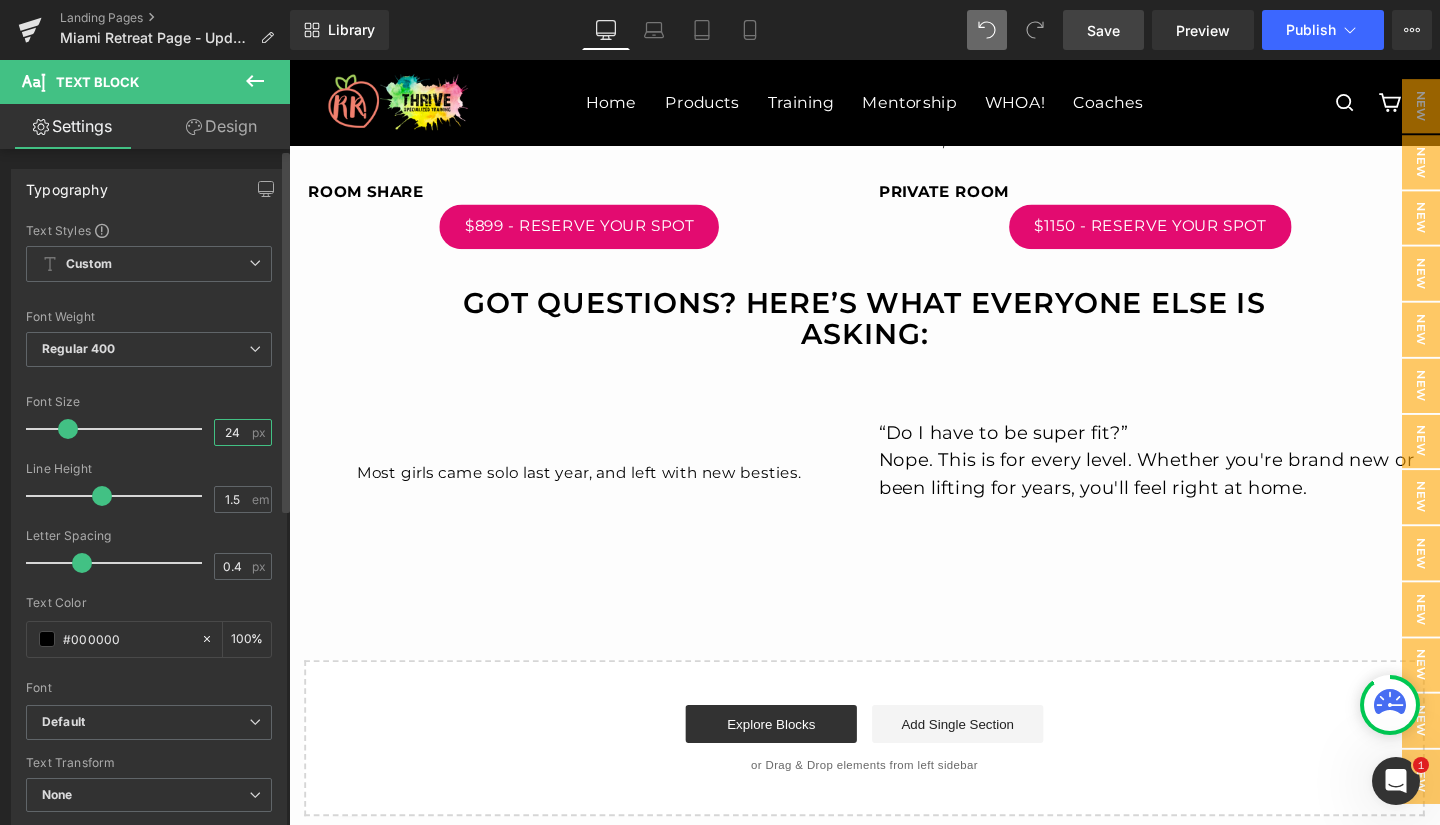 drag, startPoint x: 235, startPoint y: 430, endPoint x: 179, endPoint y: 421, distance: 56.718605 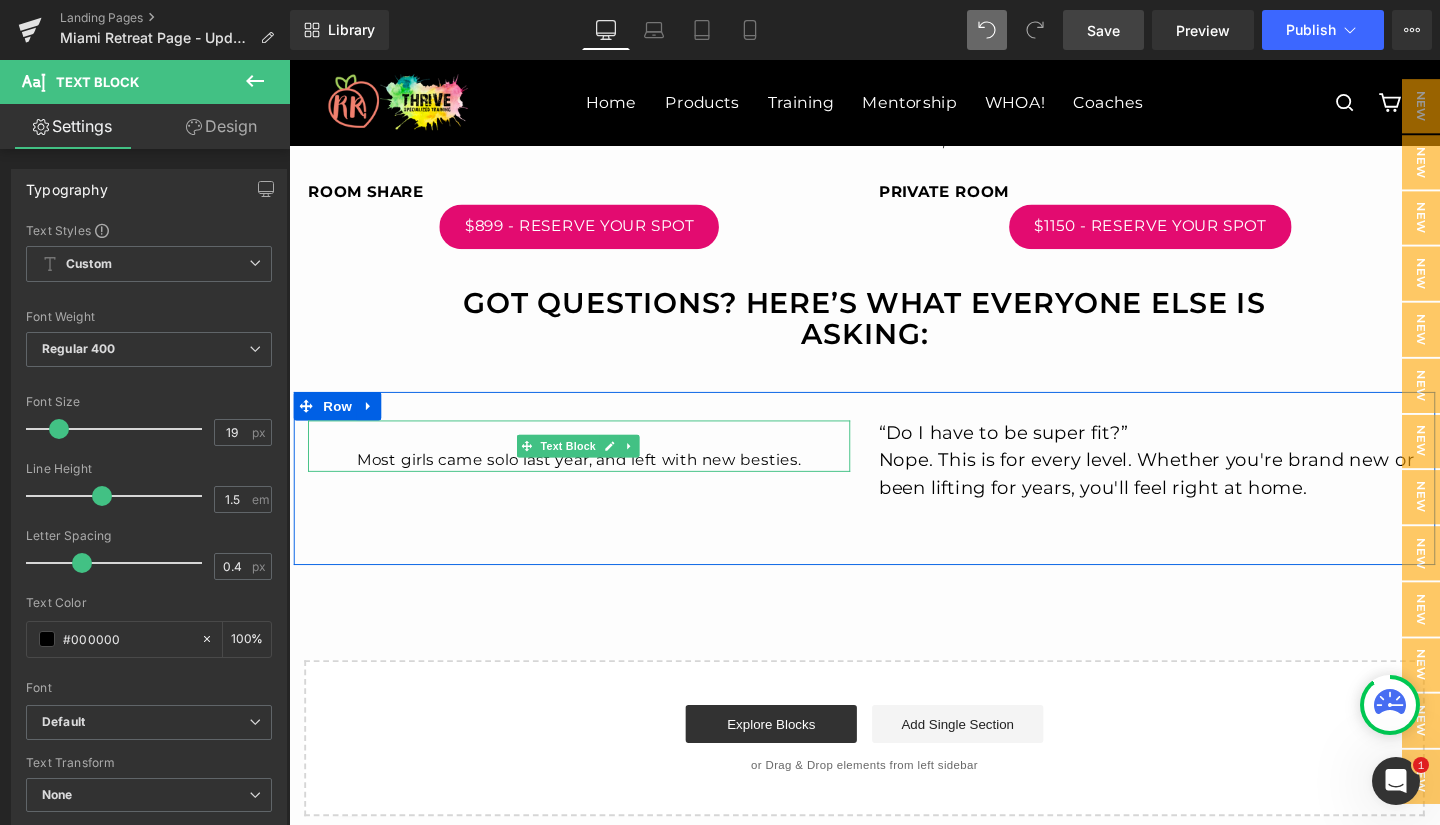click at bounding box center (594, 453) 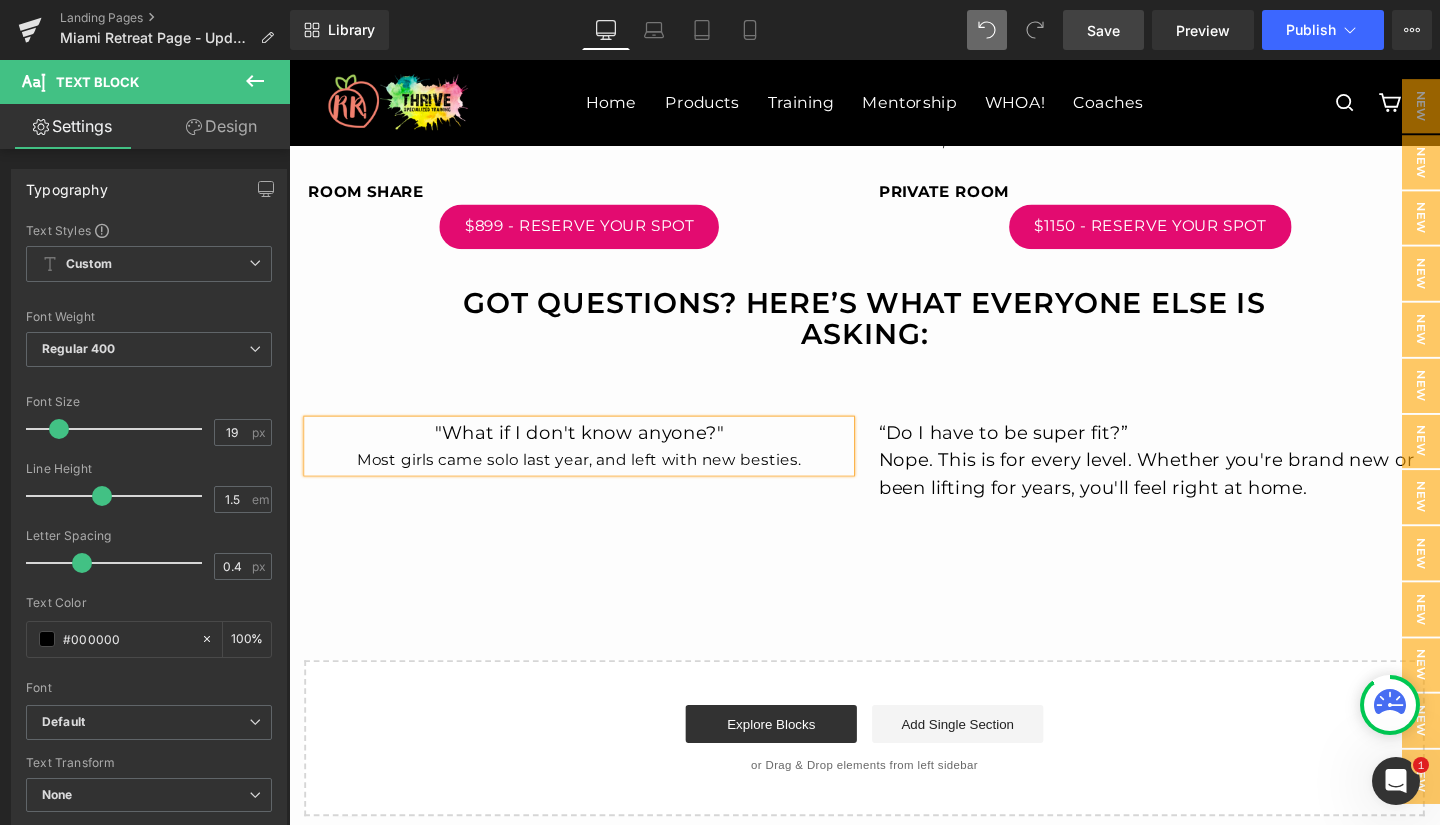 click on "Most girls came solo last year, and left with new besties." at bounding box center [593, 480] 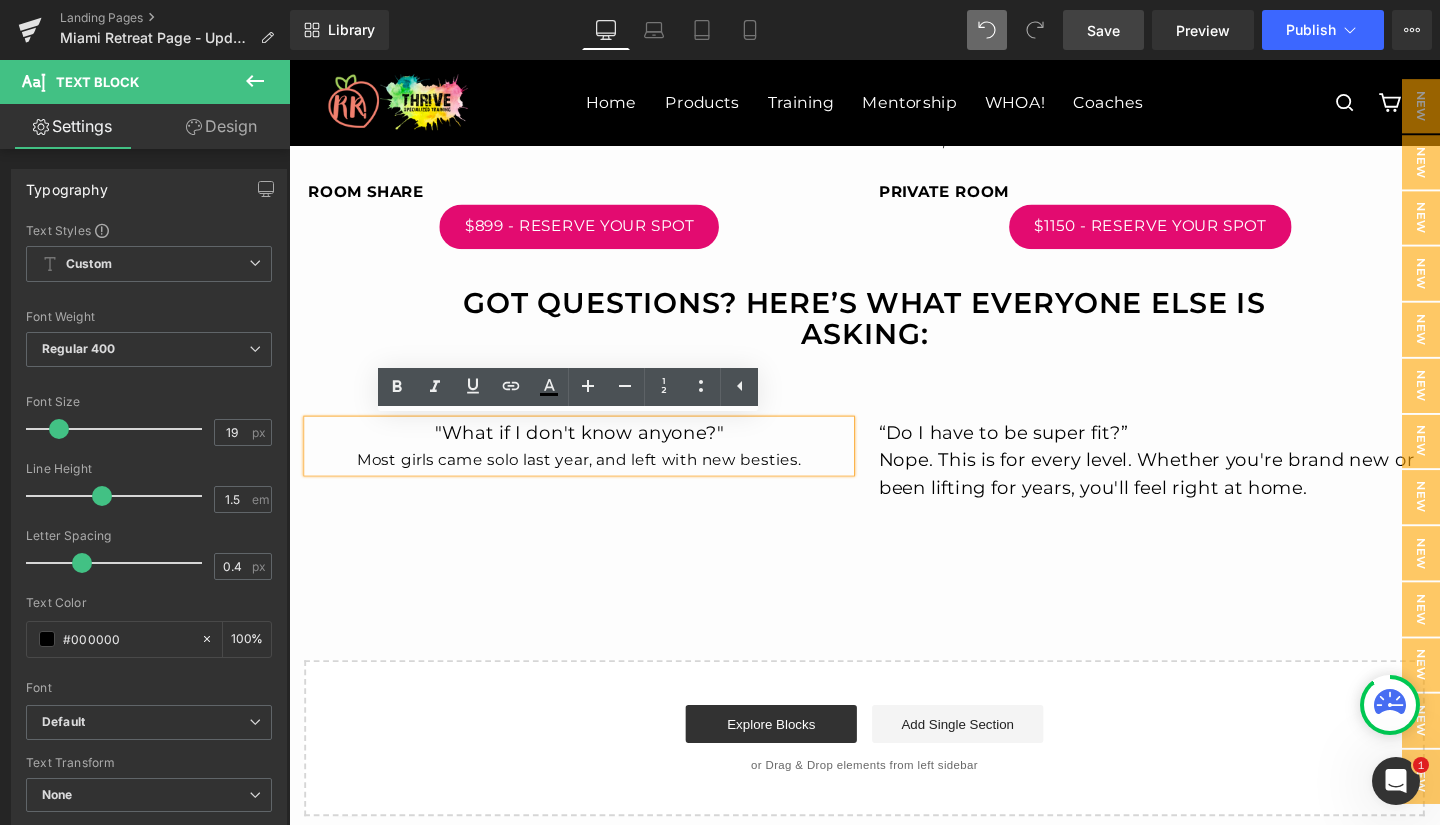 click on "Most girls came solo last year, and left with new besties." at bounding box center (593, 480) 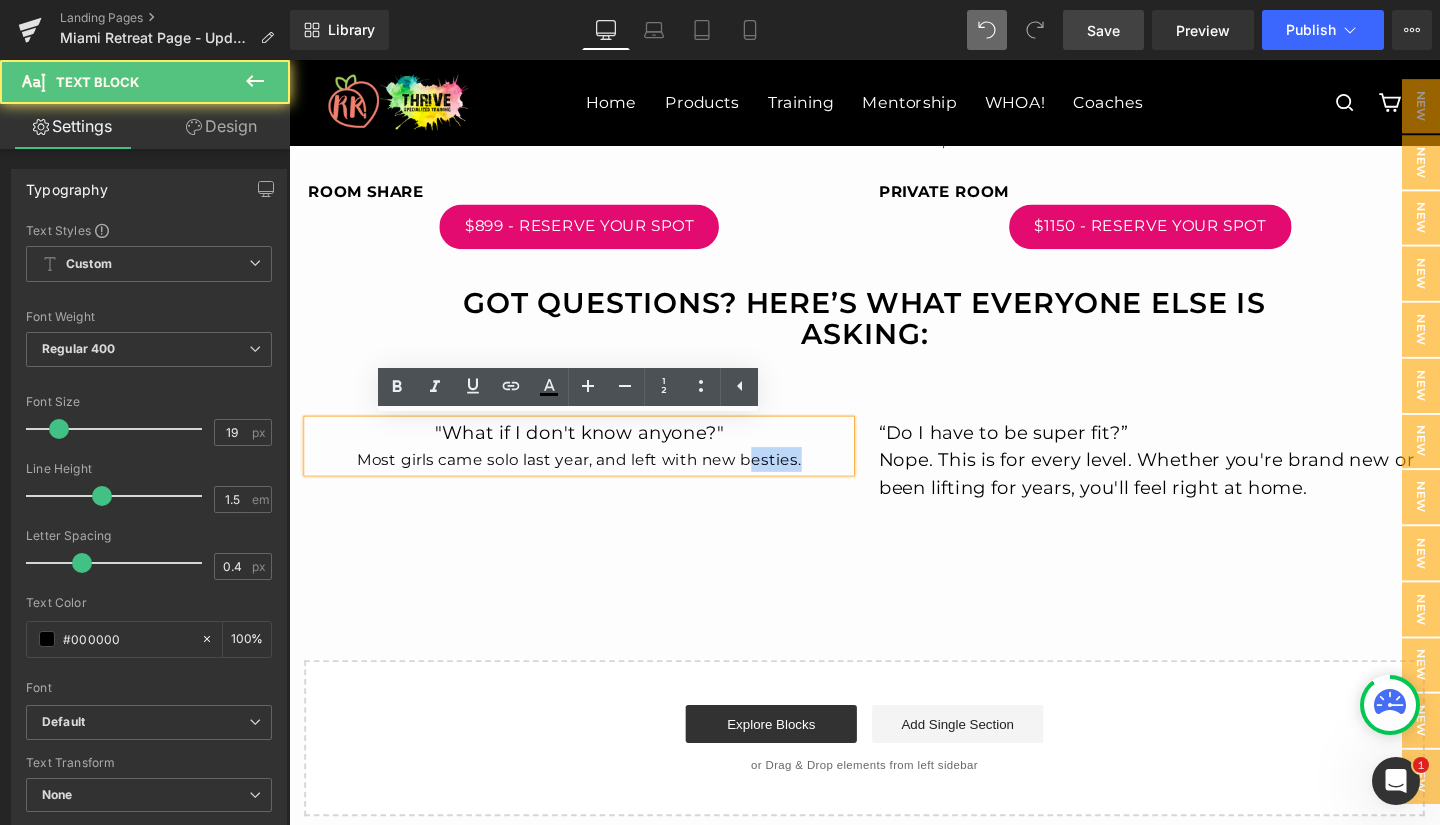 click on "Most girls came solo last year, and left with new besties." at bounding box center [593, 480] 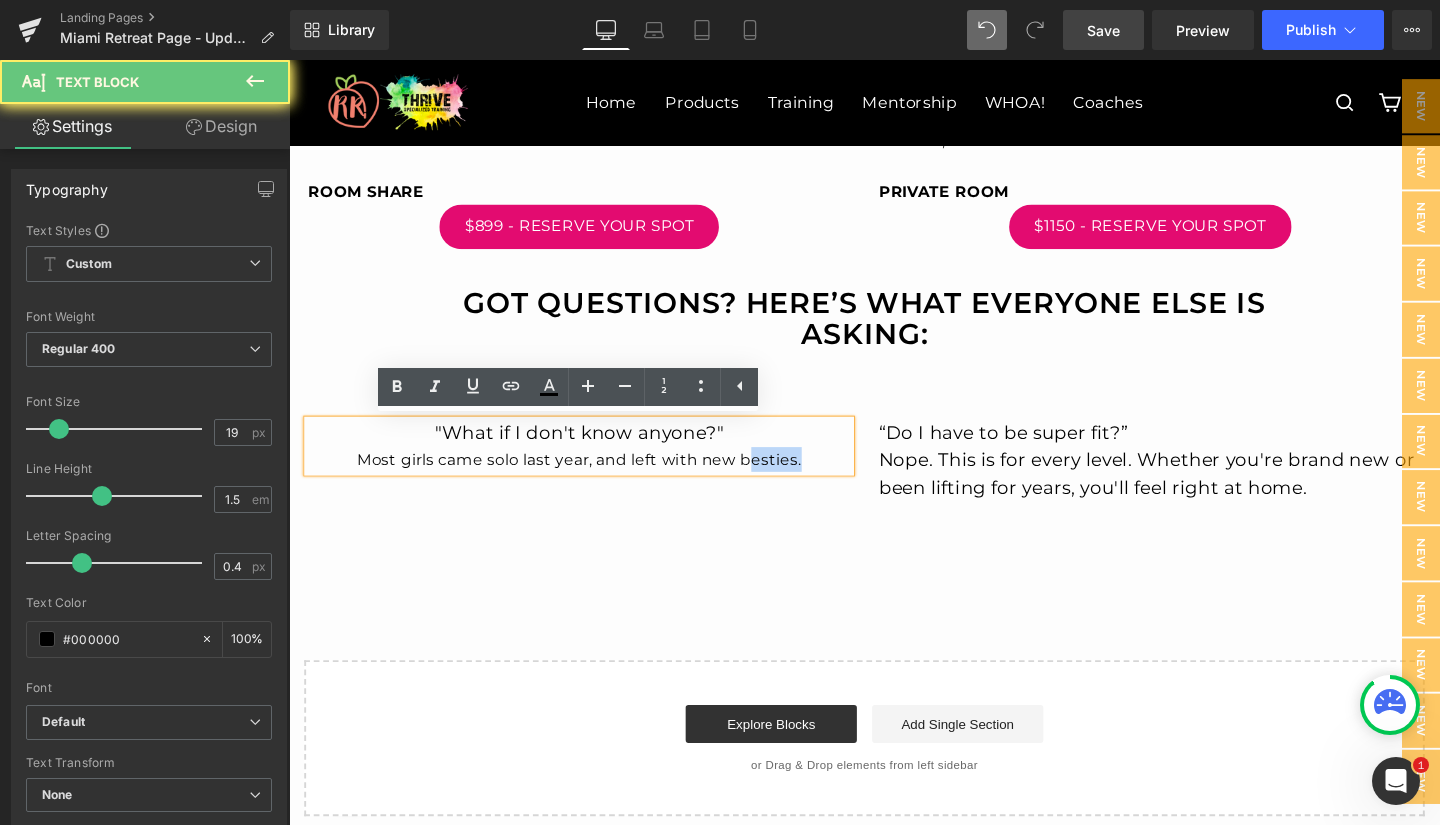 click on "Most girls came solo last year, and left with new besties." at bounding box center [593, 480] 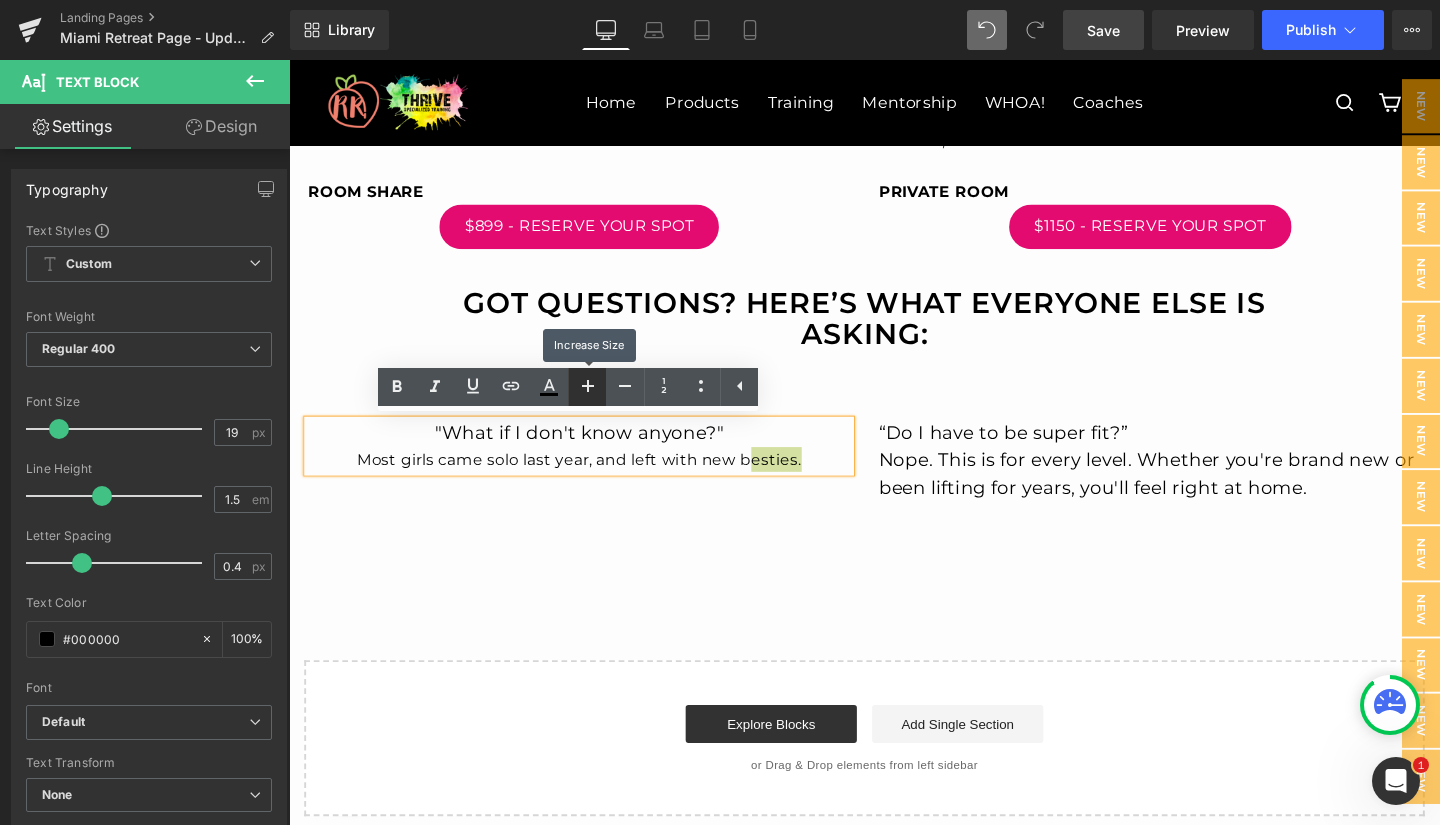 click 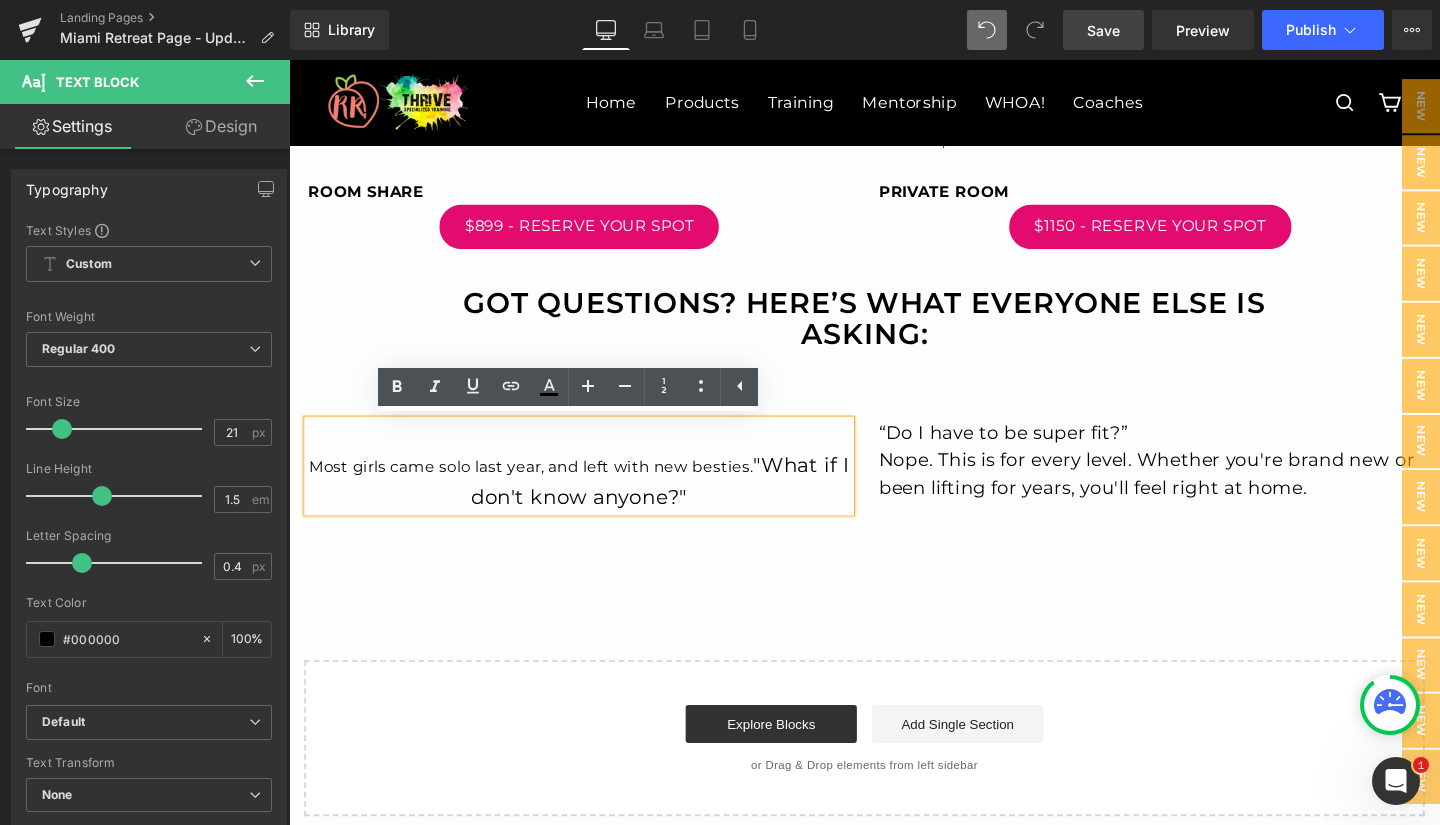 click on "Most girls came solo last year, and left with new besties. "What if I don't know anyone?"" at bounding box center (594, 502) 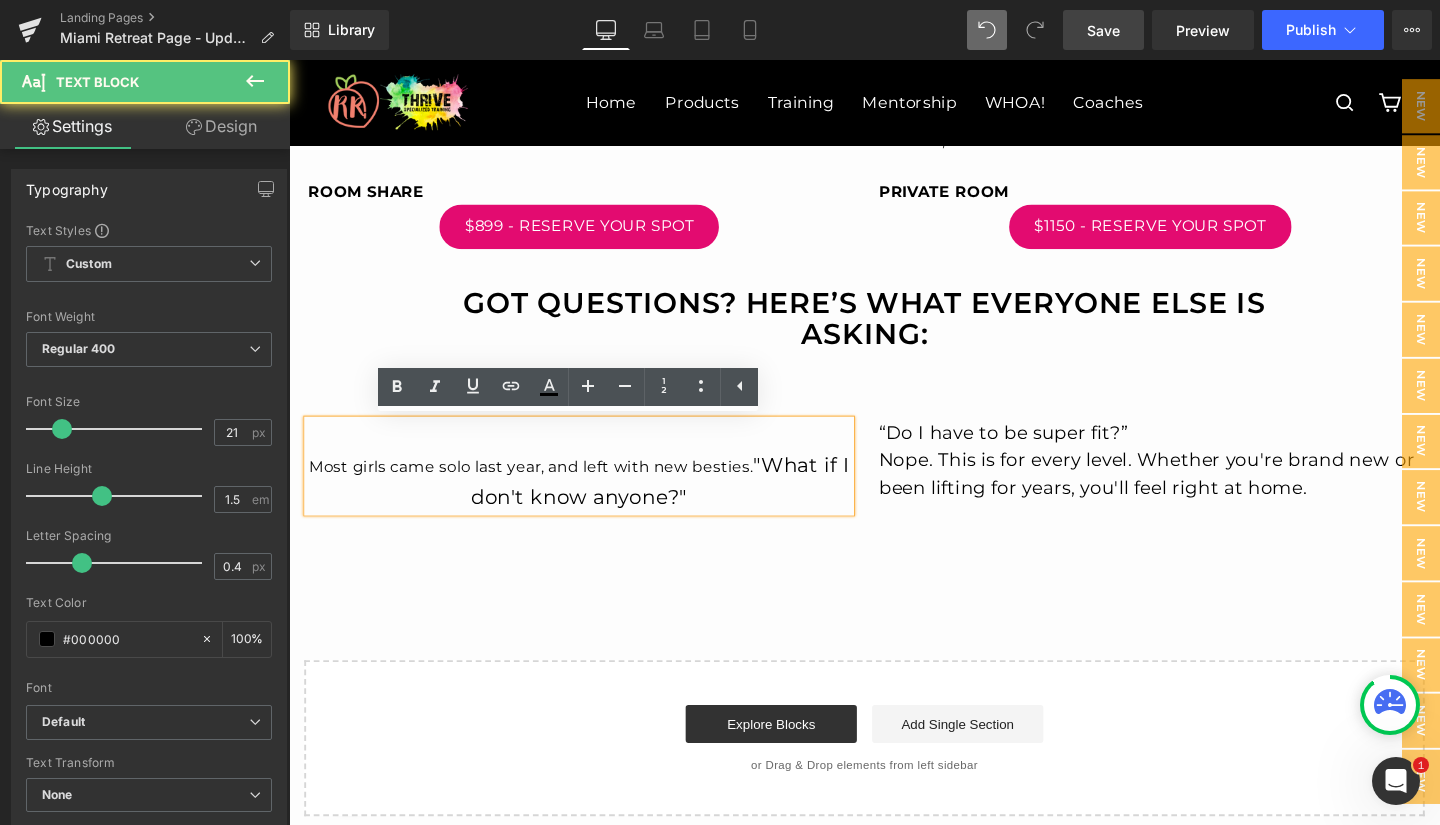 click at bounding box center (941, 344) 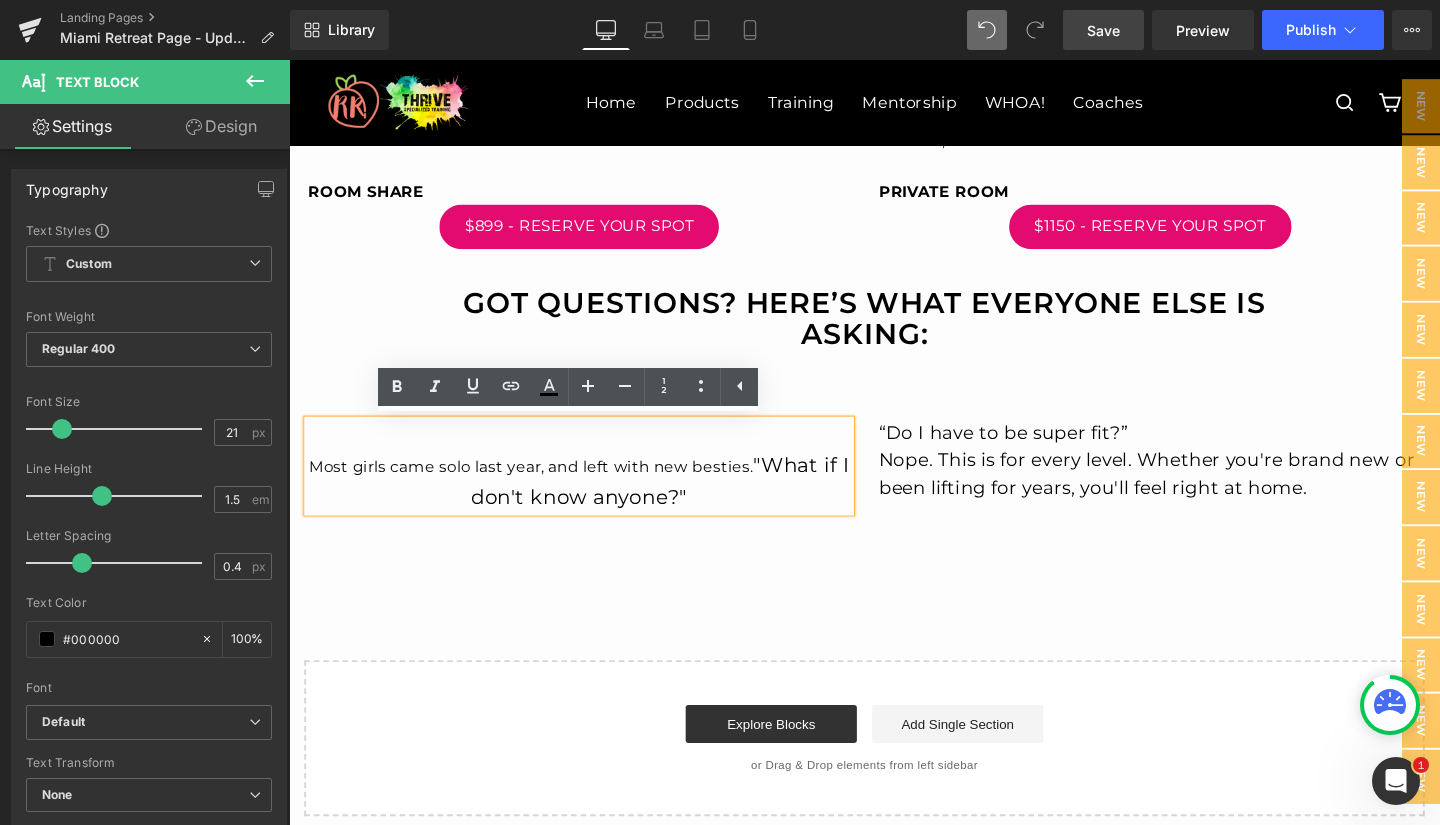 click on "Got Questions? Here’s what everyone else is asking:" at bounding box center (894, 332) 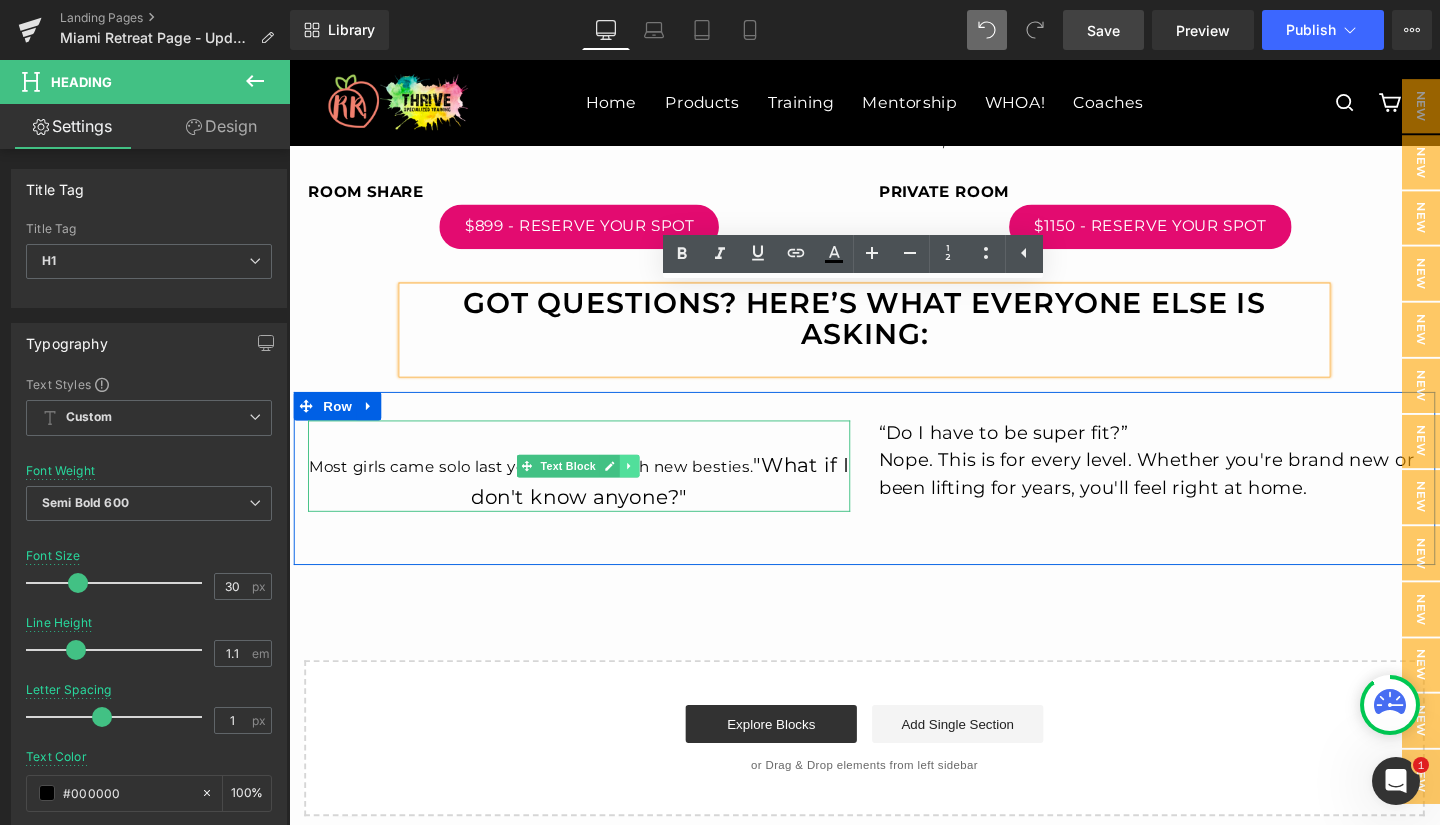 click 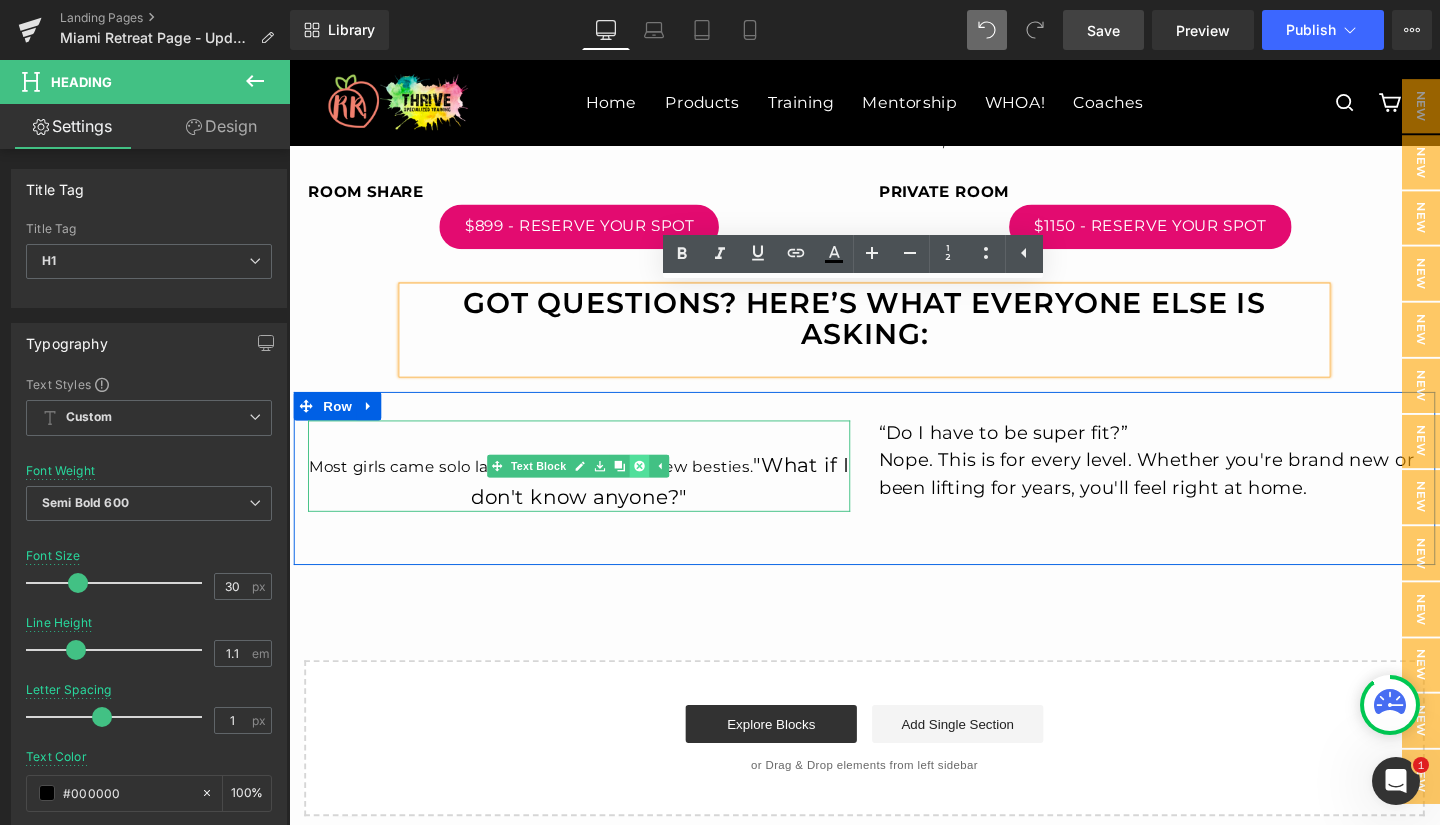 click 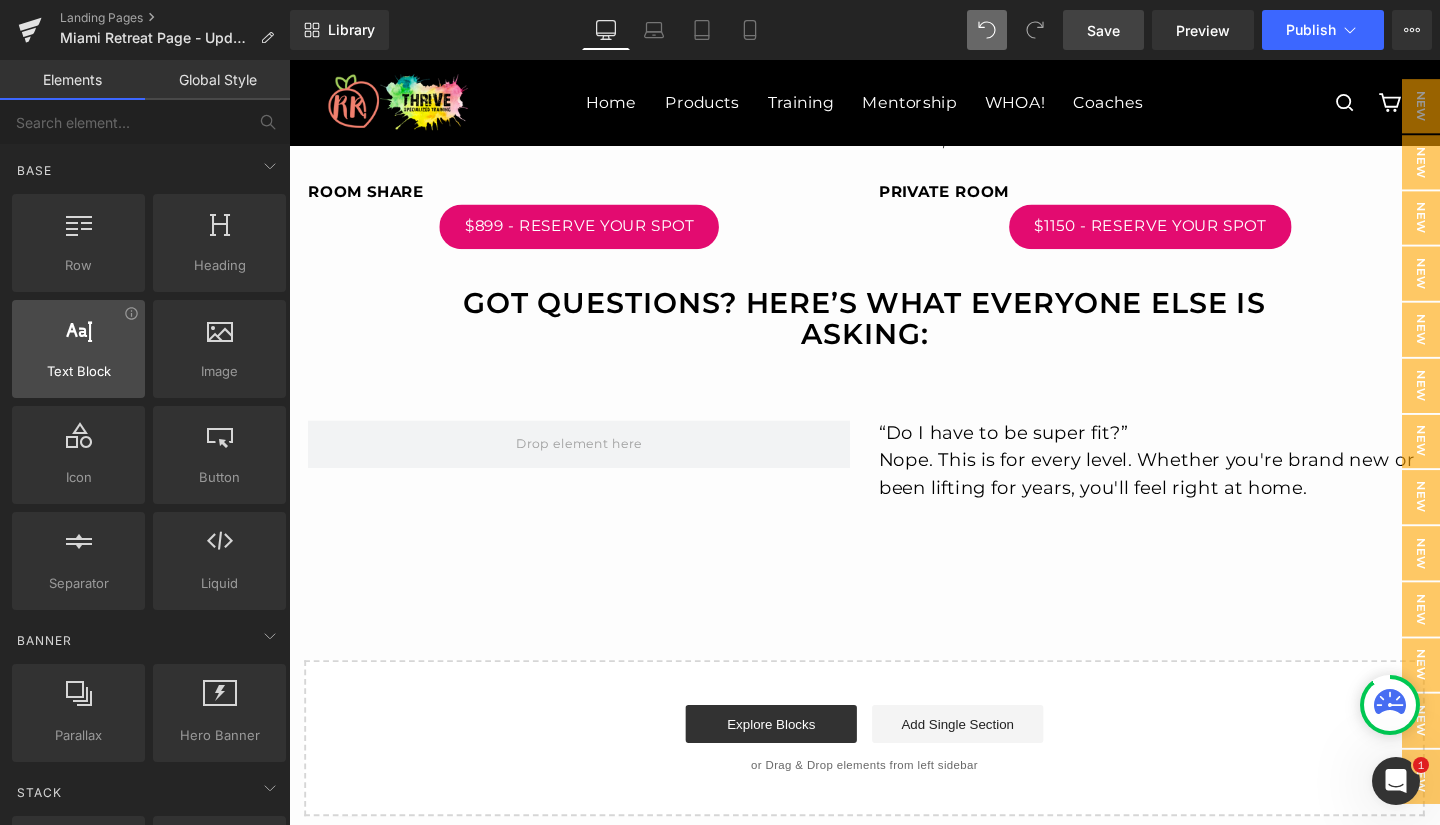 click at bounding box center [78, 338] 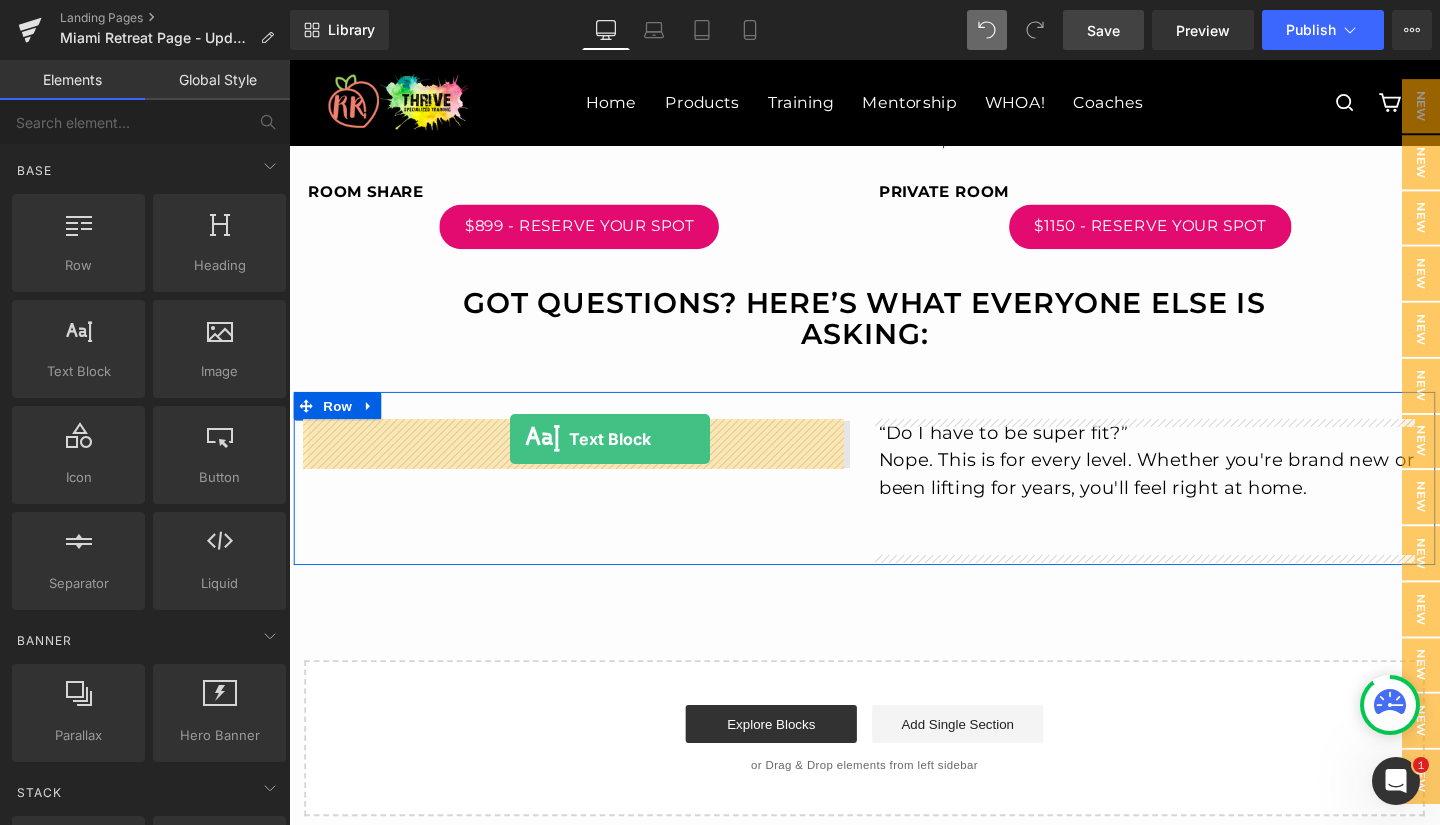 drag, startPoint x: 361, startPoint y: 403, endPoint x: 521, endPoint y: 458, distance: 169.18924 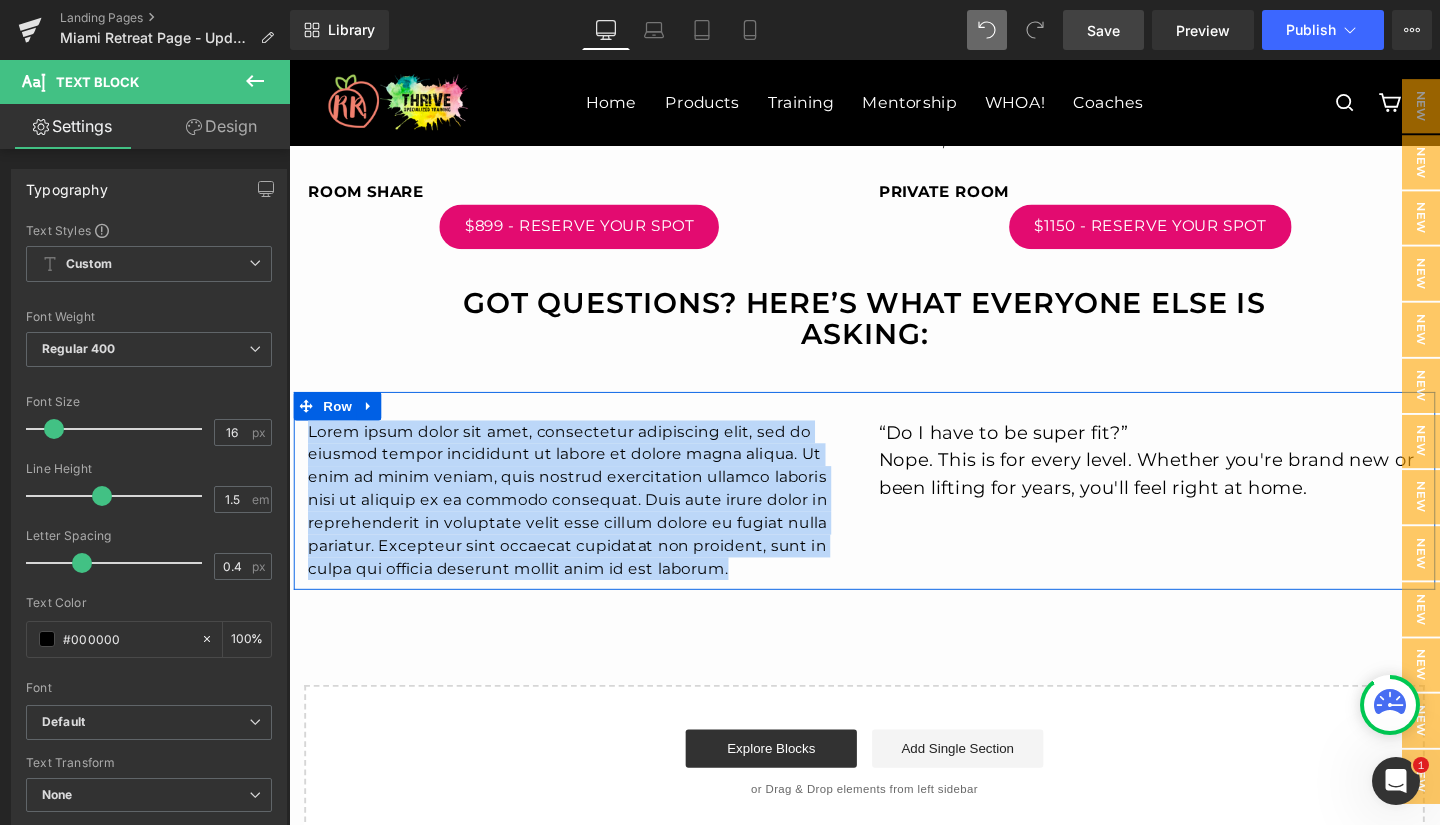 drag, startPoint x: 778, startPoint y: 591, endPoint x: 303, endPoint y: 448, distance: 496.05847 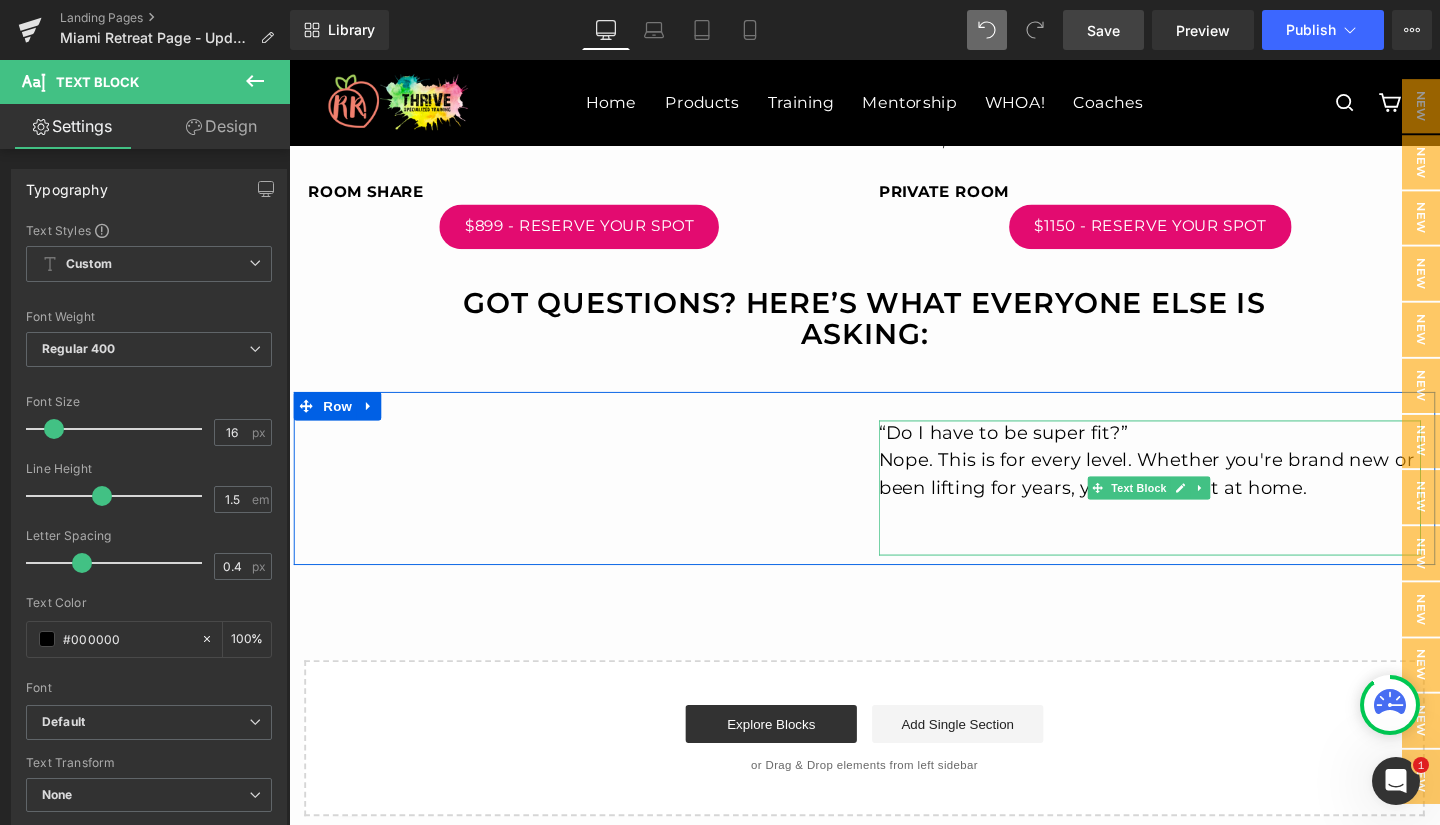 click on "Nope. This is for every level. Whether you're brand new or been lifting for years, you'll feel right at home." at bounding box center (1194, 495) 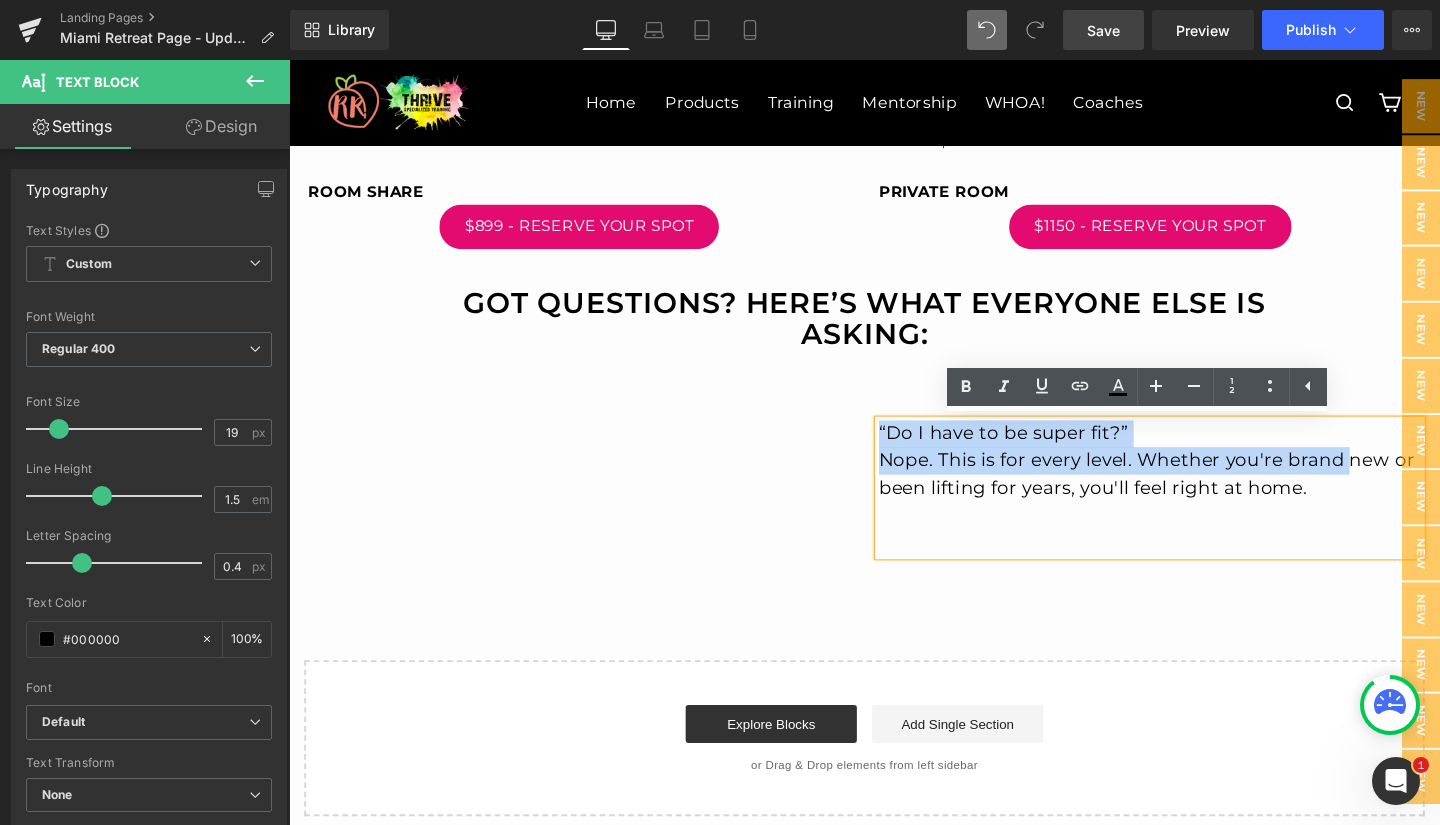 drag, startPoint x: 903, startPoint y: 450, endPoint x: 1391, endPoint y: 488, distance: 489.47726 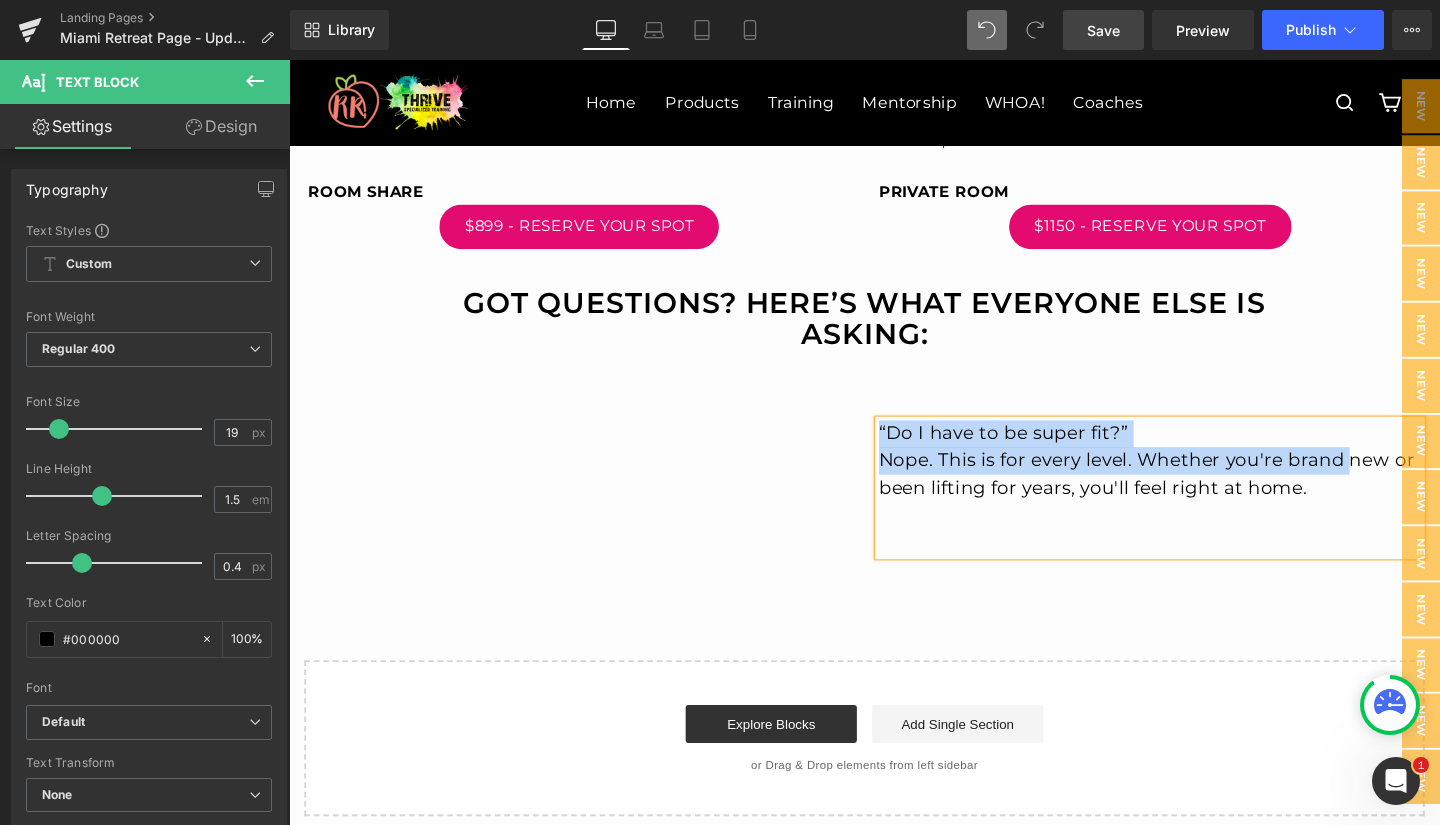 copy on "“Do I have to be super fit?”  Nope. This is for every level. Whether you're brand new or been lifting for years, you'll feel right at home." 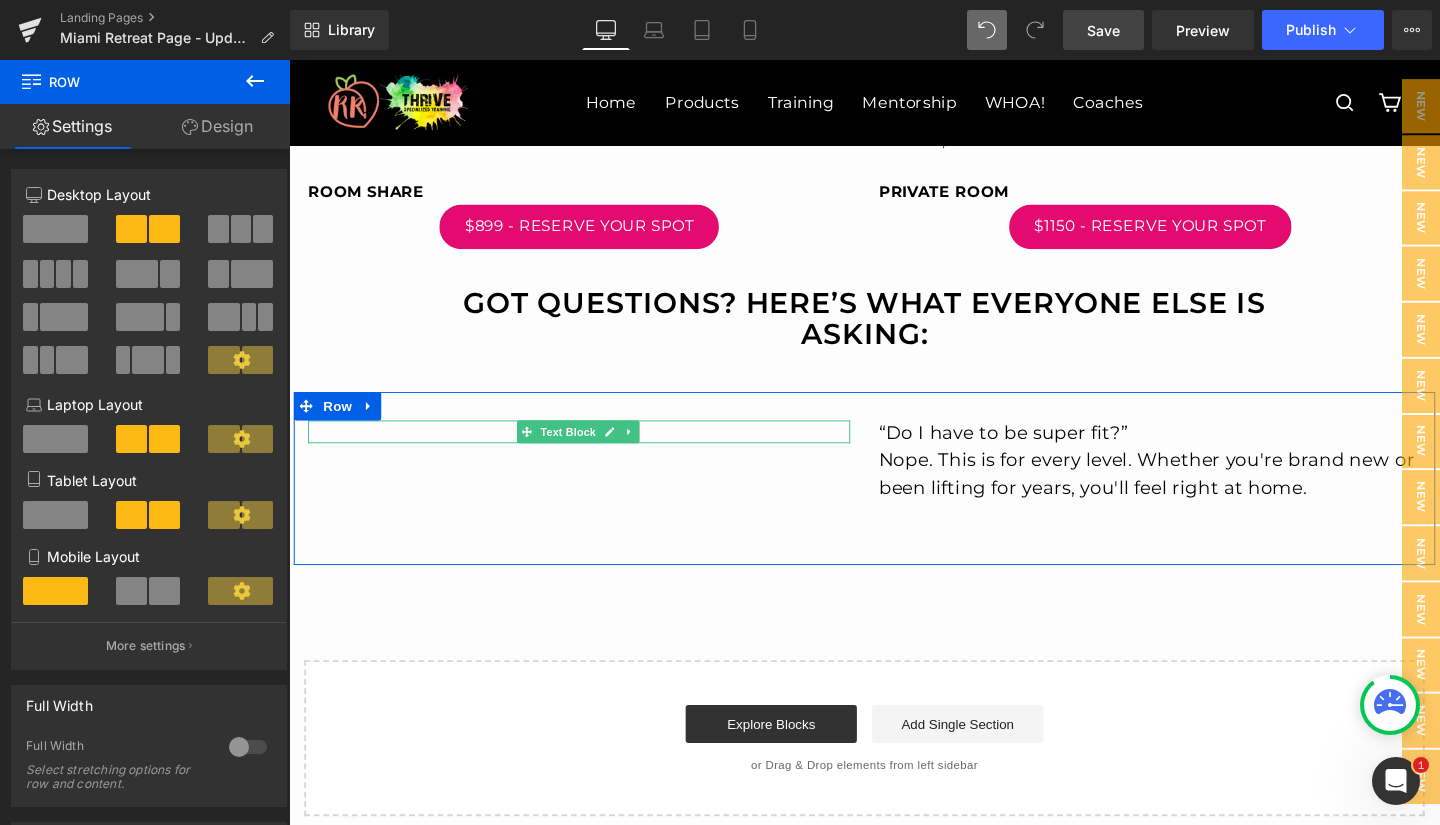 click at bounding box center (594, 451) 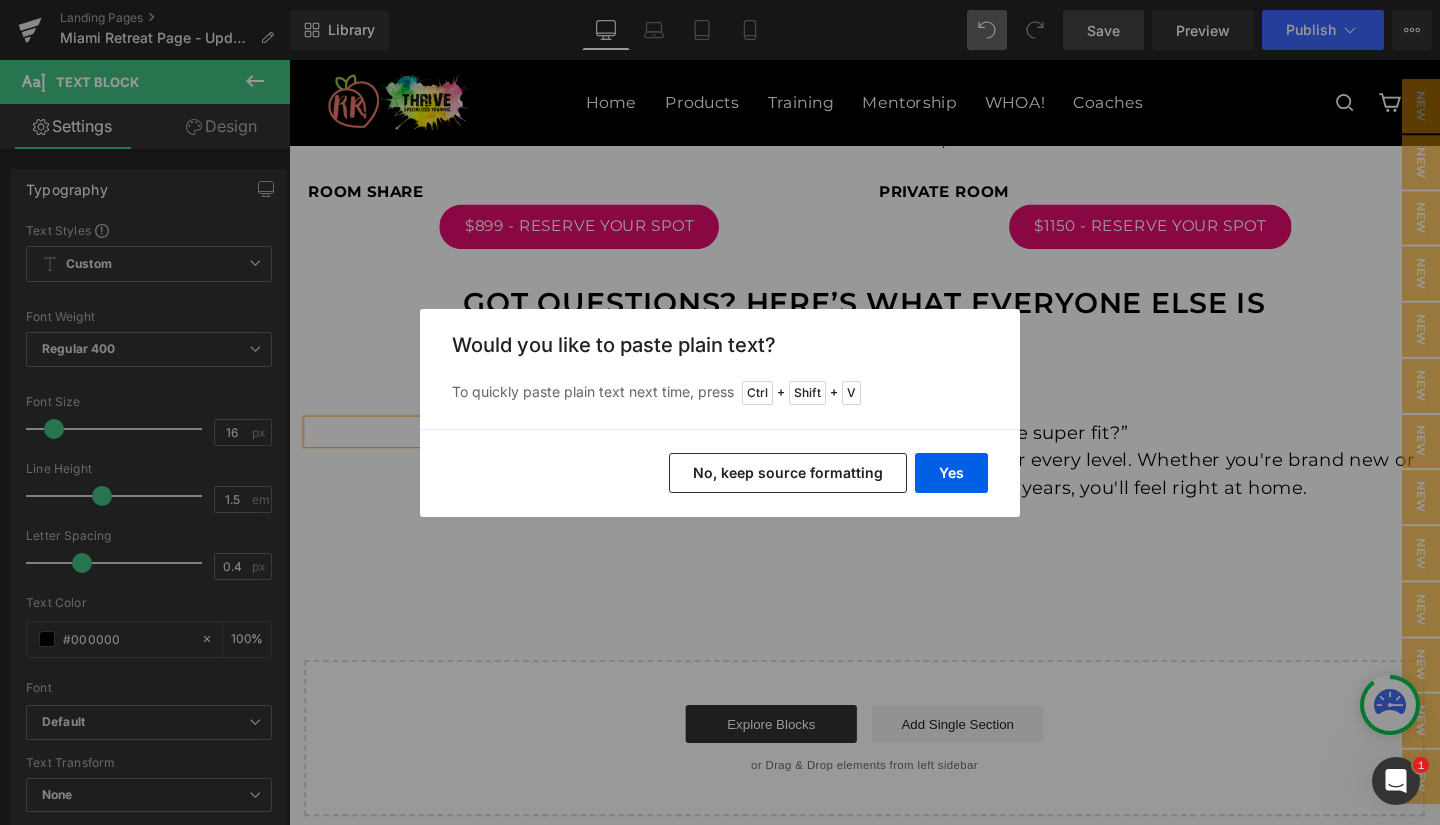 click on "No, keep source formatting" at bounding box center [788, 473] 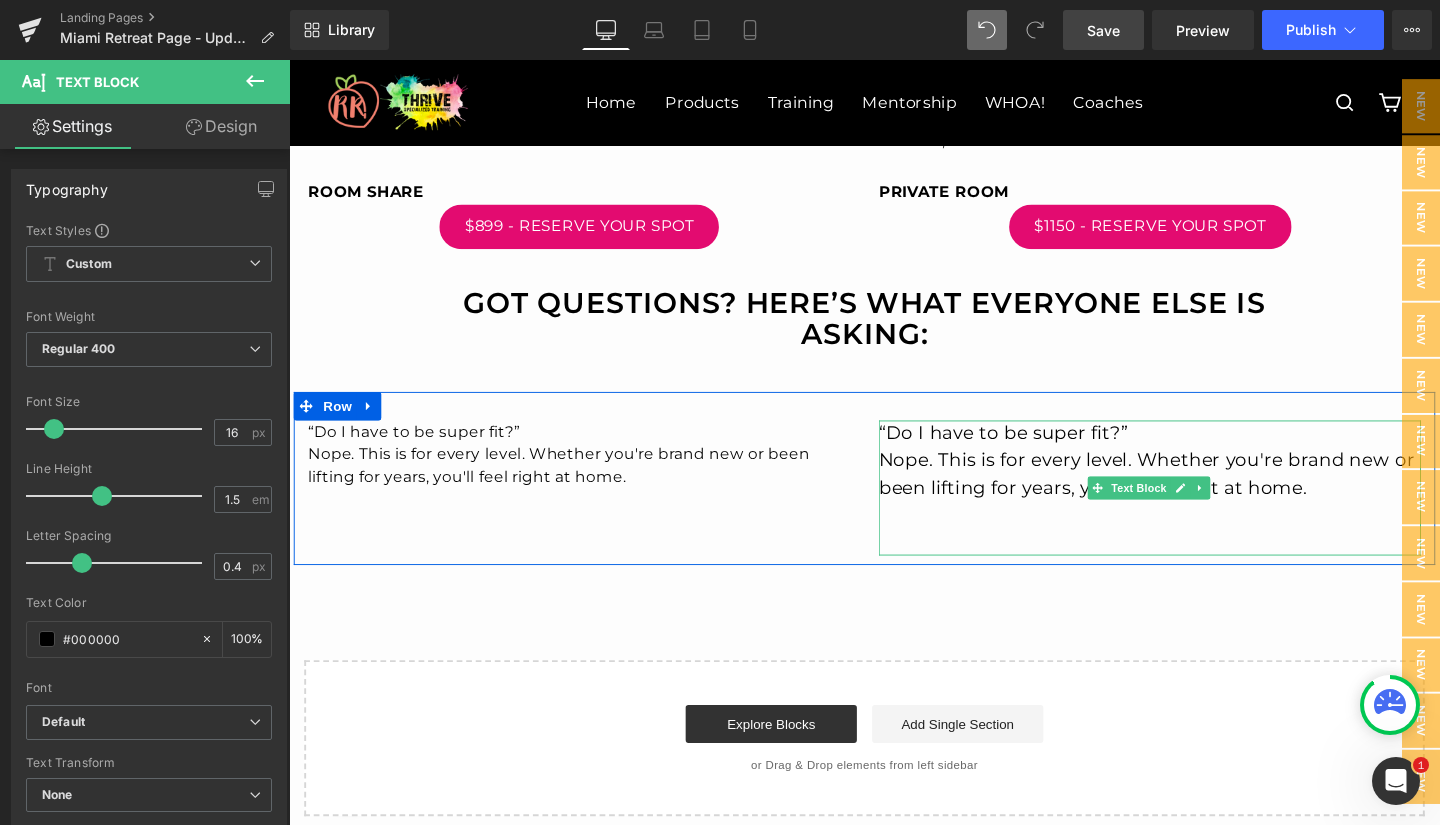 click on "“Do I have to be super fit?”" at bounding box center (1040, 452) 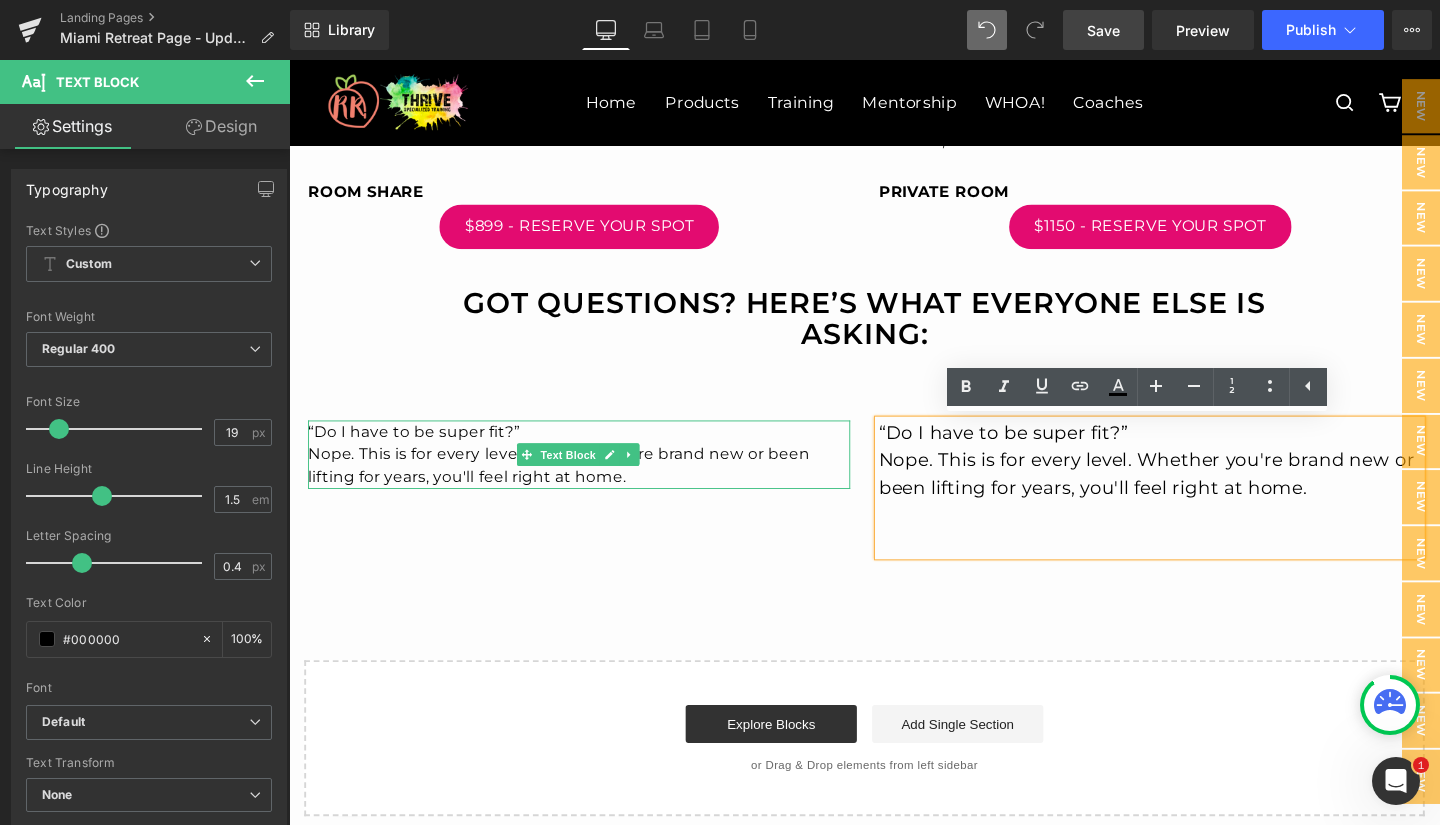 click on "Nope. This is for every level. Whether you're brand new or been lifting for years, you'll feel right at home." at bounding box center [594, 487] 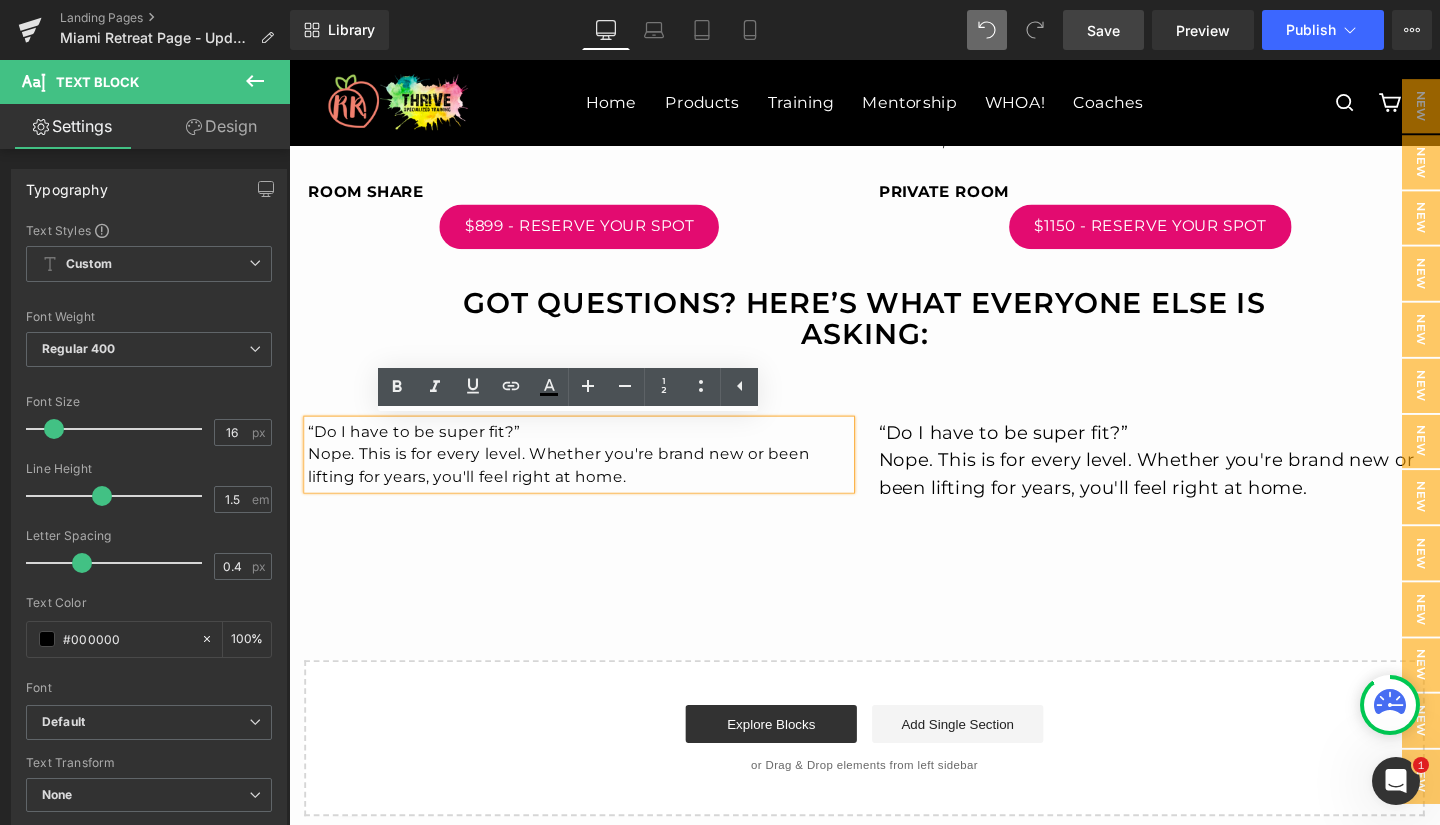 click on "Nope. This is for every level. Whether you're brand new or been lifting for years, you'll feel right at home." at bounding box center [594, 487] 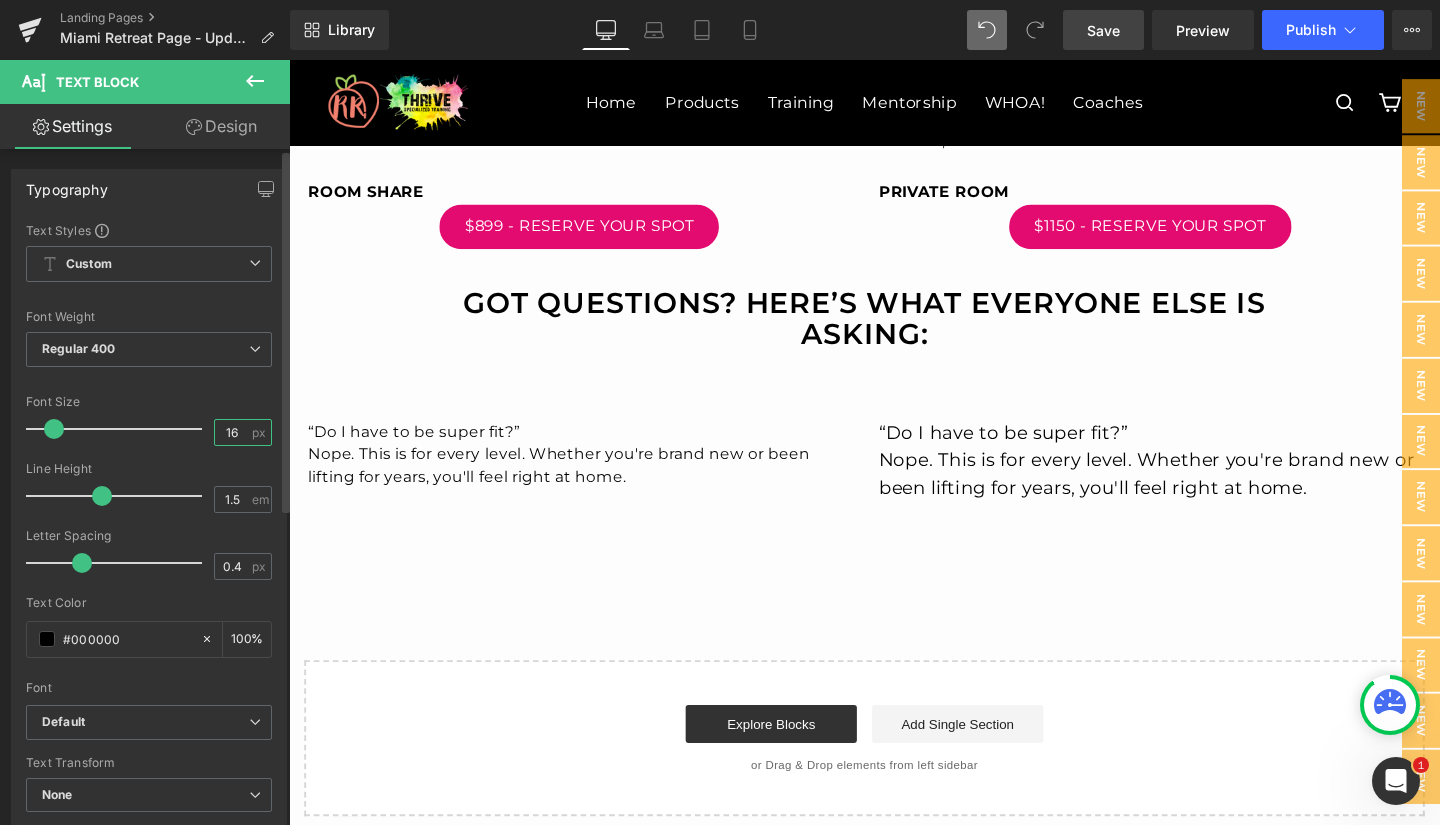 click on "16" at bounding box center (232, 432) 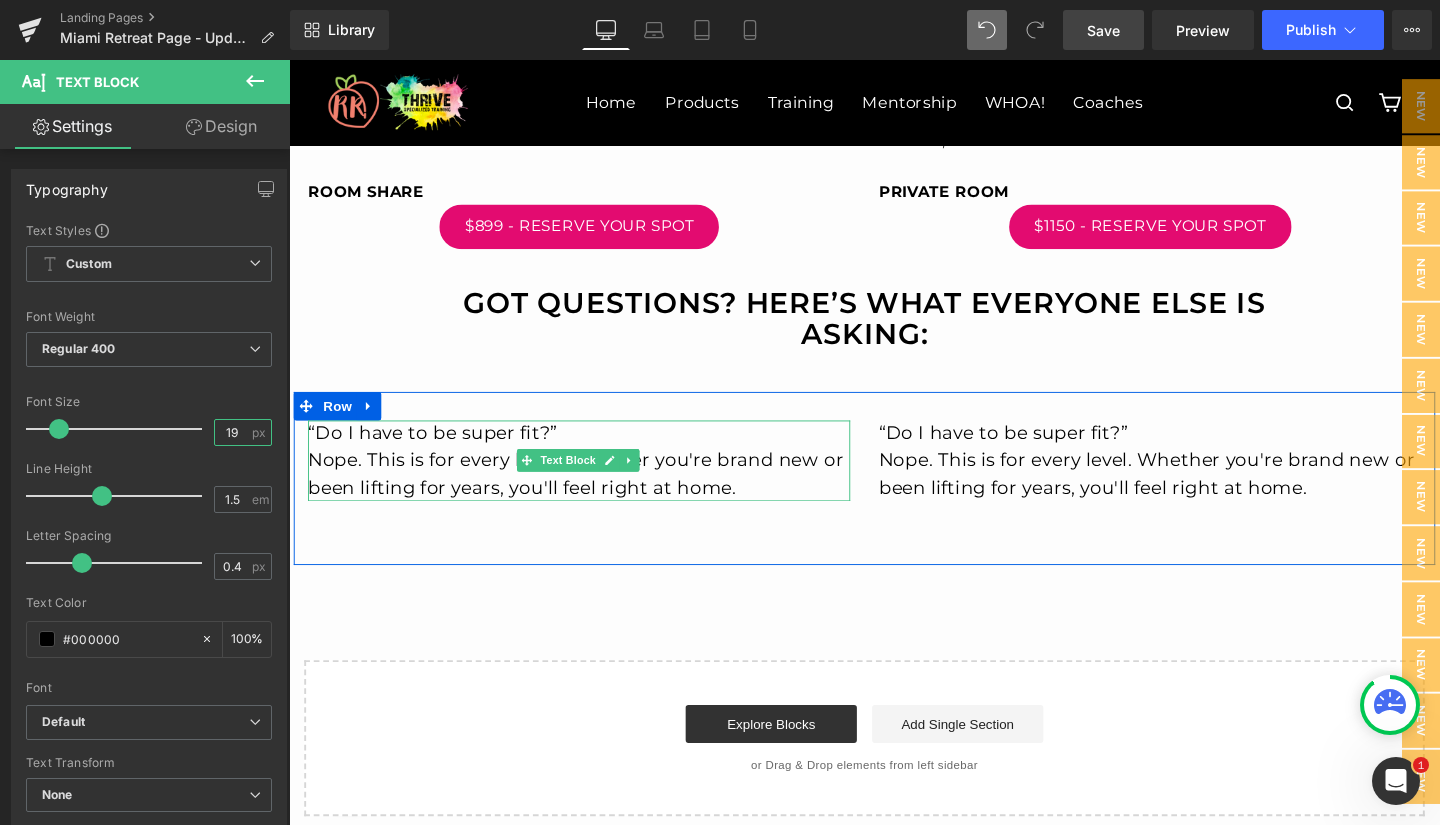 type on "19" 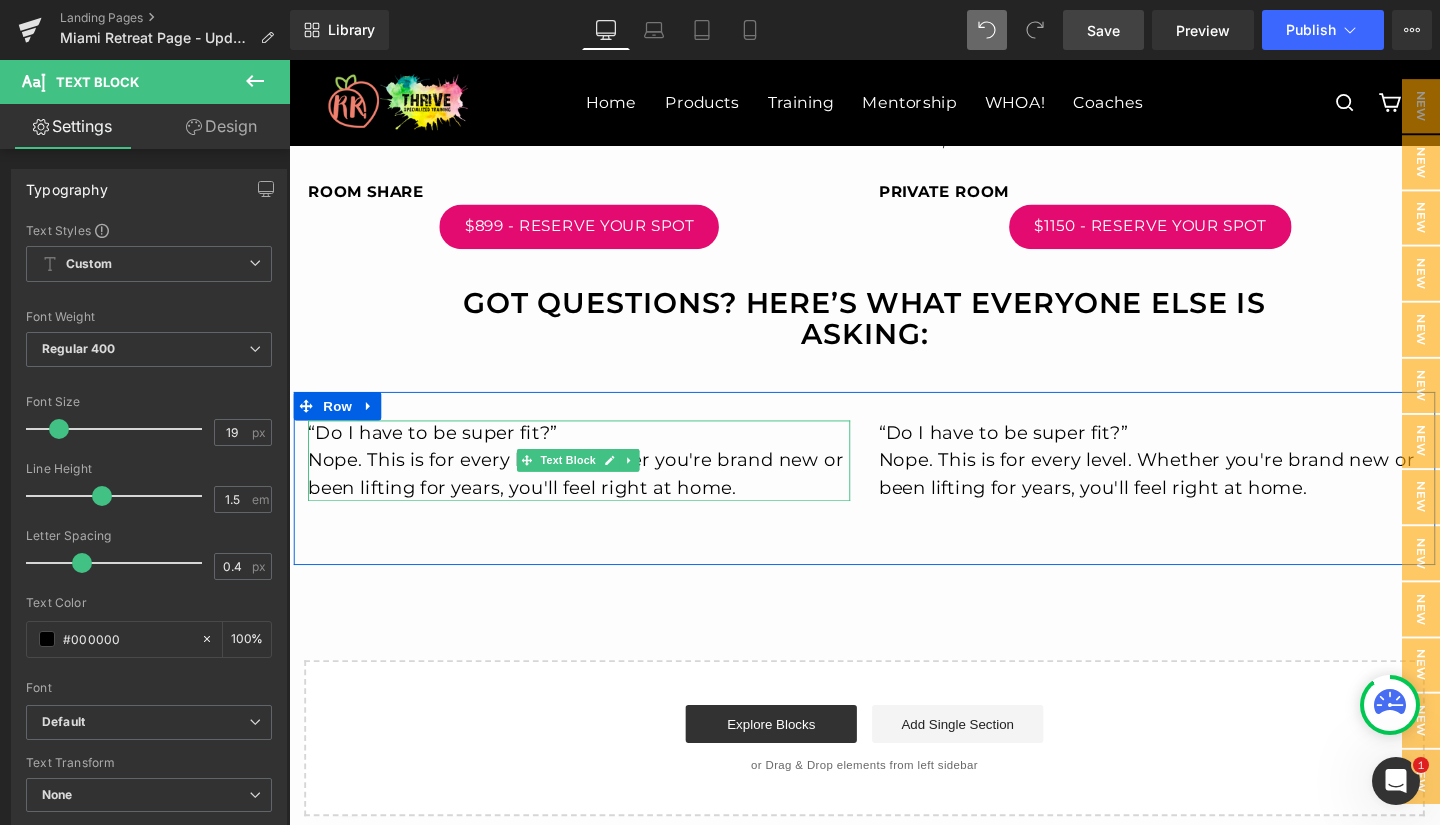 click on "Nope. This is for every level. Whether you're brand new or been lifting for years, you'll feel right at home." at bounding box center [594, 495] 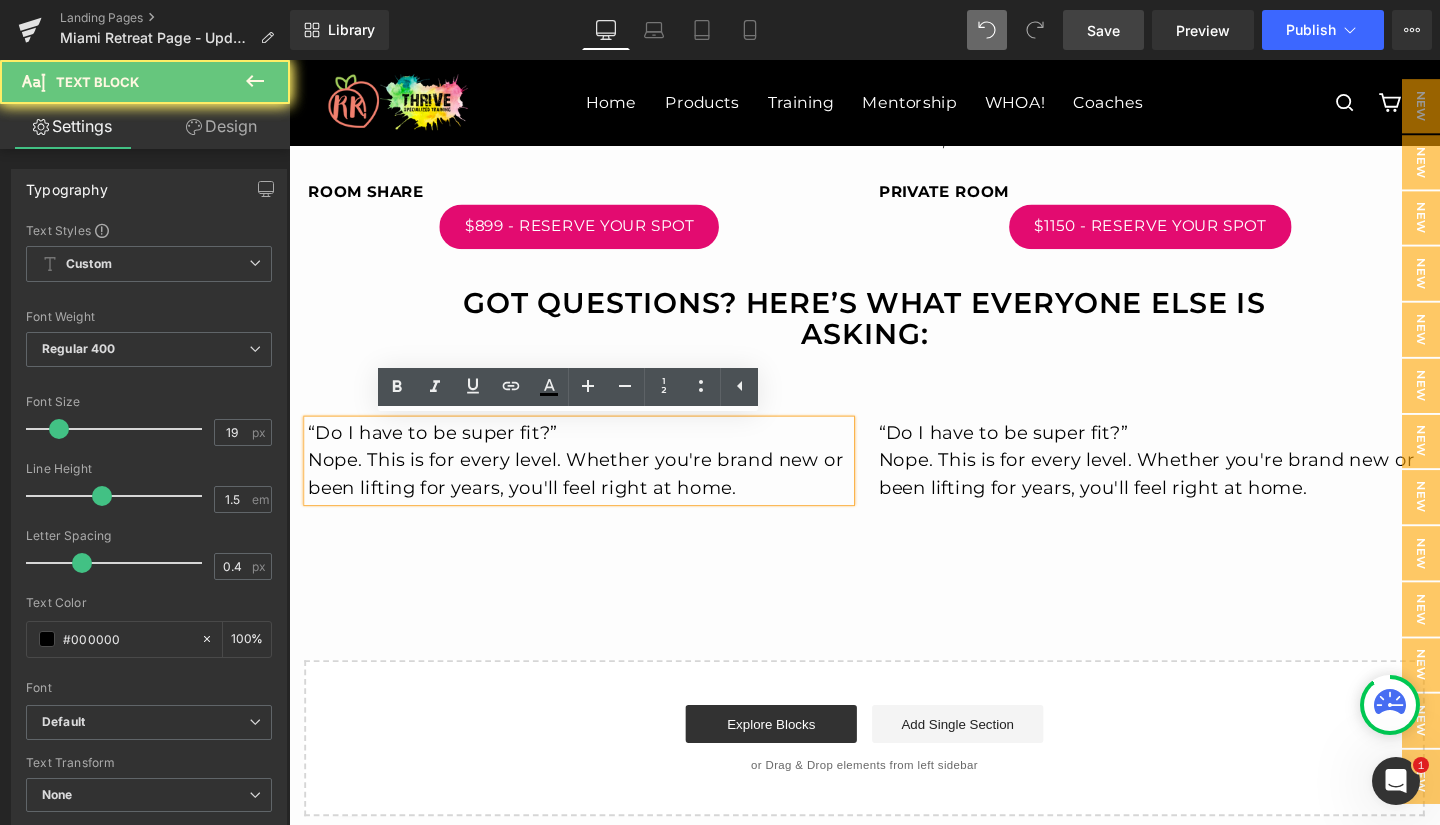 click on "Nope. This is for every level. Whether you're brand new or been lifting for years, you'll feel right at home." at bounding box center [594, 495] 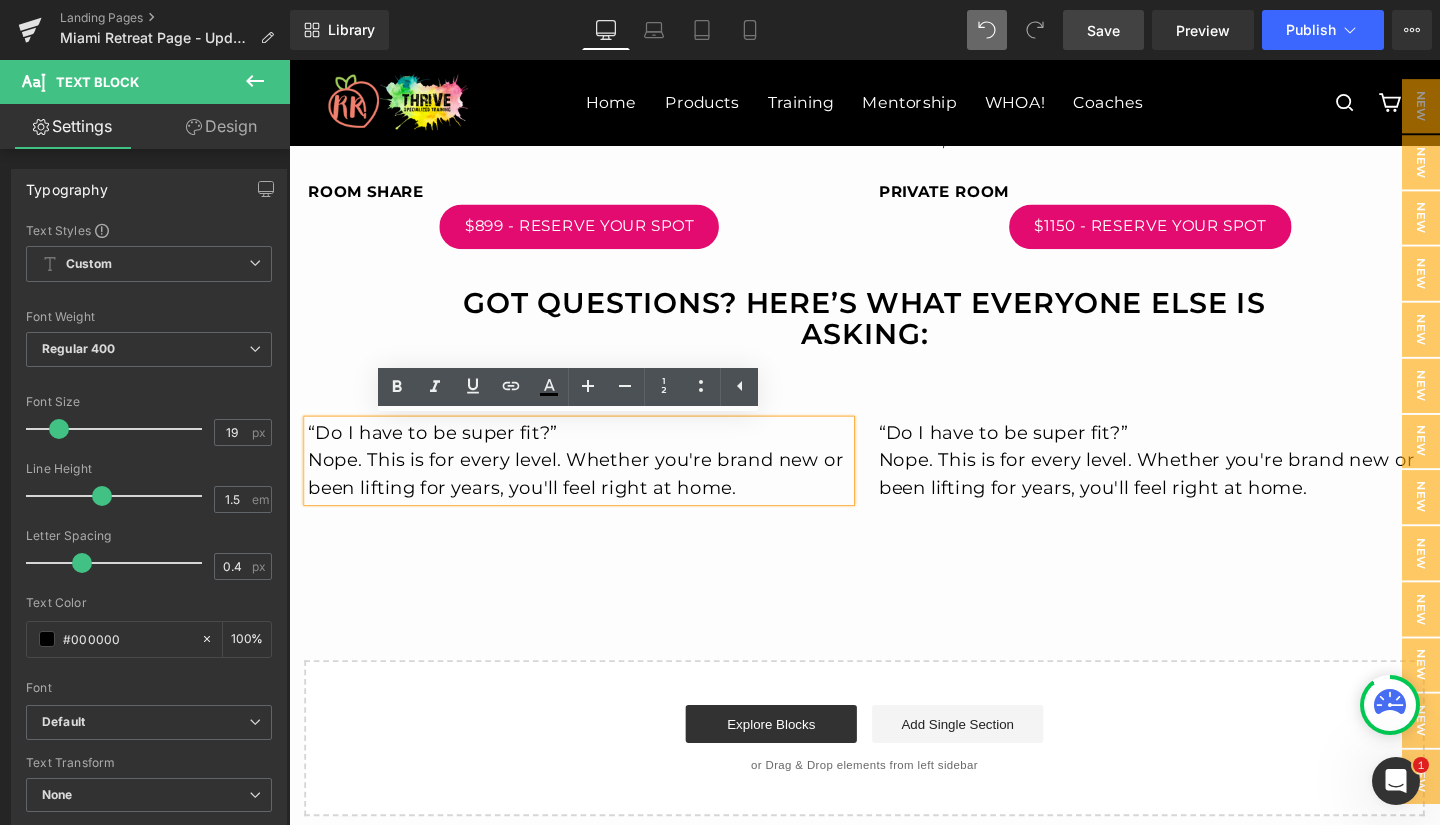 click on "Nope. This is for every level. Whether you're brand new or been lifting for years, you'll feel right at home." at bounding box center [594, 495] 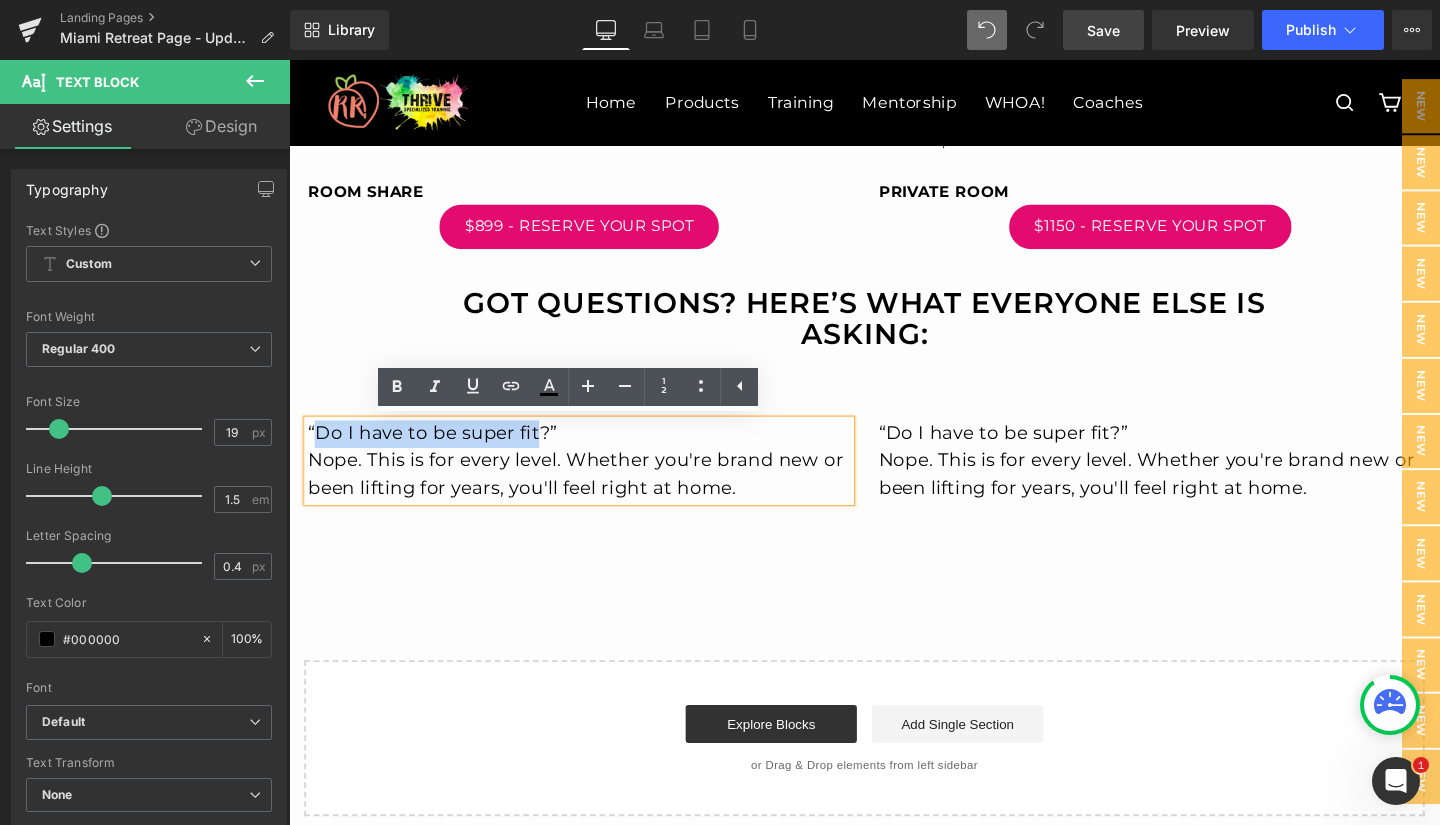drag, startPoint x: 549, startPoint y: 452, endPoint x: 314, endPoint y: 450, distance: 235.00851 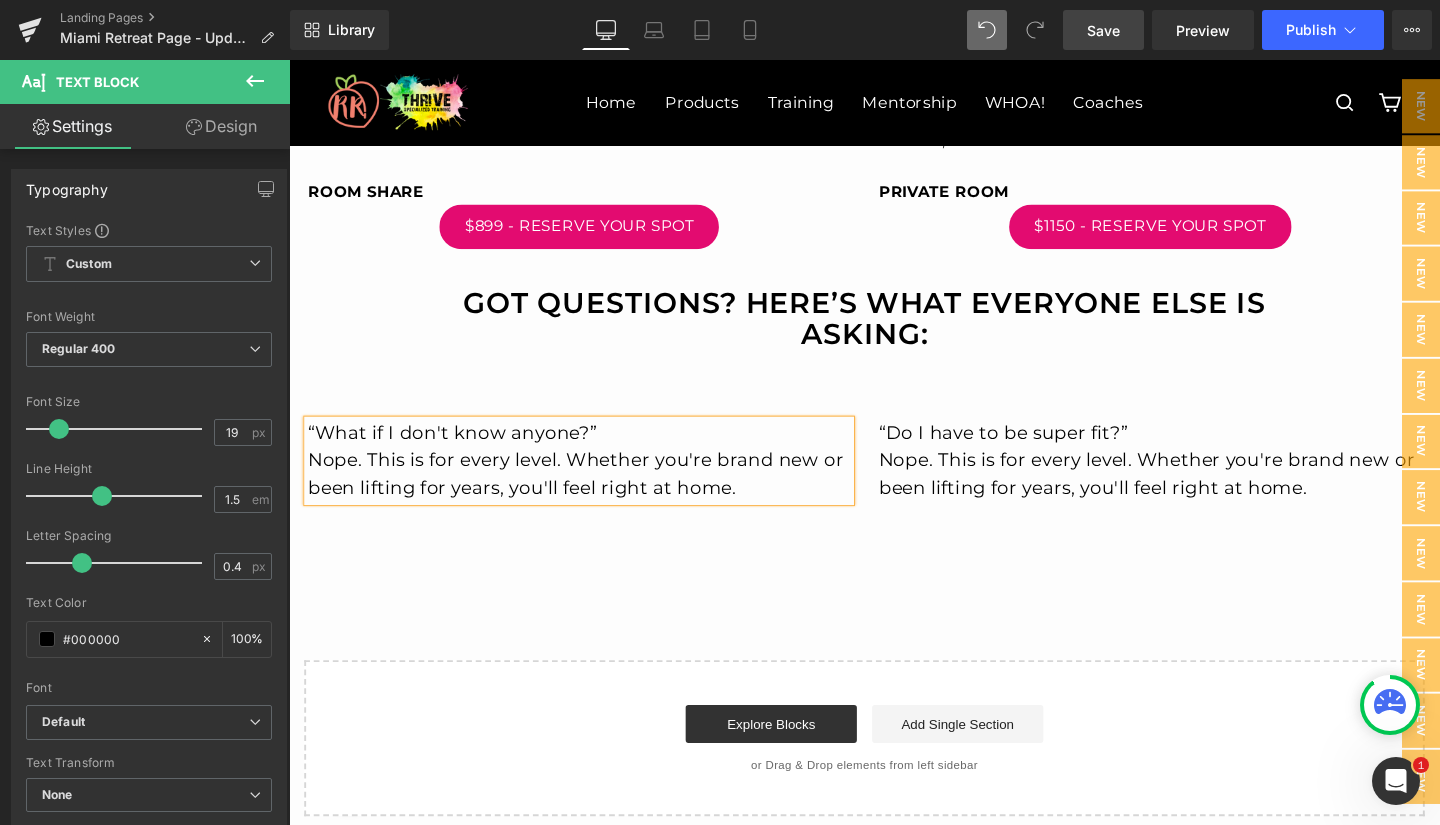 click on "Nope. This is for every level. Whether you're brand new or been lifting for years, you'll feel right at home." at bounding box center (594, 495) 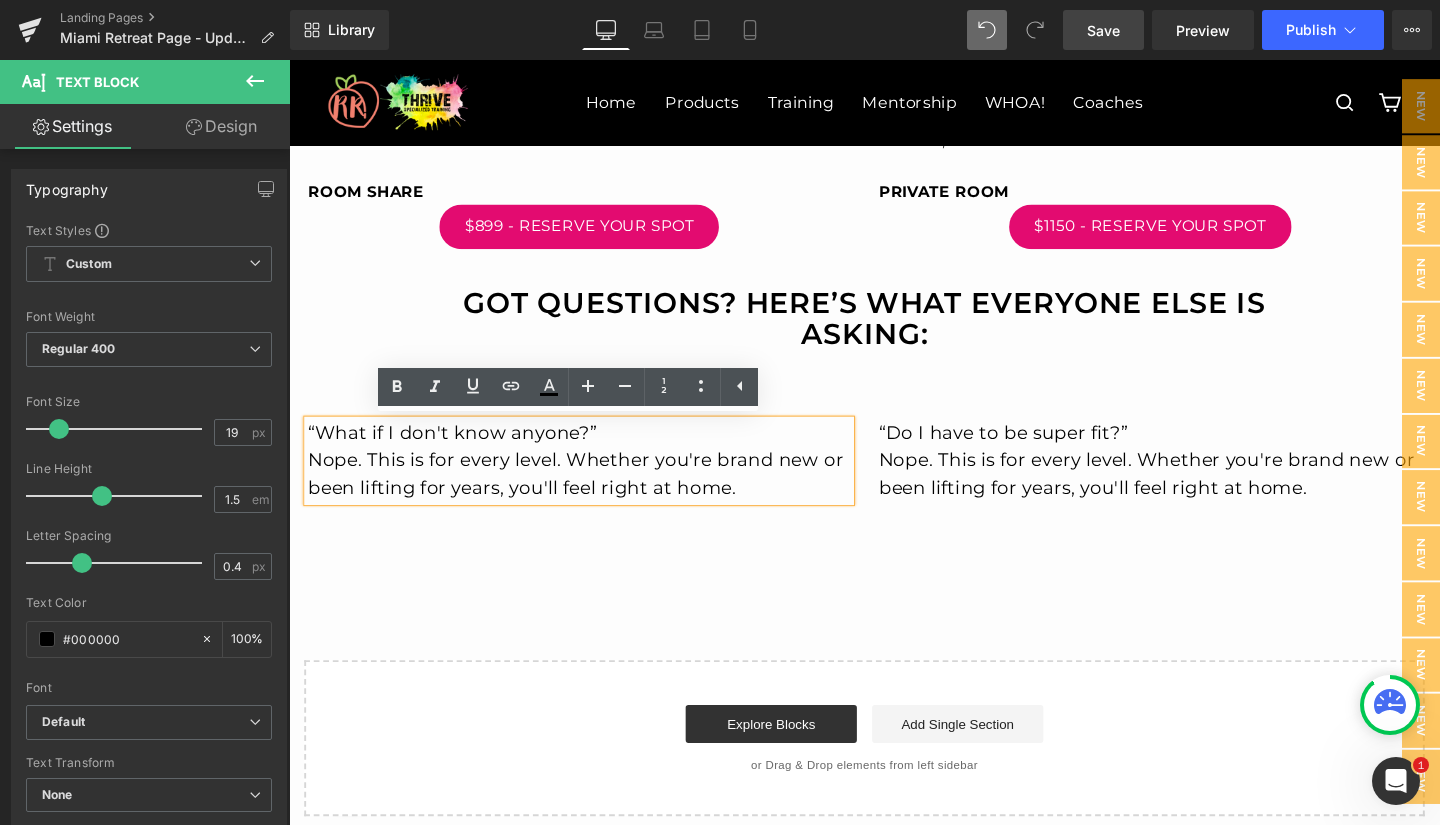 drag, startPoint x: 314, startPoint y: 487, endPoint x: 788, endPoint y: 499, distance: 474.1519 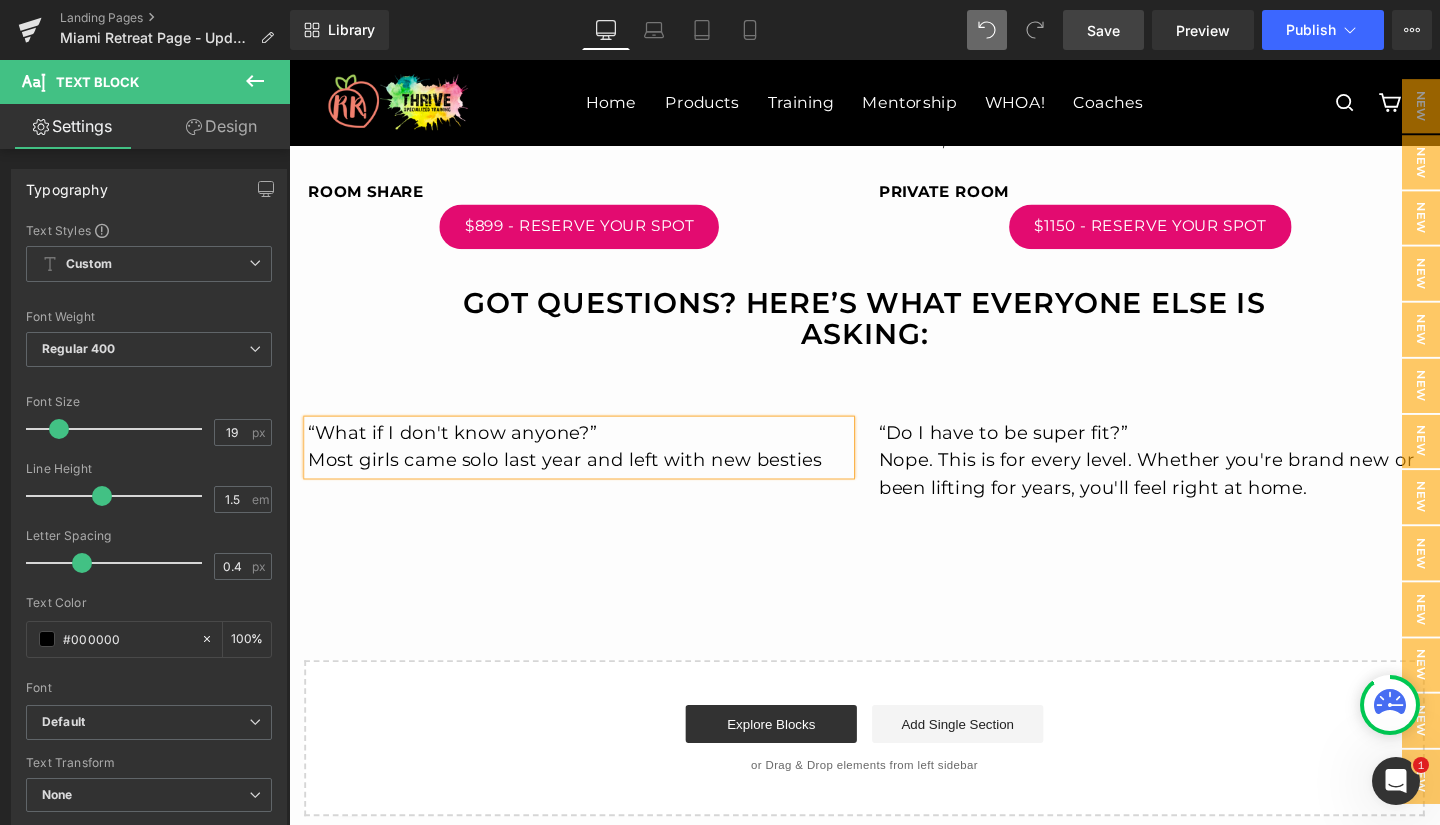 click on "“What if I don't know anyone?”  Most girls came solo last year and left with new besties
Text Block
“Do I have to be super fit?”  Nope. This is for every level. Whether you're brand new or been lifting for years, you'll feel right at home.
Text Block
Row" at bounding box center (894, 500) 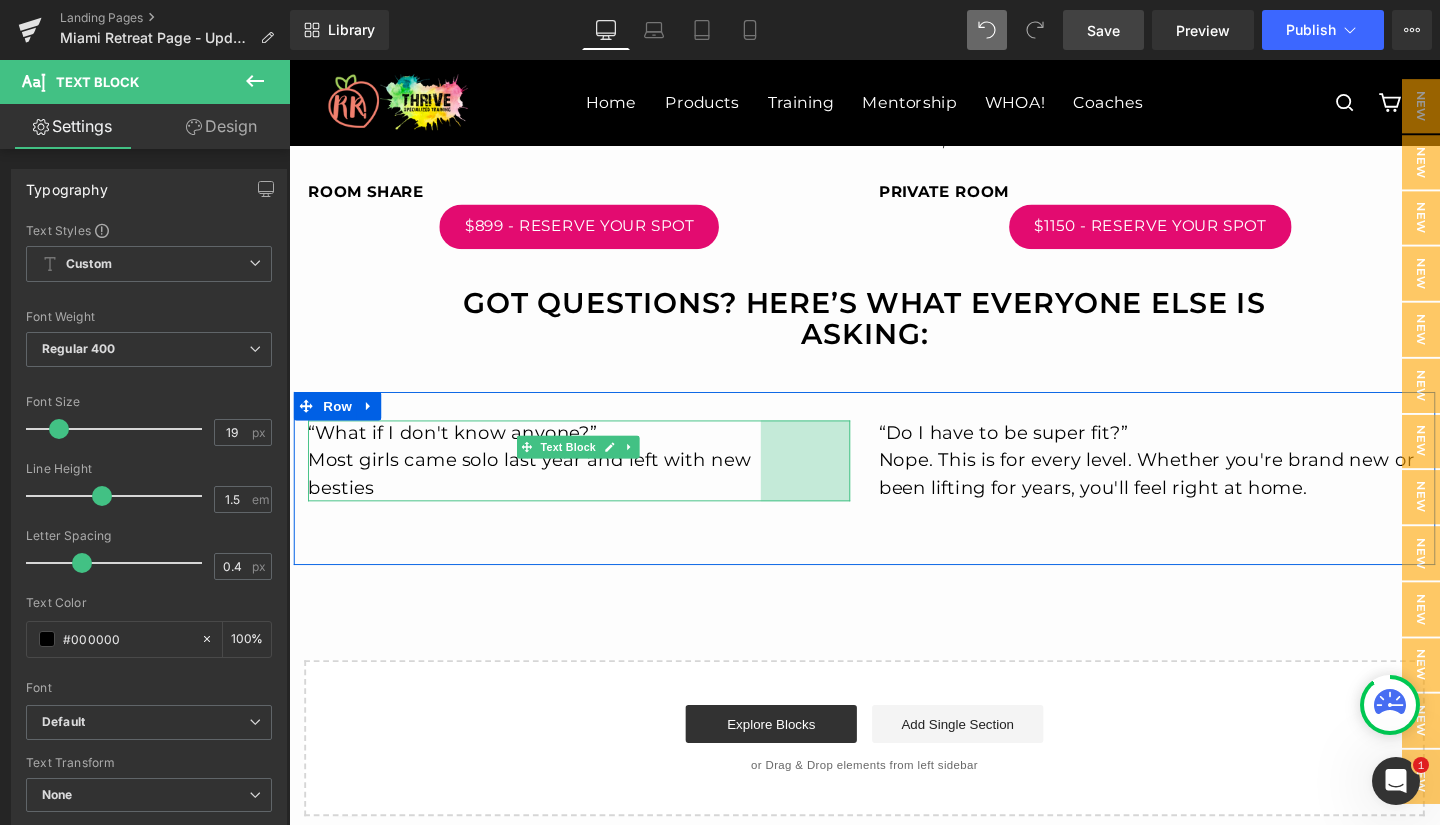drag, startPoint x: 869, startPoint y: 465, endPoint x: 776, endPoint y: 462, distance: 93.04838 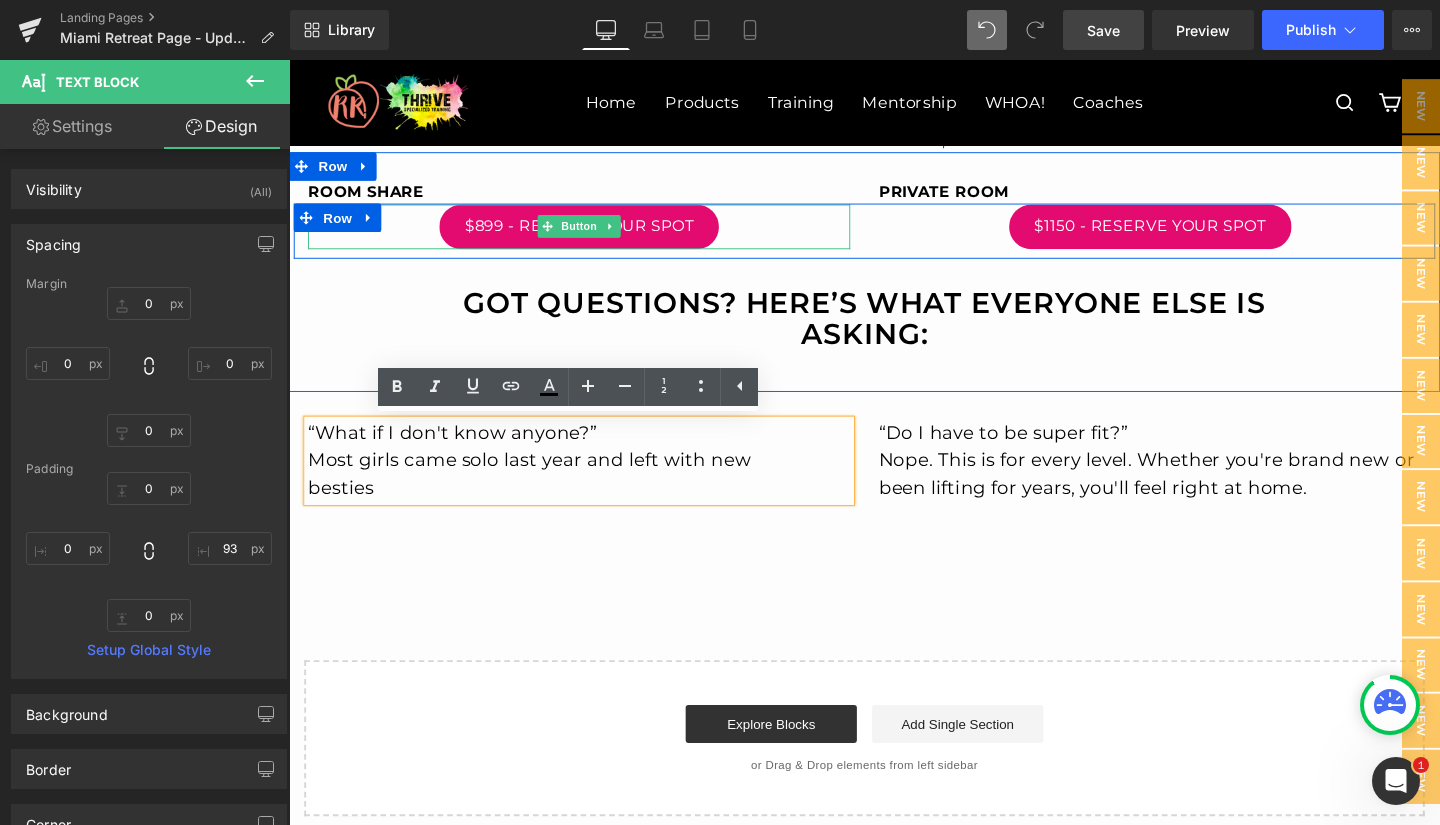 click on "$899 - RESERVE YOUR SPOT" at bounding box center [594, 235] 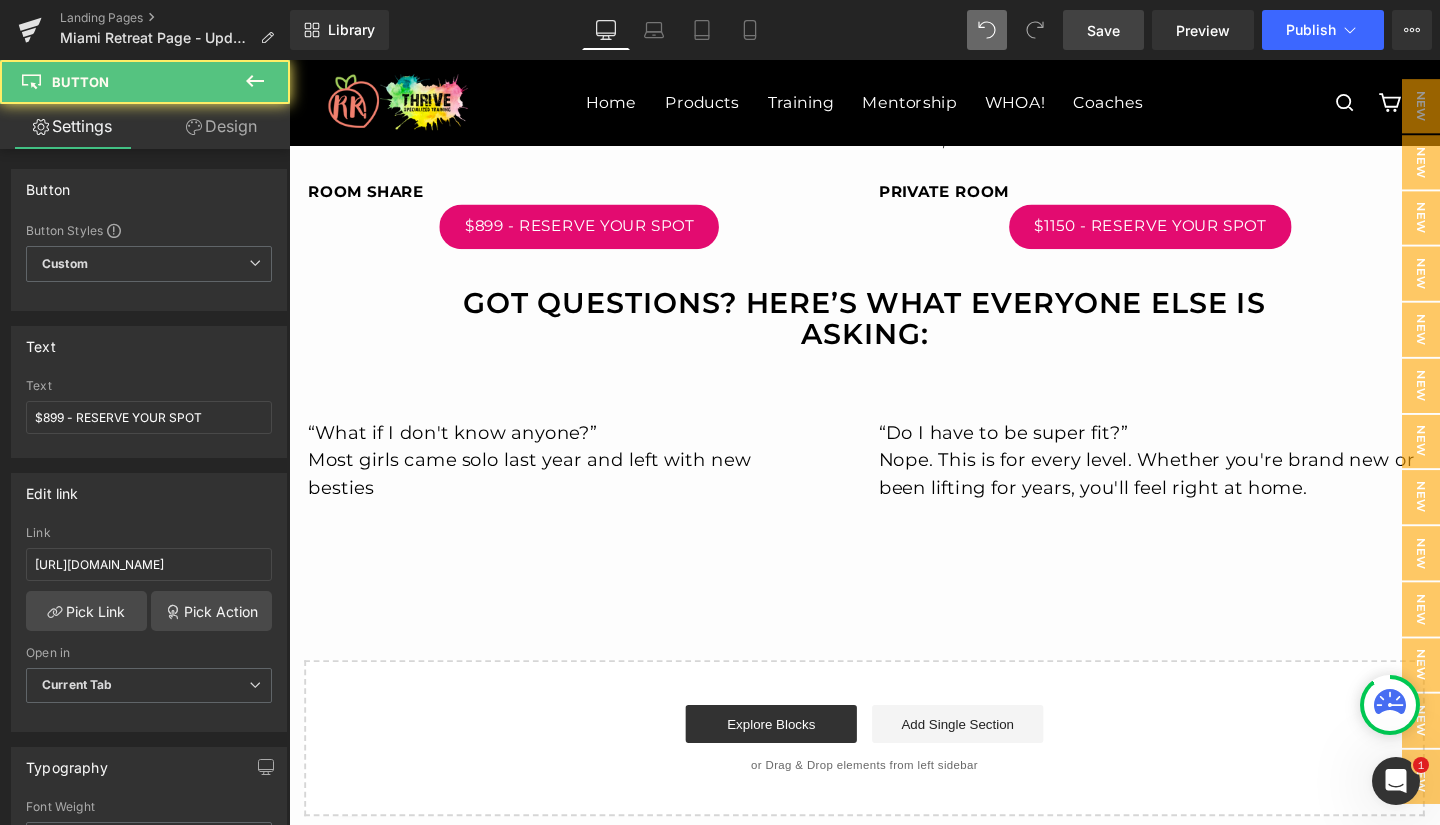 click on "Save" at bounding box center [1103, 30] 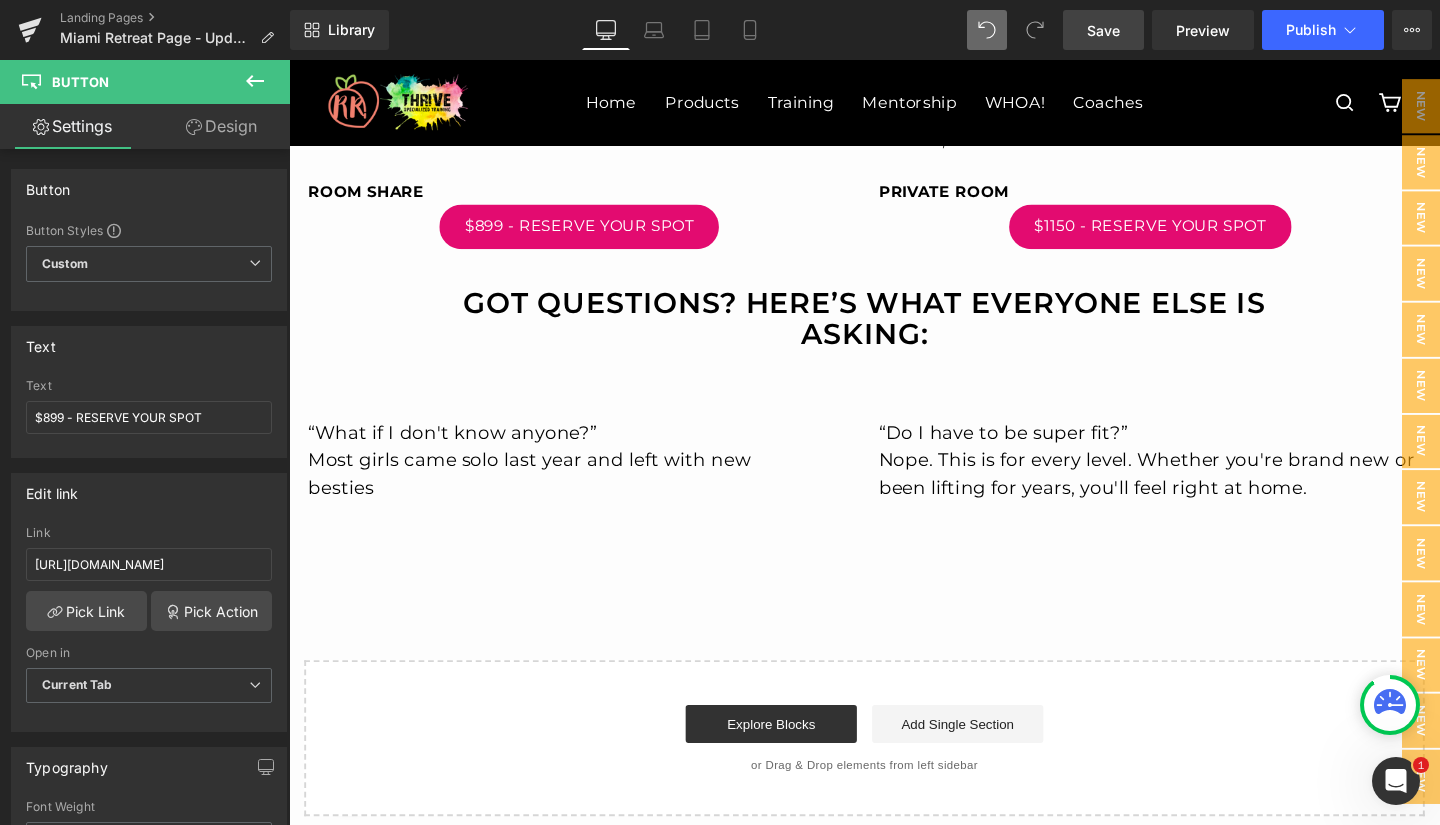click 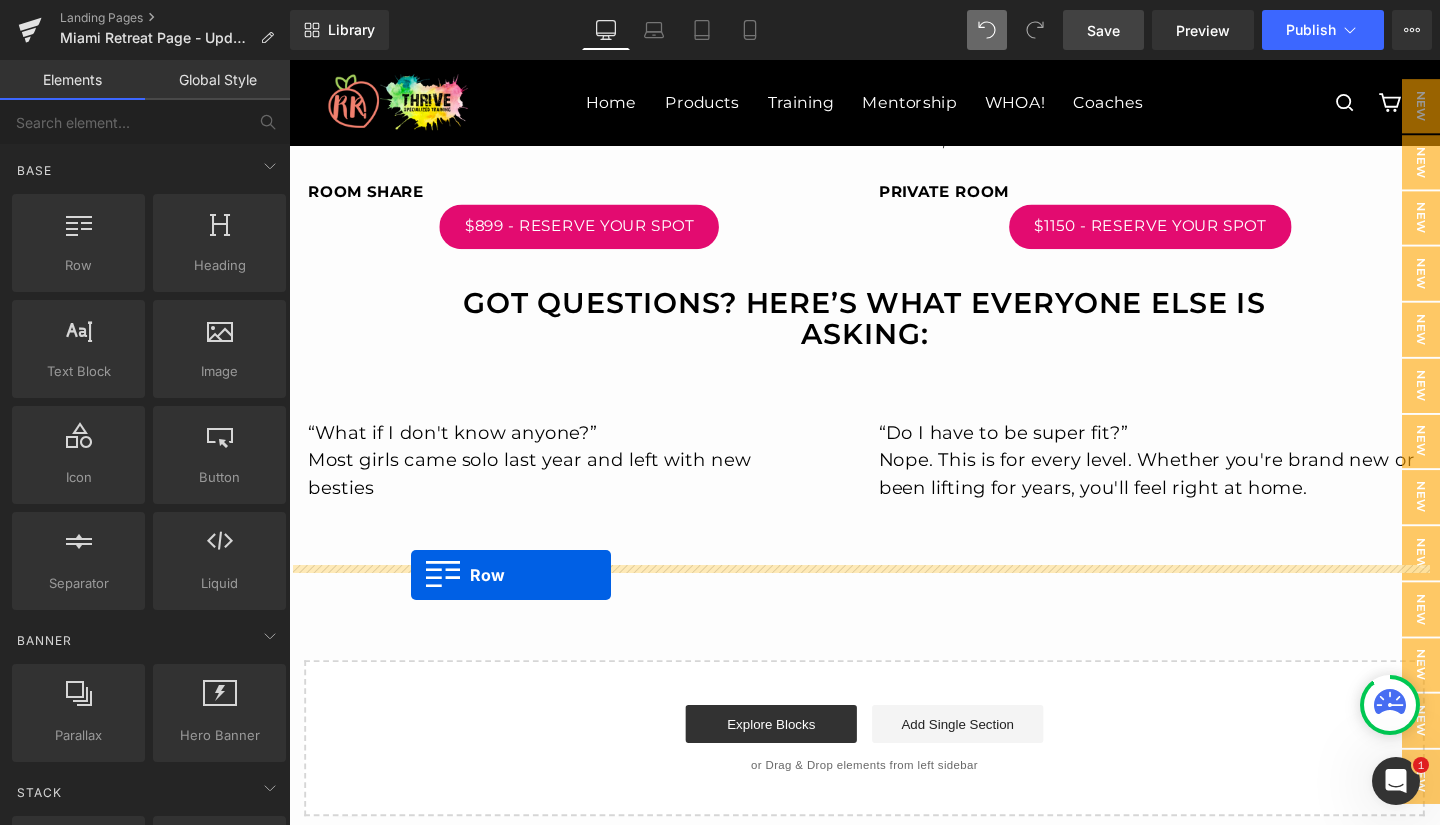 drag, startPoint x: 369, startPoint y: 293, endPoint x: 417, endPoint y: 602, distance: 312.70593 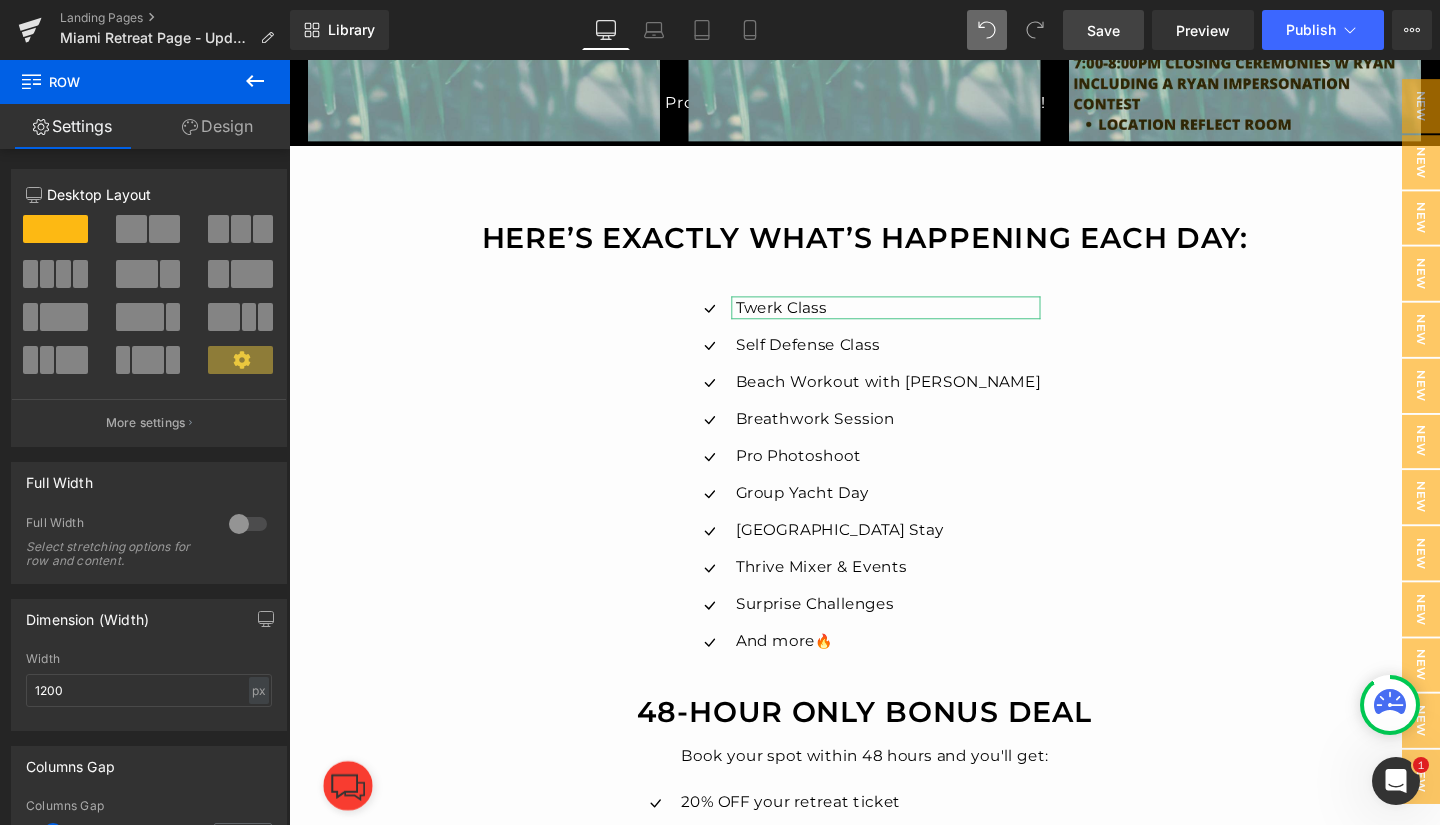 scroll, scrollTop: 4558, scrollLeft: 0, axis: vertical 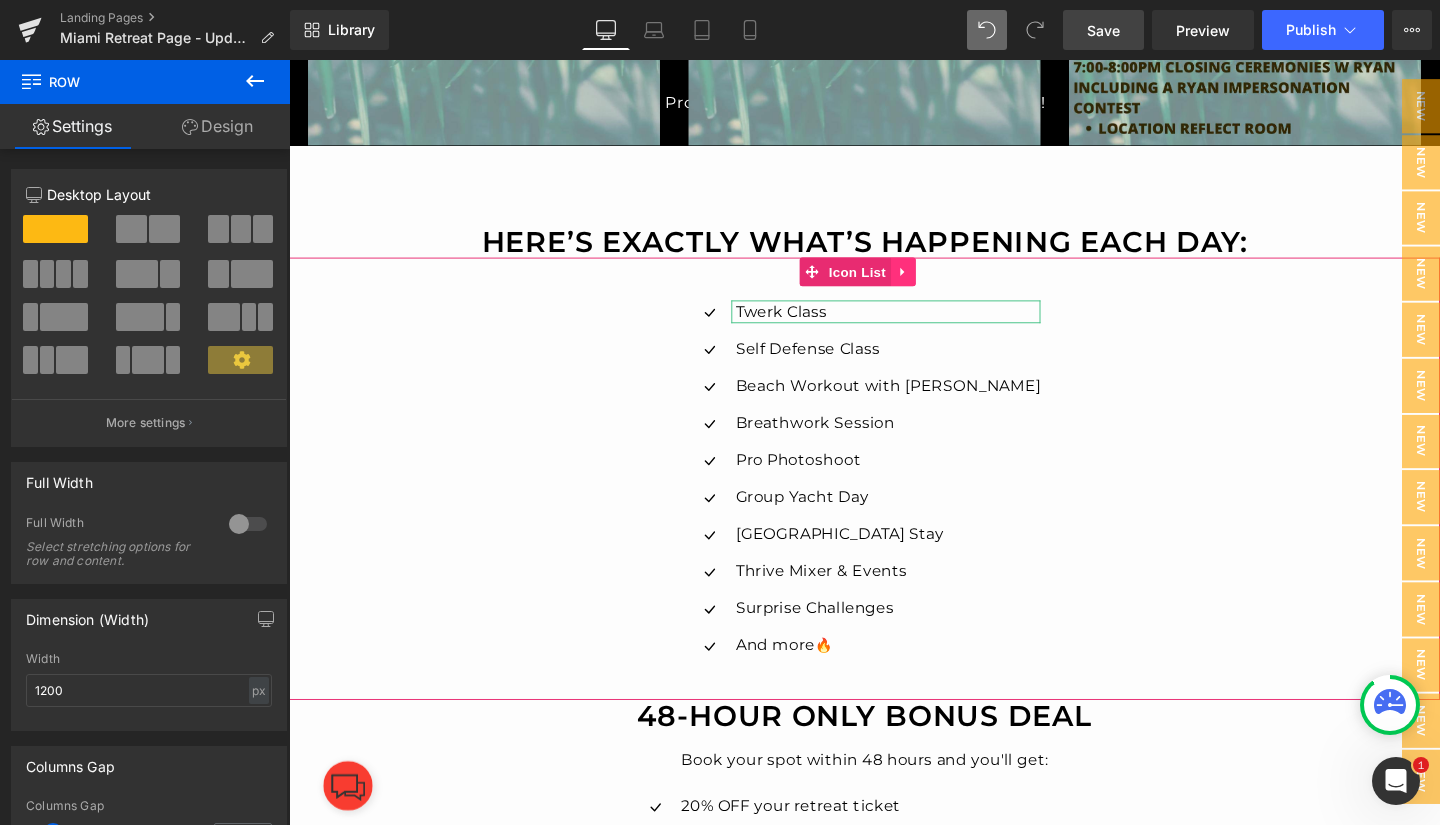 click 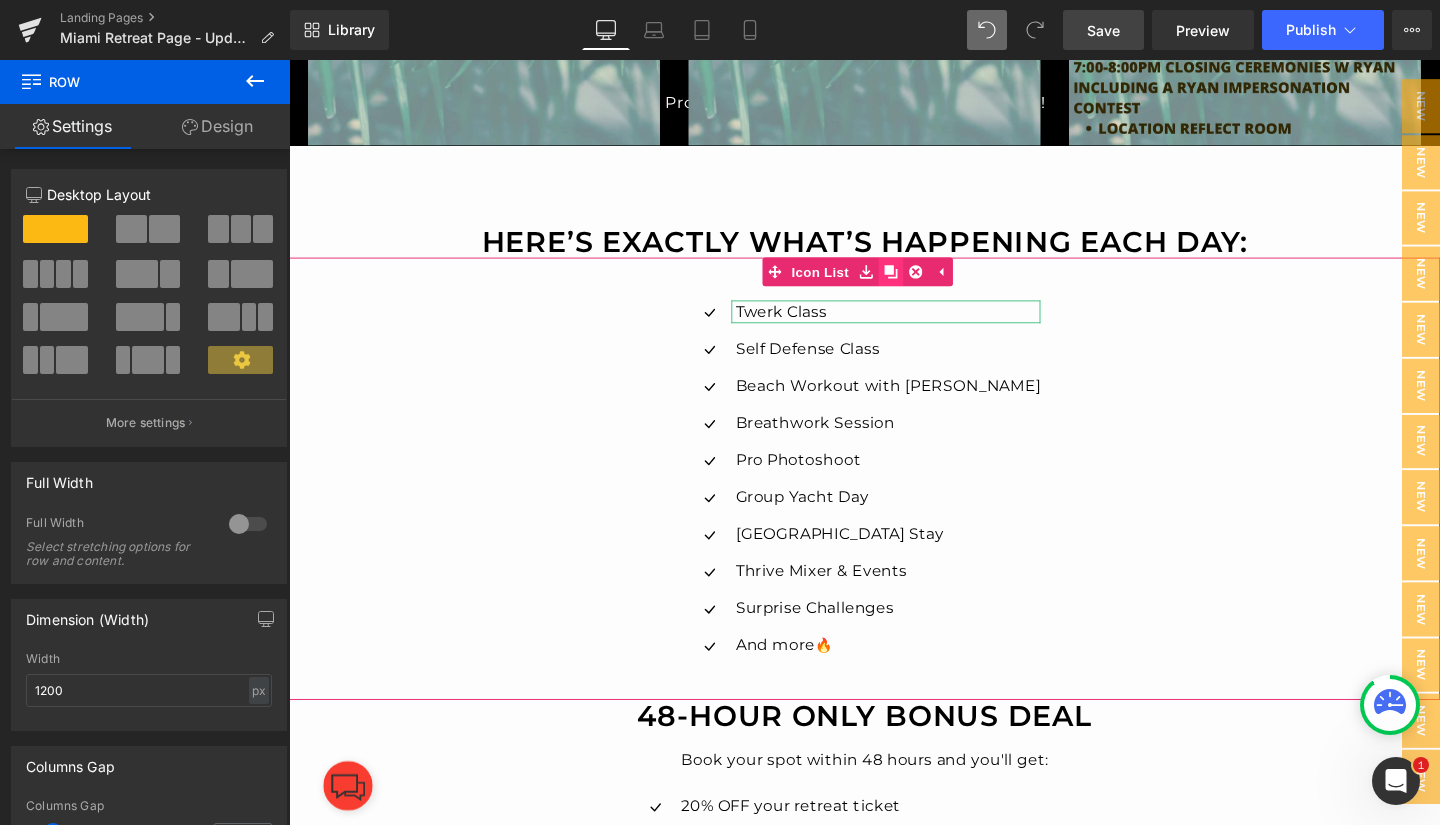 click 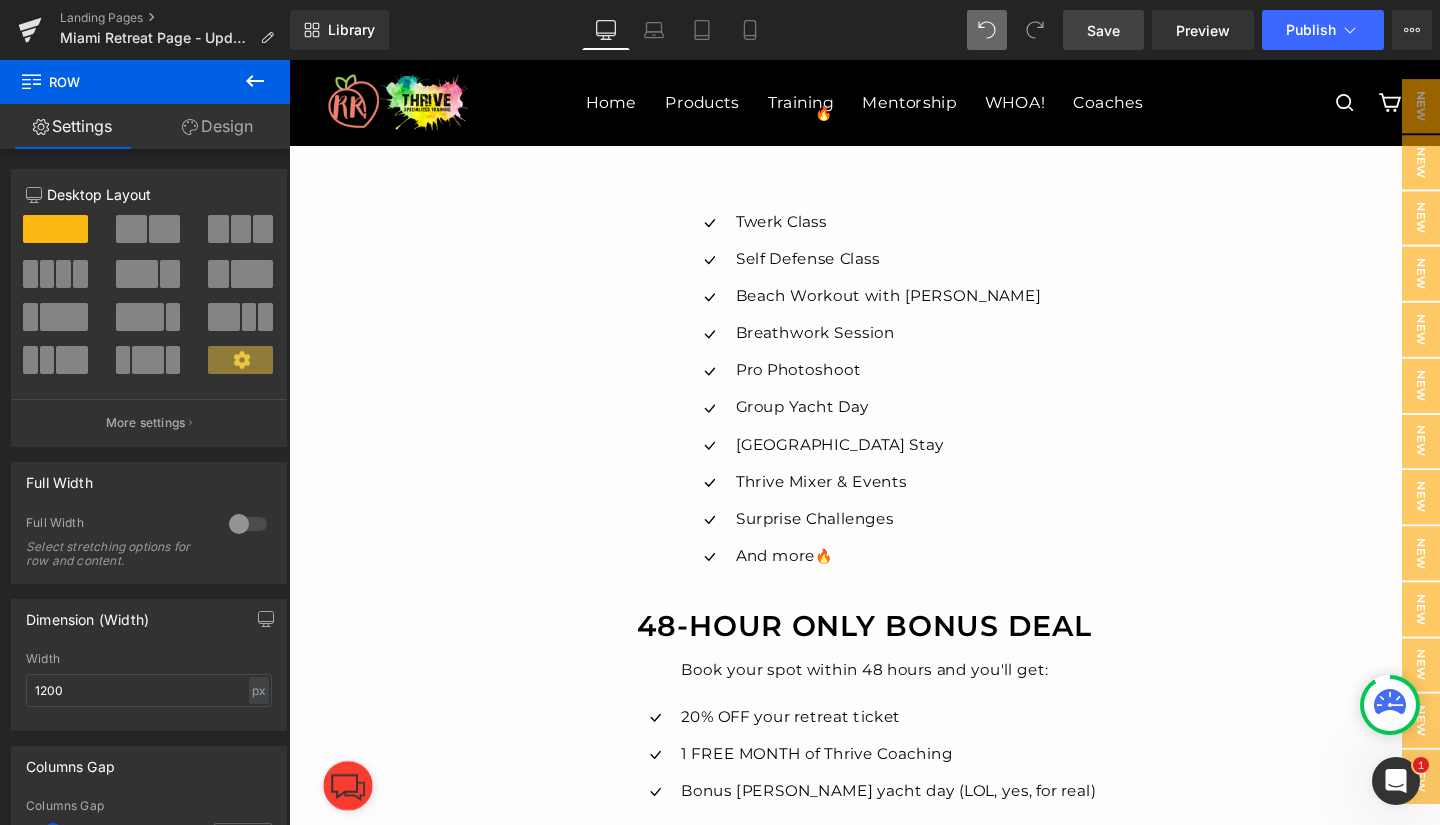 scroll, scrollTop: 5151, scrollLeft: 0, axis: vertical 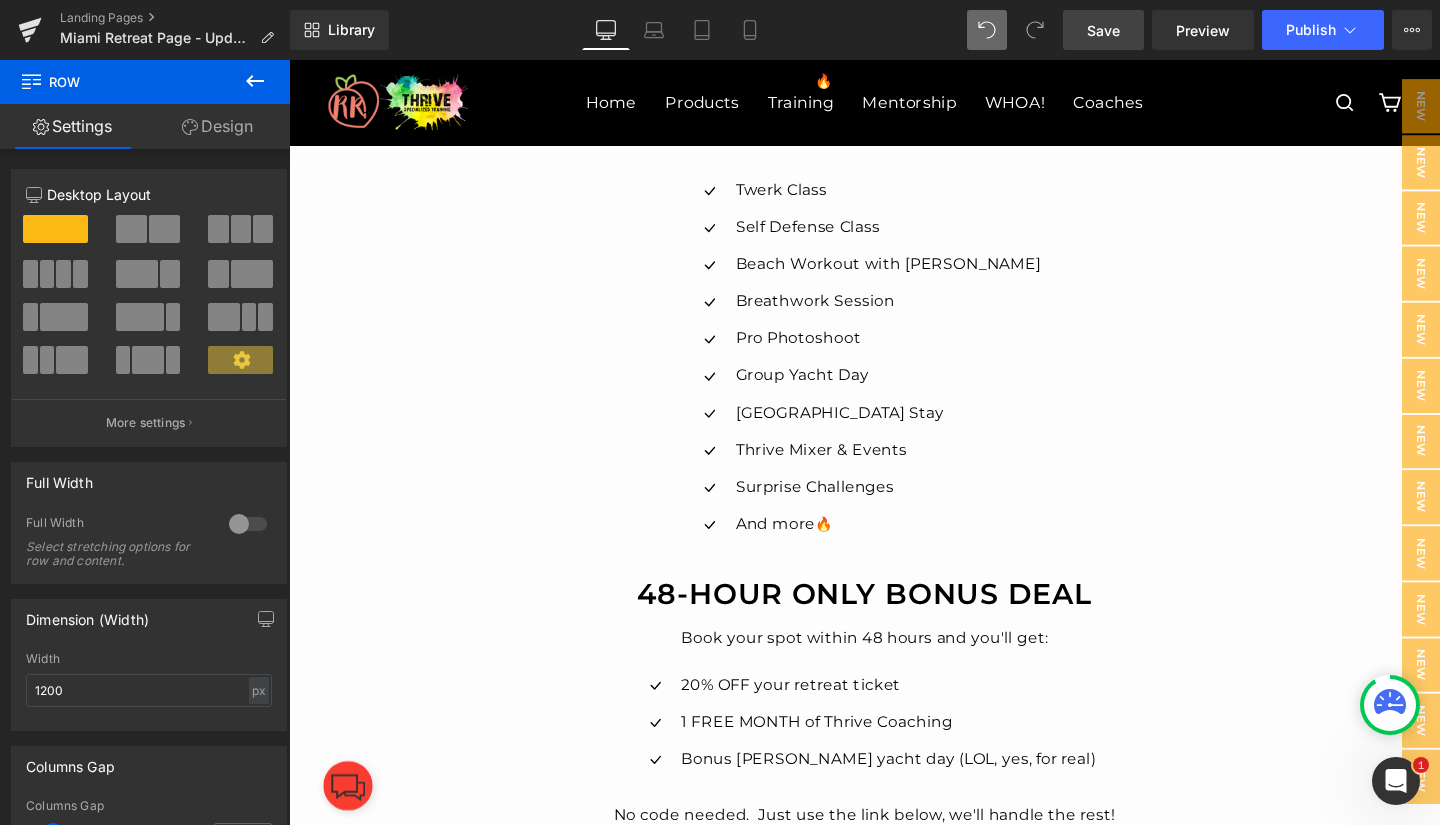 click on "Icon
Twerk Class
Text Block
Icon
Self Defense Class
Text Block
Icon
Beach Workout with [PERSON_NAME]
Text Block
Icon
Breathwork Session Text Block
Icon
Pro Photoshoot Text Block" at bounding box center (894, 380) 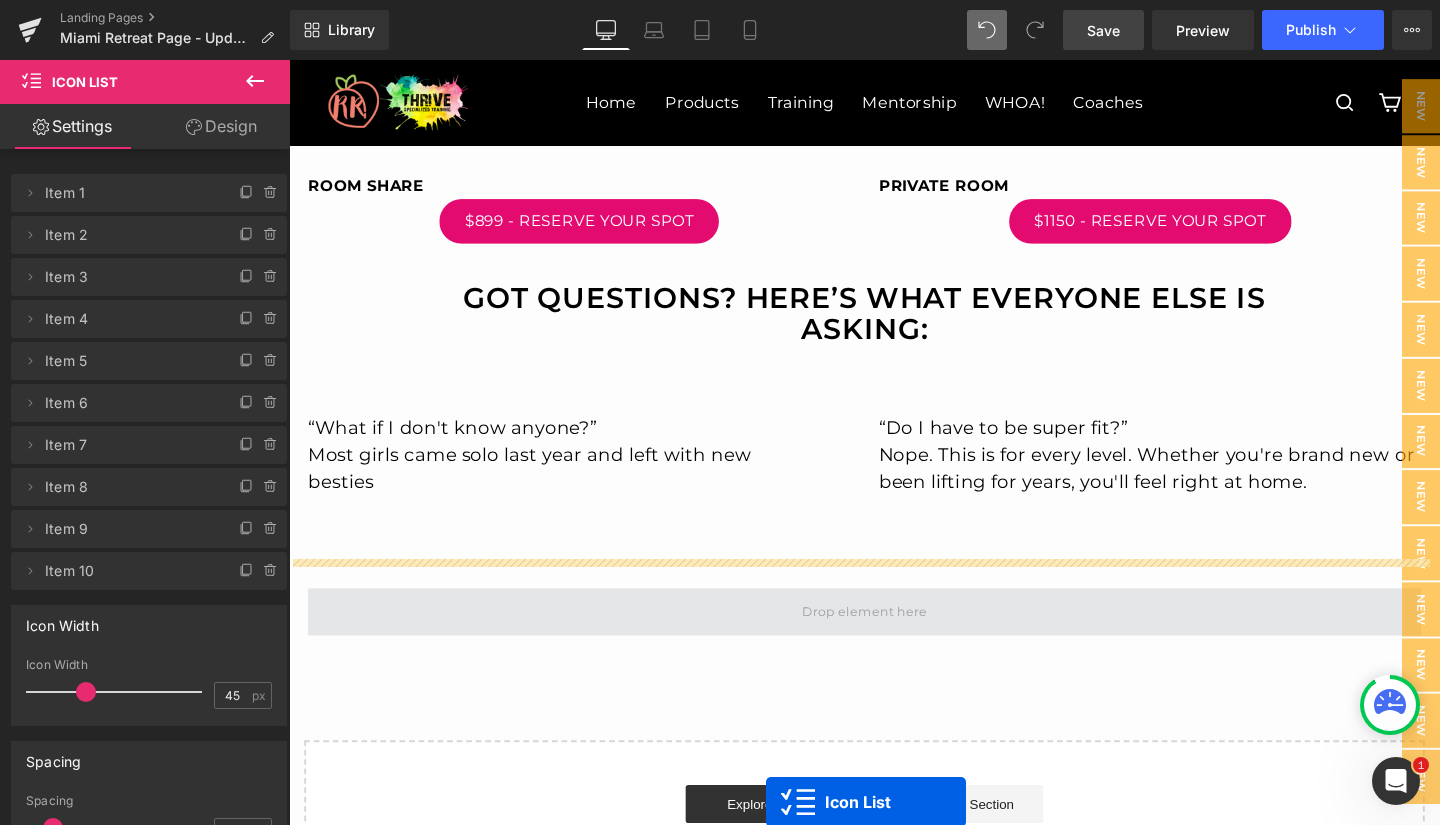 scroll, scrollTop: 5491, scrollLeft: 0, axis: vertical 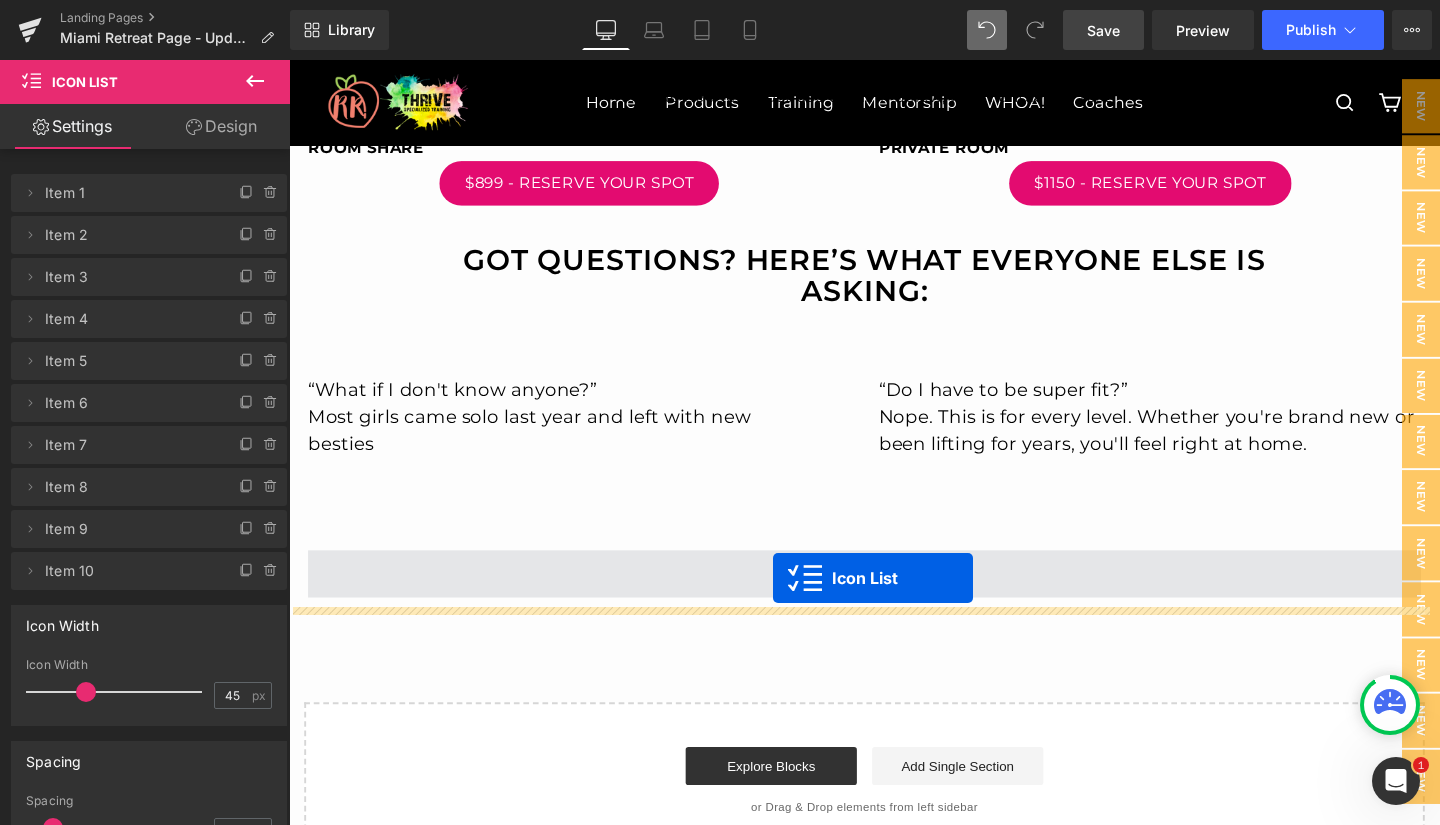 drag, startPoint x: 841, startPoint y: 154, endPoint x: 798, endPoint y: 605, distance: 453.04526 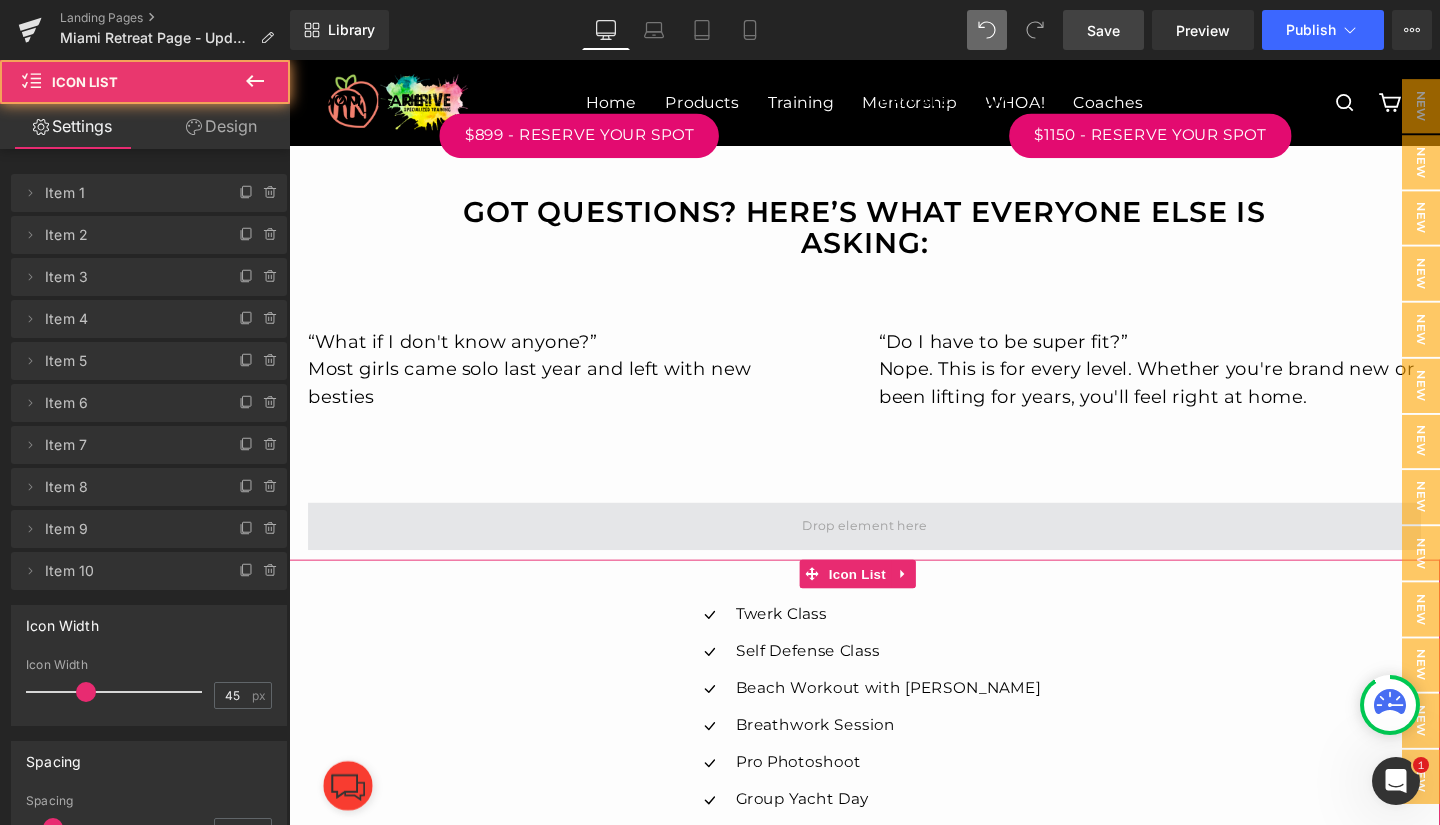scroll, scrollTop: 5441, scrollLeft: 0, axis: vertical 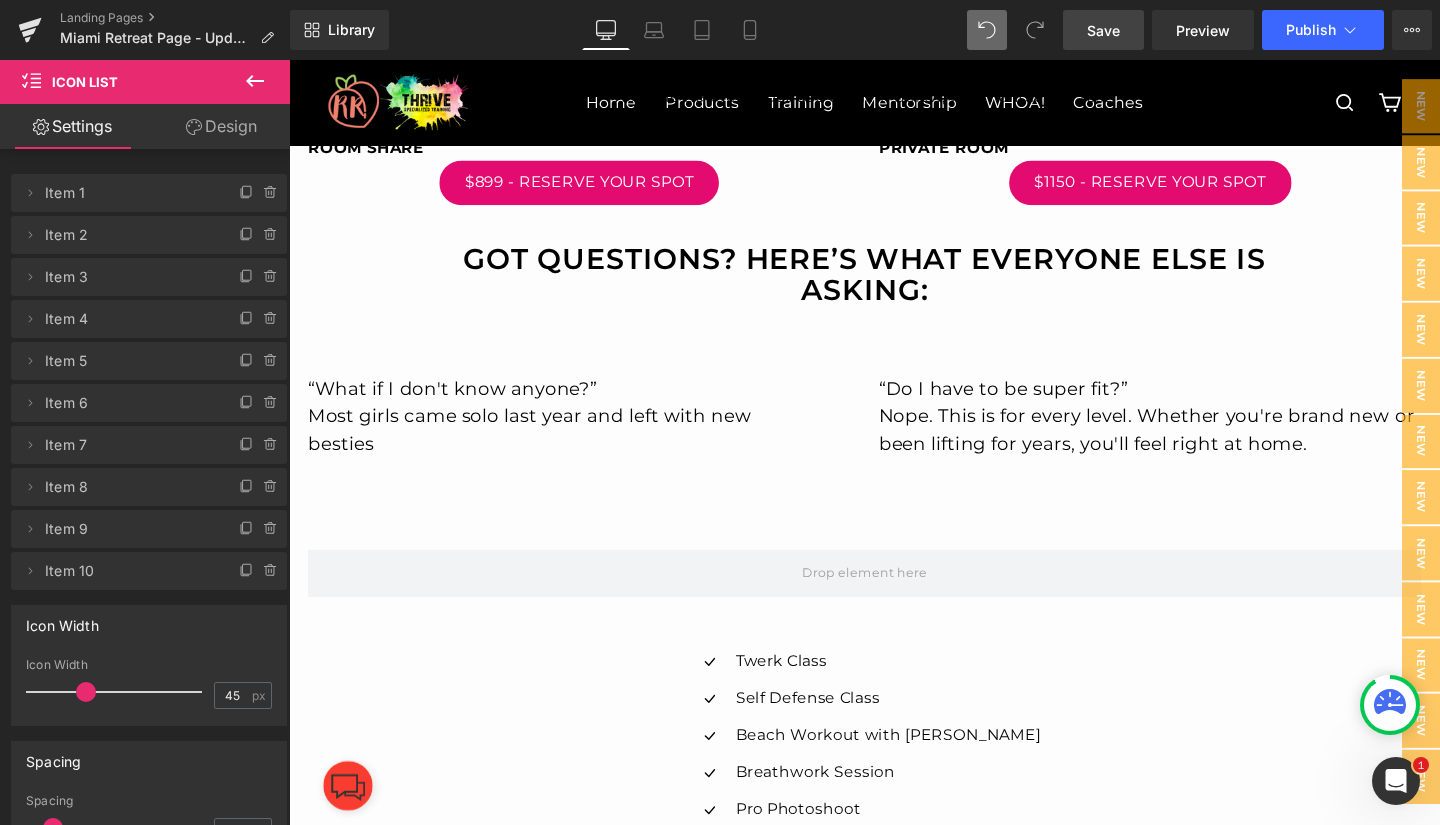 click 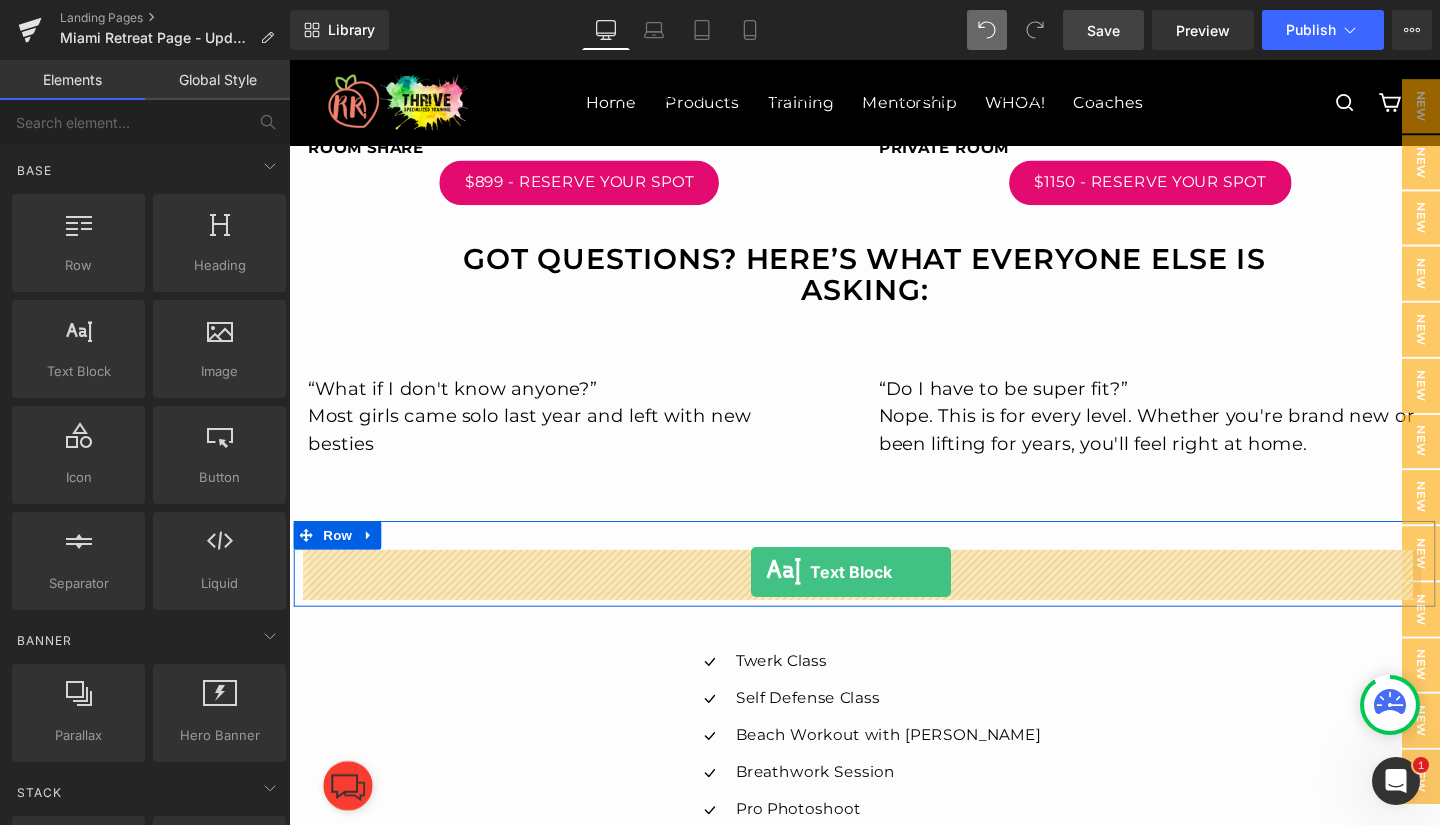 drag, startPoint x: 386, startPoint y: 407, endPoint x: 775, endPoint y: 598, distance: 433.36127 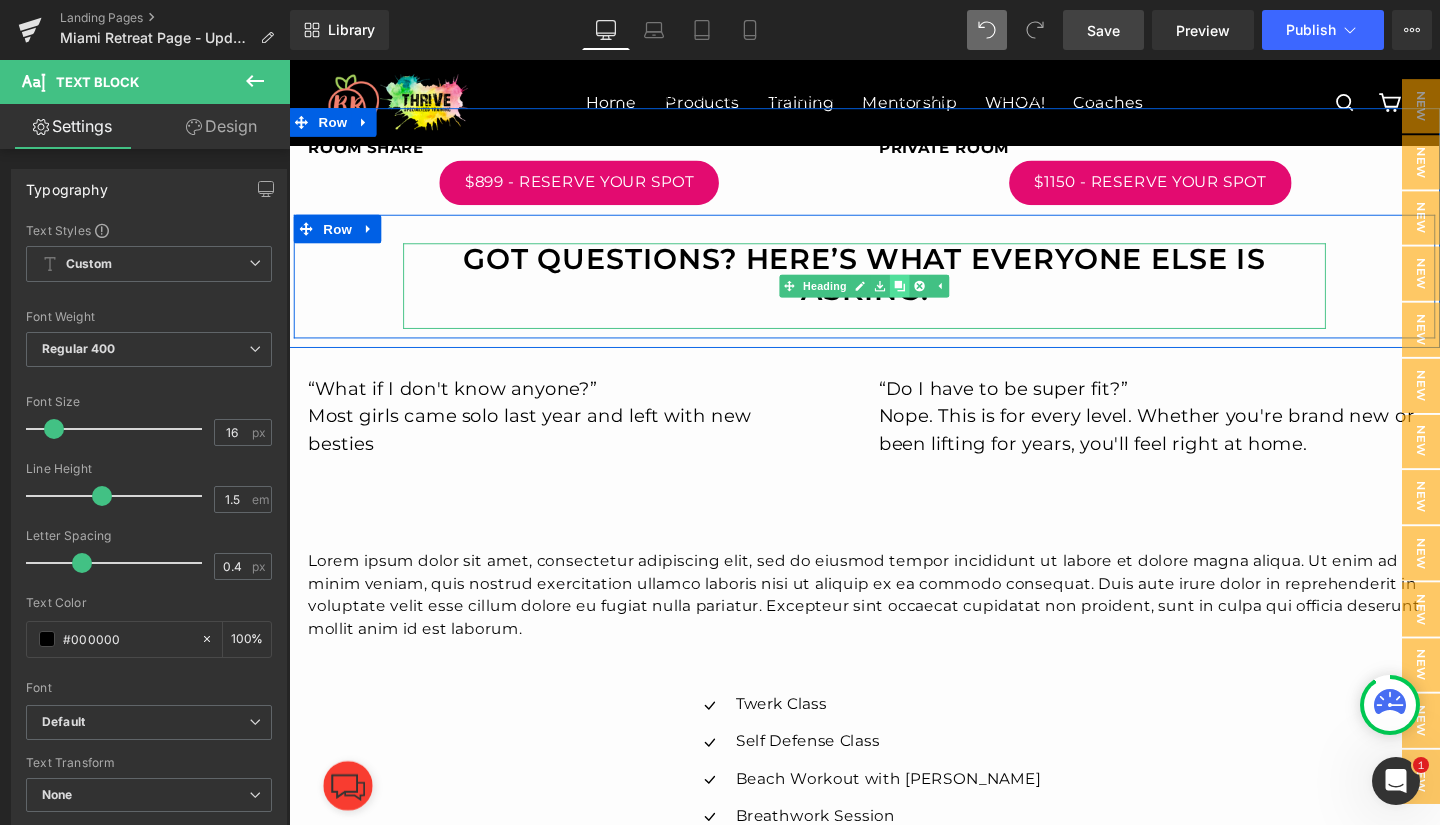 click 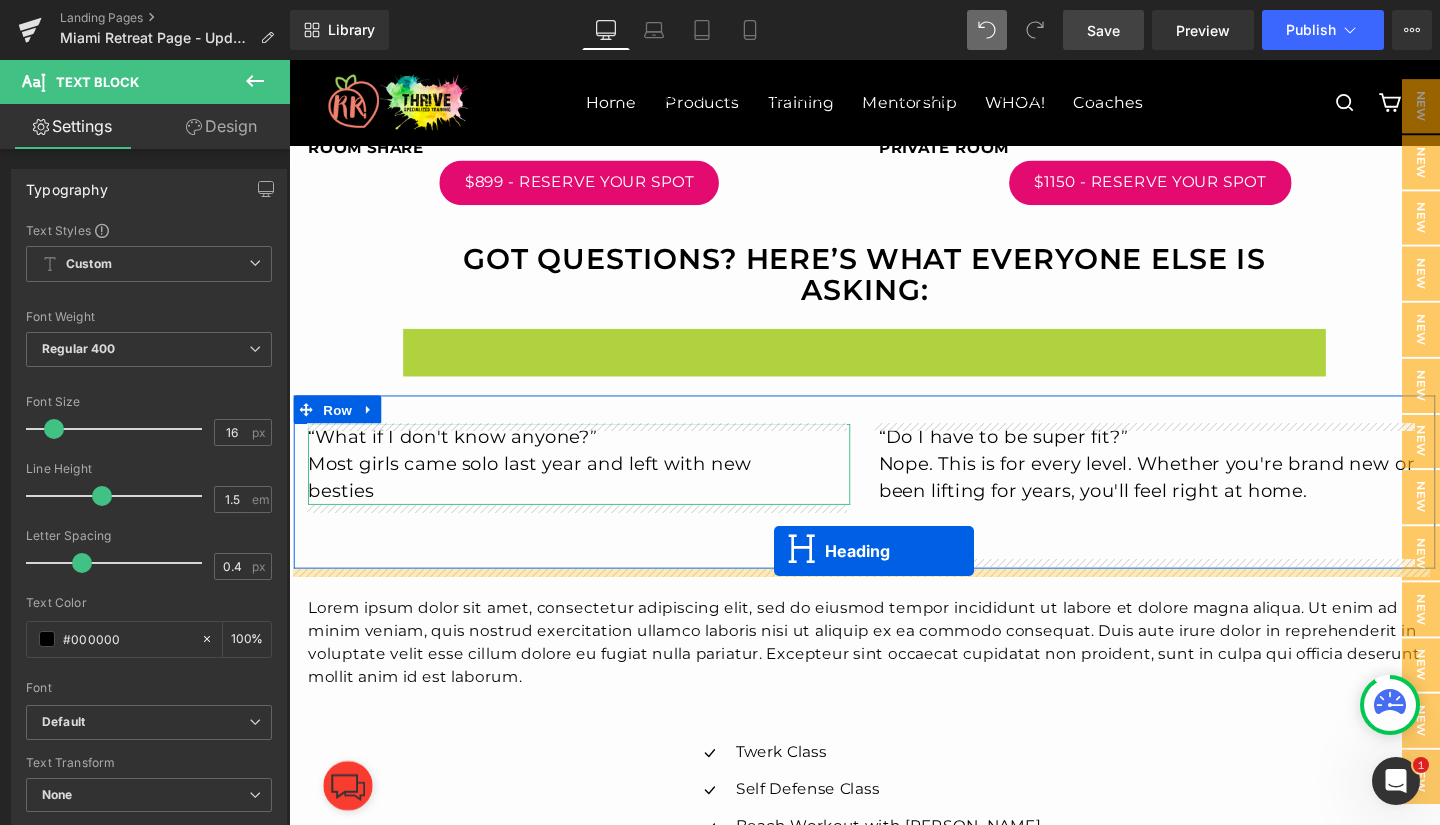 drag, startPoint x: 838, startPoint y: 393, endPoint x: 799, endPoint y: 576, distance: 187.10959 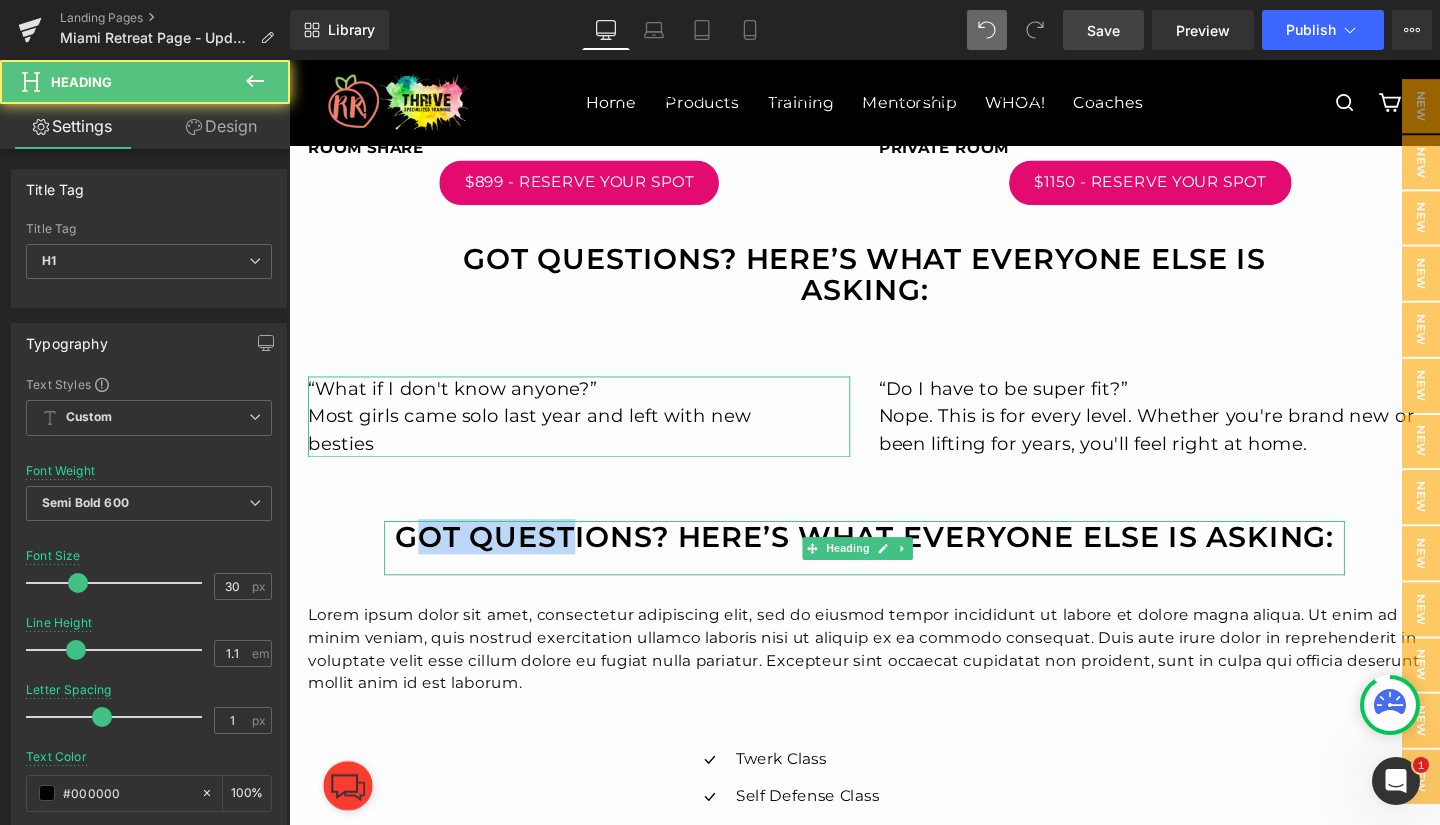 drag, startPoint x: 405, startPoint y: 566, endPoint x: 577, endPoint y: 565, distance: 172.00291 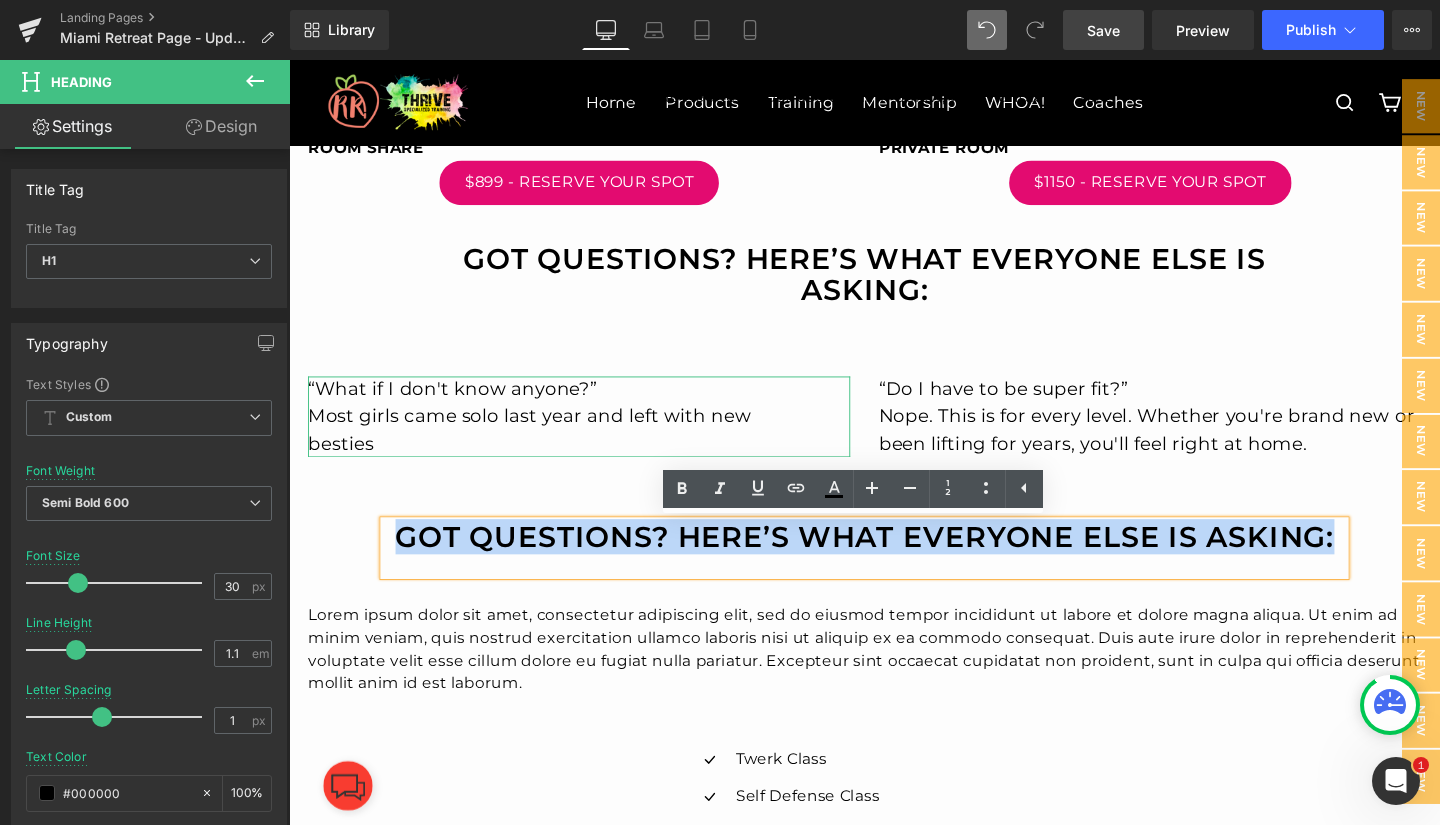 drag, startPoint x: 392, startPoint y: 558, endPoint x: 1379, endPoint y: 560, distance: 987.002 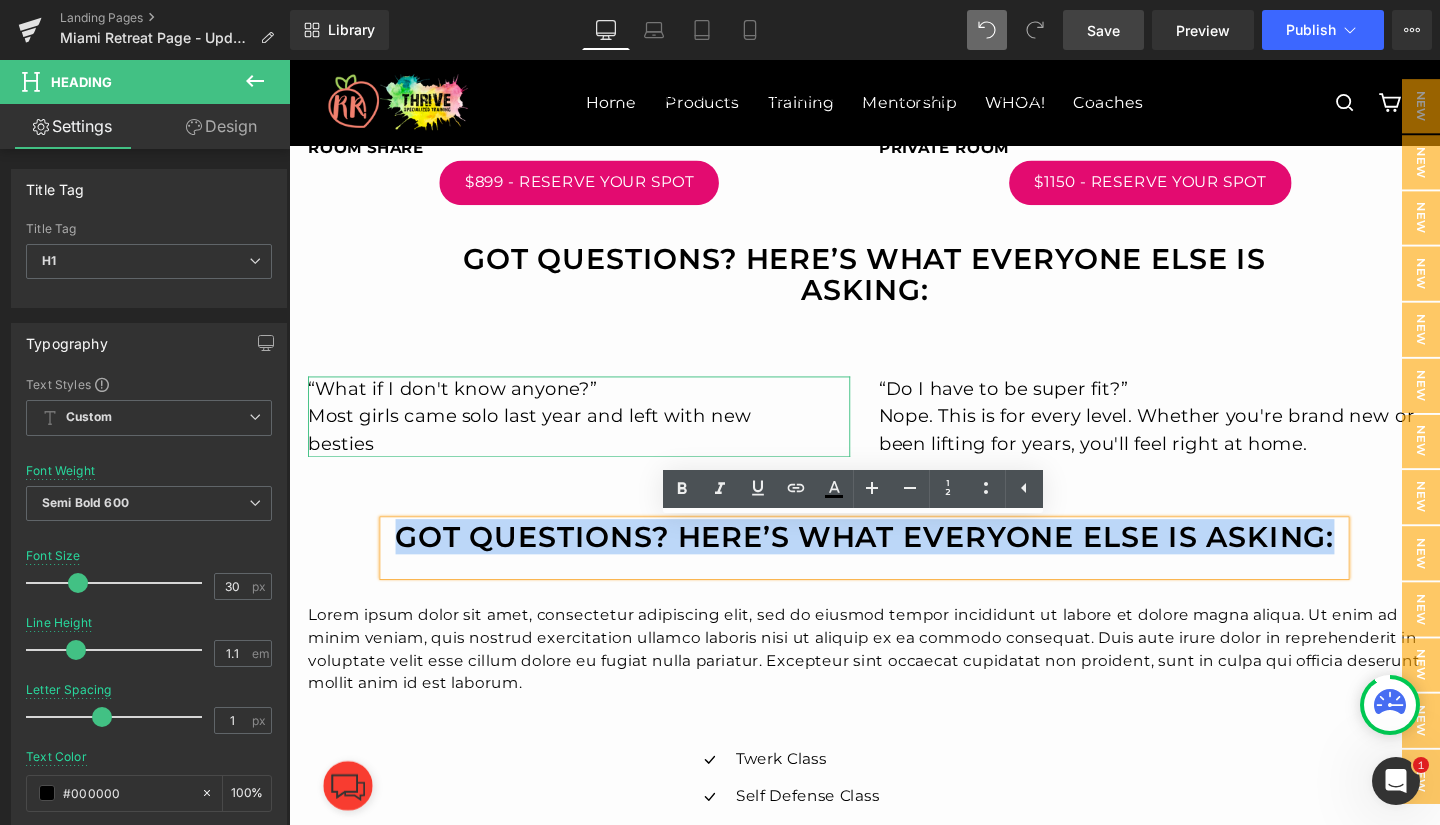 click on "Got Questions? Here’s what everyone else is asking:" at bounding box center [894, 561] 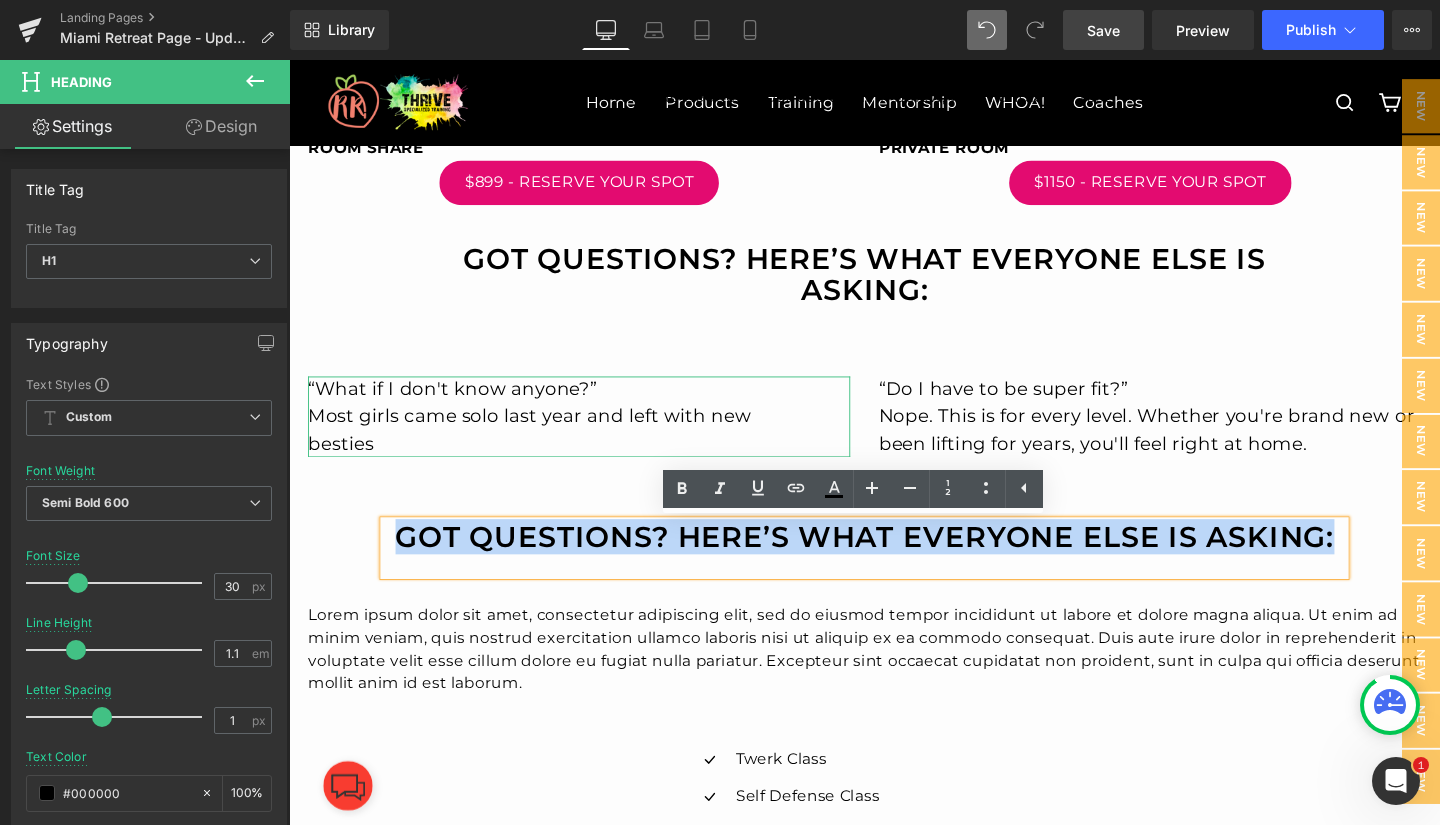 type 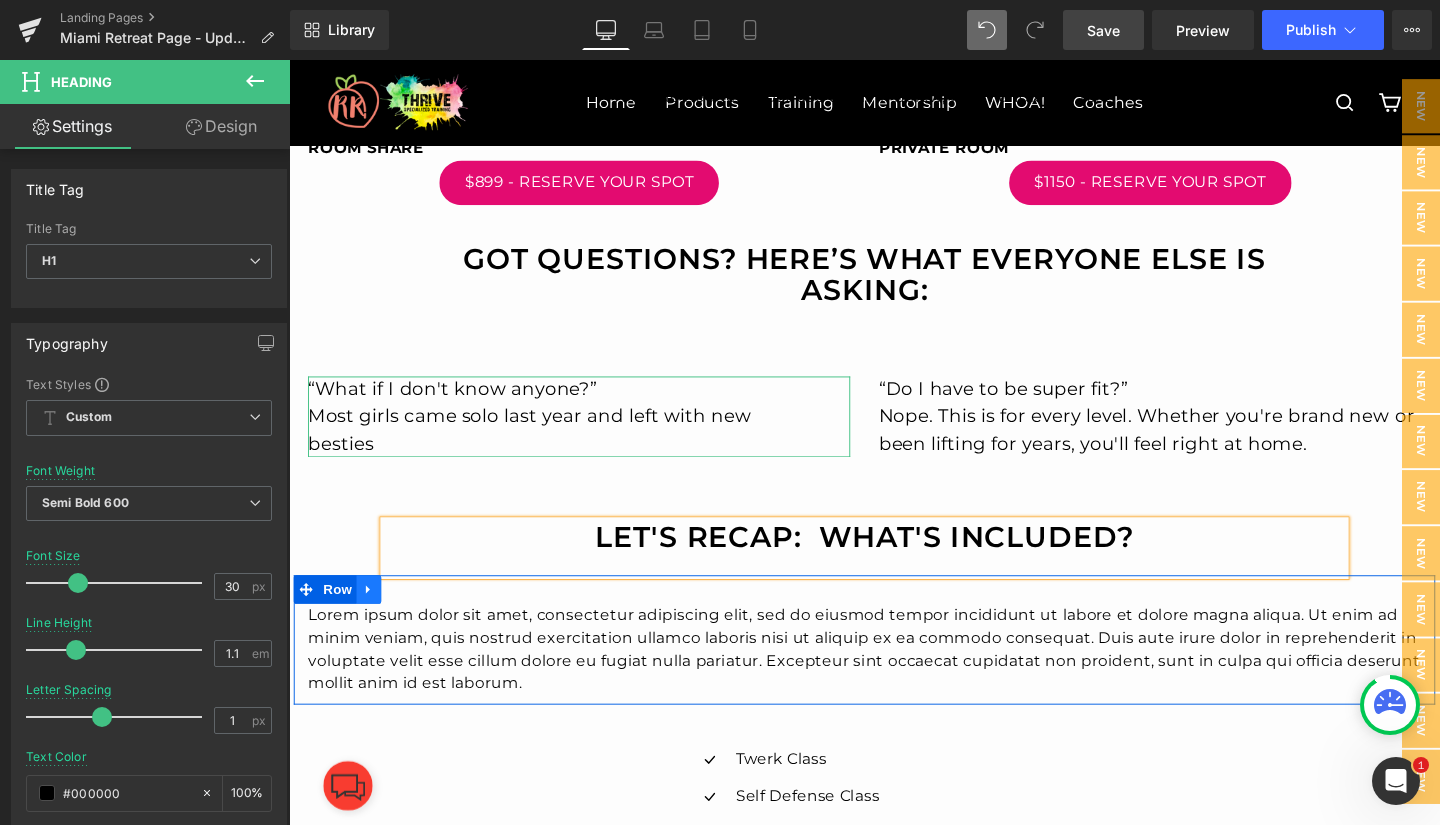click 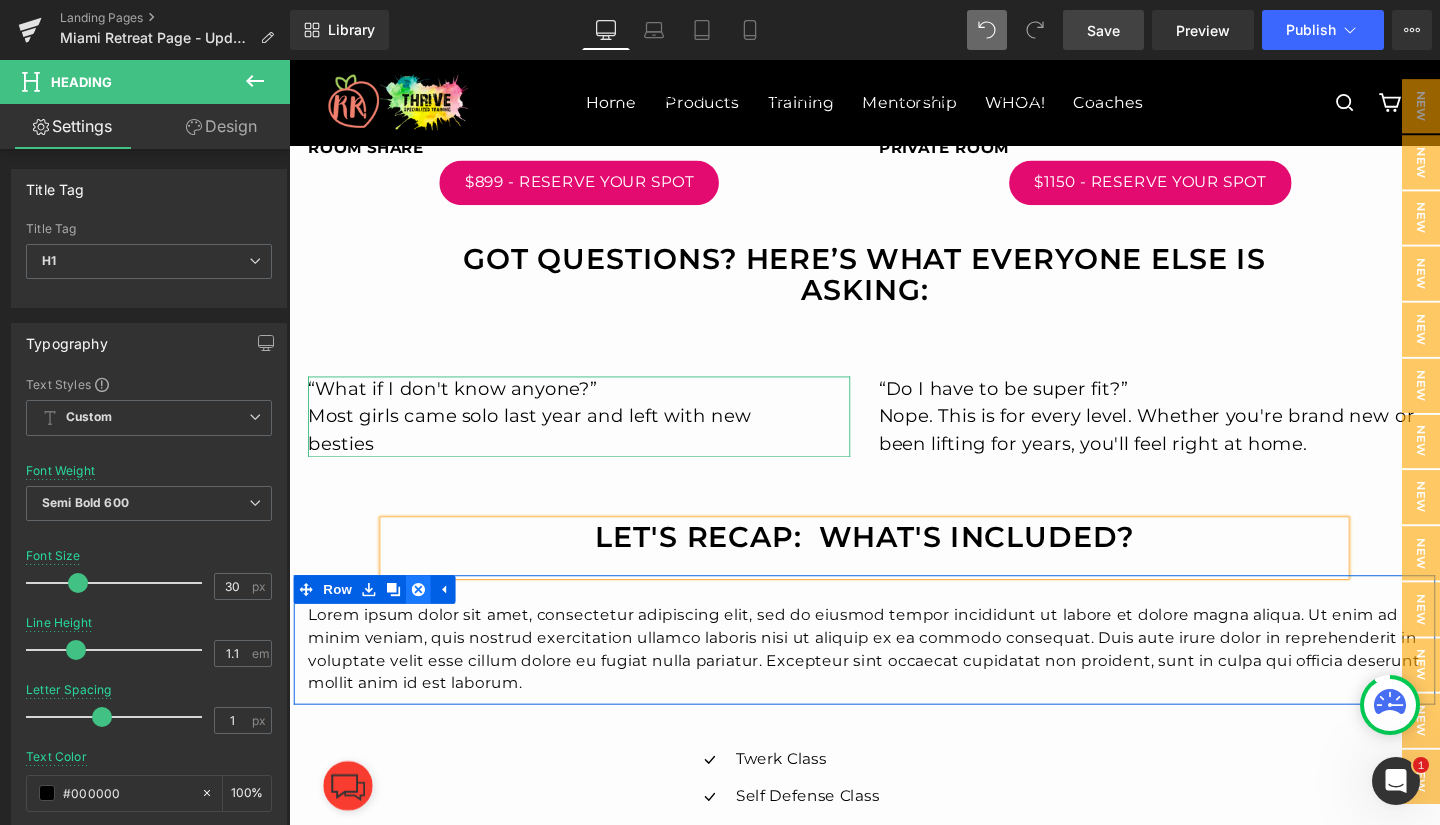 click 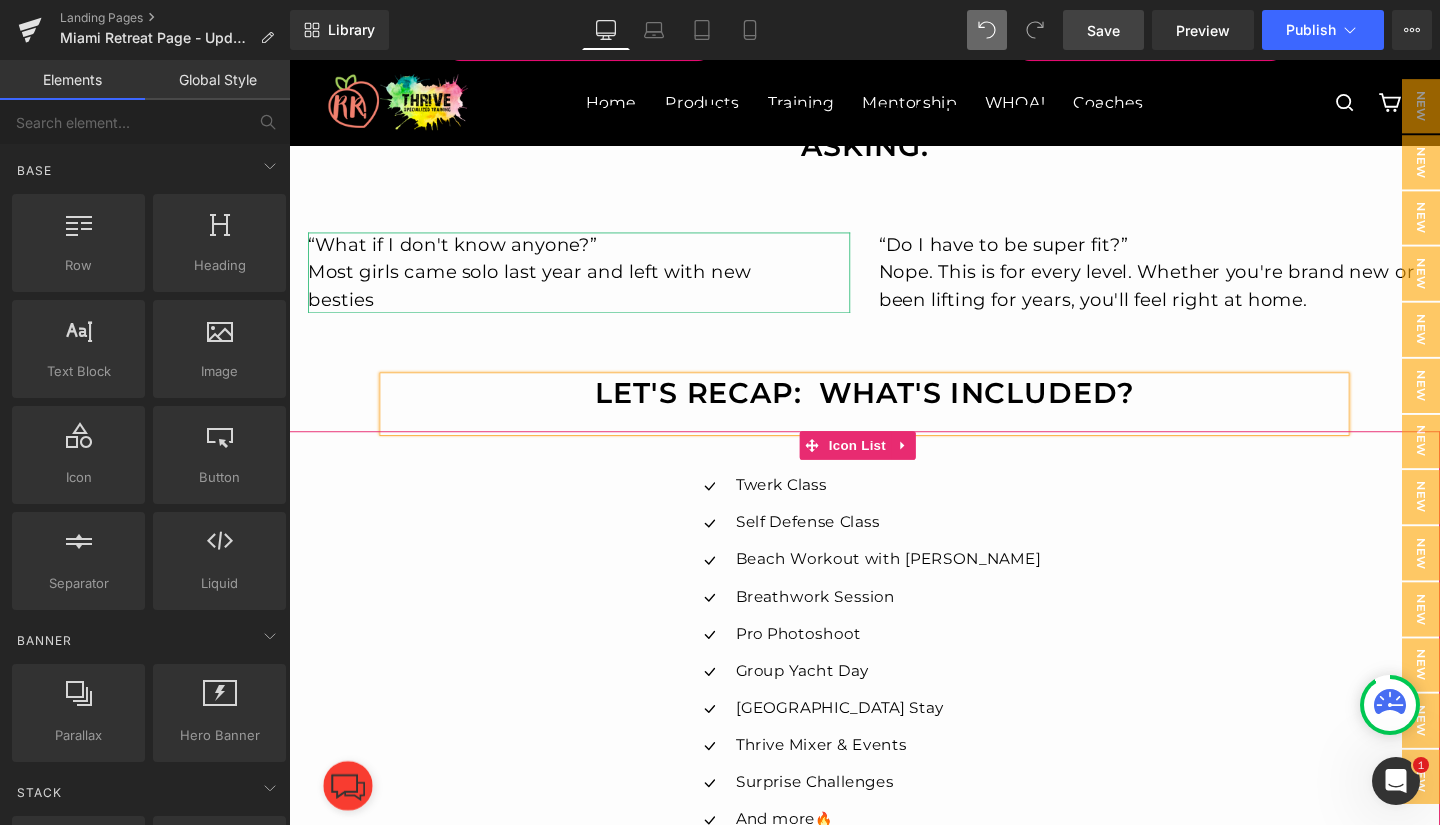 scroll, scrollTop: 5594, scrollLeft: 0, axis: vertical 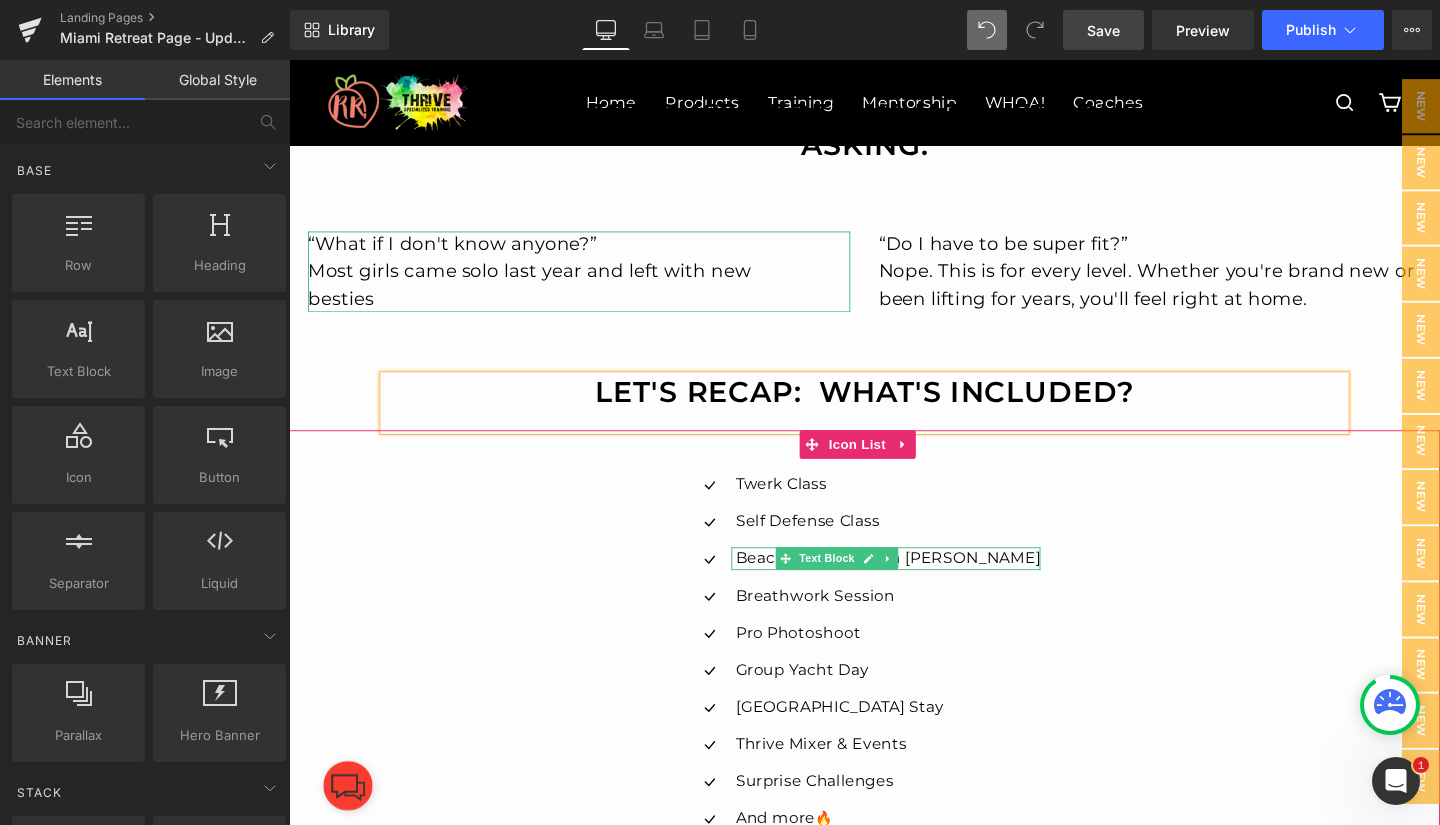 click on "Beach Workout with [PERSON_NAME]" at bounding box center (919, 584) 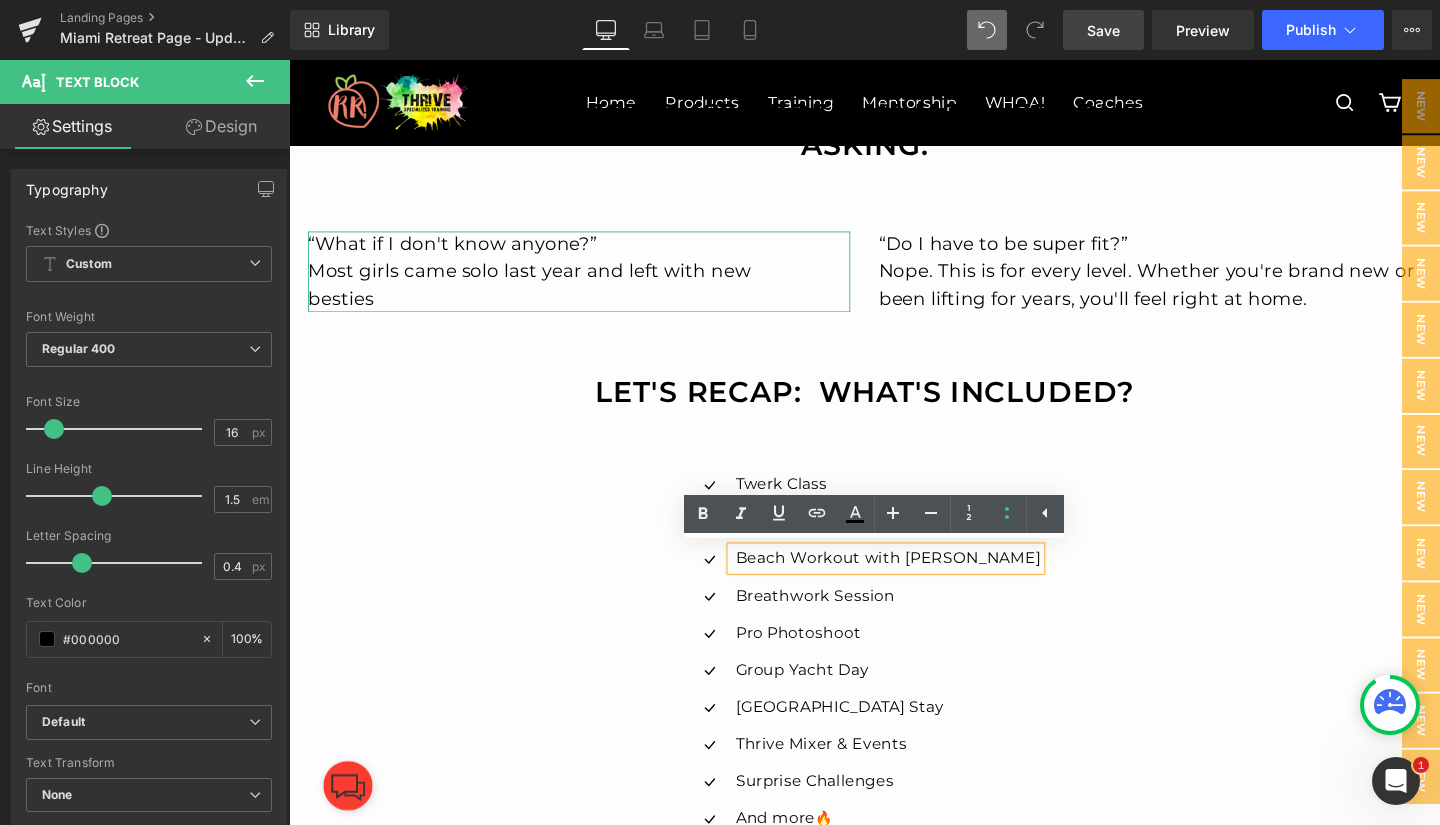 click on "Beach Workout with [PERSON_NAME]" at bounding box center (919, 584) 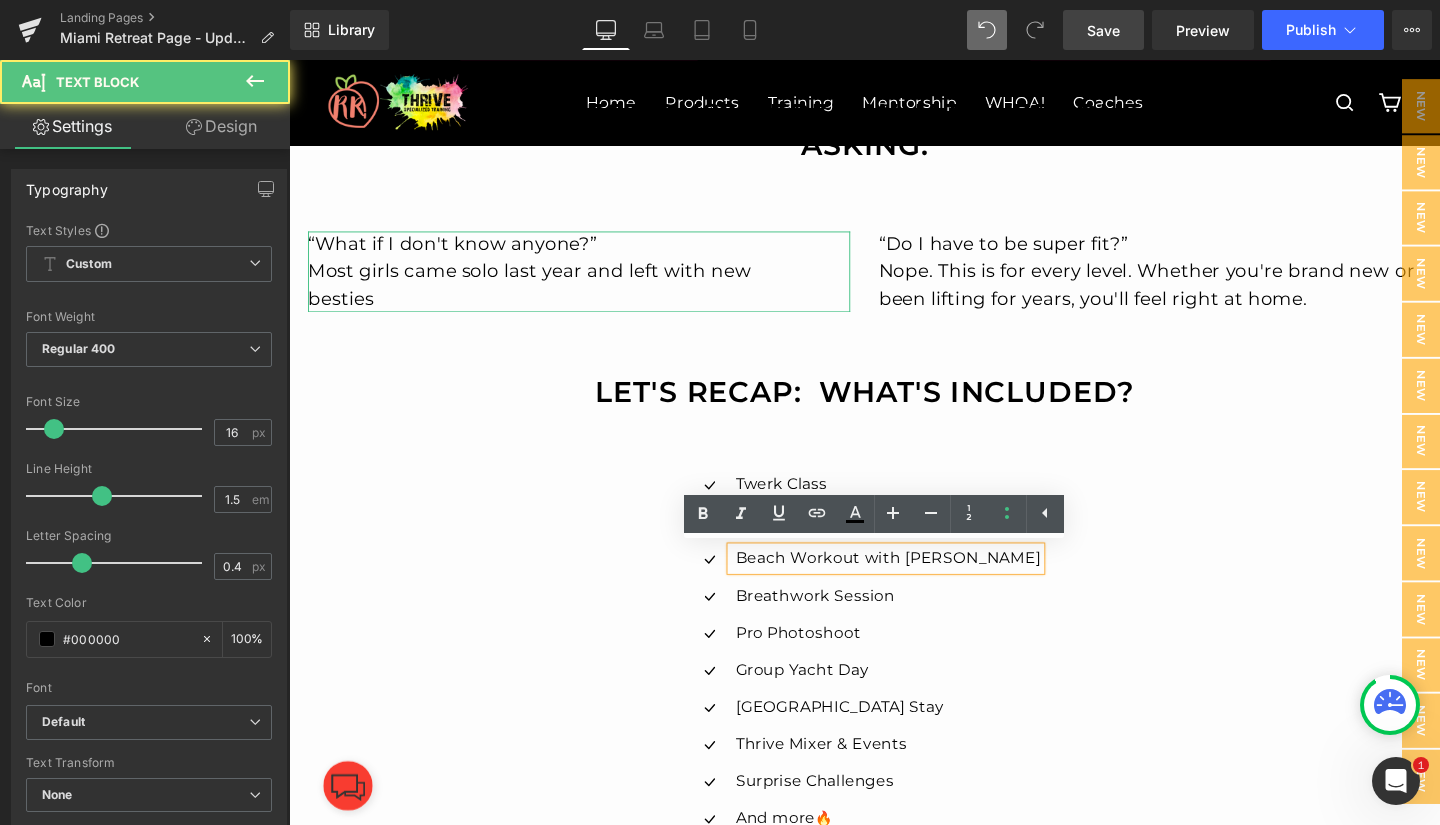 type 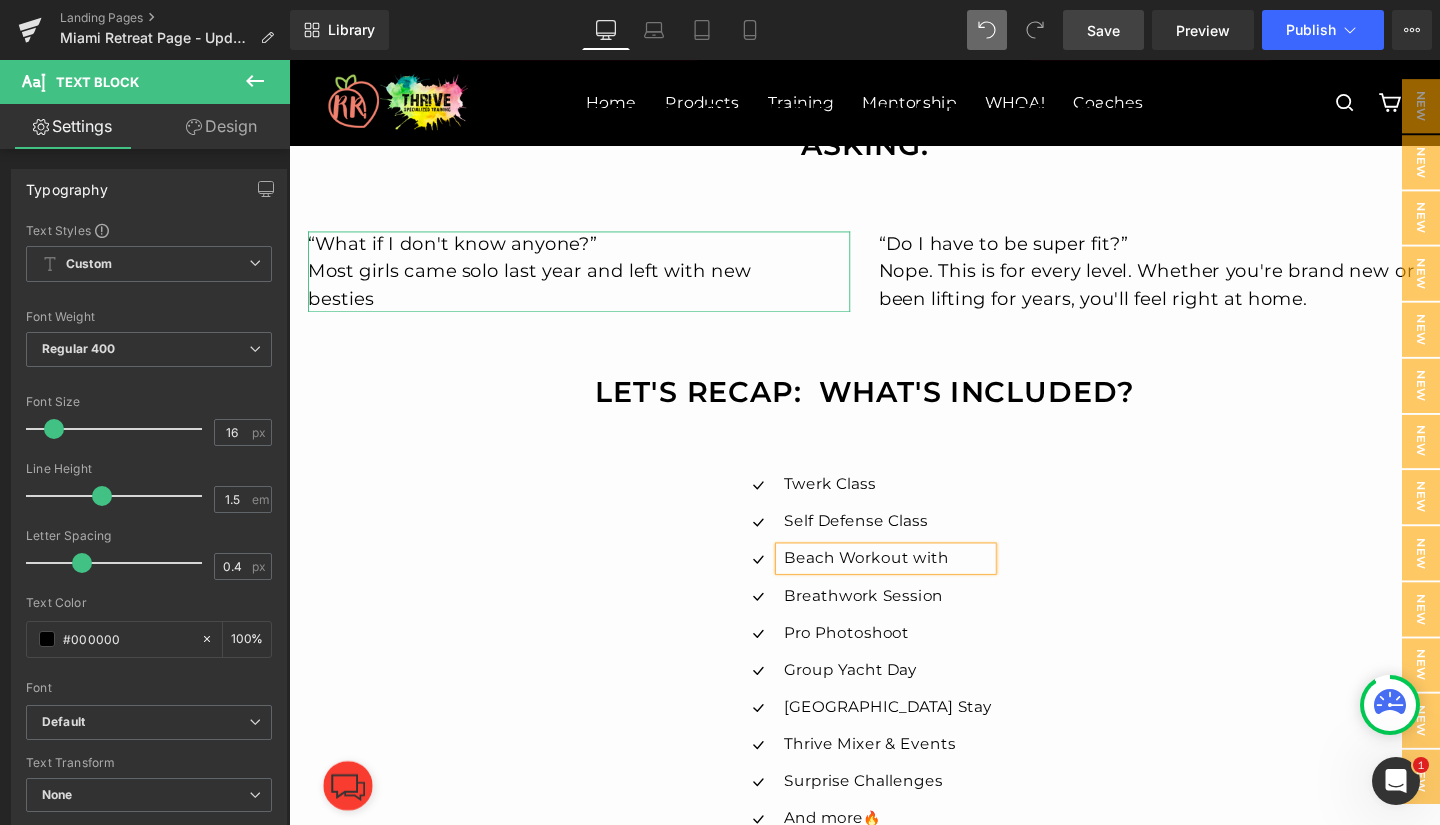 click on "Beach Workout with" at bounding box center (919, 584) 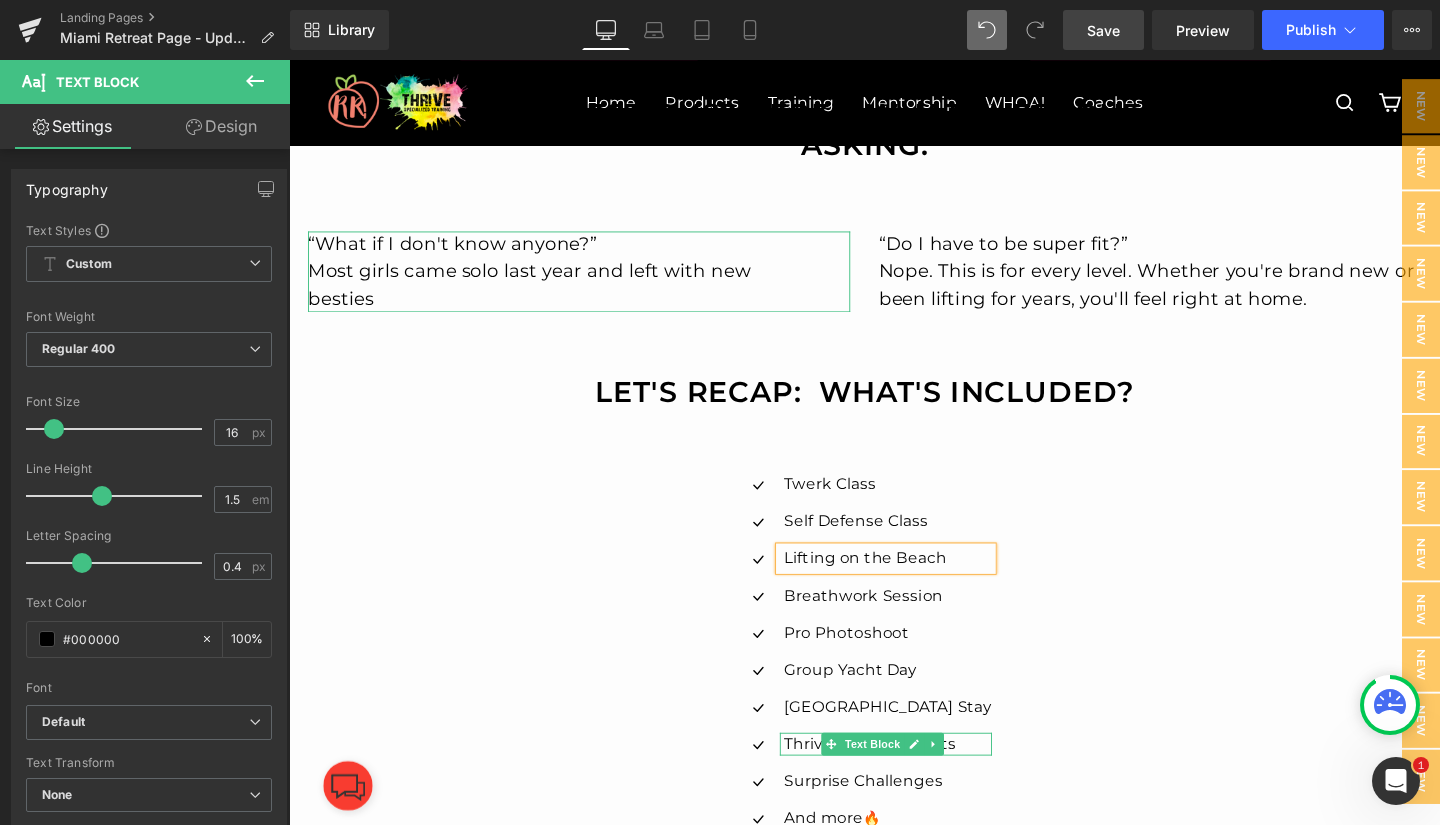 click on "Thrive Mixer & Events" at bounding box center [919, 779] 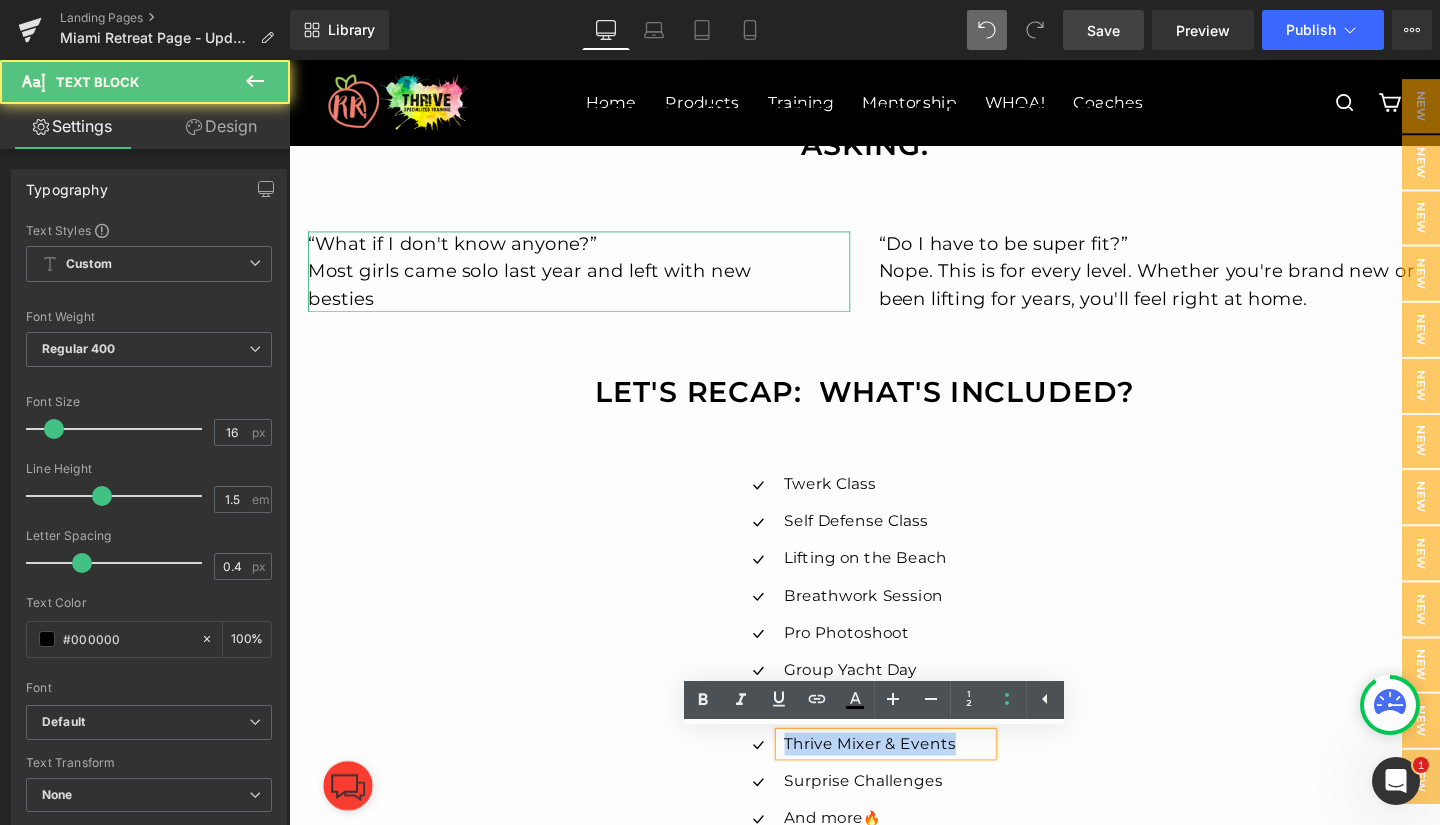 drag, startPoint x: 807, startPoint y: 783, endPoint x: 985, endPoint y: 784, distance: 178.0028 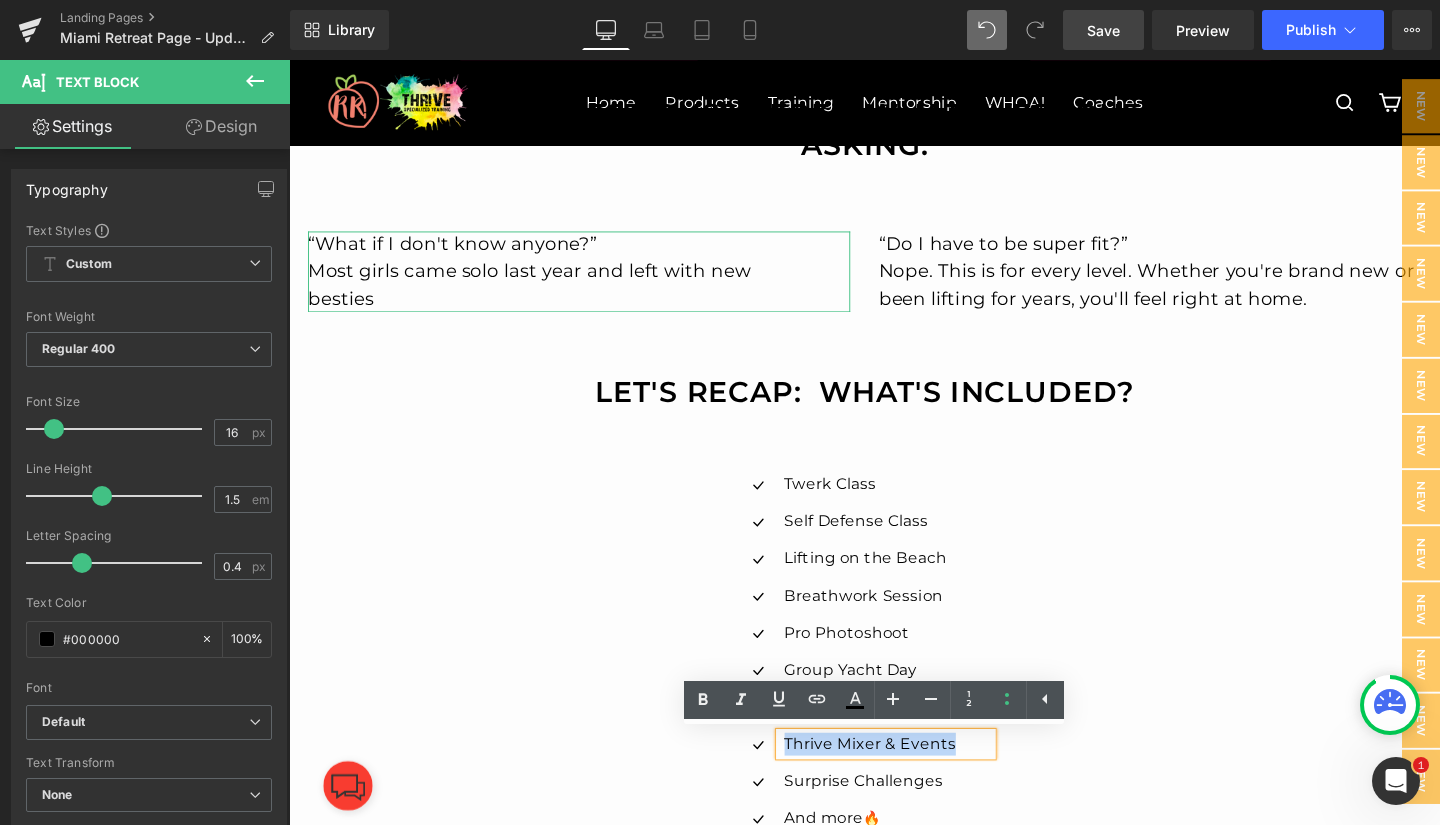 type 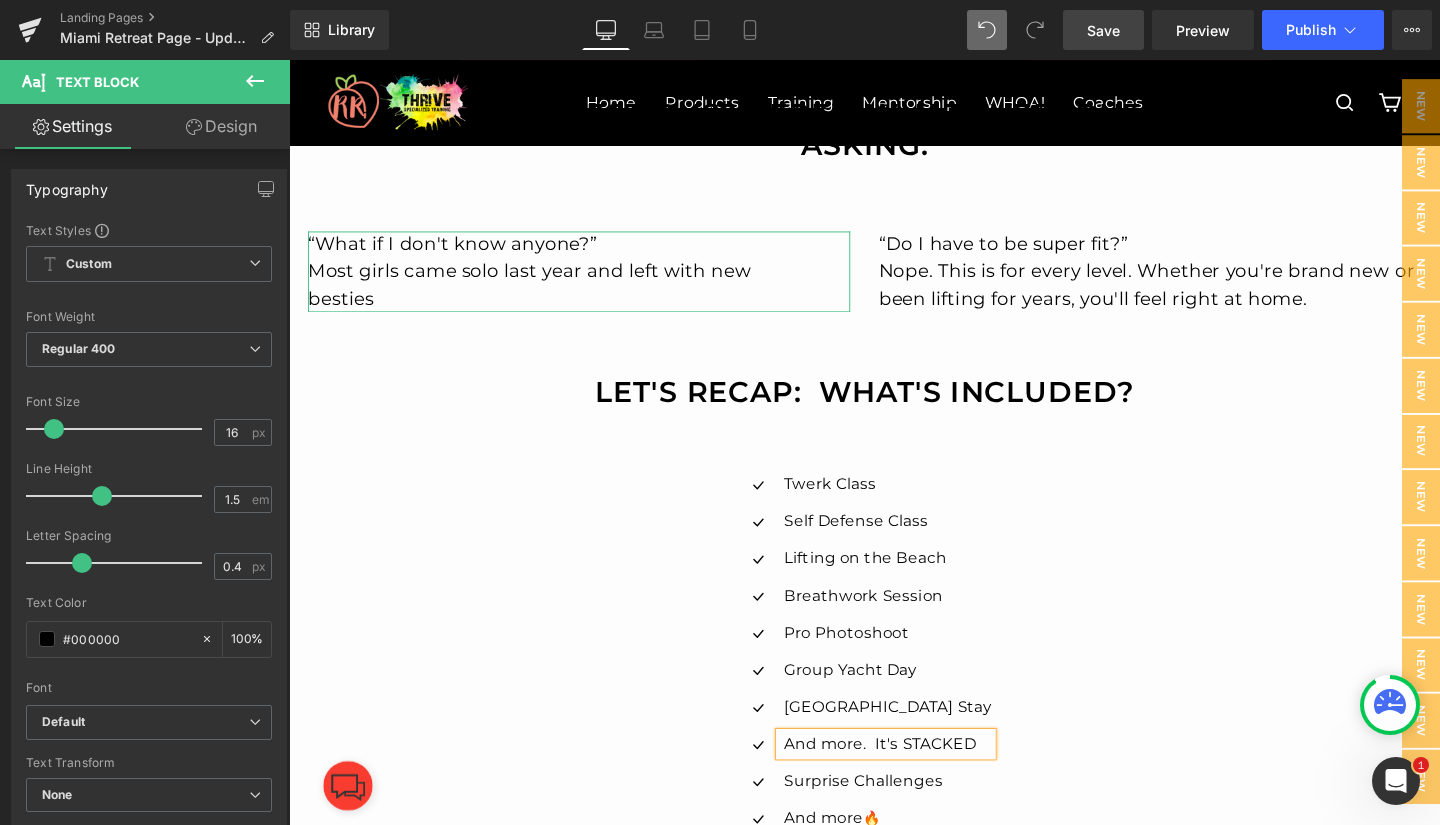 scroll, scrollTop: 5690, scrollLeft: 0, axis: vertical 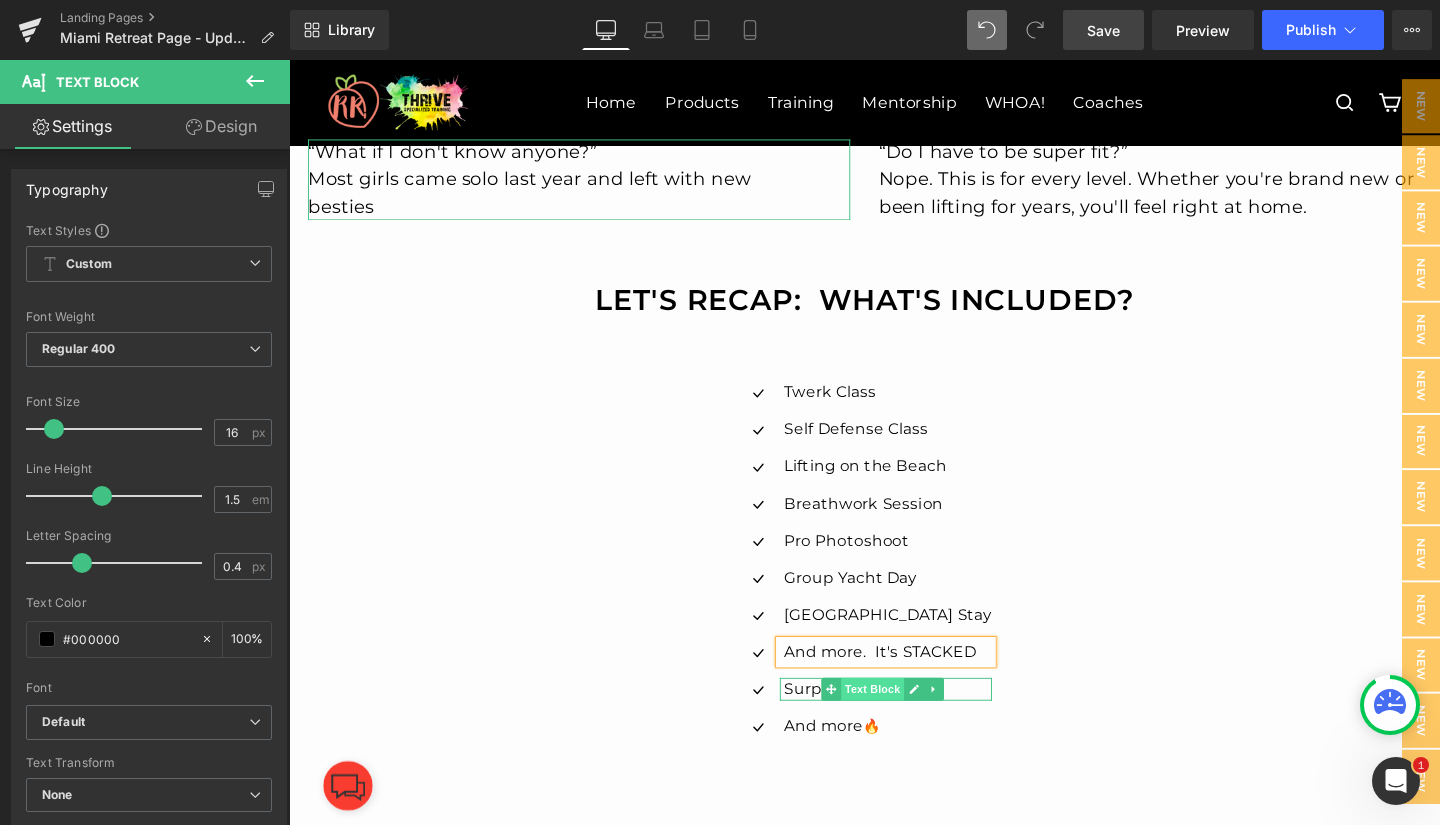 click on "Text Block" at bounding box center [902, 722] 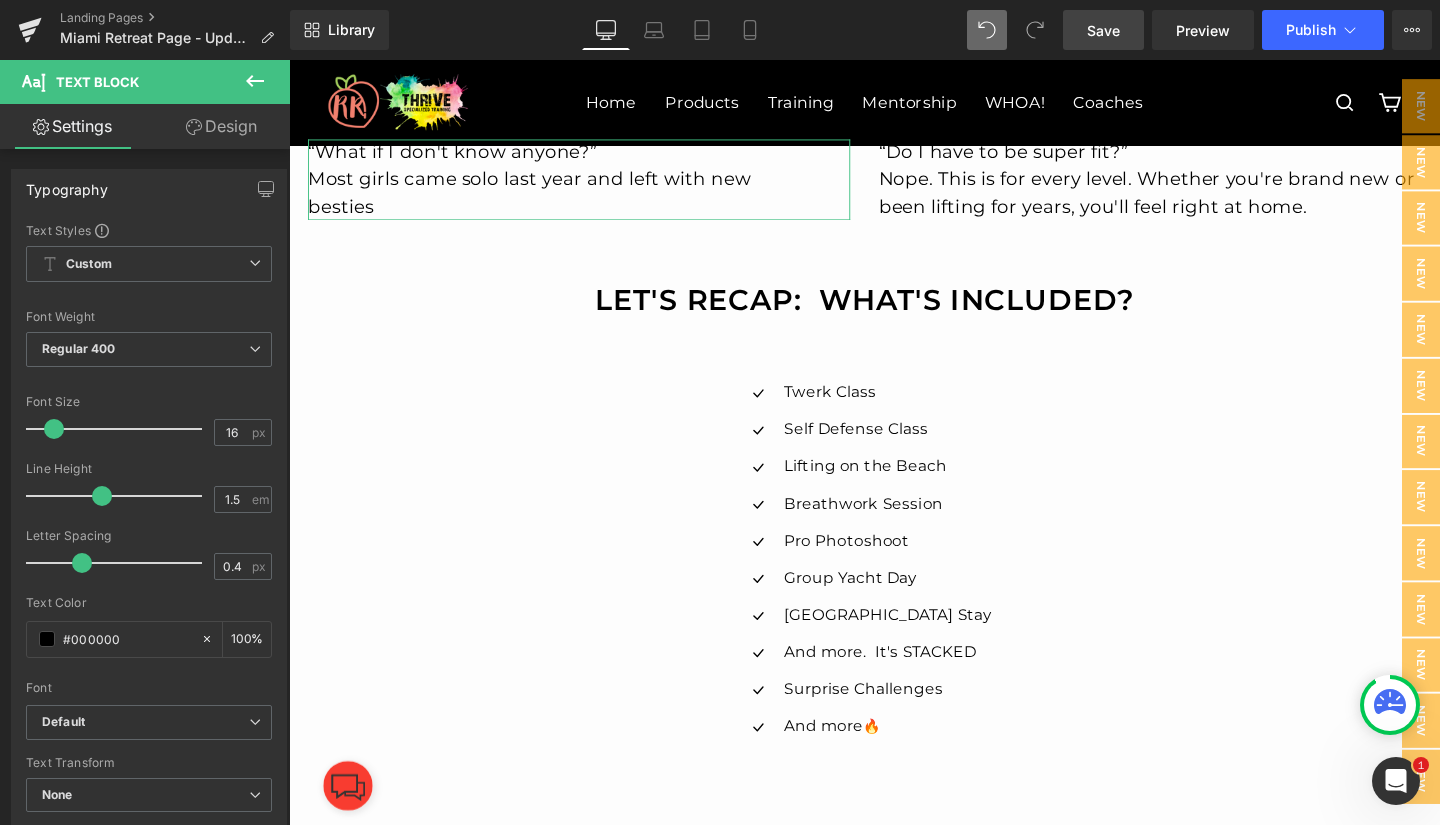 click 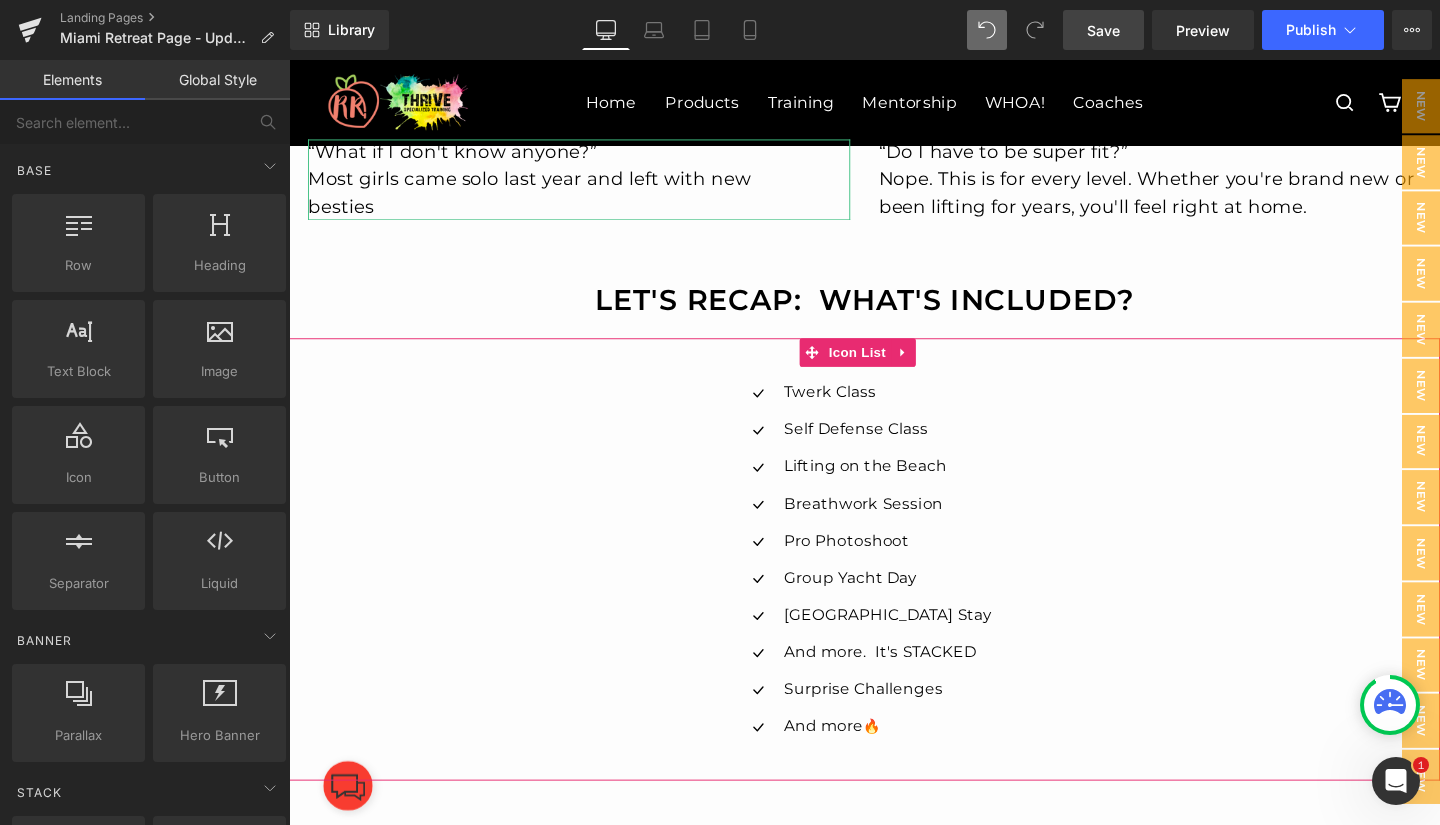 click on "Icon
Twerk Class
Text Block
Icon
Self Defense Class
Text Block
Icon
Lifting on the Beach
Text Block
Icon
Breathwork Session Text Block
Icon
Pro Photoshoot Text Block
Icon" at bounding box center [894, 593] 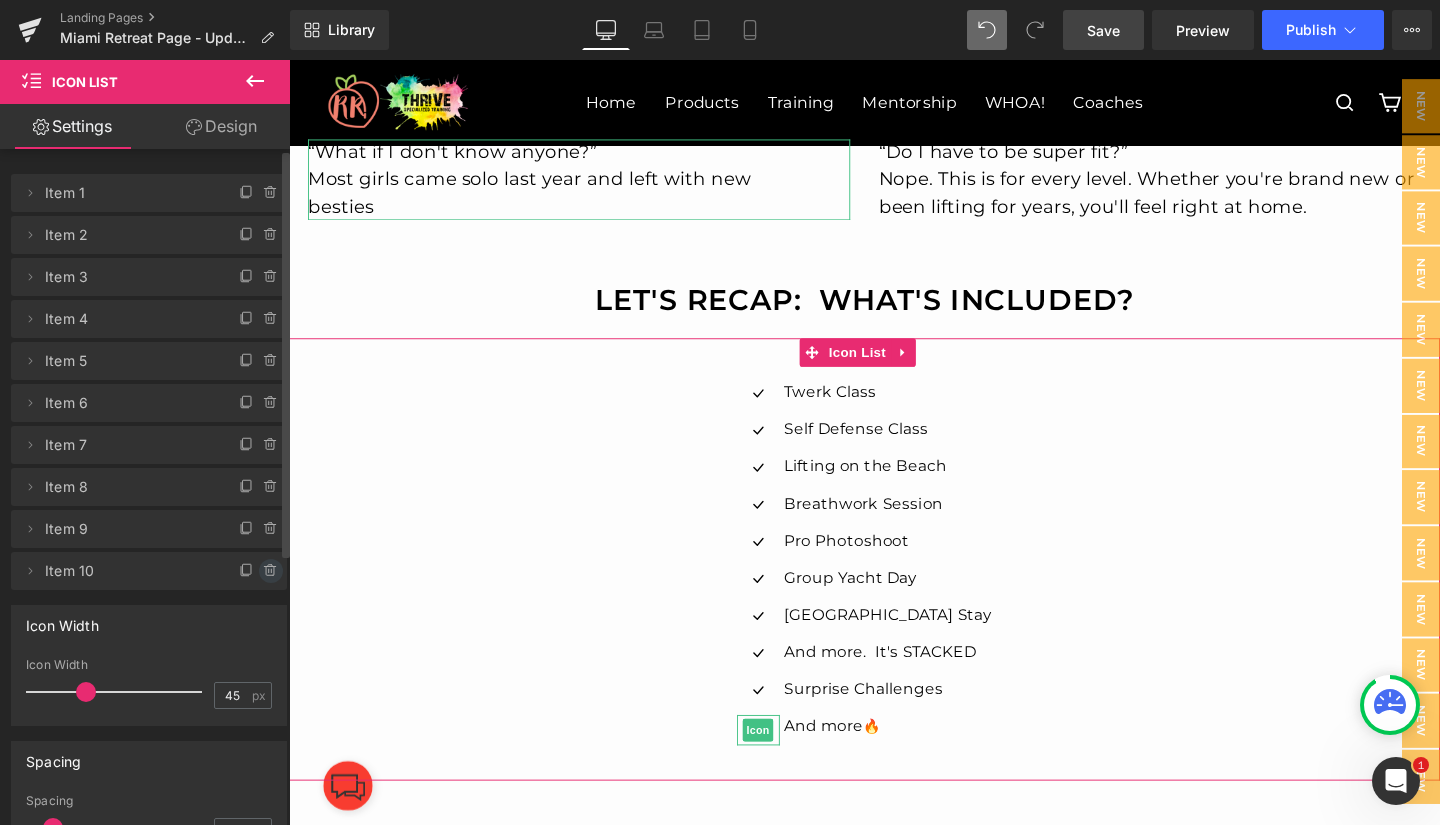 click 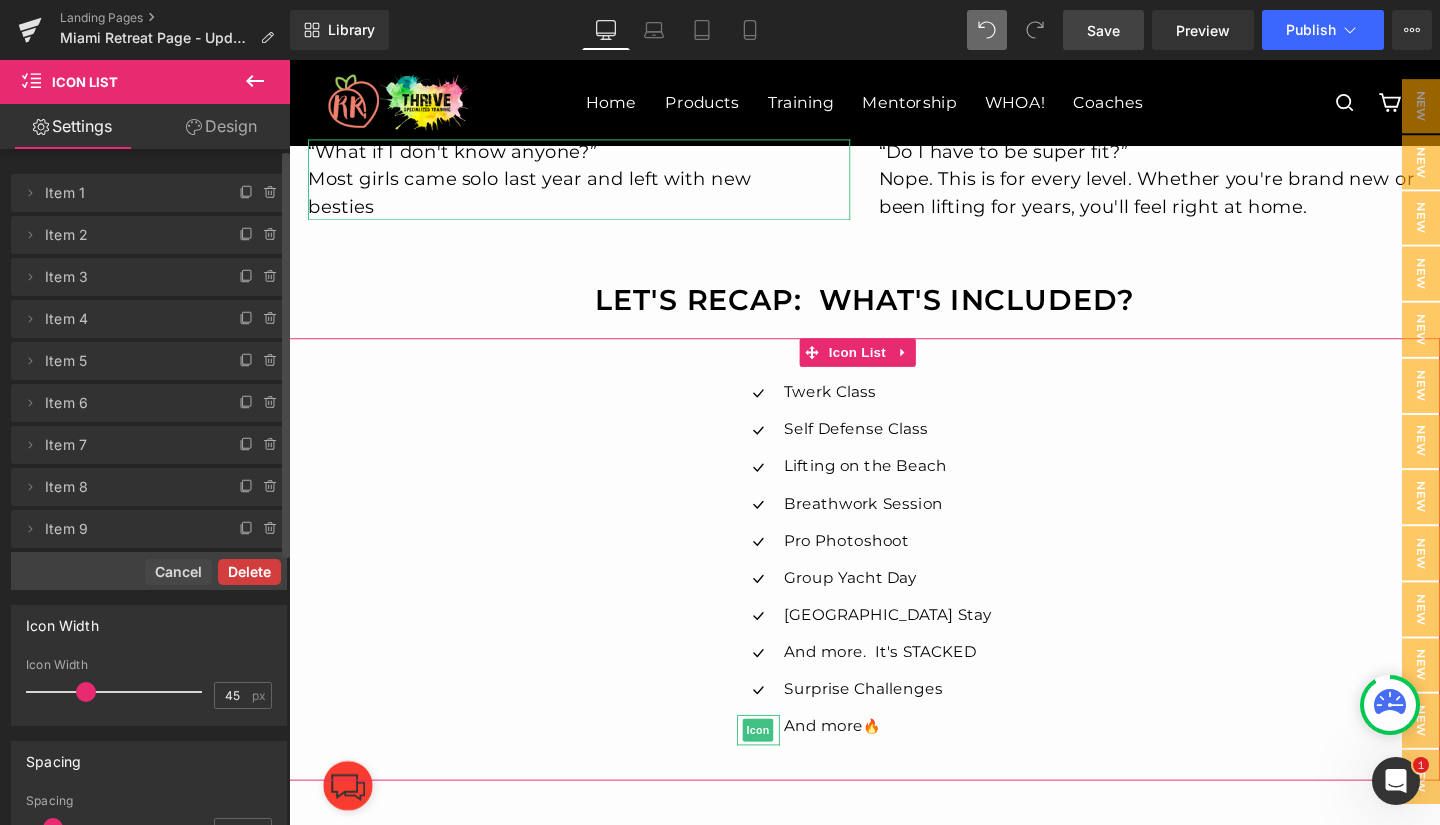 click on "Delete" at bounding box center [249, 572] 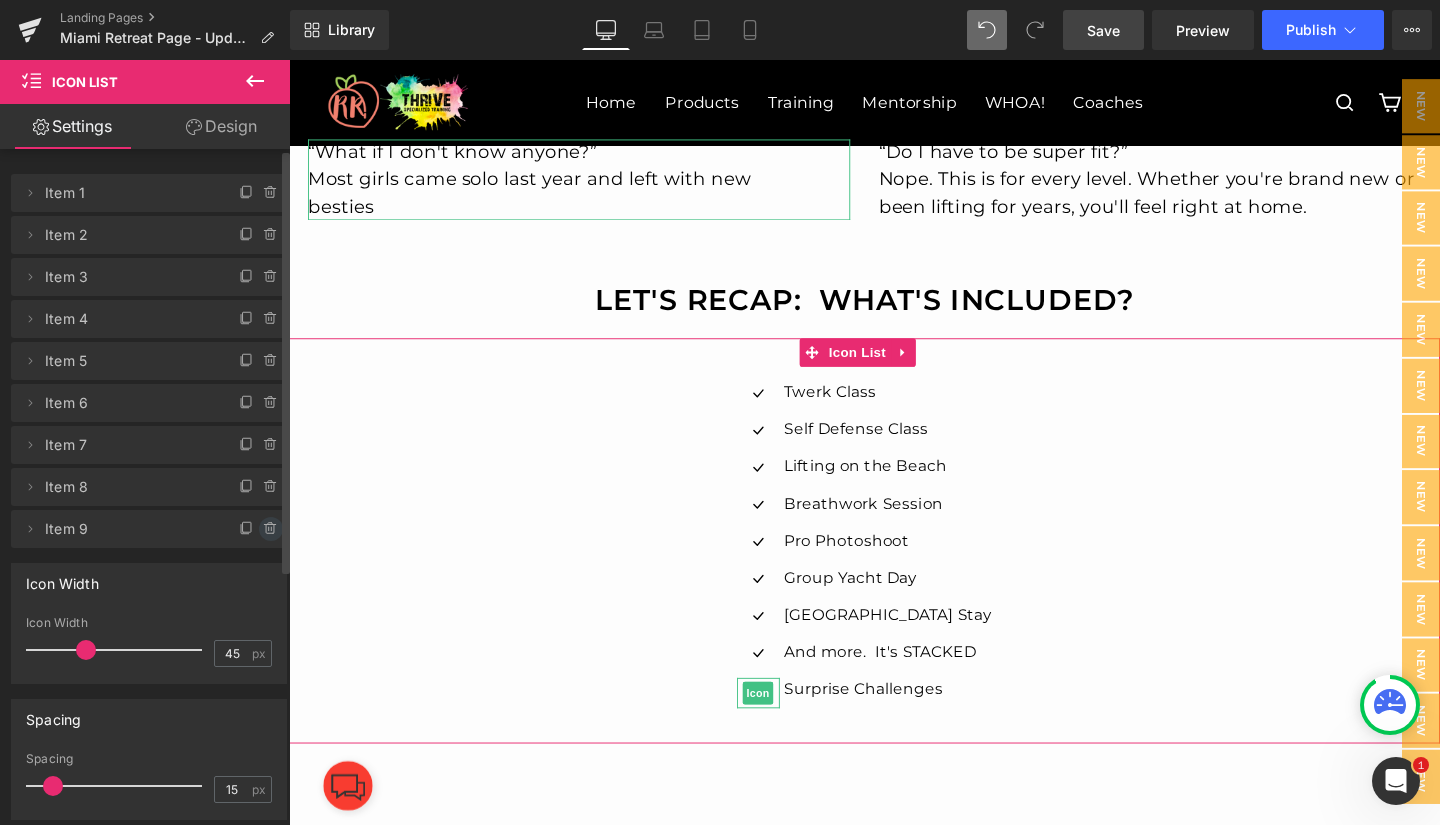 click 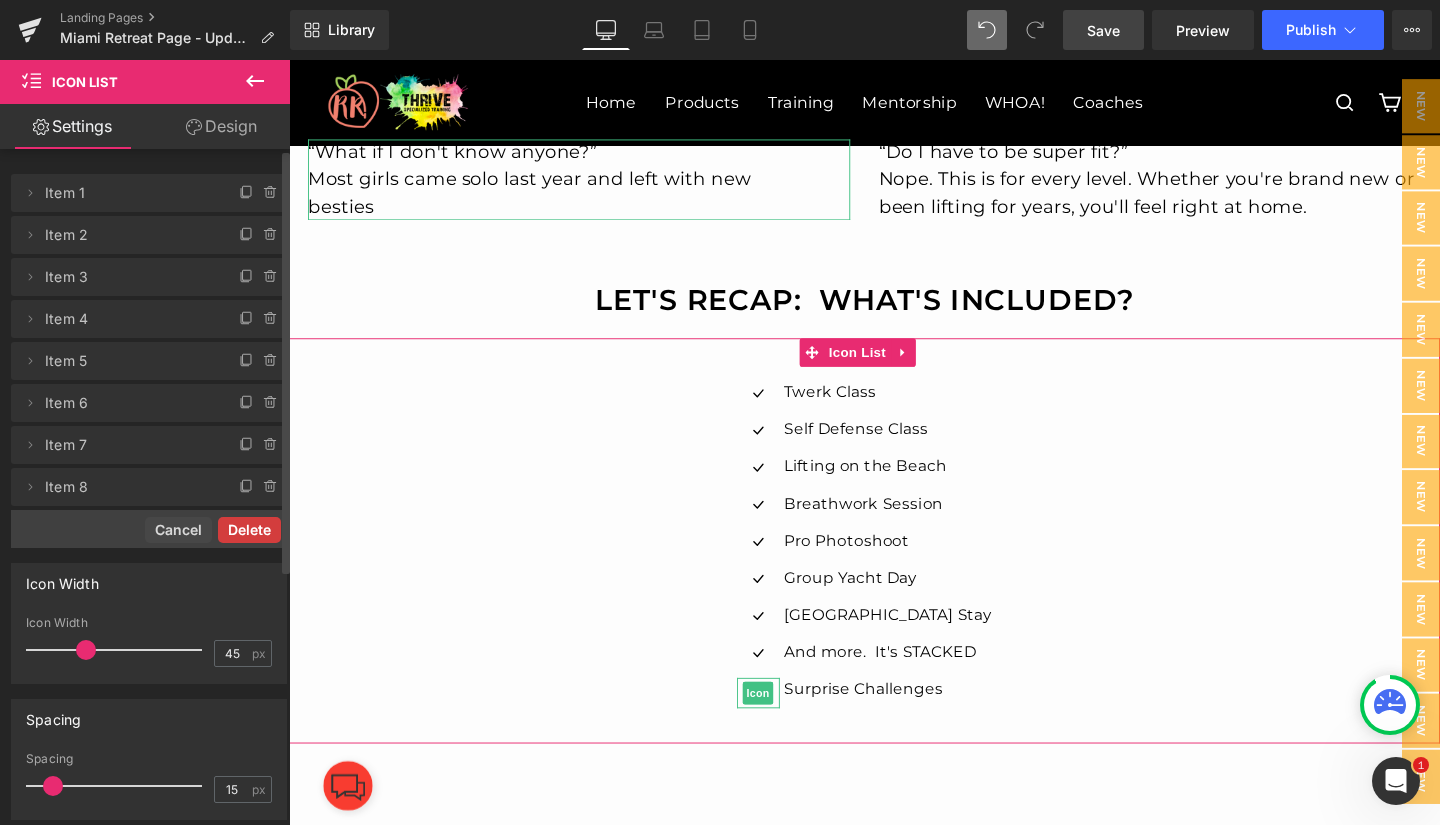 click on "Delete" at bounding box center (249, 530) 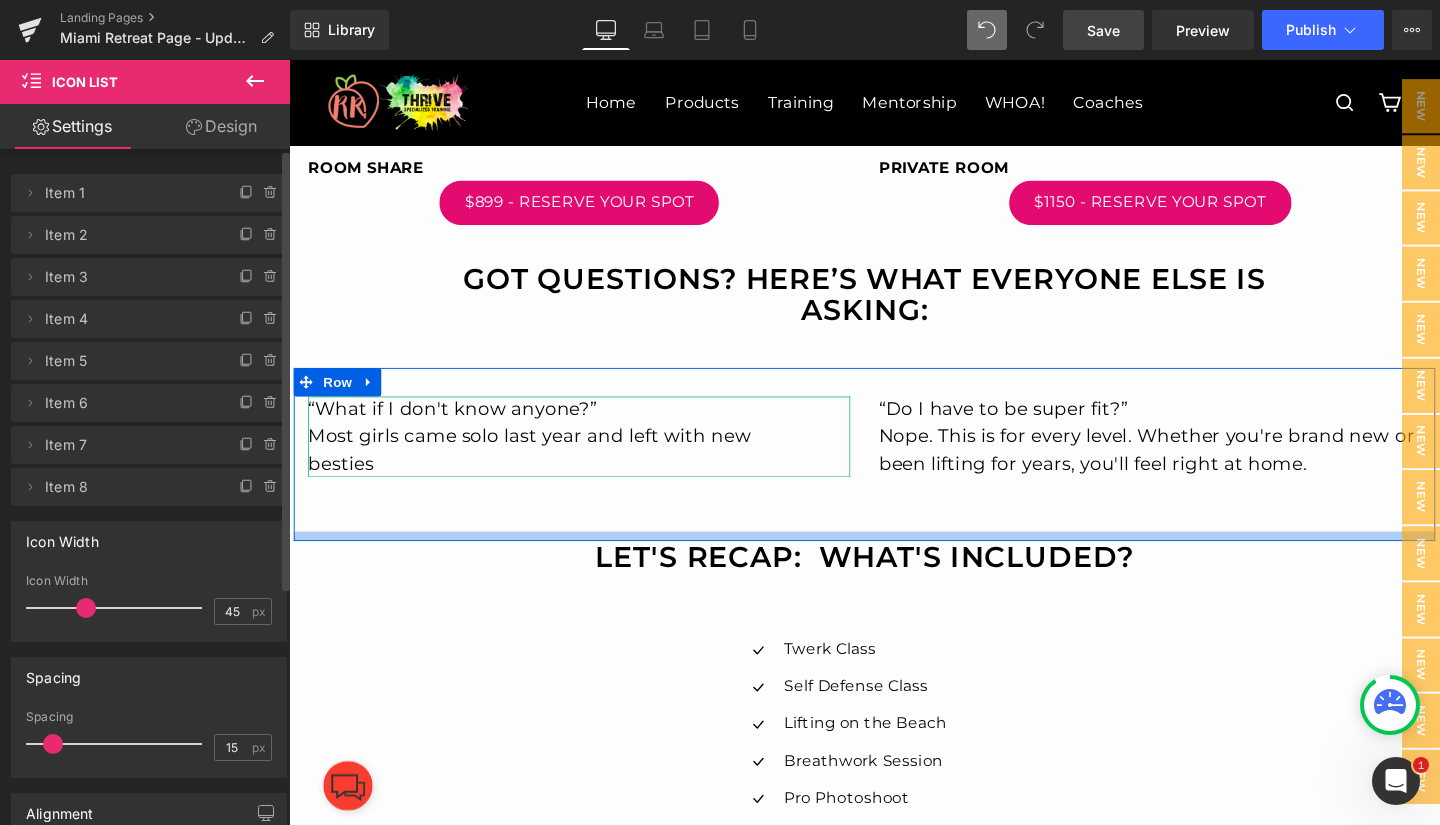 scroll, scrollTop: 5421, scrollLeft: 0, axis: vertical 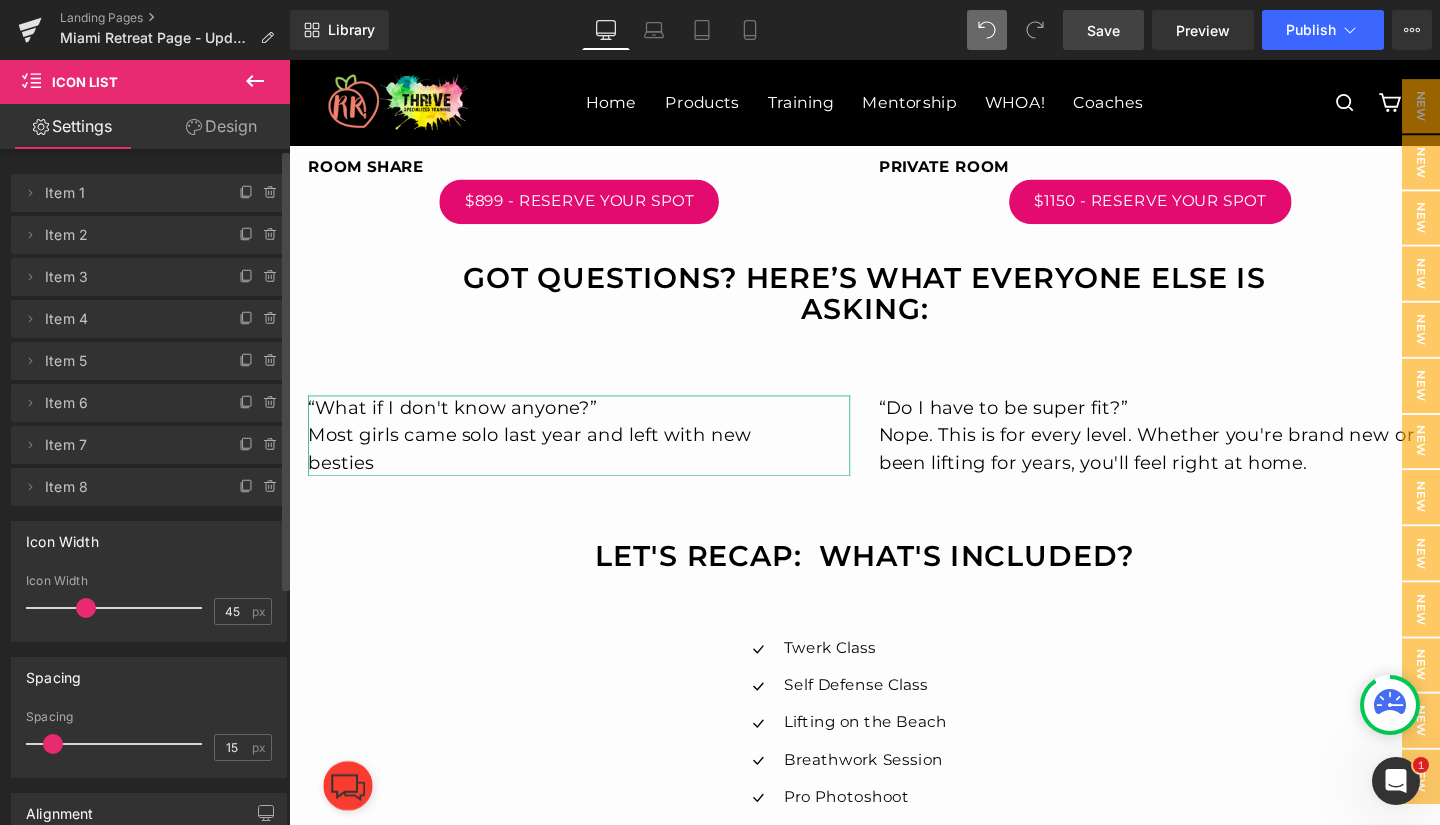 click on "Save" at bounding box center [1103, 30] 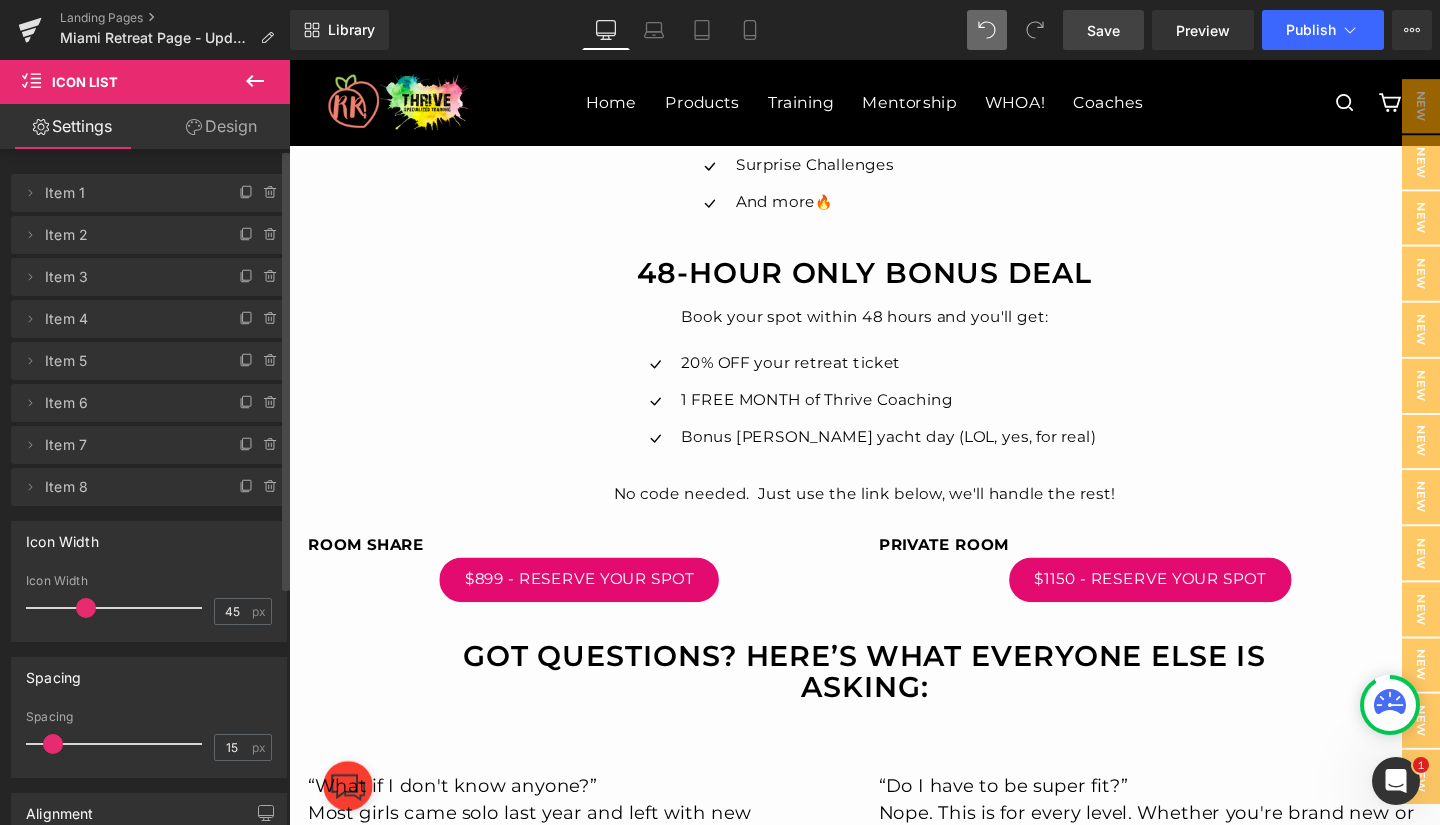 scroll, scrollTop: 5023, scrollLeft: 0, axis: vertical 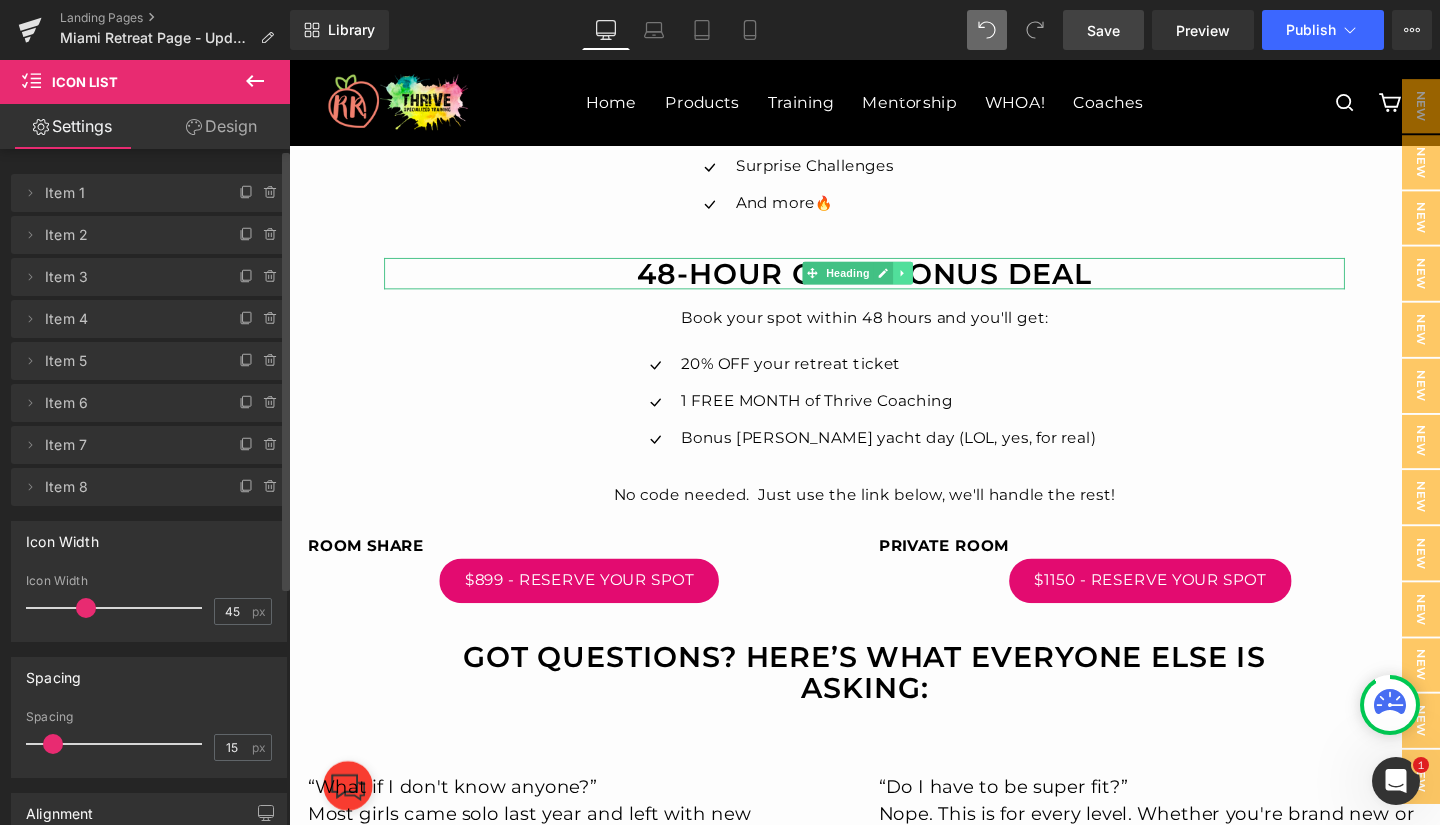 click 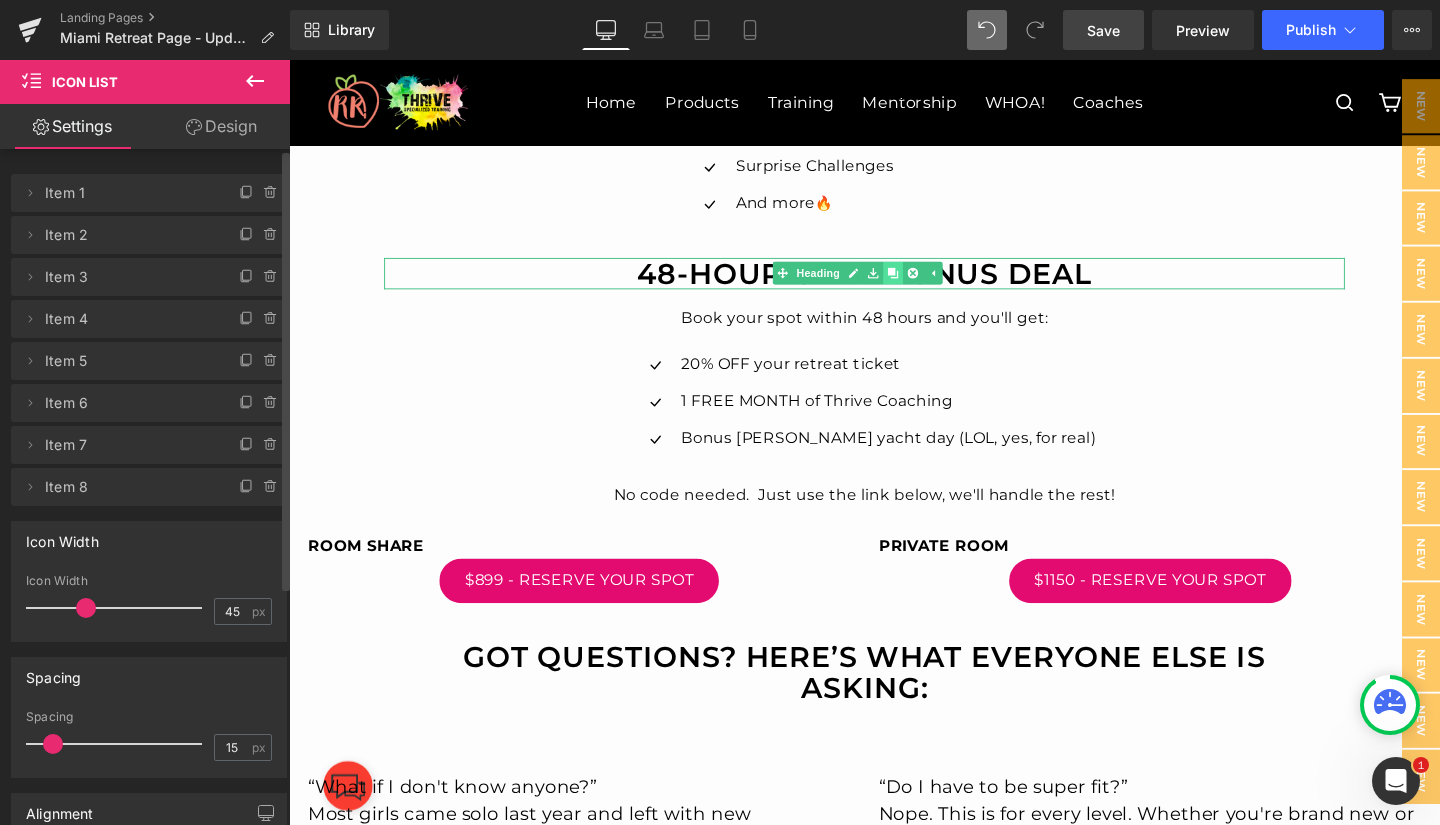 click 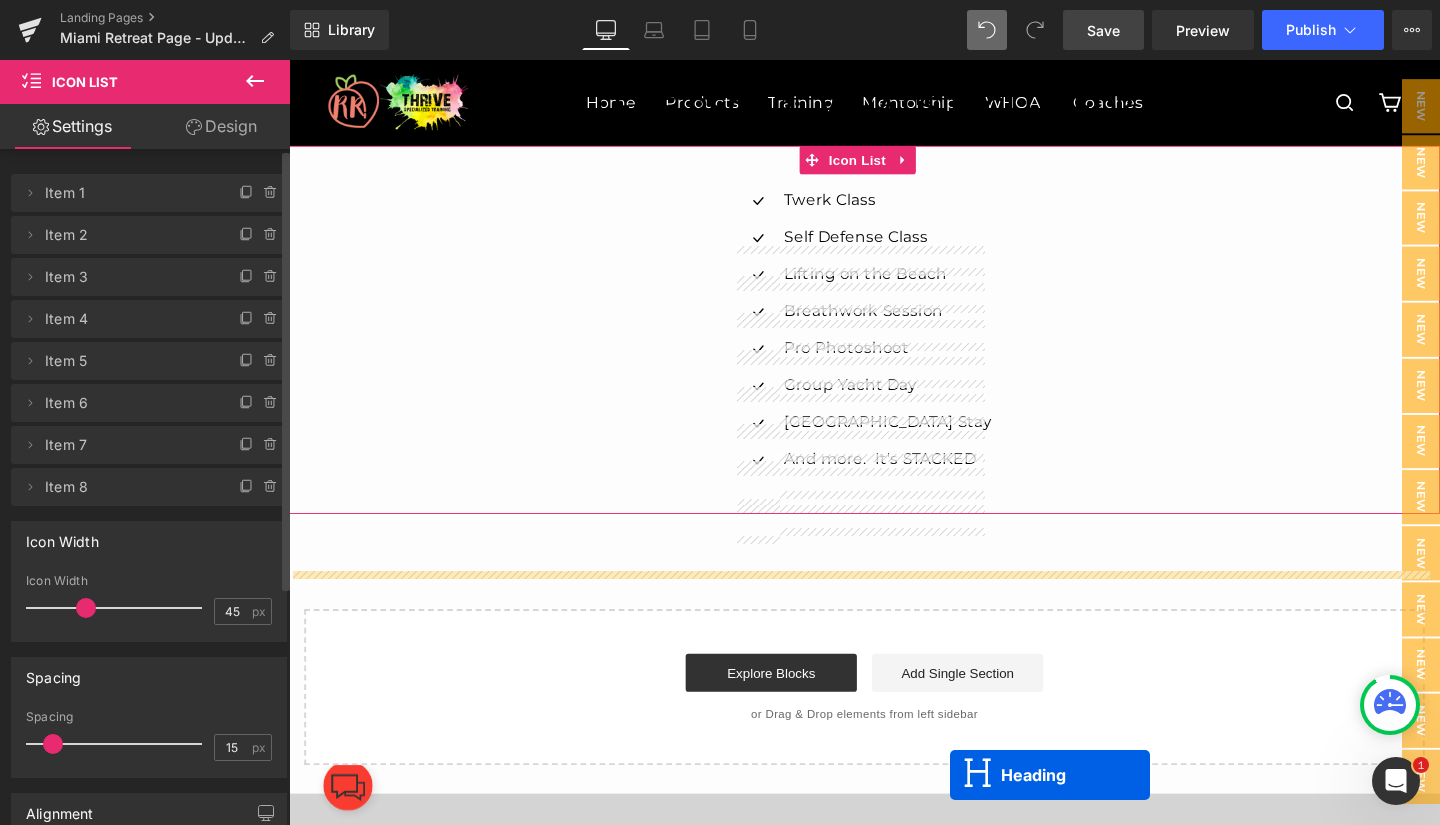 scroll, scrollTop: 5983, scrollLeft: 0, axis: vertical 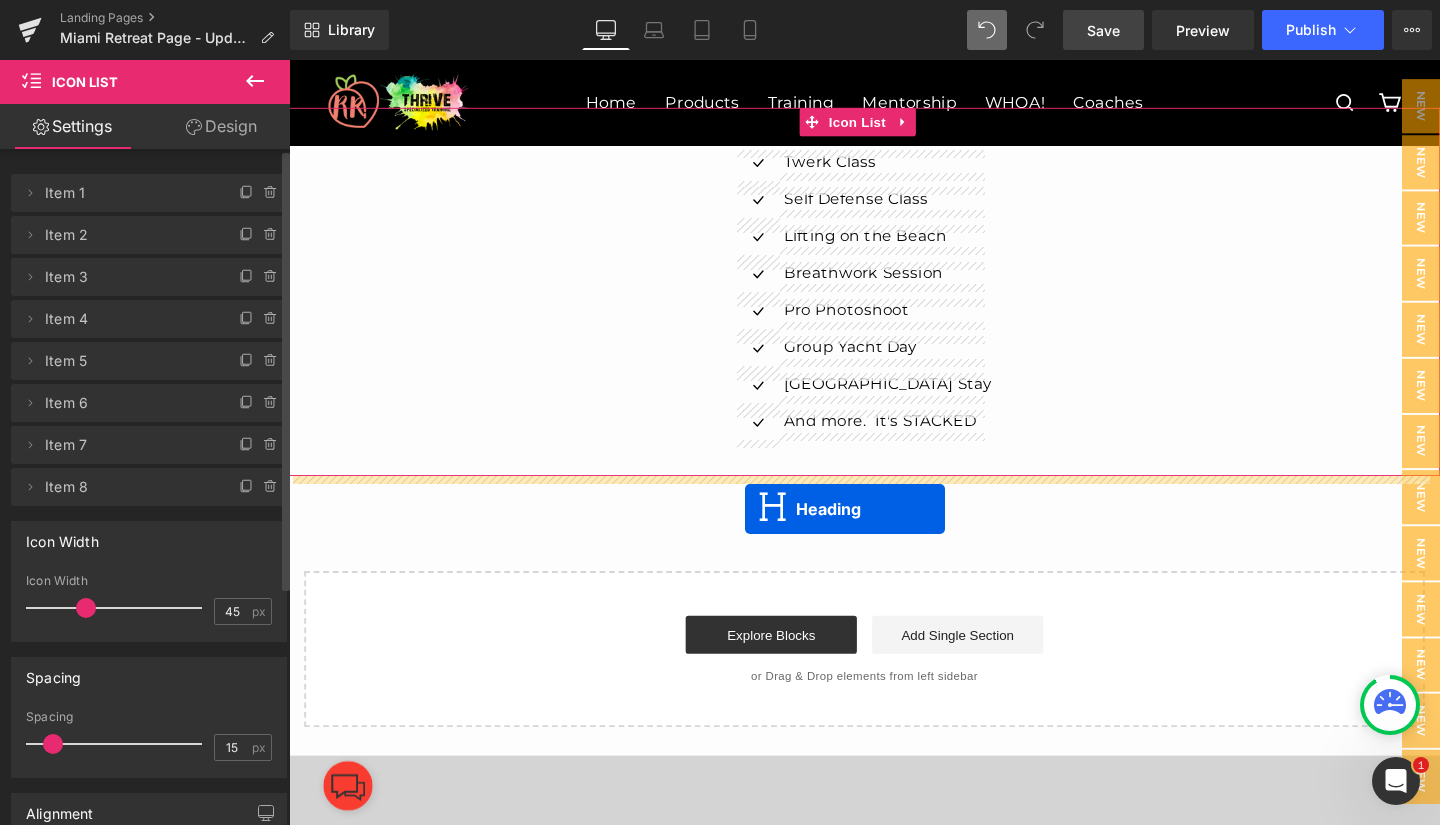 drag, startPoint x: 837, startPoint y: 319, endPoint x: 774, endPoint y: 520, distance: 210.64188 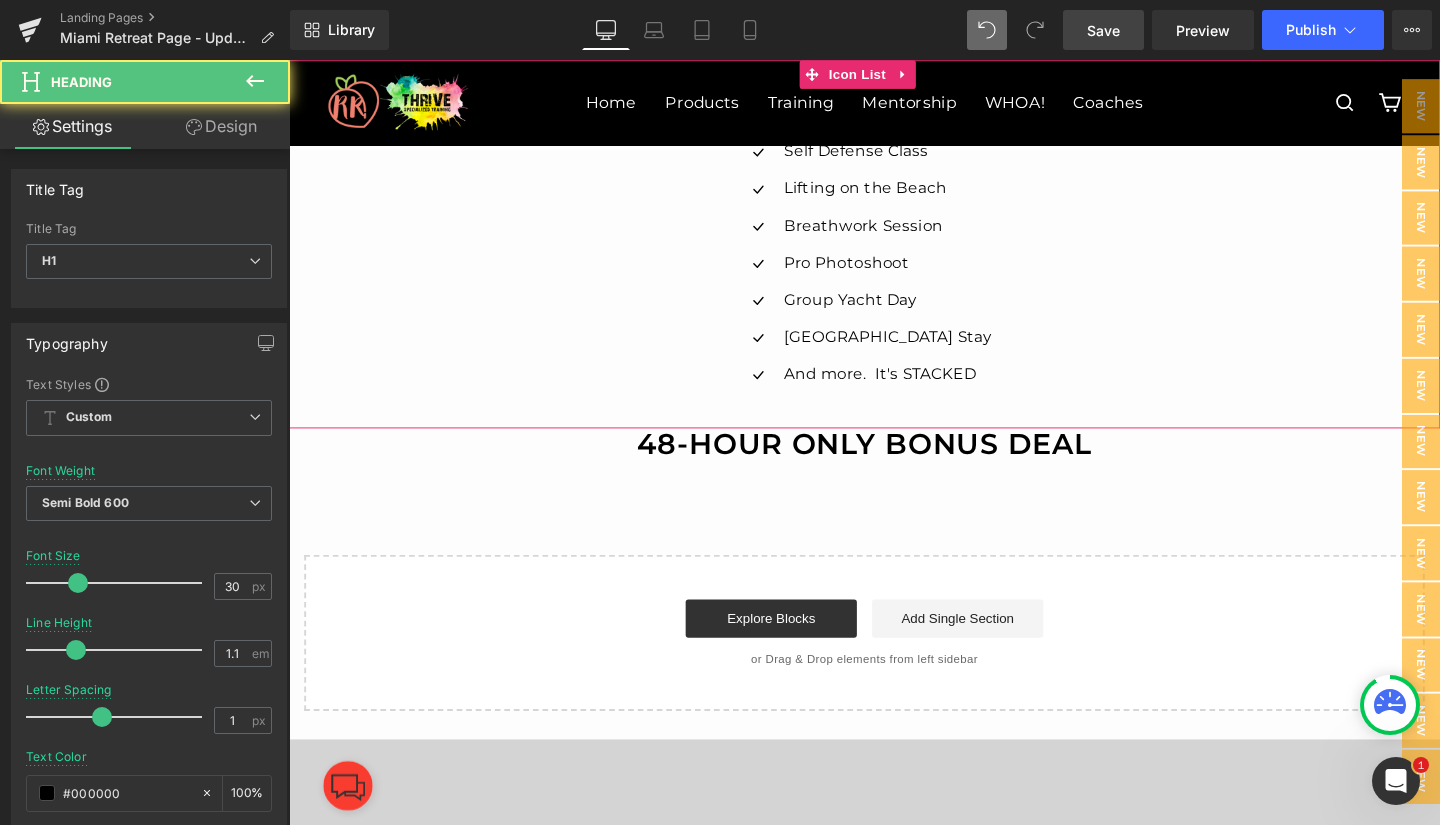 scroll, scrollTop: 5933, scrollLeft: 0, axis: vertical 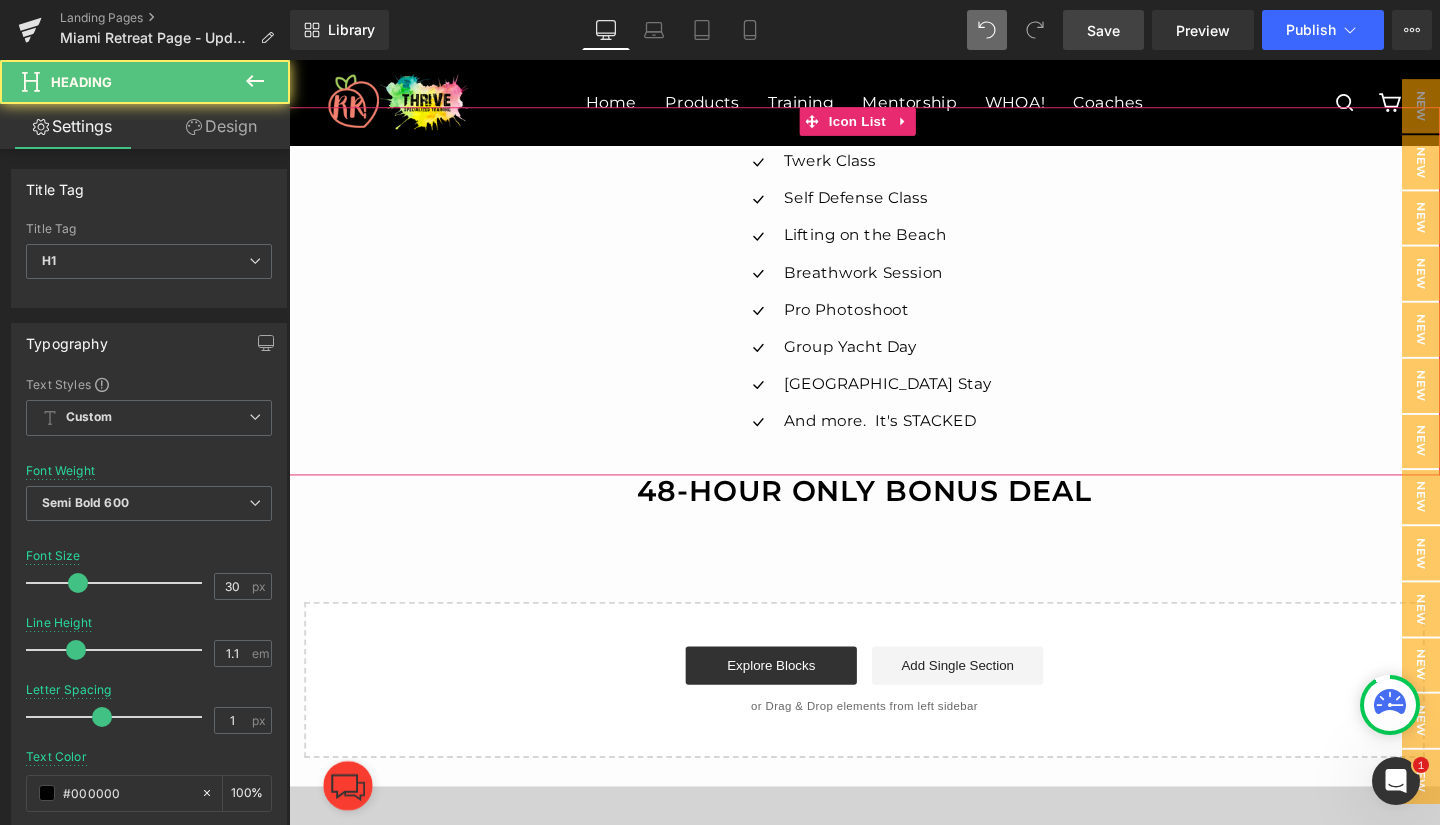 click on "48-Hour only bonus deal Heading" at bounding box center [894, 513] 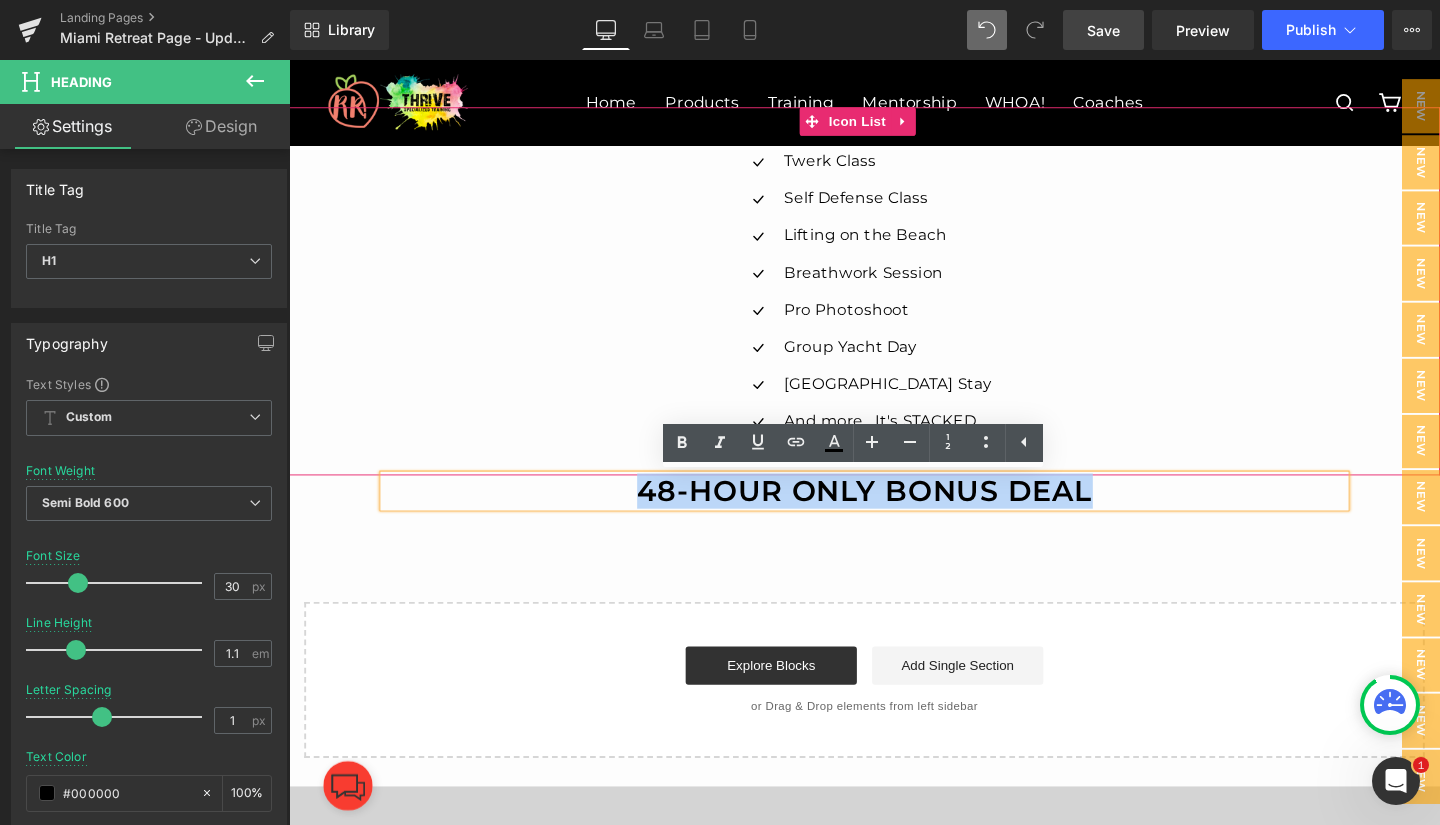 drag, startPoint x: 1138, startPoint y: 513, endPoint x: 596, endPoint y: 498, distance: 542.2075 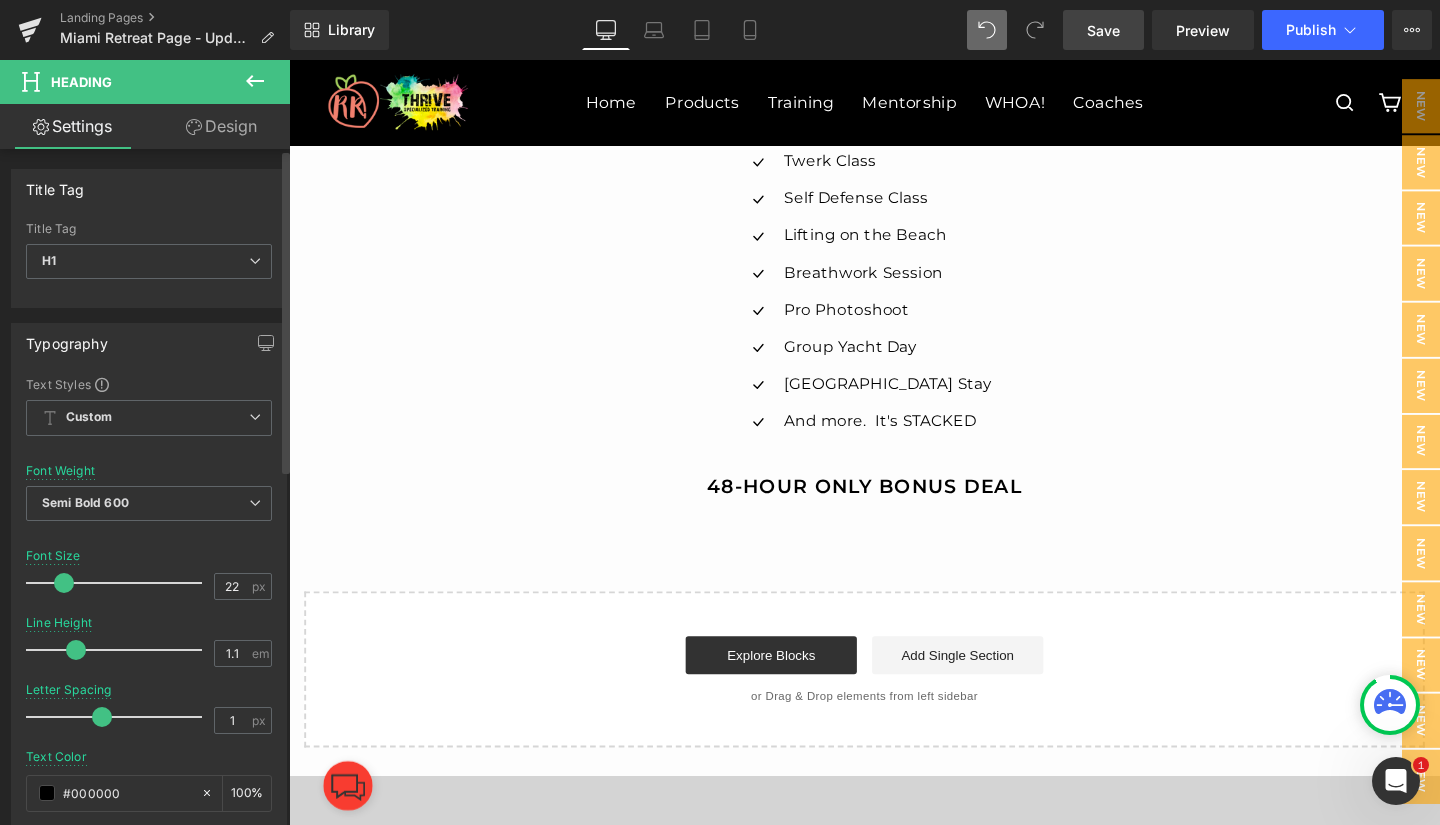 type on "23" 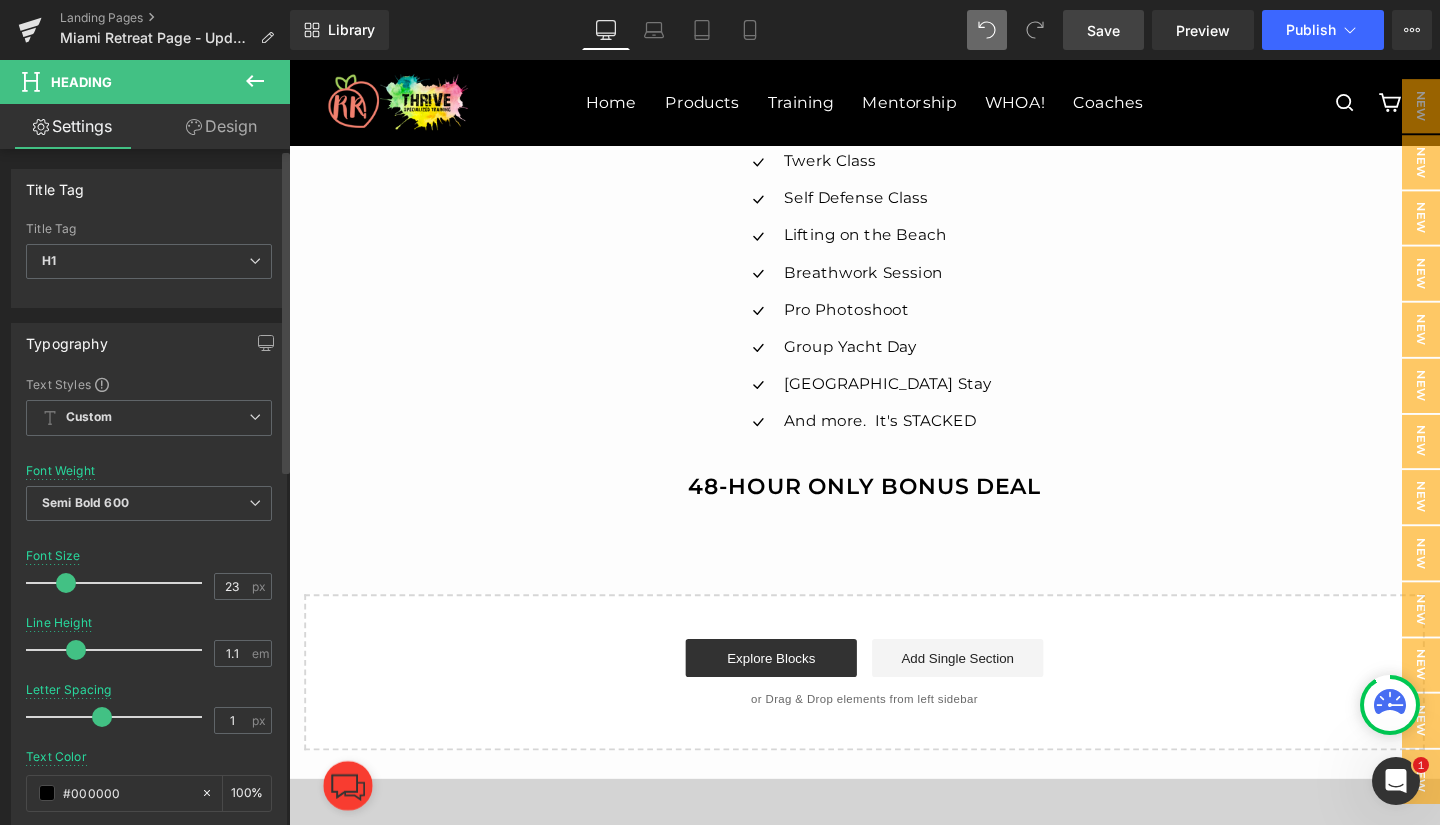 drag, startPoint x: 74, startPoint y: 584, endPoint x: 63, endPoint y: 584, distance: 11 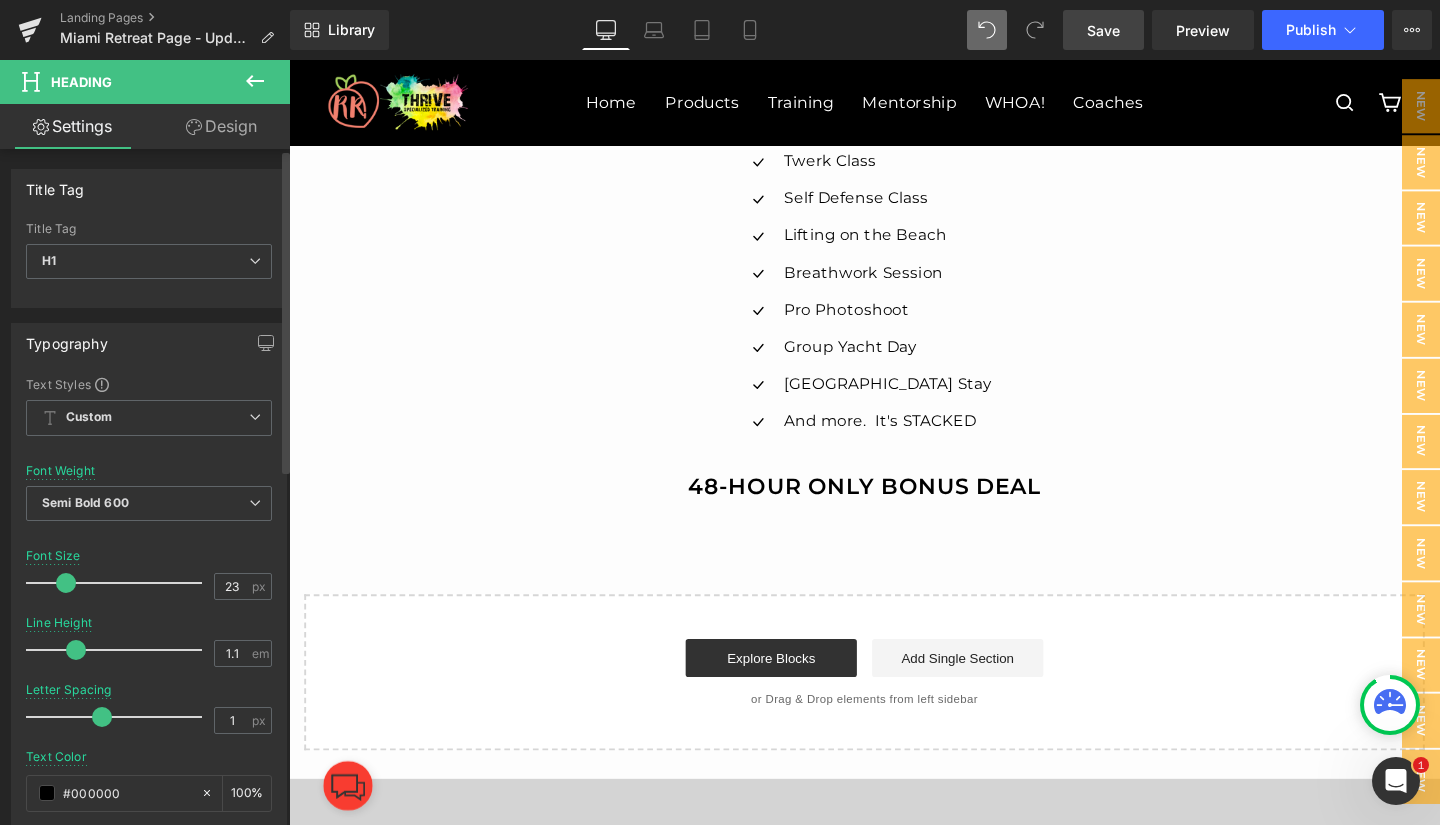 click at bounding box center (66, 583) 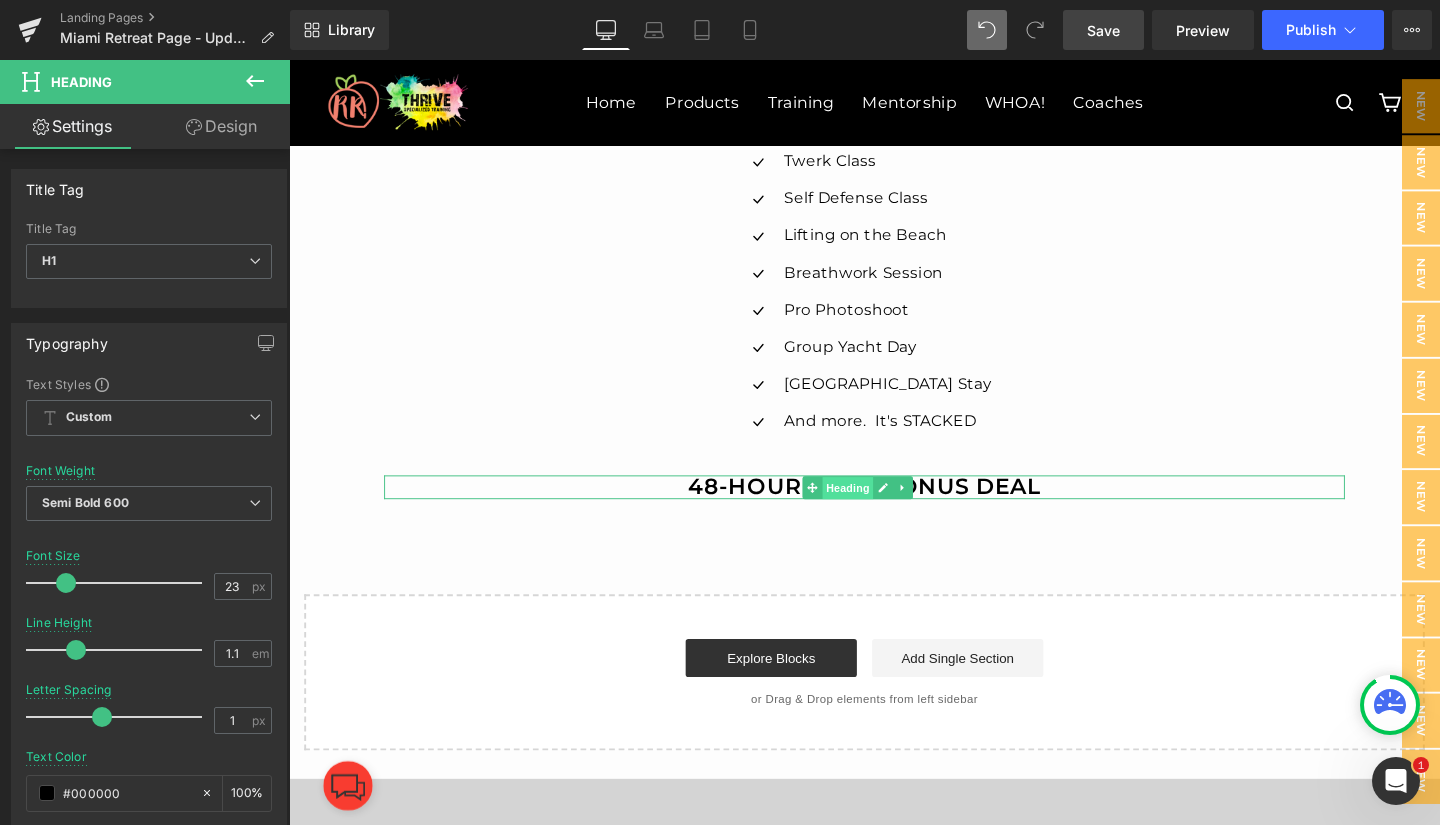 click on "Heading" at bounding box center (876, 511) 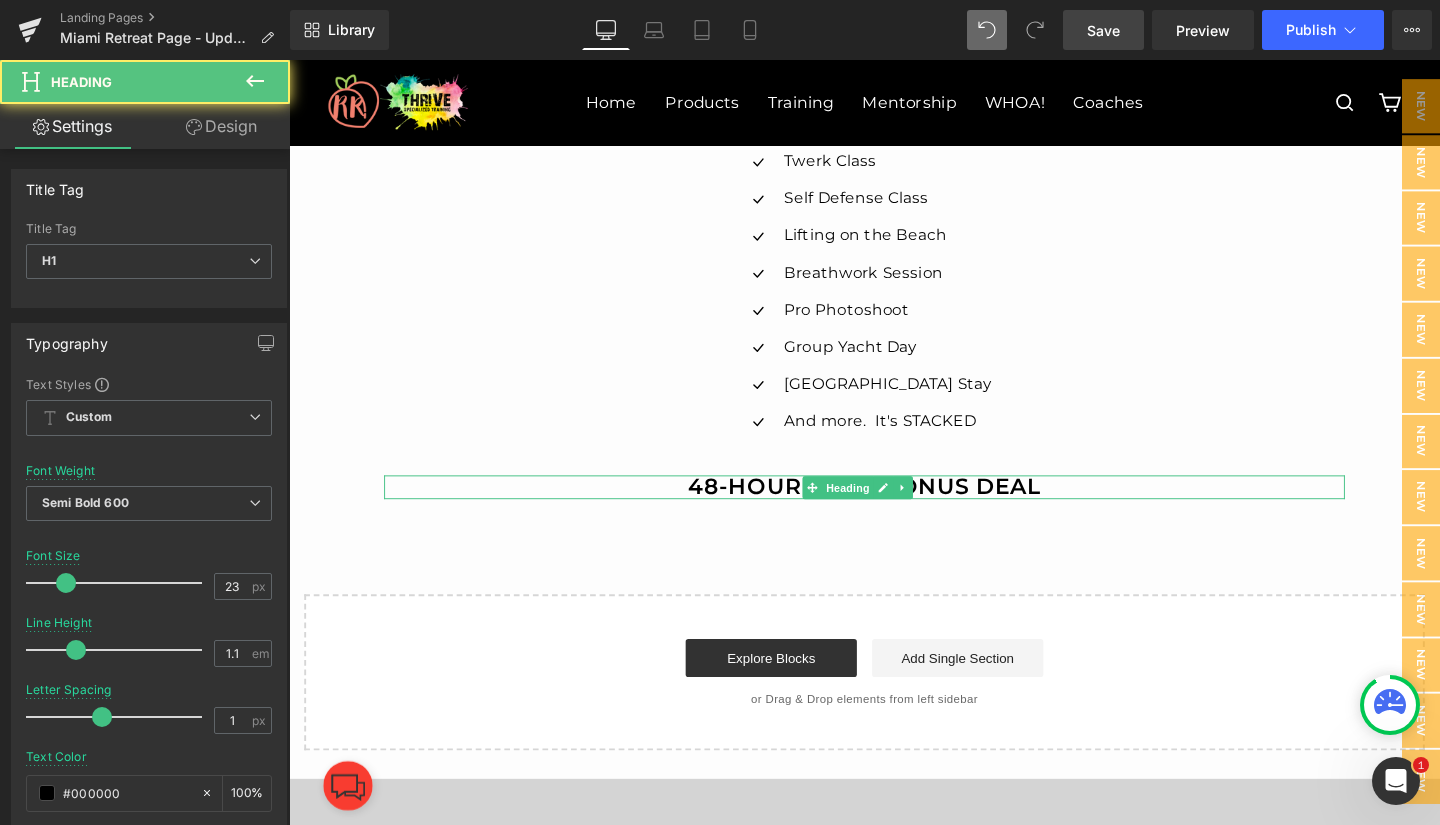 click on "48-Hour only bonus deal" at bounding box center (894, 509) 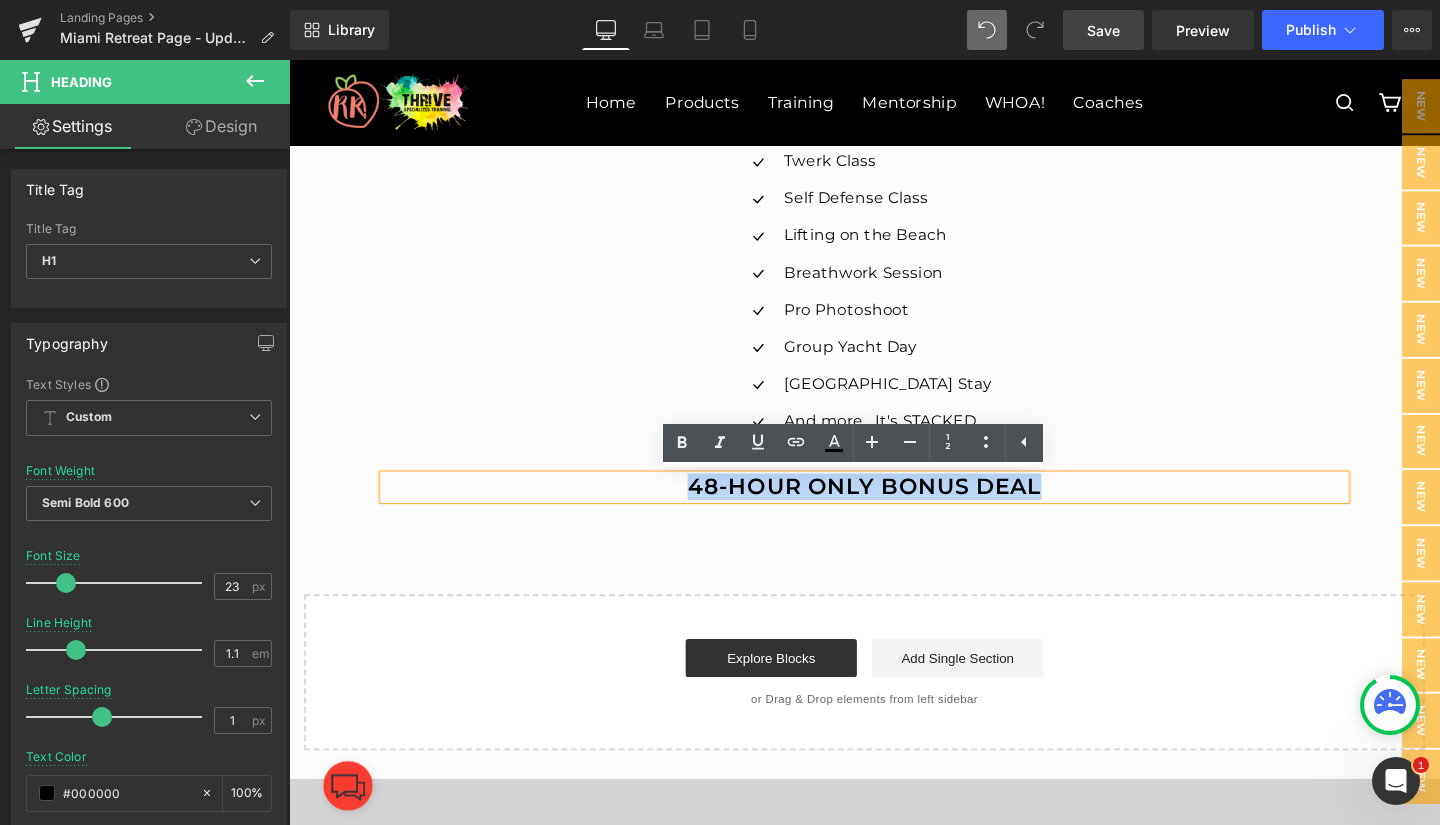 drag, startPoint x: 702, startPoint y: 512, endPoint x: 1084, endPoint y: 516, distance: 382.02094 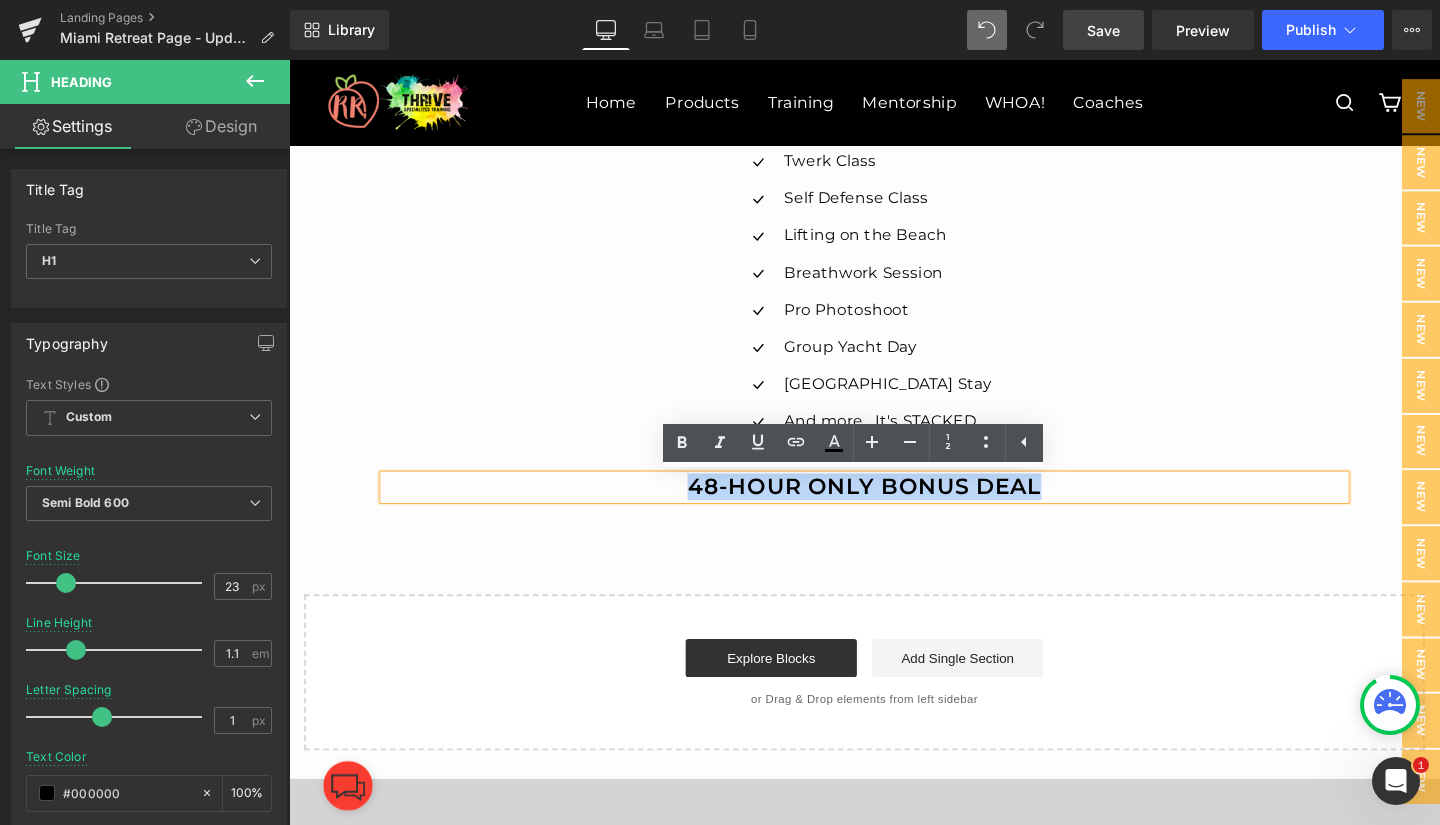 click on "48-Hour only bonus deal" at bounding box center (894, 509) 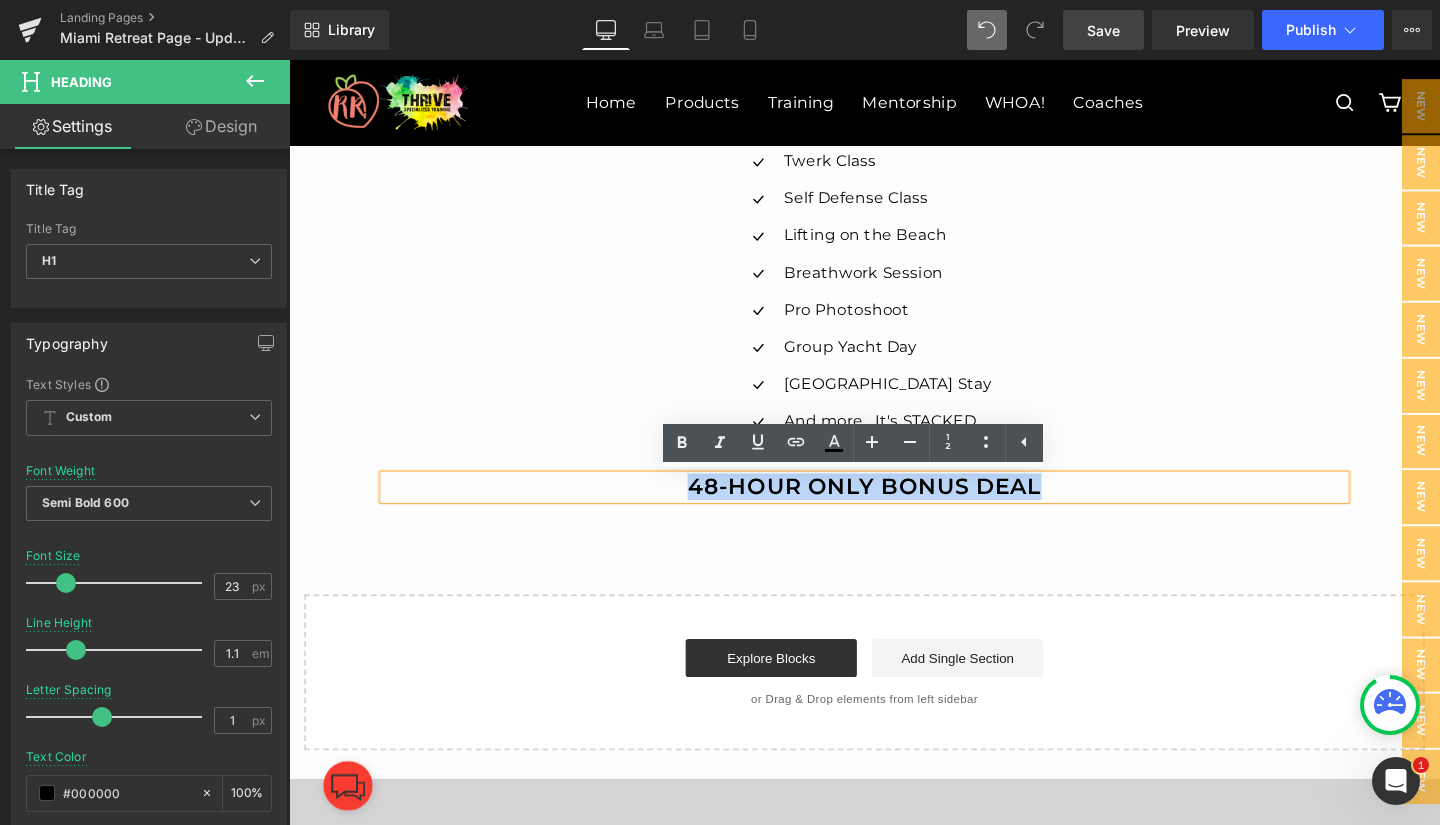 type 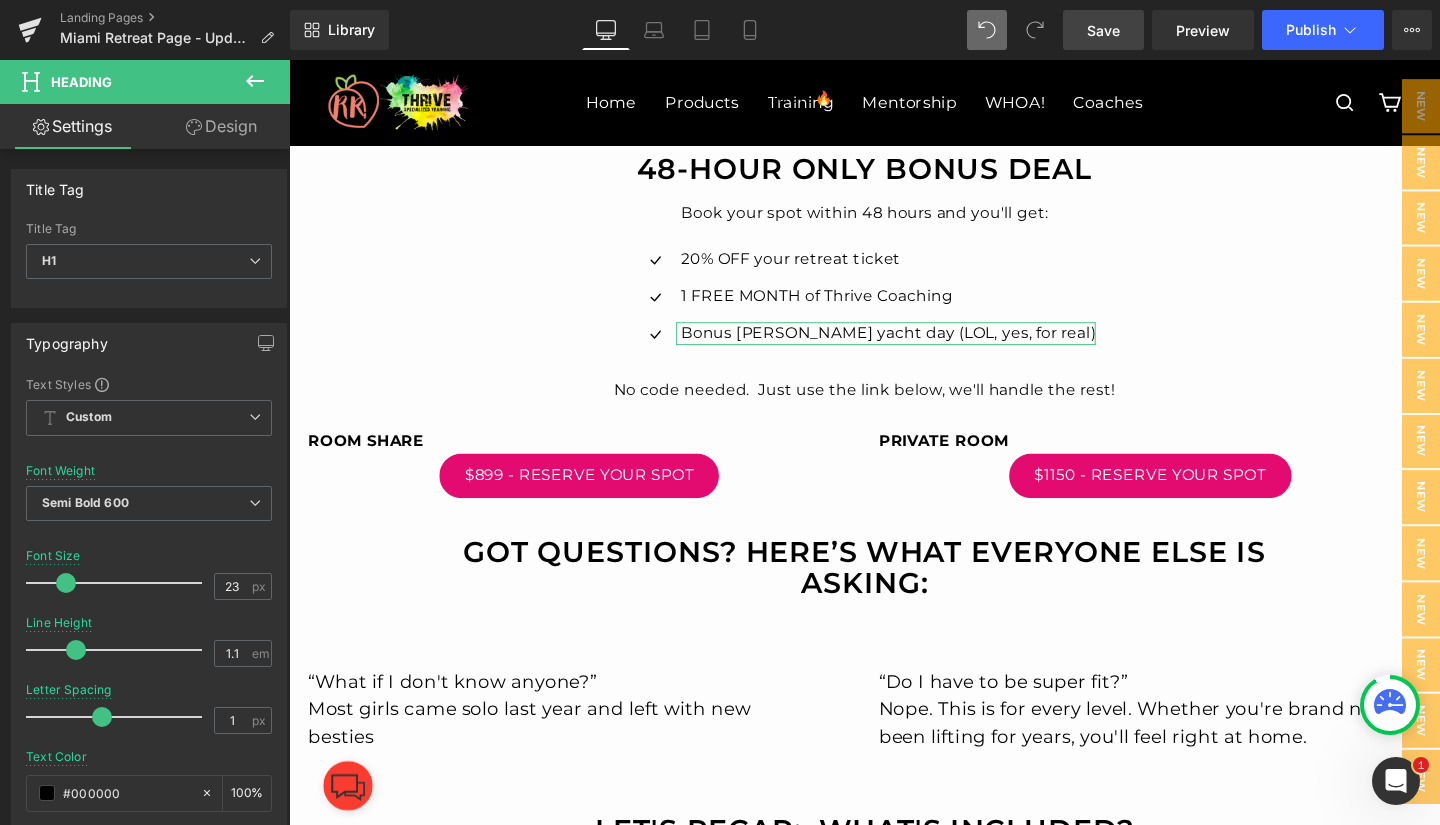 scroll, scrollTop: 5041, scrollLeft: 0, axis: vertical 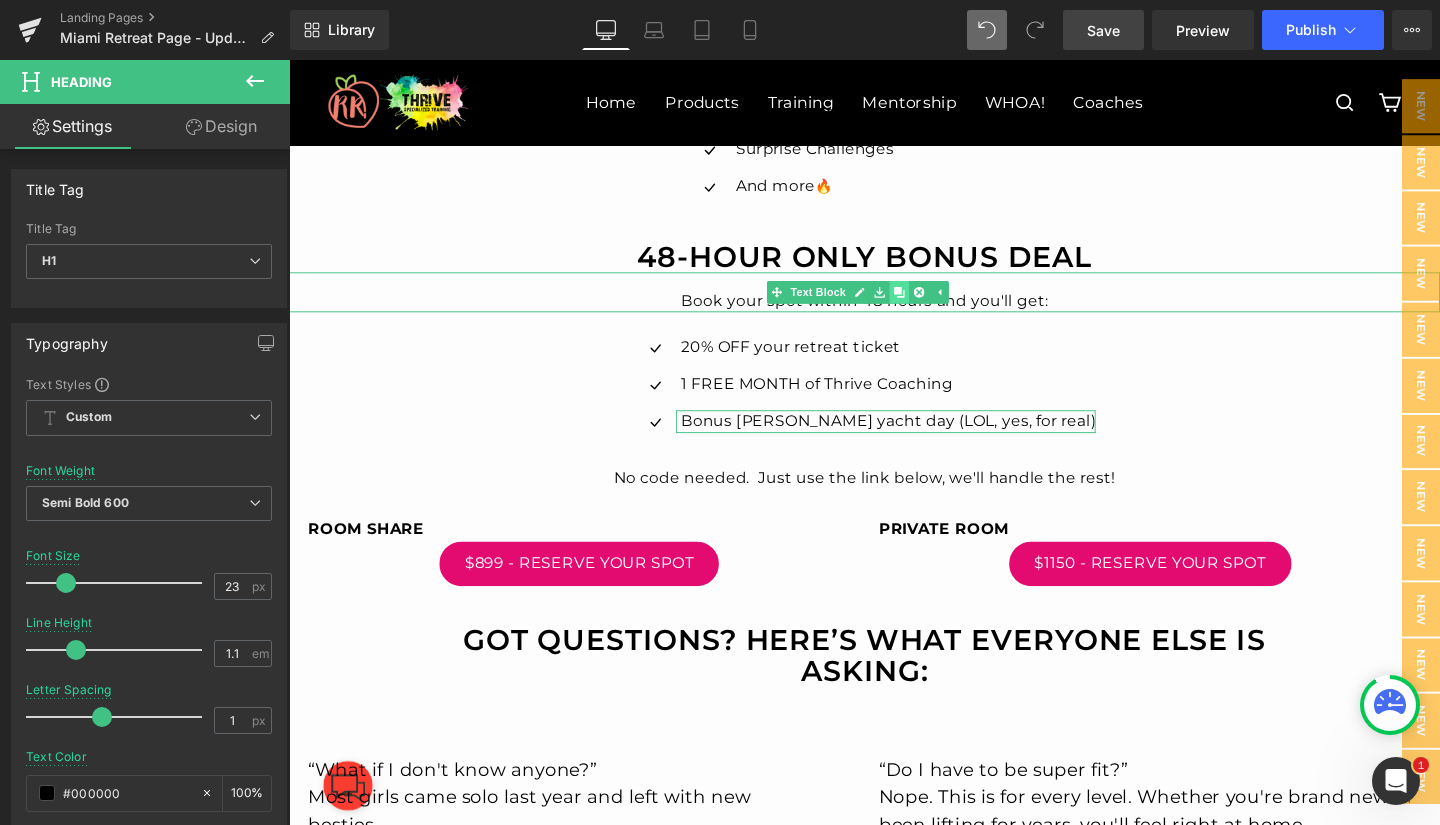 click 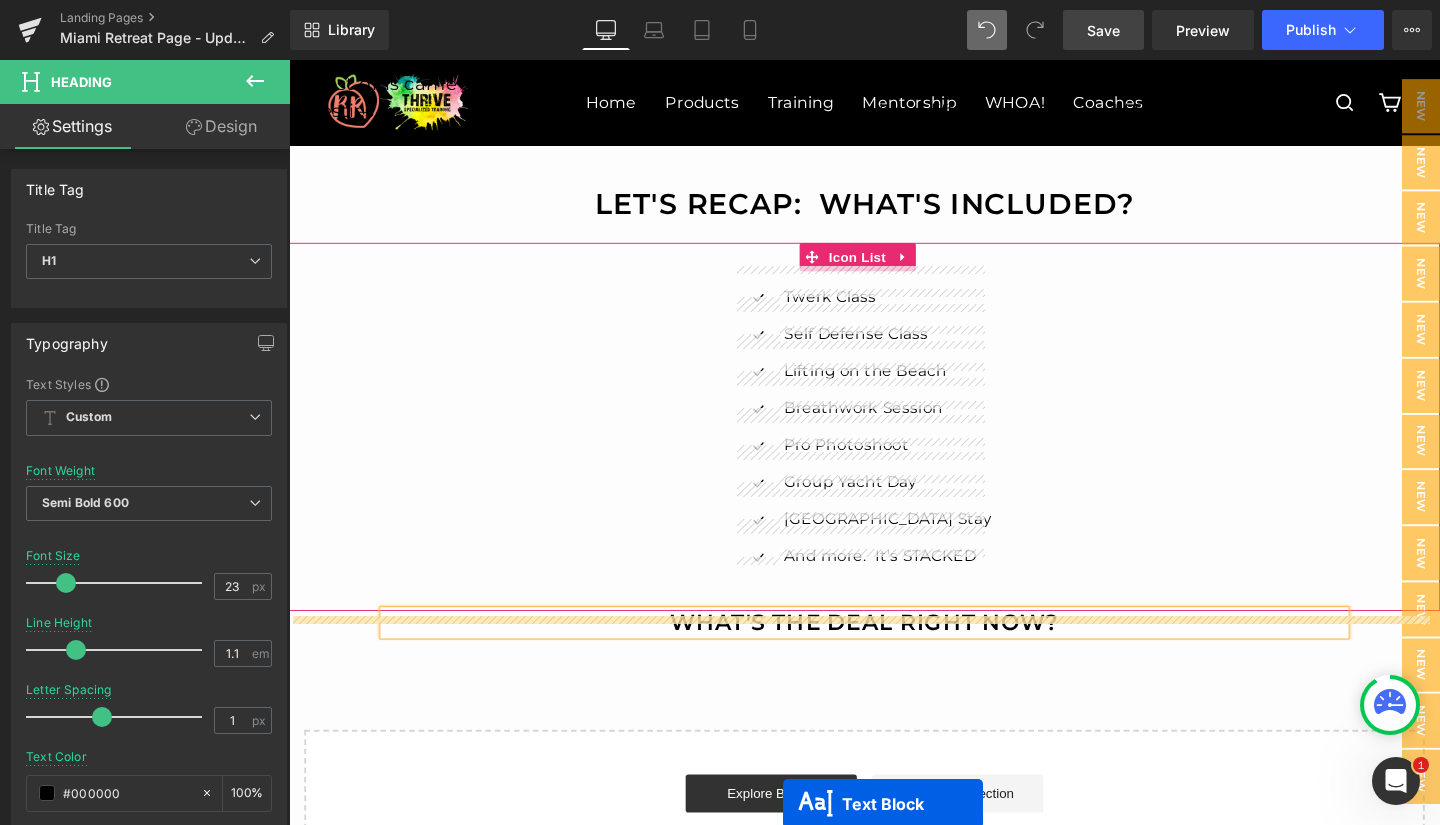 scroll, scrollTop: 5941, scrollLeft: 0, axis: vertical 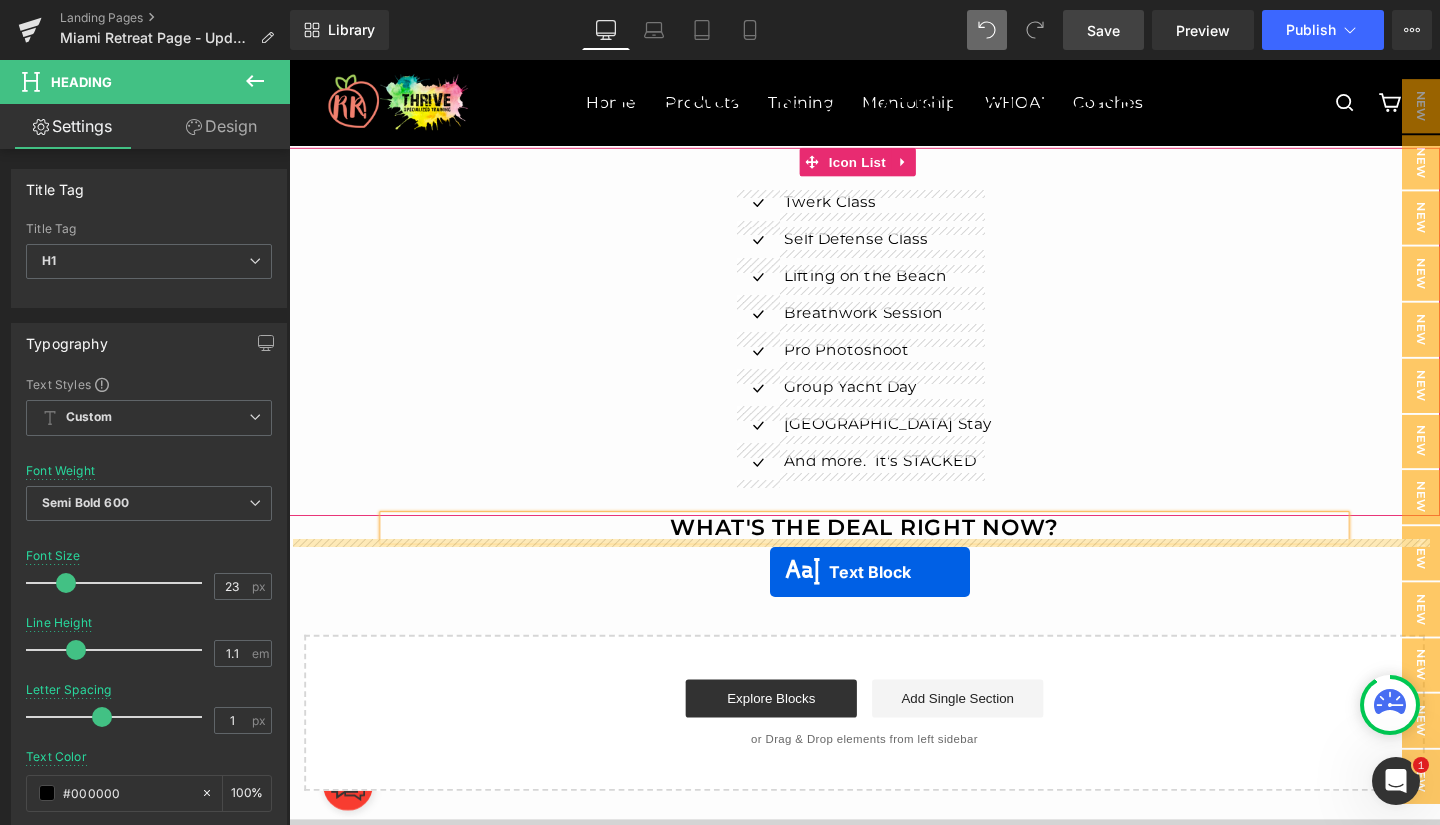 drag, startPoint x: 827, startPoint y: 346, endPoint x: 795, endPoint y: 598, distance: 254.02362 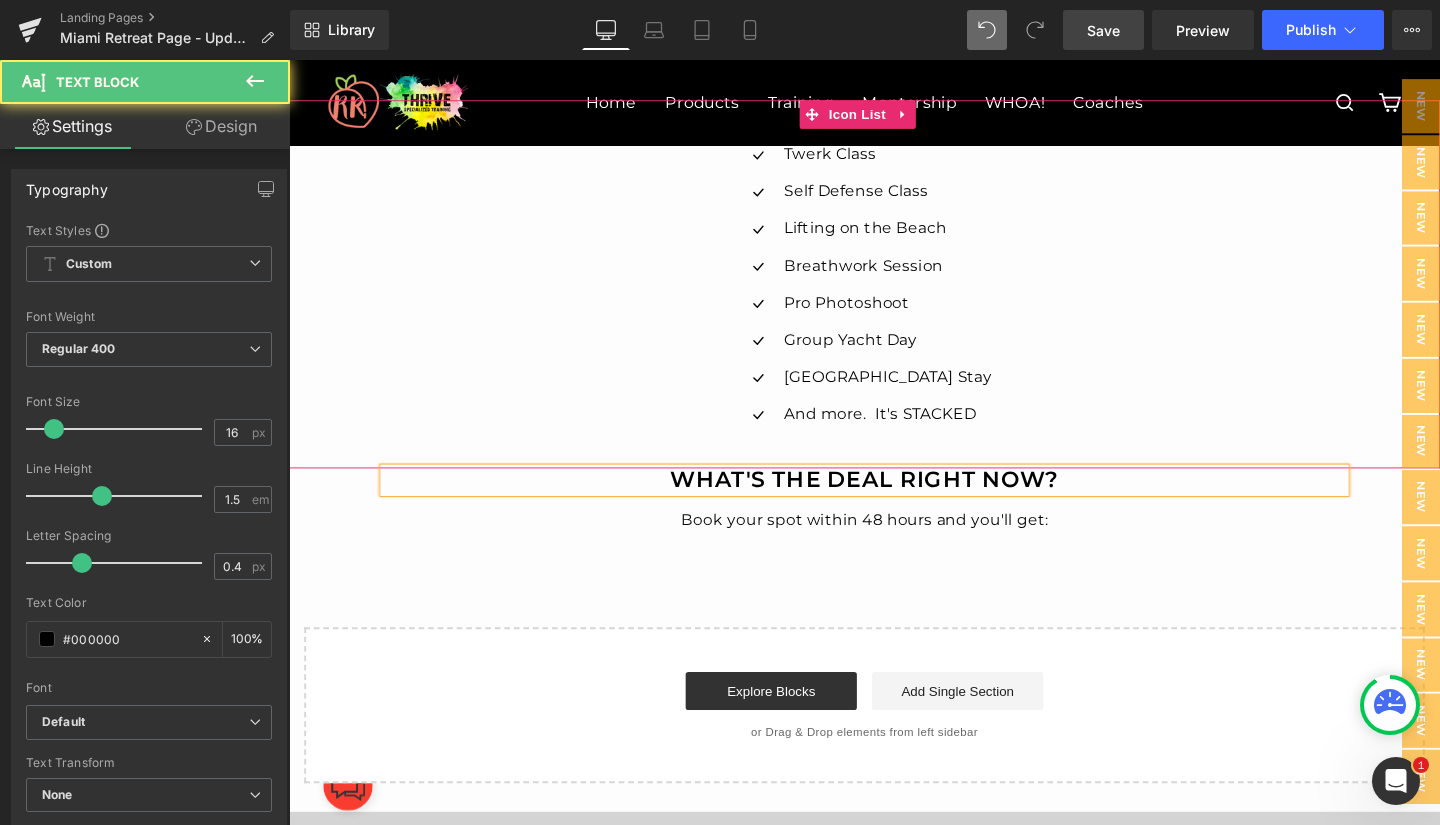 scroll, scrollTop: 5891, scrollLeft: 0, axis: vertical 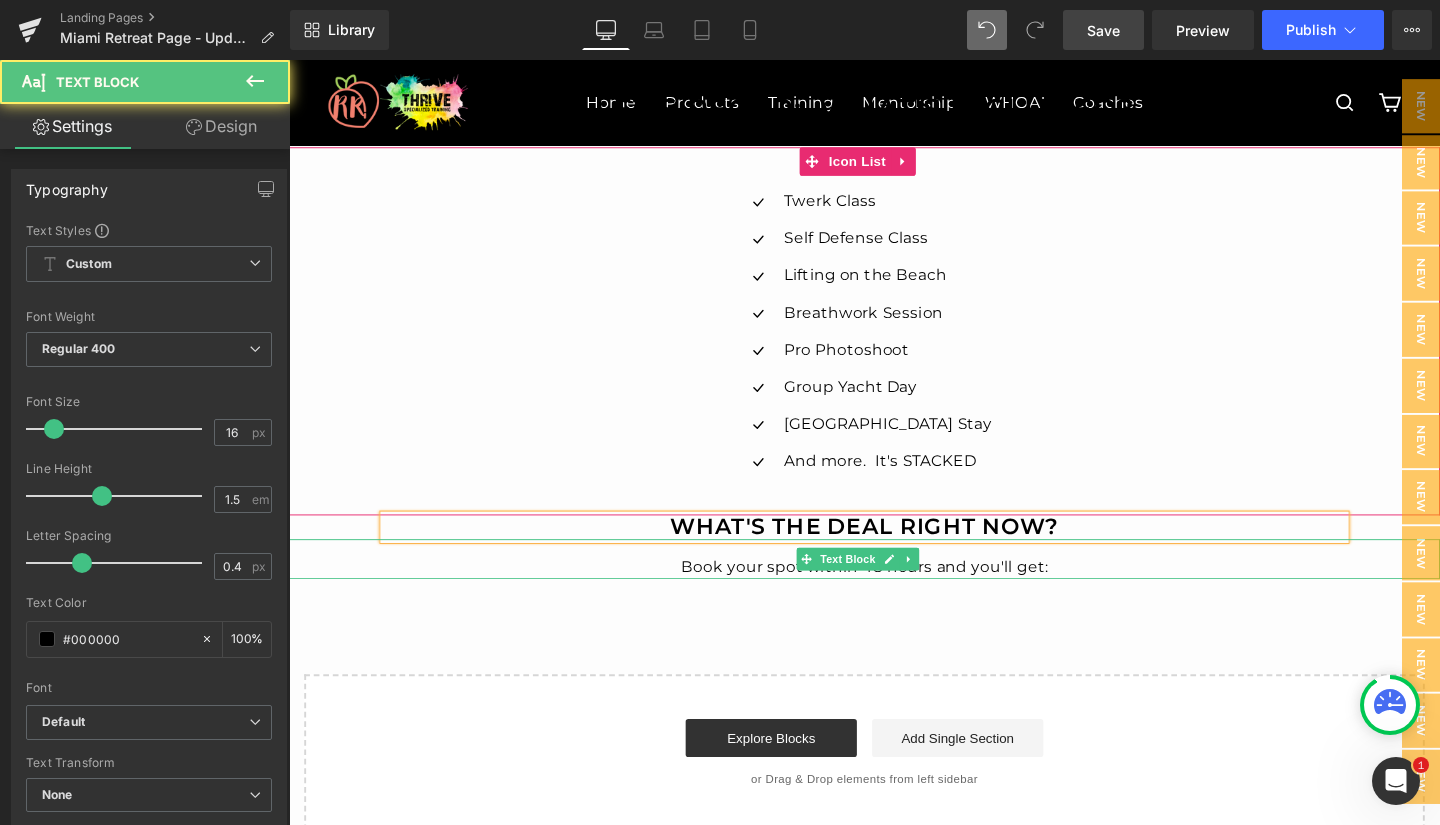 click on "Book your spot within 48 hours and you'll get:" at bounding box center [894, 594] 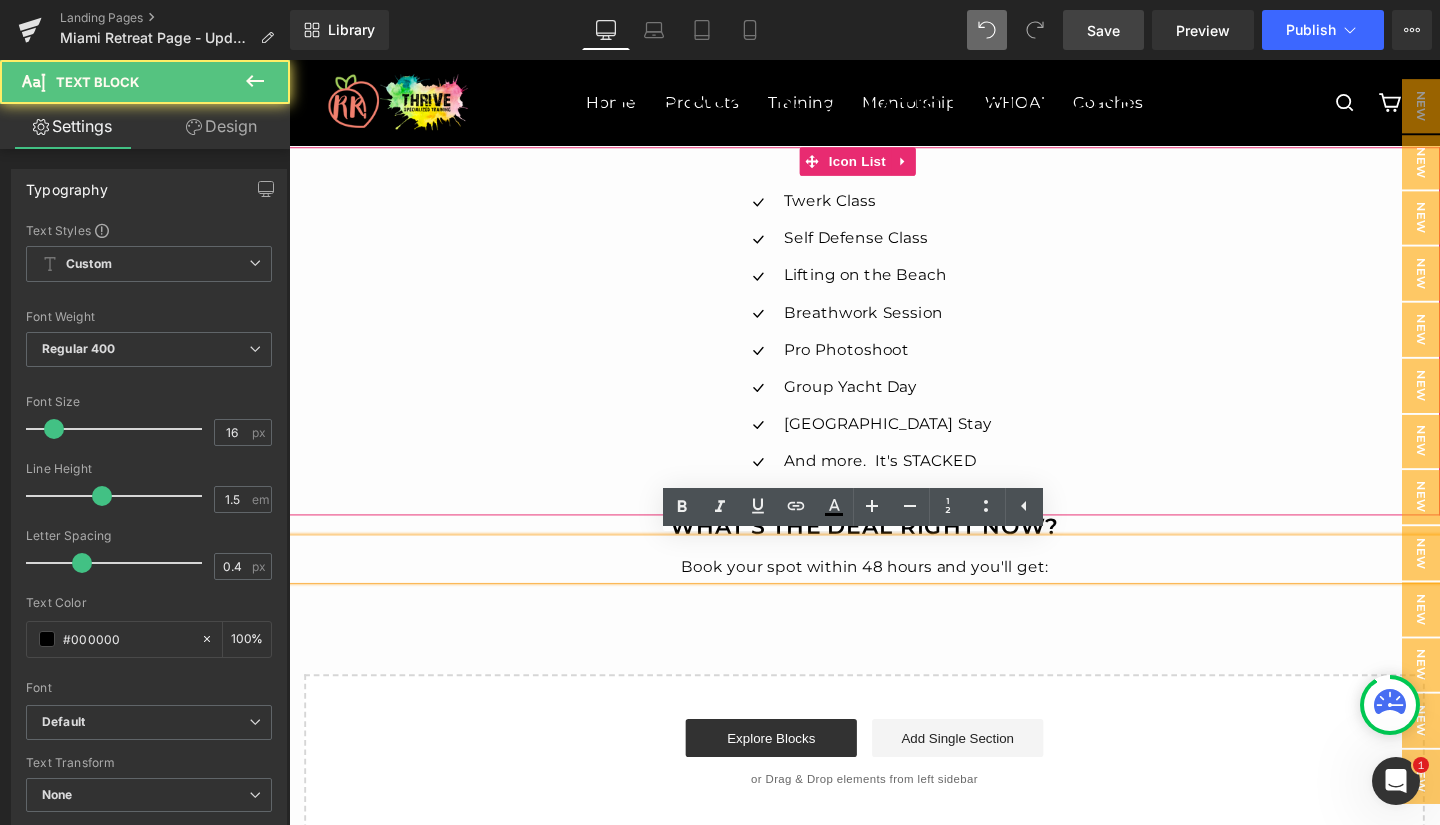 click on "Book your spot within 48 hours and you'll get:" at bounding box center [894, 594] 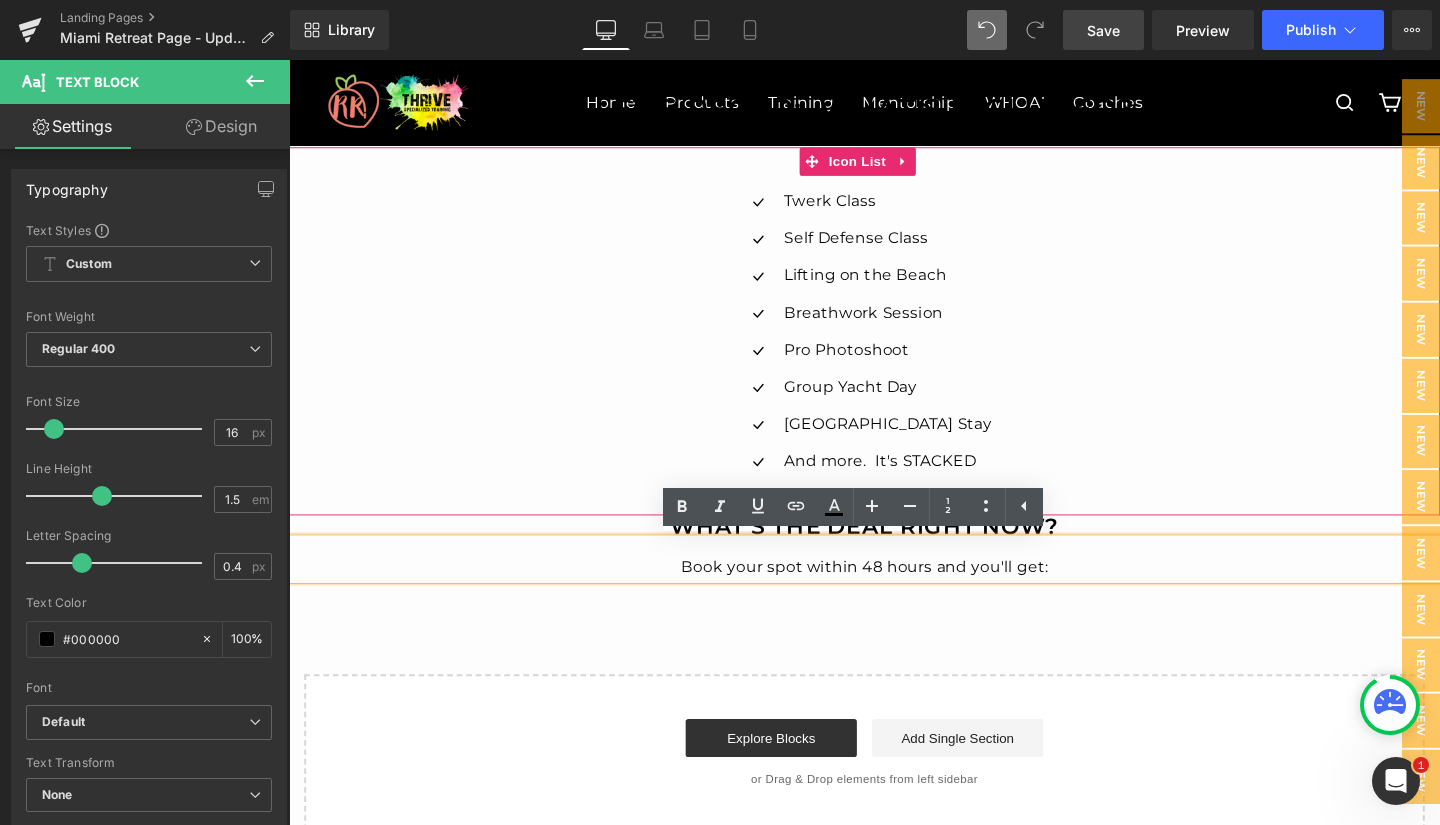 click on "Book your spot within 48 hours and you'll get:" at bounding box center [894, 594] 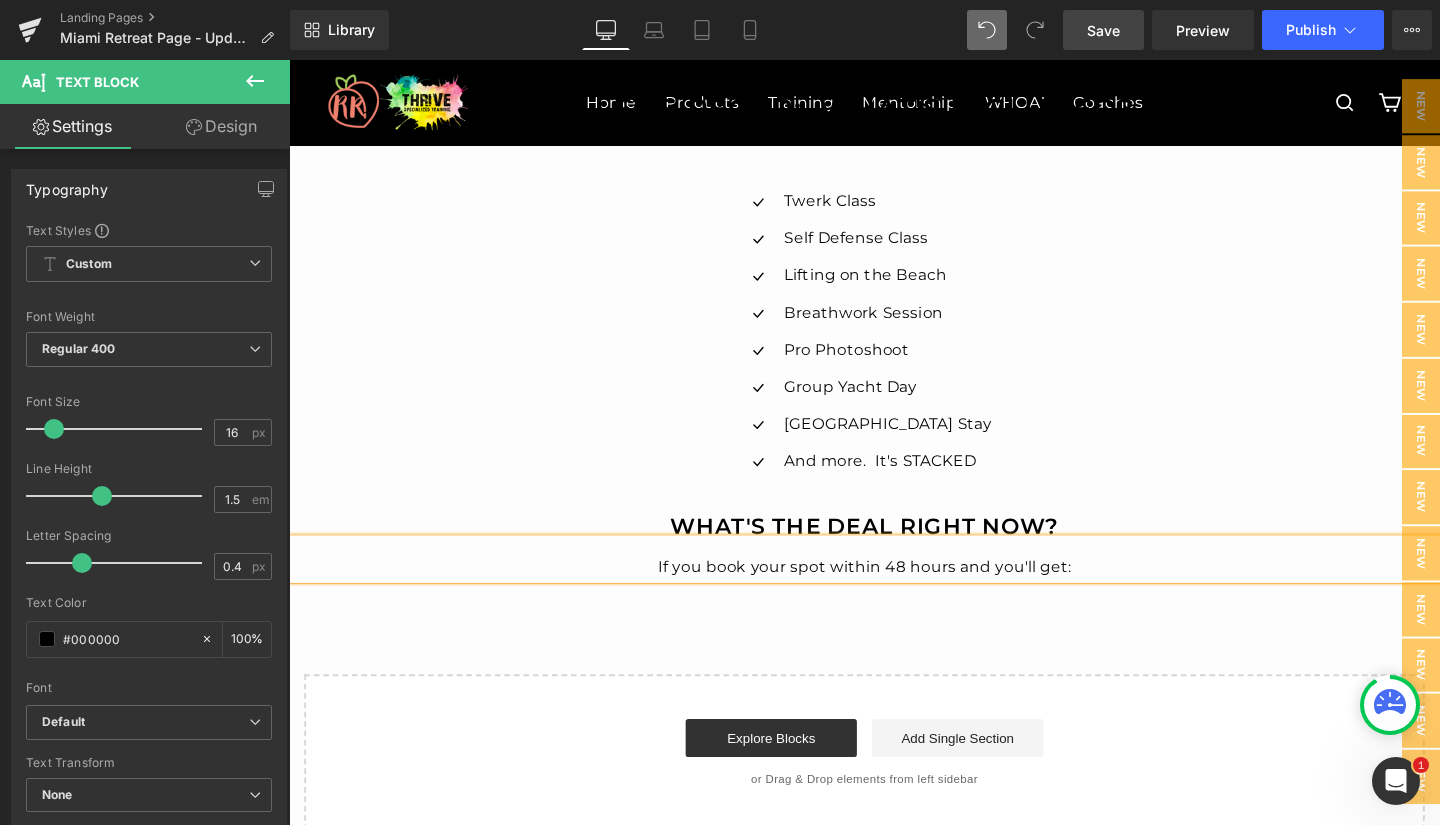 click on "THRIVE 3rd annual Specialized Training Retreat: Limited 48-Hour Deal (Ends Soon) Heading         Row         Row         Join [PERSON_NAME] Read & the Thrive Fam for the most unforgettable weekend of the year: workouts, yacht, beach, twerk class, & more.   Heading         Row         Row
Youtube
Reserve My Spot Now For 20% Off + Free Month of Thrive Heading
ROOM SHARE
Text Block
PRIVATE ROOM
Text Block
Row
Row
$899 - RESERVE YOUR SPOT
Button
$1150 - RESERVE YOUR SPOT
Button
Row         What It Looked Like Last Time... Heading         Row         Image         Image         Row         Image         Image         Row         Image         Row         Row         Row         Text Block         Text Block         Row" at bounding box center (894, -2406) 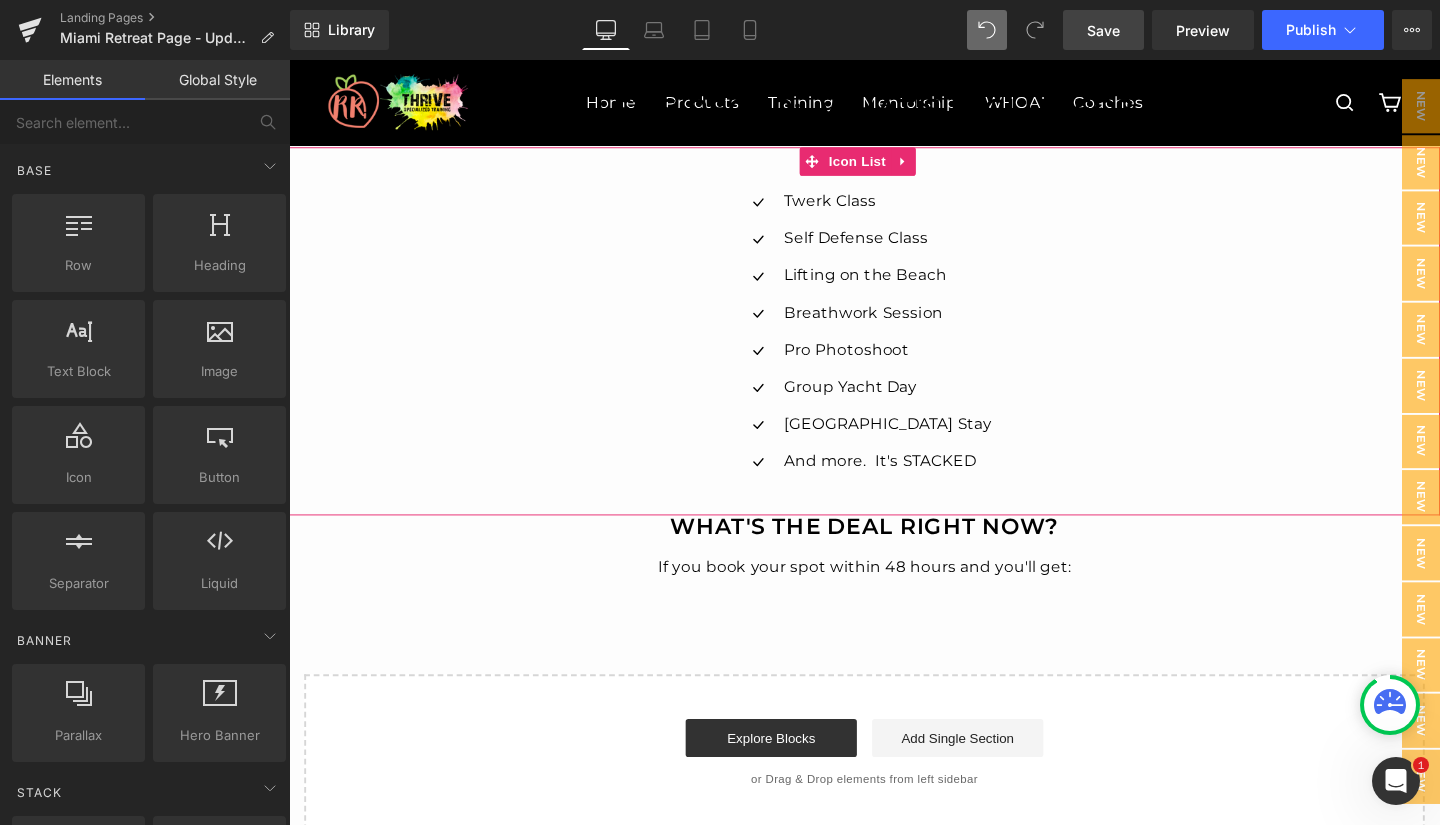 click on "Icon
Twerk Class
Text Block
Icon
Self Defense Class
Text Block
Icon
Lifting on the Beach
Text Block
Icon
Breathwork Session Text Block
Icon
Pro Photoshoot Text Block" at bounding box center (894, 353) 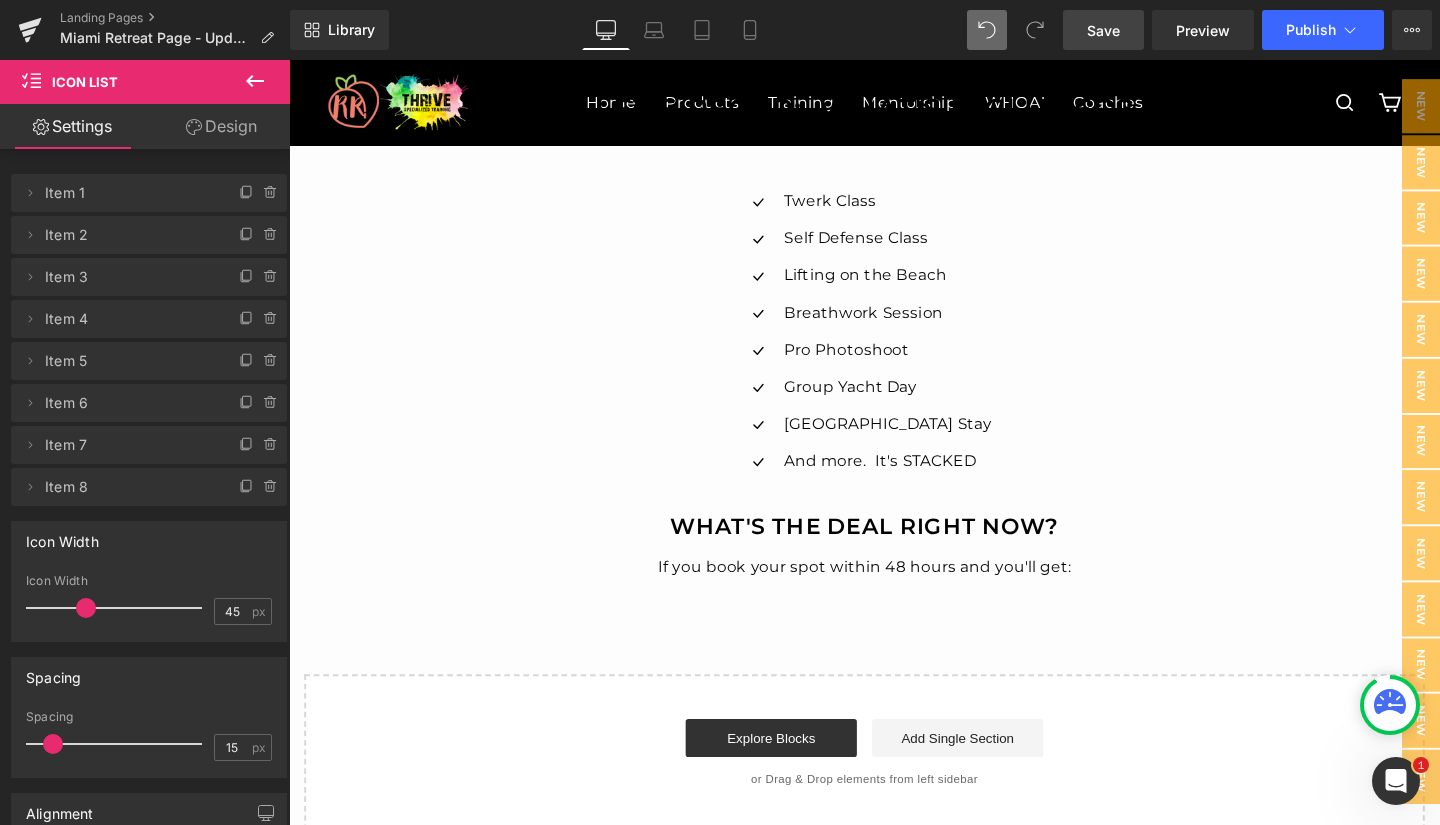 click 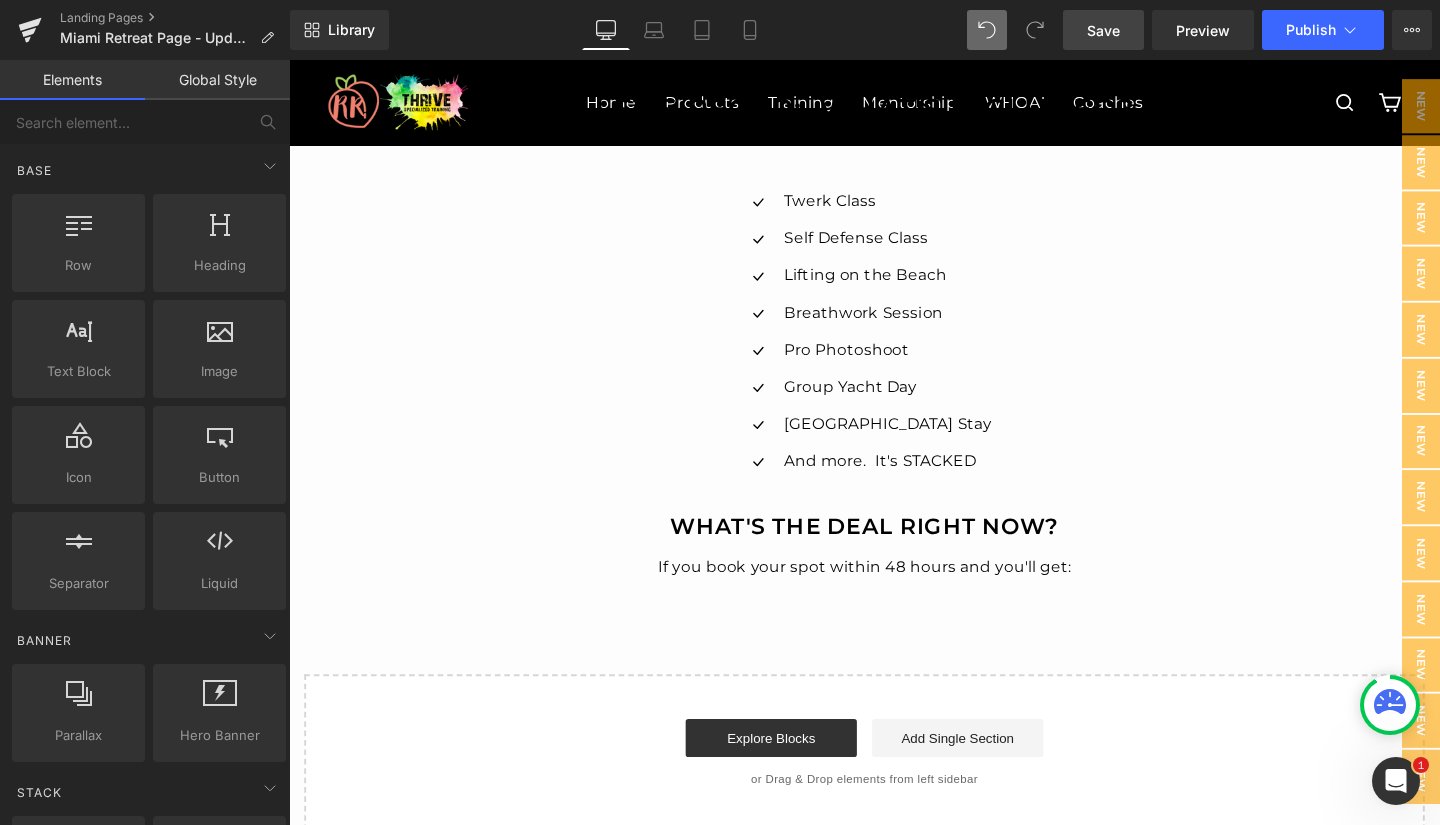 click on "THRIVE 3rd annual Specialized Training Retreat: Limited 48-Hour Deal (Ends Soon) Heading         Row         Row         Join [PERSON_NAME] Read & the Thrive Fam for the most unforgettable weekend of the year: workouts, yacht, beach, twerk class, & more.   Heading         Row         Row
Youtube
Reserve My Spot Now For 20% Off + Free Month of Thrive Heading
ROOM SHARE
Text Block
PRIVATE ROOM
Text Block
Row
Row
$899 - RESERVE YOUR SPOT
Button
$1150 - RESERVE YOUR SPOT
Button
Row         What It Looked Like Last Time... Heading         Row         Image         Image         Row         Image         Image         Row         Image         Row         Row         Row         Text Block         Text Block         Row" at bounding box center (894, -2406) 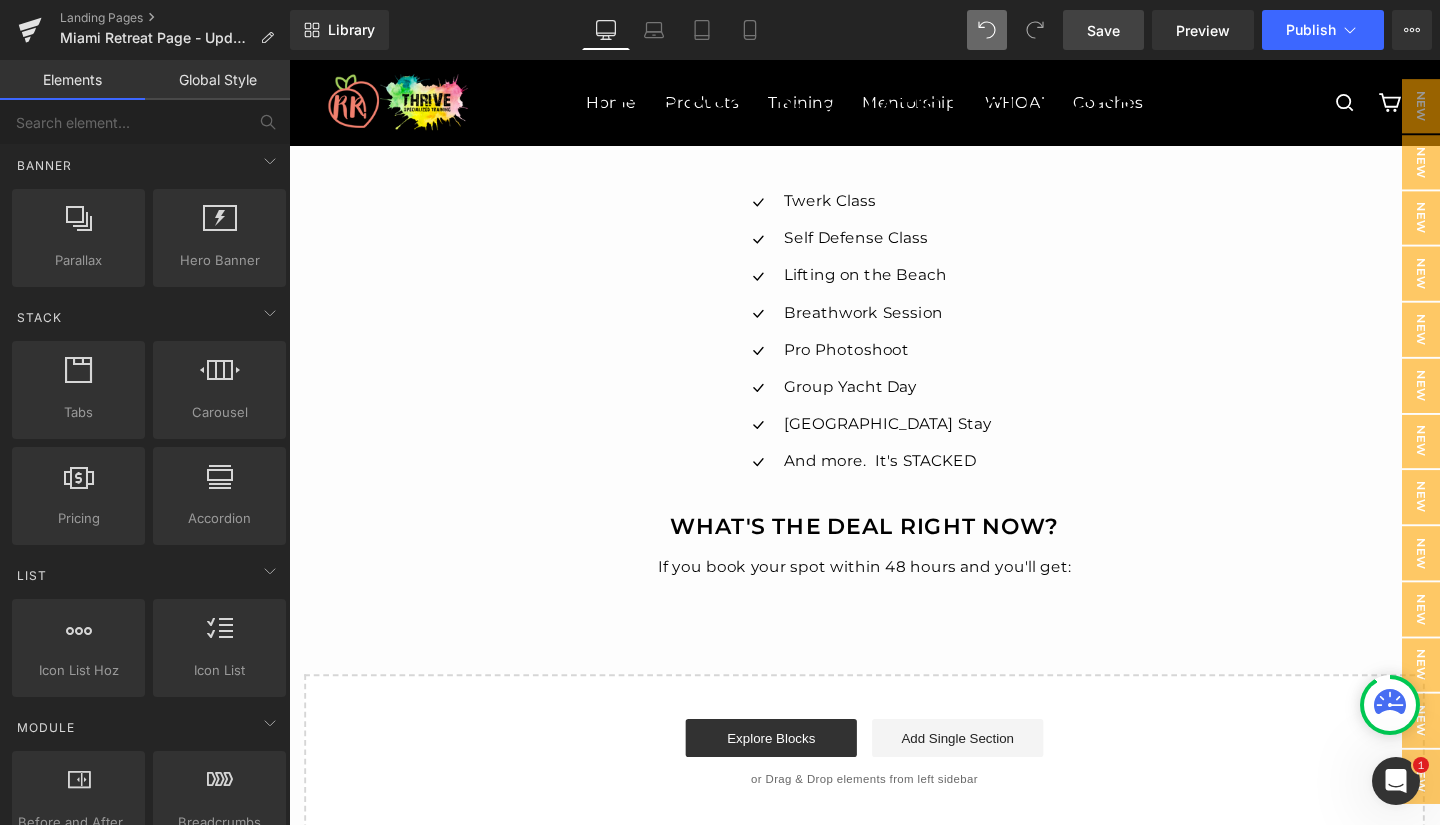 scroll, scrollTop: 609, scrollLeft: 0, axis: vertical 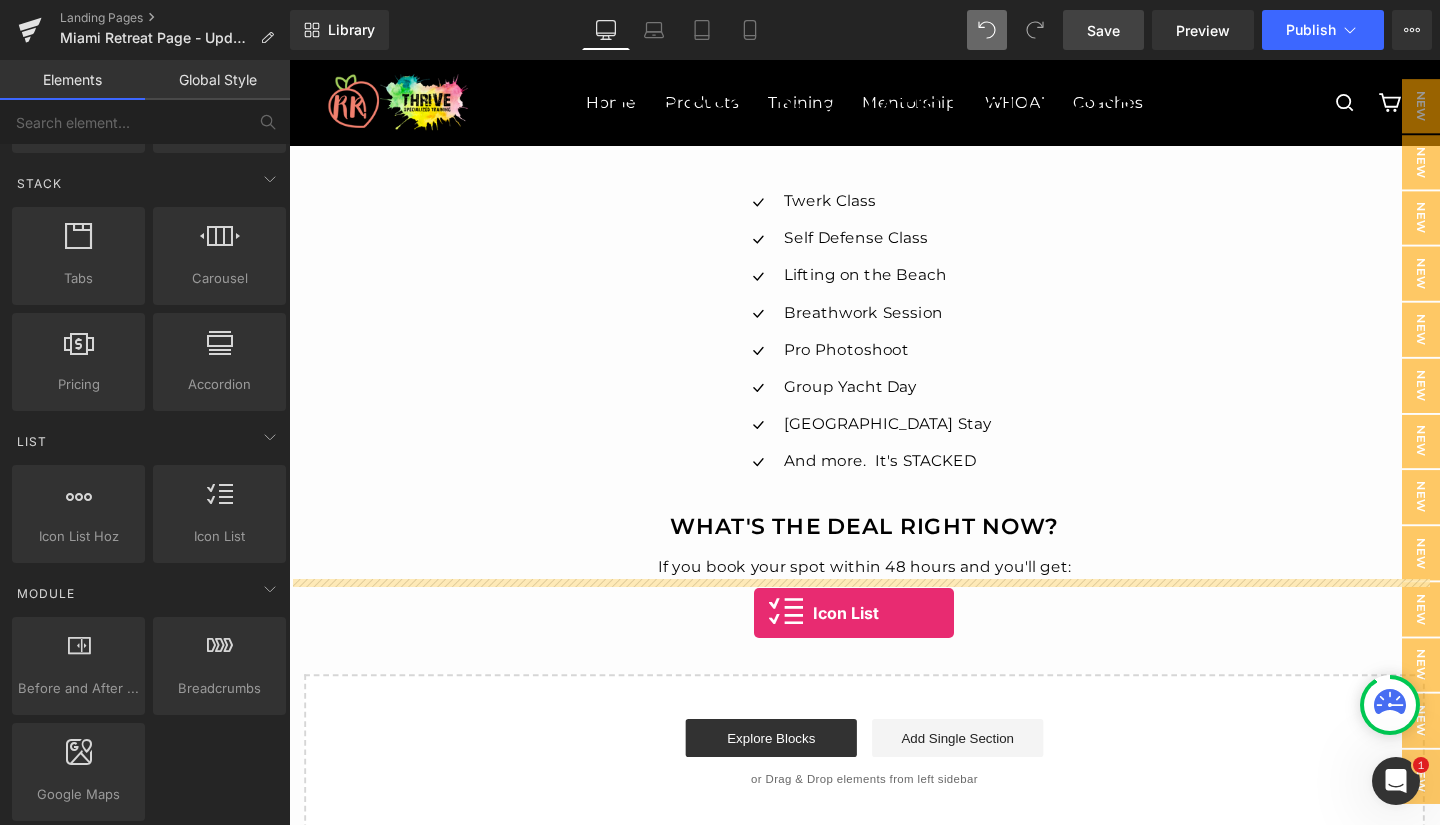 drag, startPoint x: 487, startPoint y: 570, endPoint x: 777, endPoint y: 639, distance: 298.0956 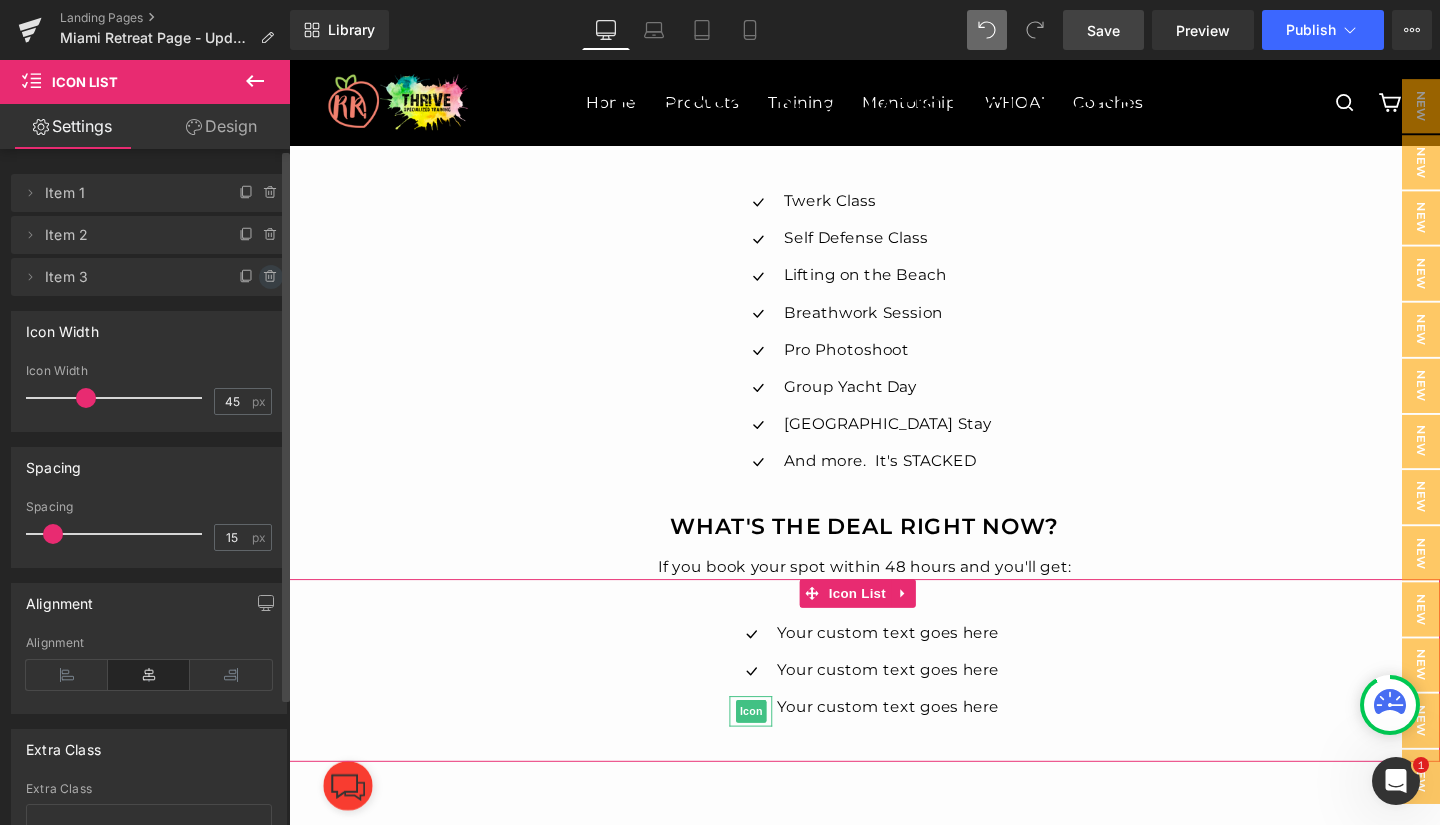 click 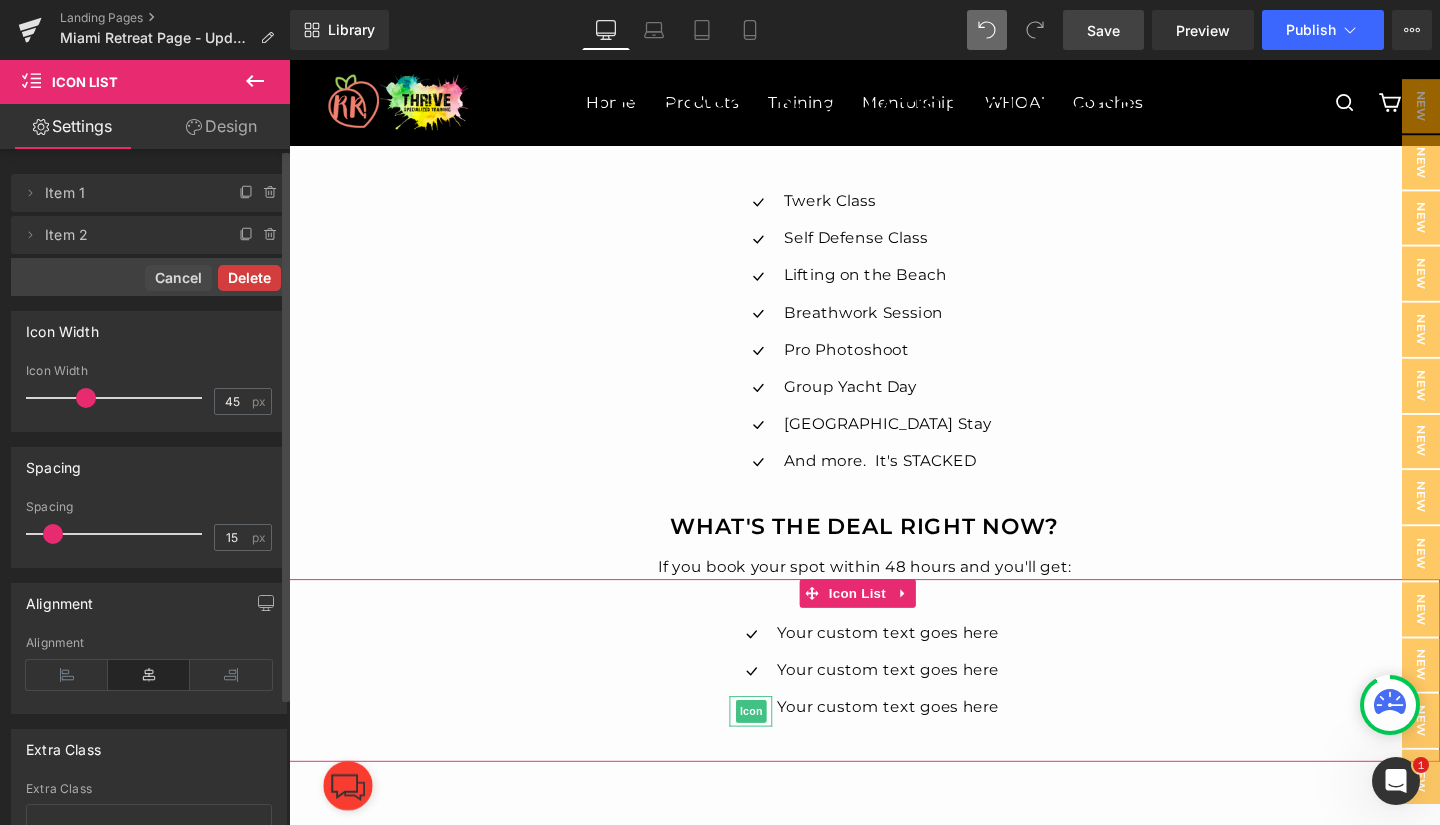 click on "Delete" at bounding box center (249, 278) 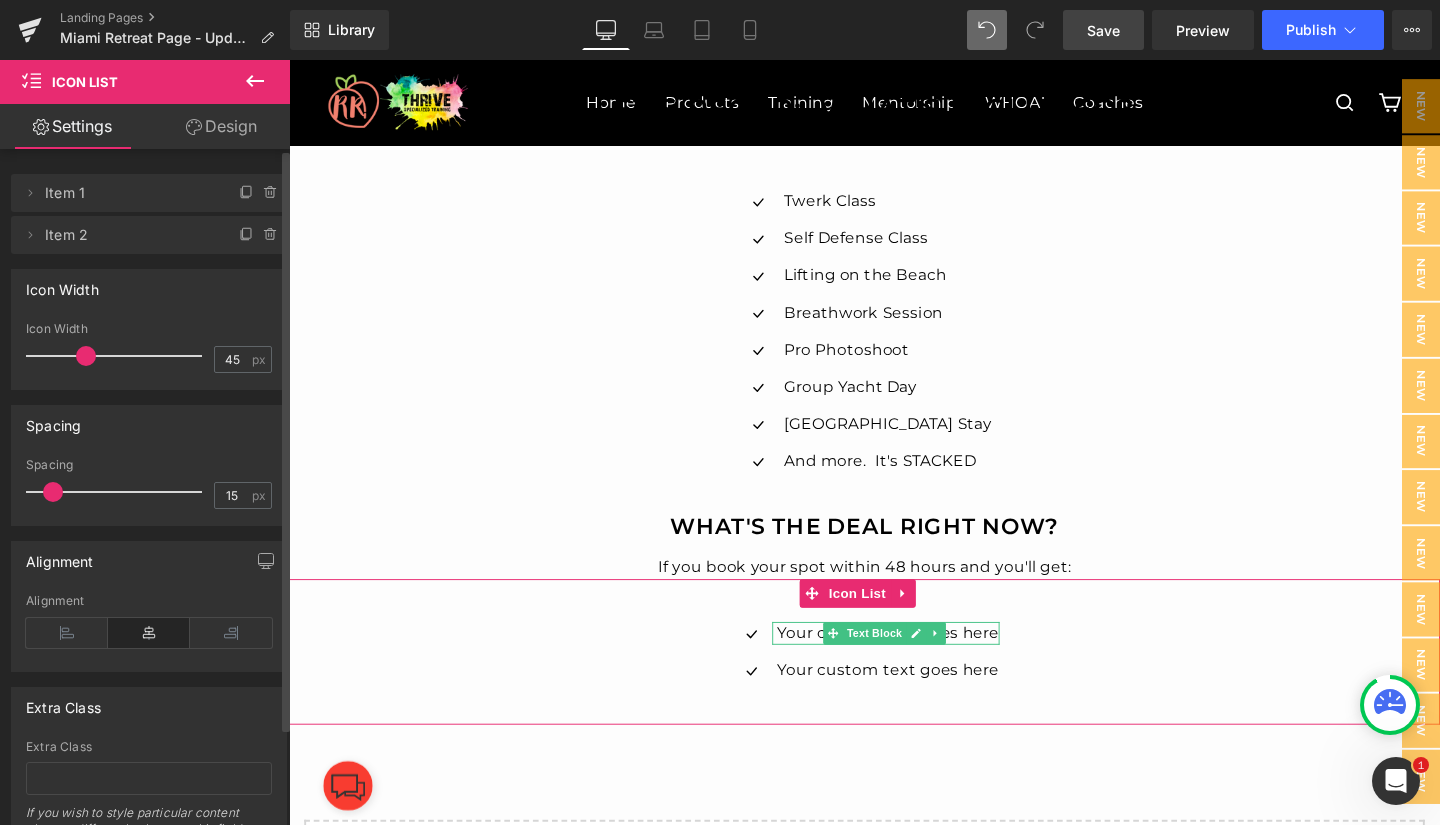 click on "Your custom text goes here" at bounding box center [918, 663] 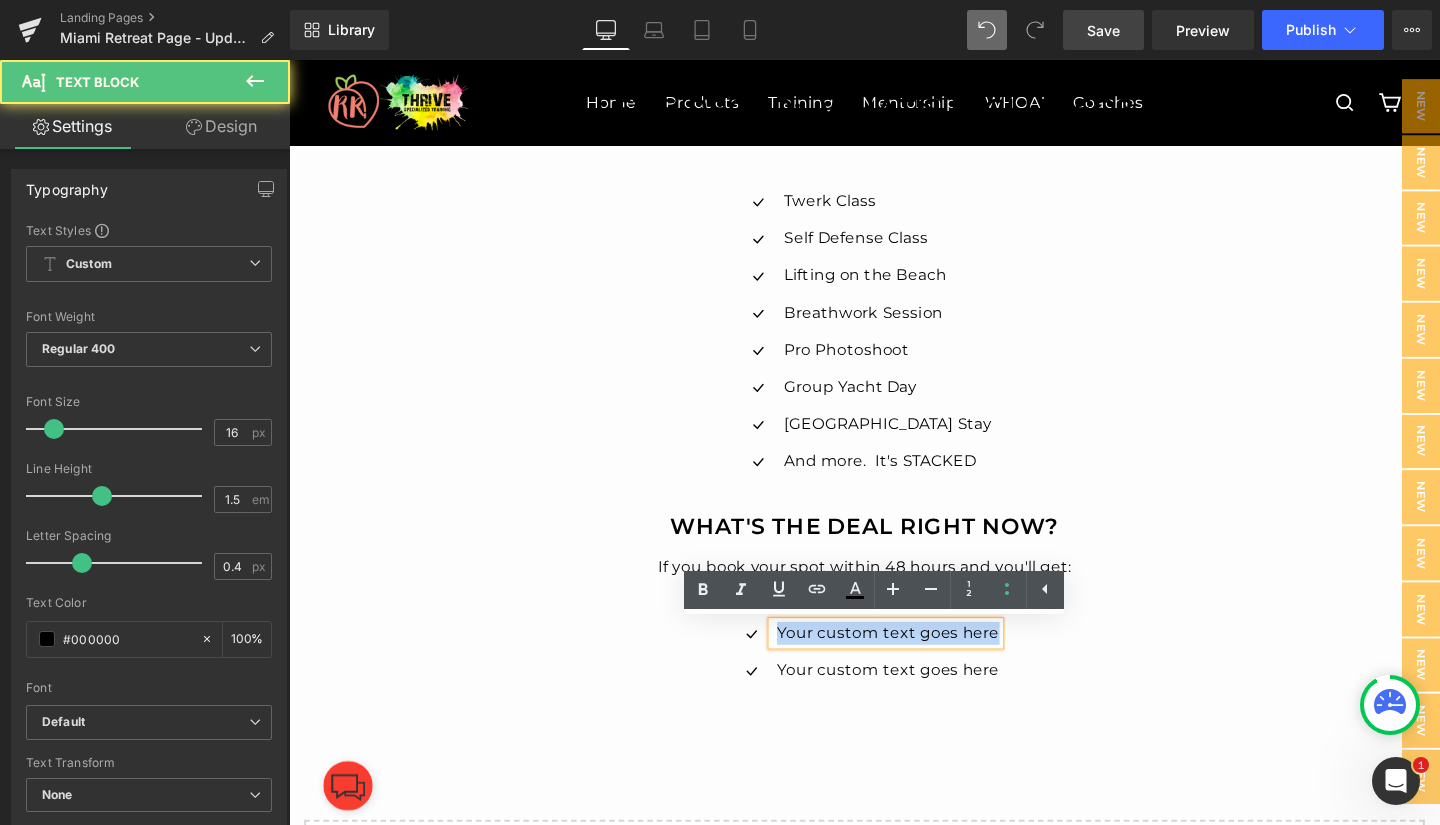 drag, startPoint x: 799, startPoint y: 660, endPoint x: 1021, endPoint y: 663, distance: 222.02026 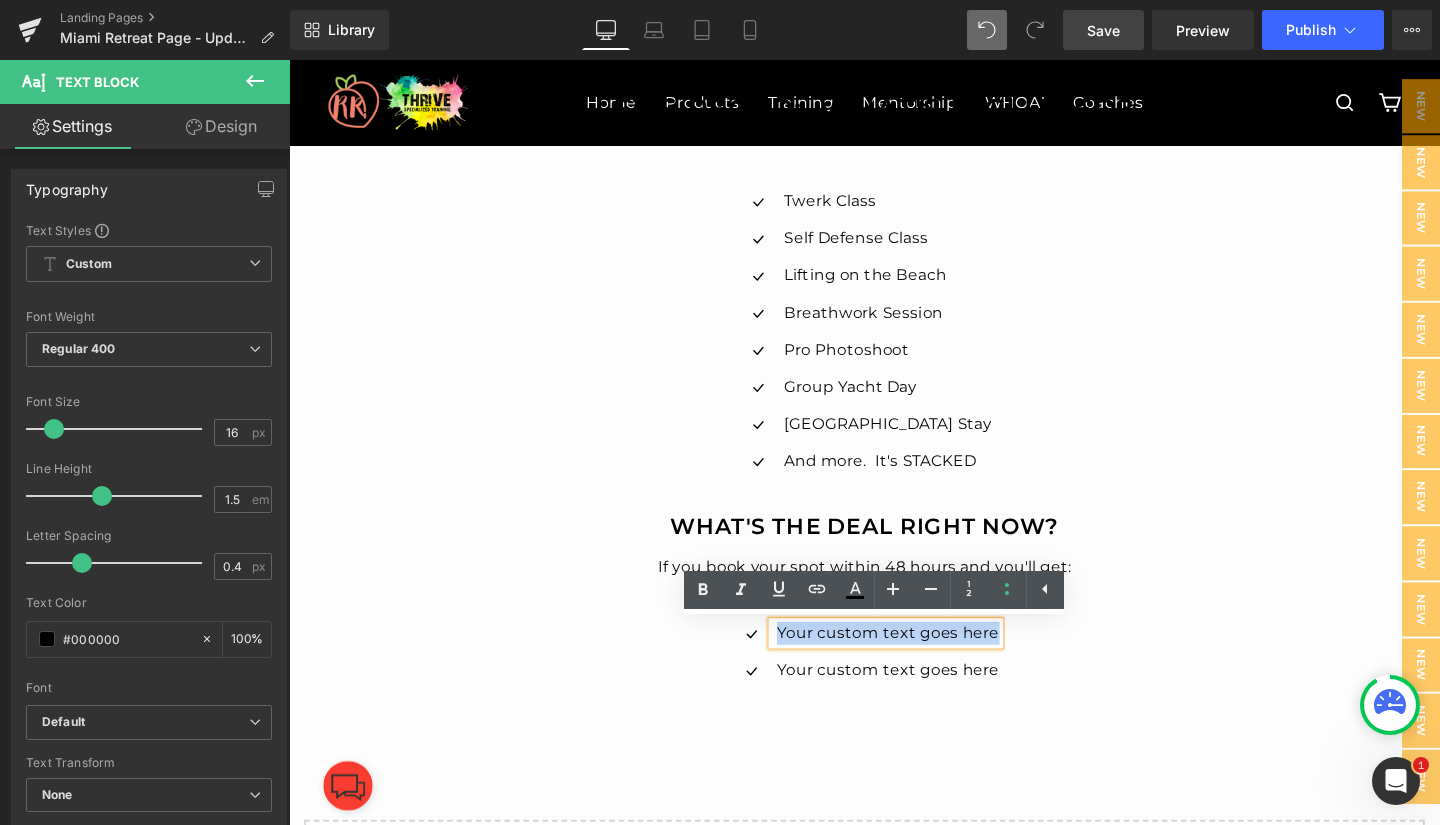 type 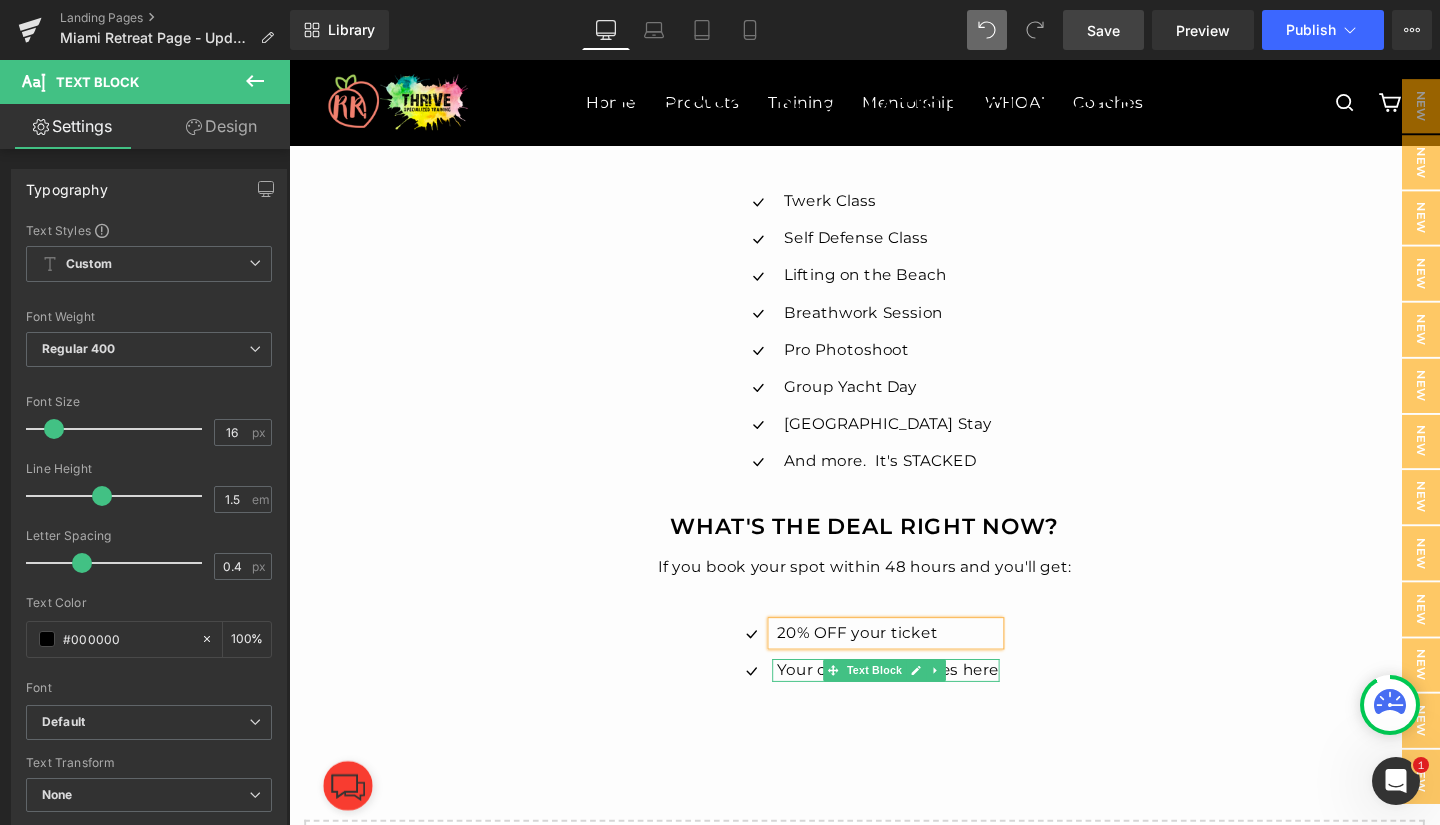 click on "Your custom text goes here" at bounding box center [918, 702] 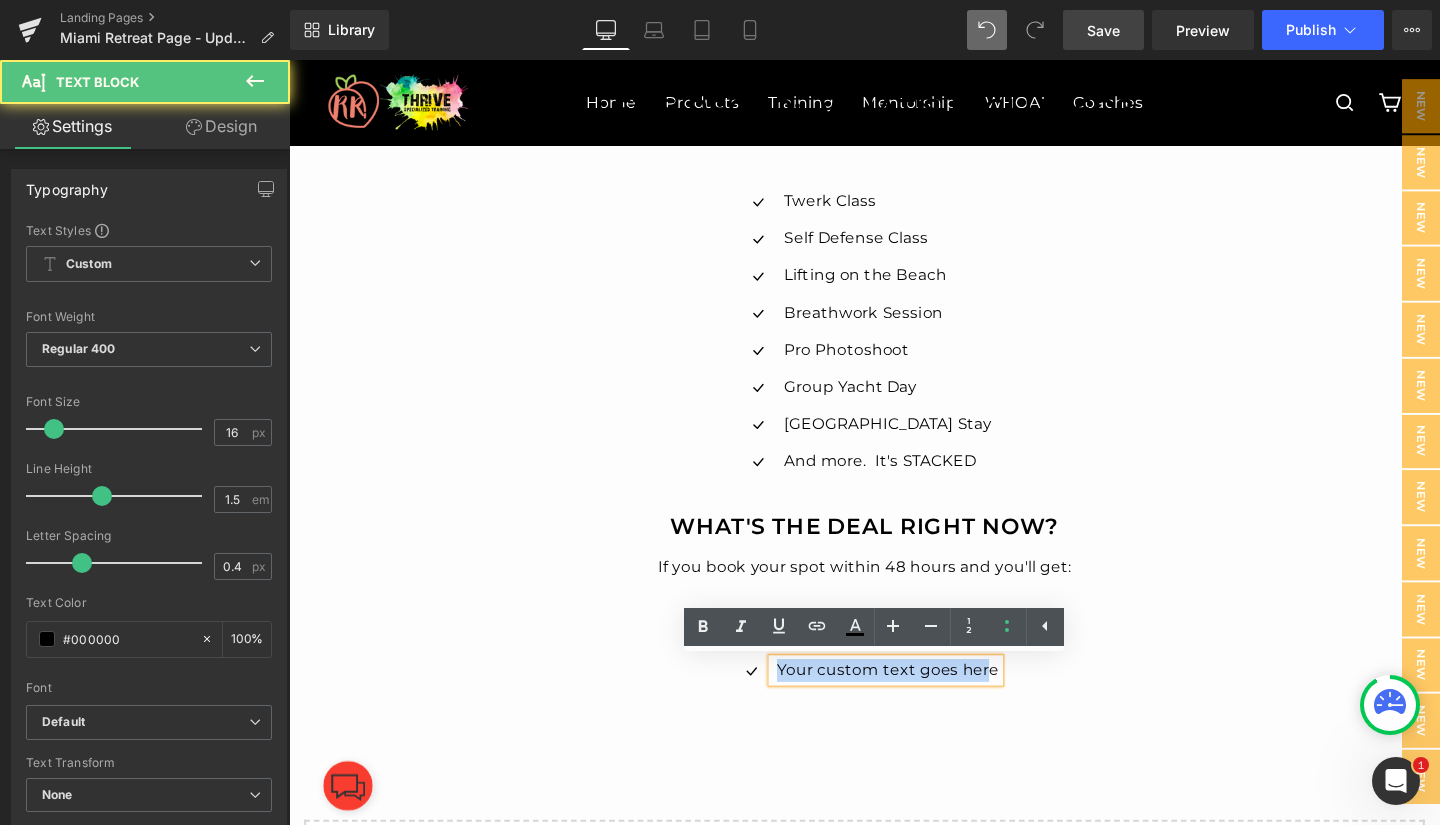 drag, startPoint x: 796, startPoint y: 702, endPoint x: 1019, endPoint y: 703, distance: 223.00224 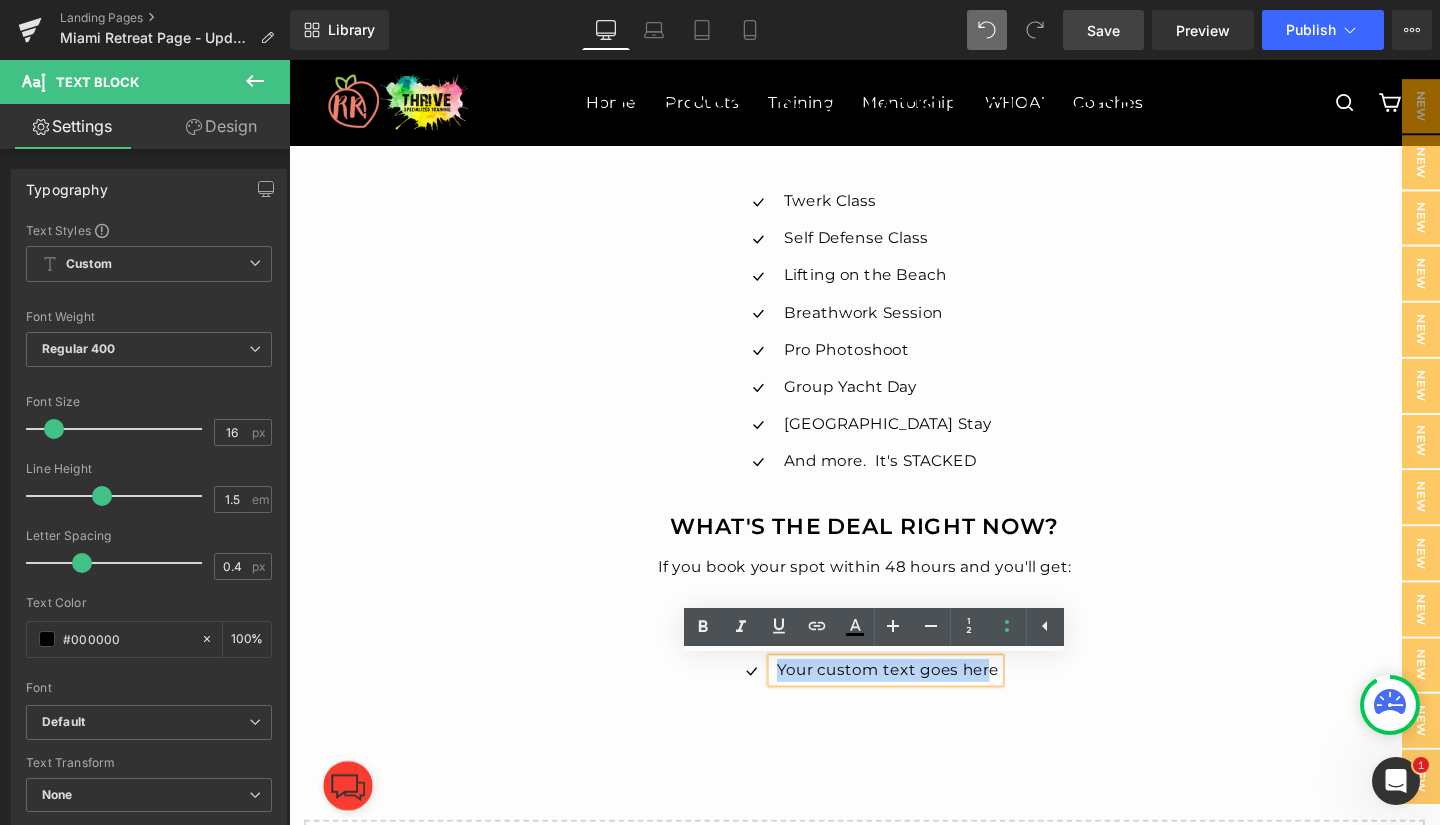 type 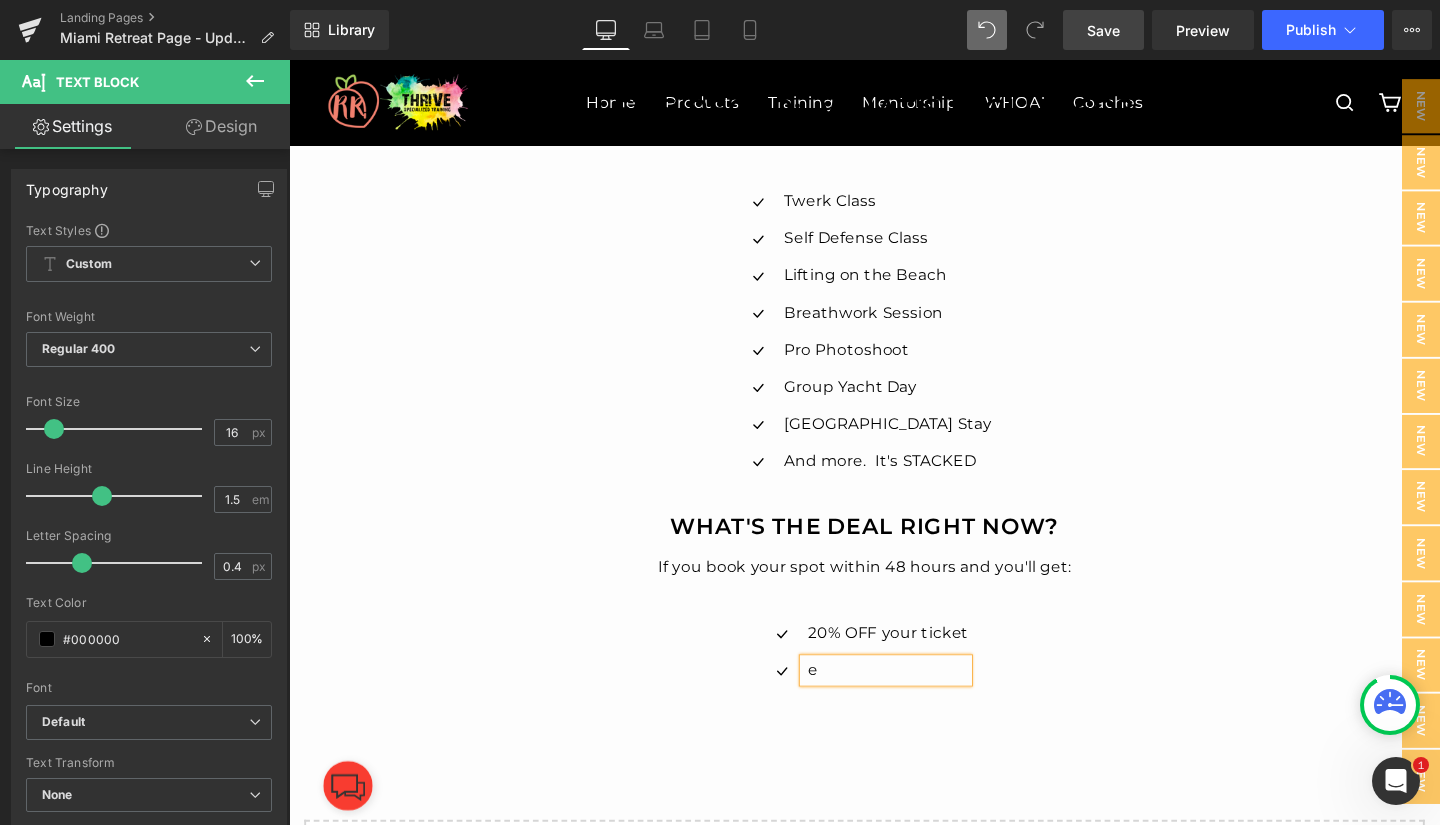 click on "Icon
20% OFF your ticket
Text Block
Icon
e
Text Block" at bounding box center (894, 690) 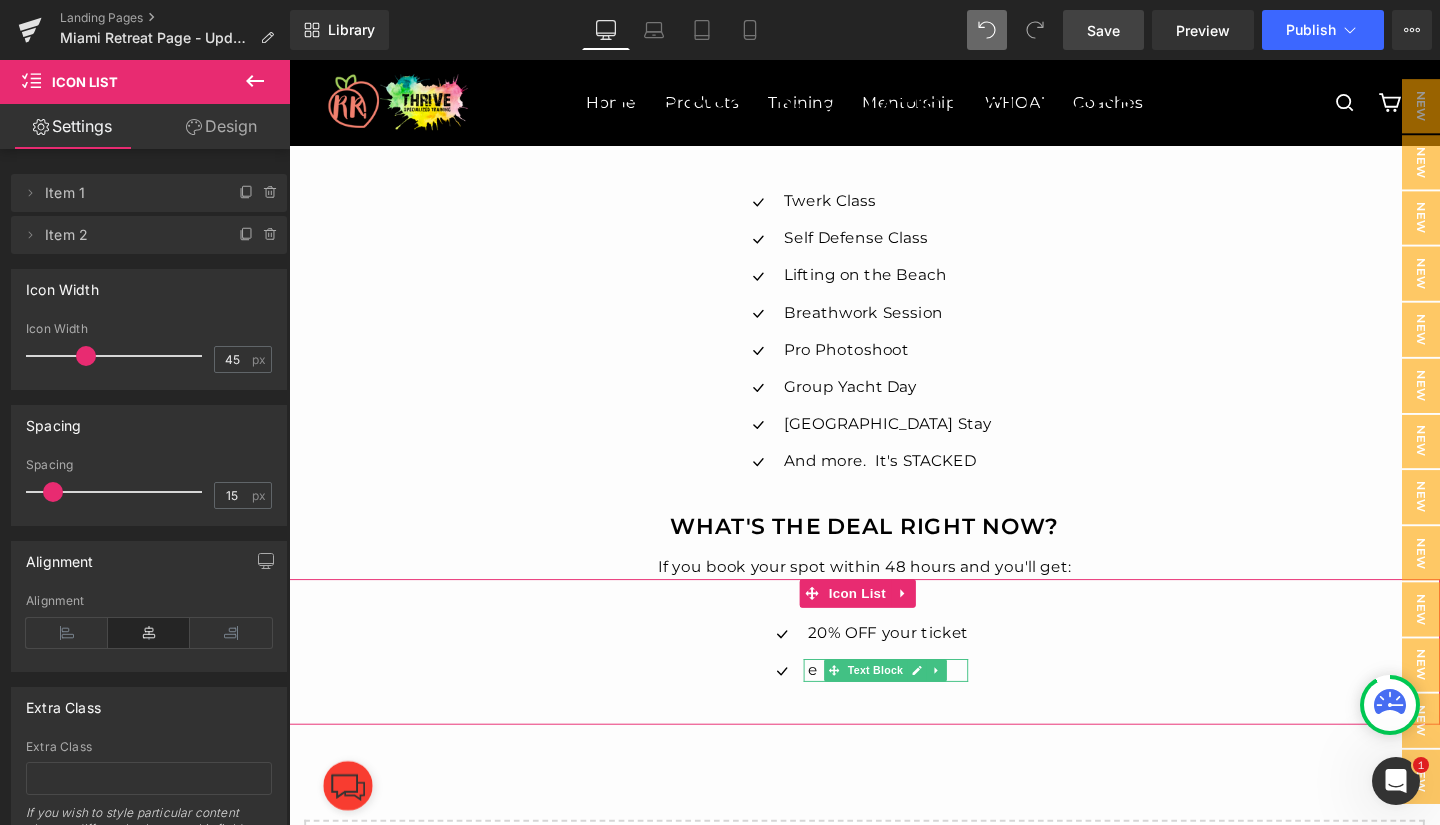 click on "e" at bounding box center [919, 702] 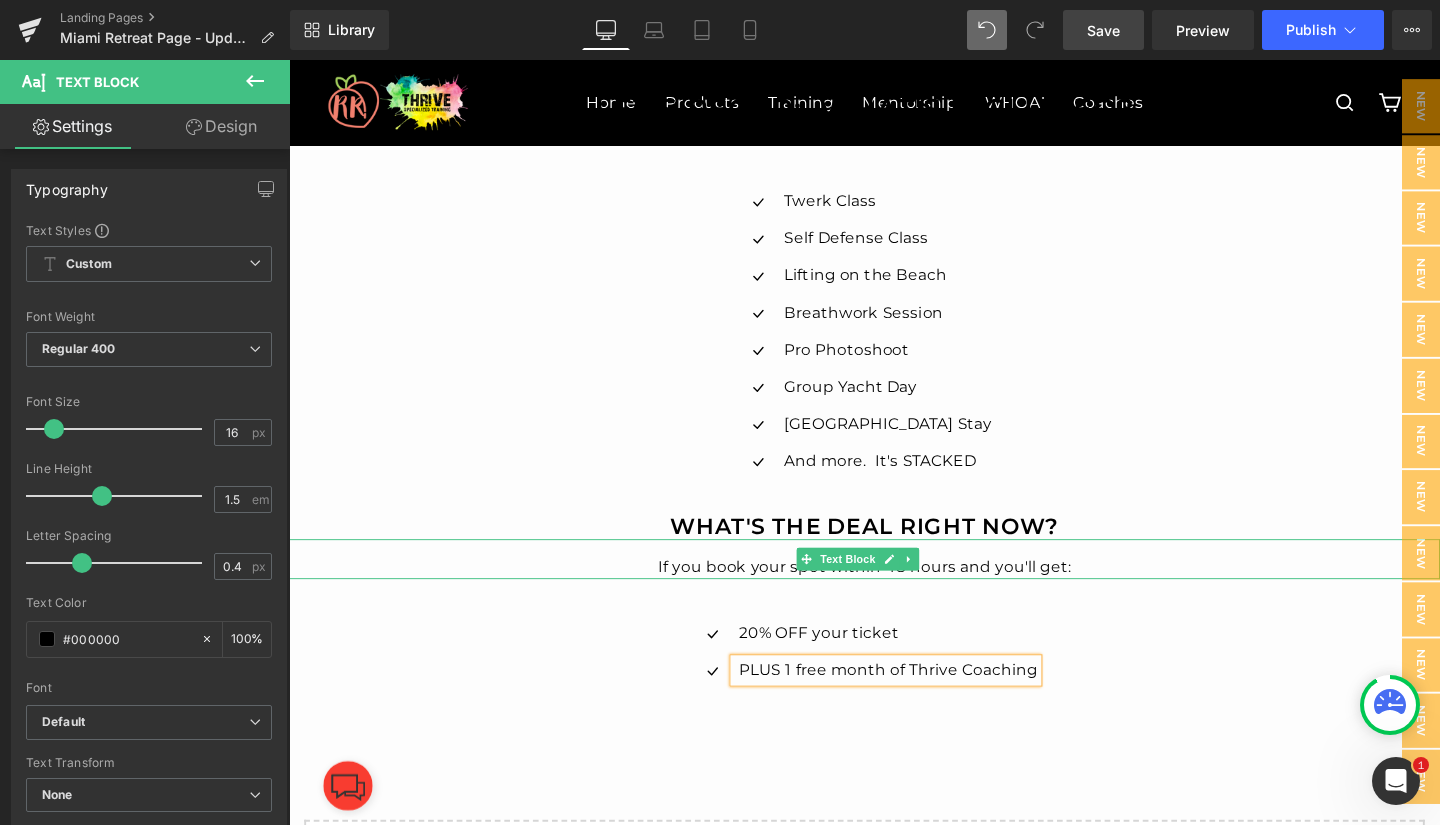 click on "If you book your spot within 48 hours and you'll get:" at bounding box center (894, 594) 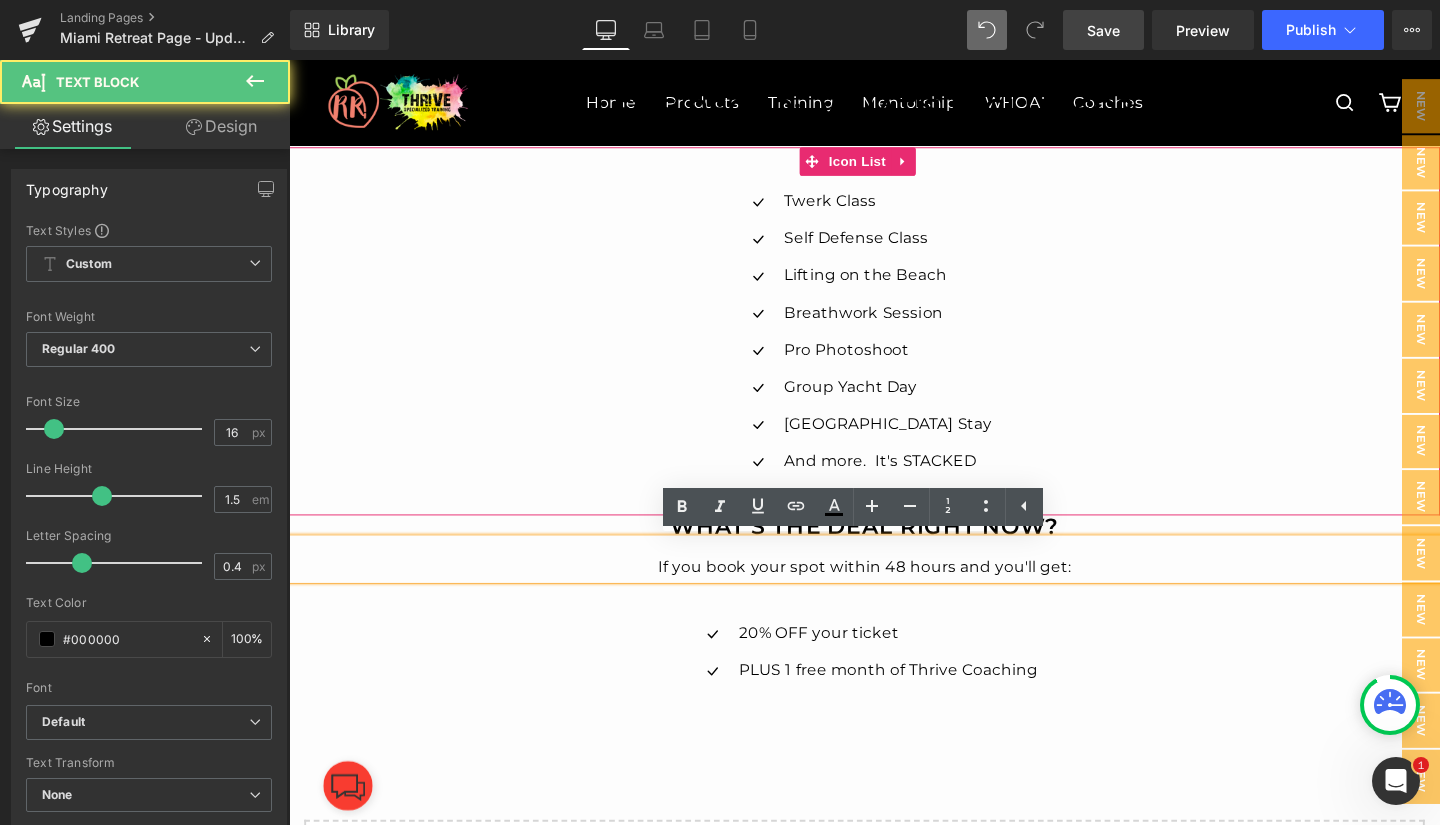 click on "Icon
Twerk Class
Text Block
Icon
Self Defense Class
Text Block
Icon
Lifting on the Beach
Text Block
Icon
Breathwork Session Text Block
Icon
Pro Photoshoot Text Block" at bounding box center (894, 353) 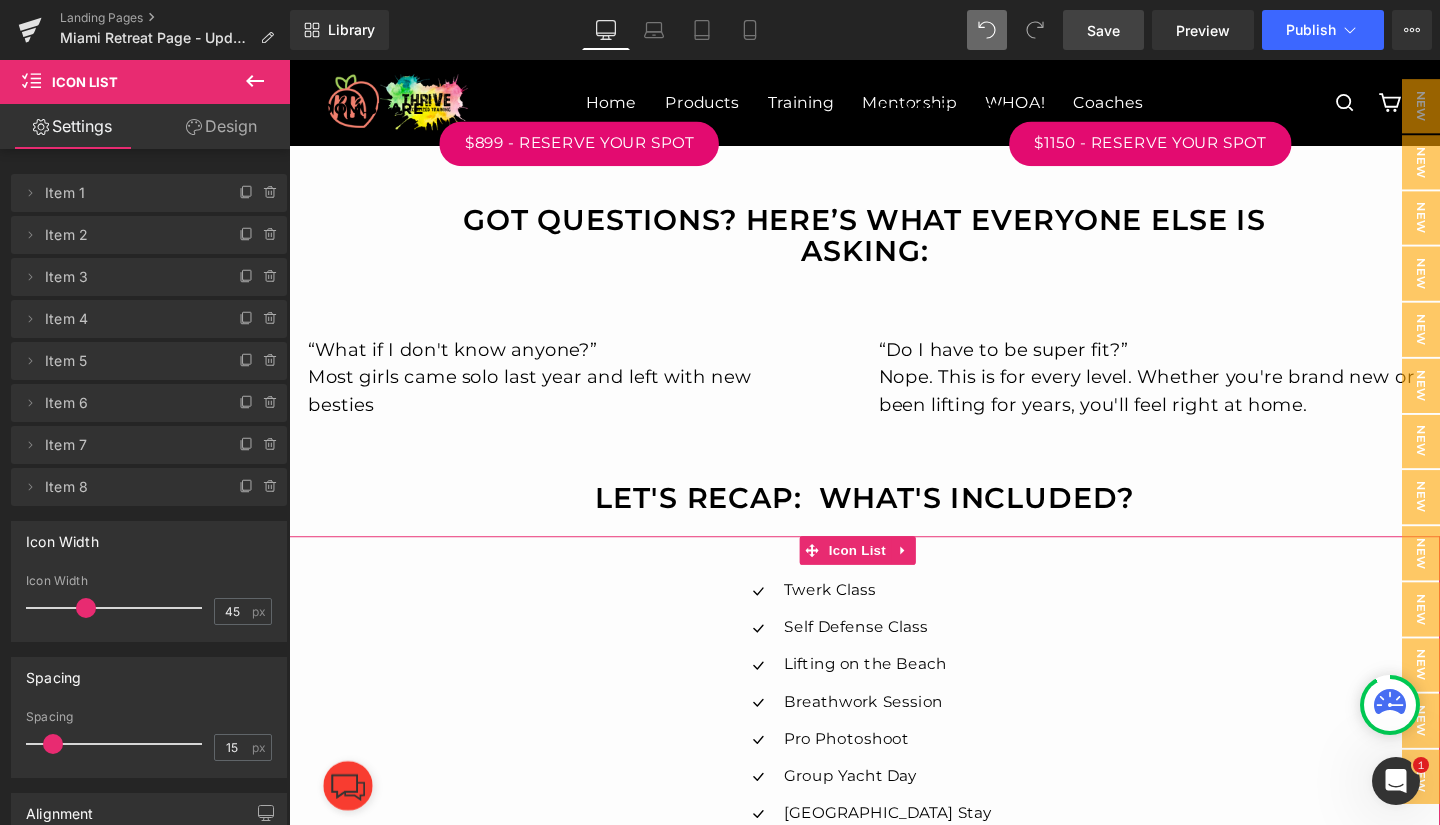scroll, scrollTop: 5291, scrollLeft: 0, axis: vertical 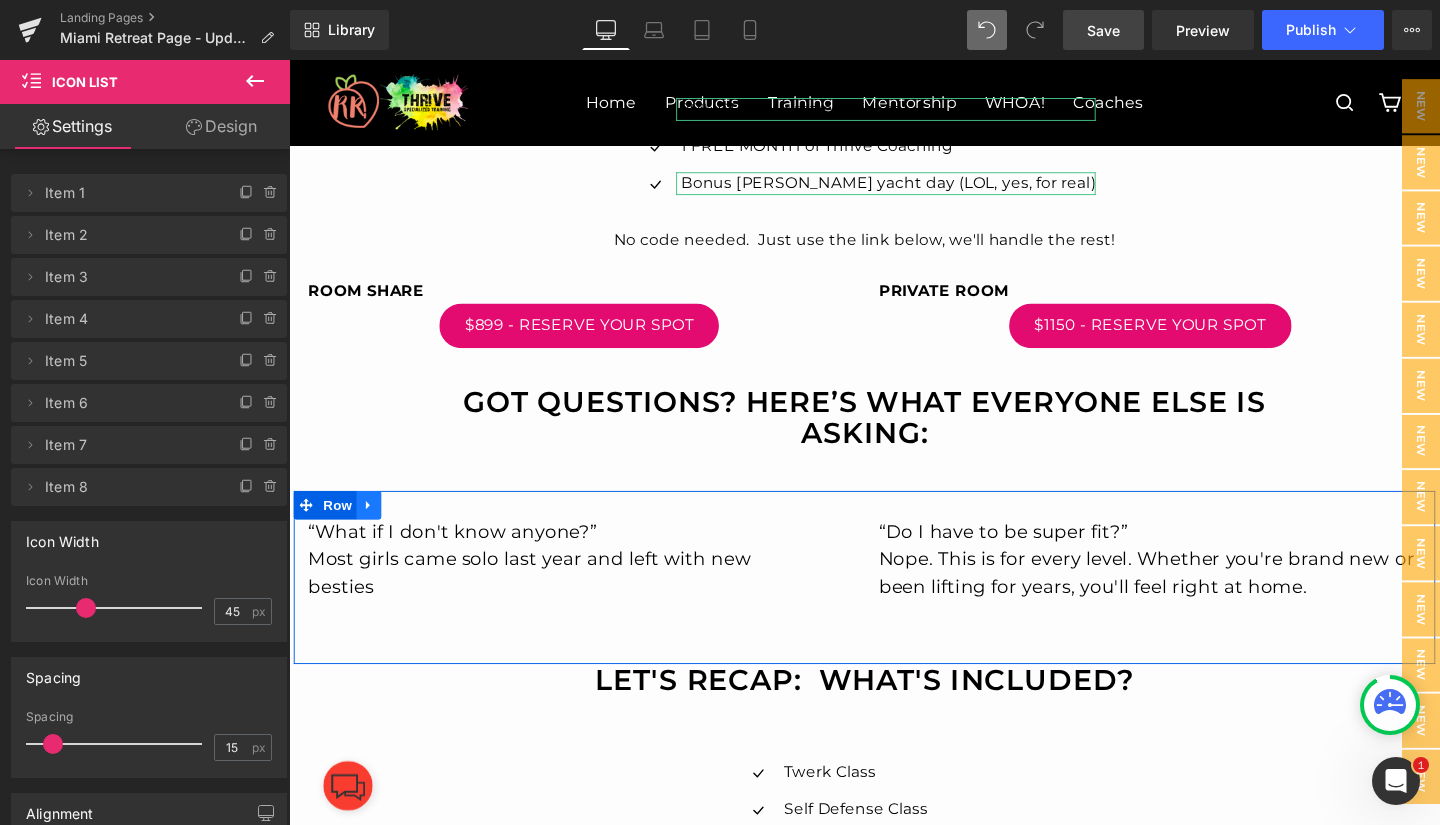 click 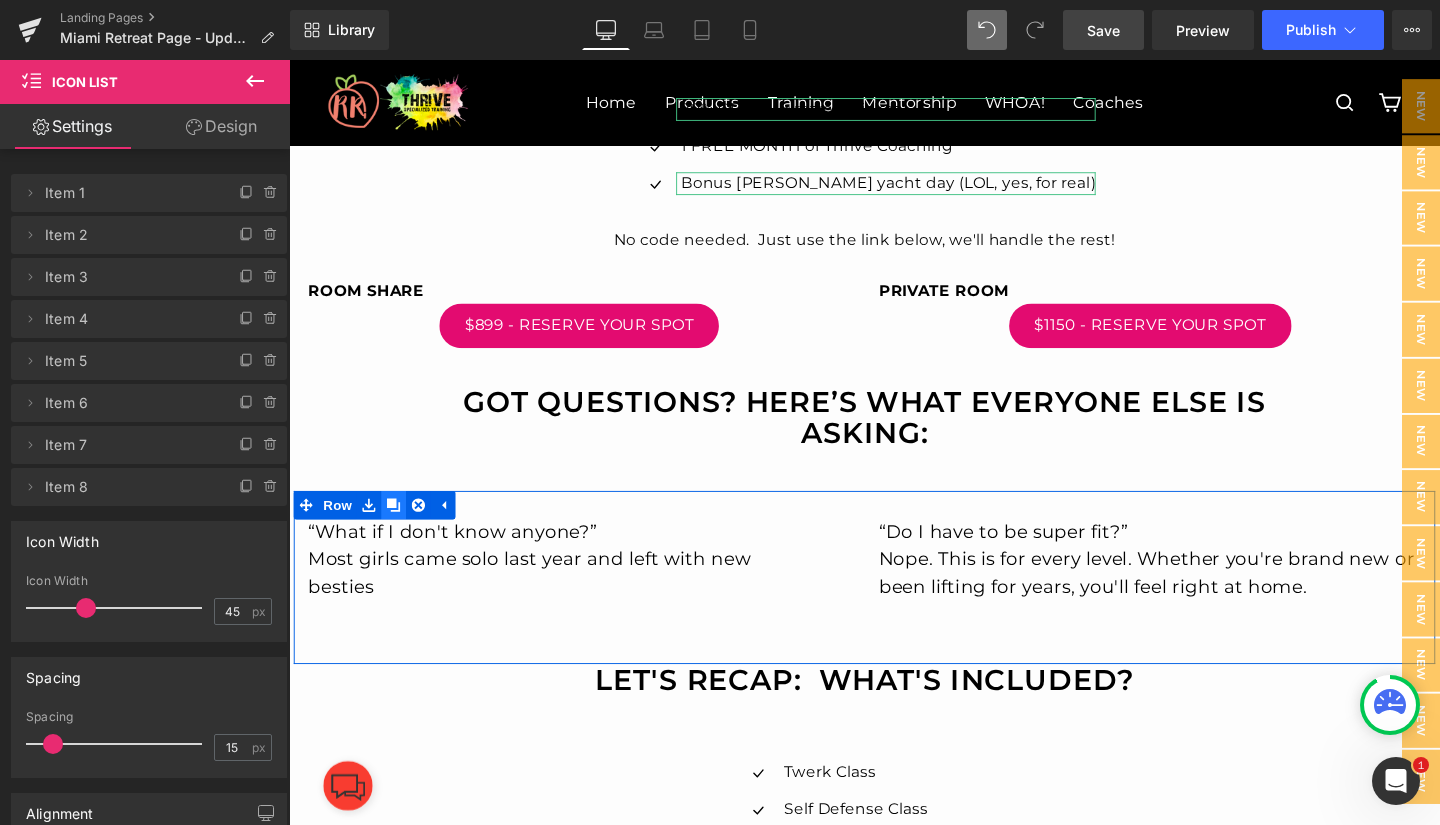 click 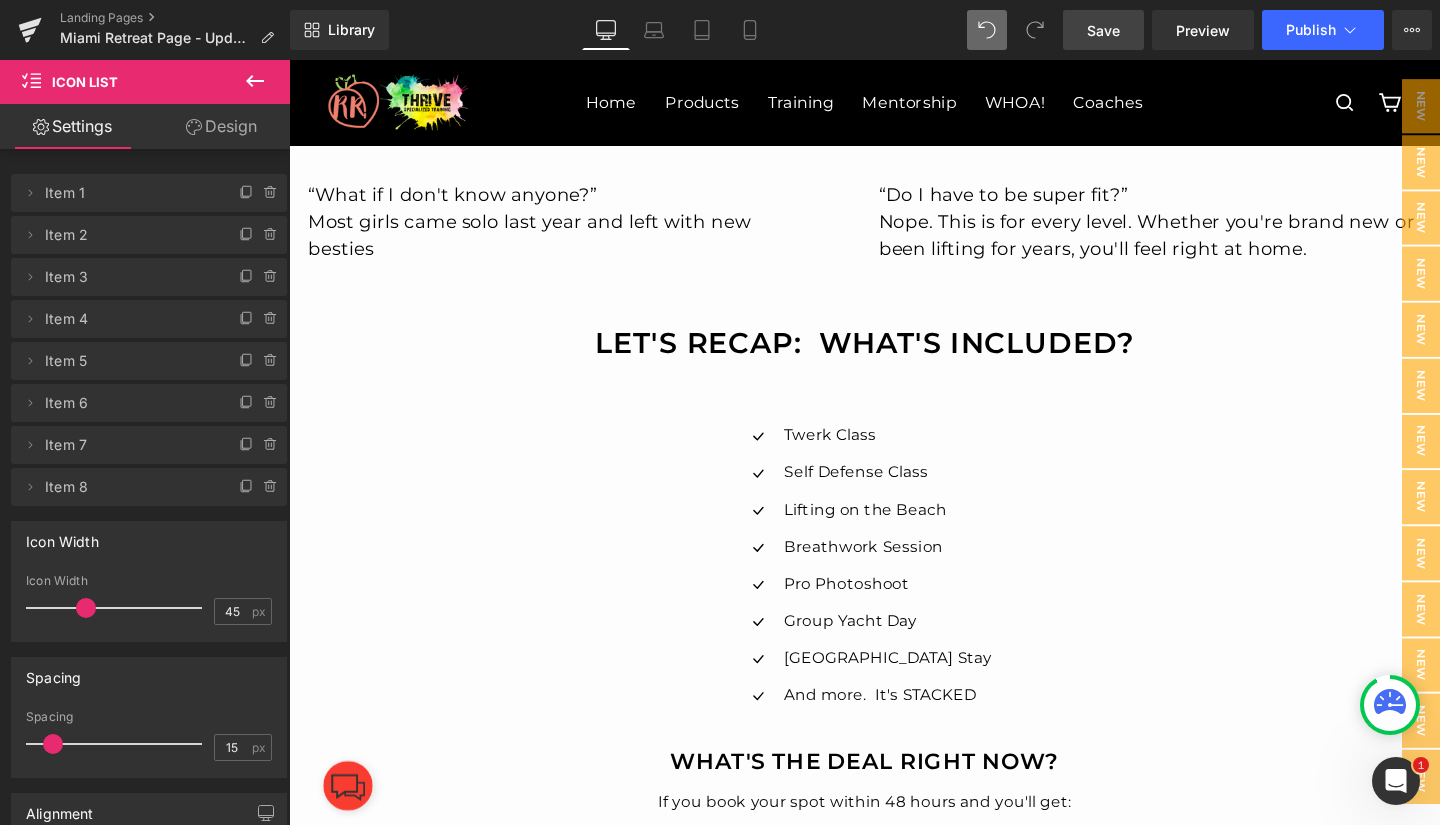 scroll, scrollTop: 5846, scrollLeft: 0, axis: vertical 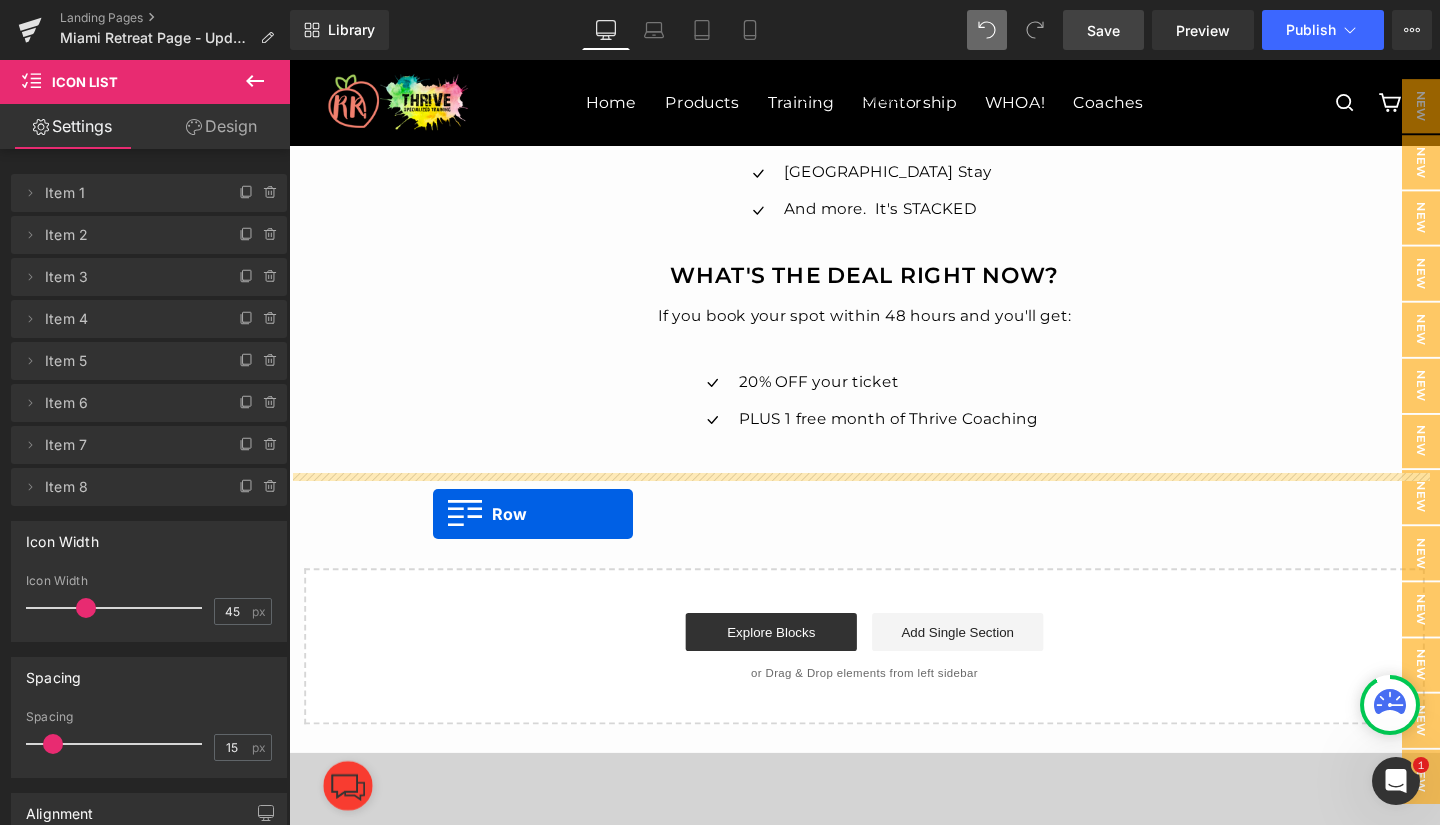 drag, startPoint x: 302, startPoint y: 157, endPoint x: 440, endPoint y: 537, distance: 404.28207 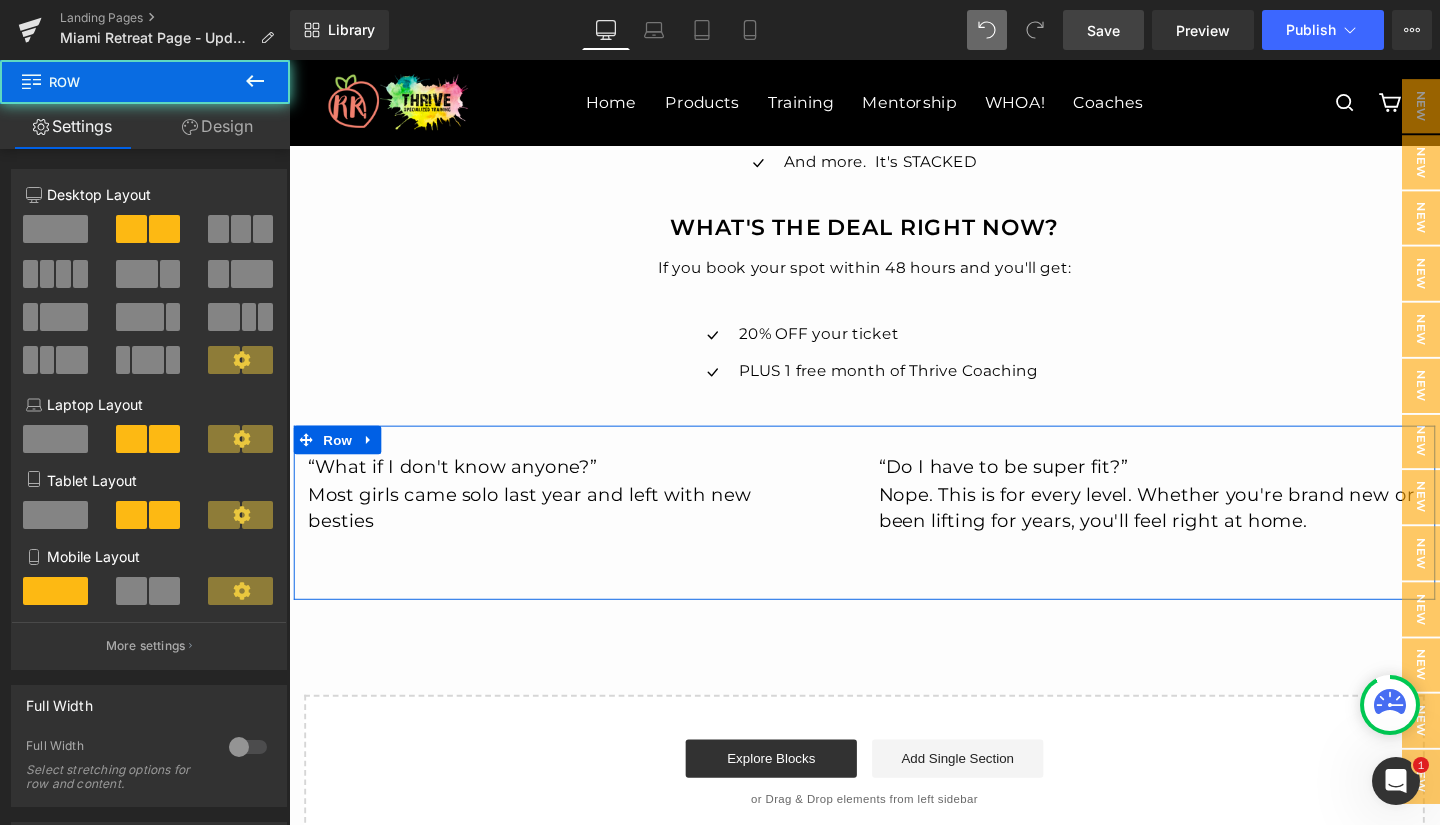 scroll, scrollTop: 6156, scrollLeft: 0, axis: vertical 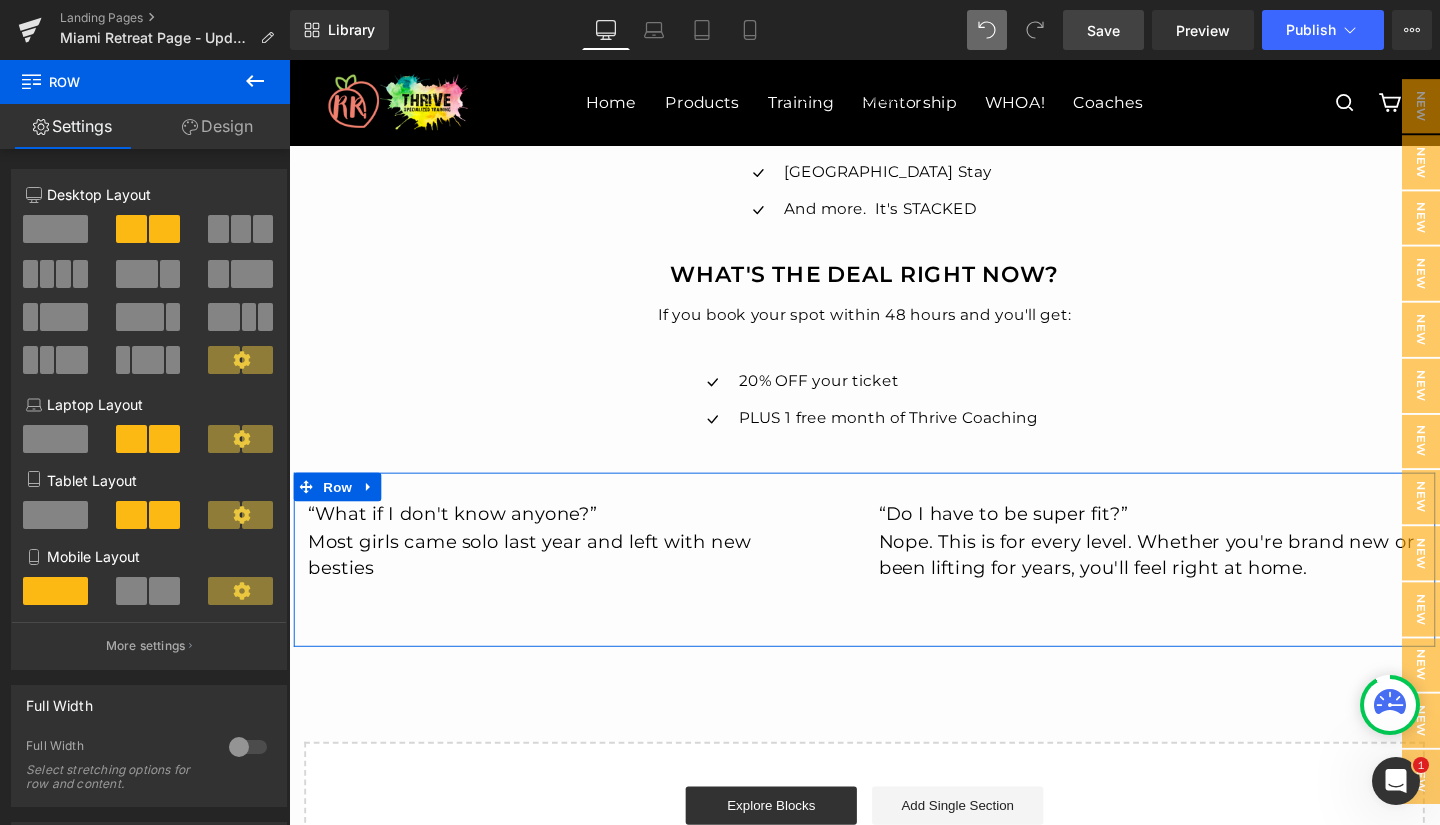 click on "“What if I don't know anyone?”" at bounding box center [461, 537] 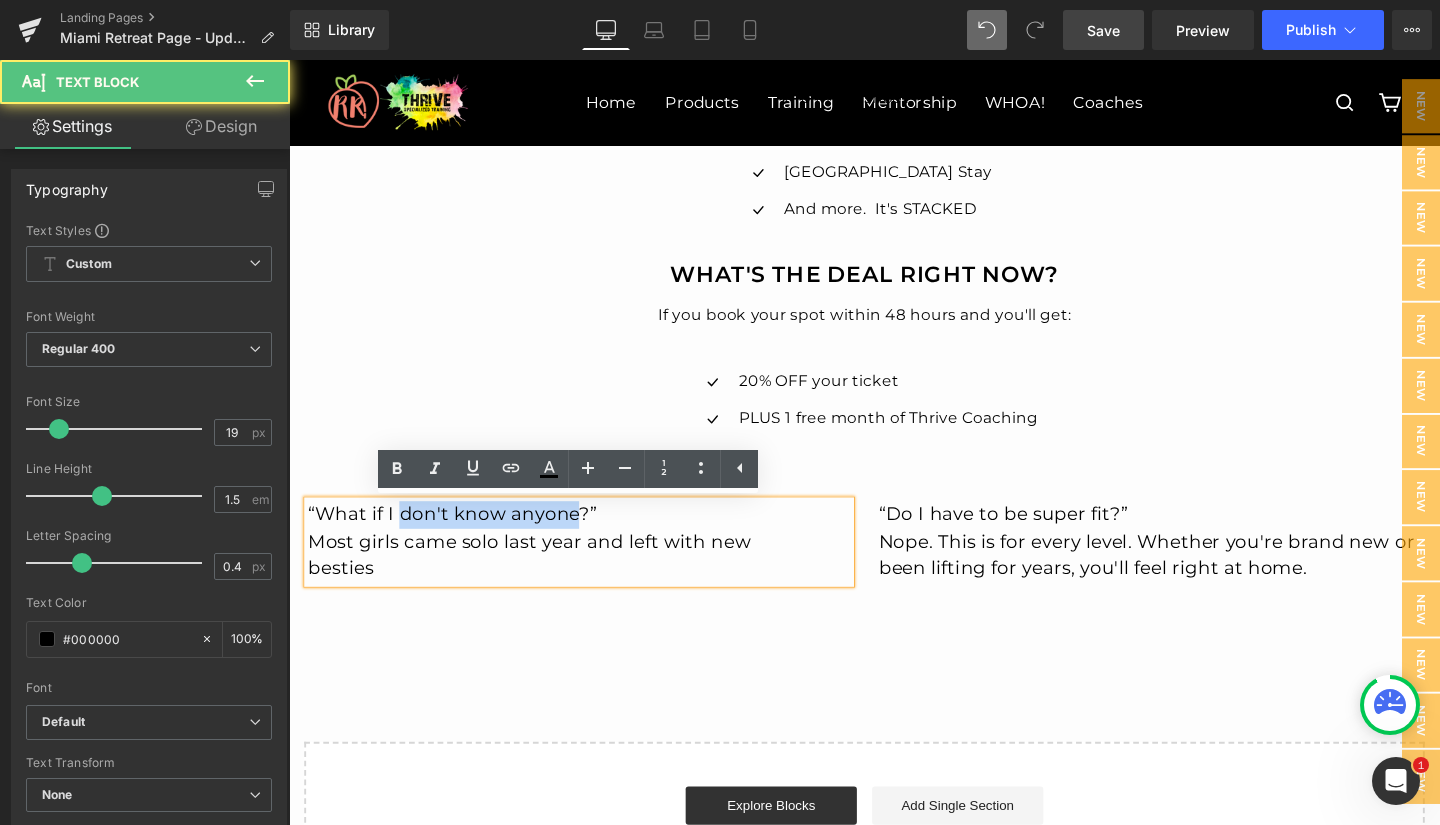 drag, startPoint x: 400, startPoint y: 539, endPoint x: 587, endPoint y: 540, distance: 187.00267 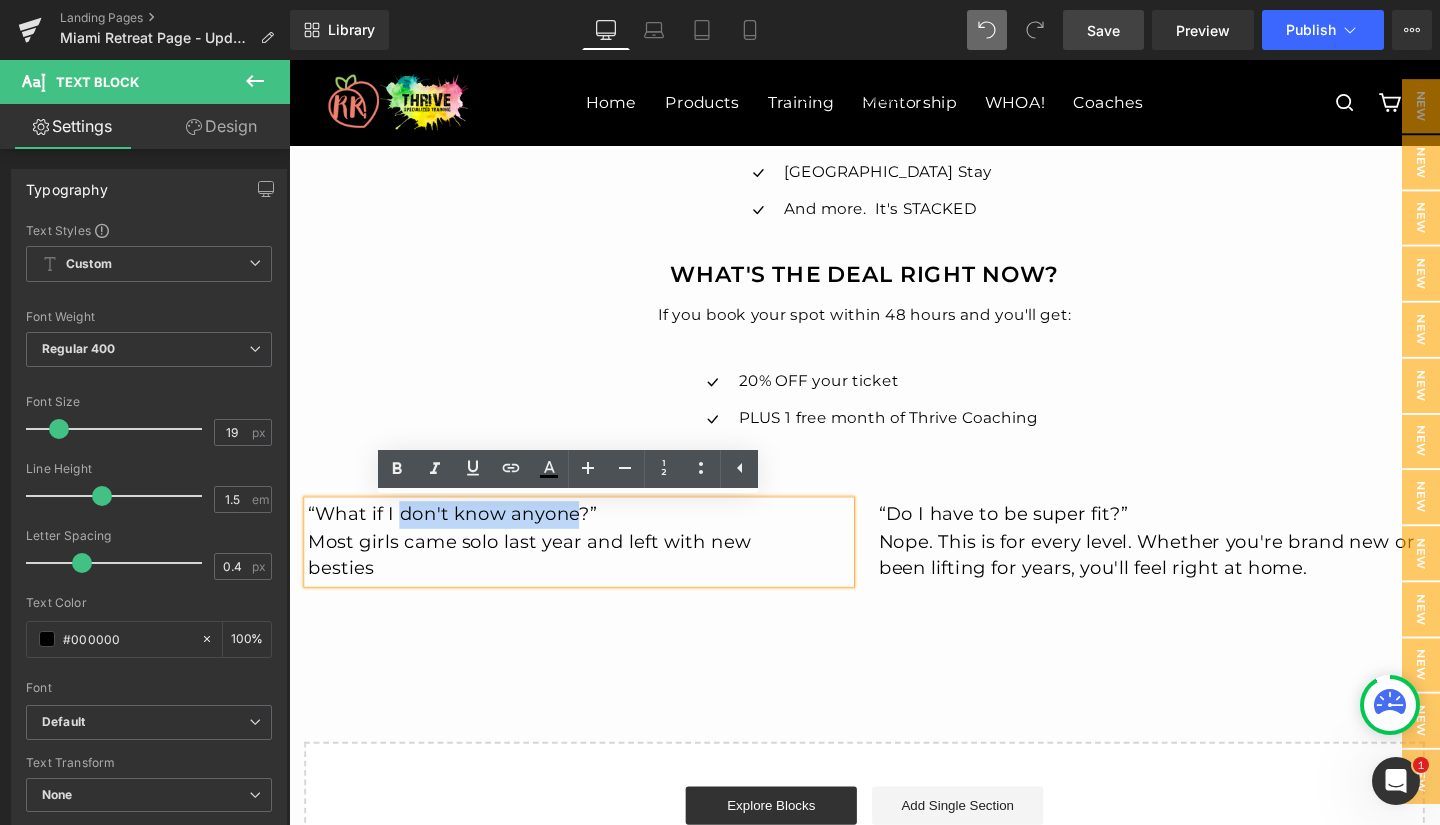 type 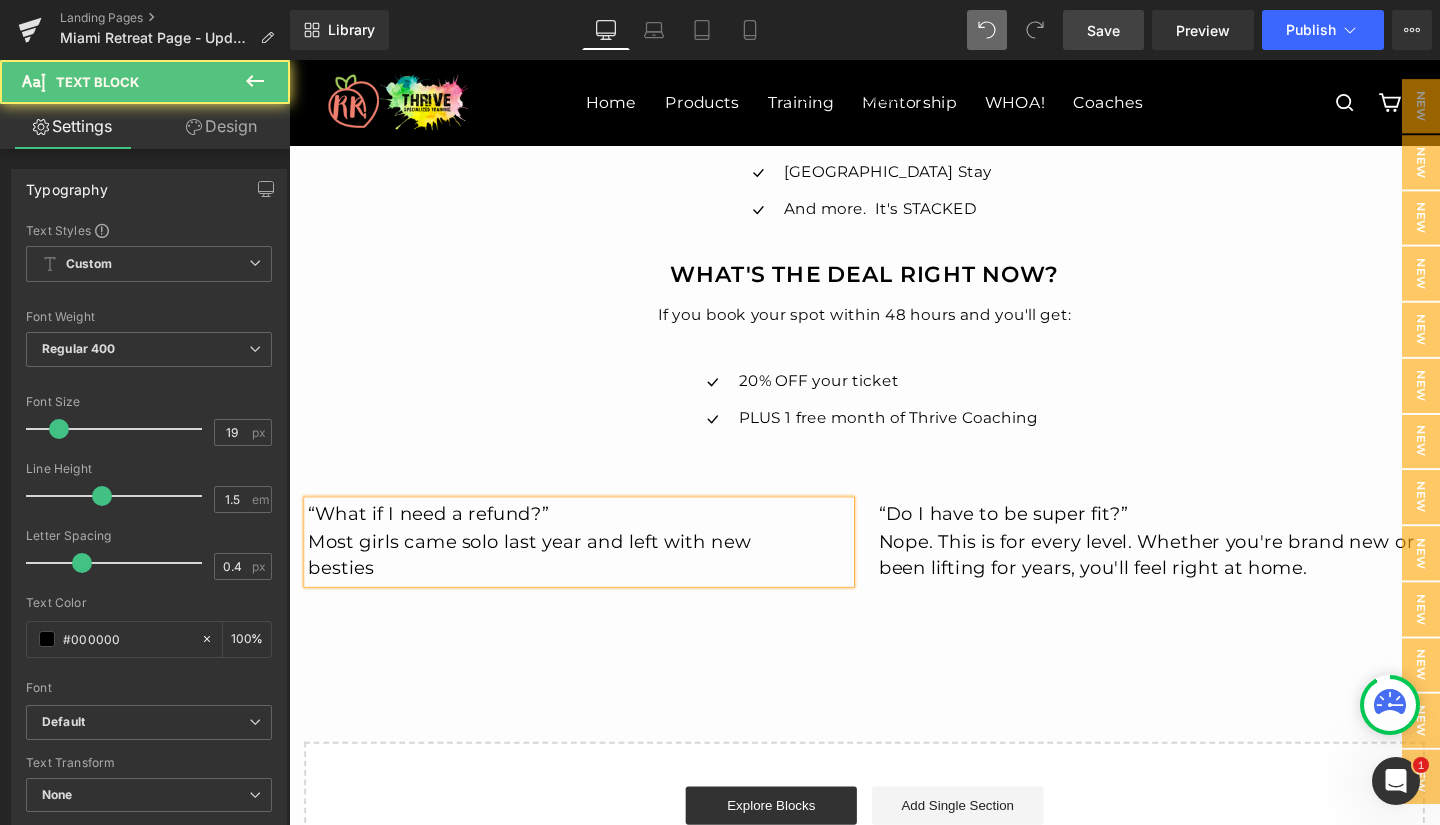 drag, startPoint x: 311, startPoint y: 565, endPoint x: 386, endPoint y: 590, distance: 79.05694 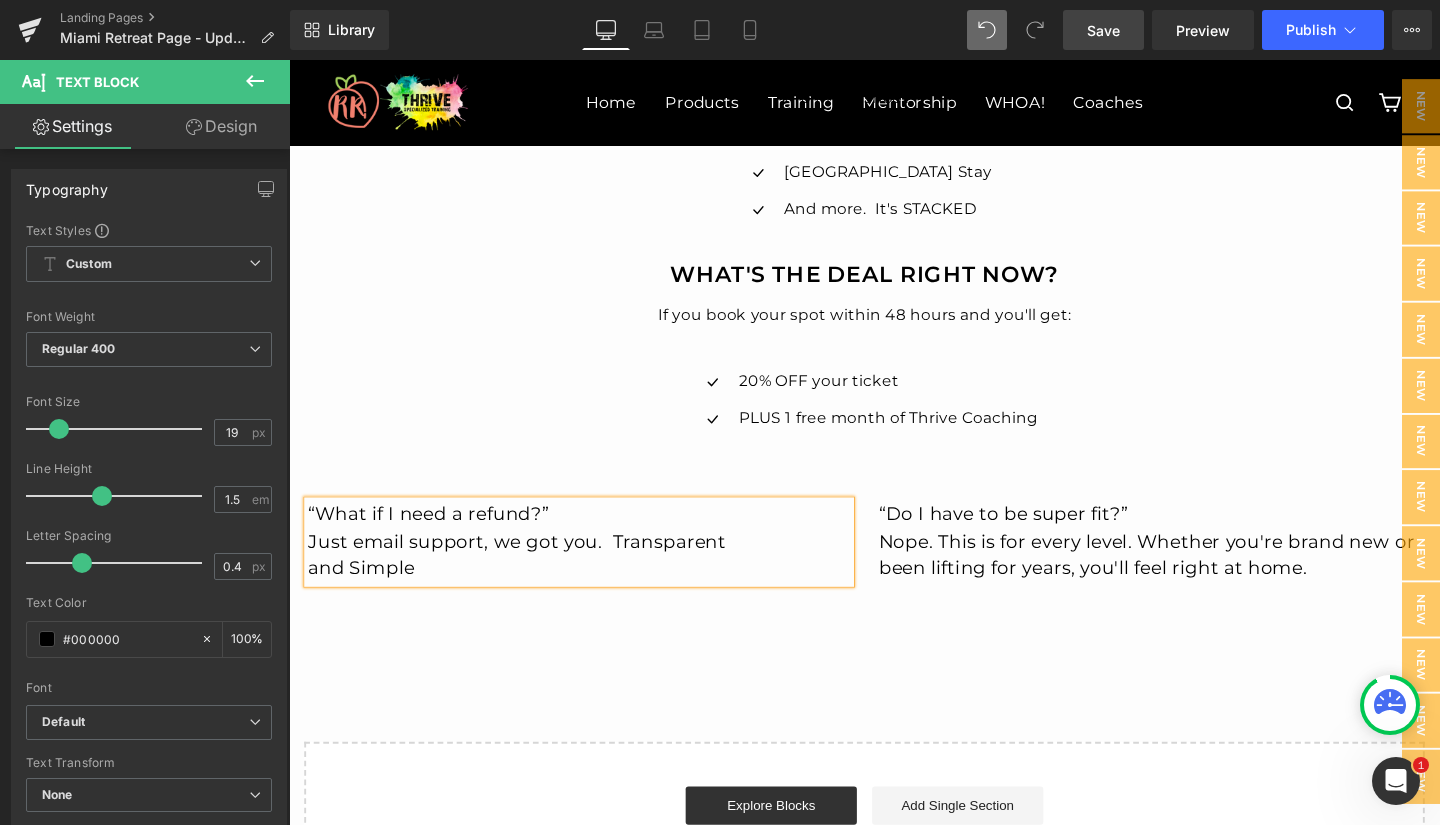 click on "“What if I need a refund?”  Just email support, we got you.  Transparent and Simple Text Block         “Do I have to be super fit?”  Nope. This is for every level. Whether you're brand new or been lifting for years, you'll feel right at home. Text Block         Row" at bounding box center (894, 585) 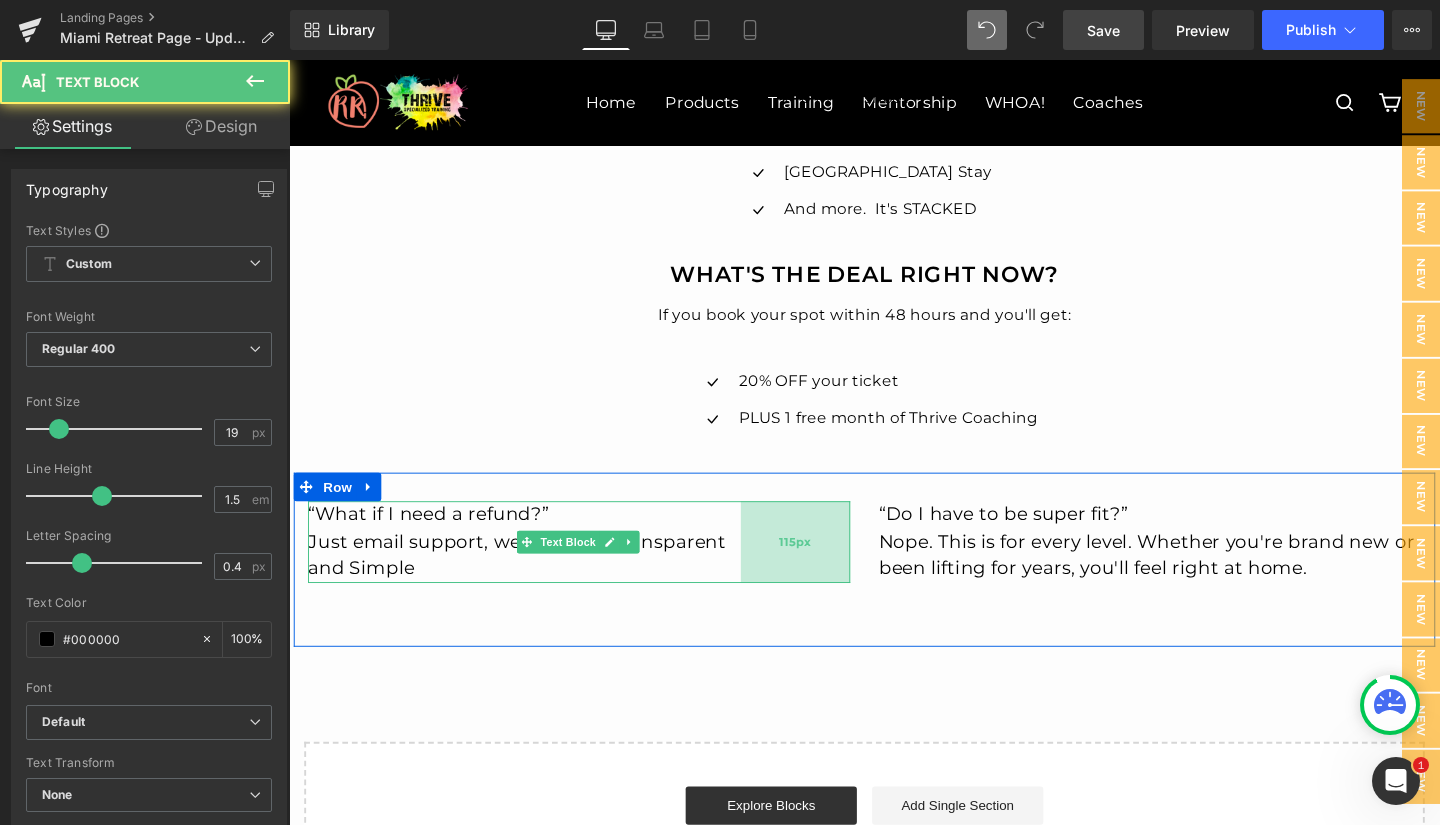 drag, startPoint x: 866, startPoint y: 565, endPoint x: 844, endPoint y: 564, distance: 22.022715 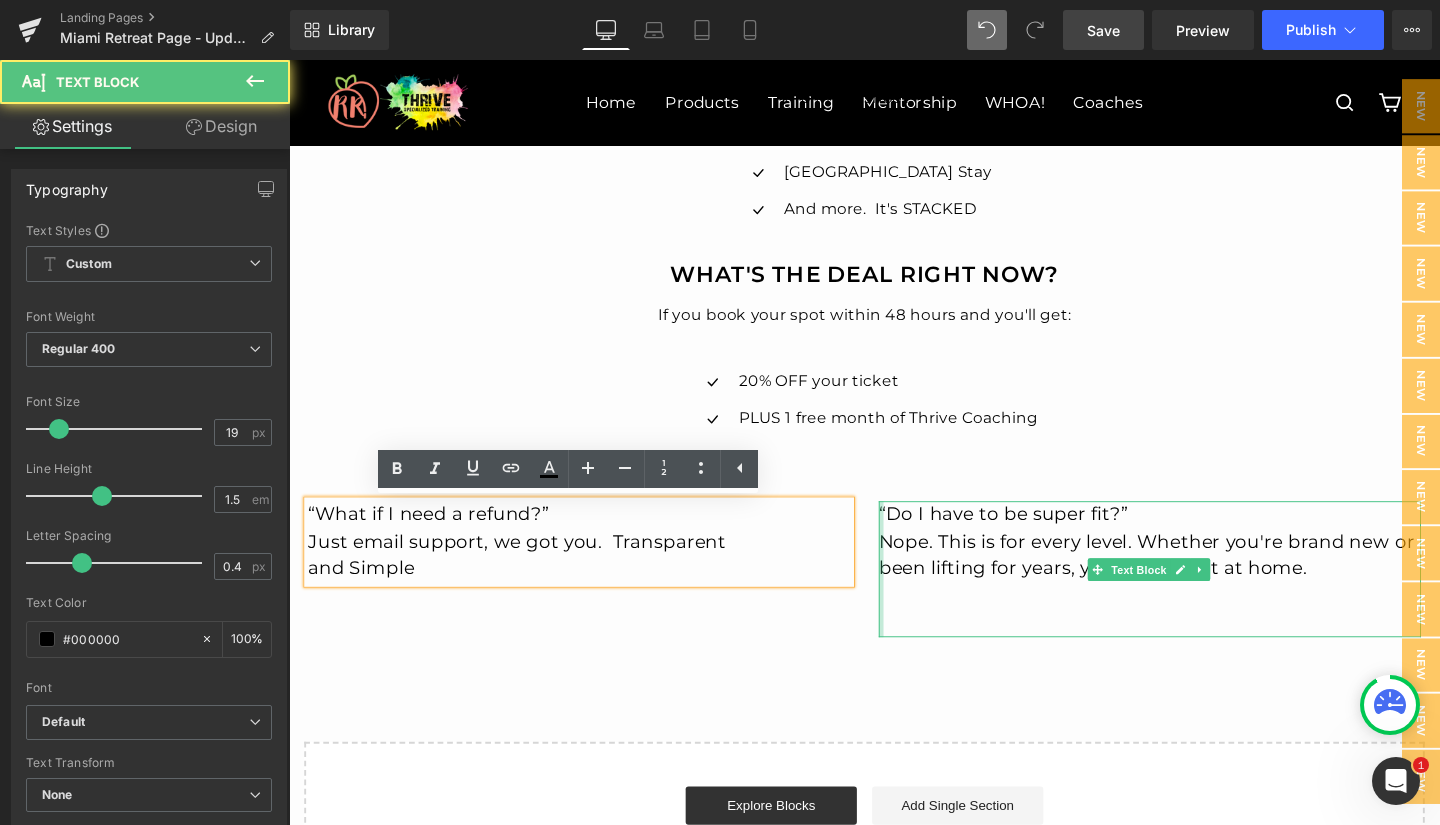 click on "“What if I need a refund?”  Just email support, we got you.  Transparent and Simple Text Block         115px “Do I have to be super fit?”  Nope. This is for every level. Whether you're brand new or been lifting for years, you'll feel right at home. Text Block         Row" at bounding box center [894, 585] 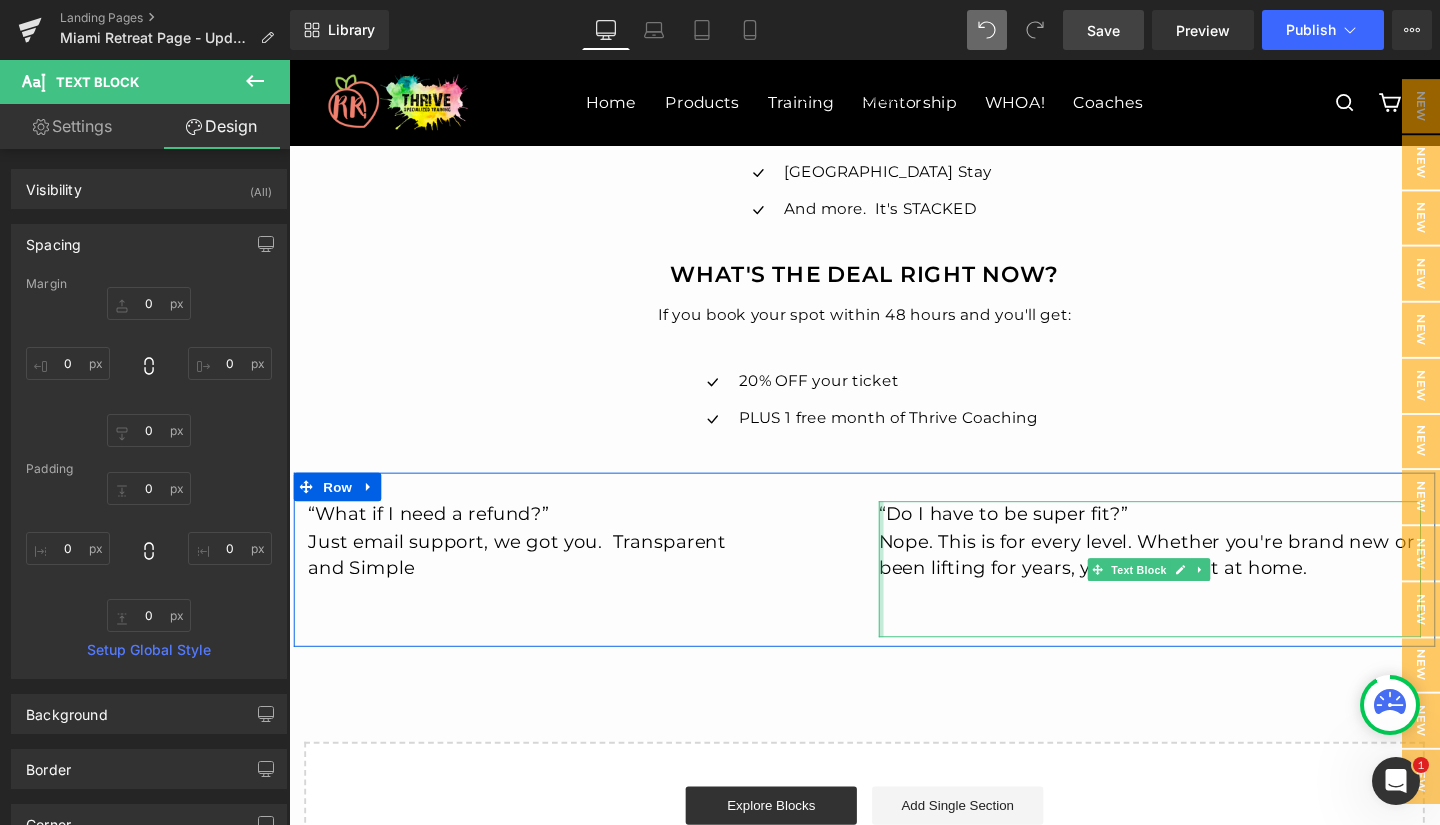 type on "0px" 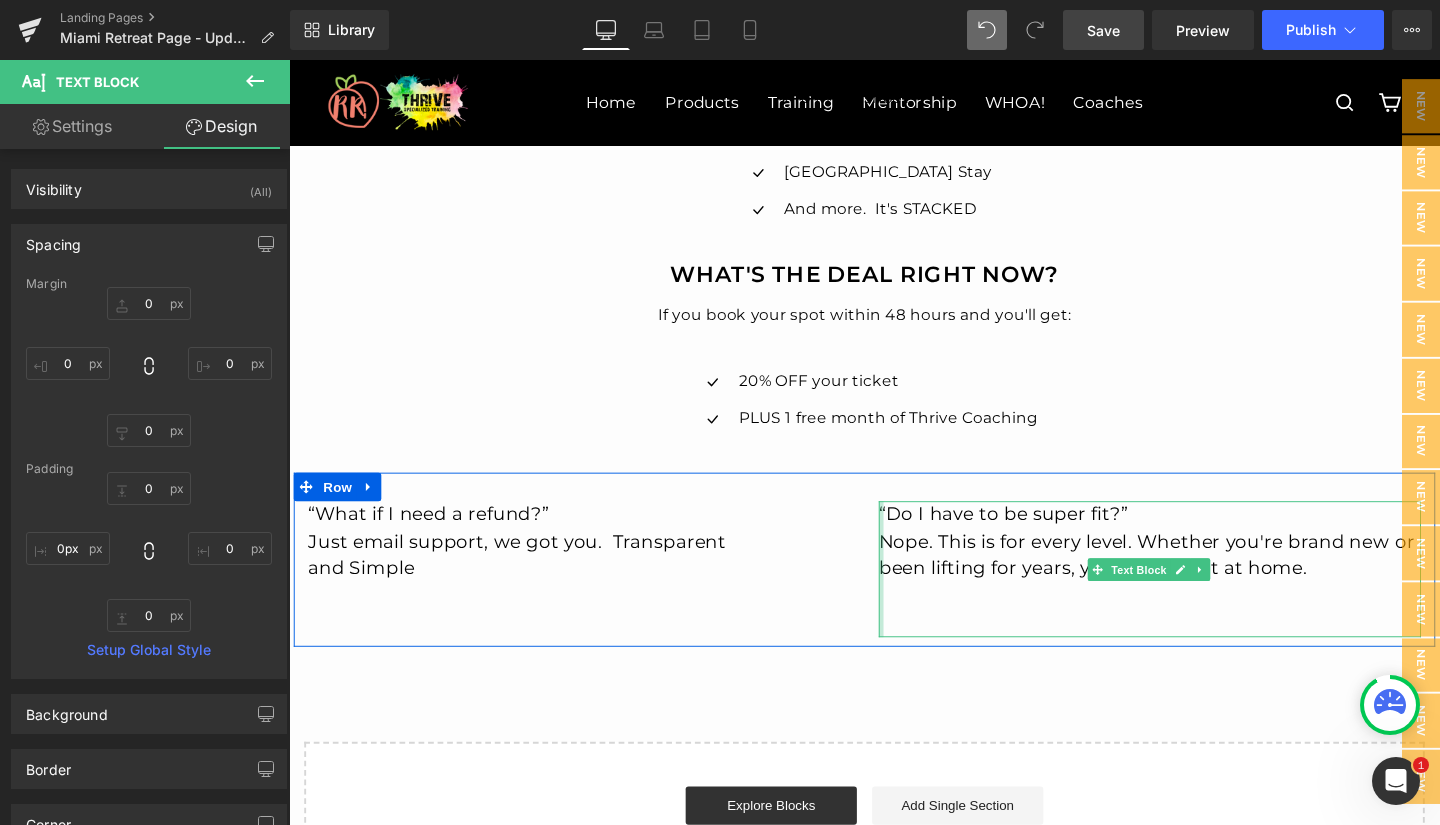 drag, startPoint x: 904, startPoint y: 563, endPoint x: 878, endPoint y: 559, distance: 26.305893 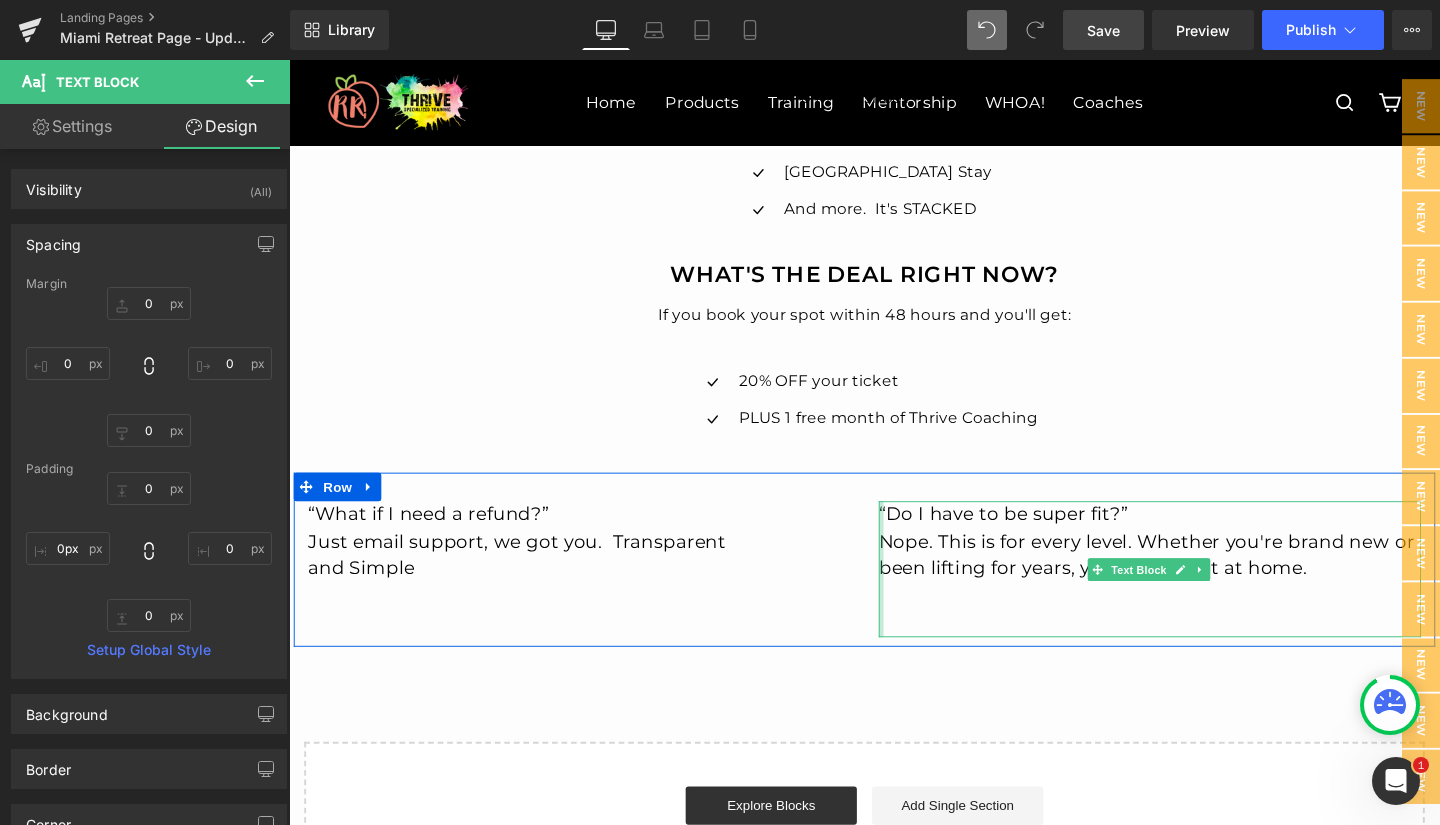 click on "“What if I need a refund?”  Just email support, we got you.  Transparent and Simple Text Block         115px “Do I have to be super fit?”  Nope. This is for every level. Whether you're brand new or been lifting for years, you'll feel right at home. Text Block         Row" at bounding box center [894, 585] 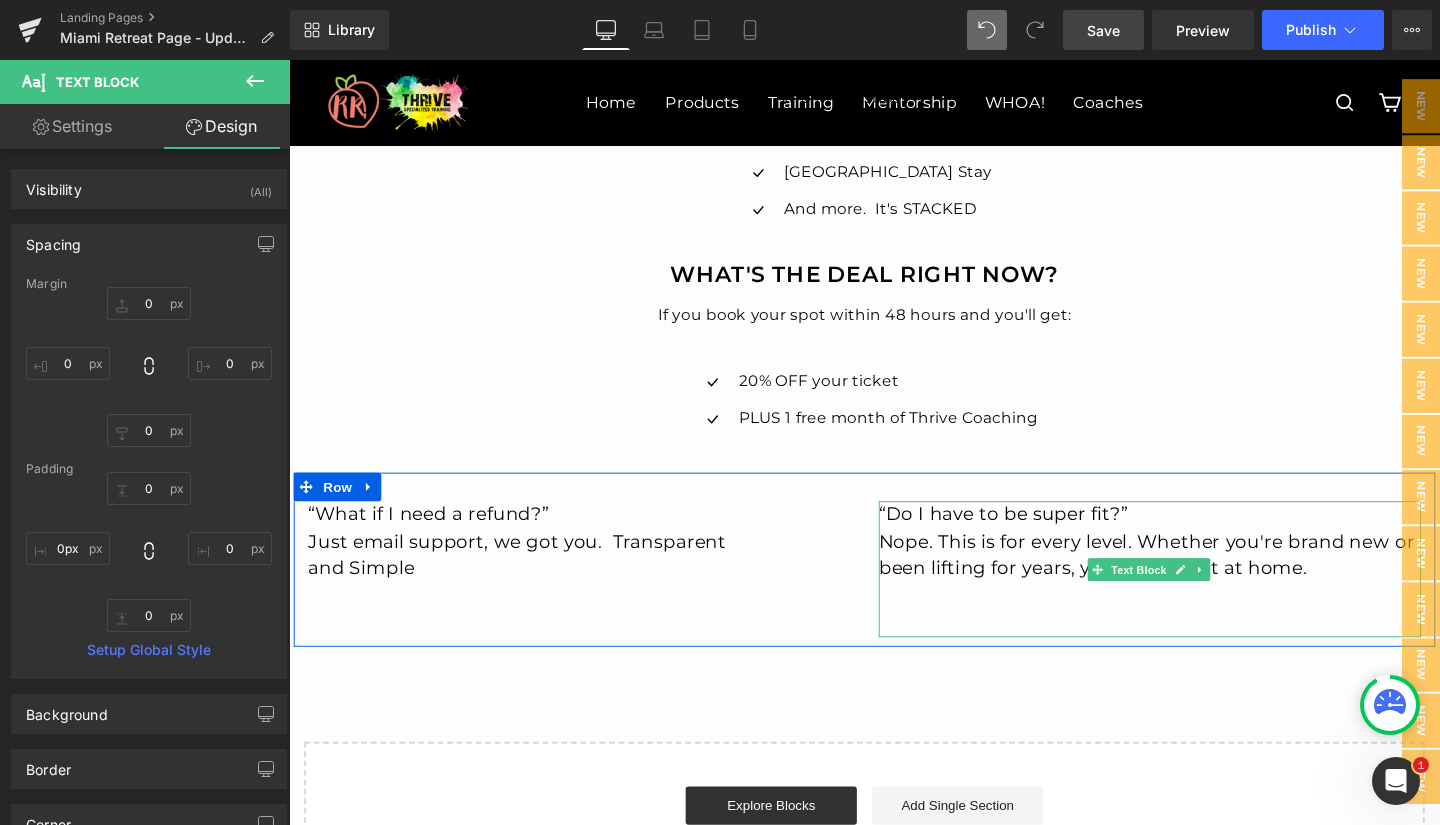 click on "“Do I have to be super fit?”" at bounding box center (1040, 537) 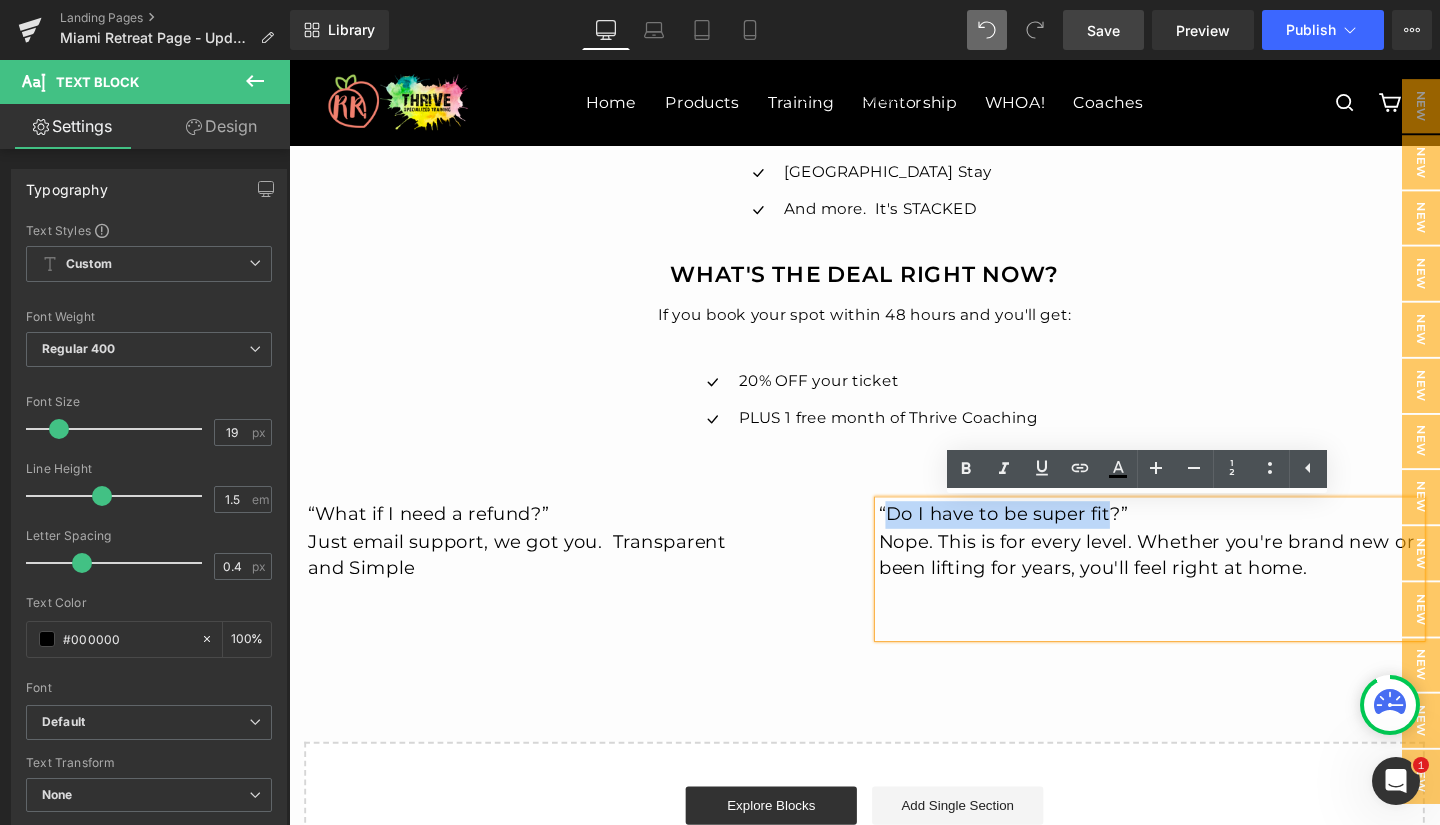 drag, startPoint x: 910, startPoint y: 538, endPoint x: 1146, endPoint y: 545, distance: 236.10379 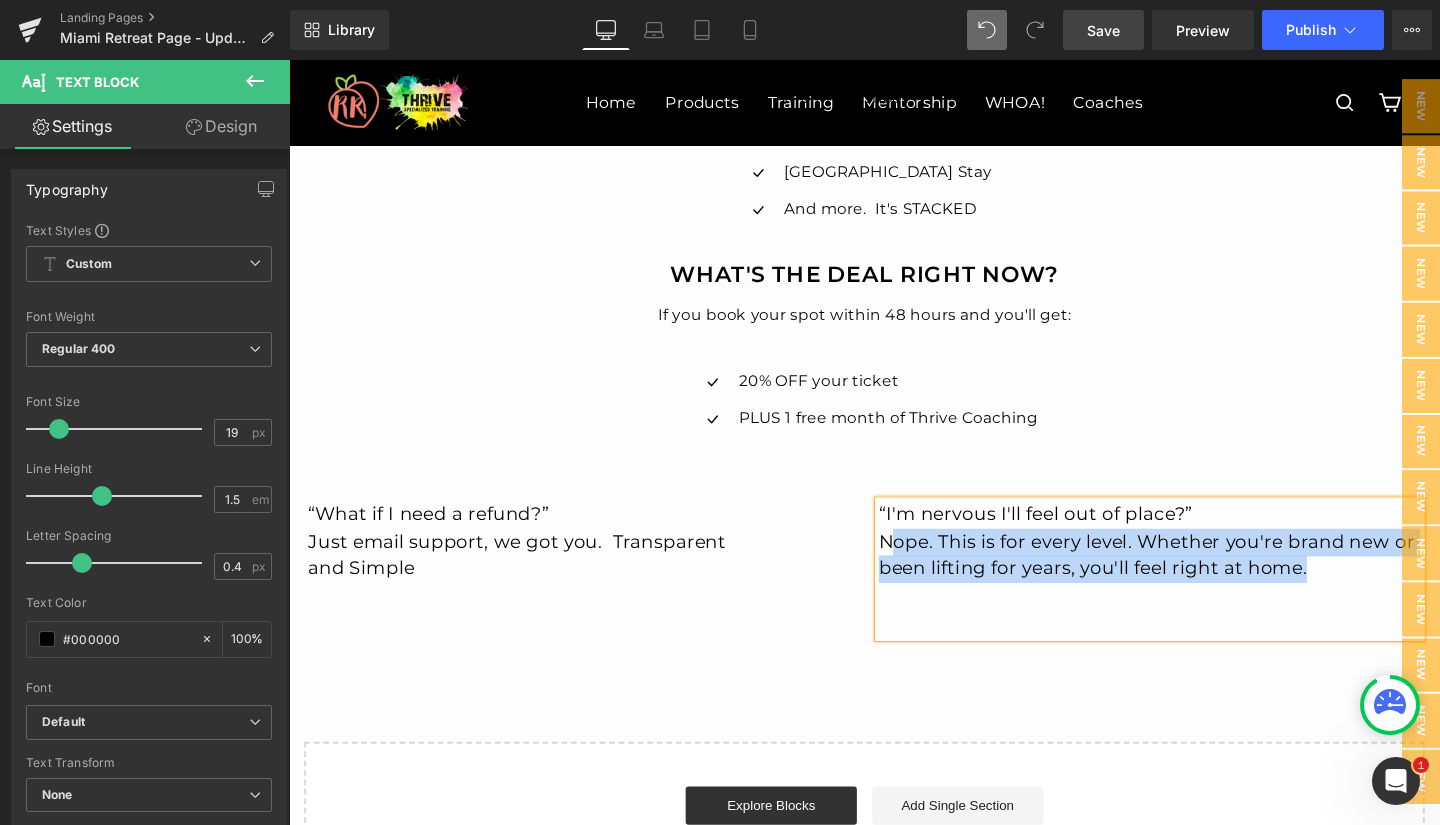 drag, startPoint x: 912, startPoint y: 569, endPoint x: 1372, endPoint y: 593, distance: 460.62567 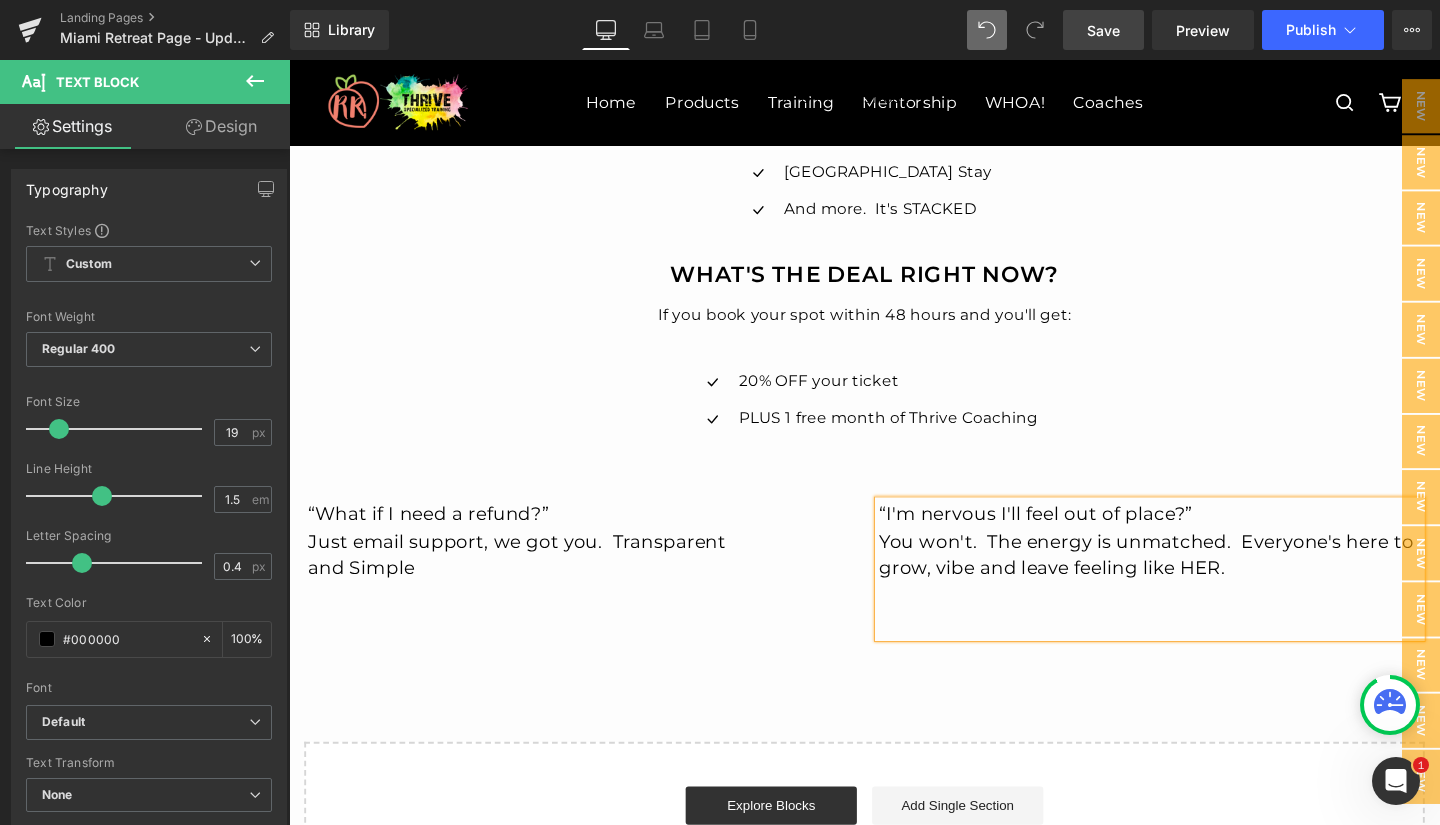 click on "Icon
Twerk Class
Text Block
Icon
Self Defense Class
Text Block
Icon
Lifting on the Beach
Text Block
Icon
Breathwork Session Text Block
Icon
Pro Photoshoot Text Block" at bounding box center (894, 88) 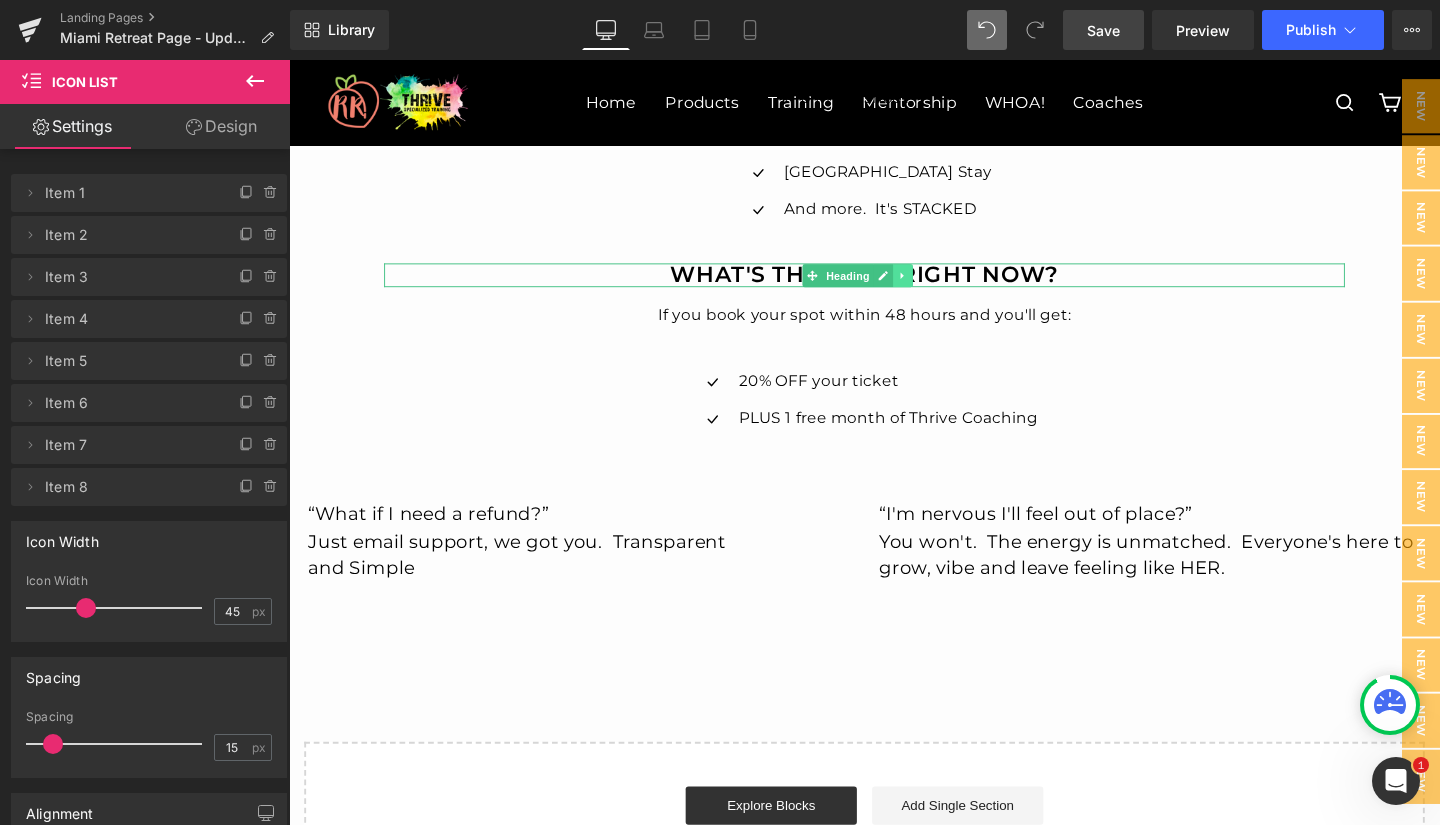 click 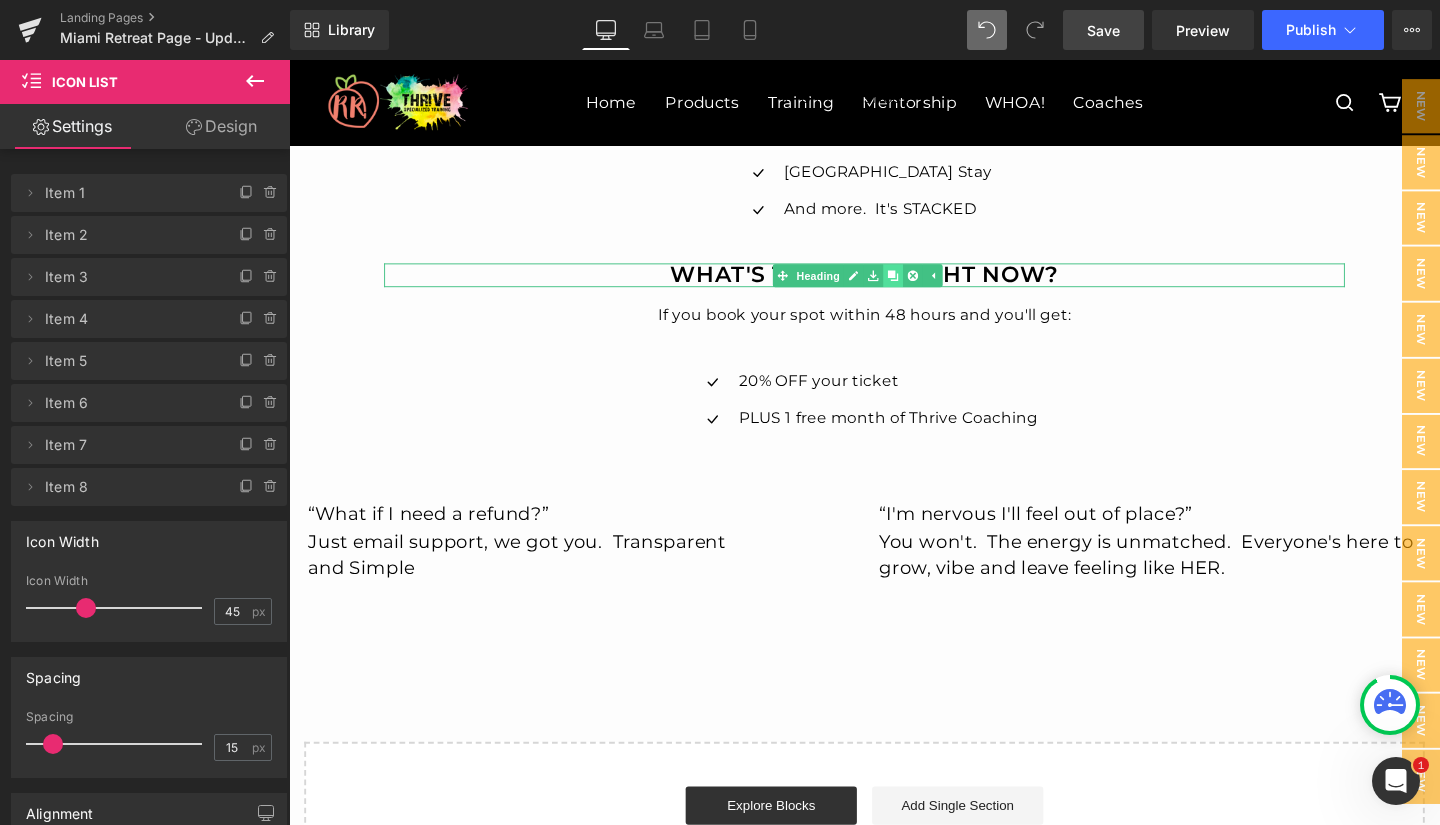 click 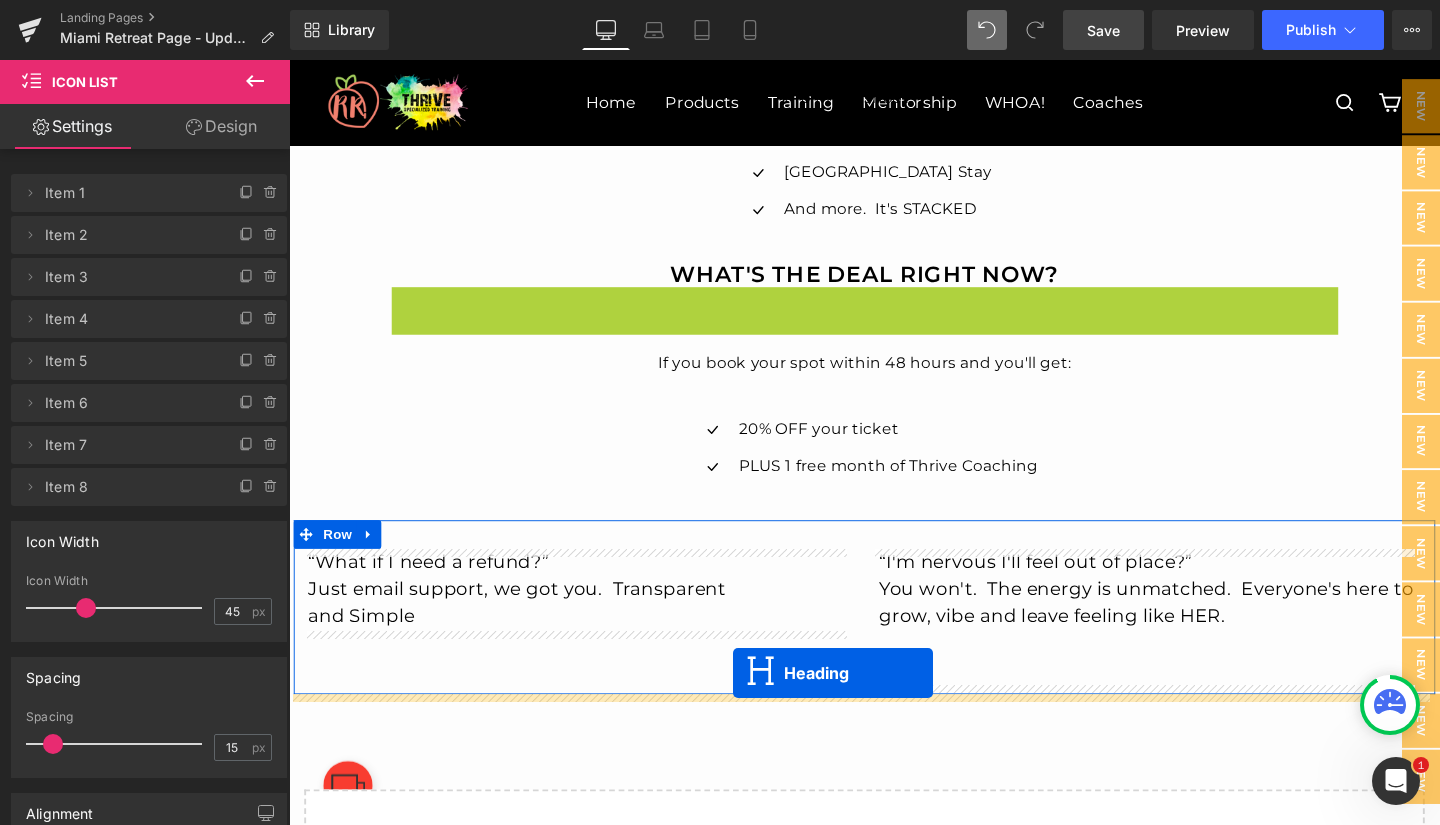 drag, startPoint x: 839, startPoint y: 312, endPoint x: 756, endPoint y: 704, distance: 400.69064 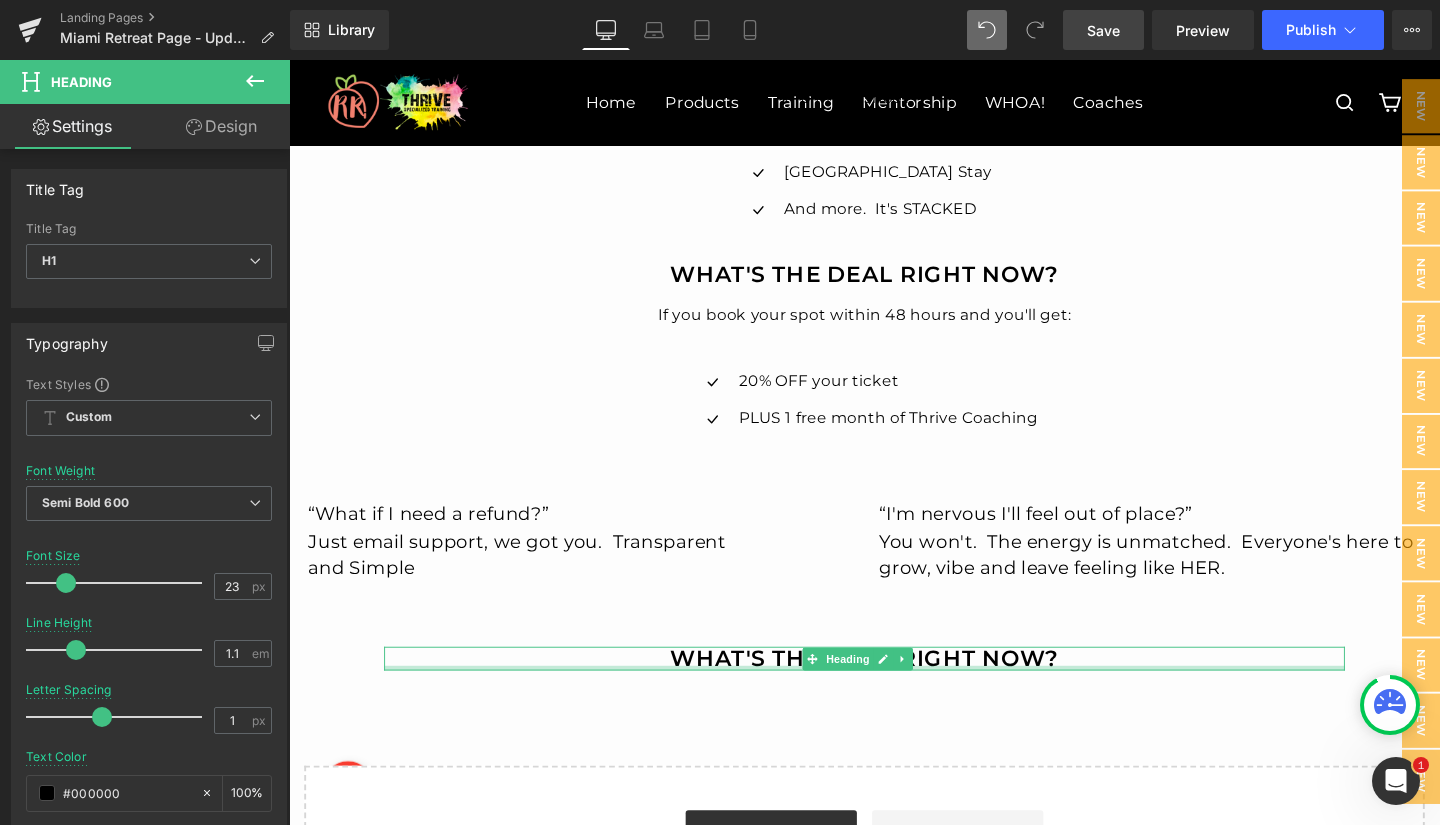 click at bounding box center (894, 699) 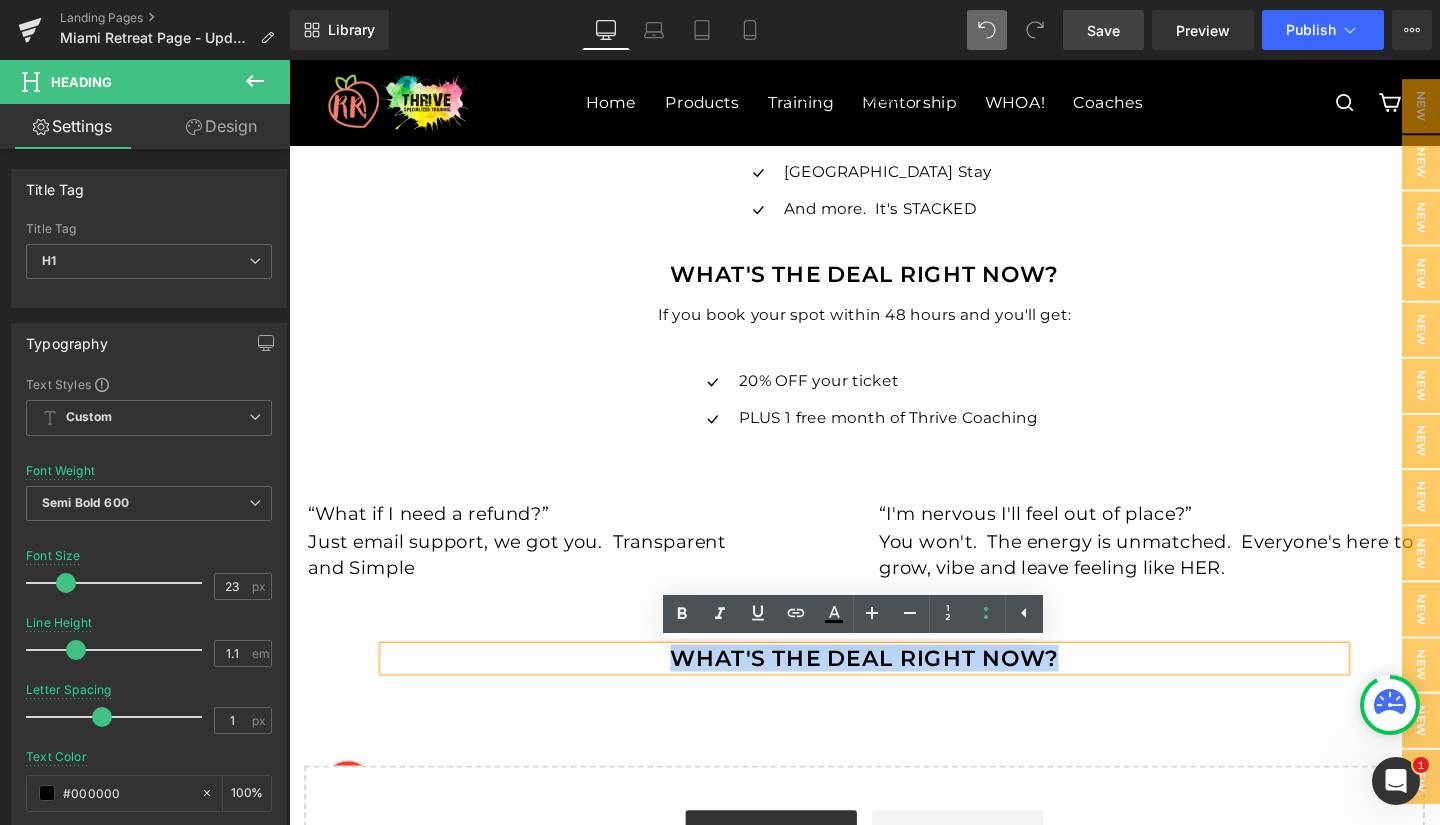 drag, startPoint x: 692, startPoint y: 688, endPoint x: 1085, endPoint y: 683, distance: 393.0318 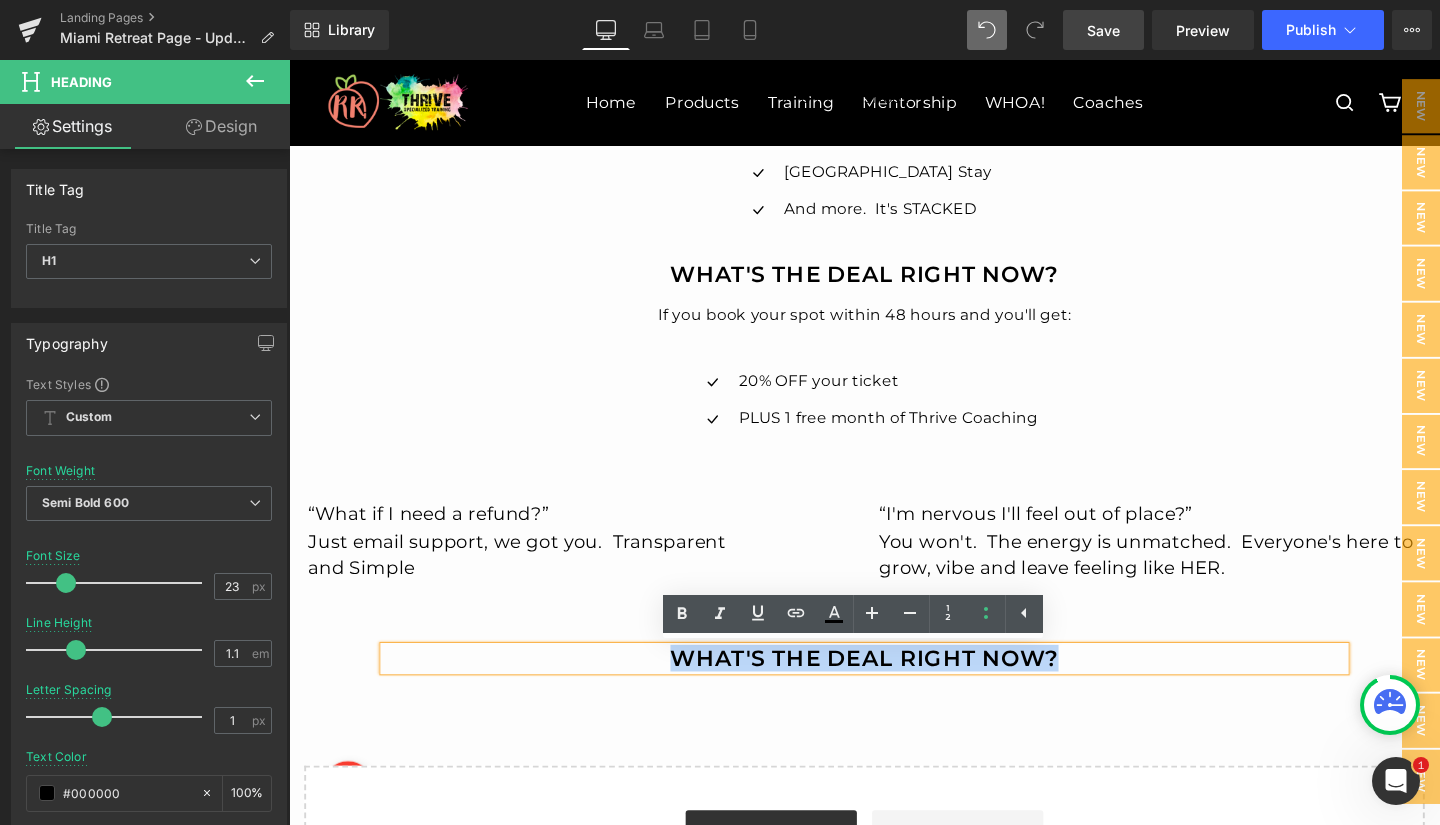 click on "What's the deal right now?" at bounding box center (894, 689) 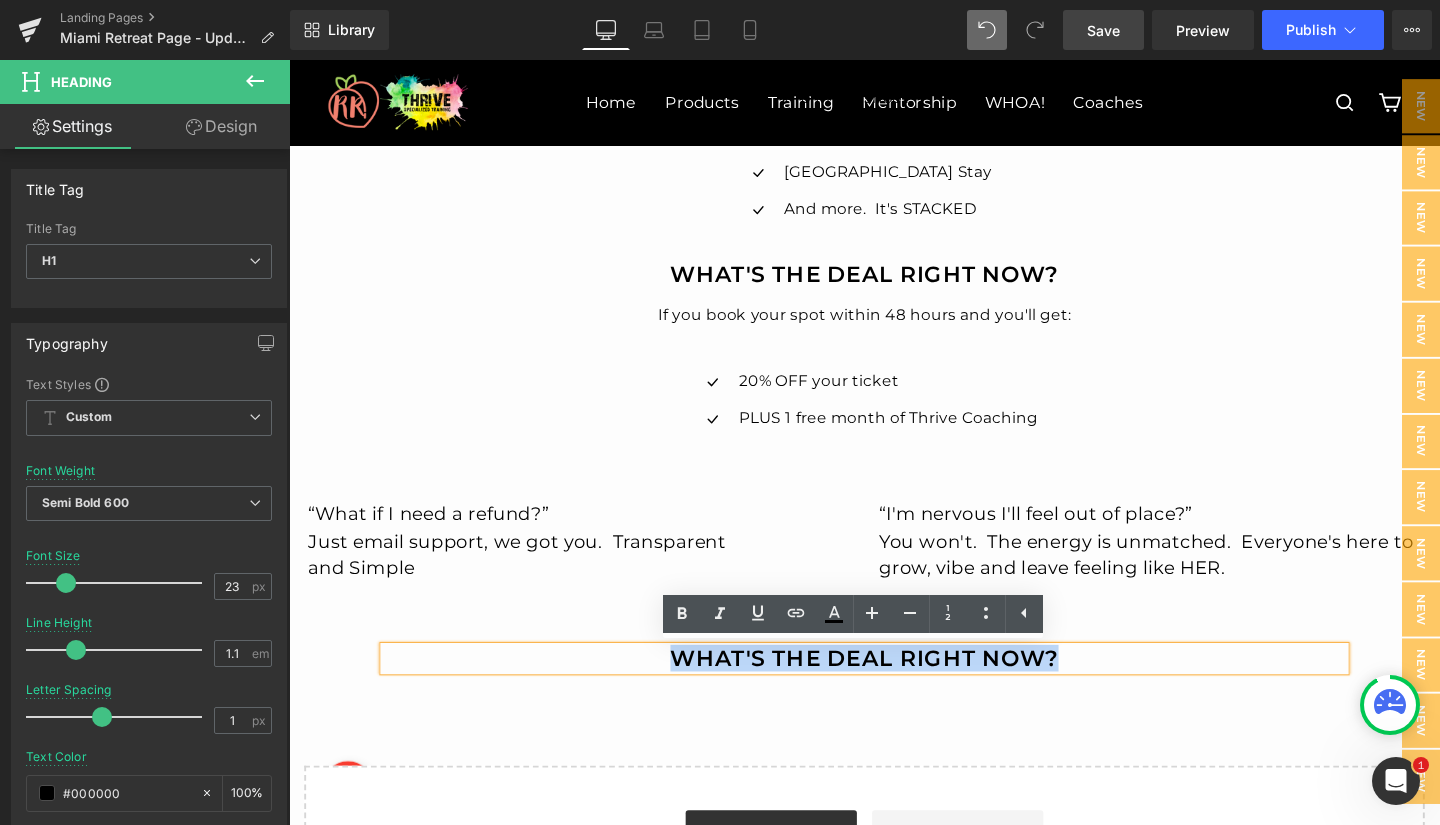 type 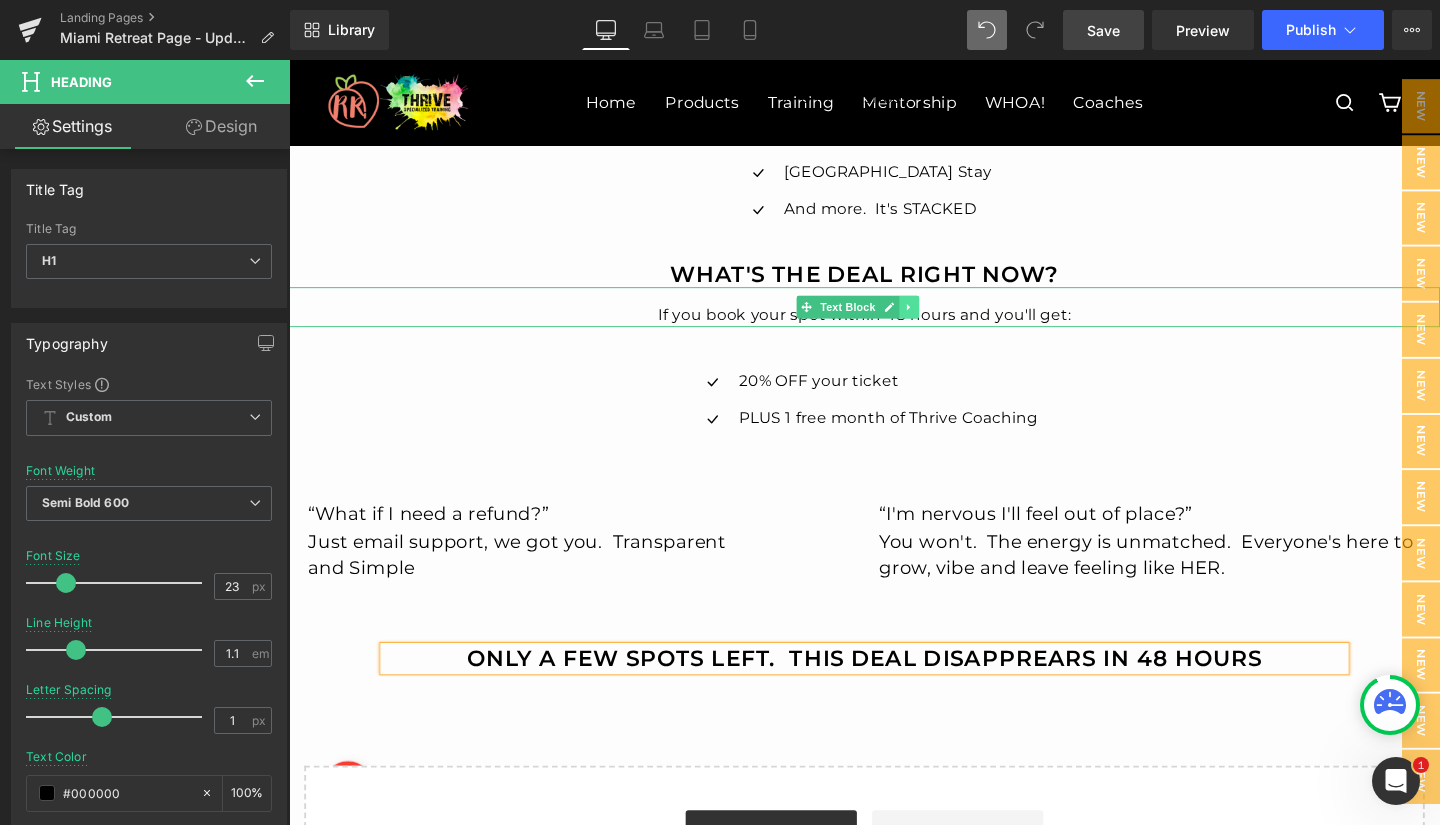 click 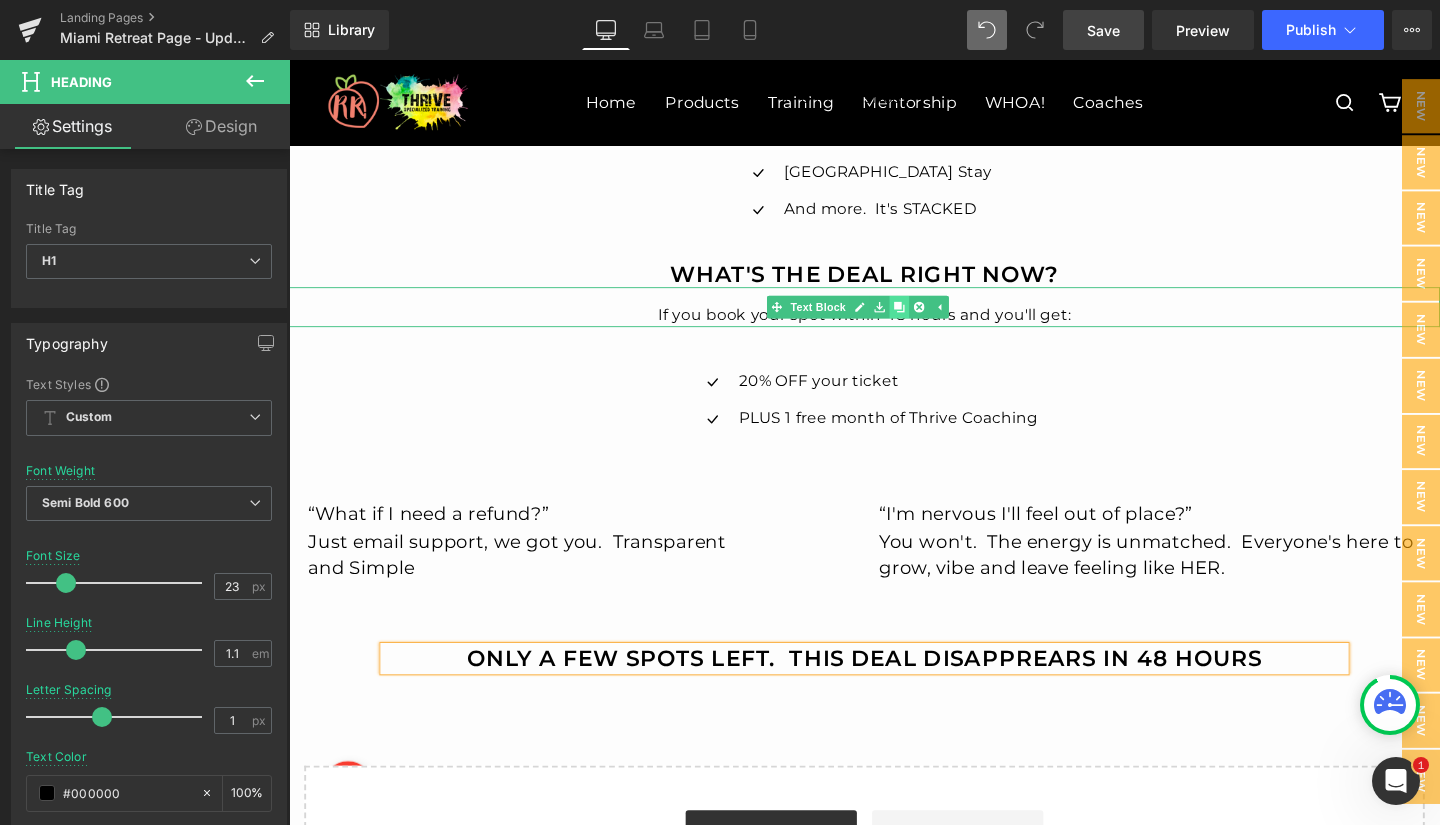 click 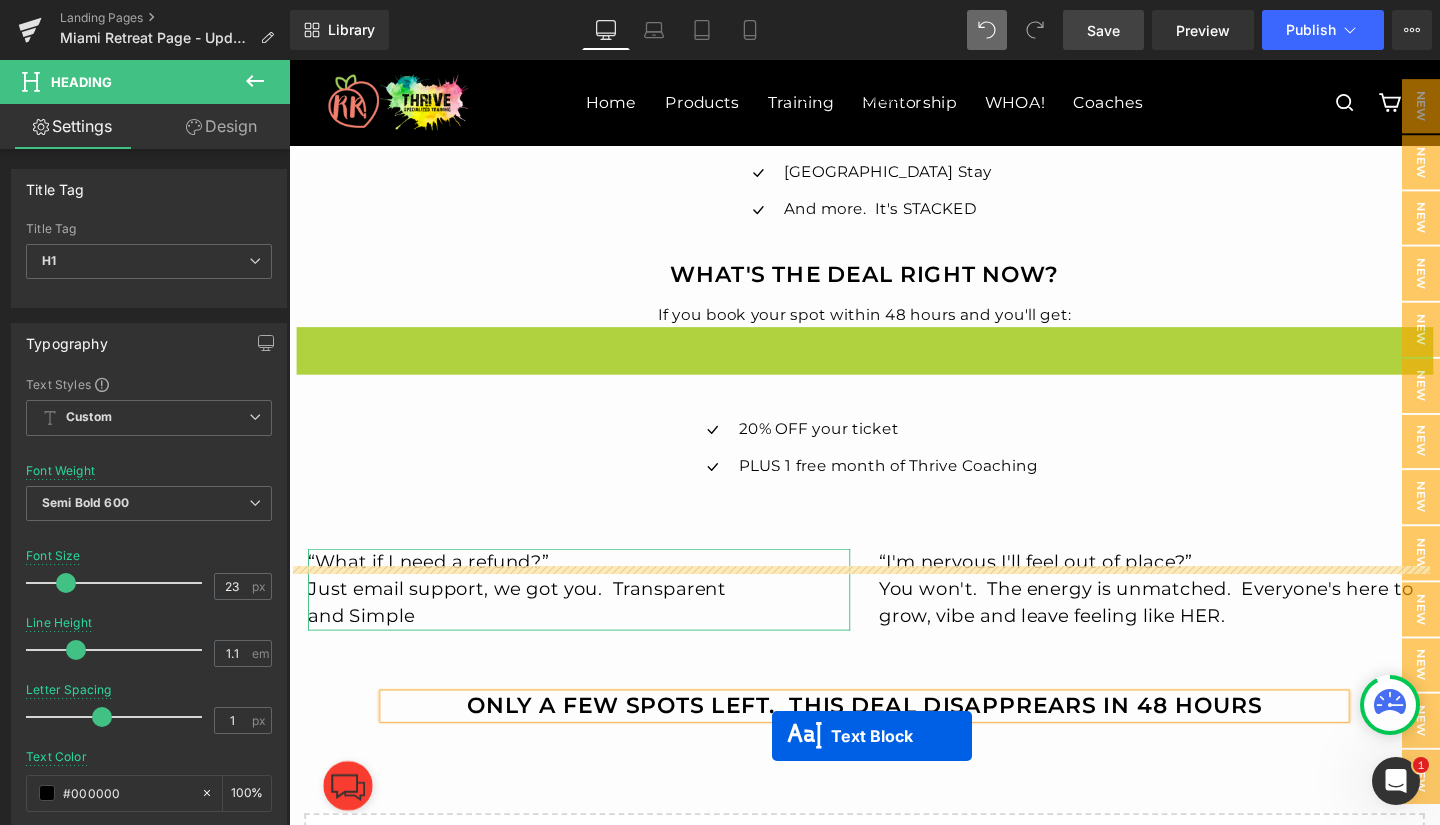 scroll, scrollTop: 6336, scrollLeft: 0, axis: vertical 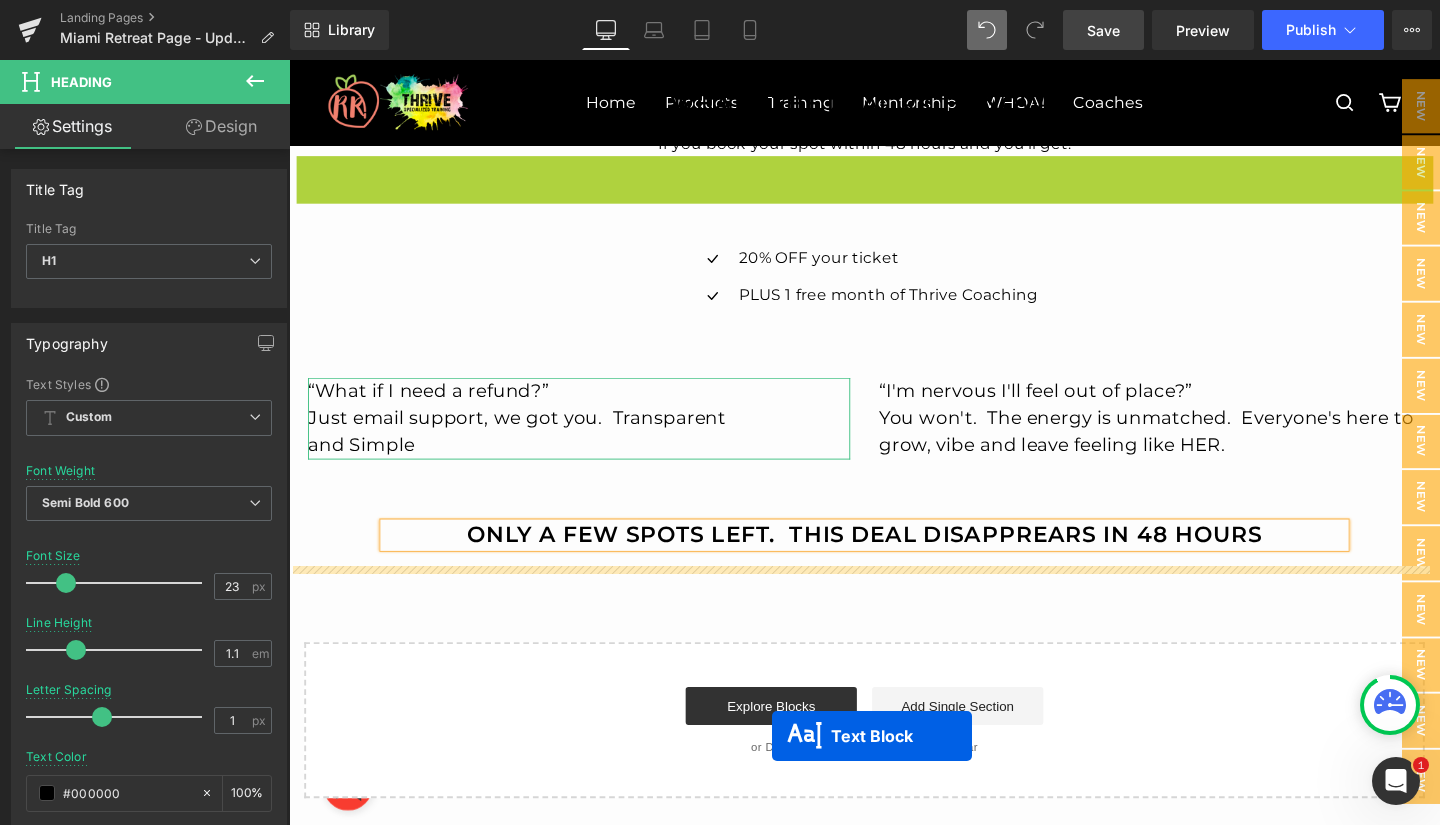 drag, startPoint x: 836, startPoint y: 363, endPoint x: 797, endPoint y: 791, distance: 429.7732 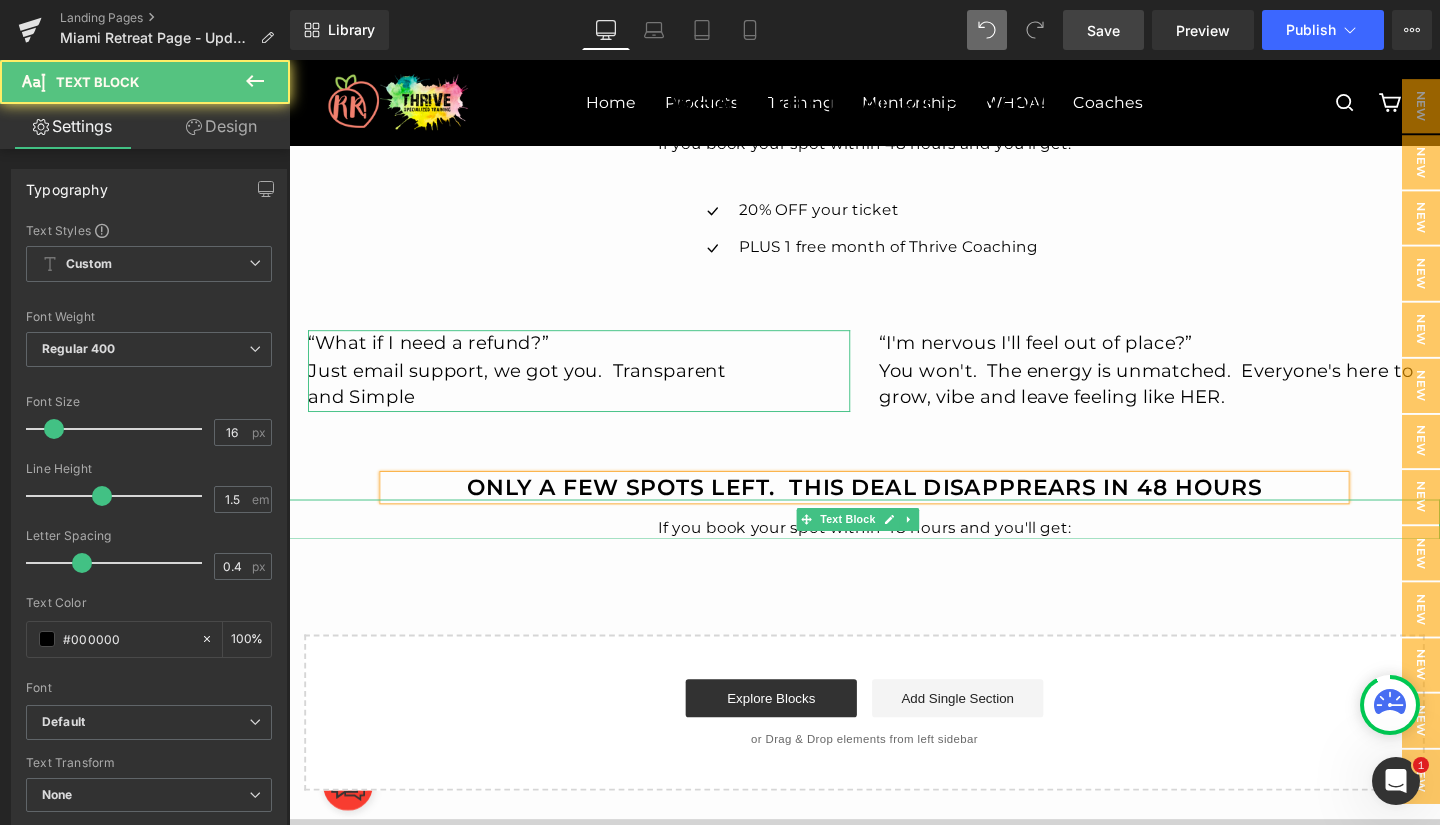 click on "If you book your spot within 48 hours and you'll get:" at bounding box center [894, 552] 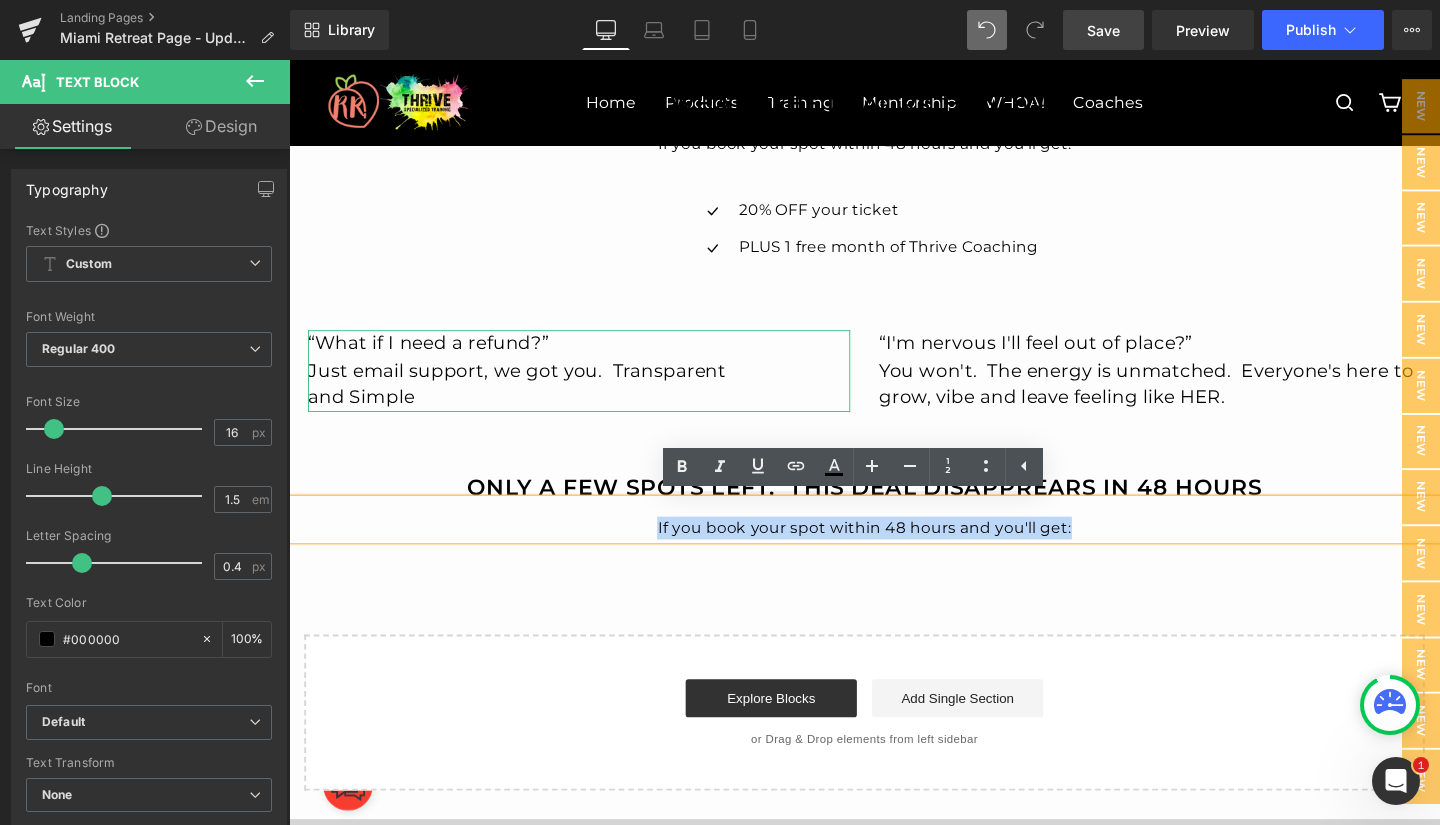 drag, startPoint x: 669, startPoint y: 552, endPoint x: 1121, endPoint y: 558, distance: 452.03983 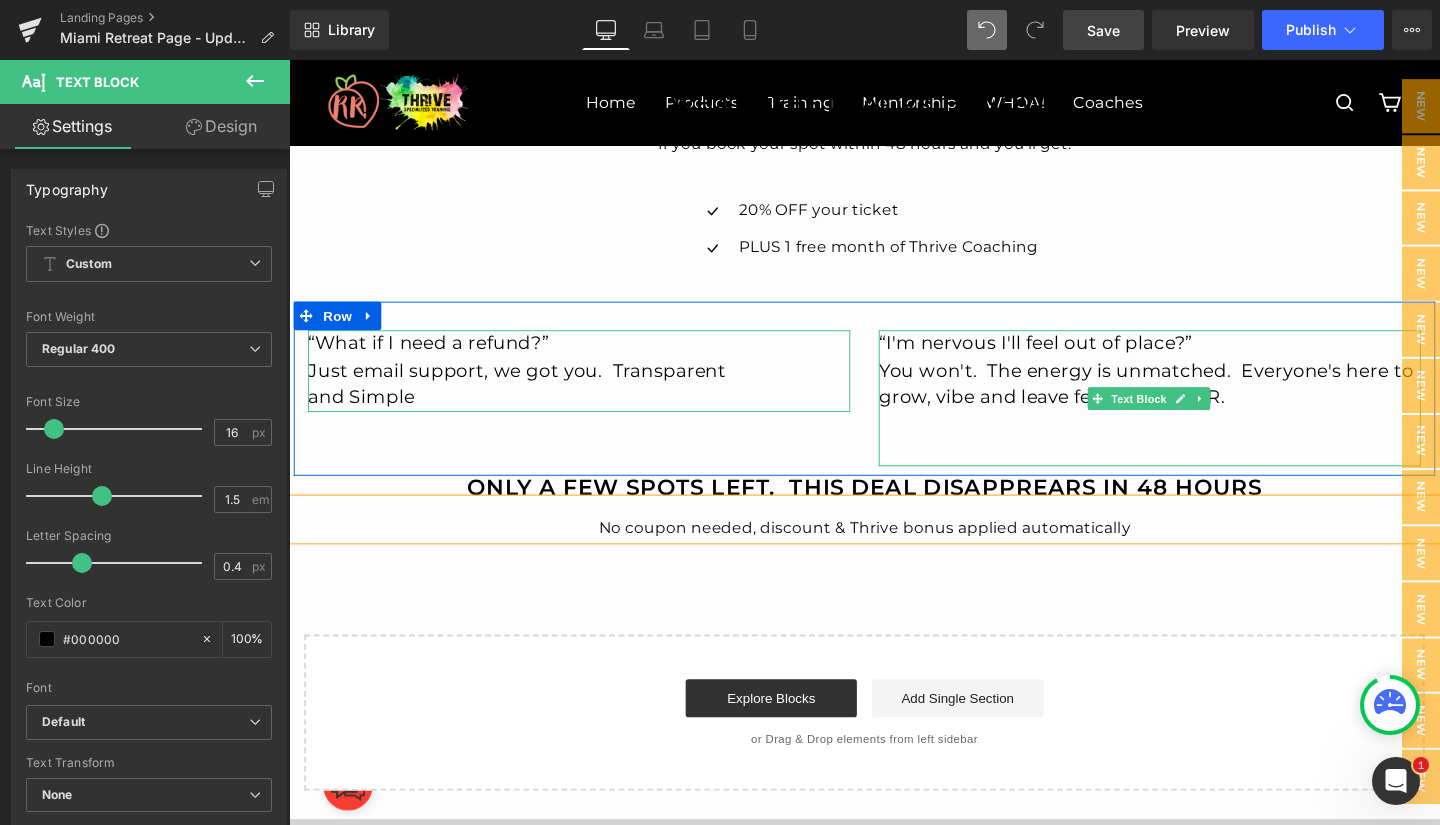 click on "You won't.  The energy is unmatched.  Everyone's here to grow, vibe and leave feeling like HER." at bounding box center [1194, 401] 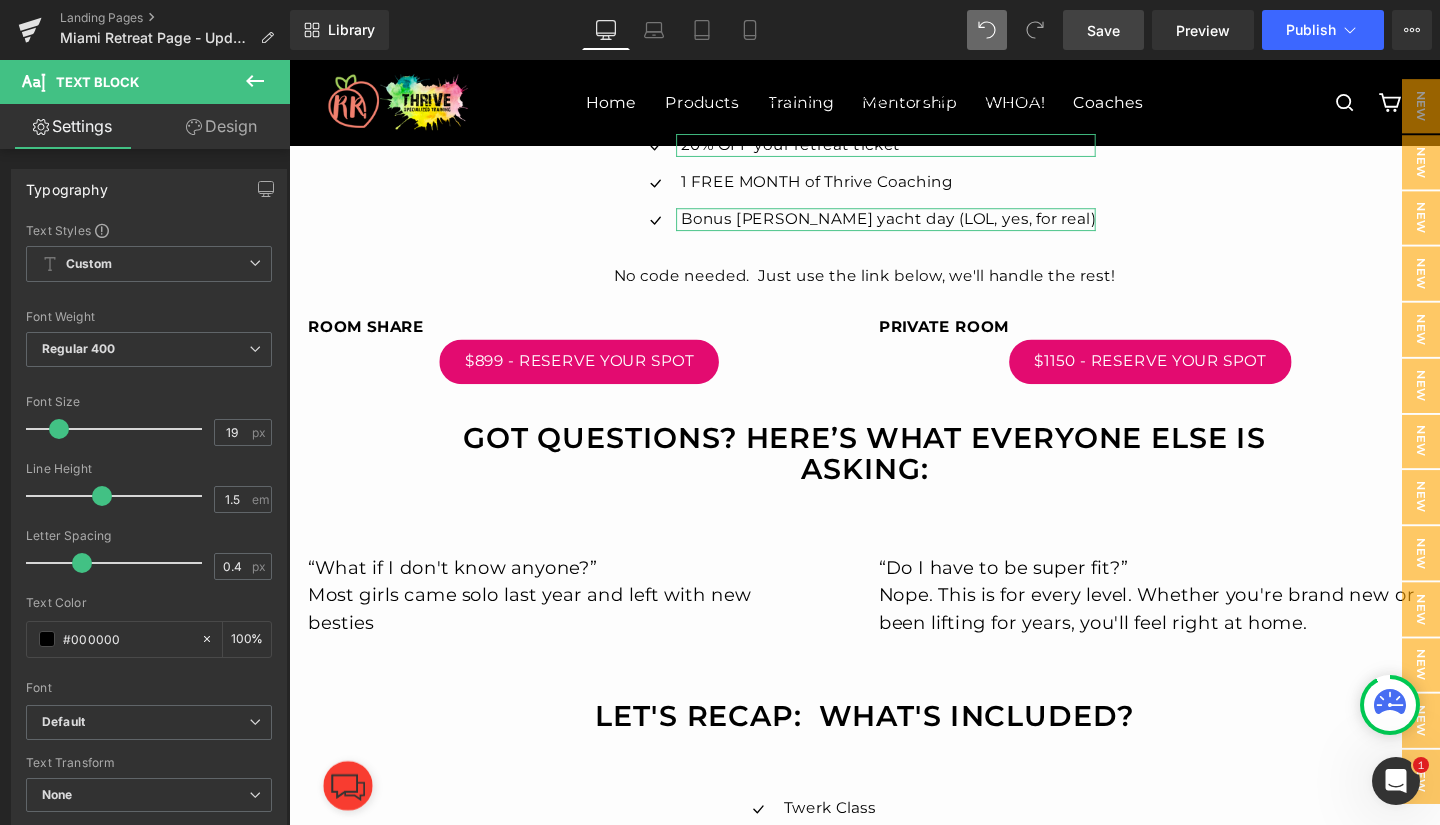 scroll, scrollTop: 5252, scrollLeft: 0, axis: vertical 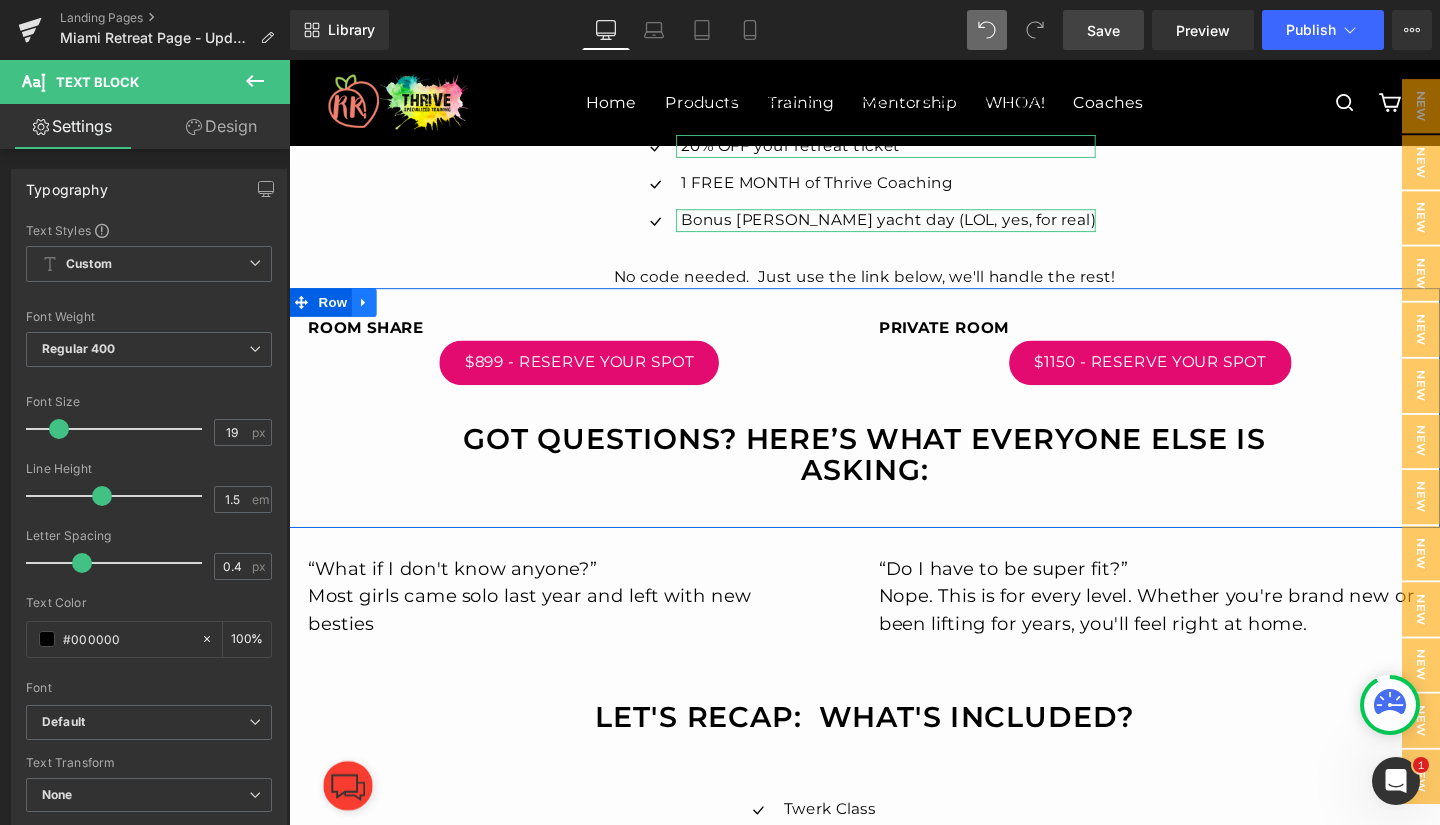 click 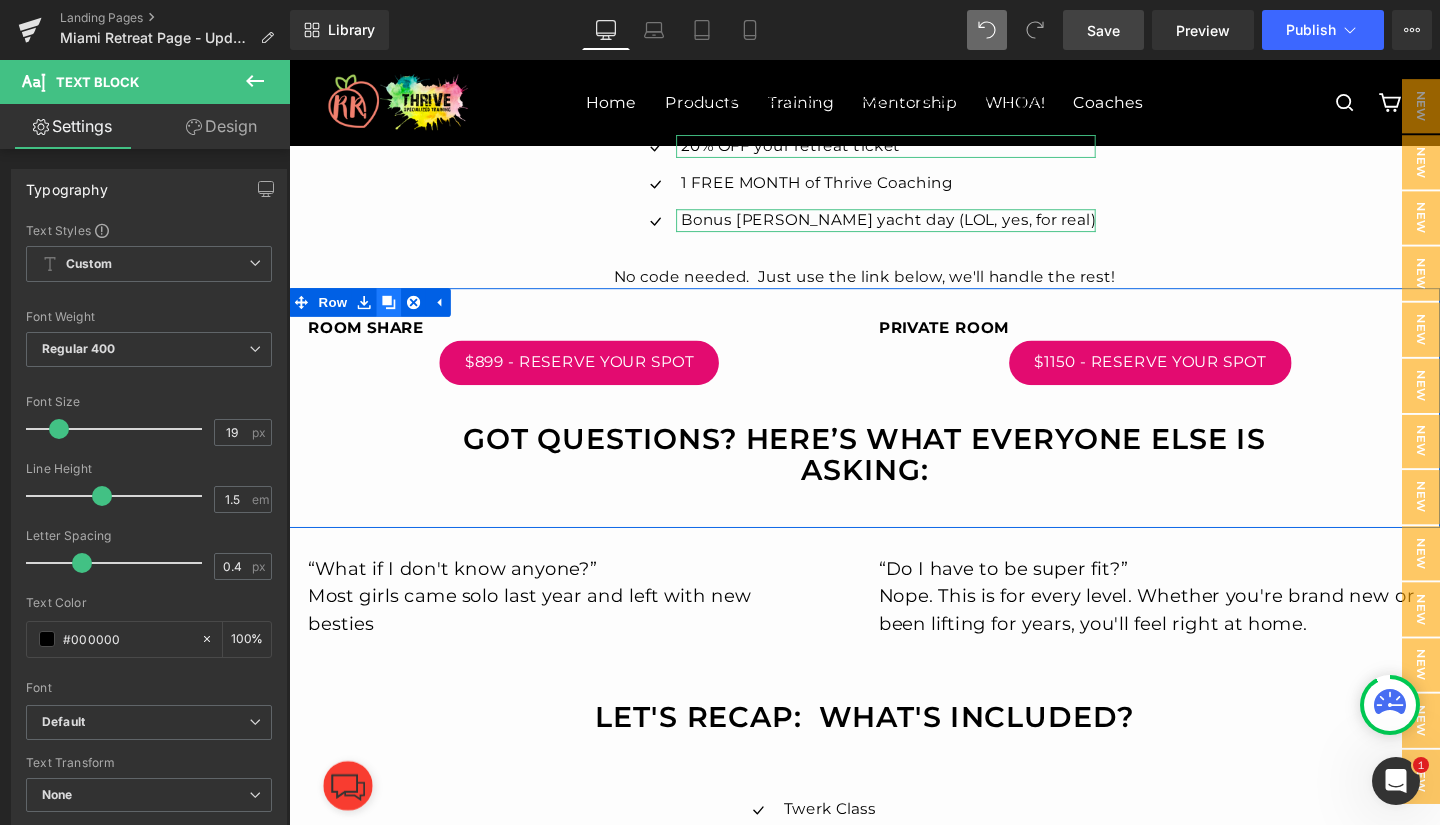 click at bounding box center (394, 315) 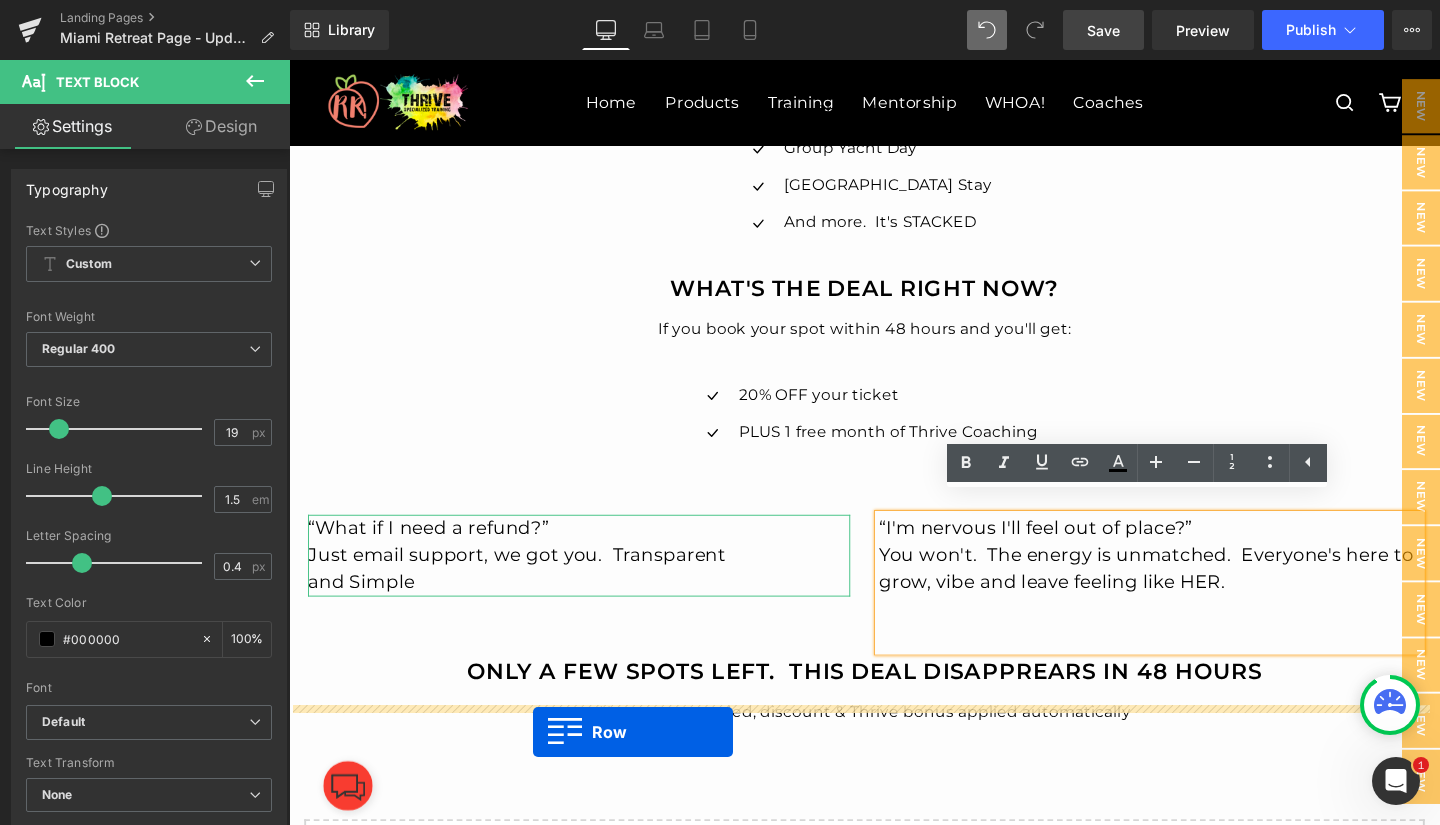 scroll, scrollTop: 6212, scrollLeft: 0, axis: vertical 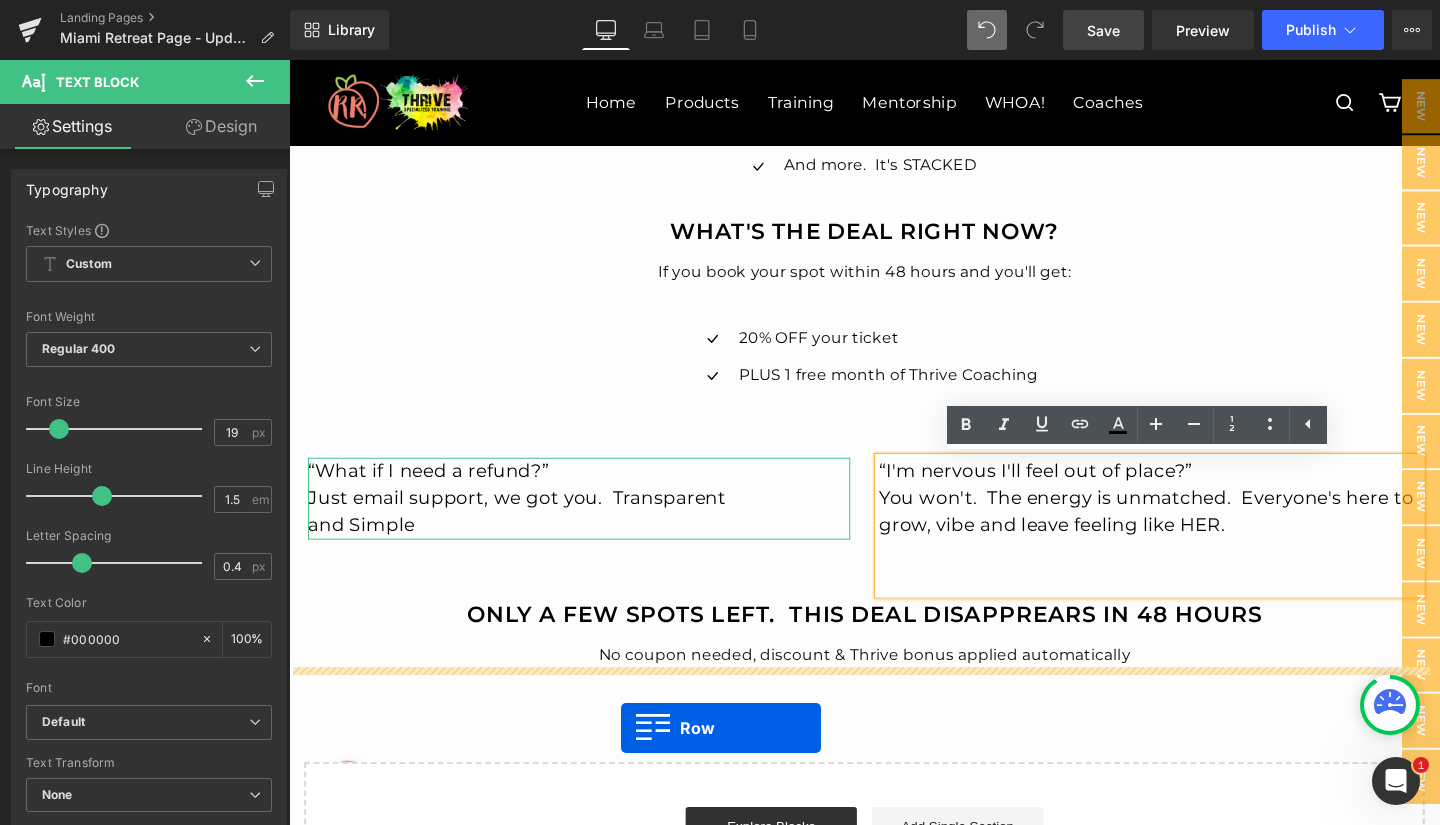 drag, startPoint x: 301, startPoint y: 563, endPoint x: 638, endPoint y: 782, distance: 401.90796 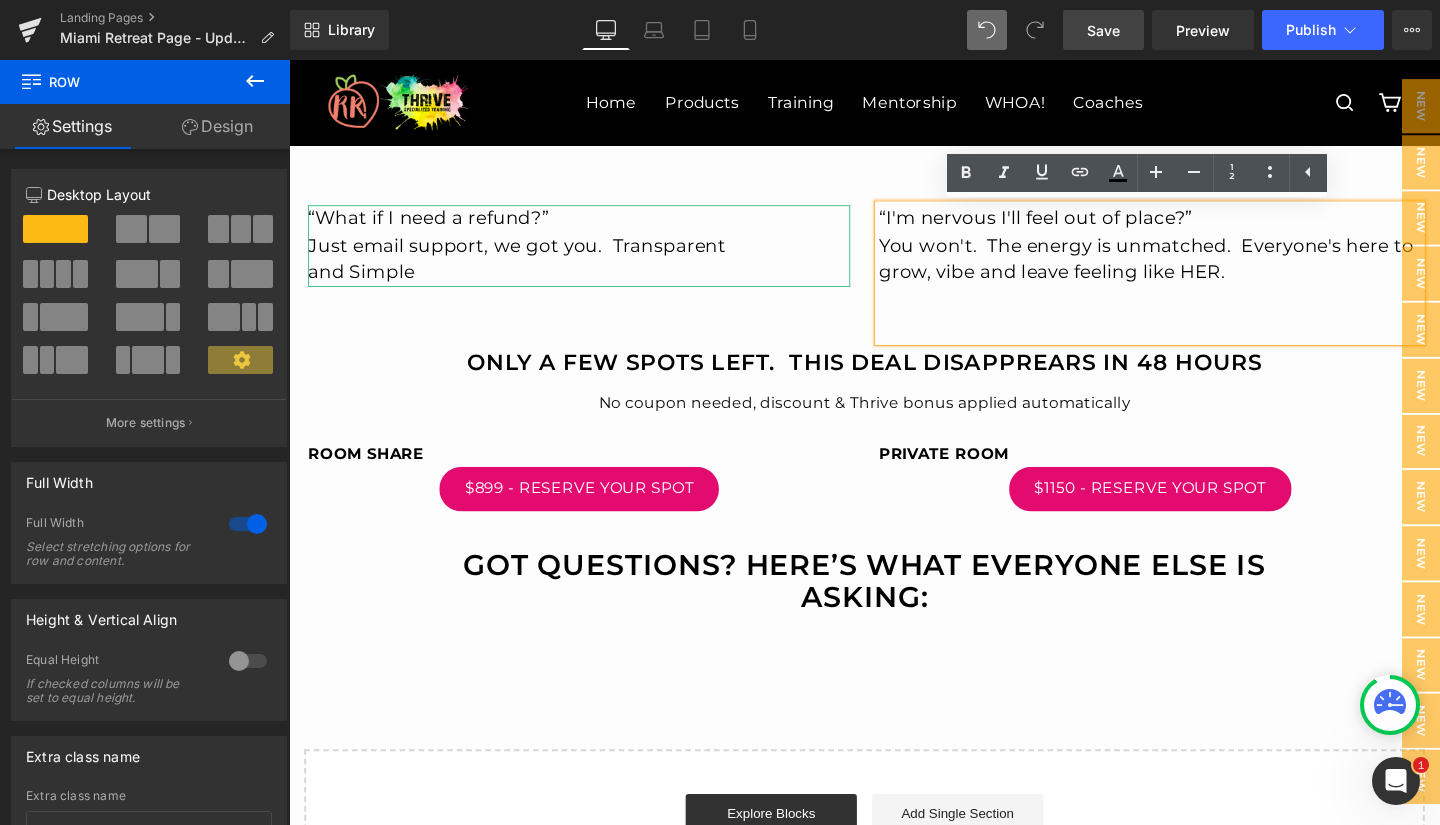scroll, scrollTop: 6468, scrollLeft: 0, axis: vertical 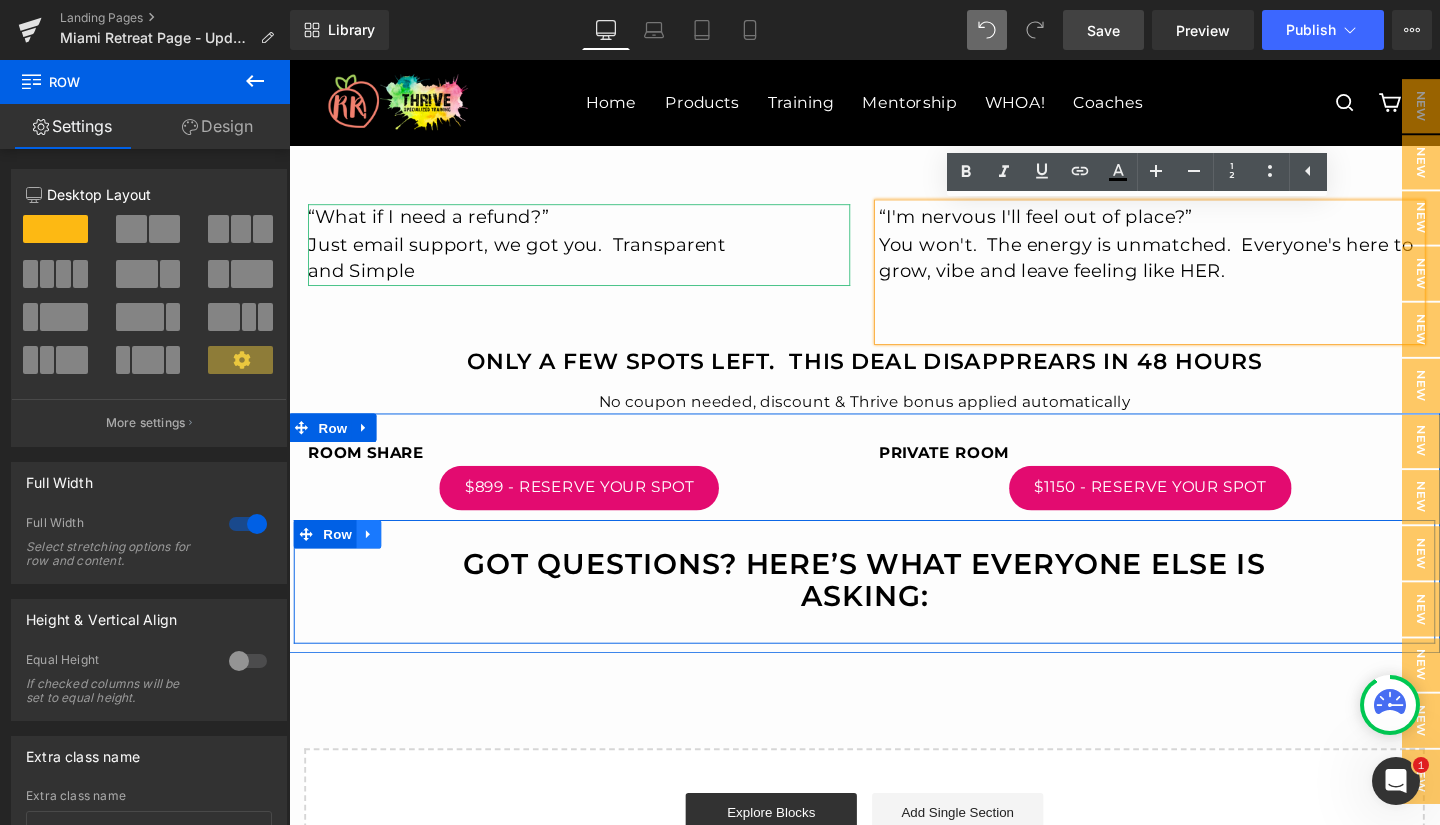click 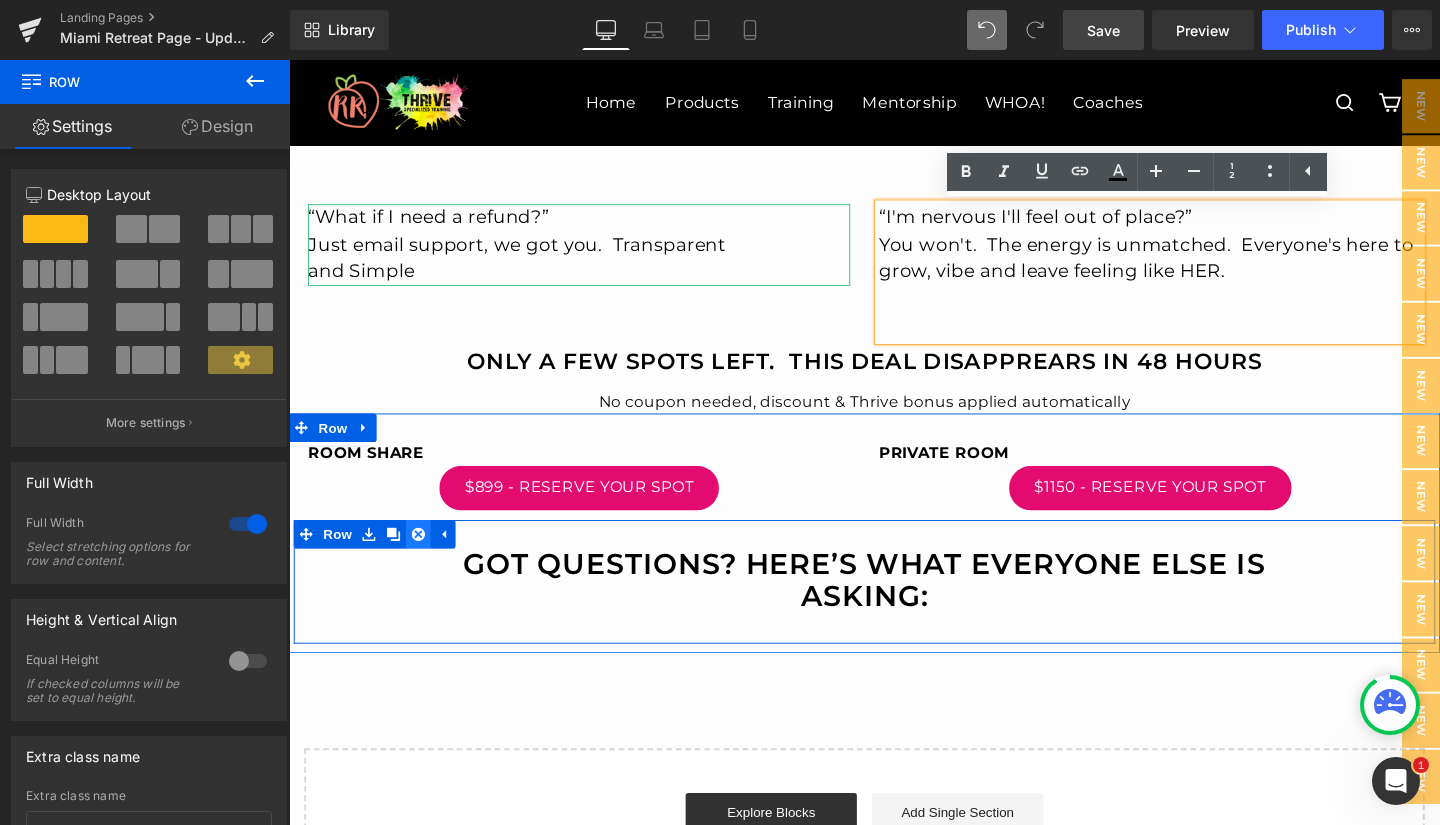 click 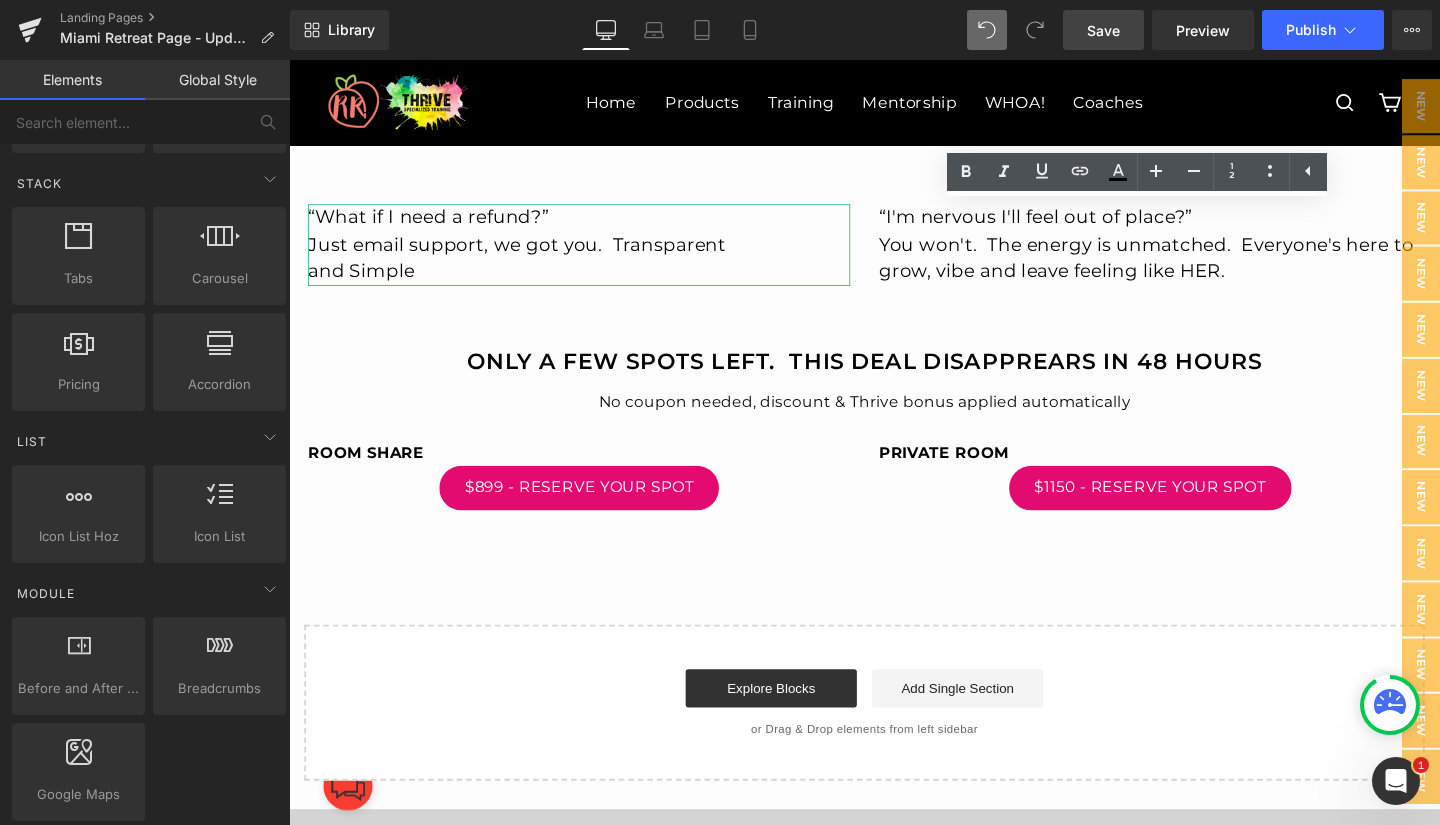 click on "Save" at bounding box center [1103, 30] 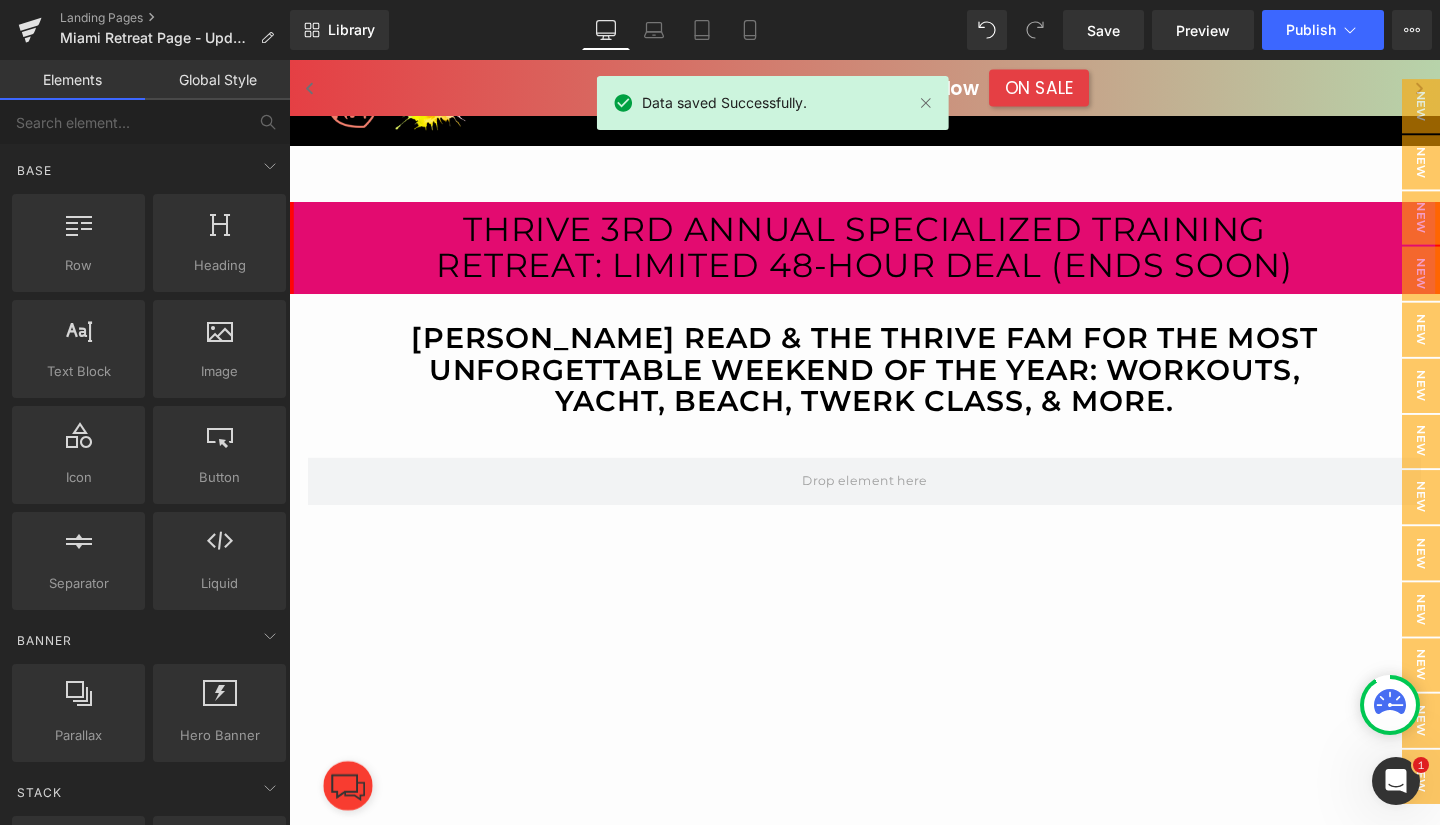 scroll, scrollTop: 6468, scrollLeft: 0, axis: vertical 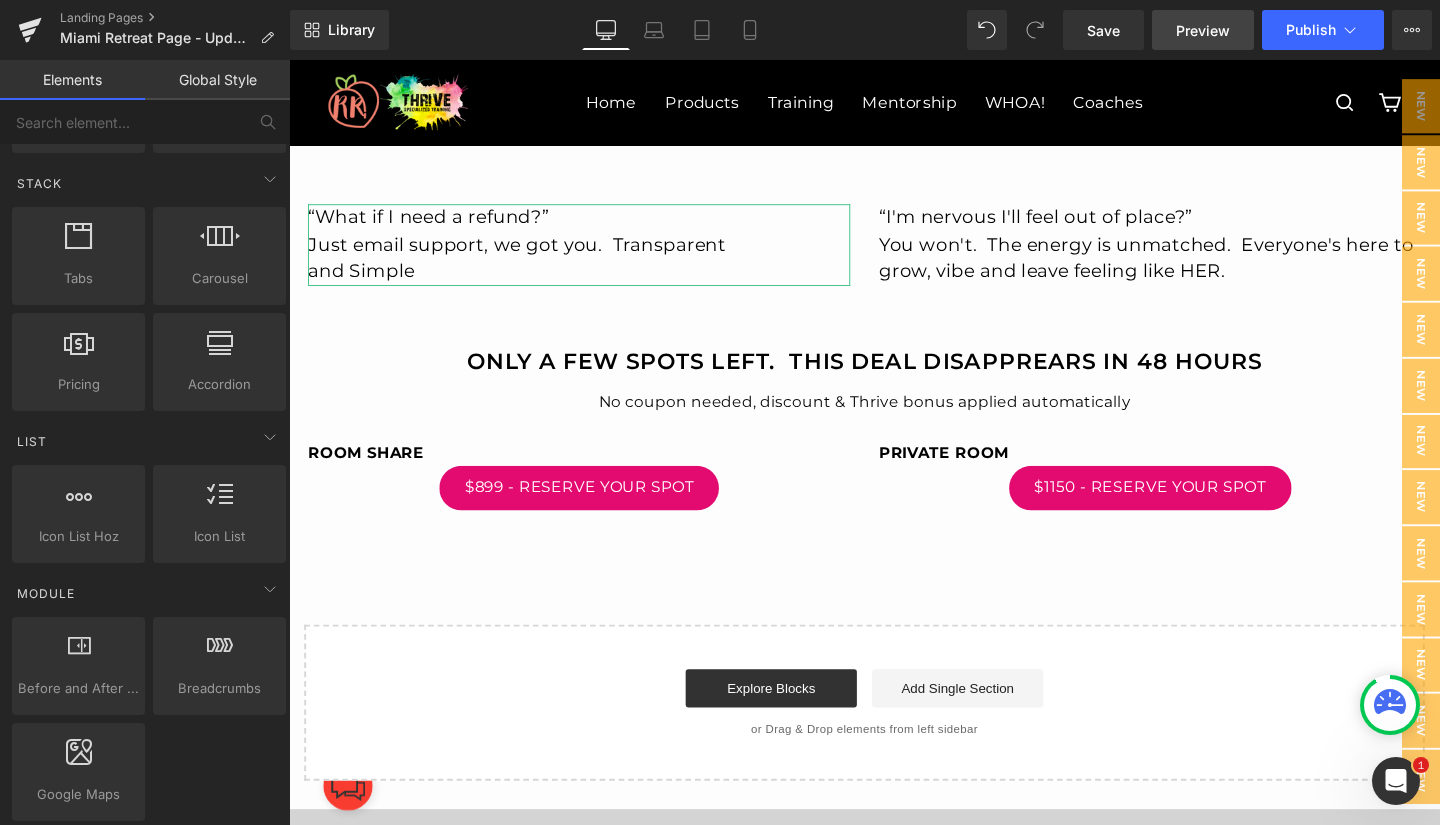 click on "Preview" at bounding box center [1203, 30] 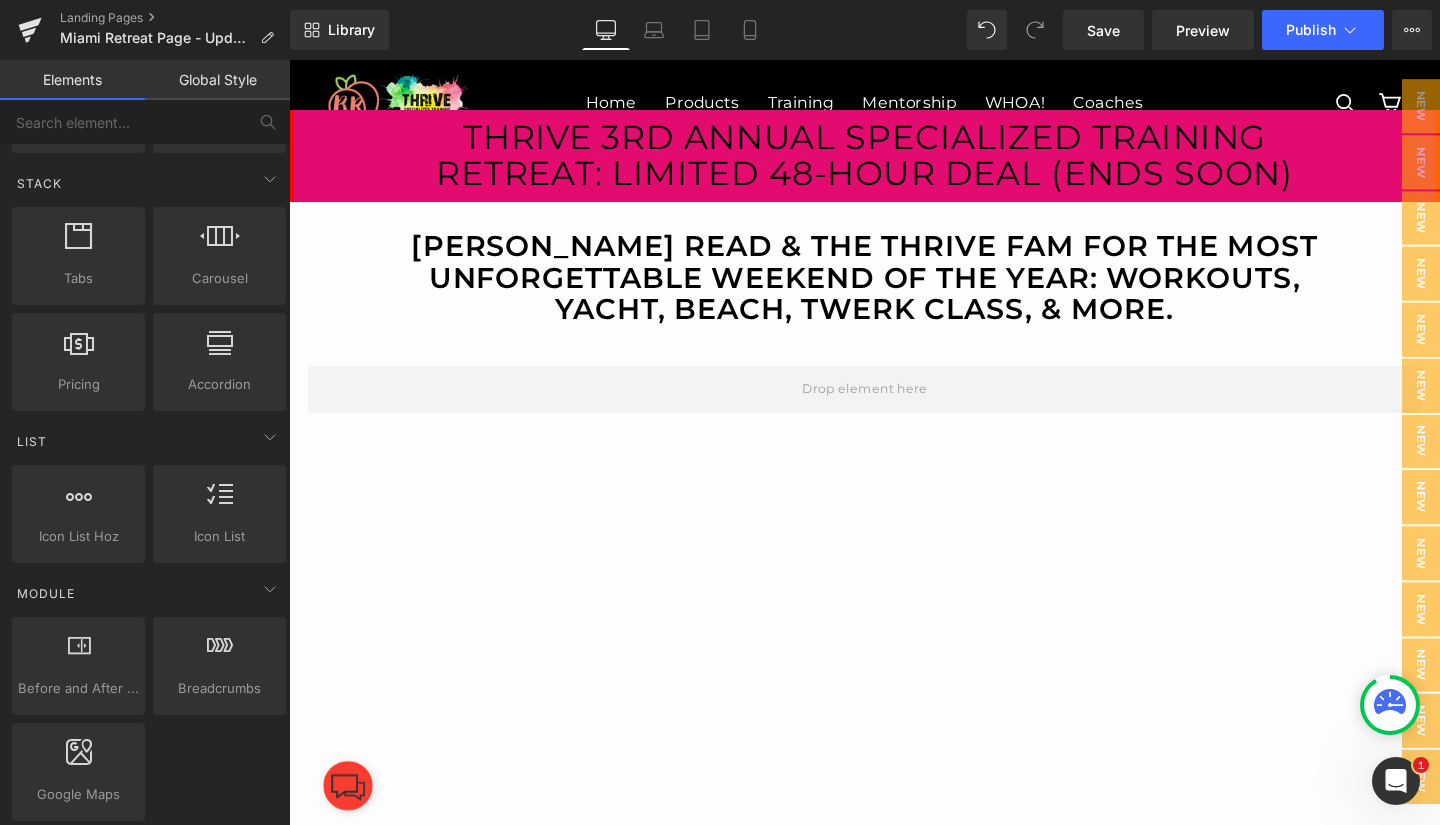 scroll, scrollTop: 0, scrollLeft: 0, axis: both 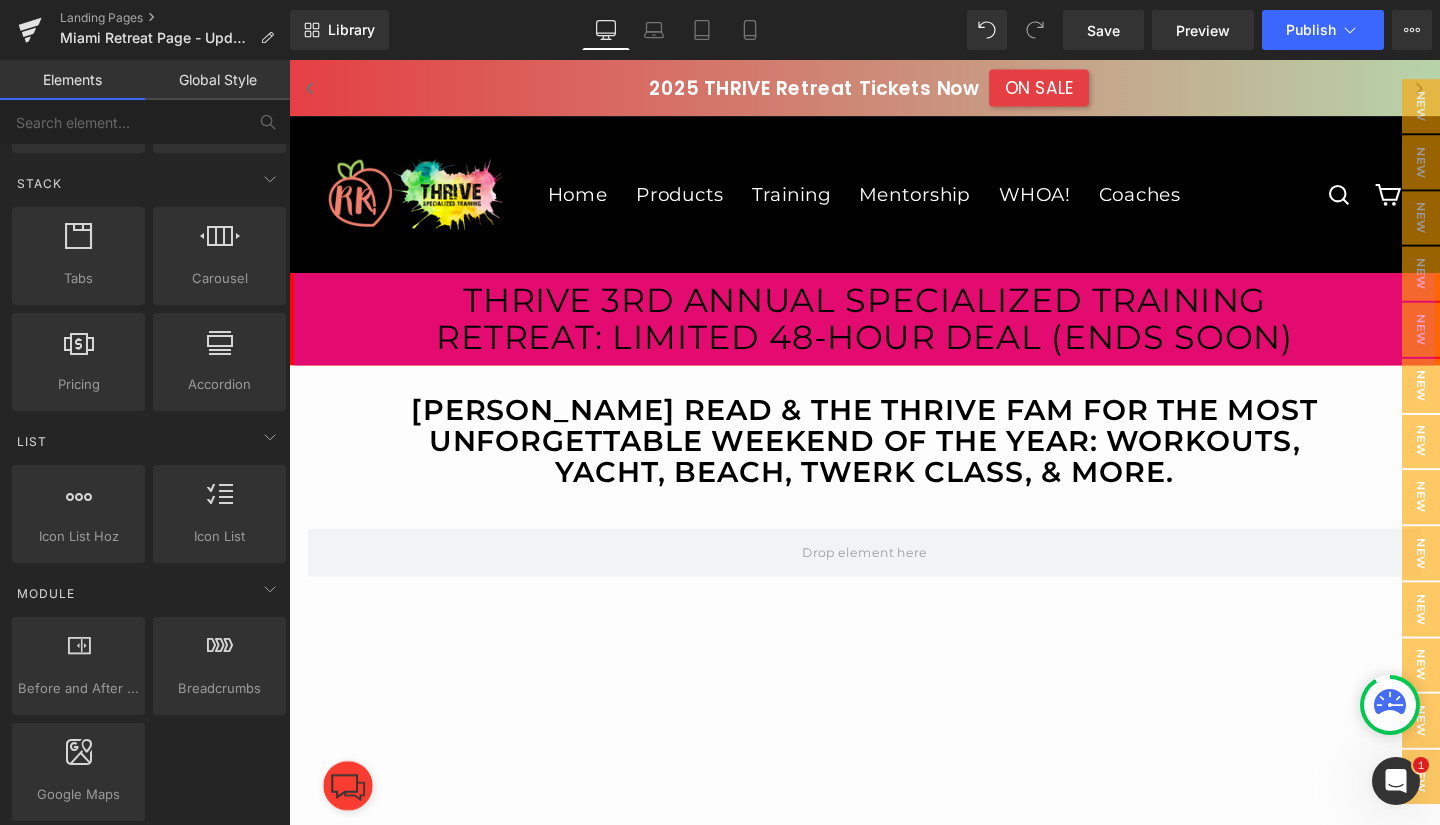 click on "THRIVE 3rd annual Specialized Training Retreat: Limited 48-Hour Deal (Ends Soon) Heading" at bounding box center (894, 332) 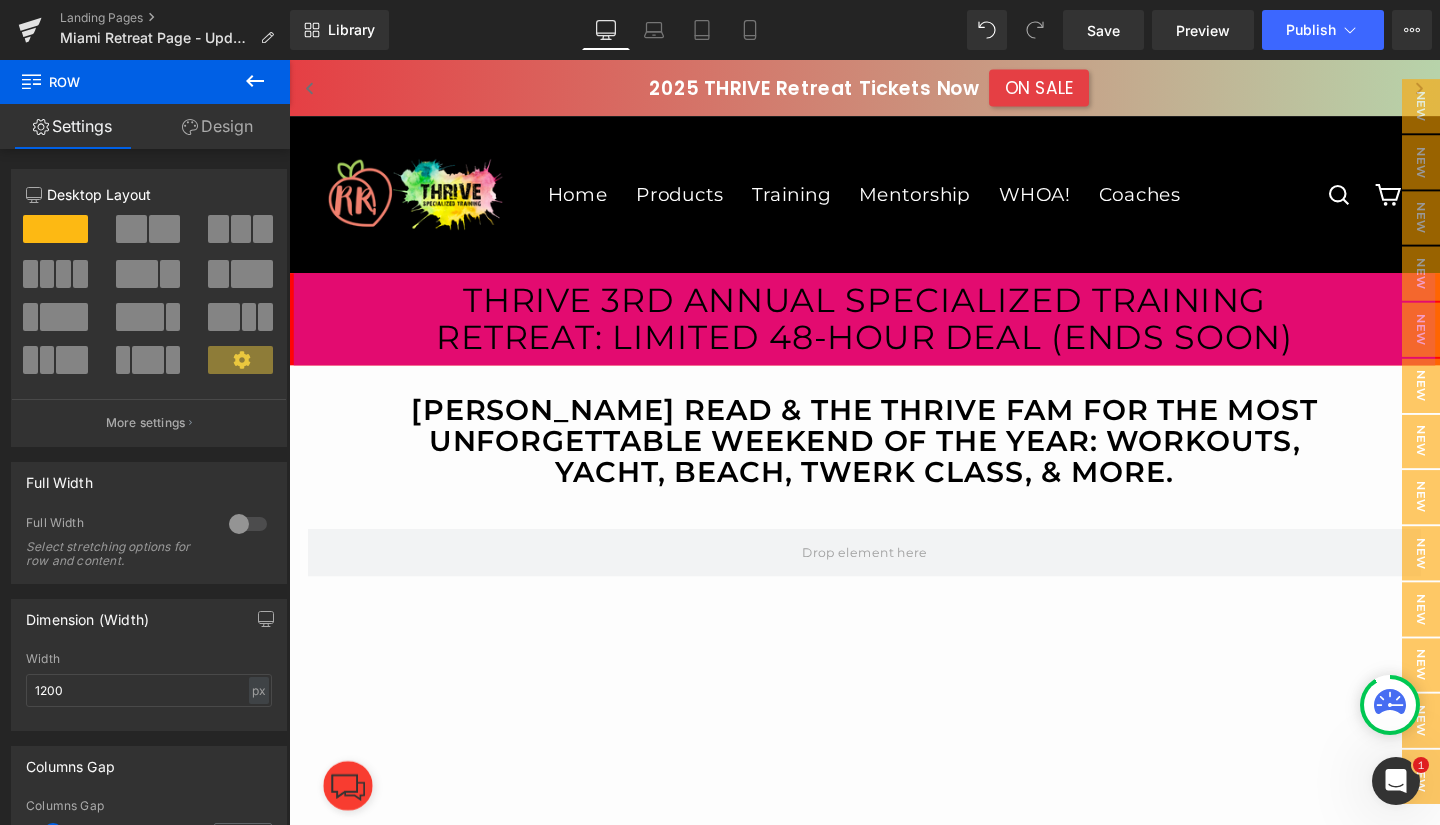 click 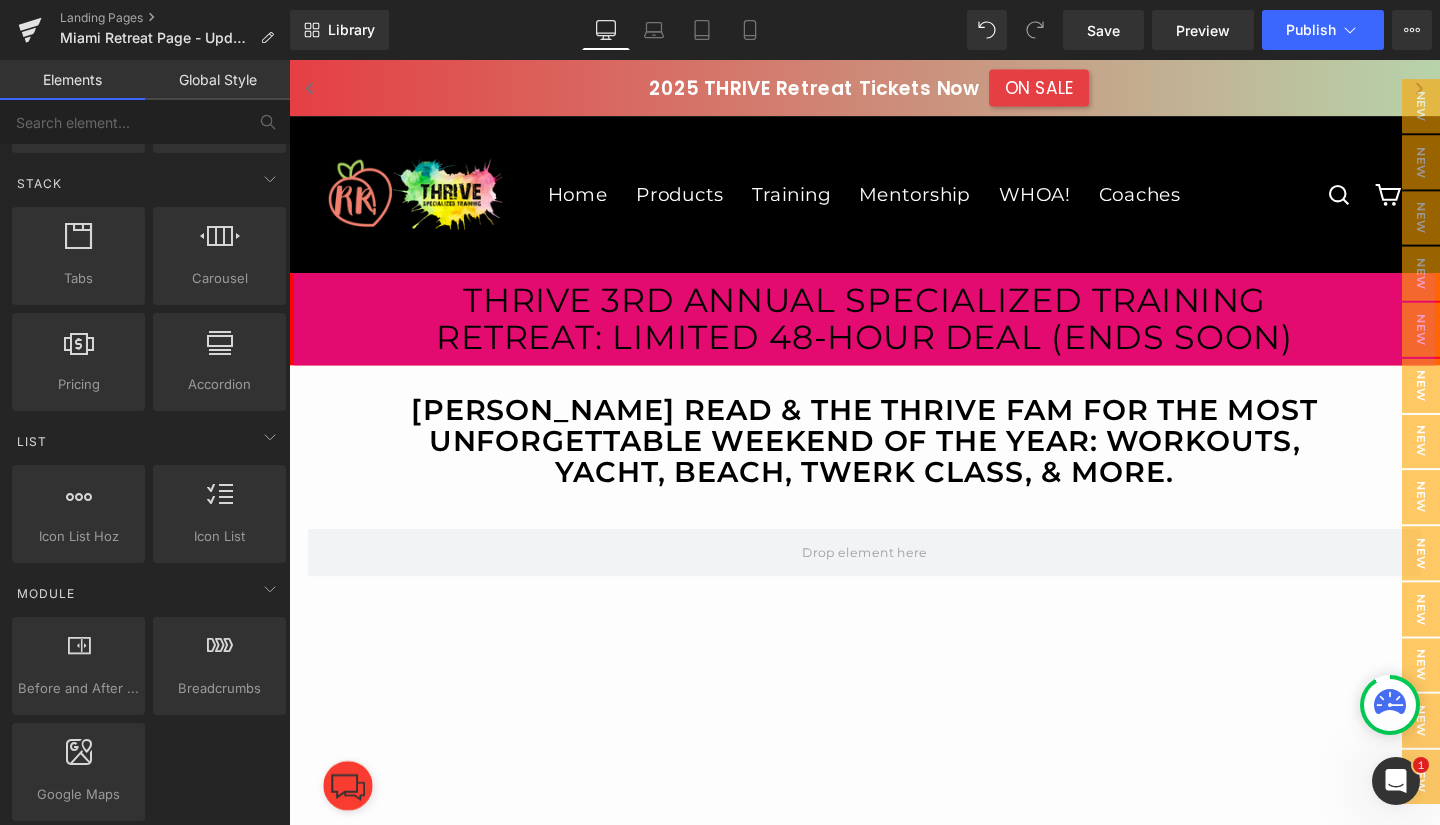 click 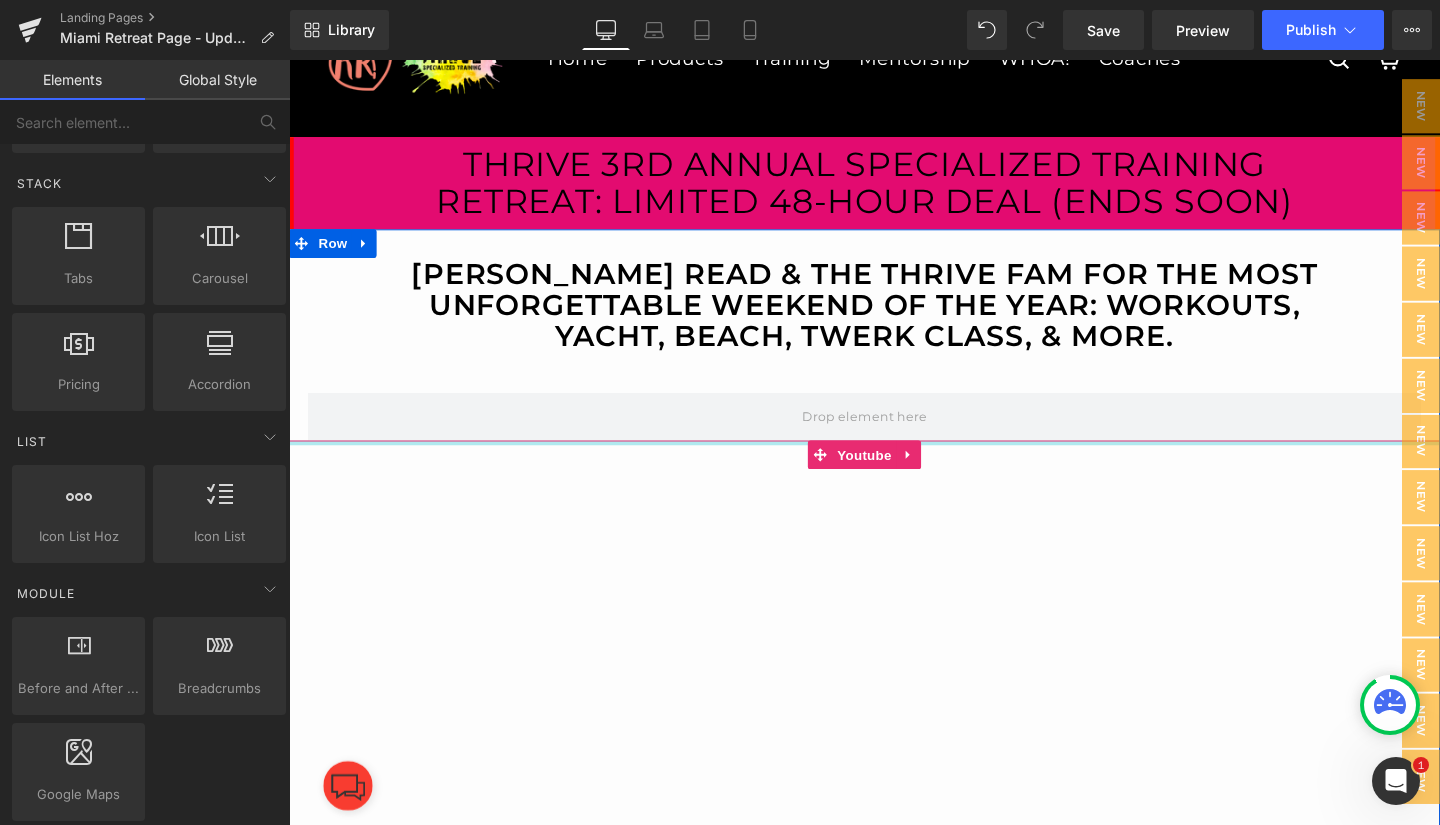 scroll, scrollTop: 170, scrollLeft: 0, axis: vertical 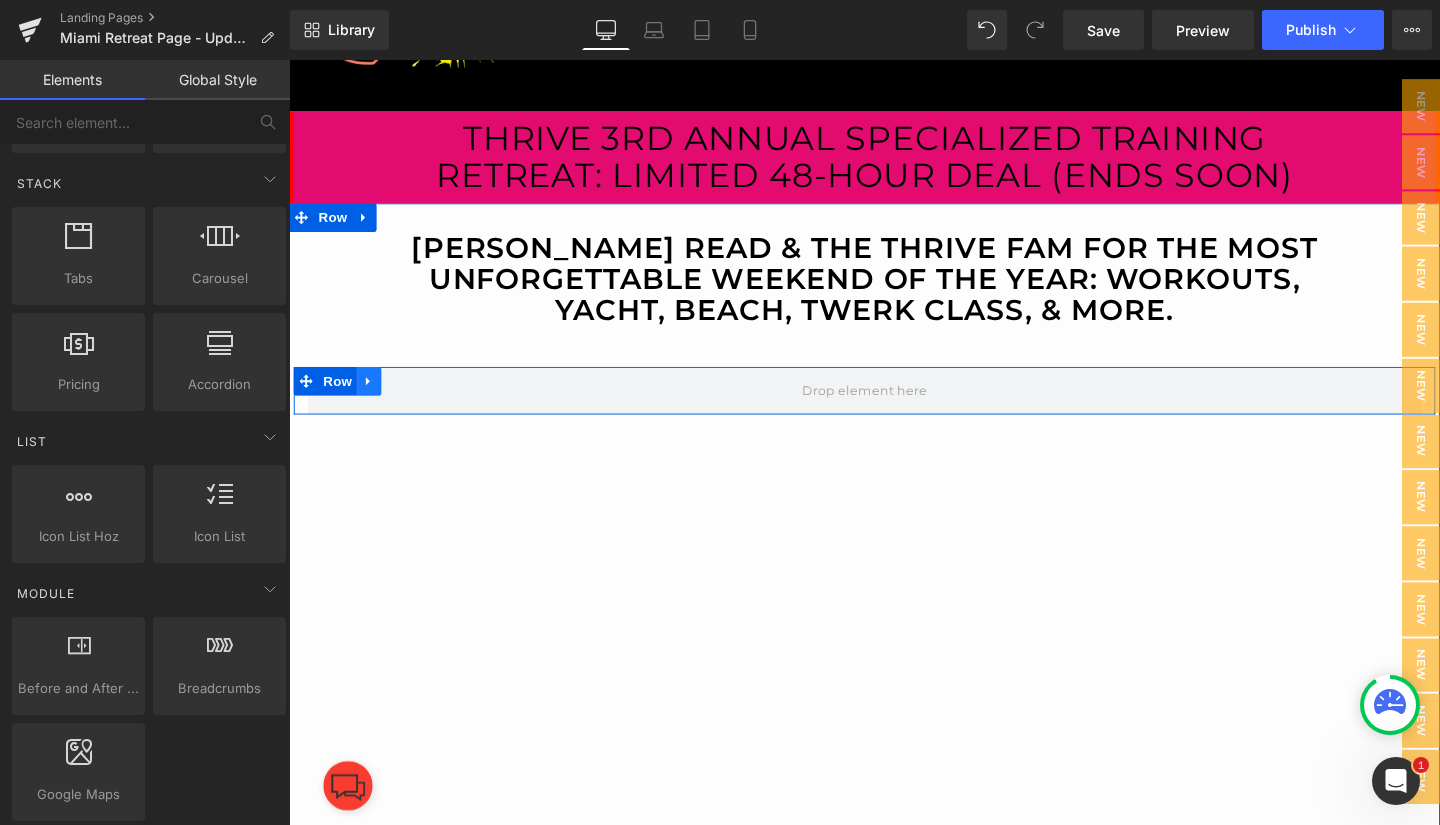 click 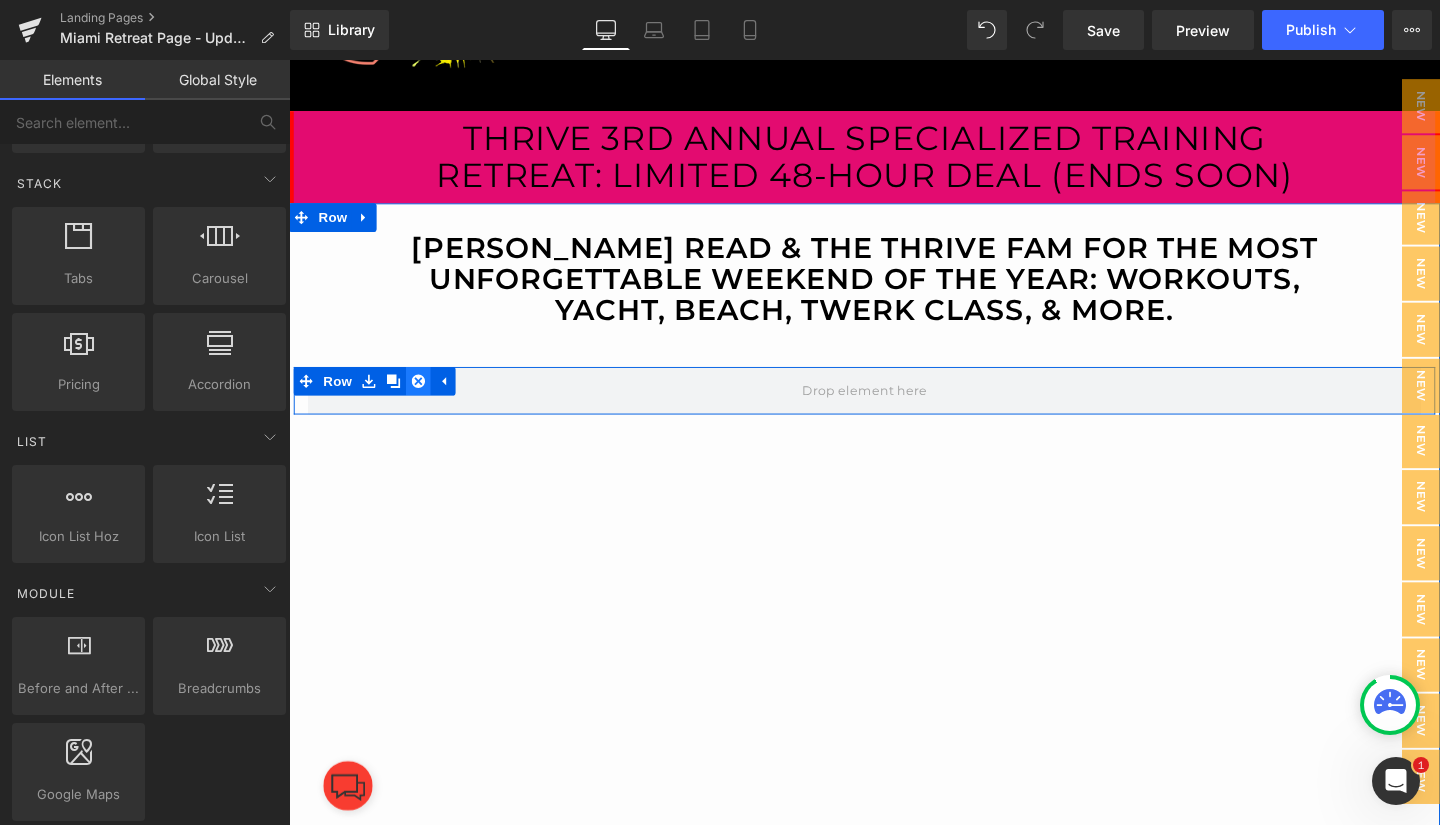 click 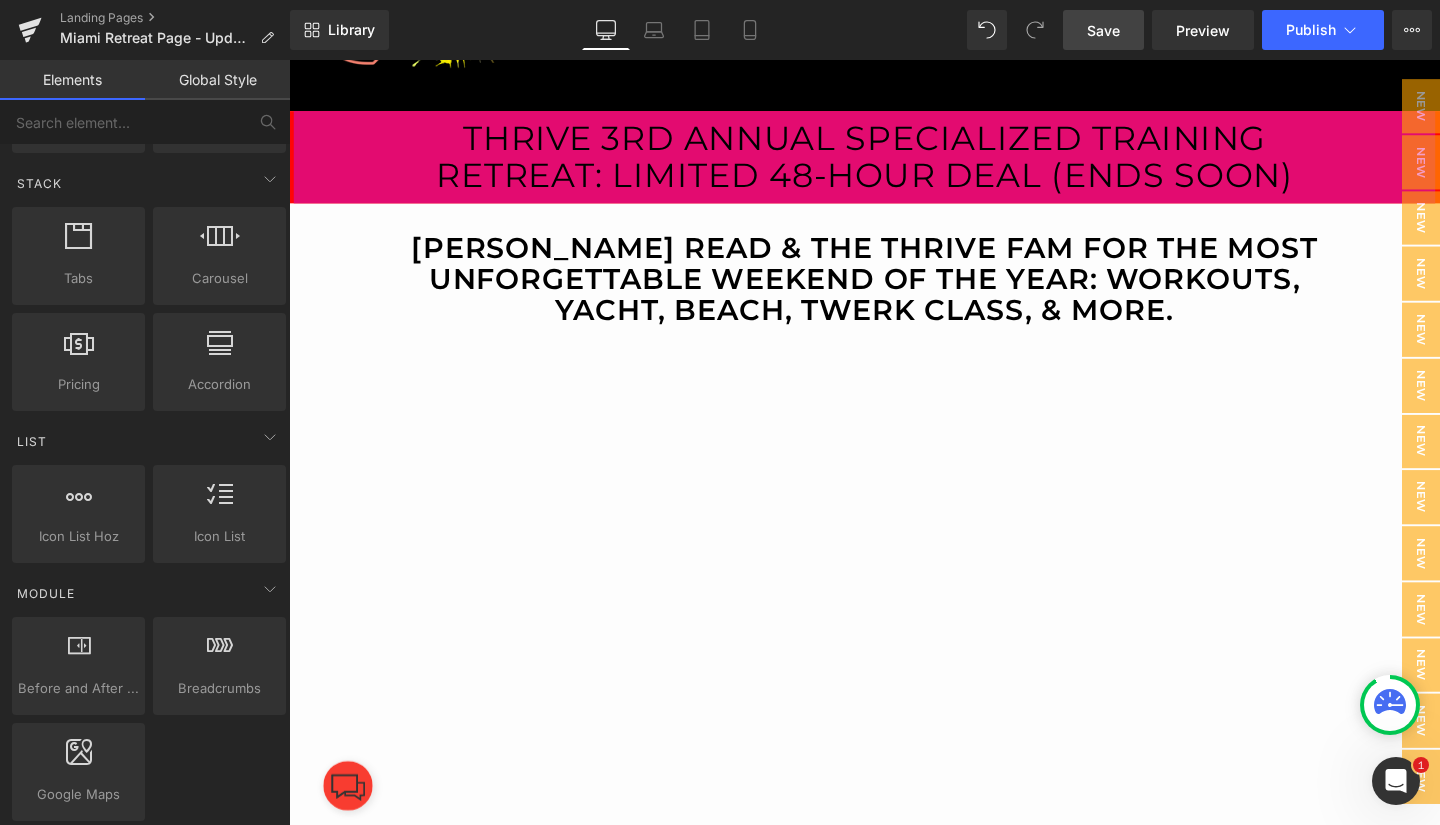 drag, startPoint x: 1087, startPoint y: 30, endPoint x: 25, endPoint y: 192, distance: 1074.2849 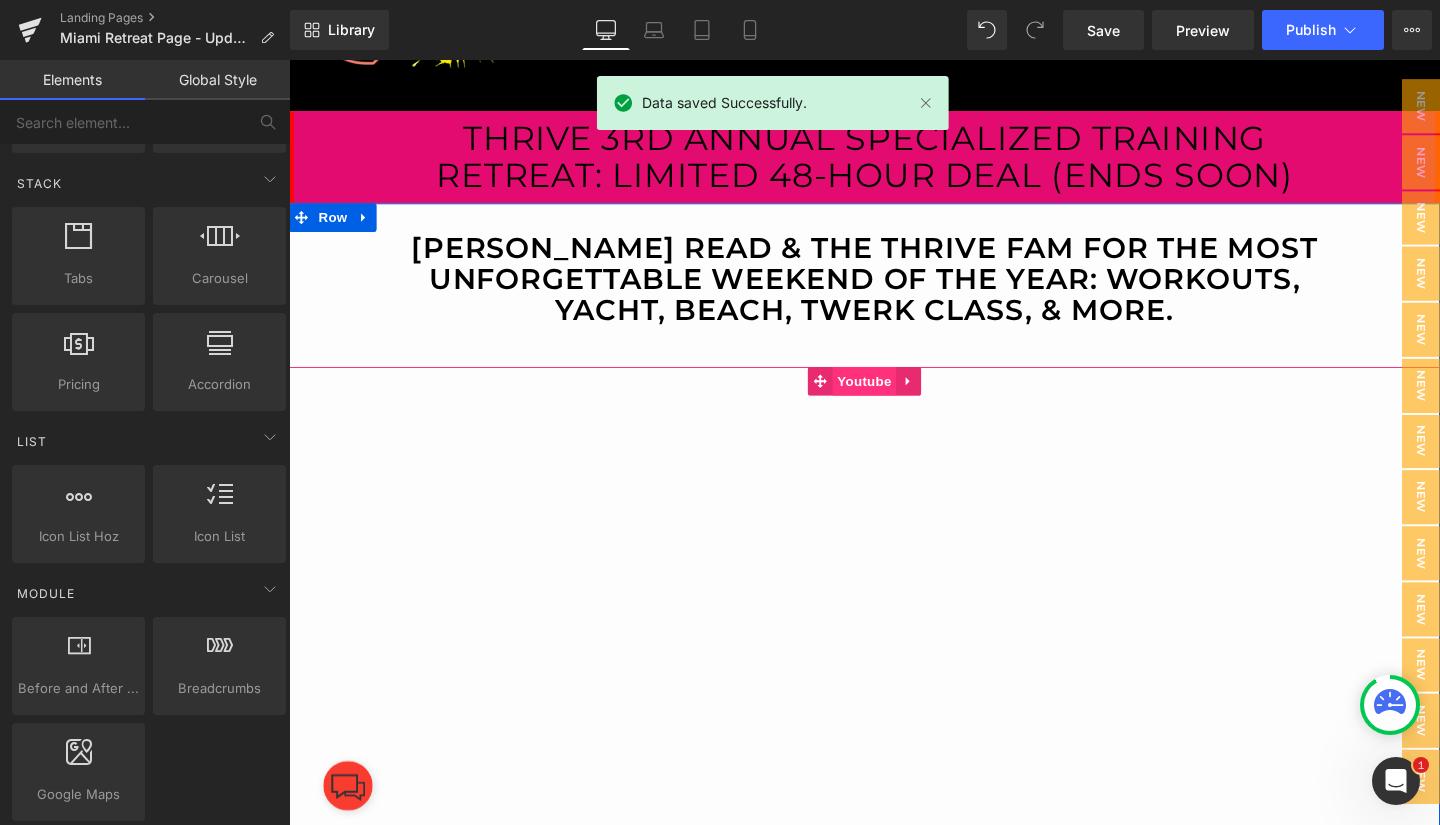click on "Youtube" at bounding box center [893, 398] 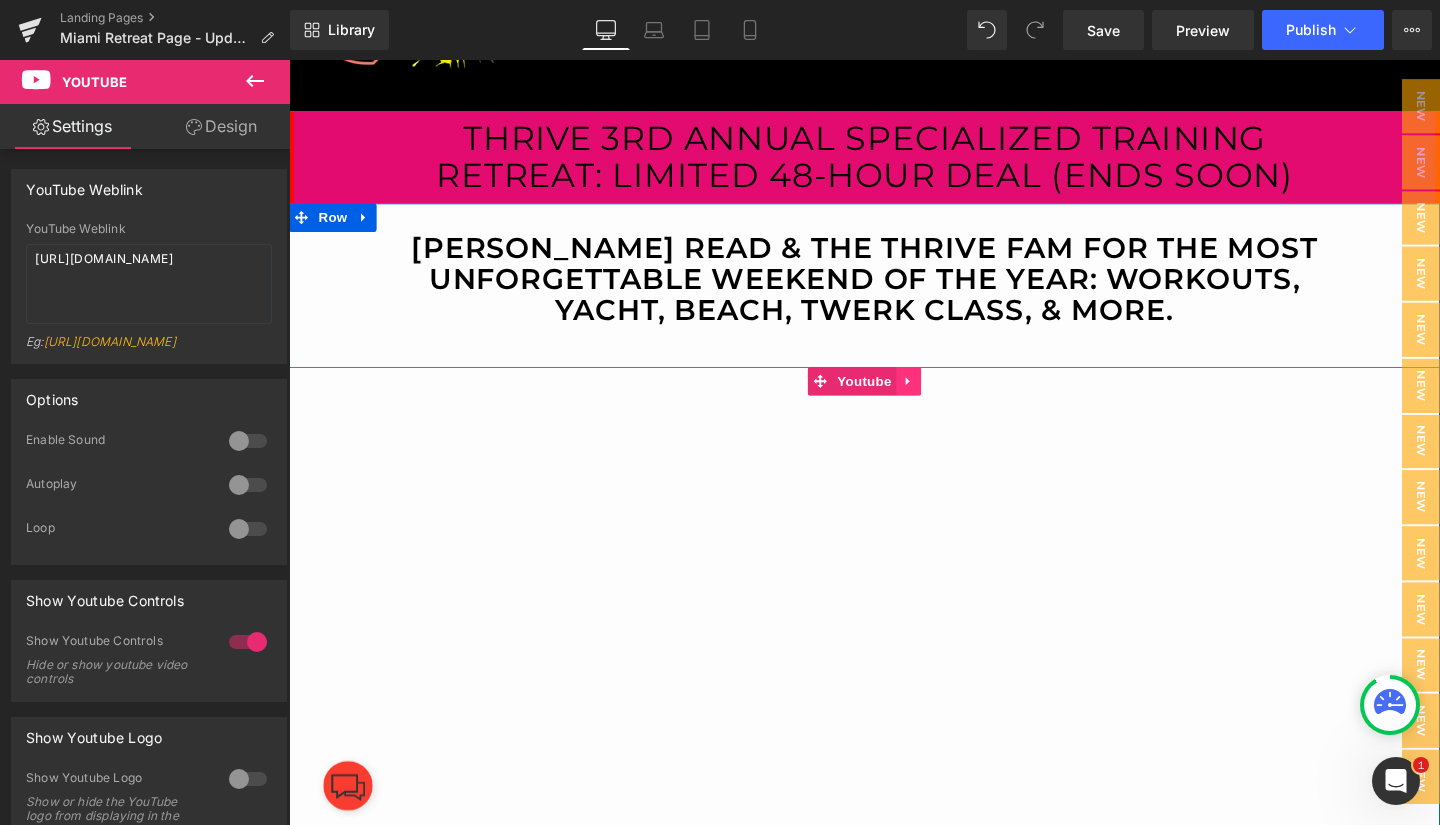 click 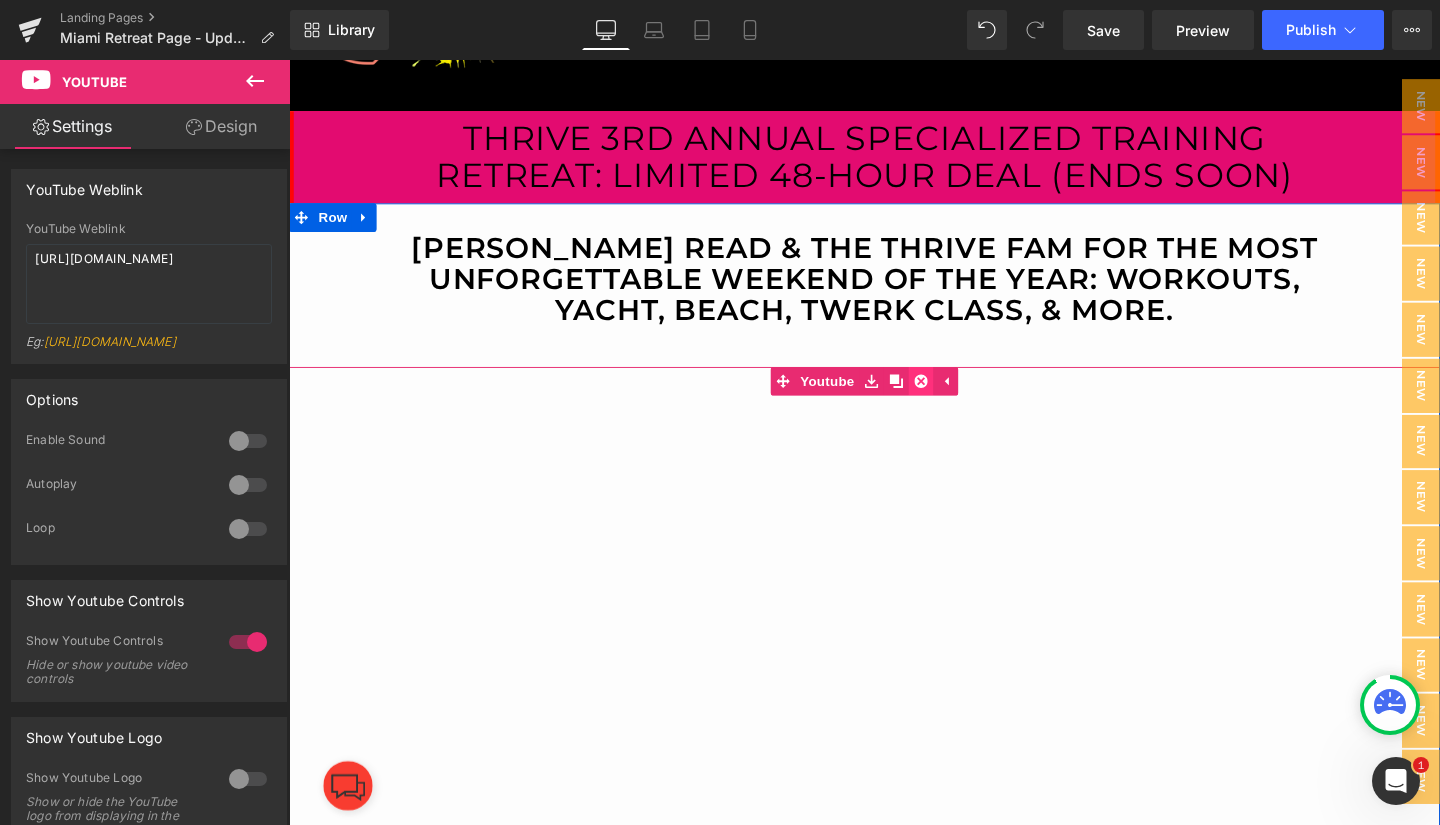 click 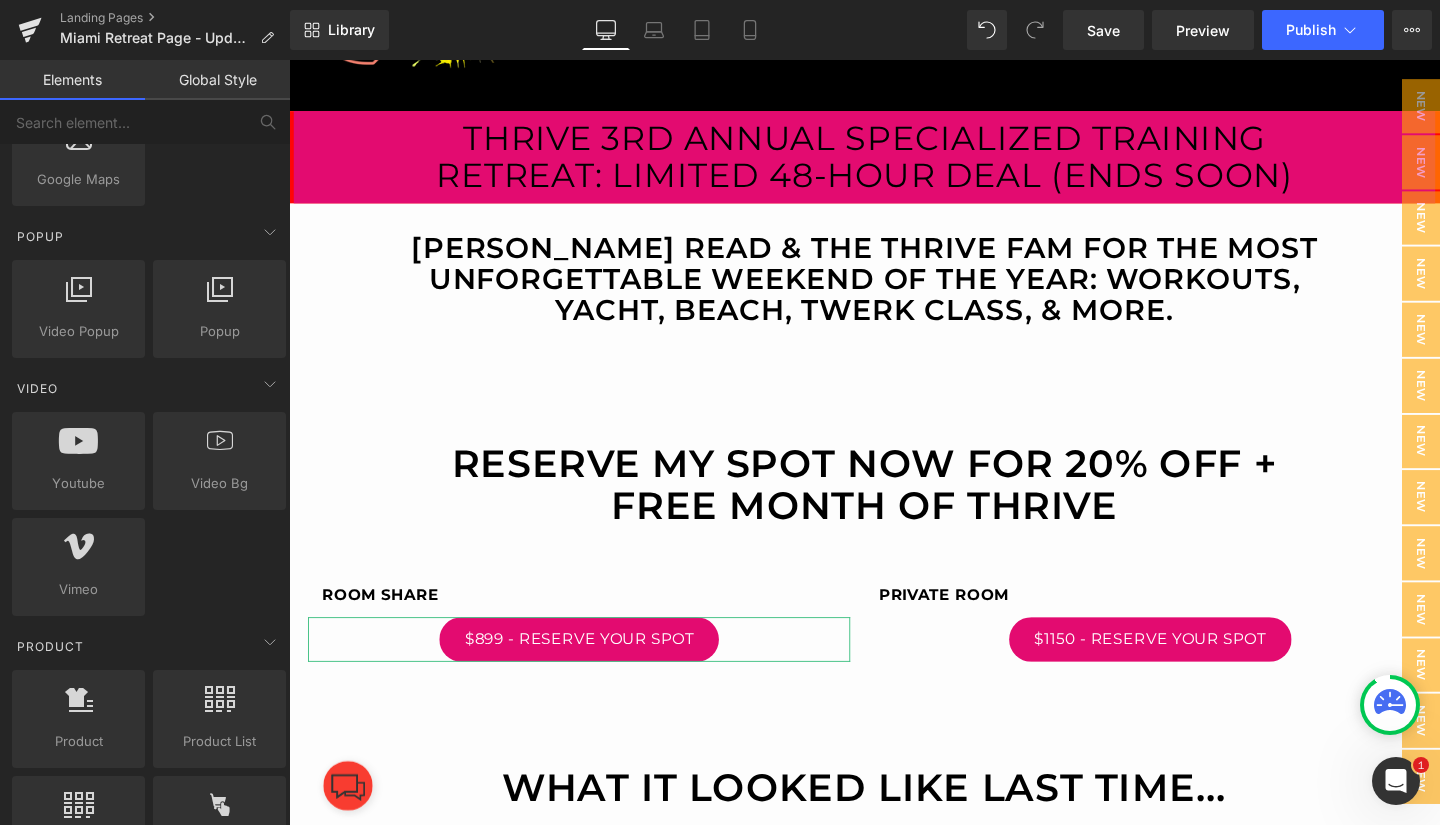 scroll, scrollTop: 1224, scrollLeft: 0, axis: vertical 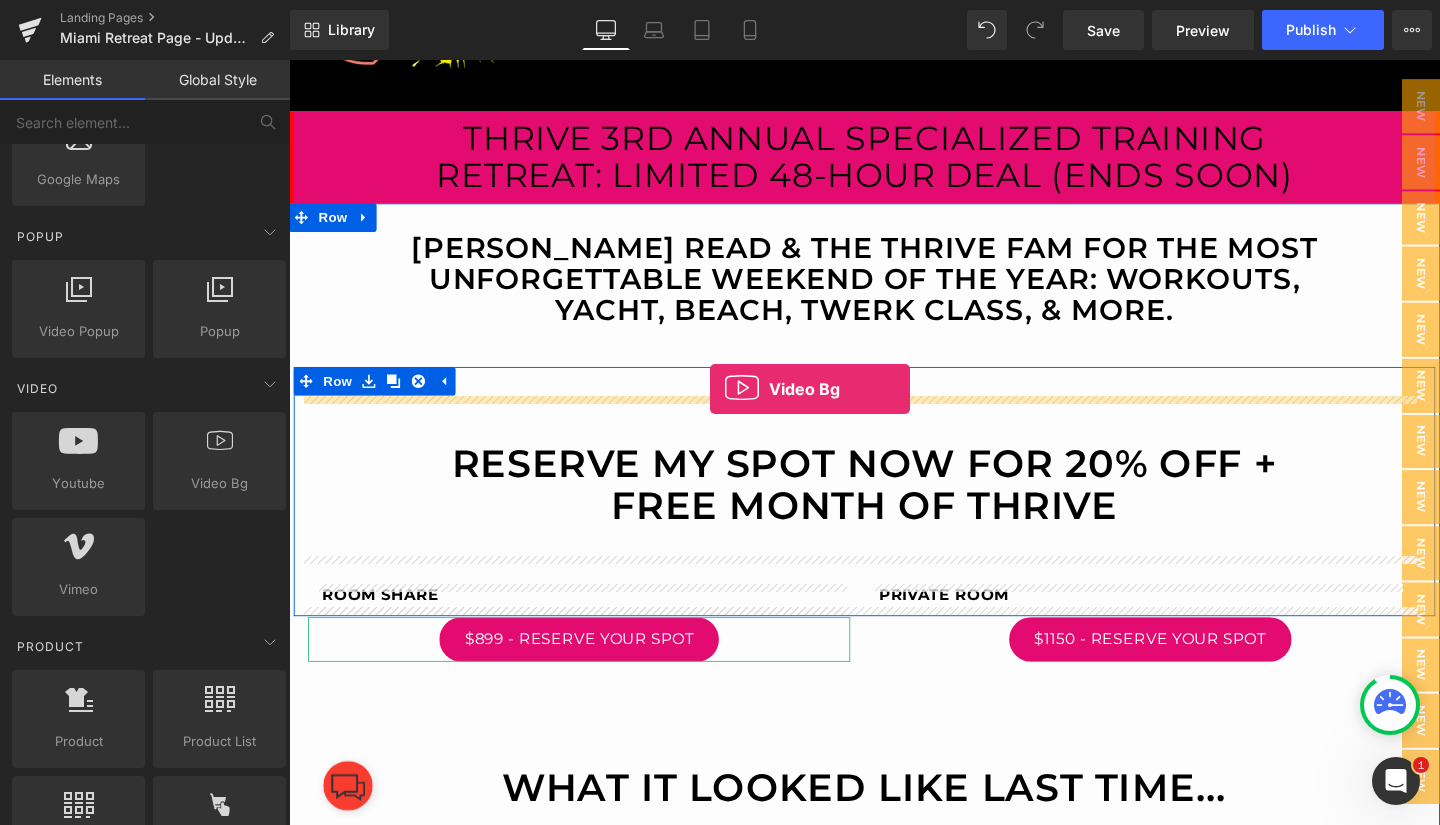 drag, startPoint x: 485, startPoint y: 527, endPoint x: 732, endPoint y: 406, distance: 275.04544 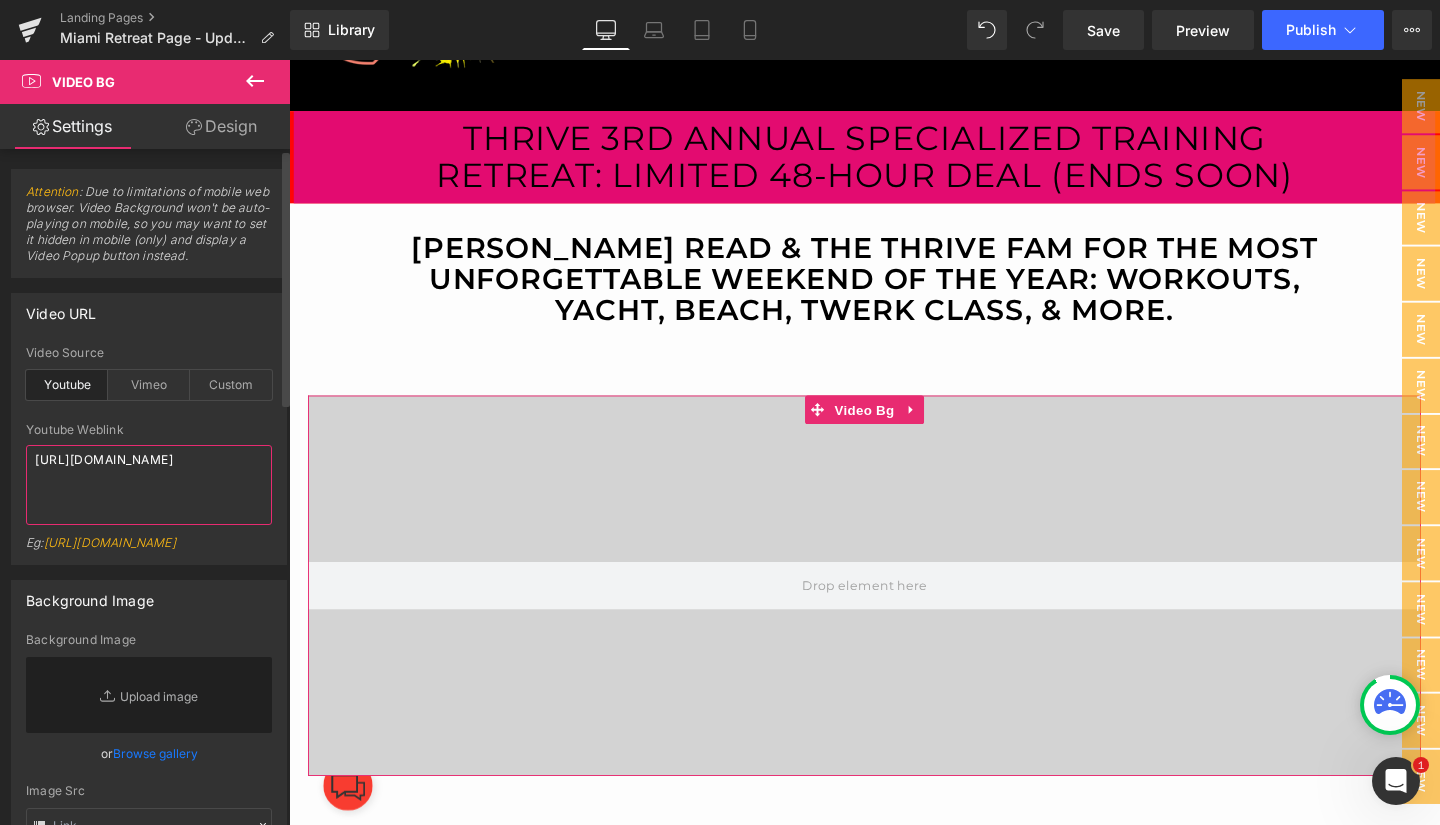 drag, startPoint x: 172, startPoint y: 487, endPoint x: 8, endPoint y: 456, distance: 166.90416 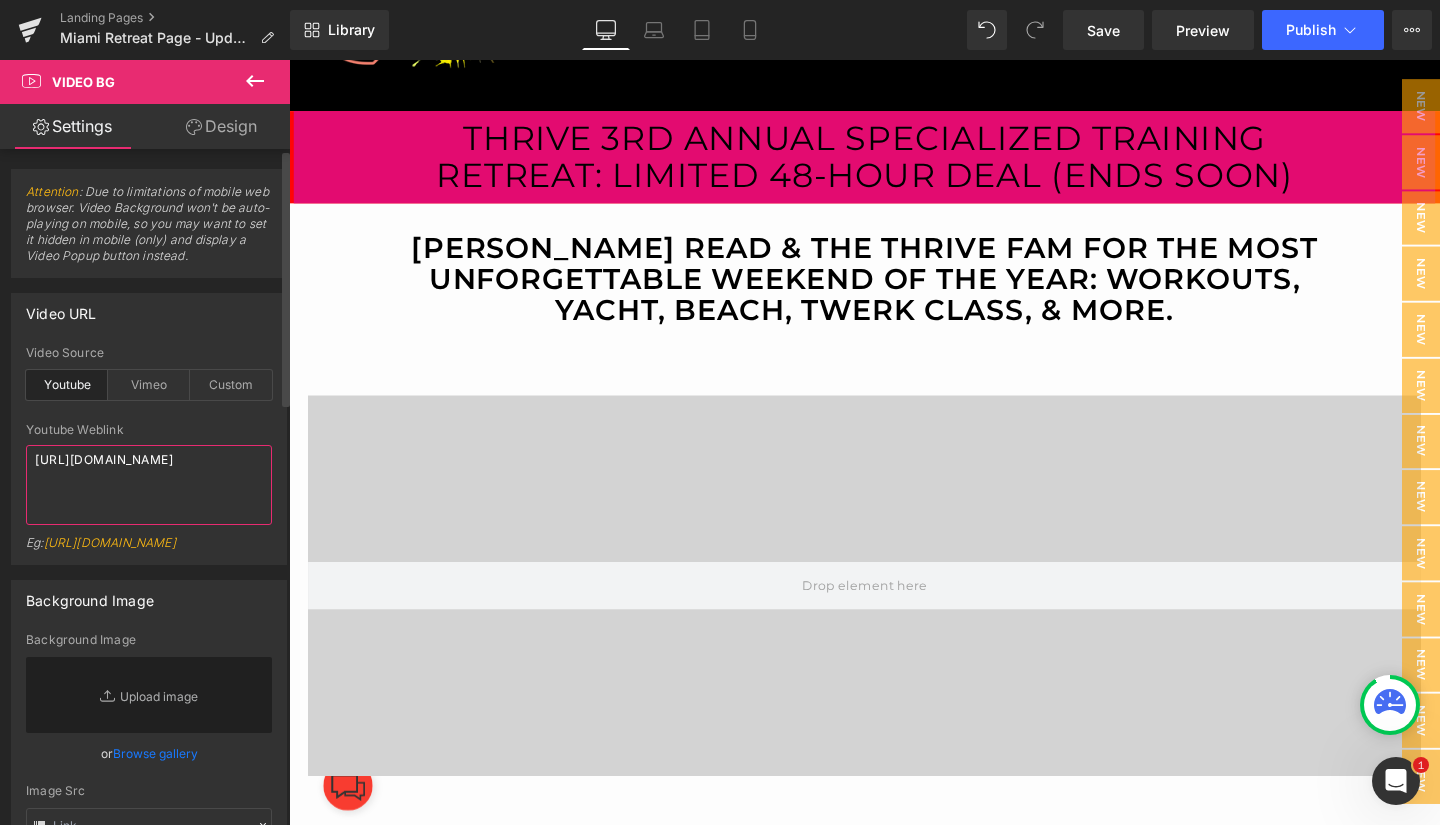 type on "[URL][DOMAIN_NAME]" 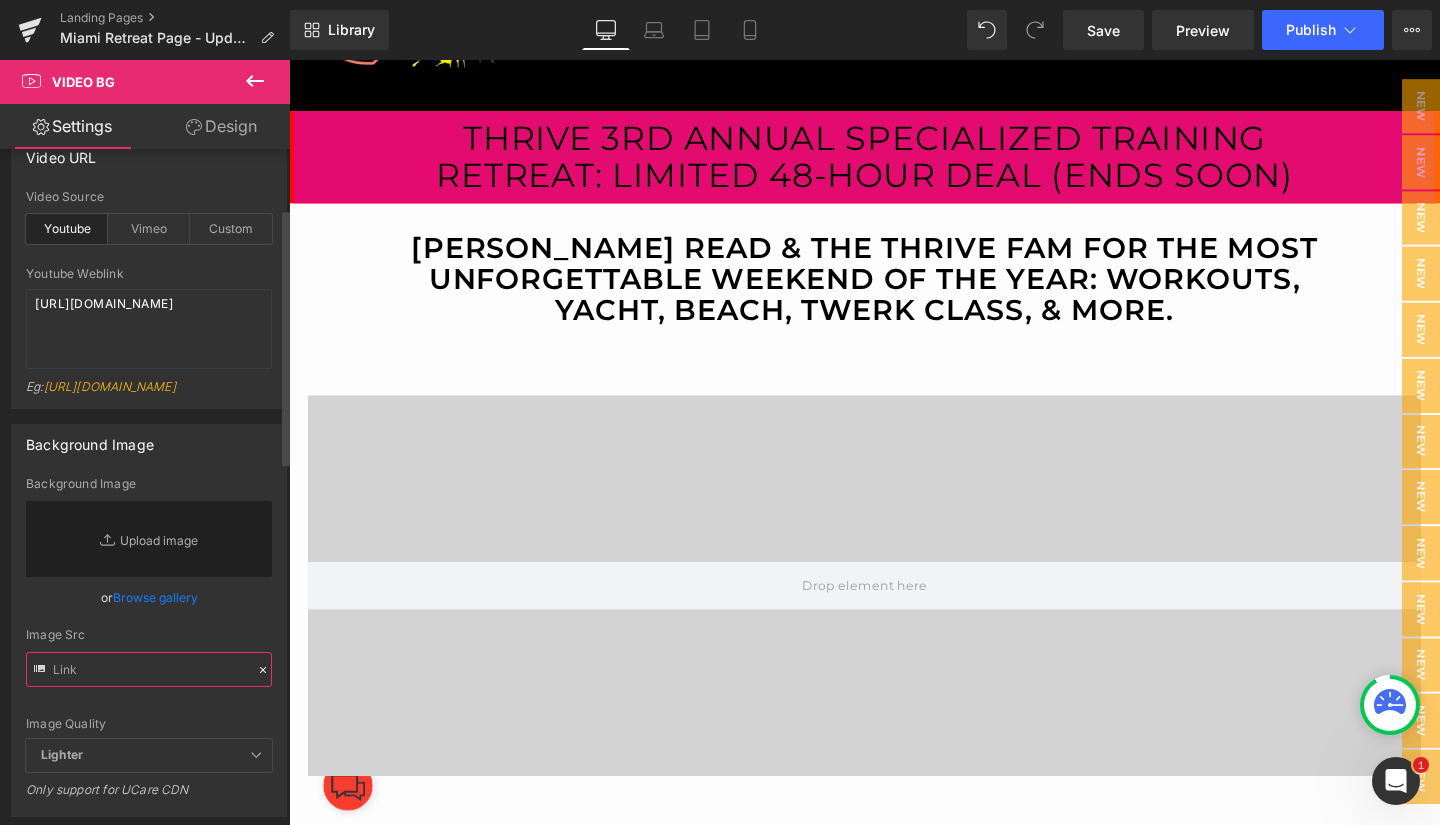 scroll, scrollTop: 151, scrollLeft: 0, axis: vertical 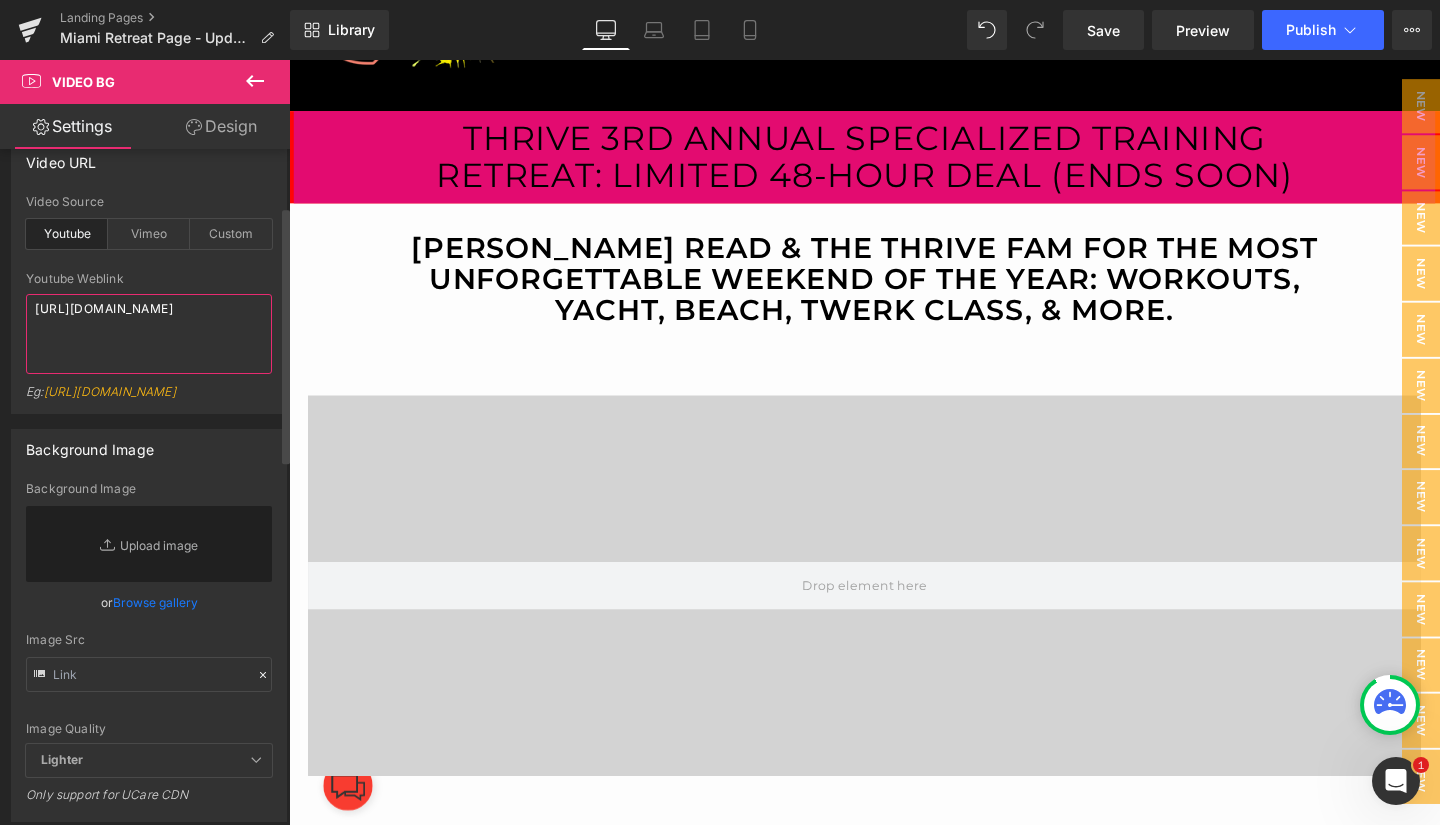 click on "[URL][DOMAIN_NAME]" at bounding box center [149, 334] 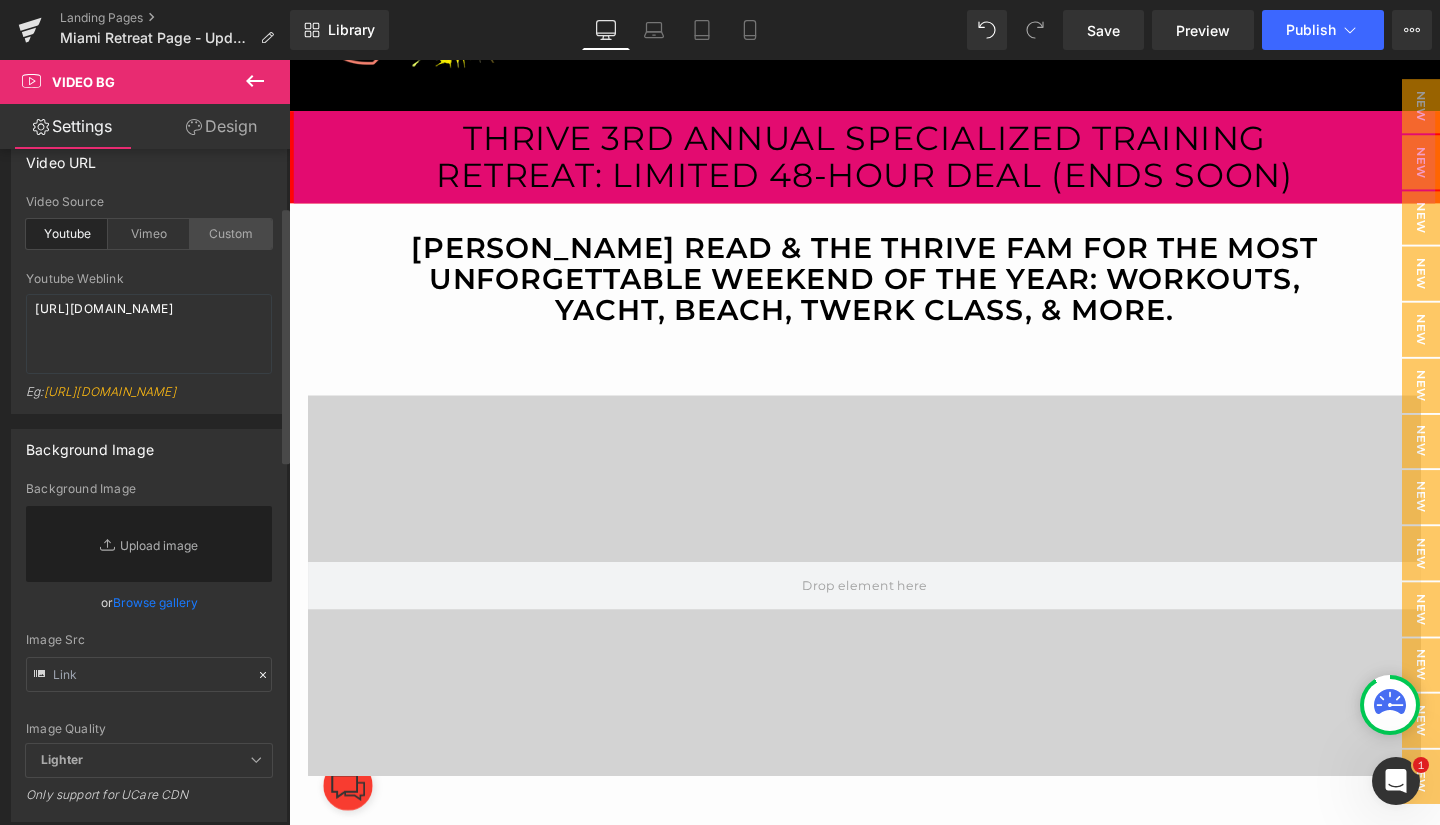 click on "Custom" at bounding box center [231, 234] 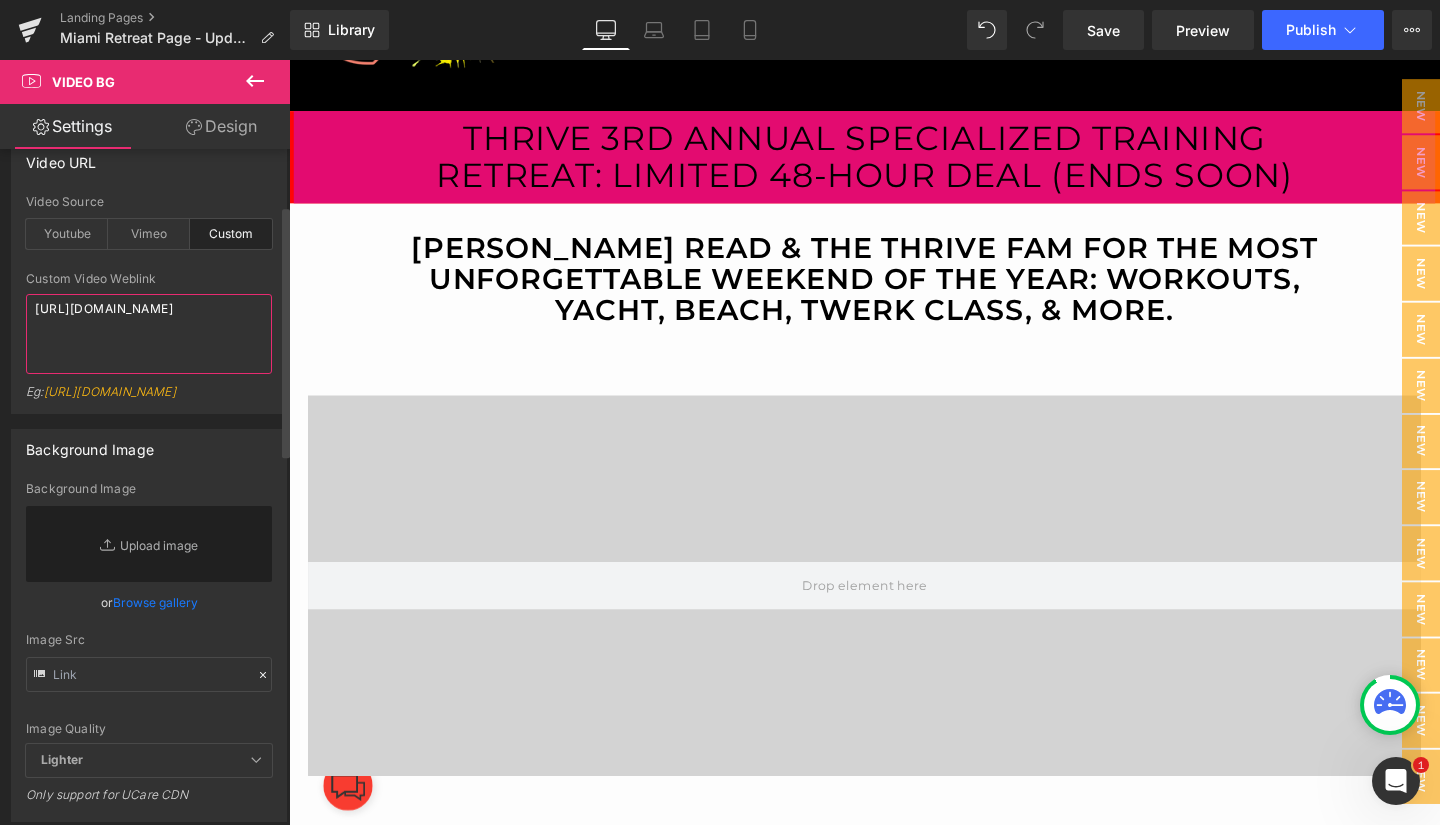 drag, startPoint x: 209, startPoint y: 337, endPoint x: 20, endPoint y: 305, distance: 191.68985 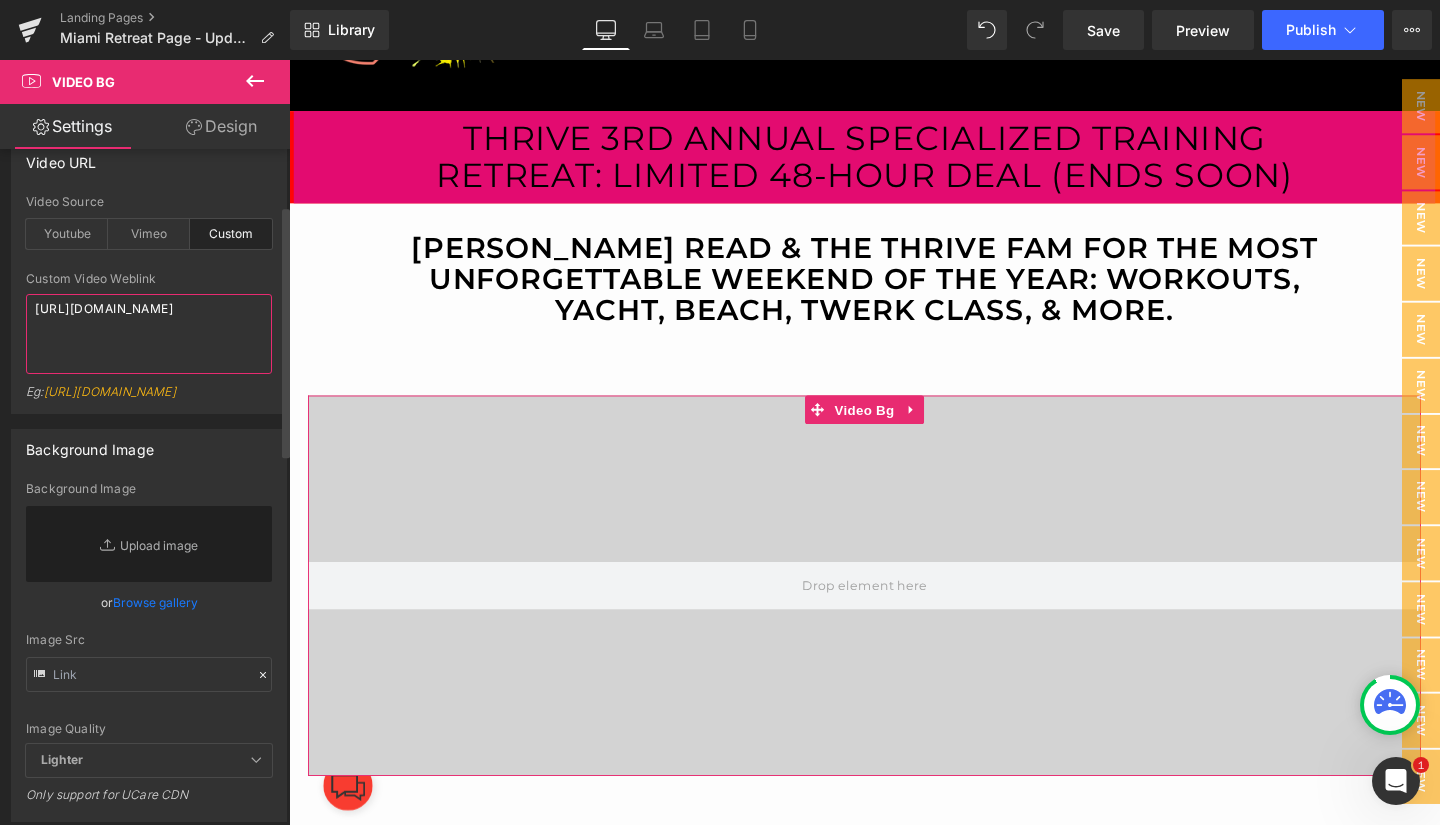 drag, startPoint x: 226, startPoint y: 328, endPoint x: 17, endPoint y: 301, distance: 210.7368 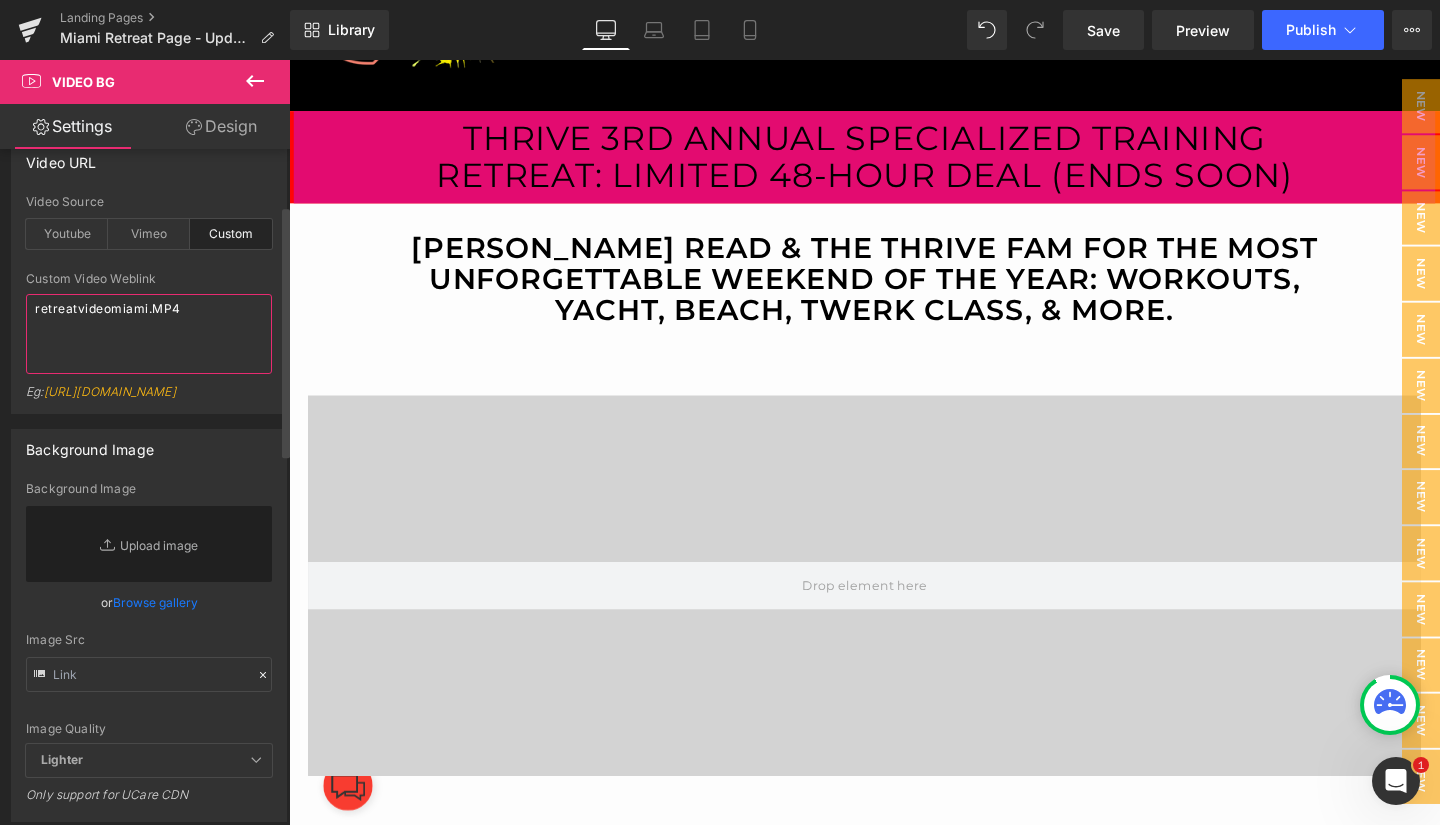 type on "retreatvideomiami.MP4" 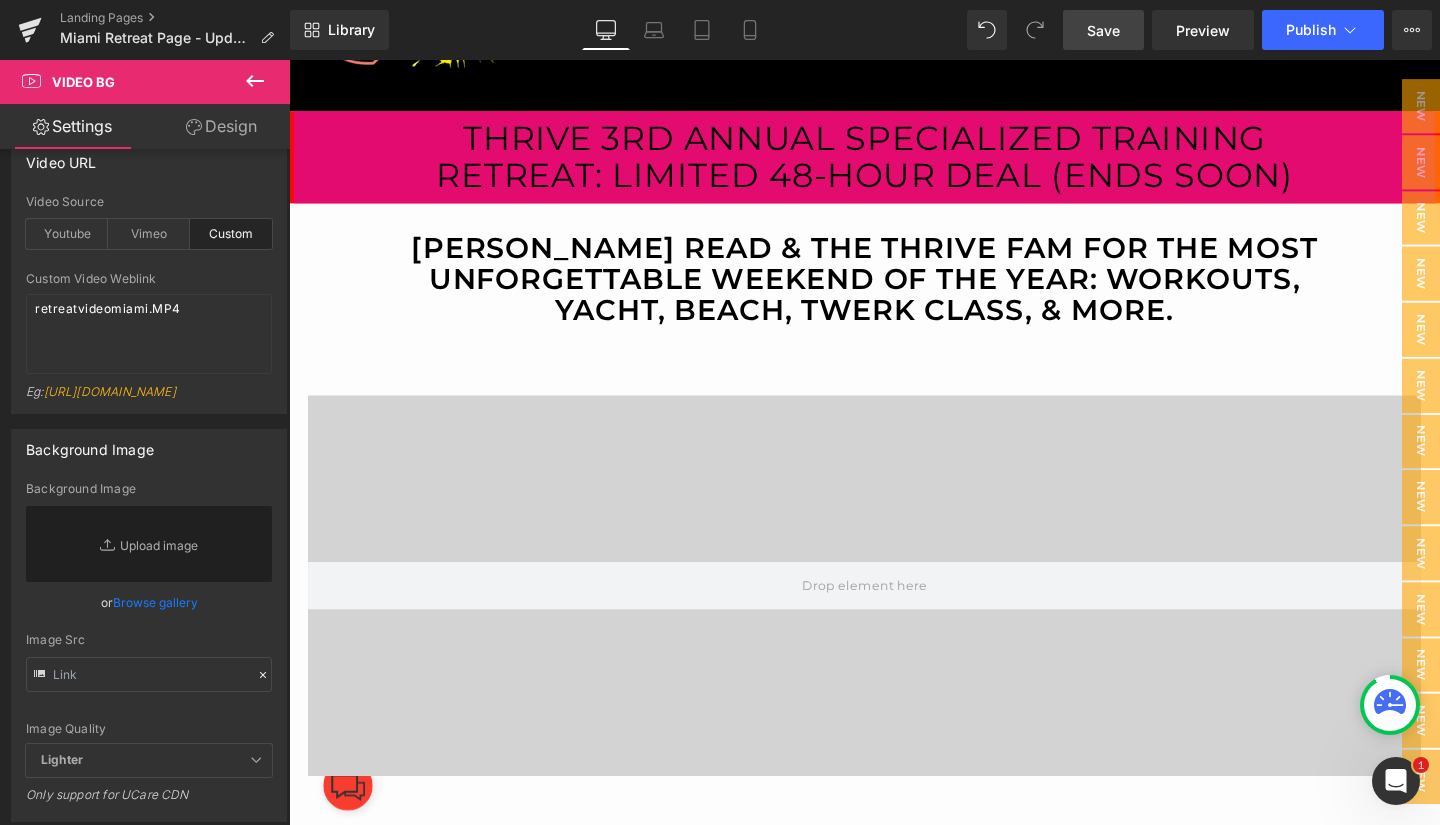 click on "Save" at bounding box center (1103, 30) 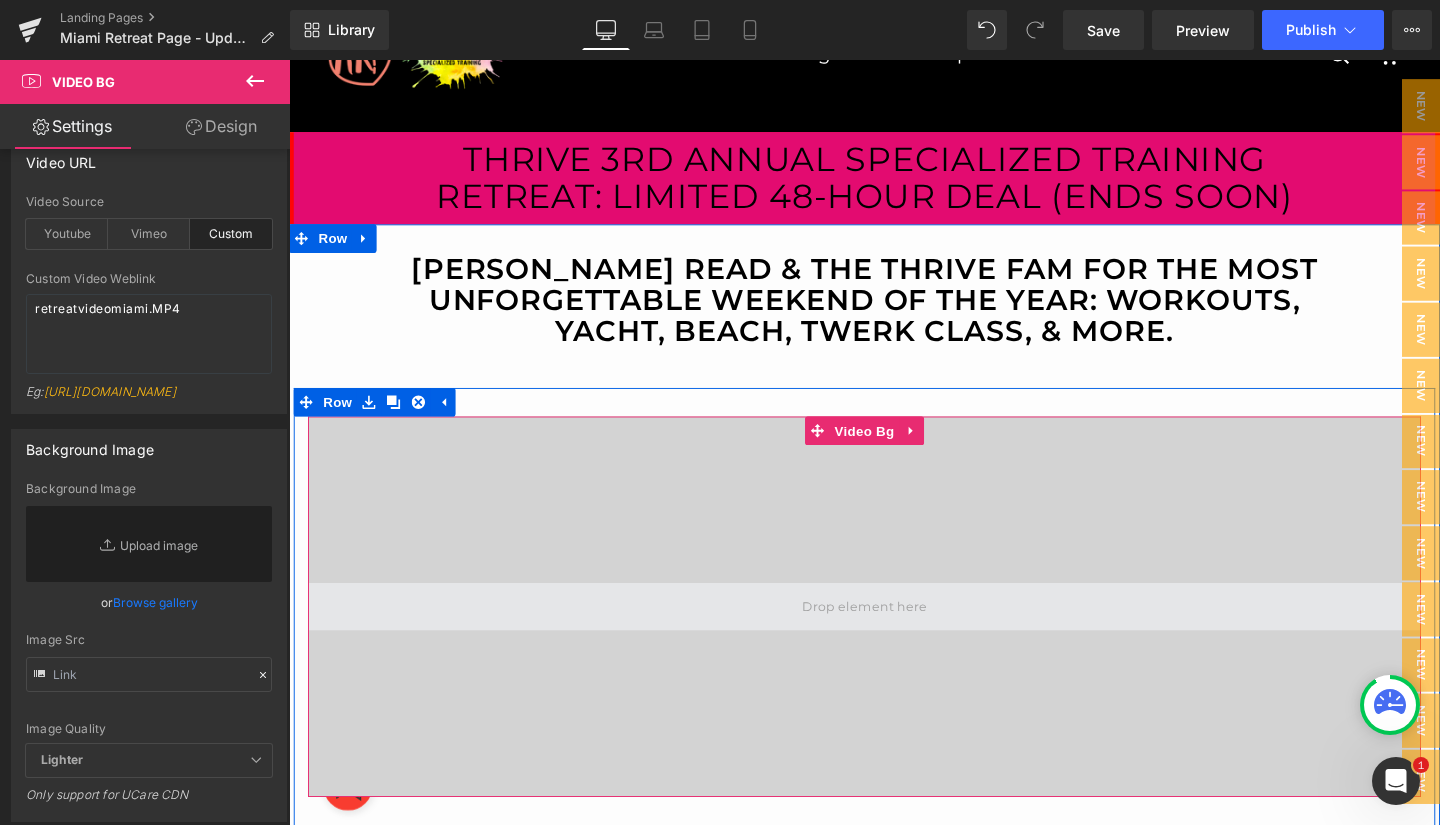scroll, scrollTop: 147, scrollLeft: 0, axis: vertical 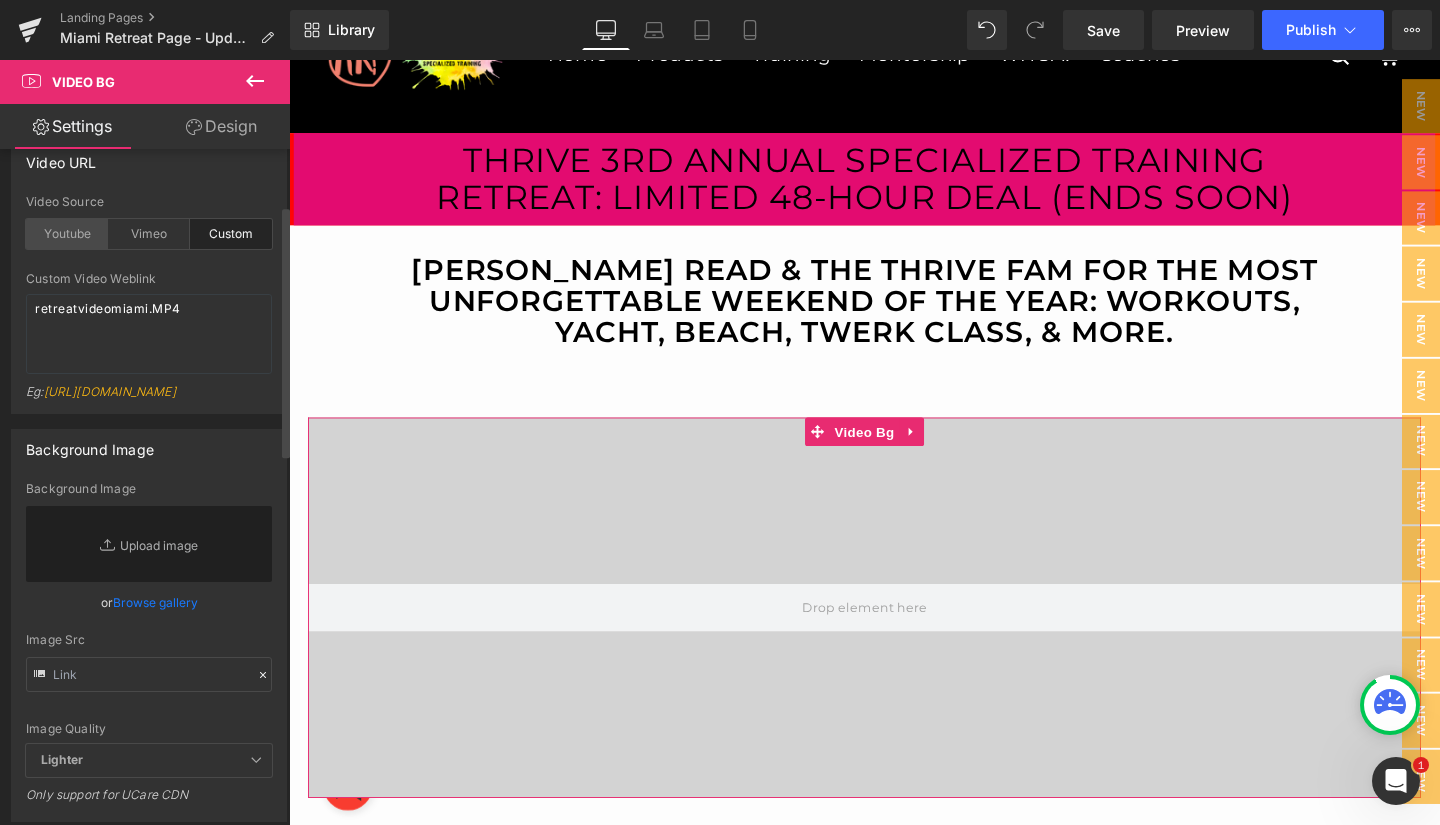 click on "Youtube" at bounding box center [67, 234] 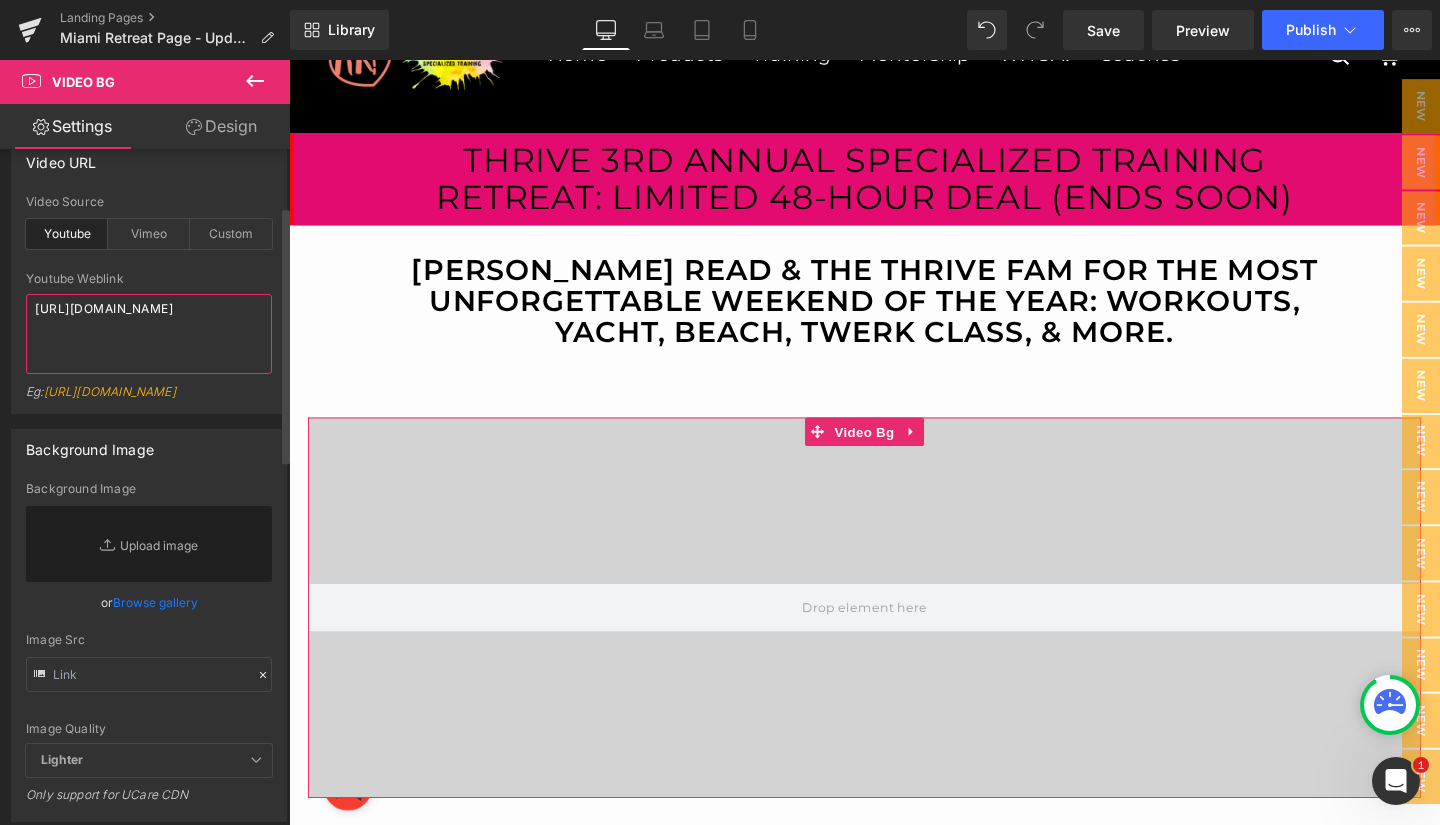 drag, startPoint x: 226, startPoint y: 324, endPoint x: 73, endPoint y: 324, distance: 153 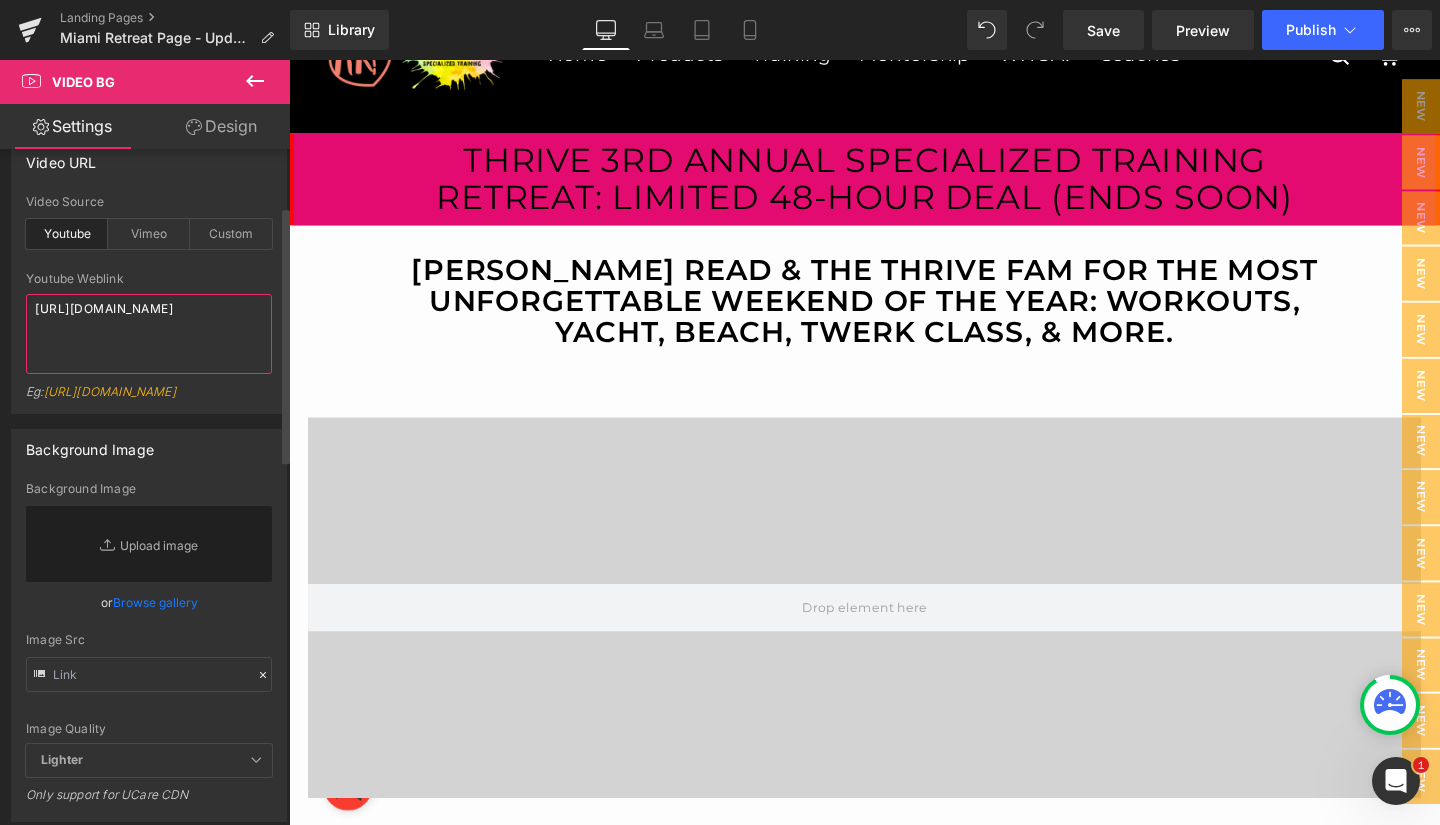 type on "https://youtube.com/embed/TjFzywLLMtM" 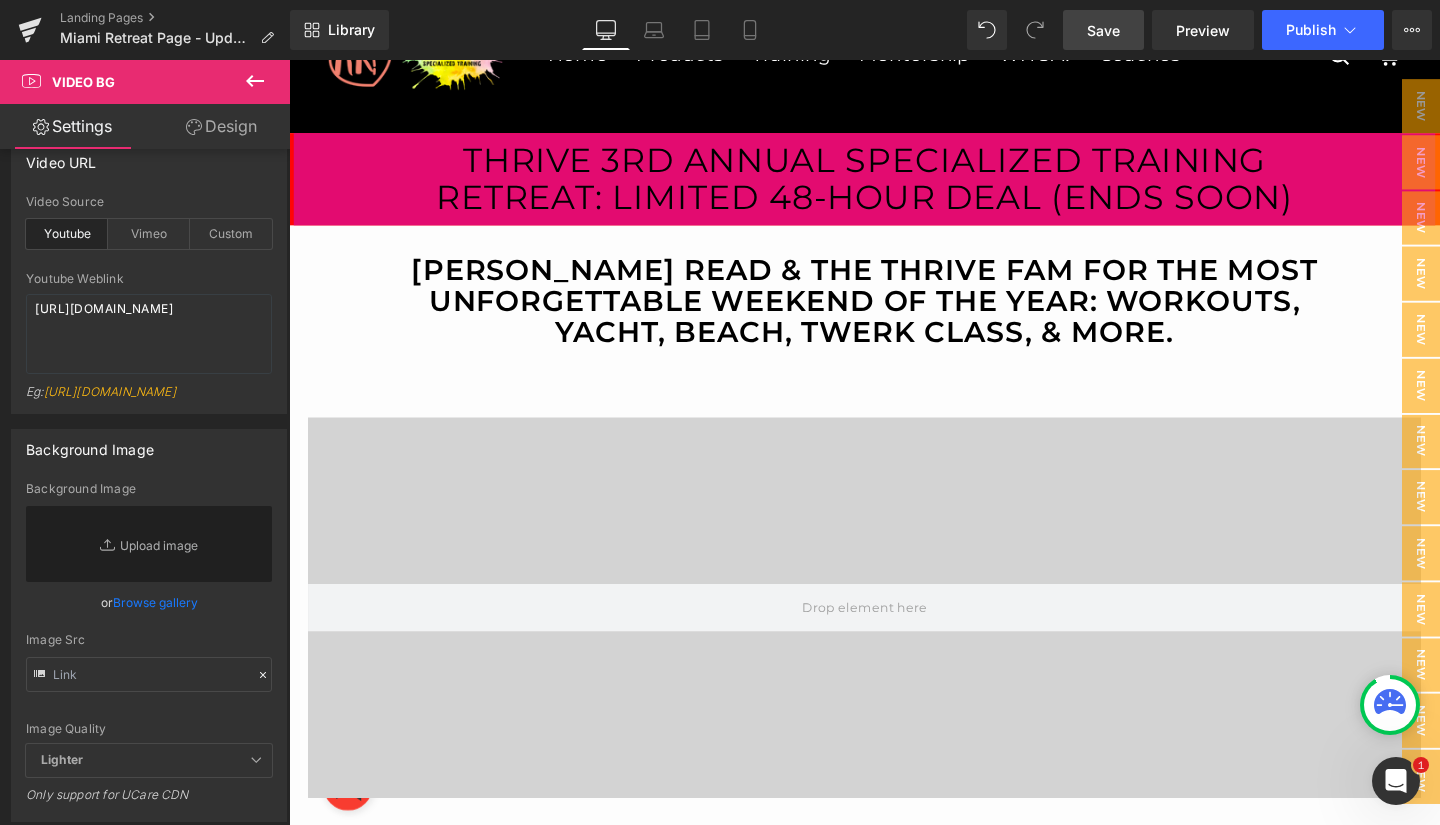 drag, startPoint x: 1102, startPoint y: 25, endPoint x: 773, endPoint y: 311, distance: 435.93234 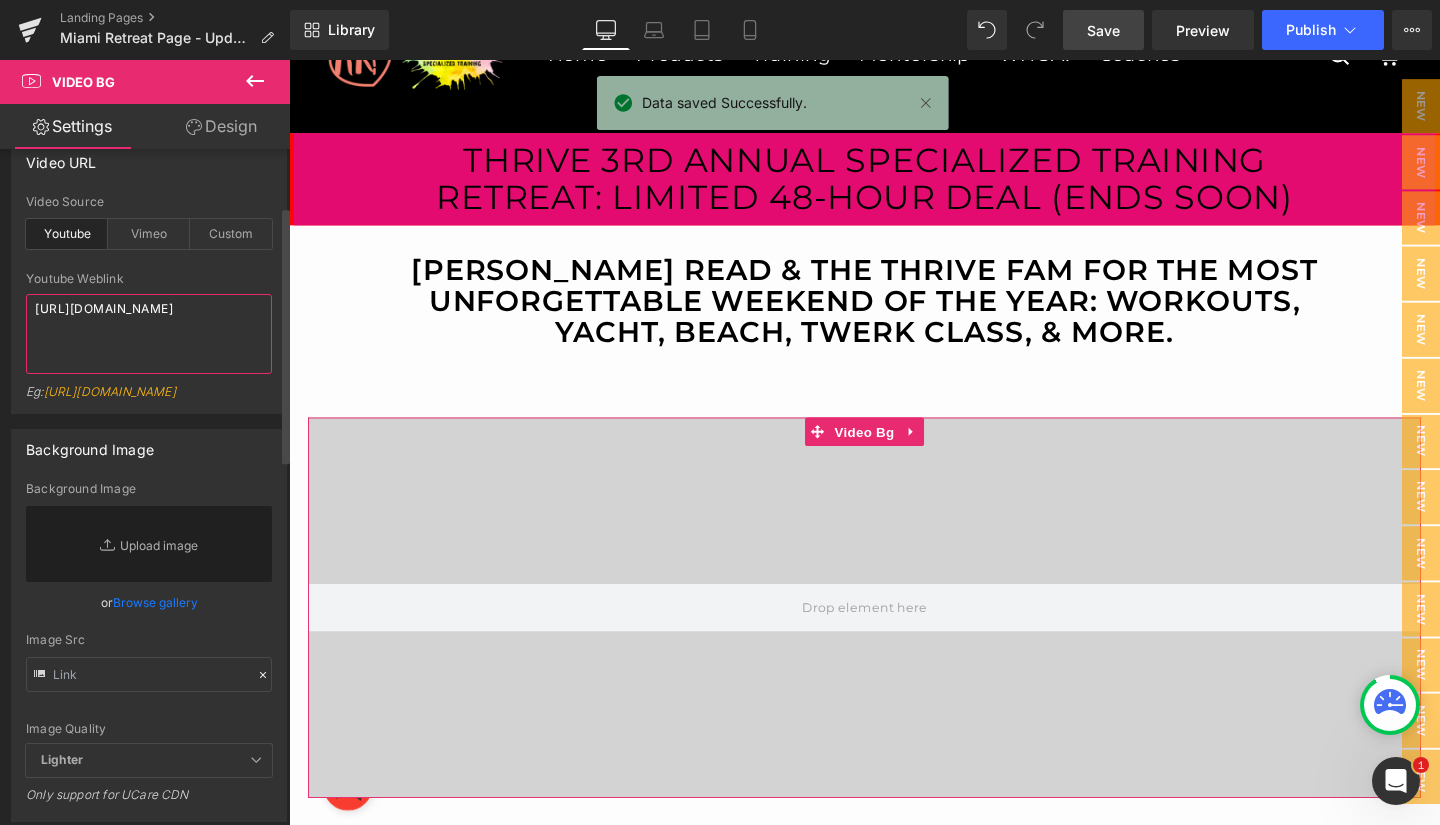 drag, startPoint x: 92, startPoint y: 322, endPoint x: 27, endPoint y: 306, distance: 66.94027 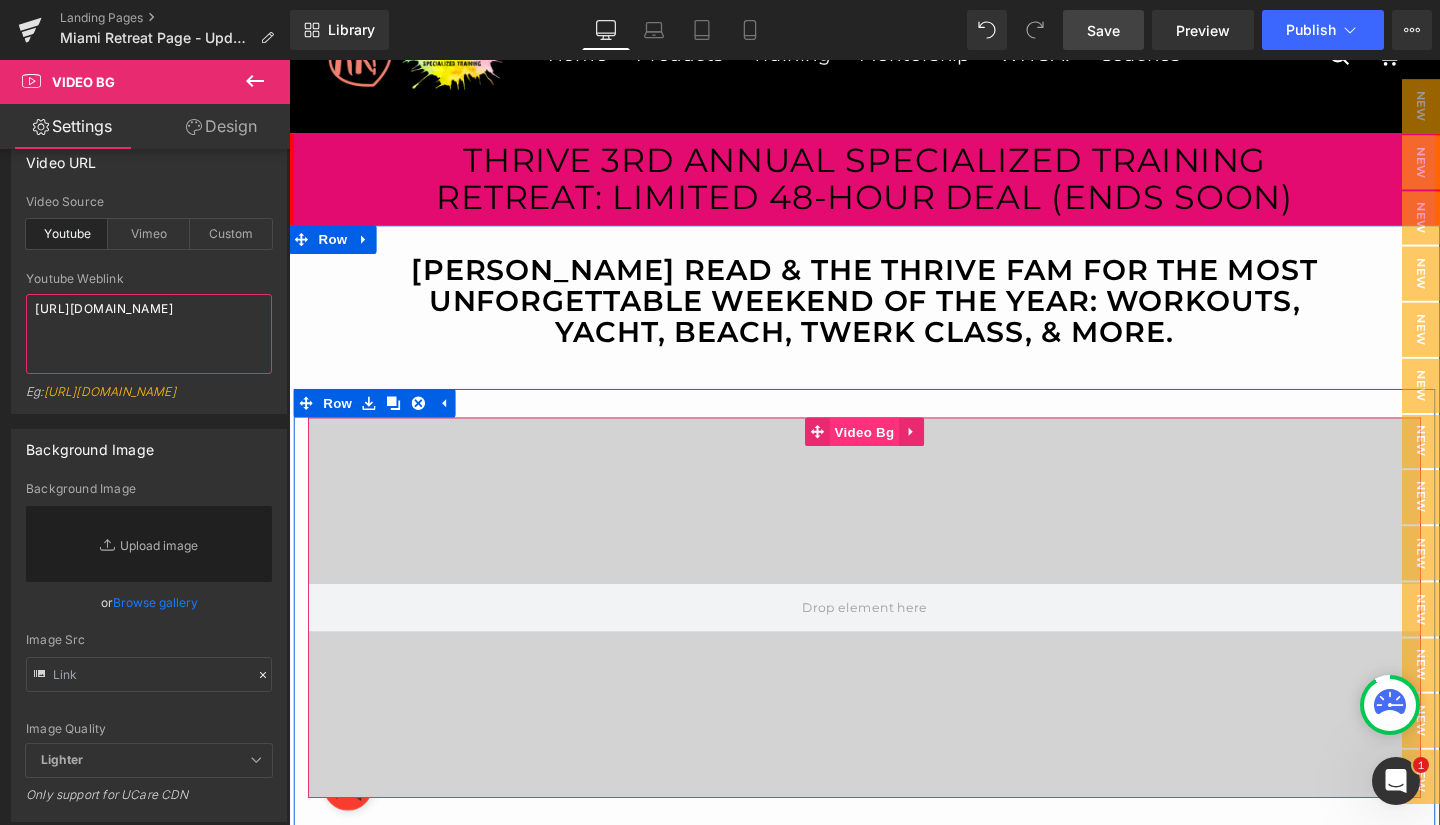 click on "Video Bg" at bounding box center [894, 451] 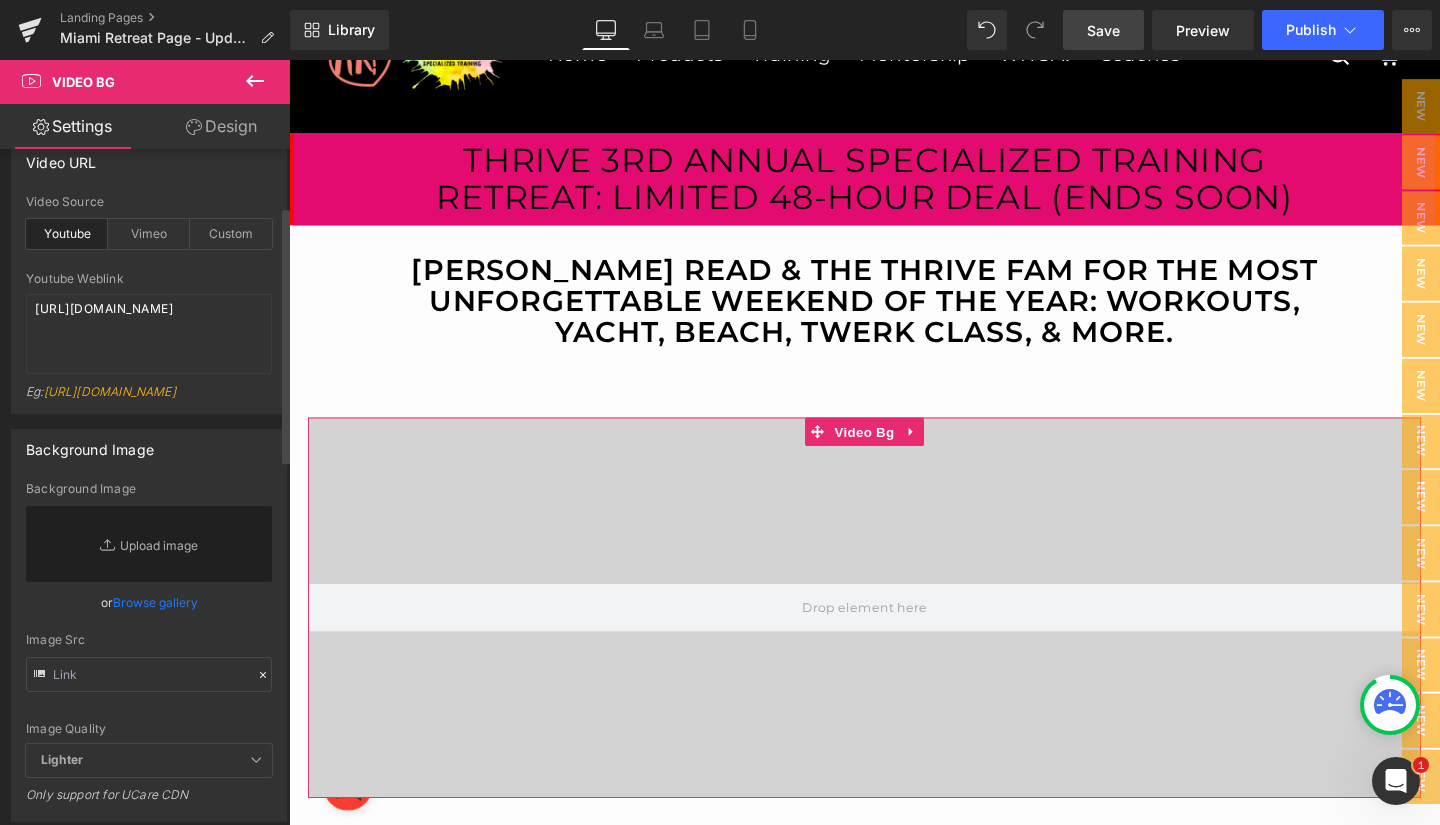 click on "Youtube" at bounding box center [67, 234] 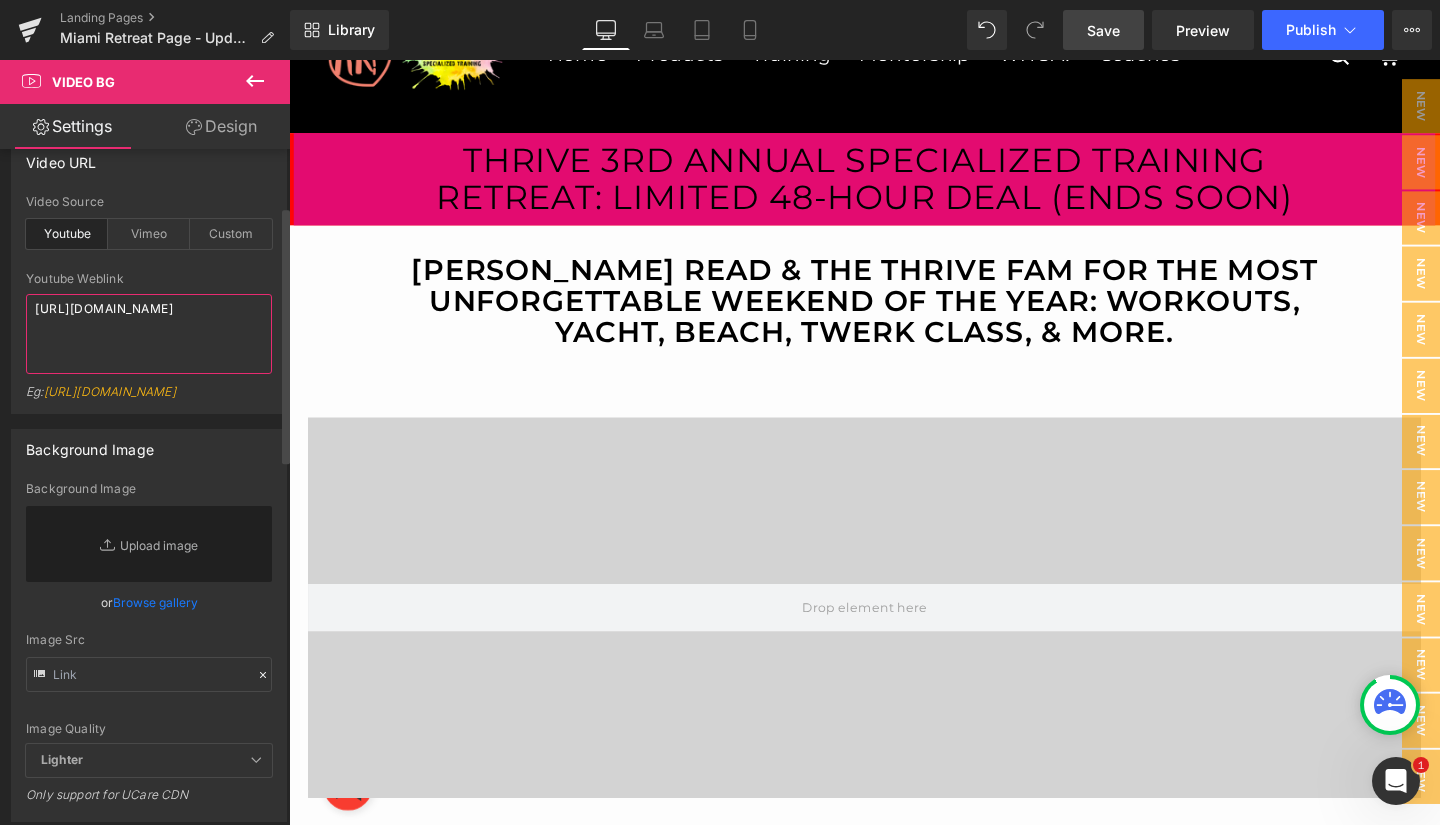click on "https://youtube.com/embed/TjFzywLLMtM" at bounding box center (149, 334) 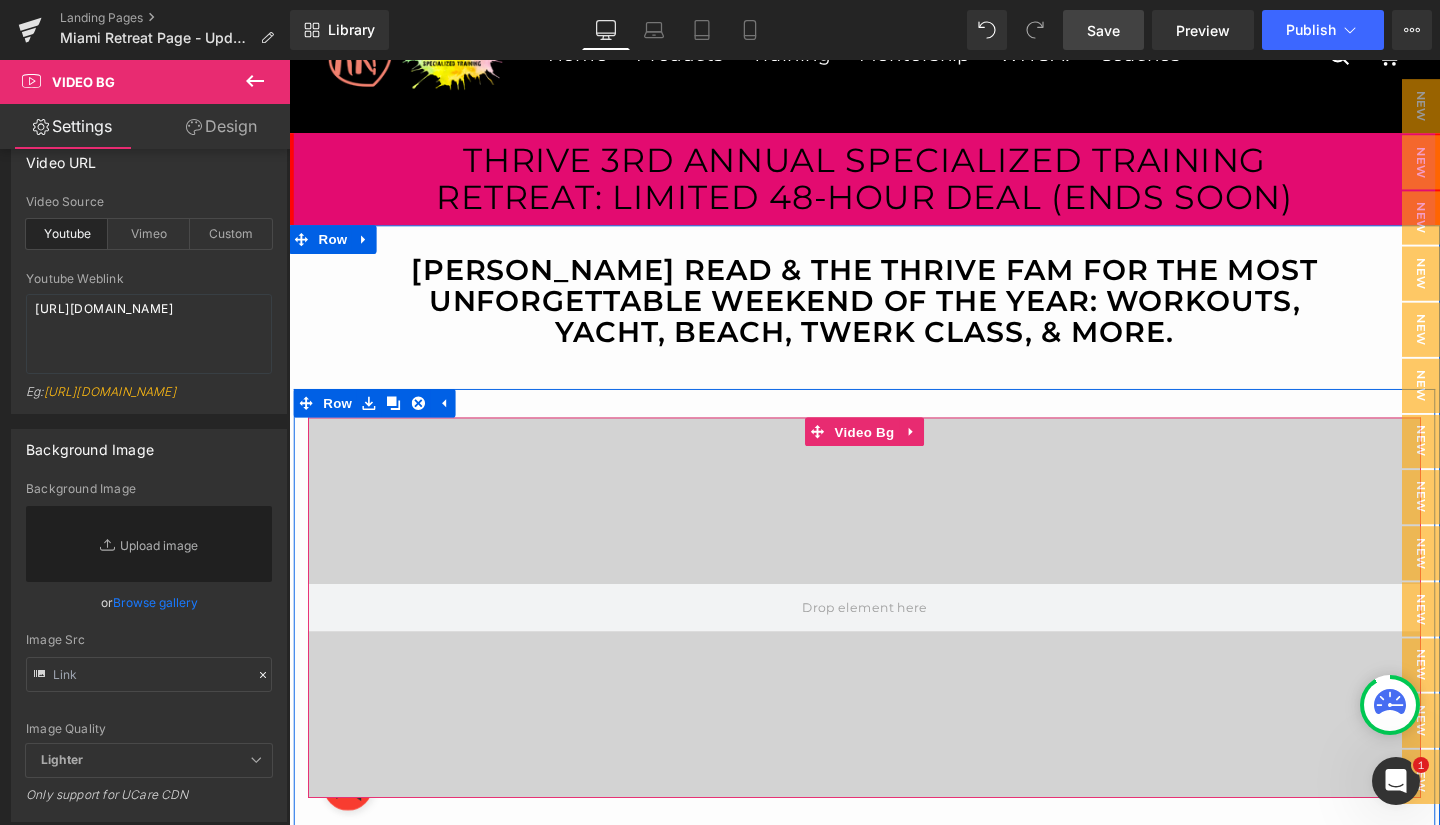click at bounding box center (894, 636) 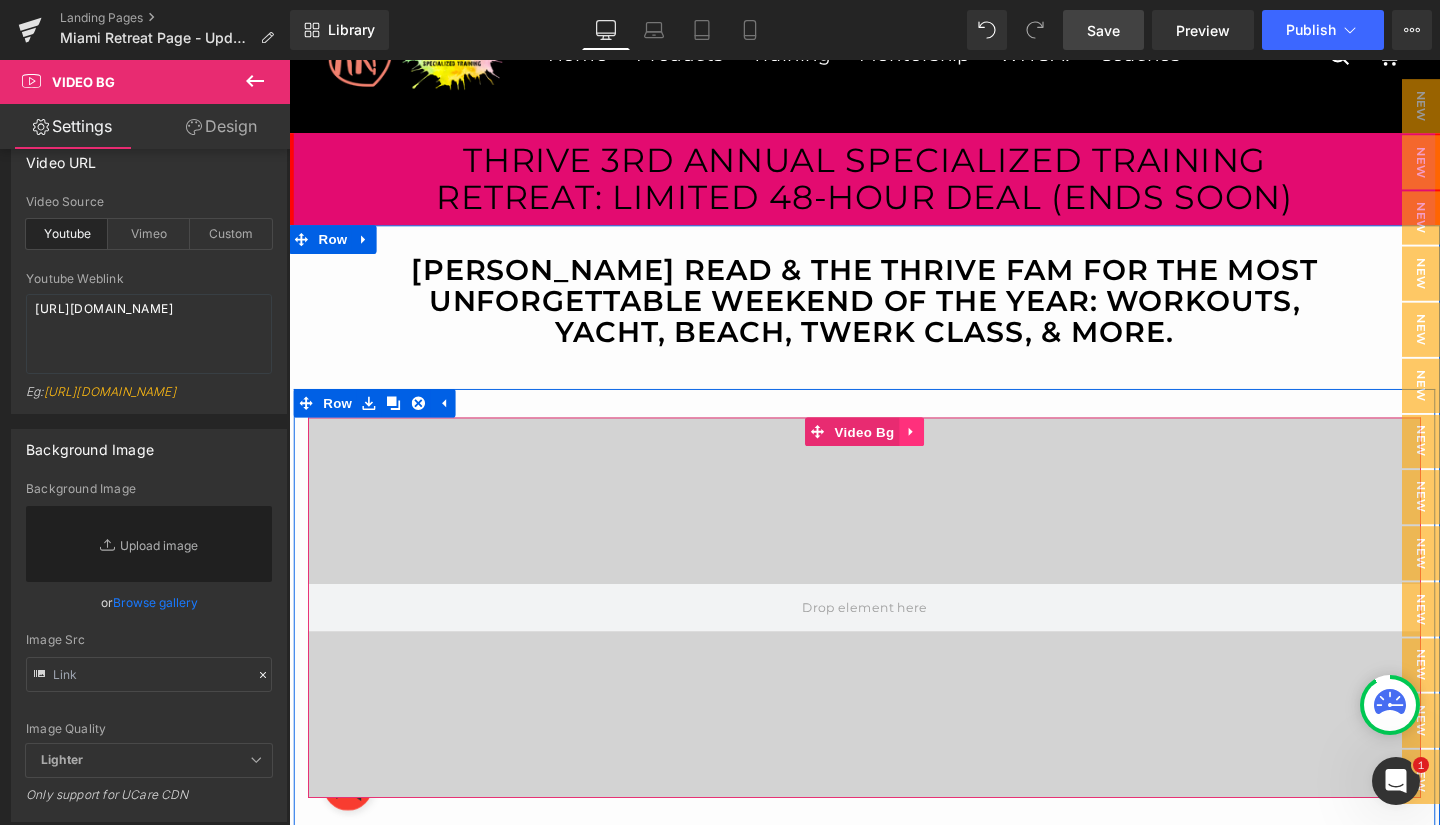 click 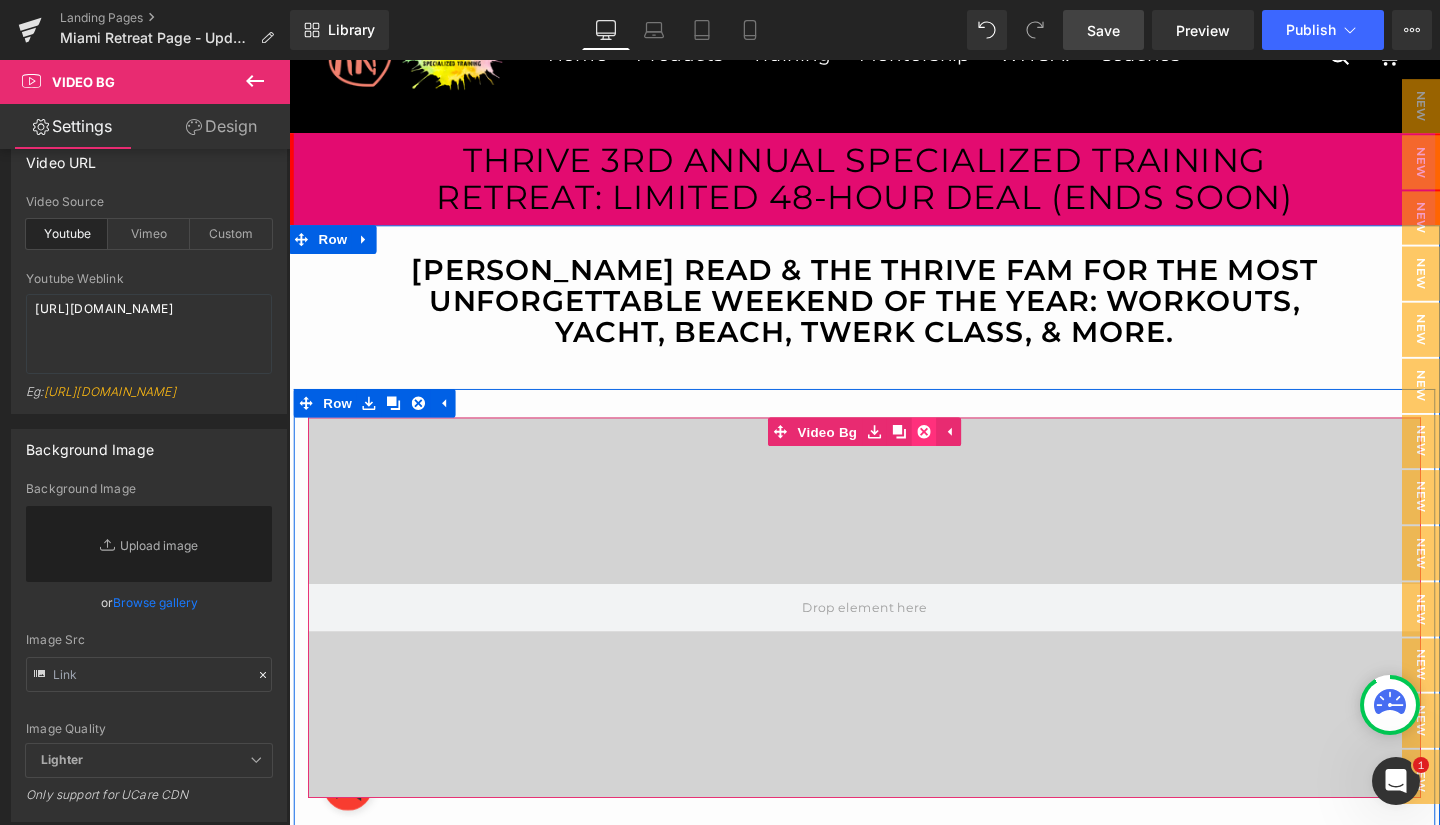 click 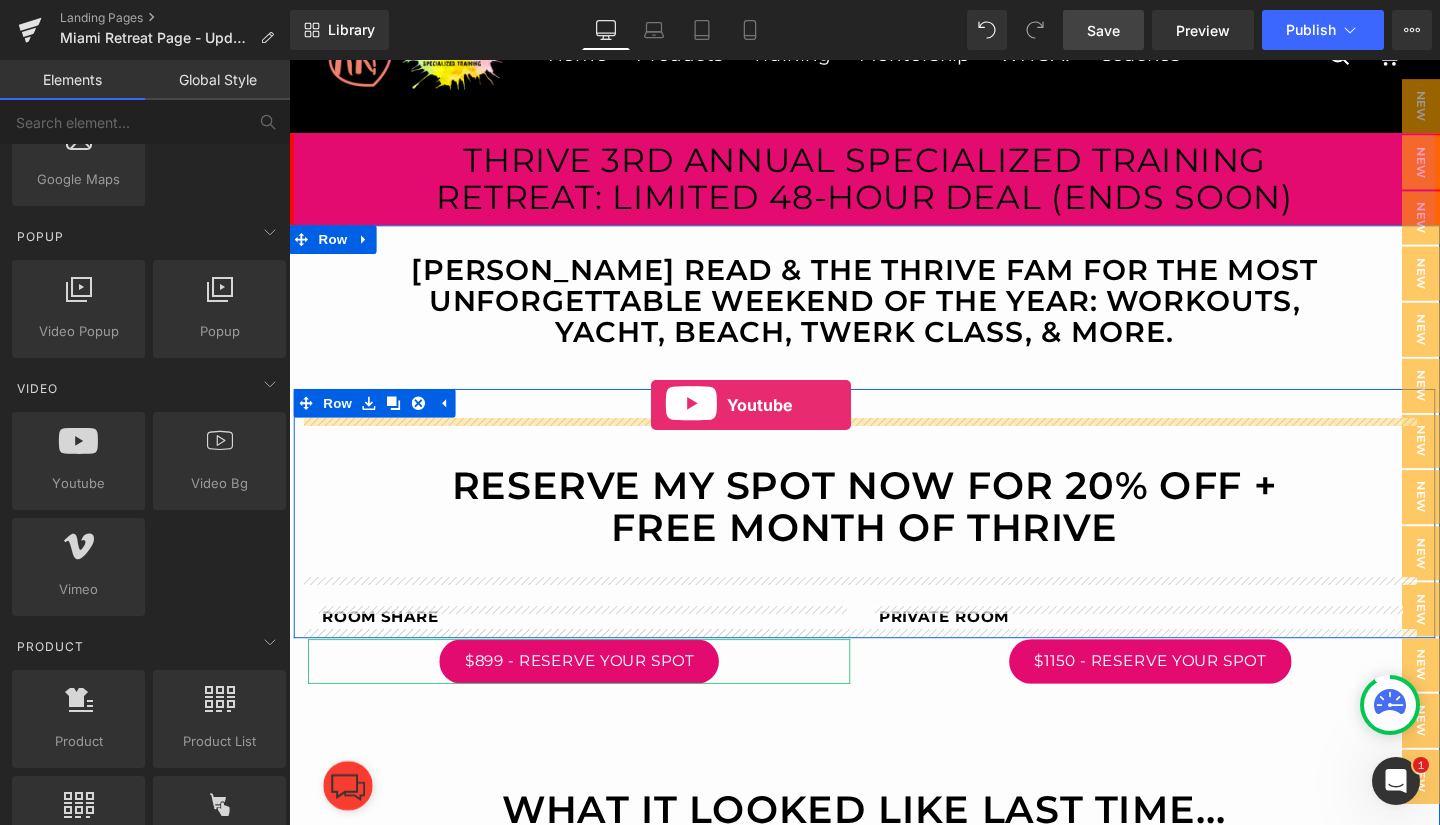 drag, startPoint x: 344, startPoint y: 533, endPoint x: 670, endPoint y: 423, distance: 344.05814 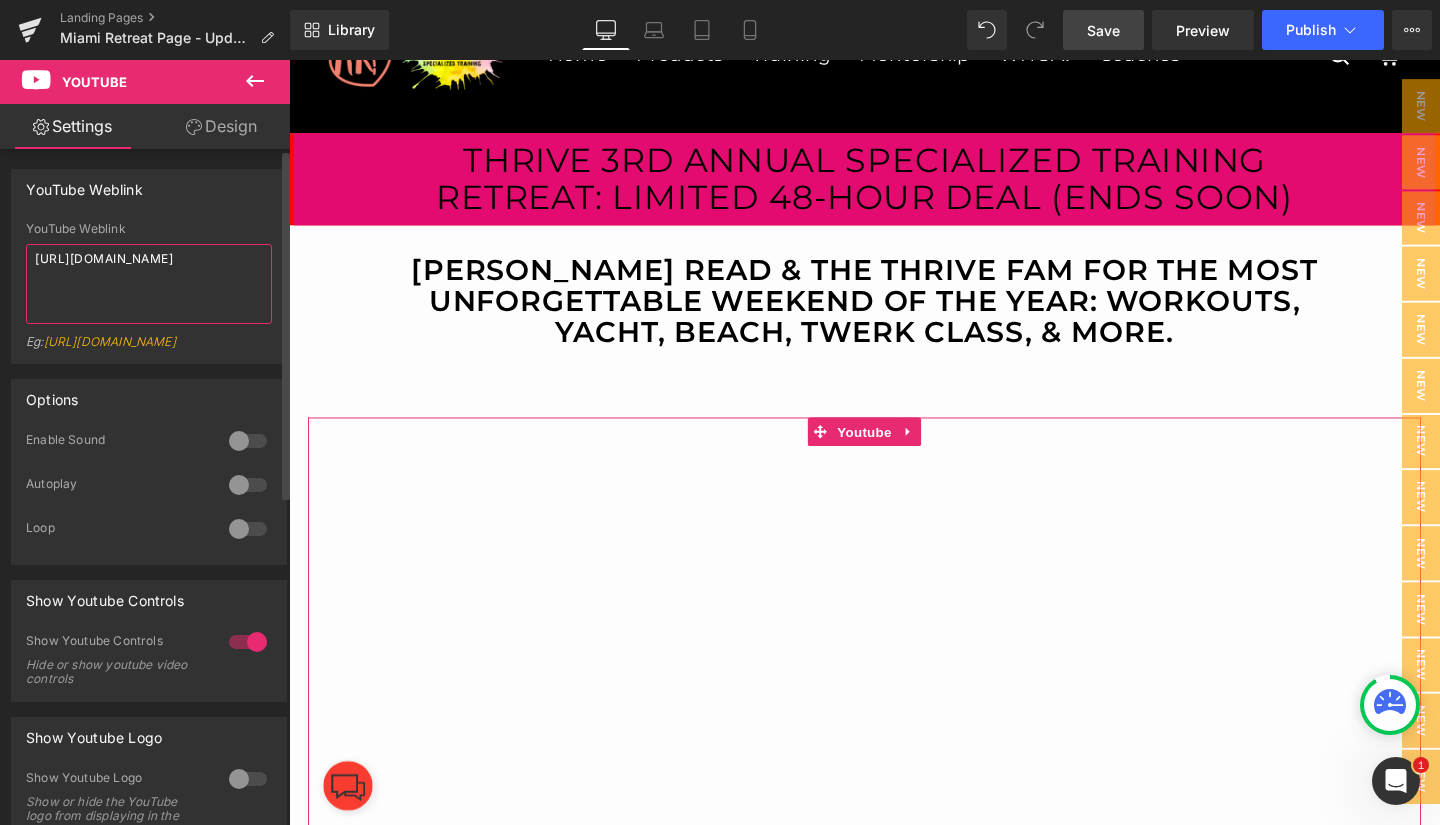 drag, startPoint x: 156, startPoint y: 280, endPoint x: 28, endPoint y: 254, distance: 130.61394 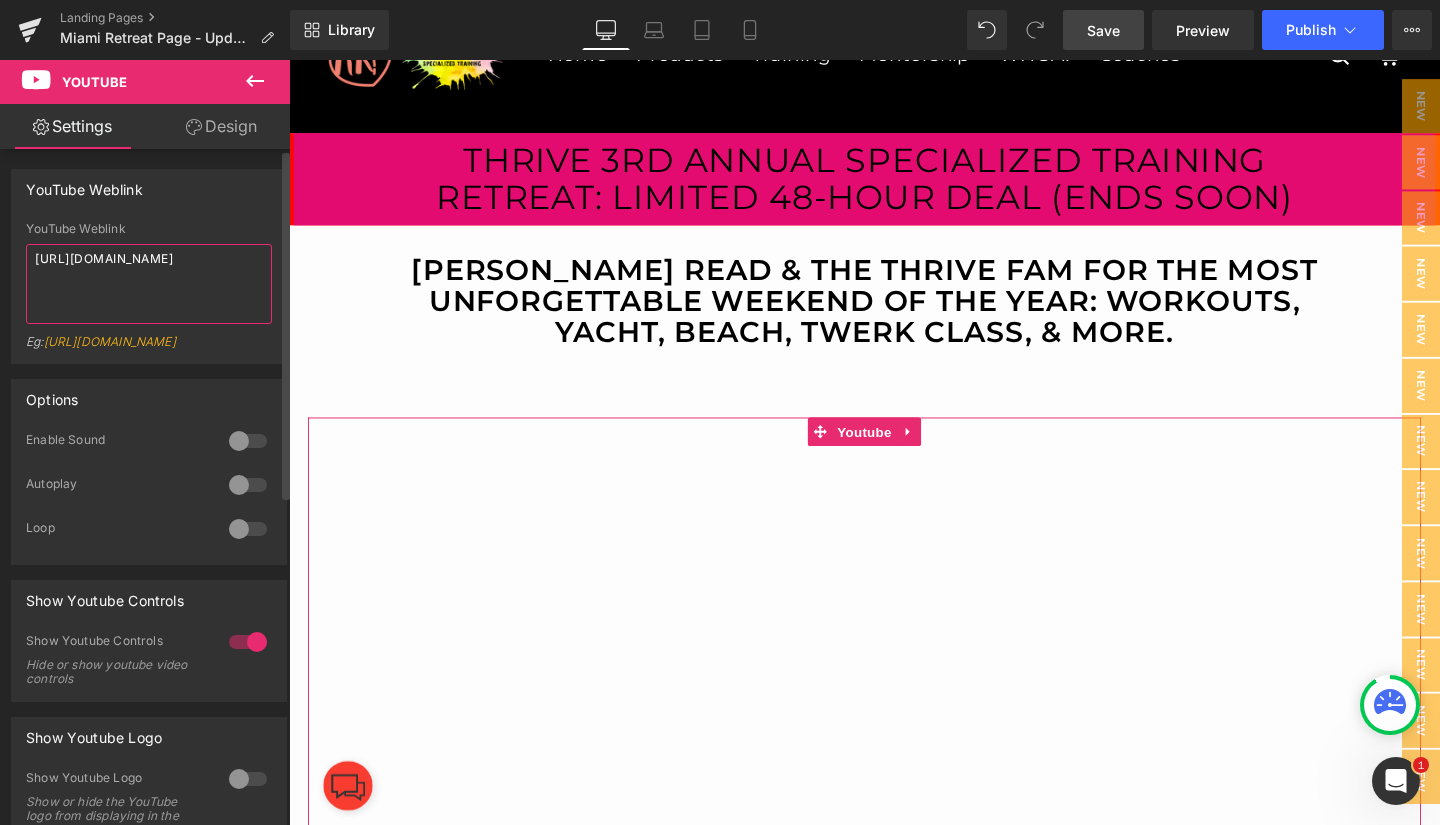 paste on "youtube.com/embed/TjFzywLLMtM" 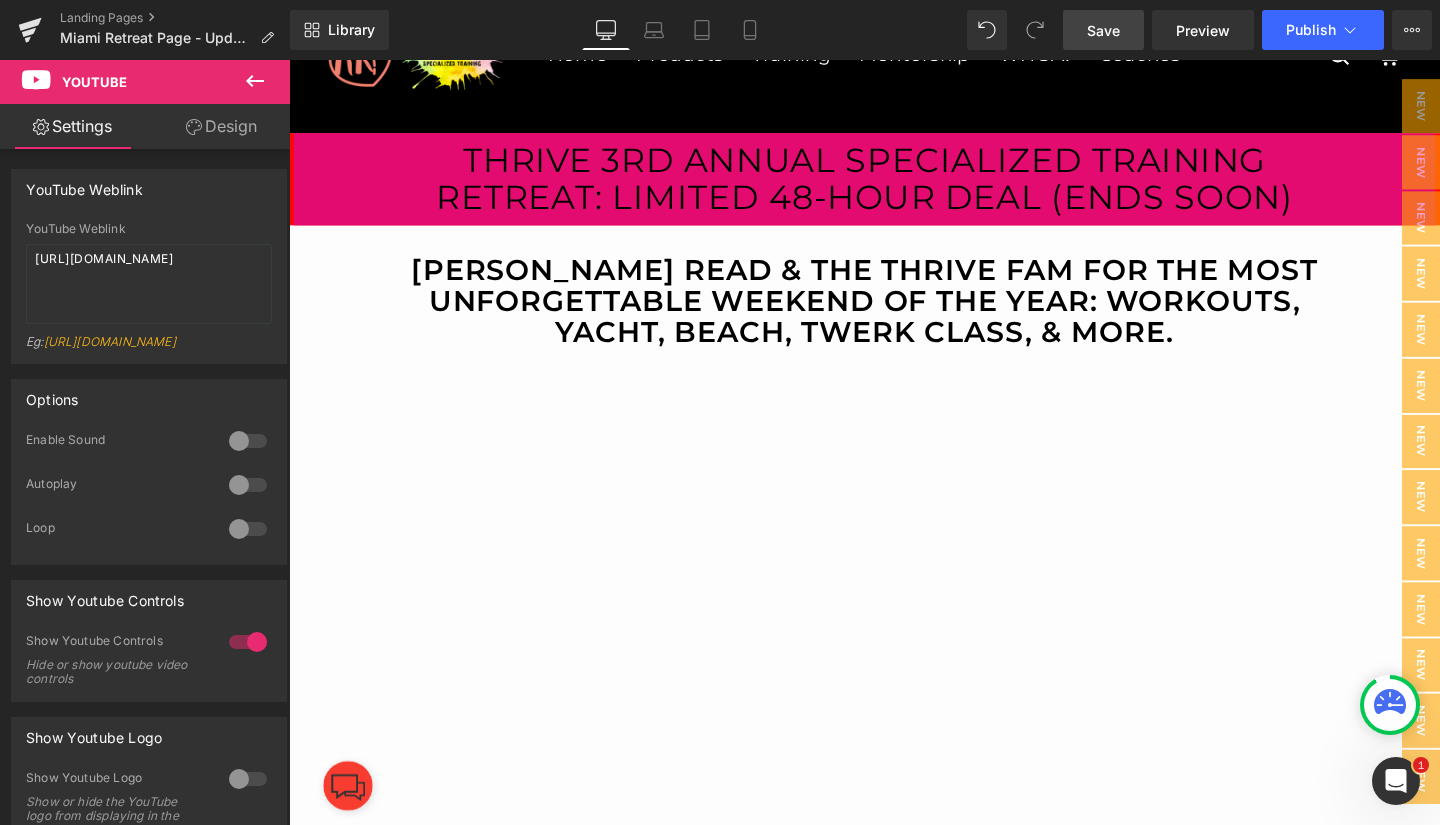click on "Save" at bounding box center (1103, 30) 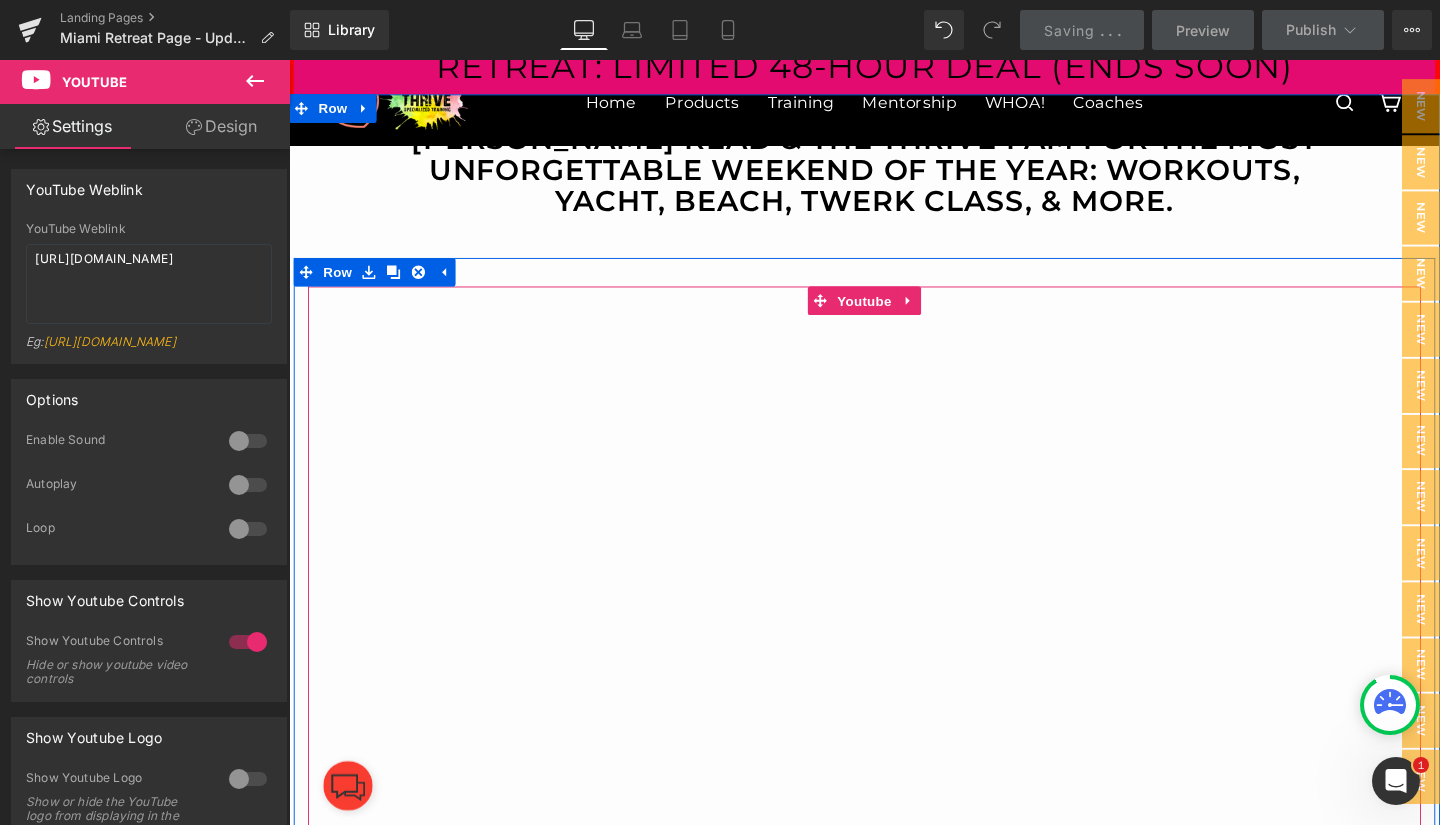 scroll, scrollTop: 286, scrollLeft: 0, axis: vertical 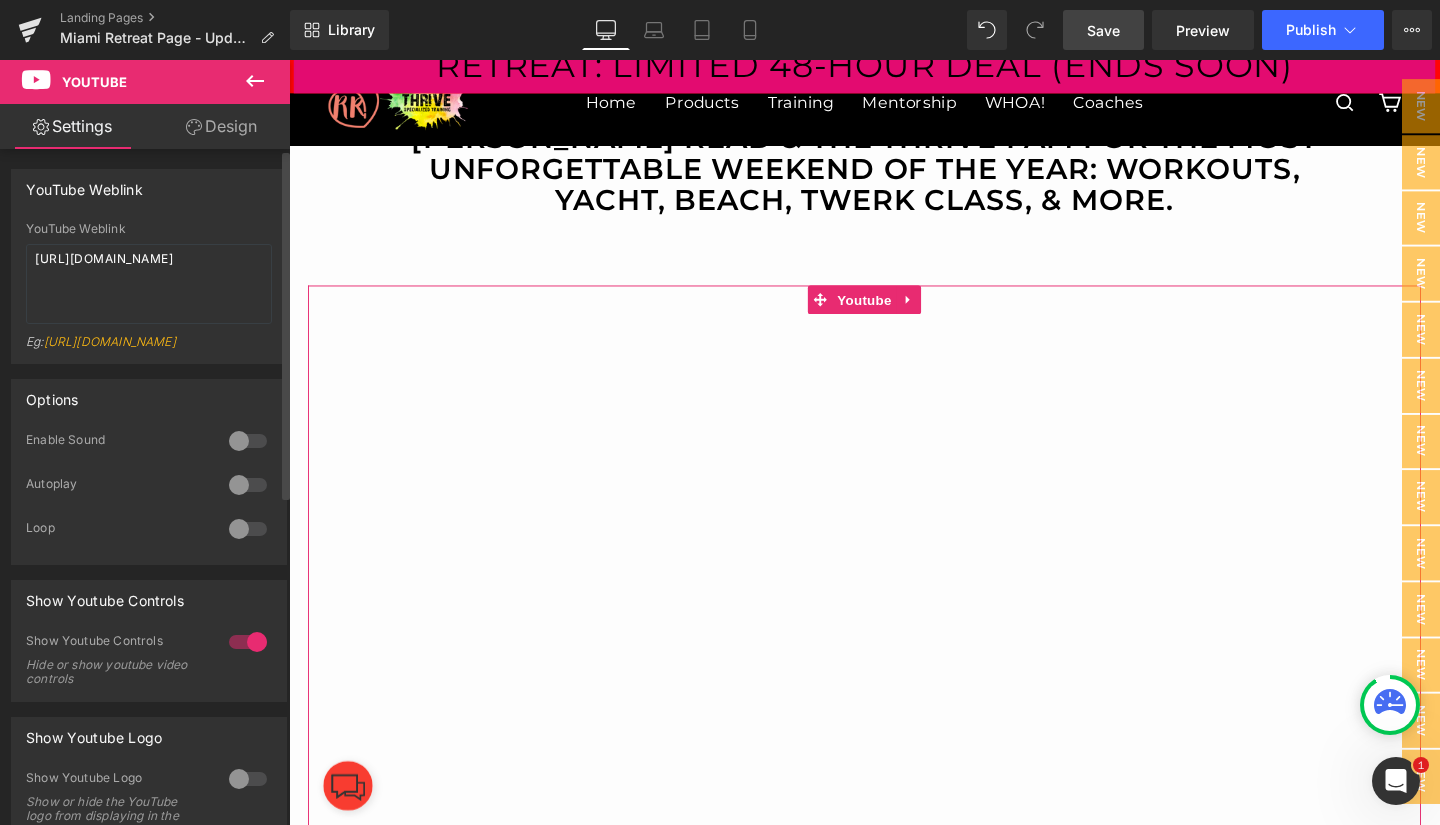 click at bounding box center (248, 485) 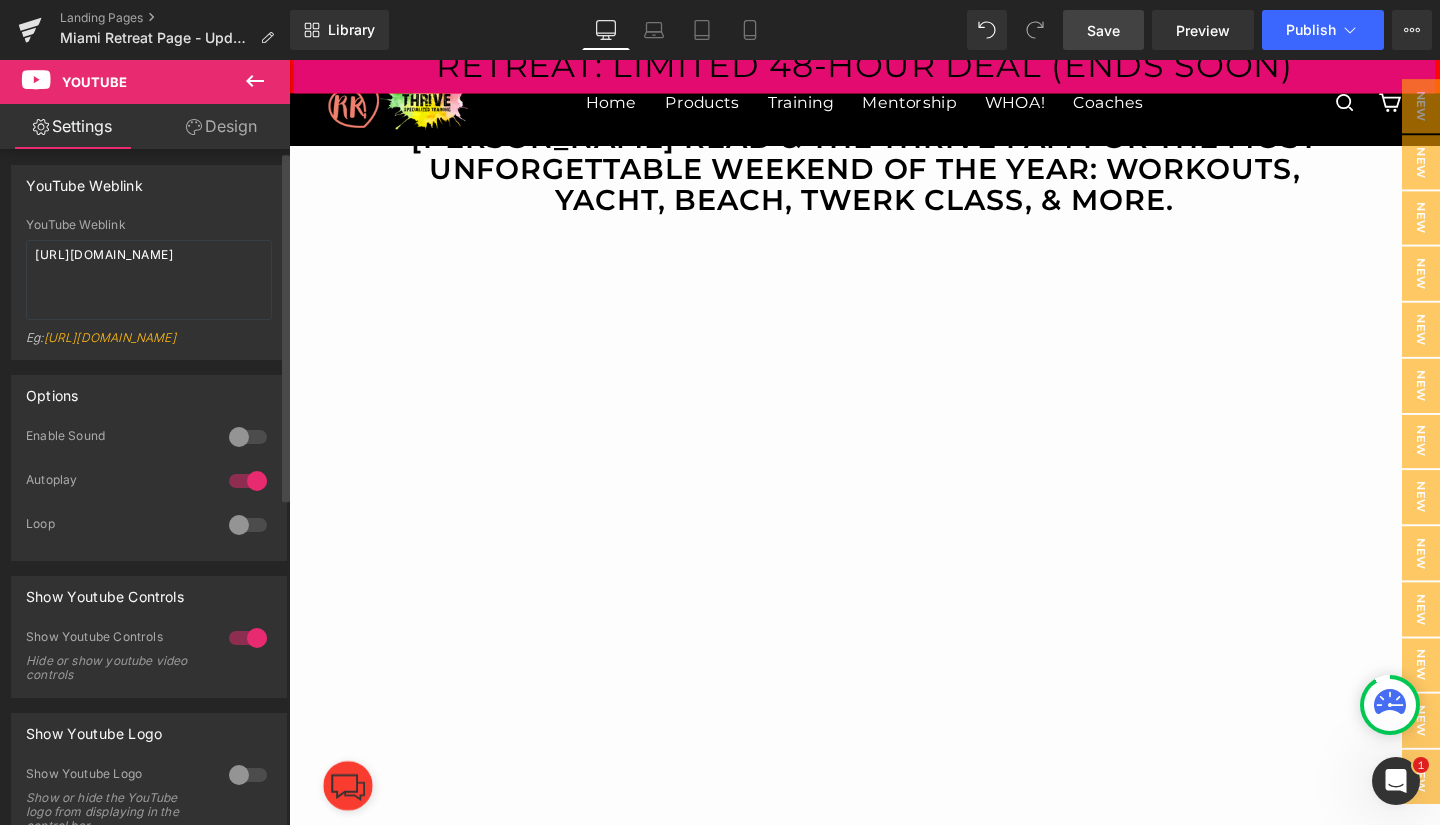 scroll, scrollTop: 3, scrollLeft: 0, axis: vertical 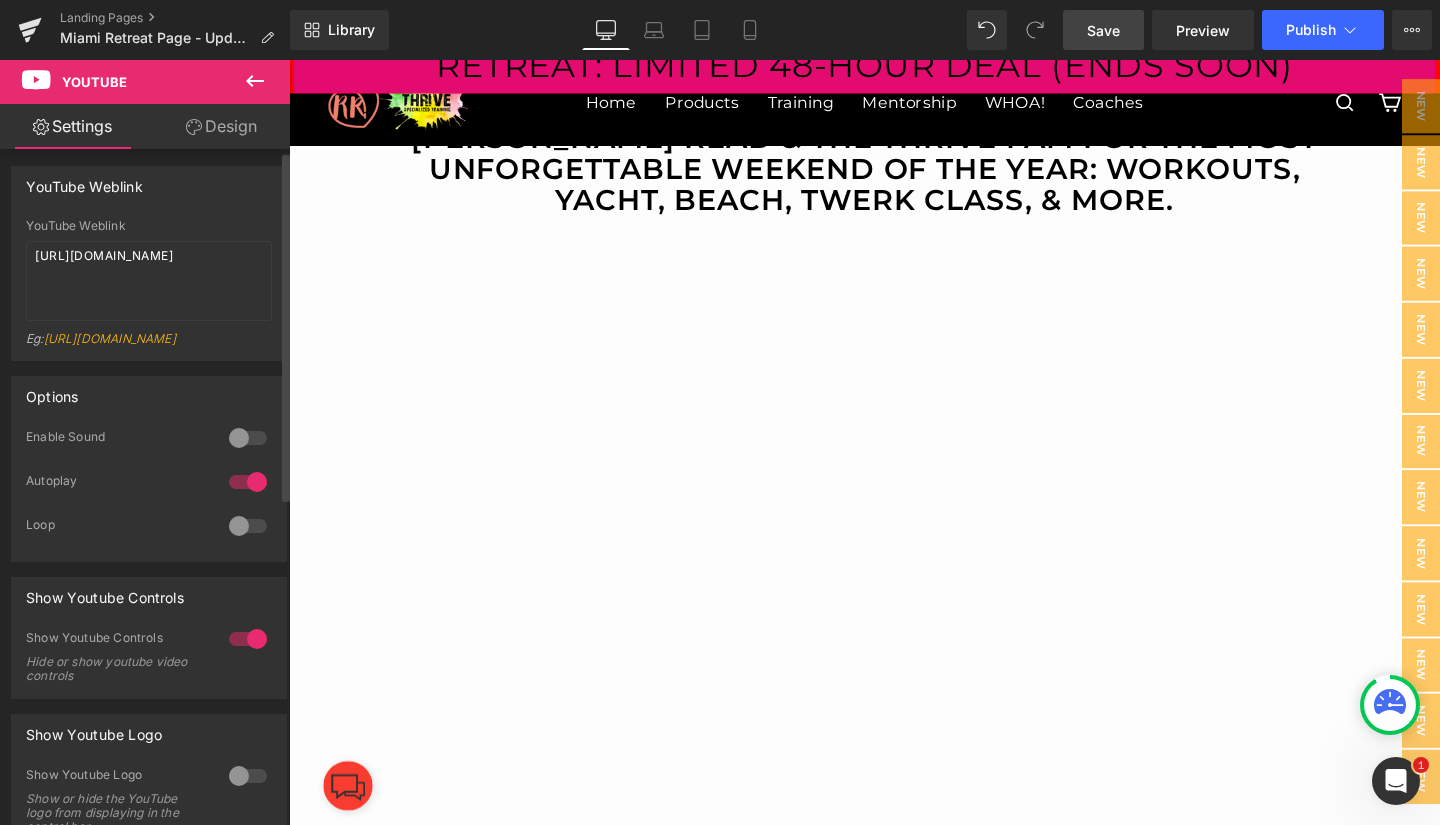 click at bounding box center (248, 438) 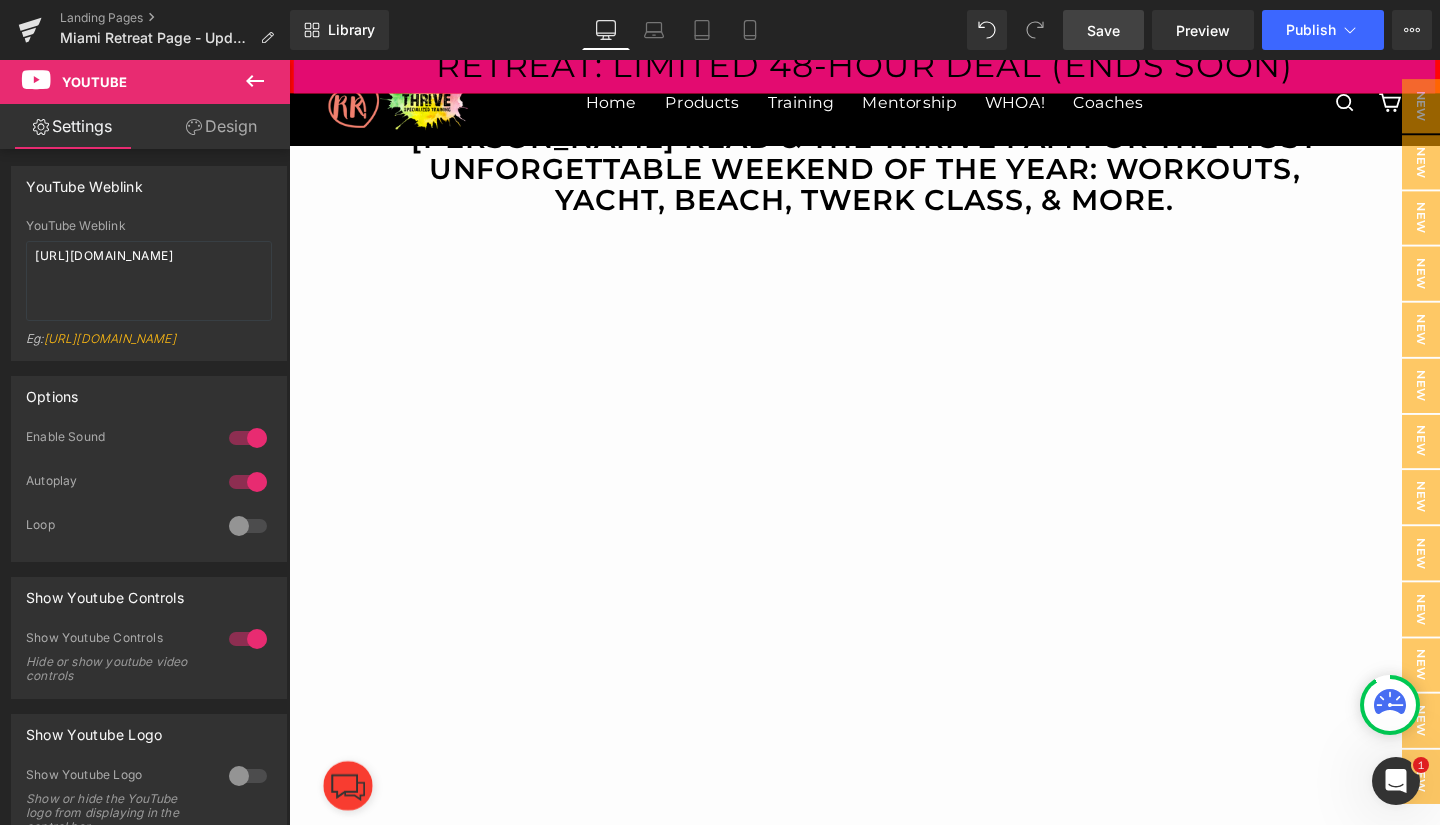 click on "Save" at bounding box center (1103, 30) 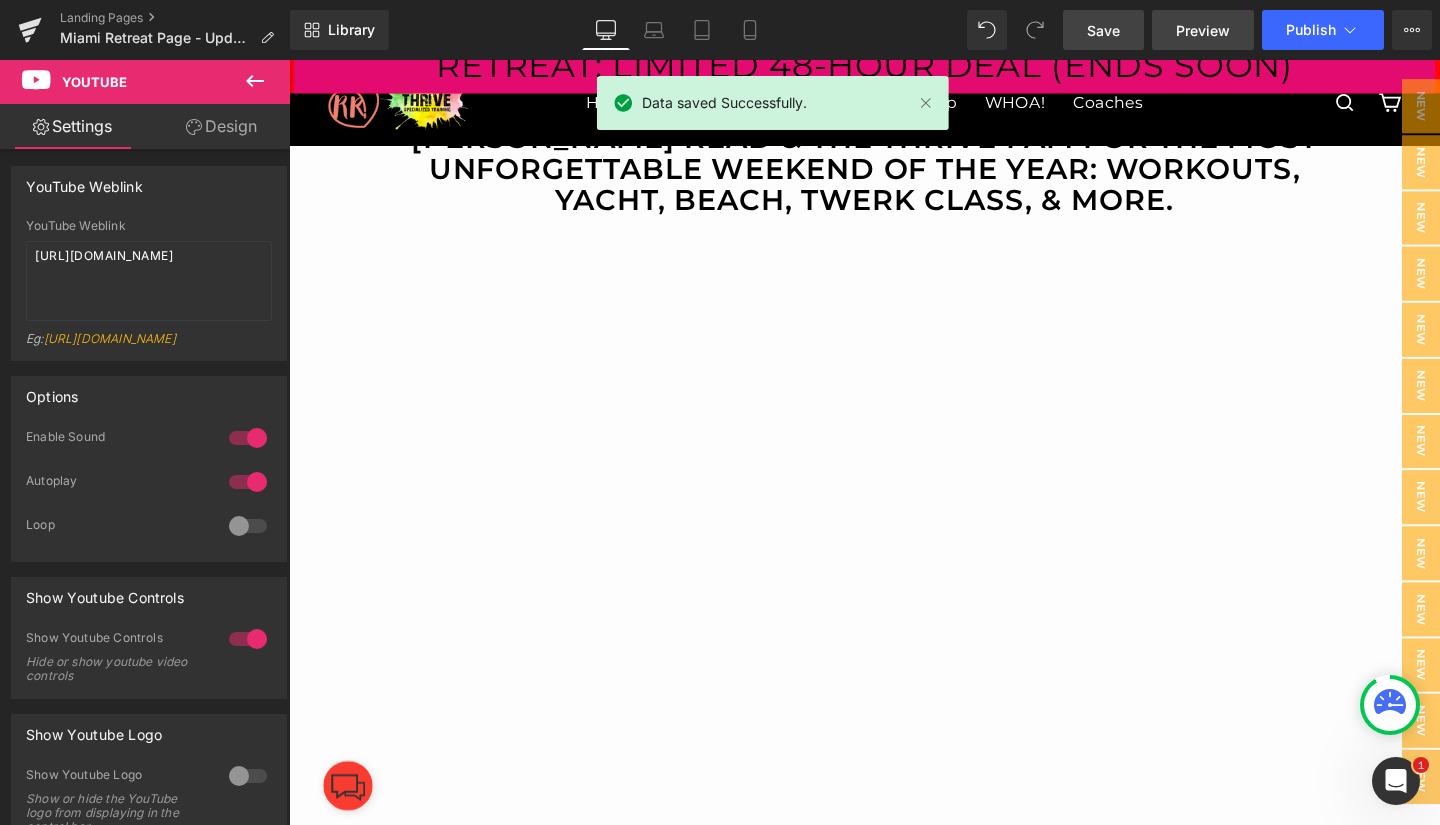click on "Preview" at bounding box center [1203, 30] 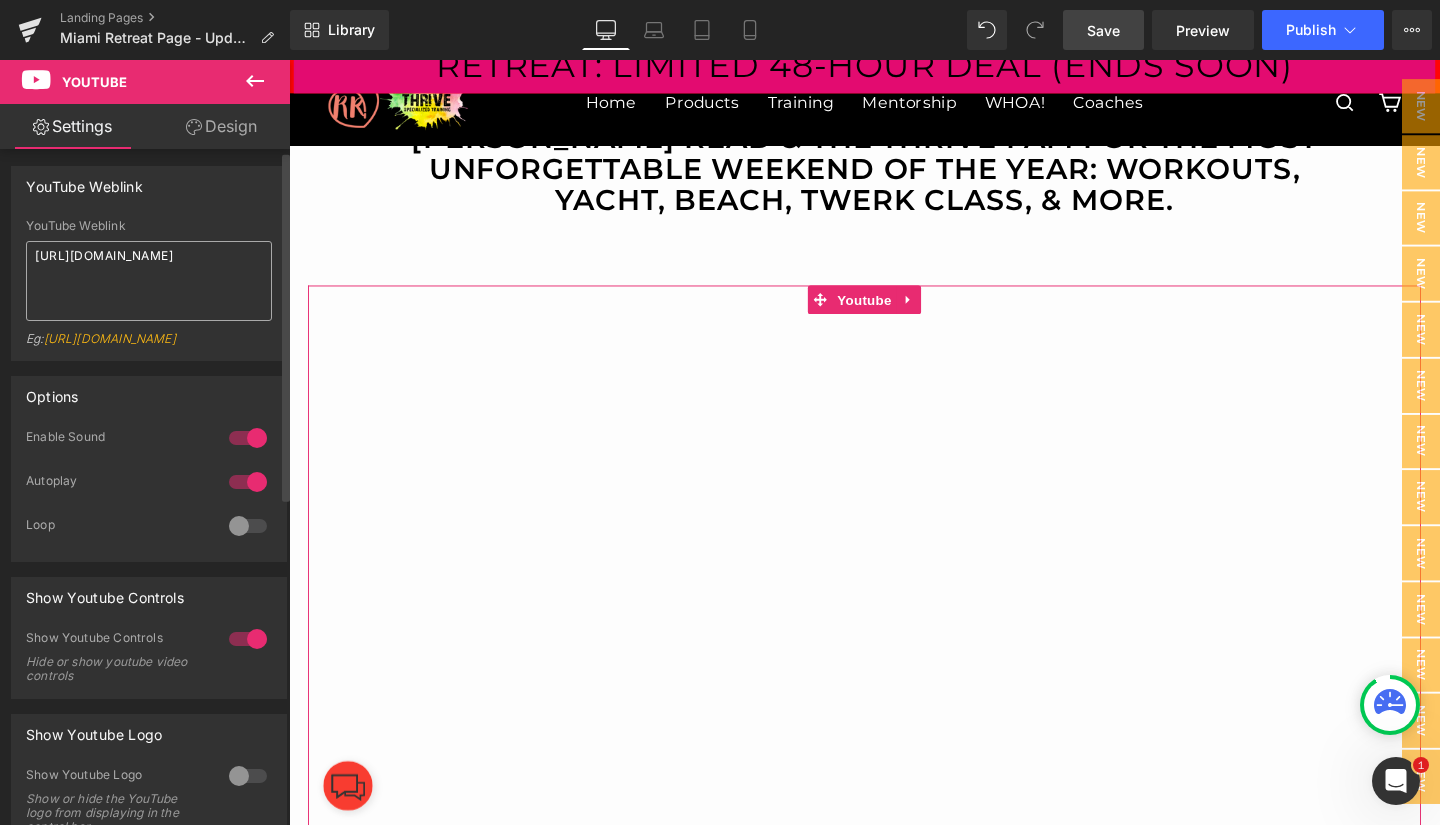 scroll, scrollTop: 0, scrollLeft: 0, axis: both 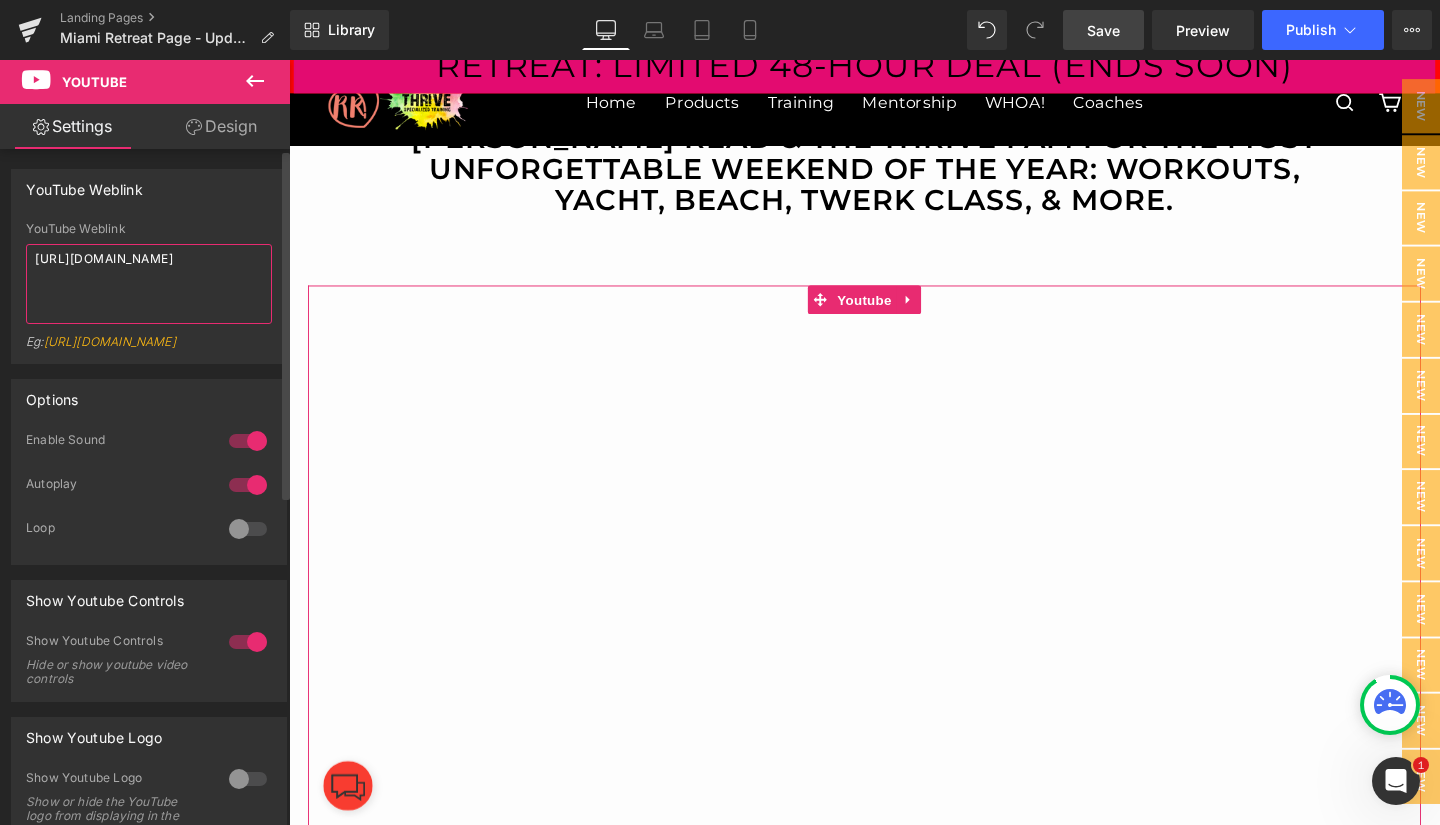 click on "https://youtube.com/embed/TjFzywLLMtM" at bounding box center [149, 284] 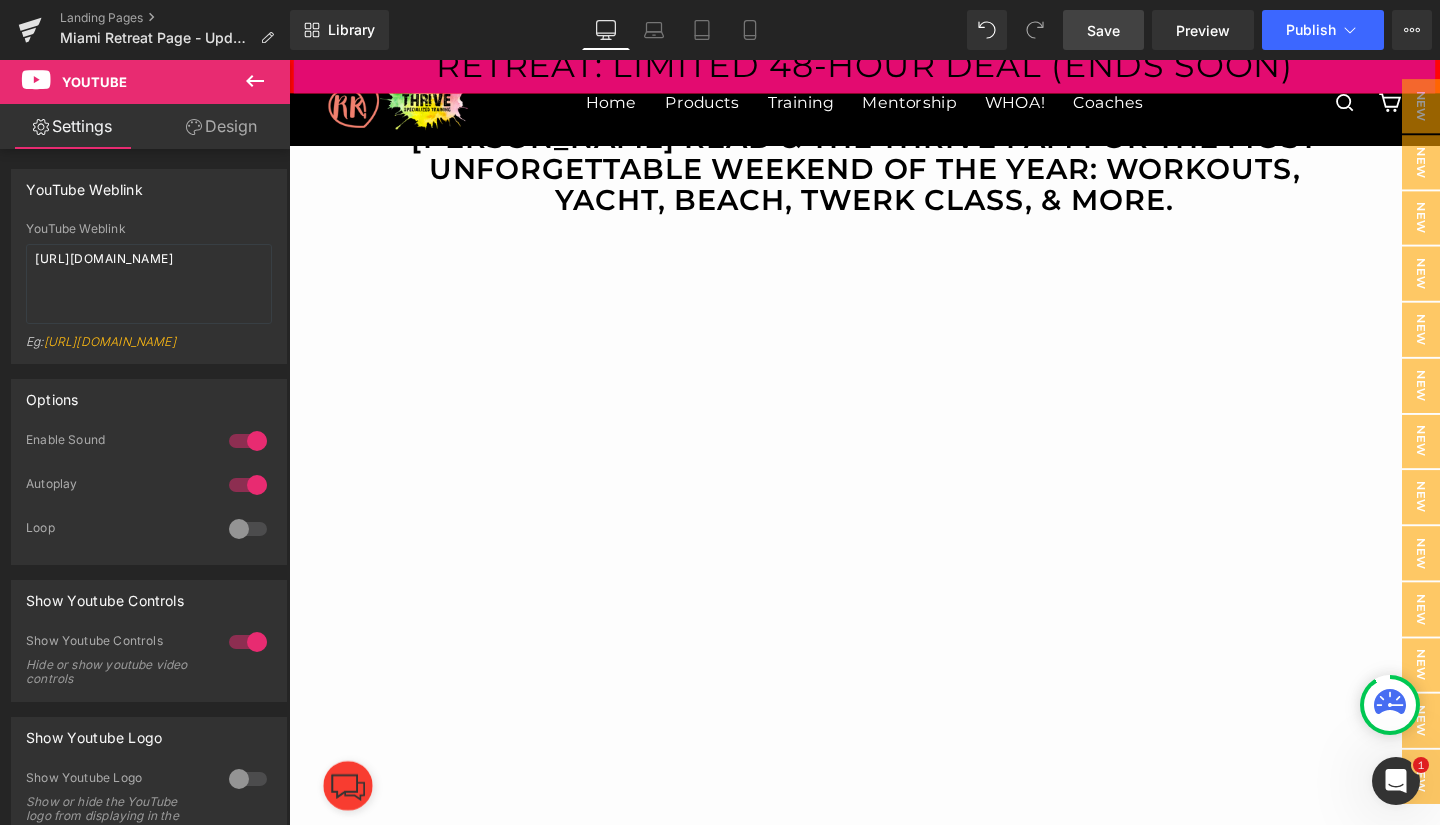 click on "Save" at bounding box center (1103, 30) 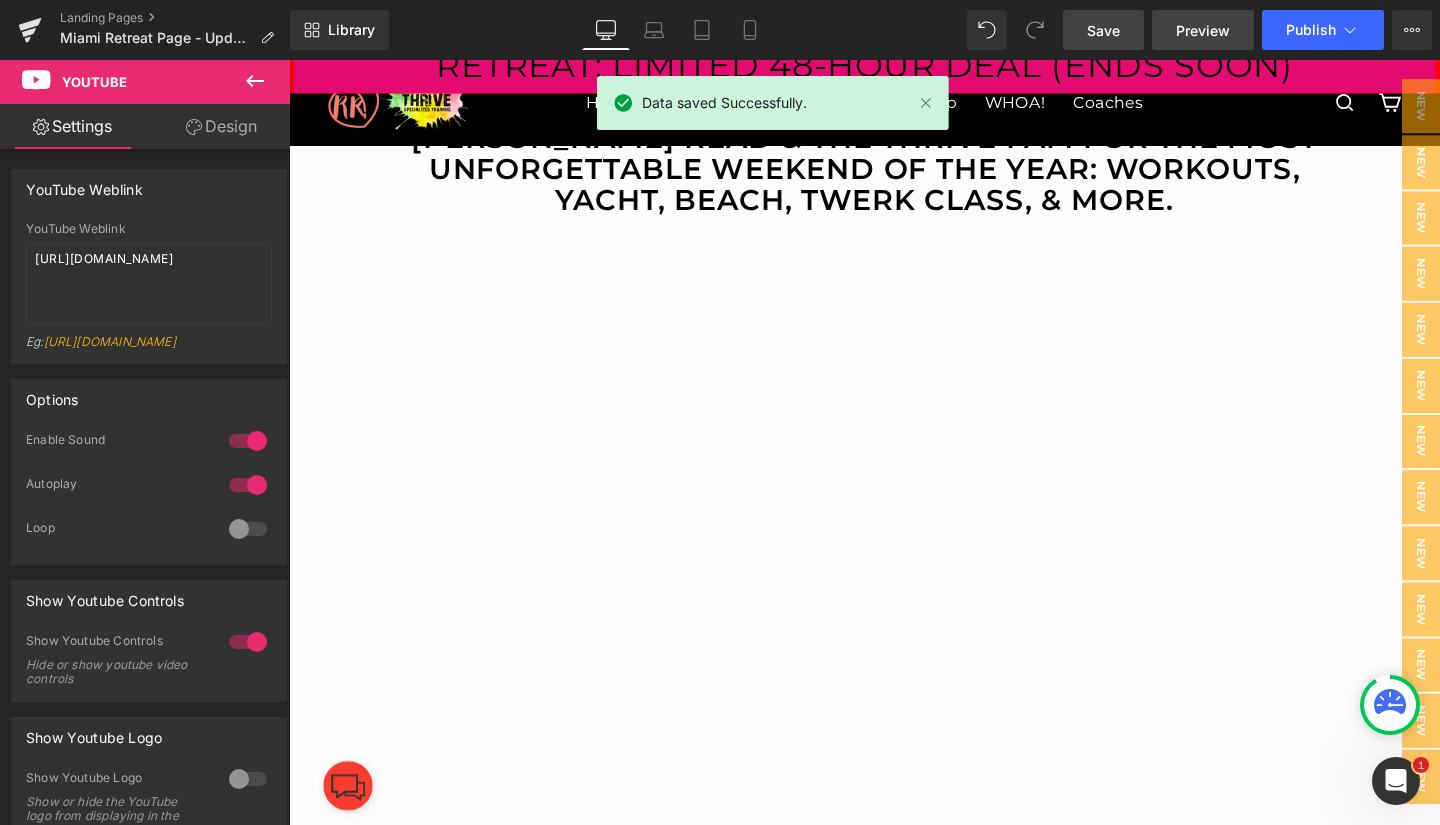 click on "Preview" at bounding box center [1203, 30] 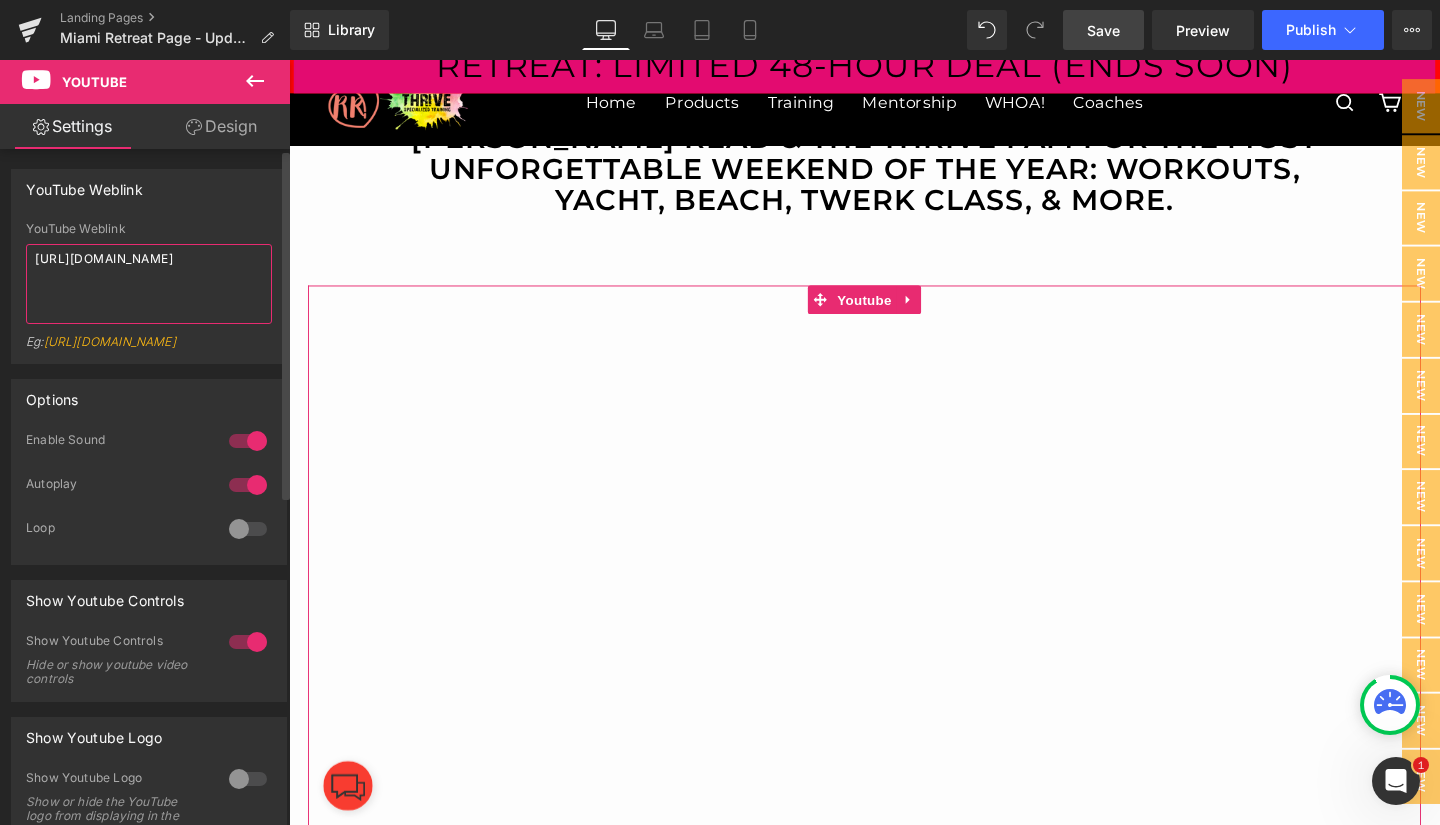 click on "https://www.youtube.com/embed/TjFzywLLMtM" at bounding box center [149, 284] 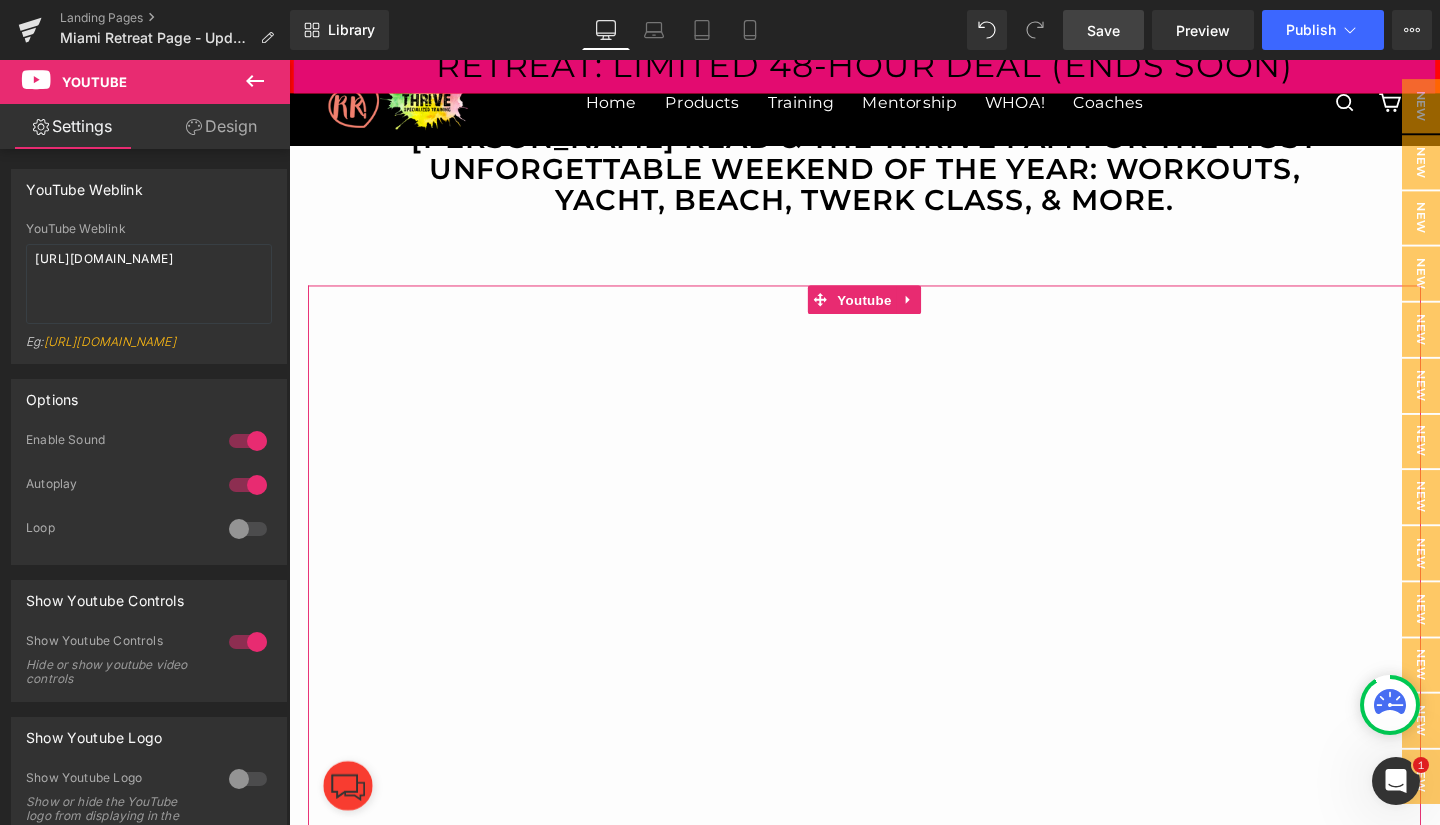 click on "Design" at bounding box center (221, 126) 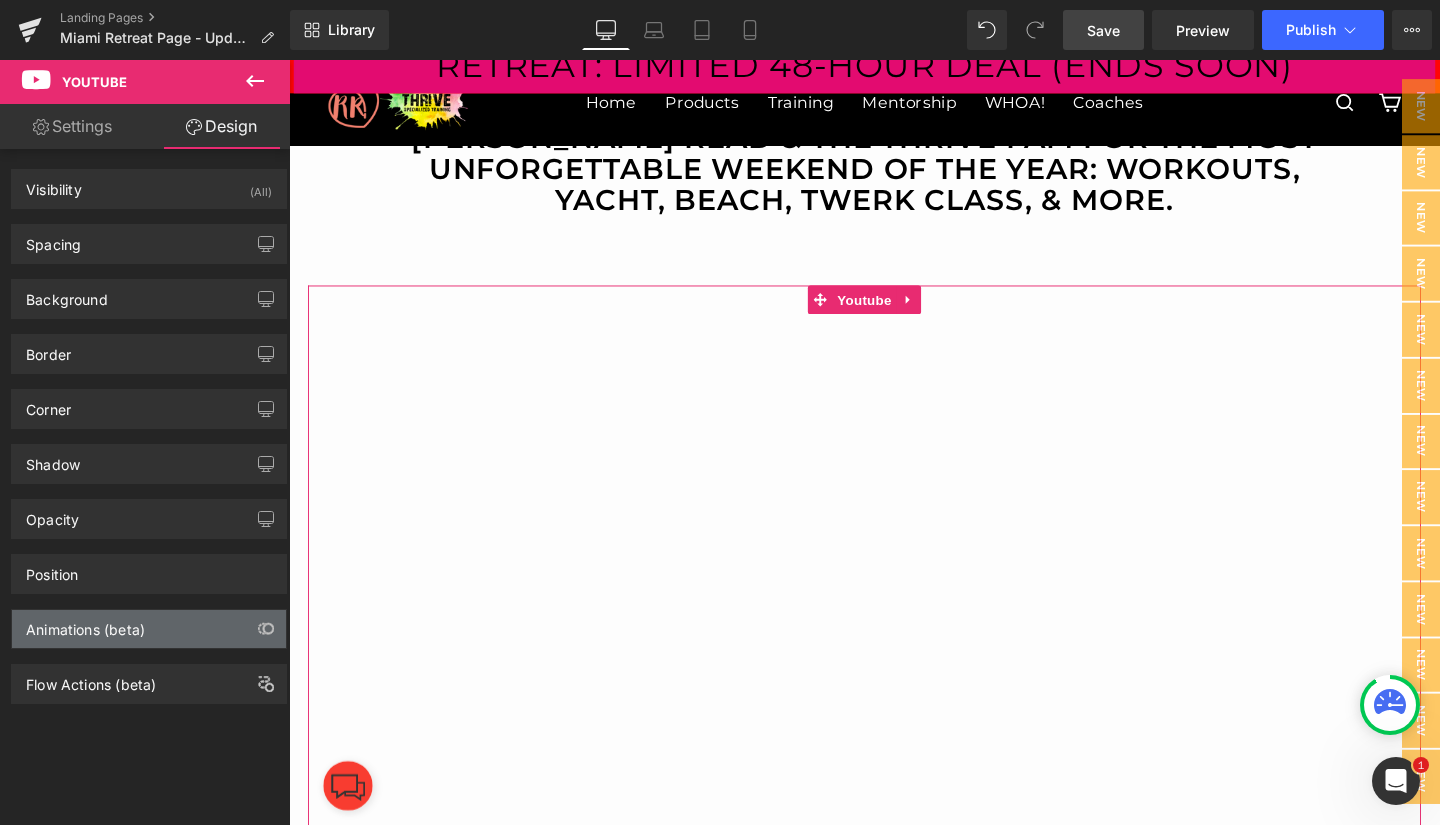 click on "Animations (beta)" at bounding box center [149, 629] 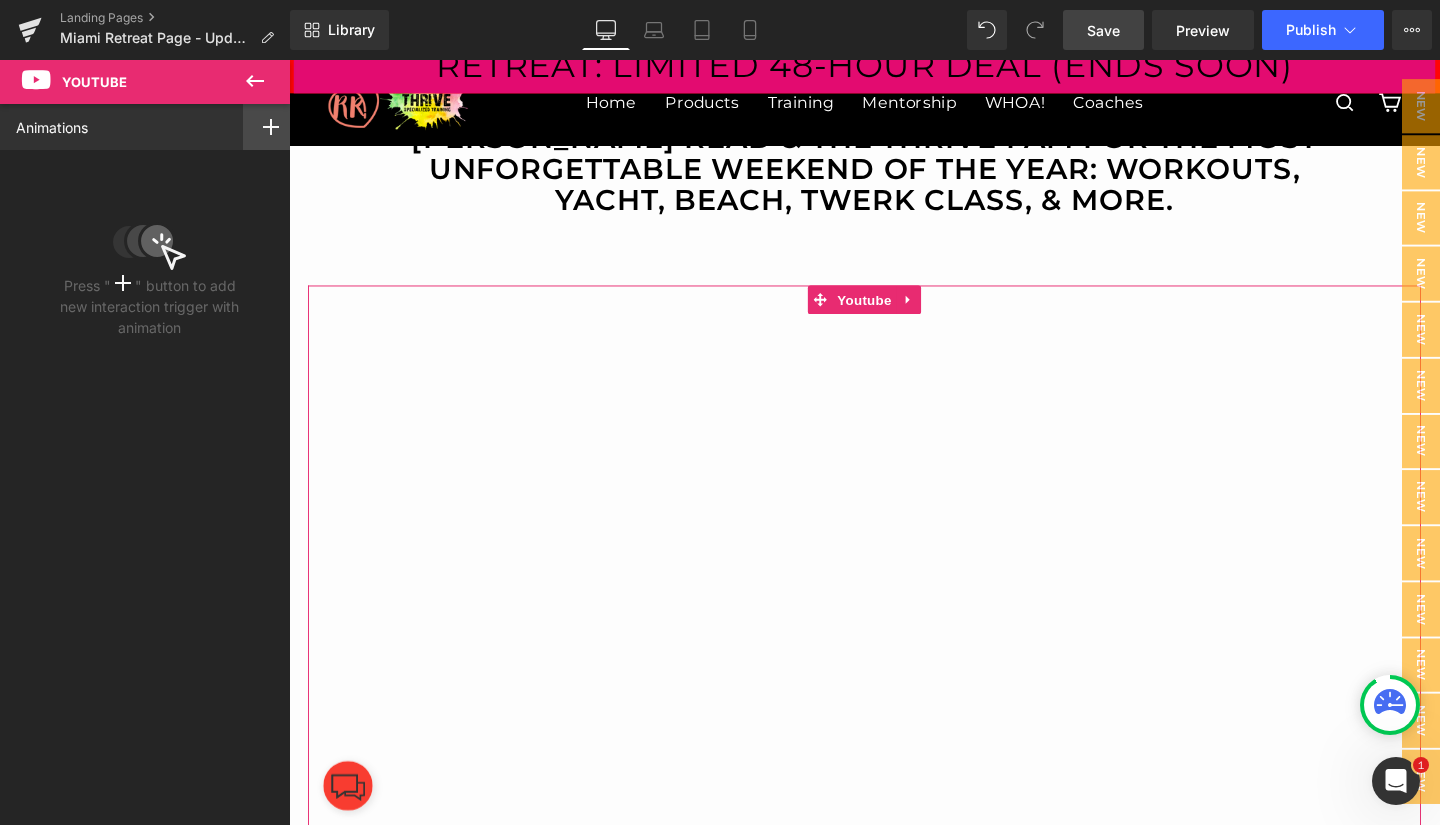 click 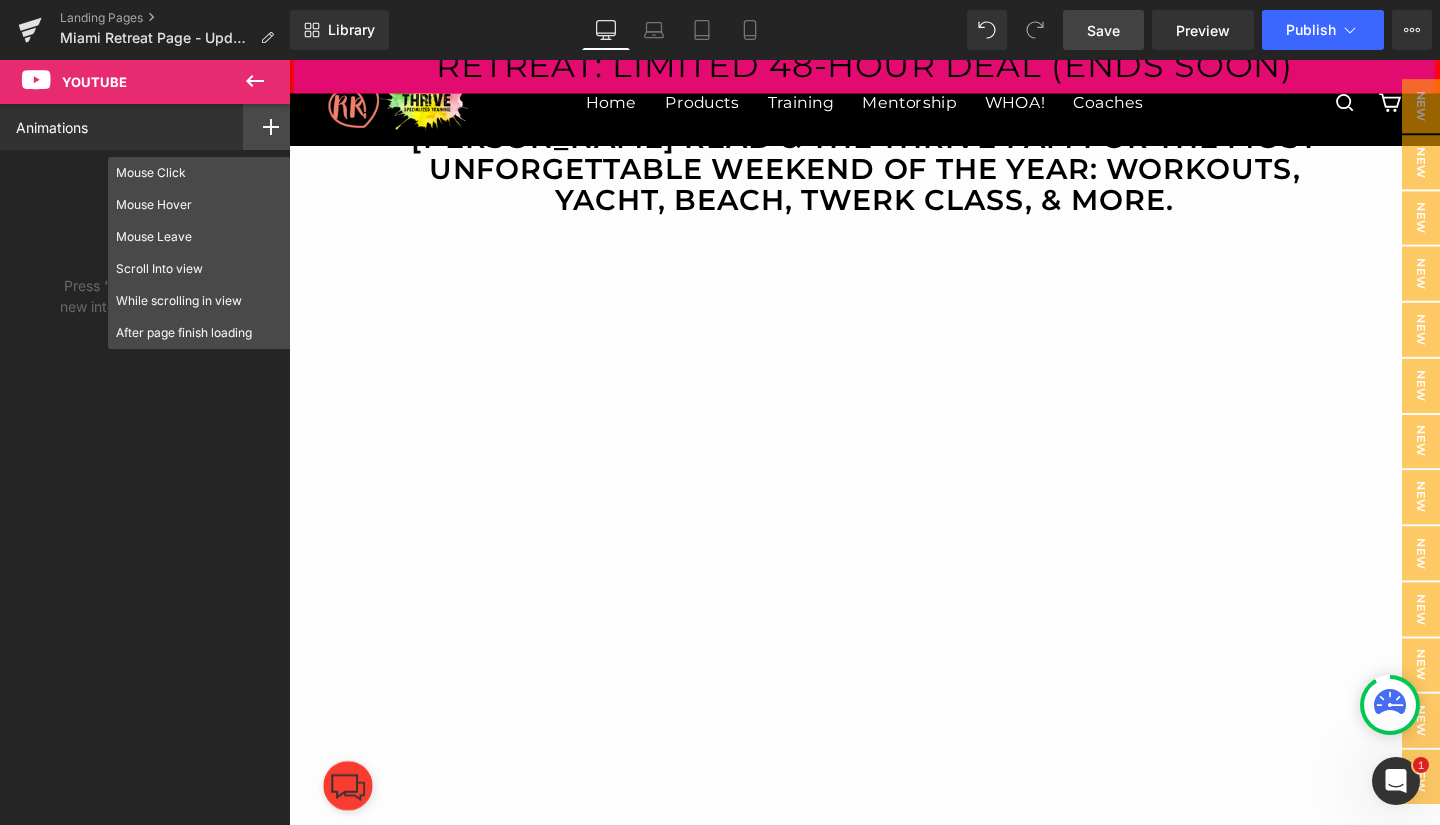 click 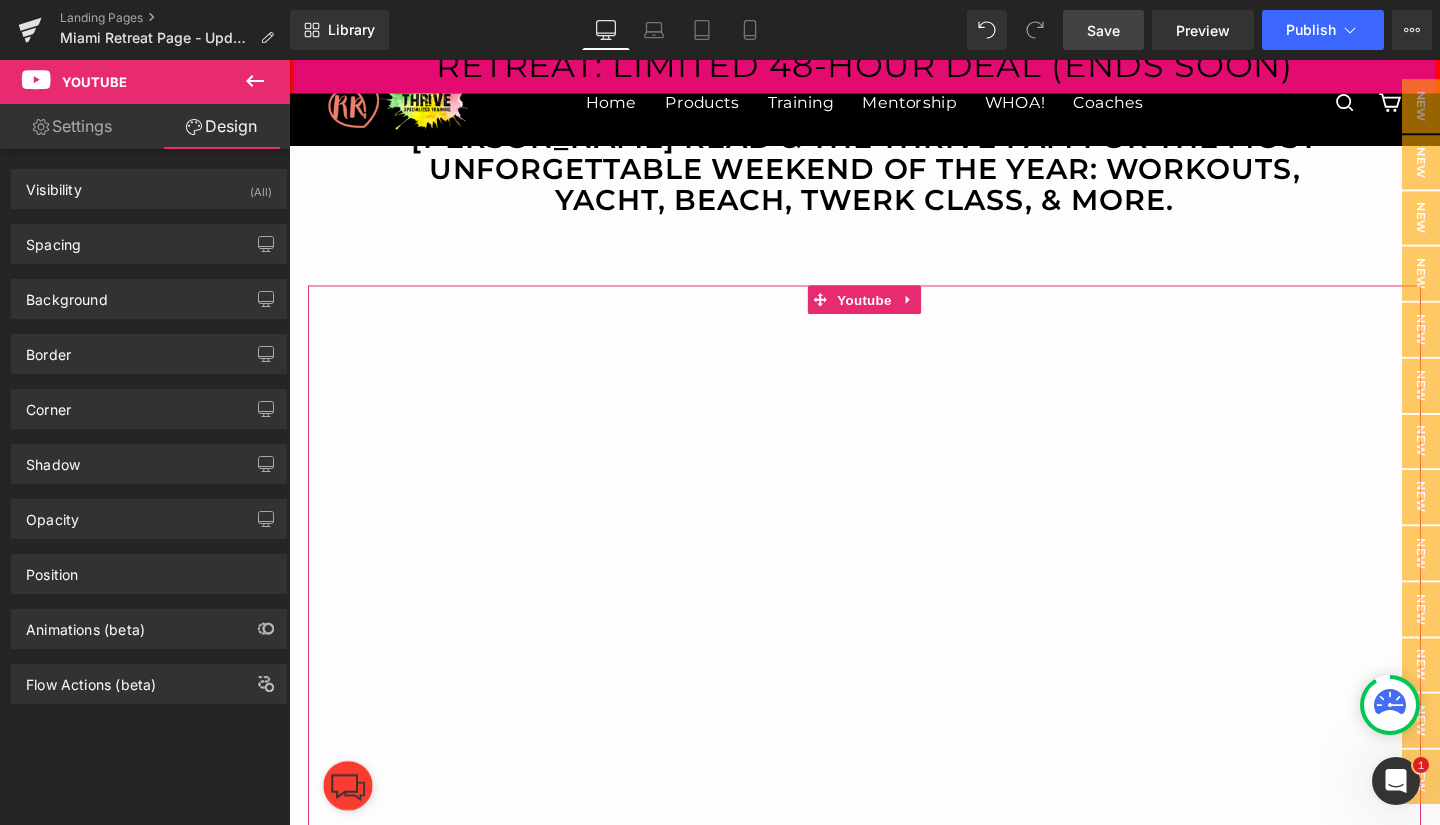 click on "Settings" at bounding box center (72, 126) 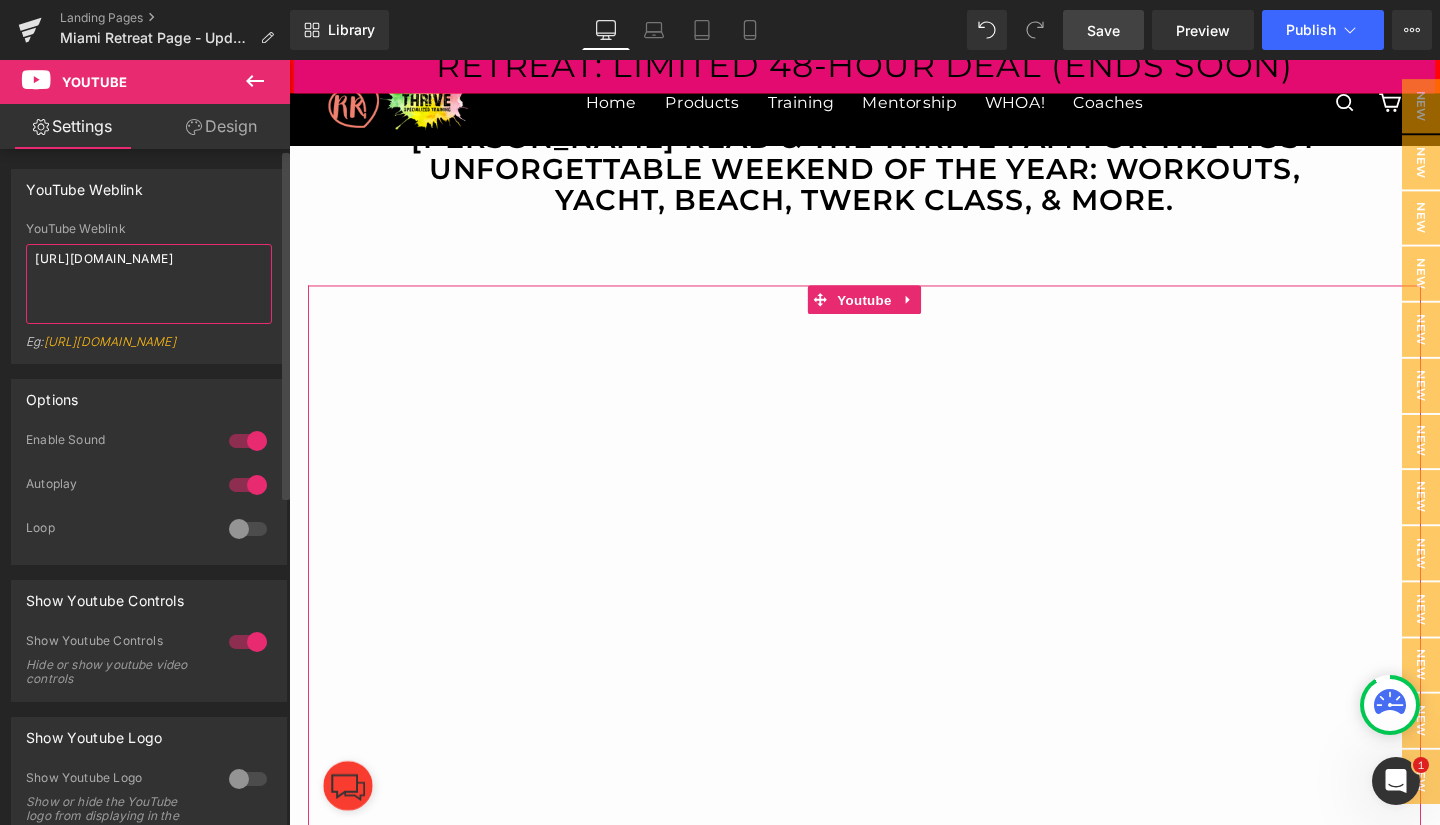 drag, startPoint x: 138, startPoint y: 279, endPoint x: 0, endPoint y: 220, distance: 150.08331 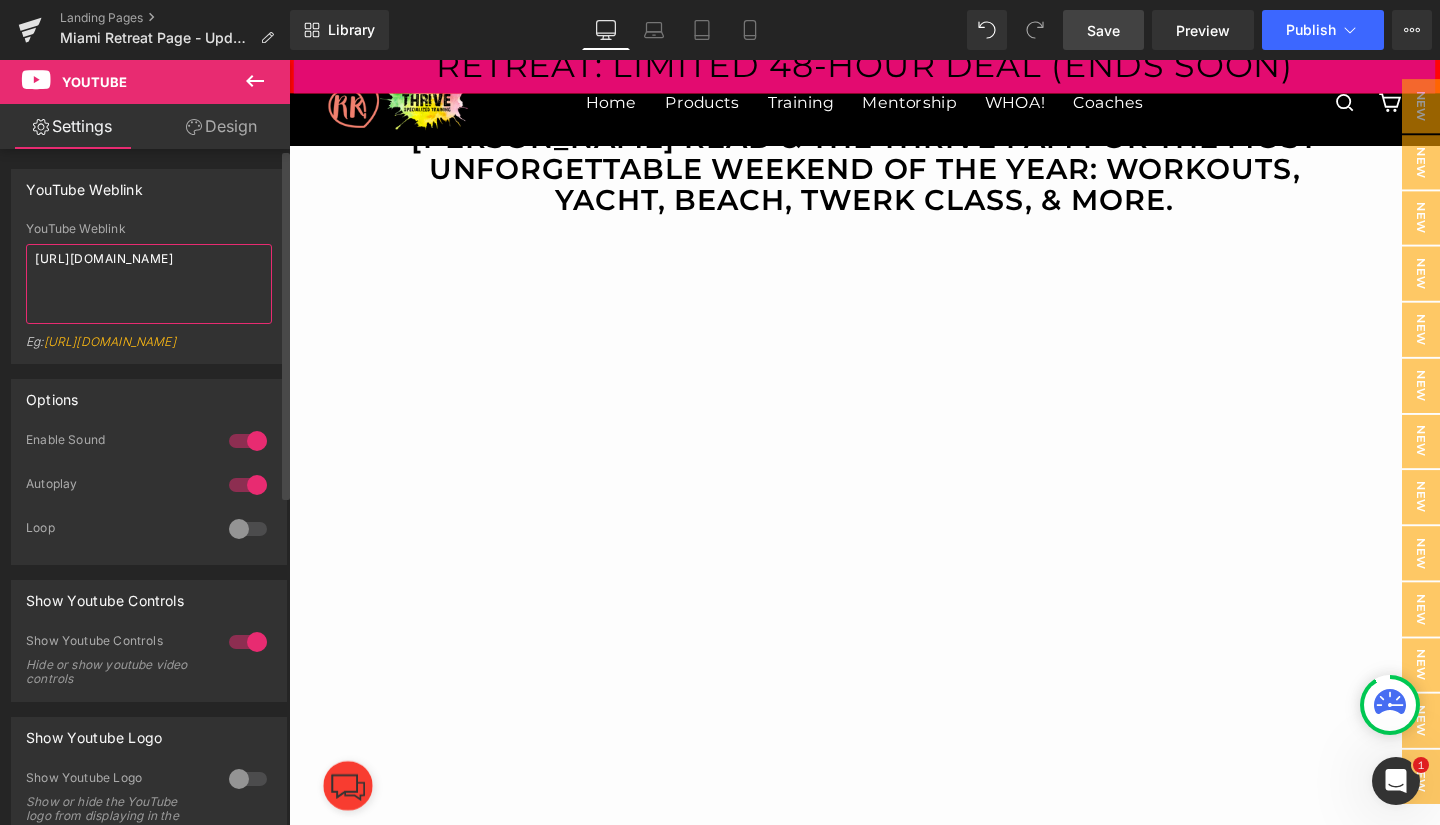 type on "https://www.youtube.com/watch?v=TjFzywLLMtM" 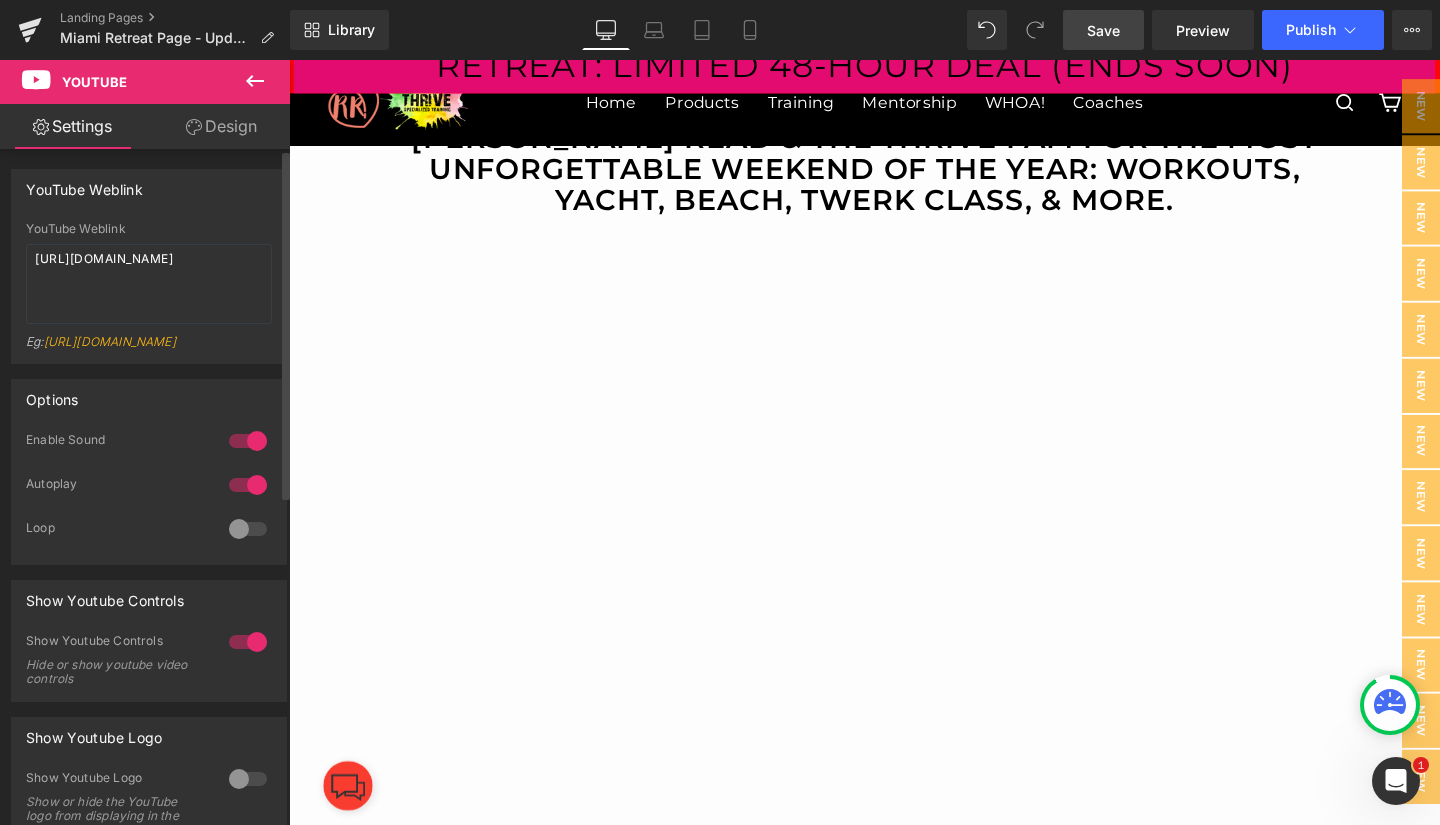 scroll, scrollTop: 491, scrollLeft: 0, axis: vertical 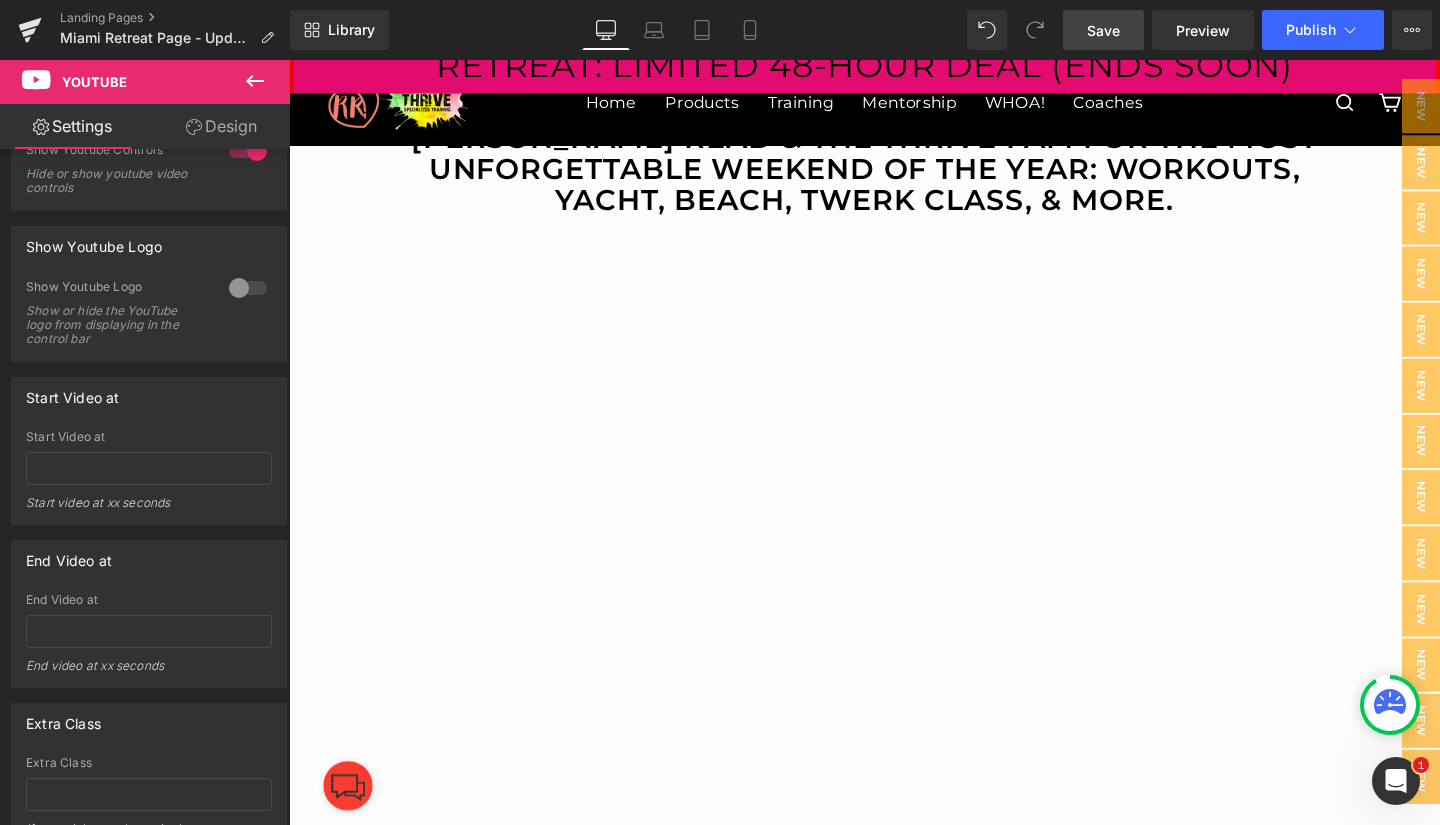 click on "Save" at bounding box center (1103, 30) 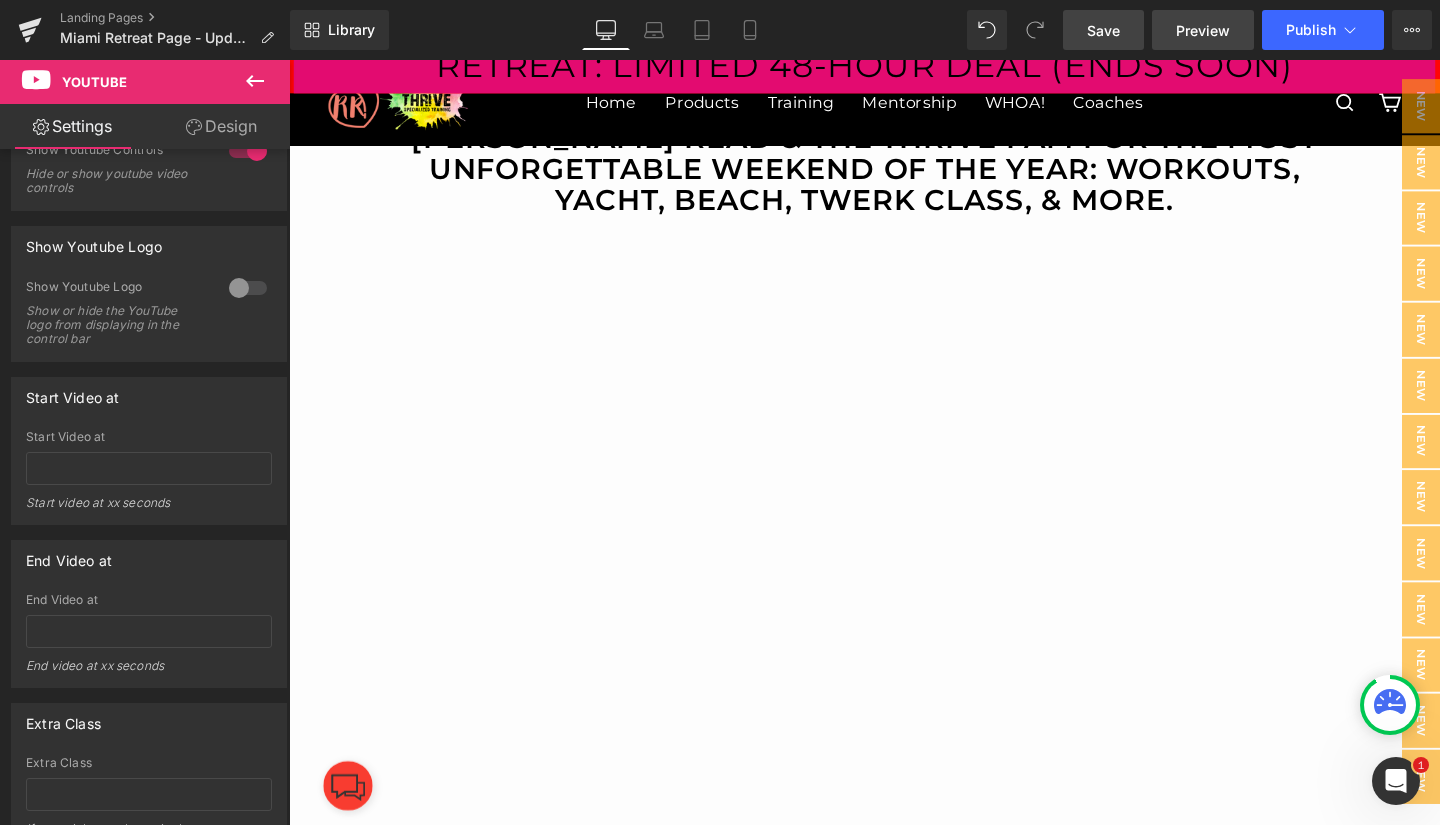 click on "Preview" at bounding box center (1203, 30) 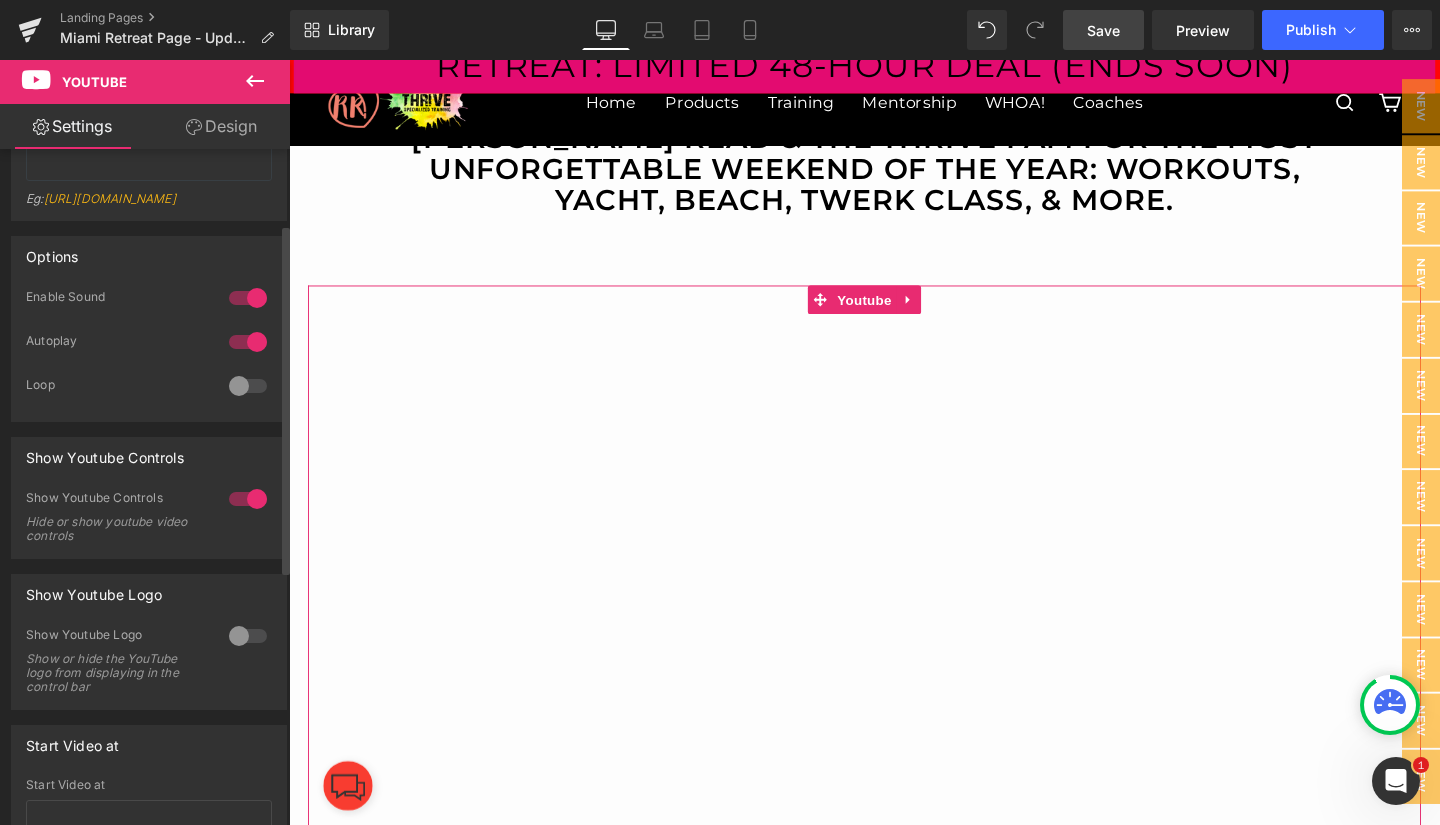 scroll, scrollTop: 143, scrollLeft: 0, axis: vertical 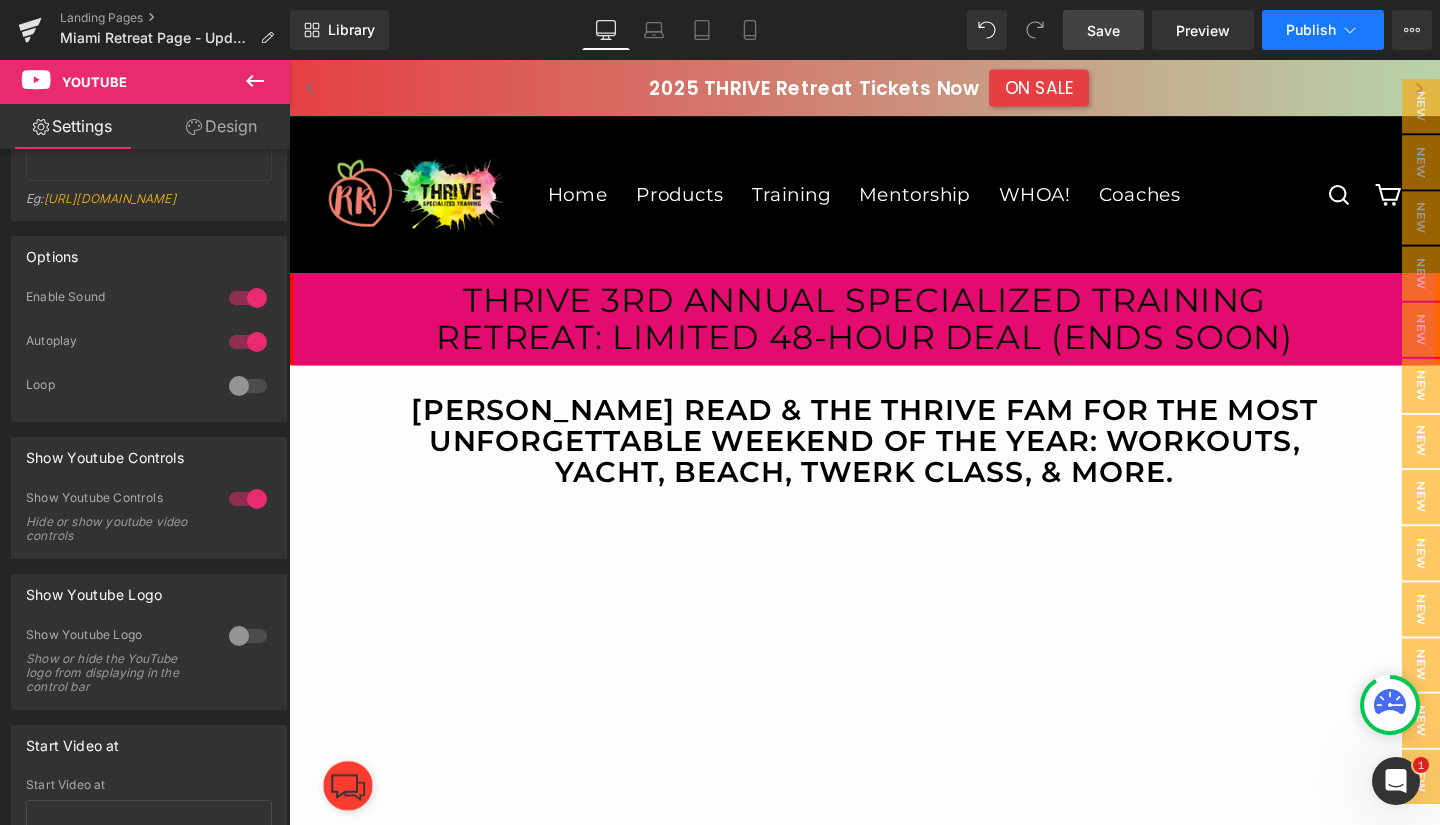 click on "Publish" at bounding box center (1311, 30) 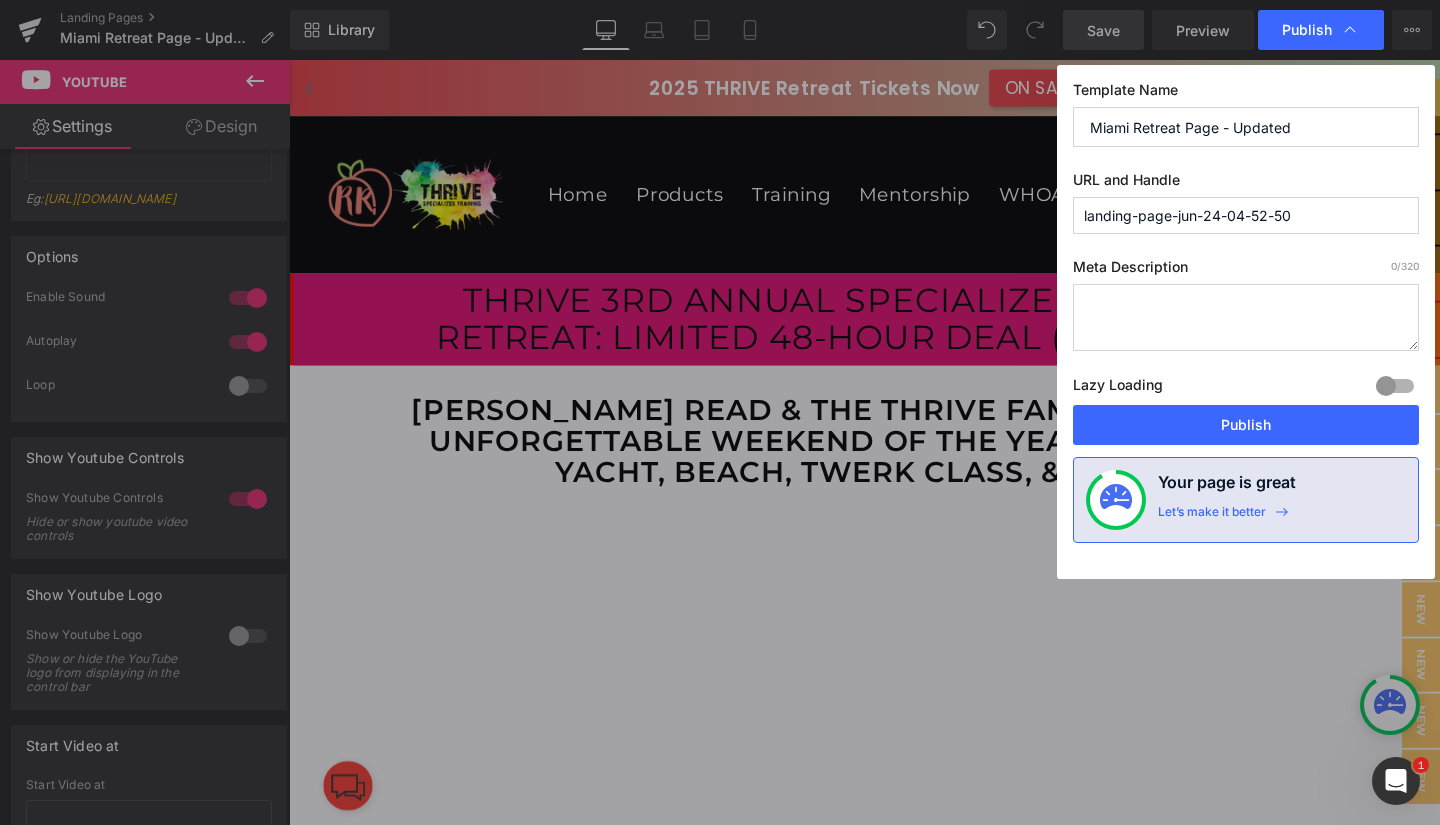 drag, startPoint x: 1309, startPoint y: 214, endPoint x: 1178, endPoint y: 206, distance: 131.24405 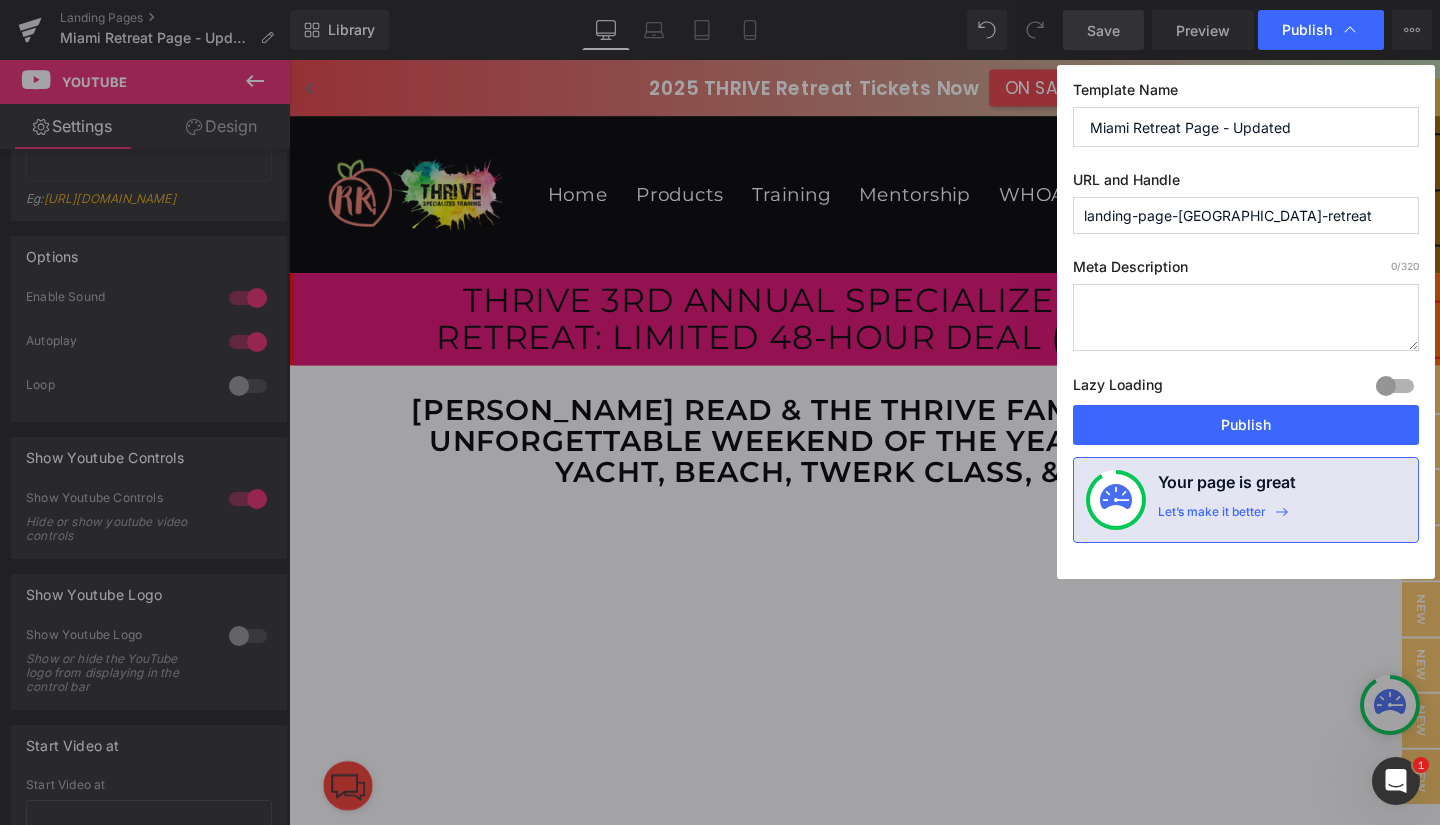 click on "landing-page-miami-retreat" at bounding box center [1246, 215] 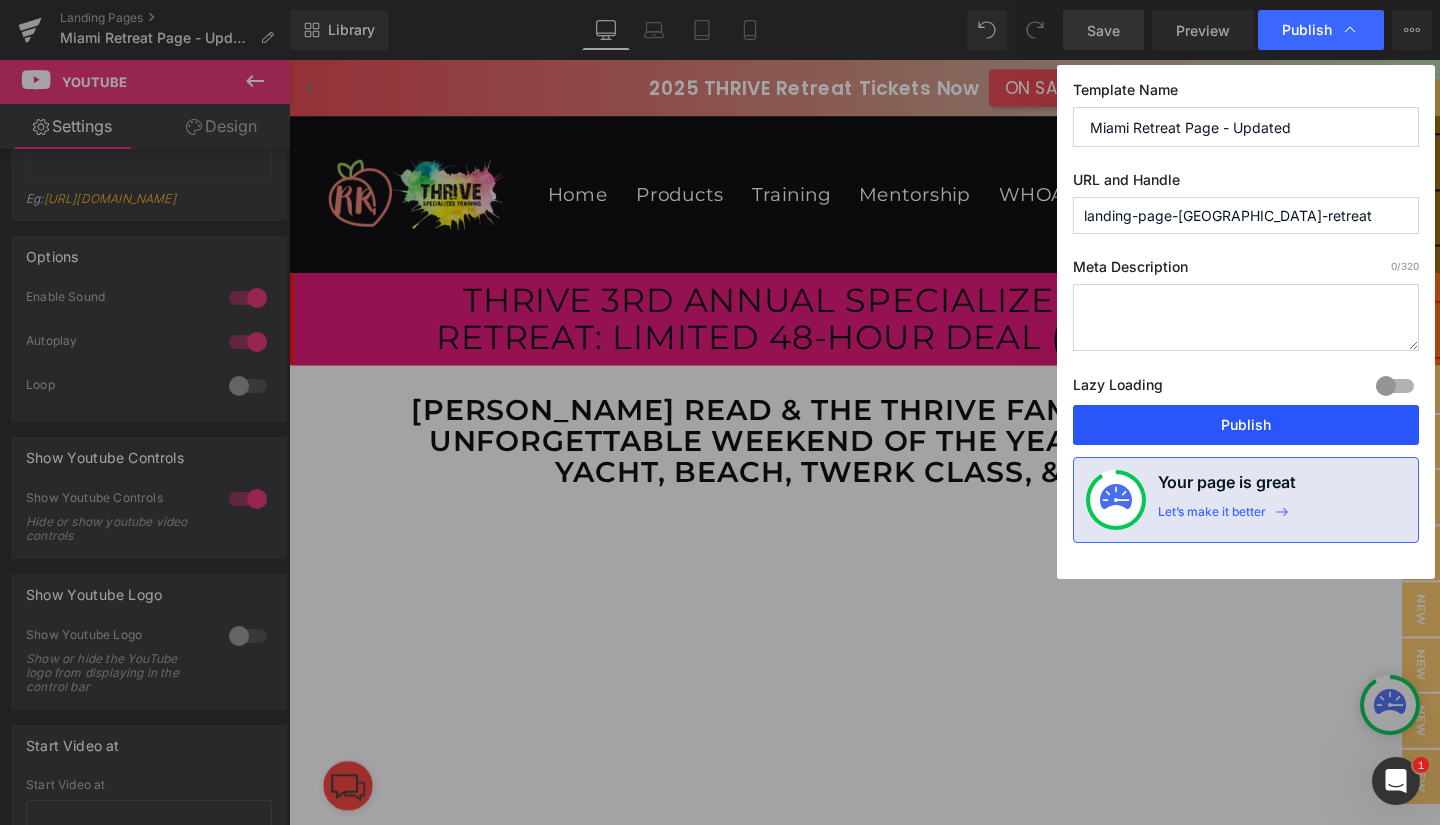 type on "landing-page-miami-retreat" 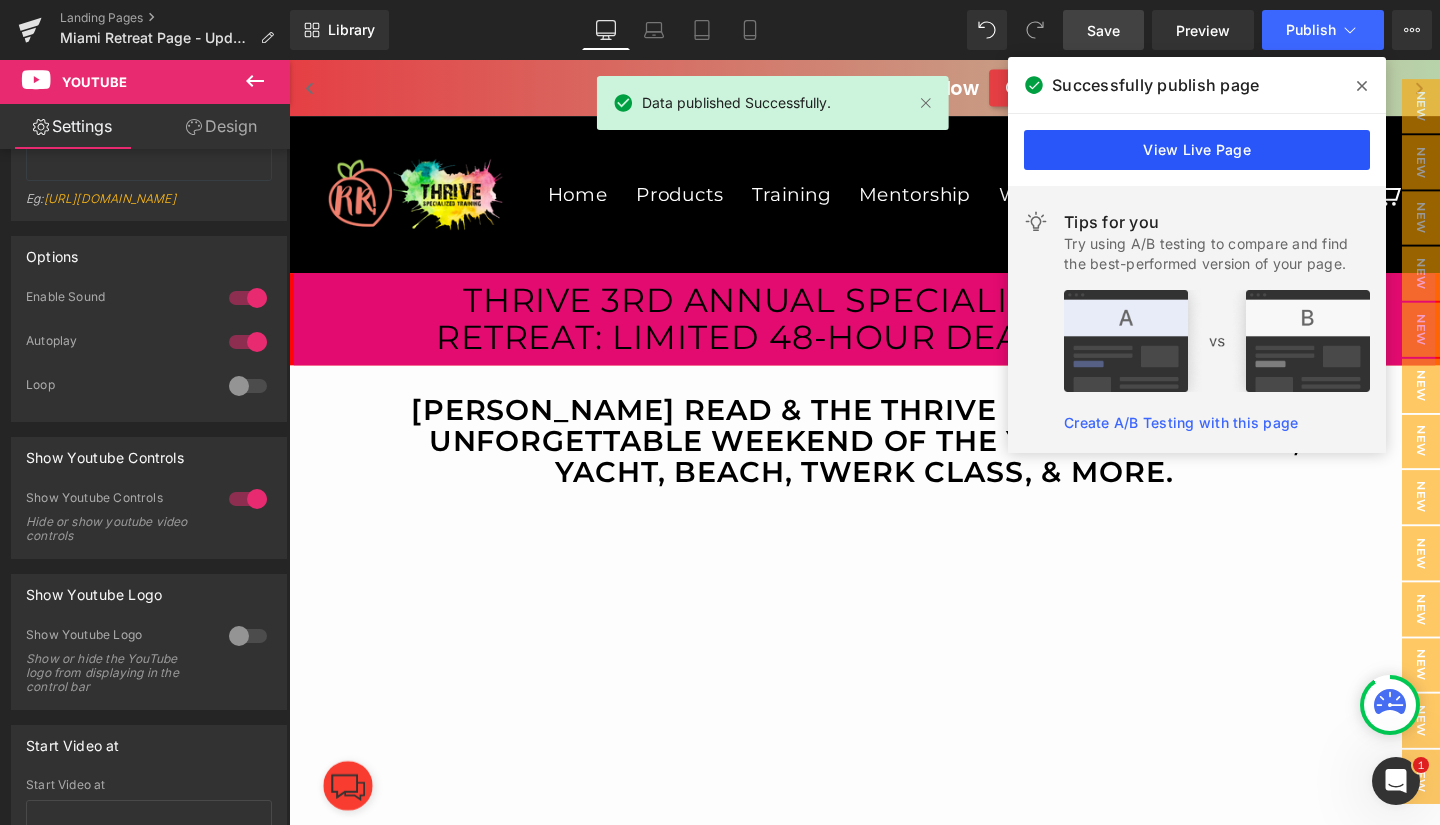 click on "View Live Page" at bounding box center (1197, 150) 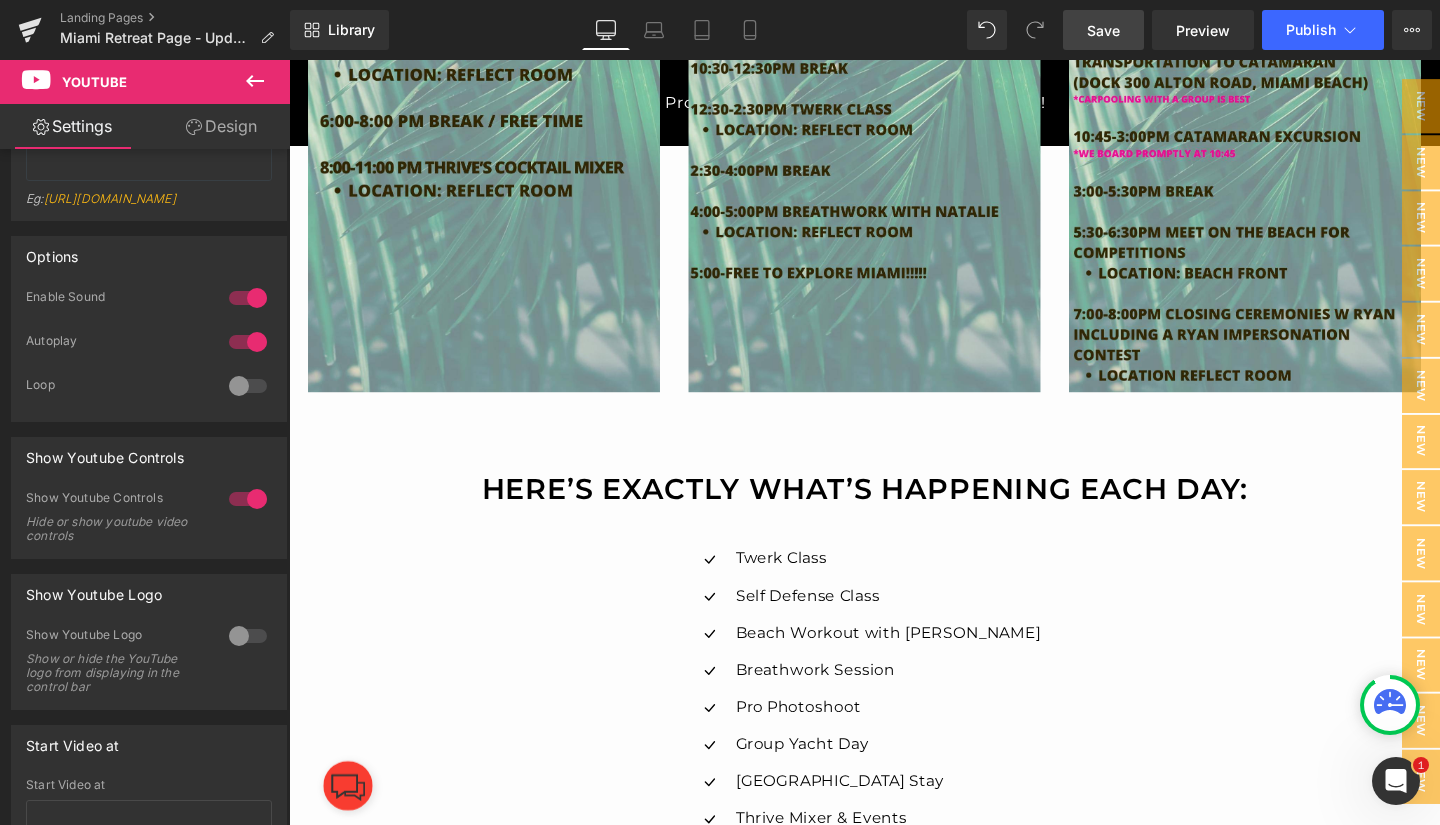 scroll, scrollTop: 4317, scrollLeft: 0, axis: vertical 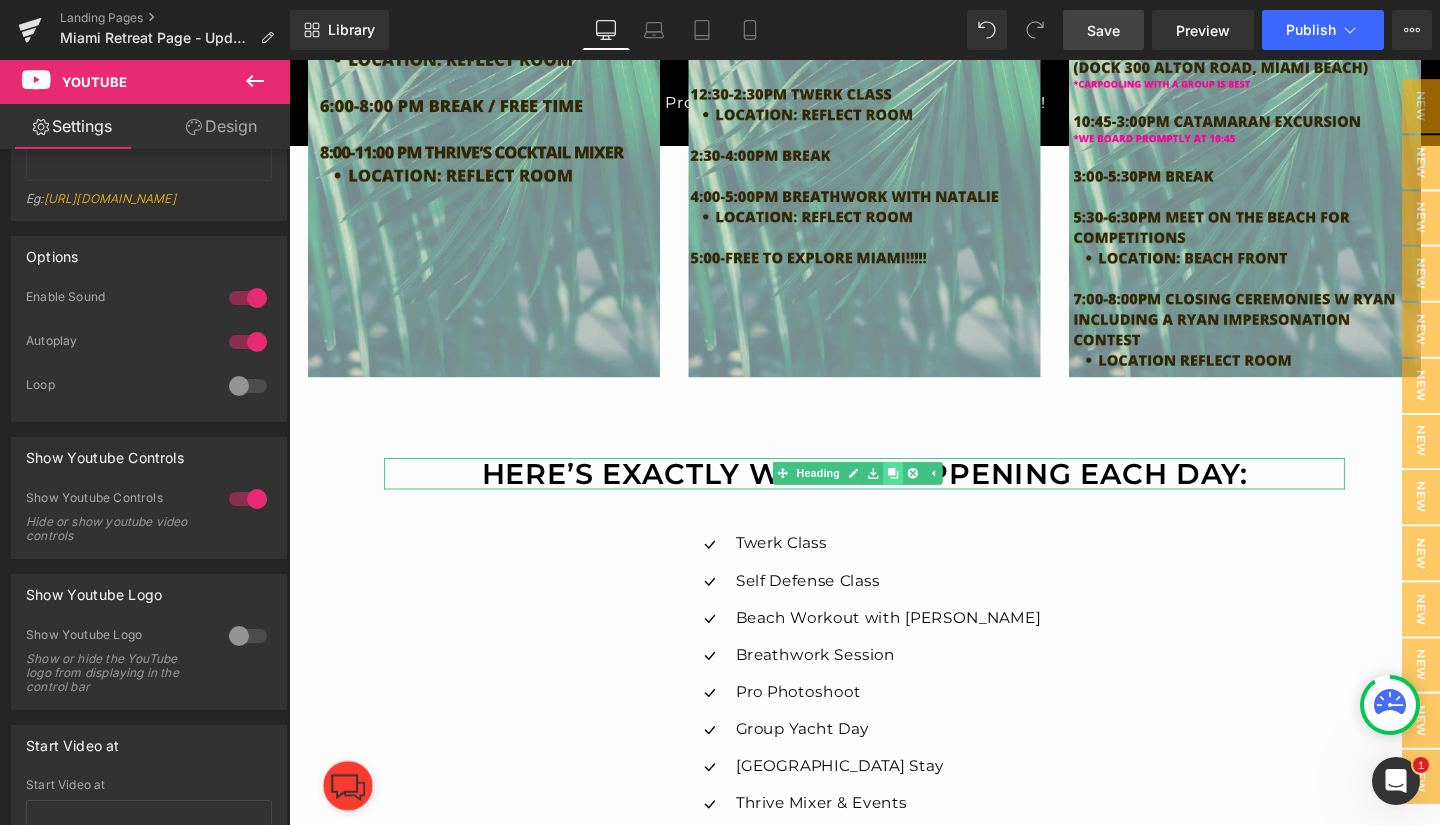 click 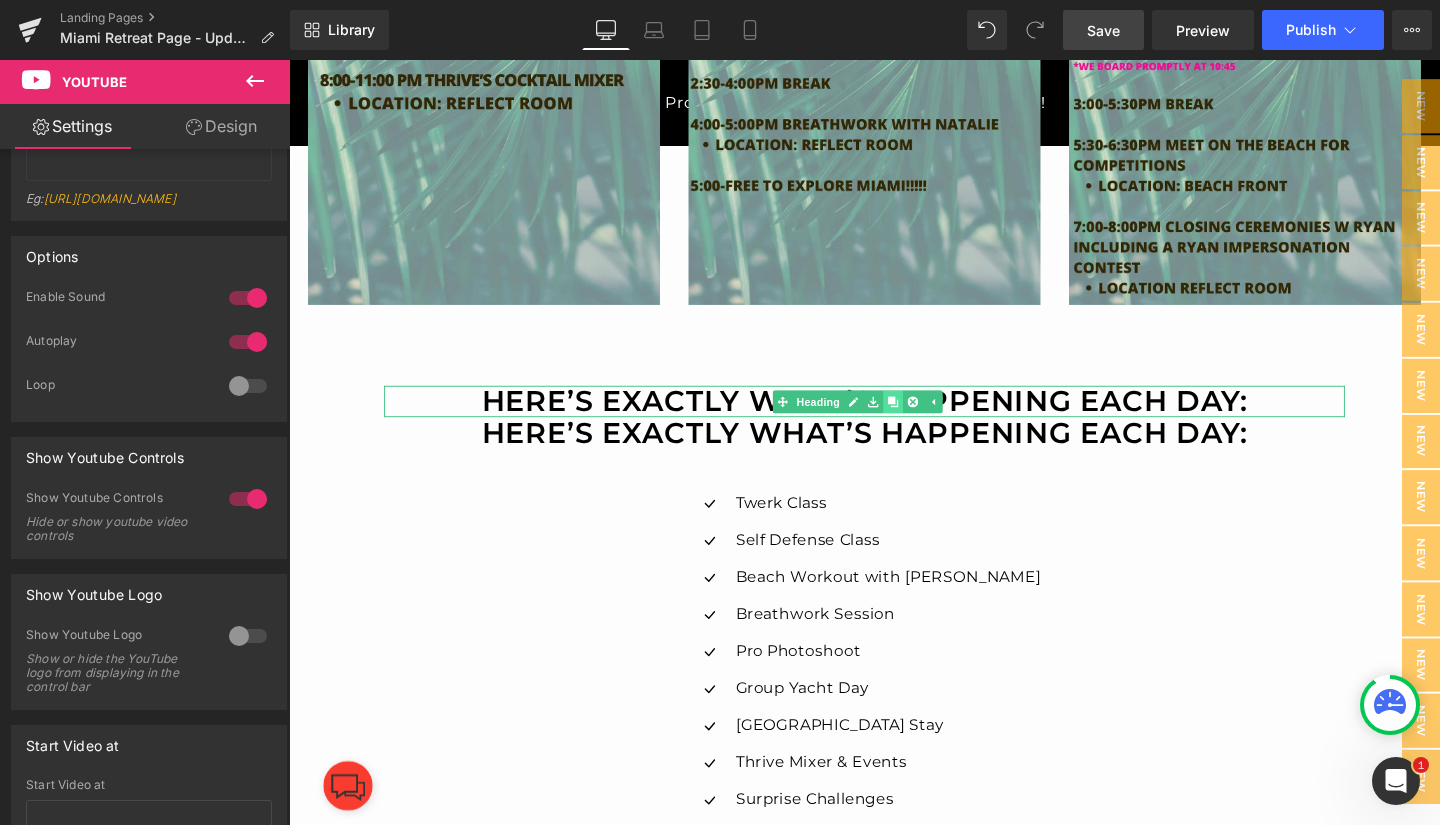 scroll, scrollTop: 4242, scrollLeft: 0, axis: vertical 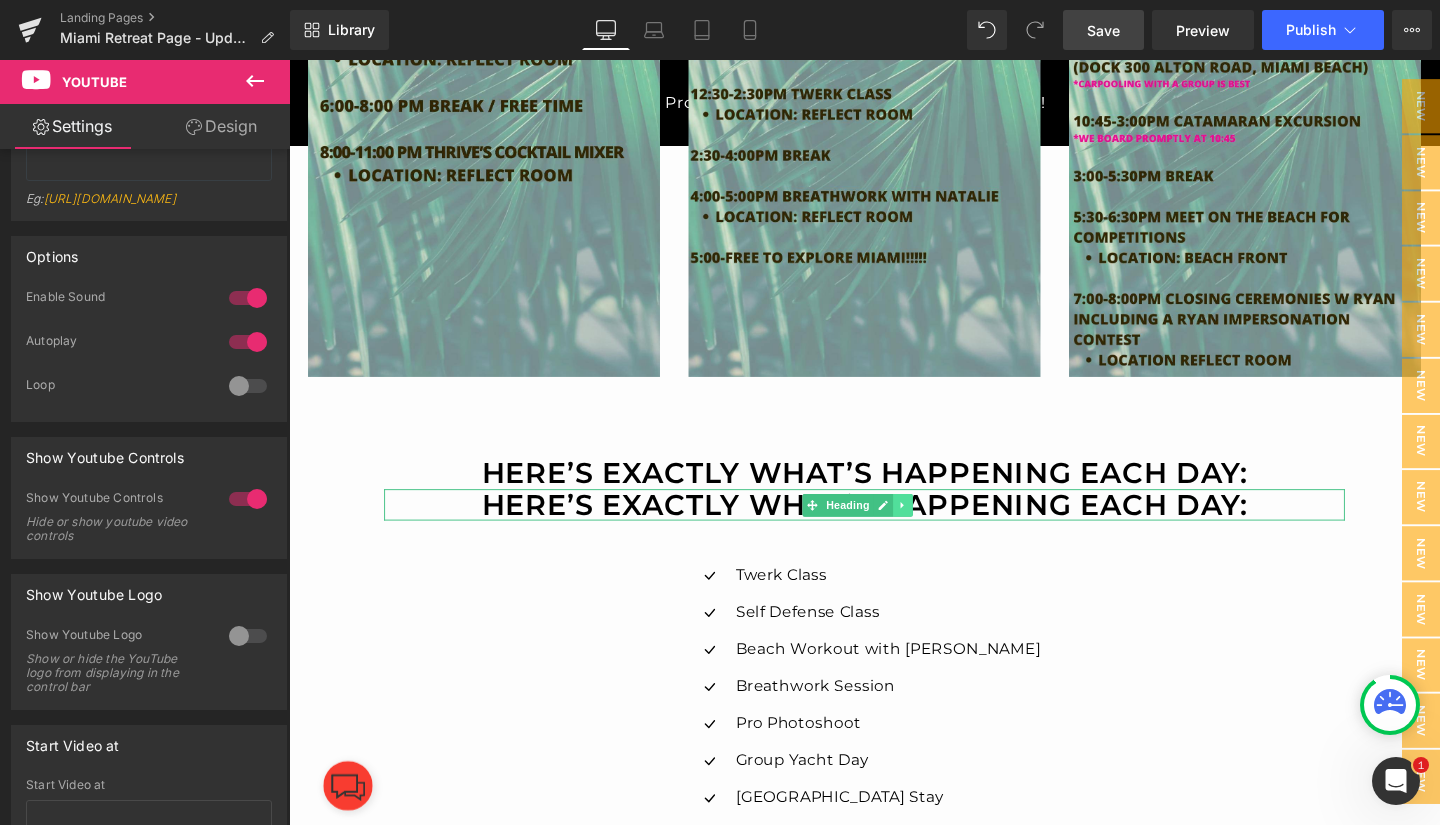 click 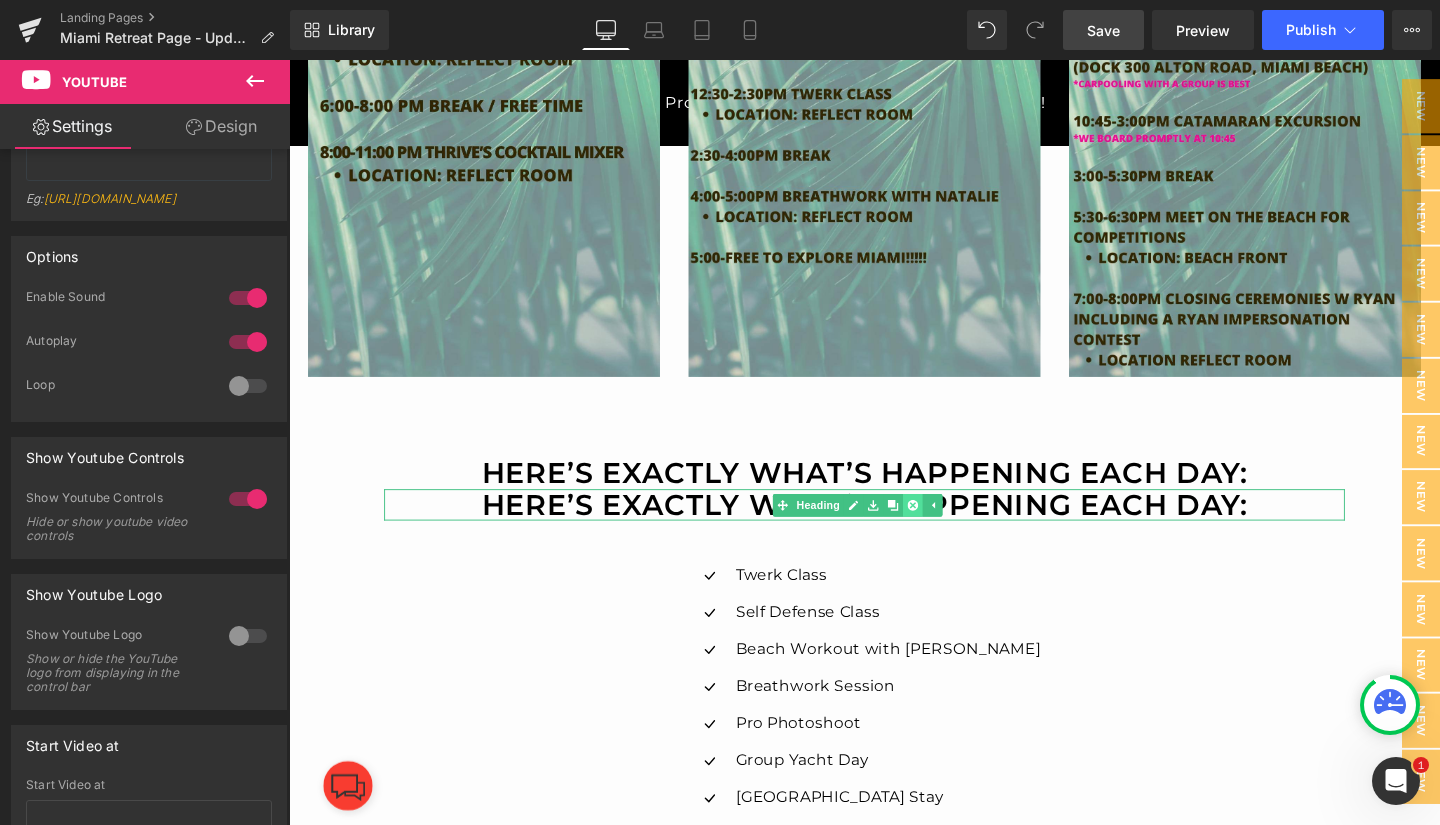 click 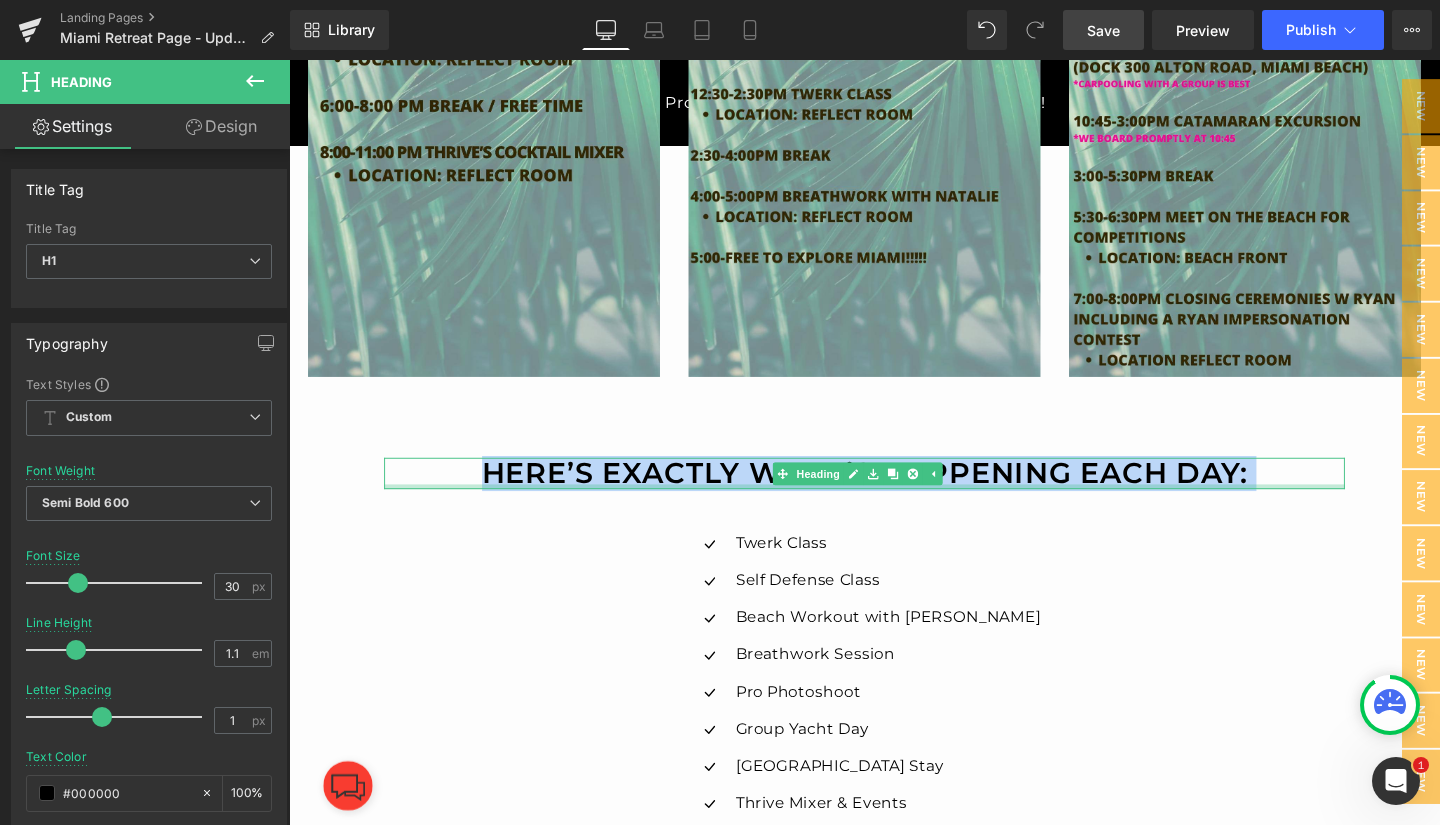 drag, startPoint x: 482, startPoint y: 495, endPoint x: 1280, endPoint y: 508, distance: 798.1059 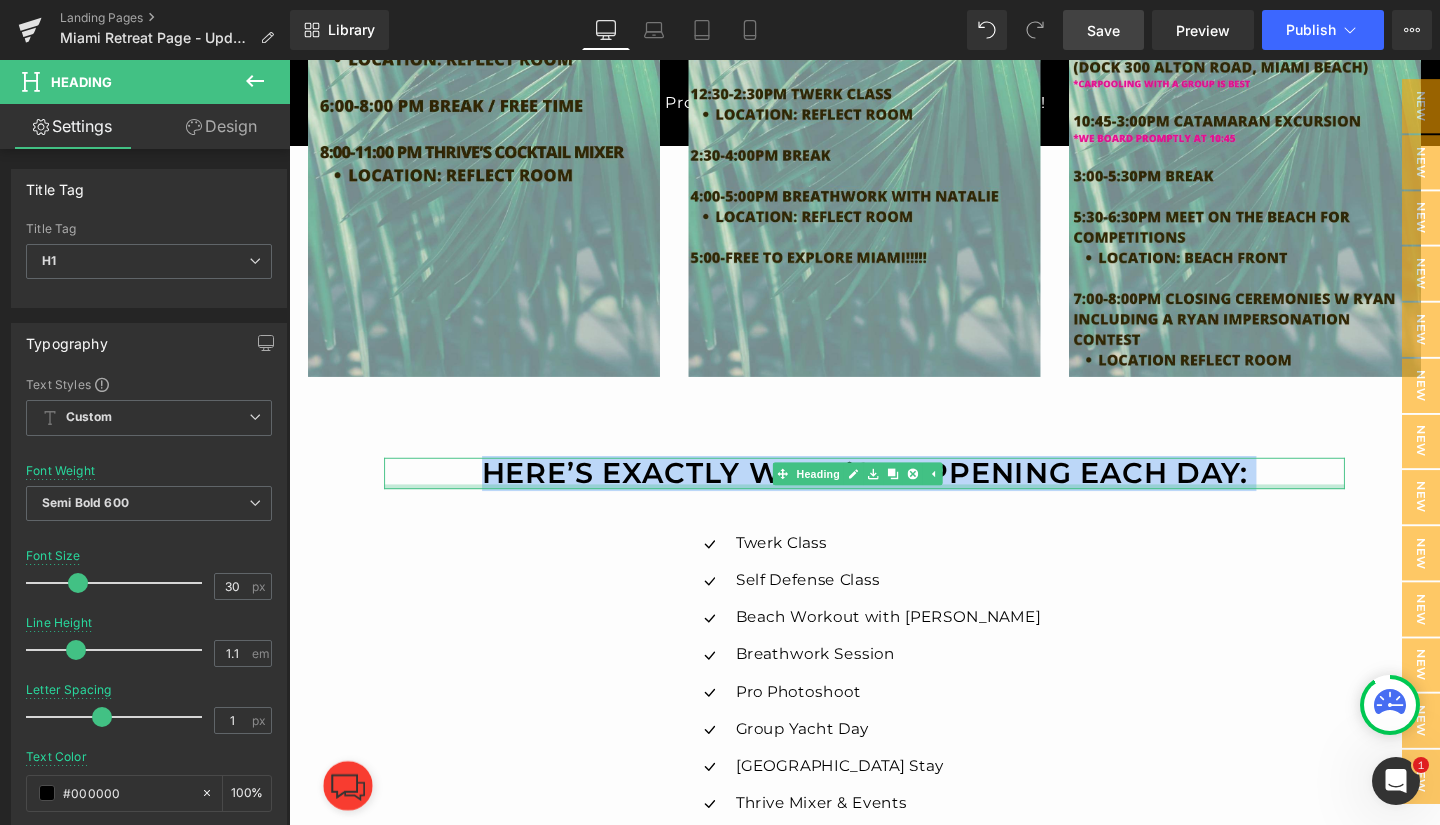 click on "Here’s Exactly What’s Happening Each Day: Heading" at bounding box center (894, 494) 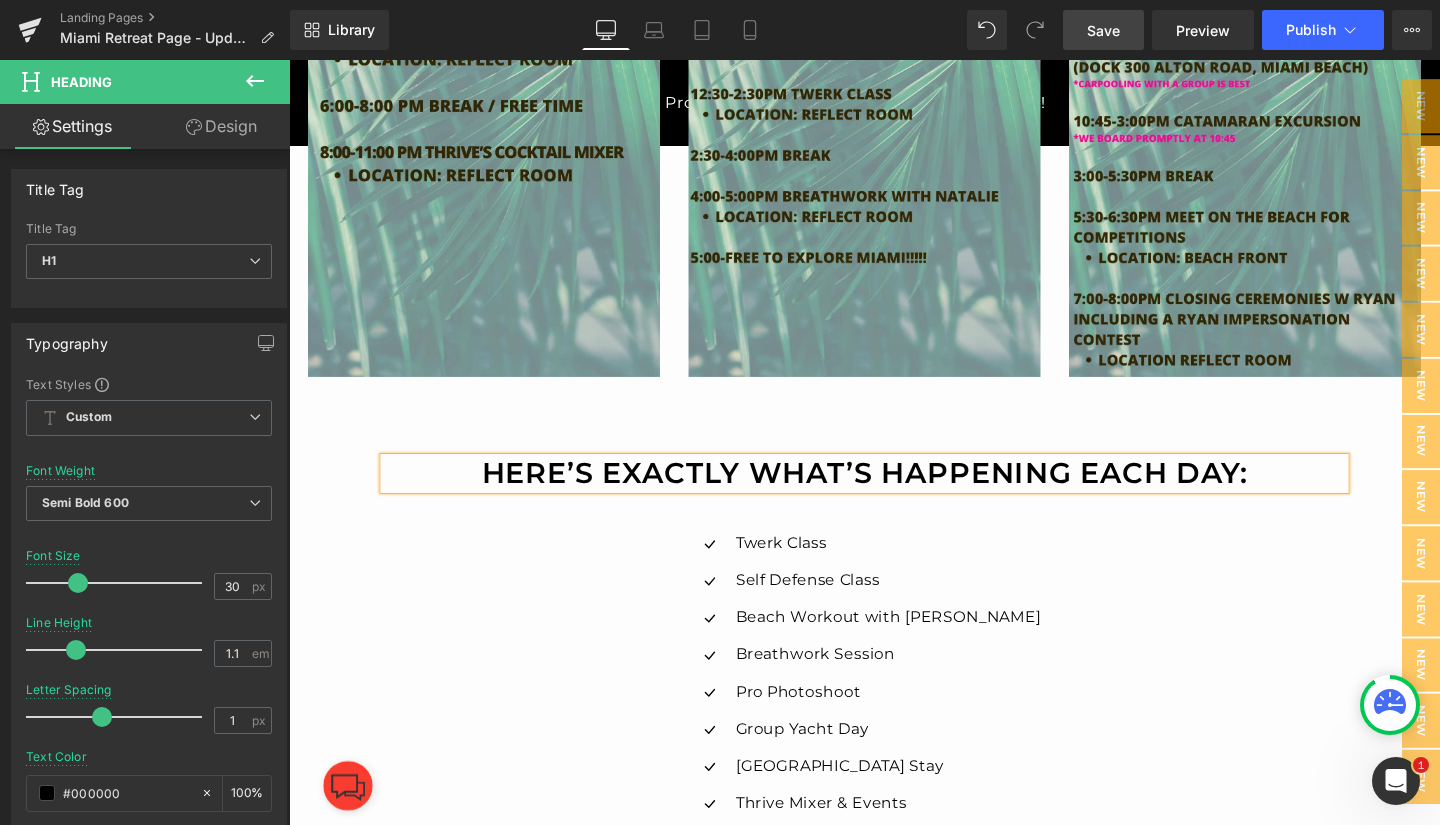 click on "Here’s Exactly What’s Happening Each Day:" at bounding box center (894, 494) 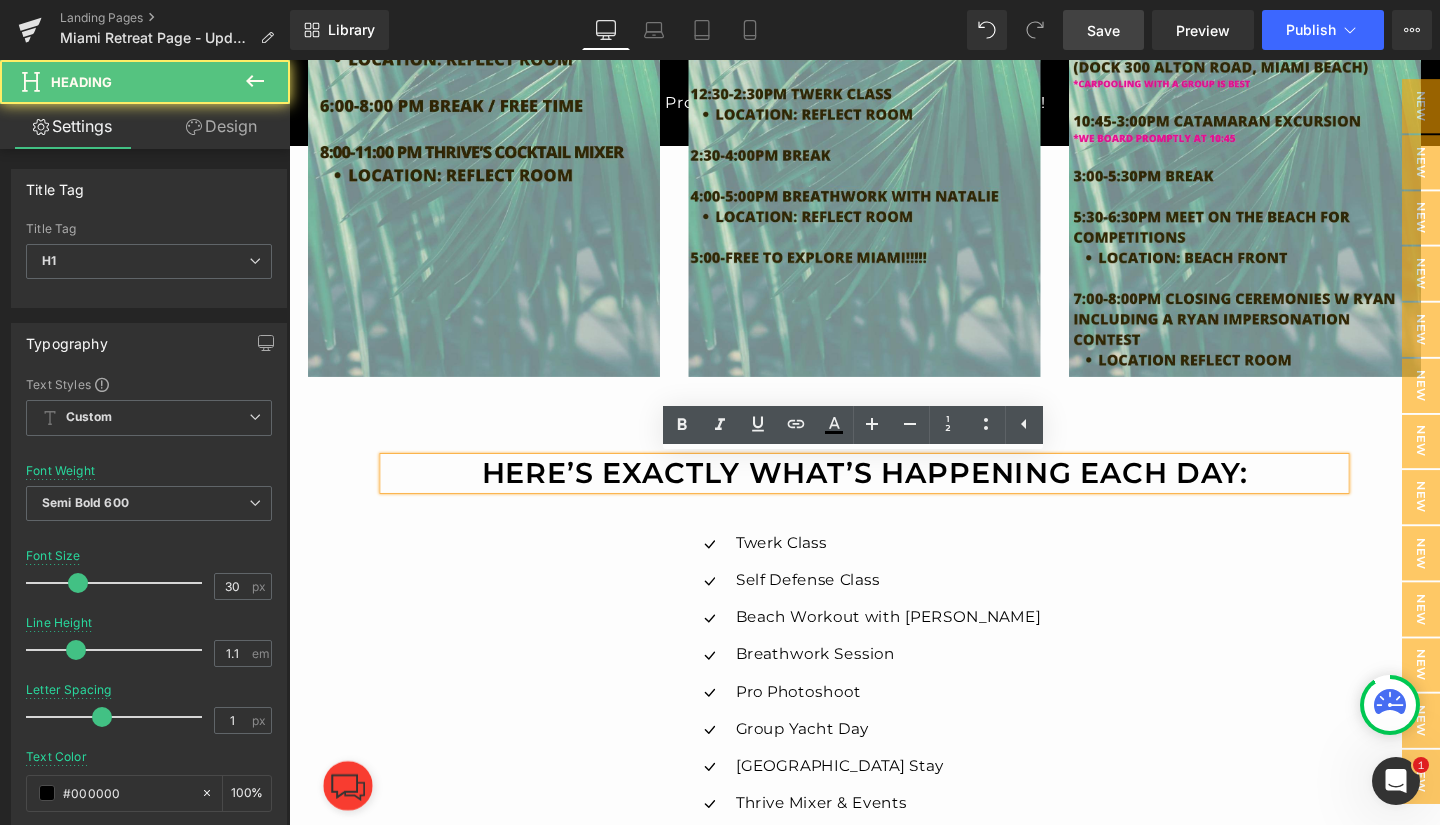 click on "Here’s Exactly What’s Happening Each Day:" at bounding box center (894, 494) 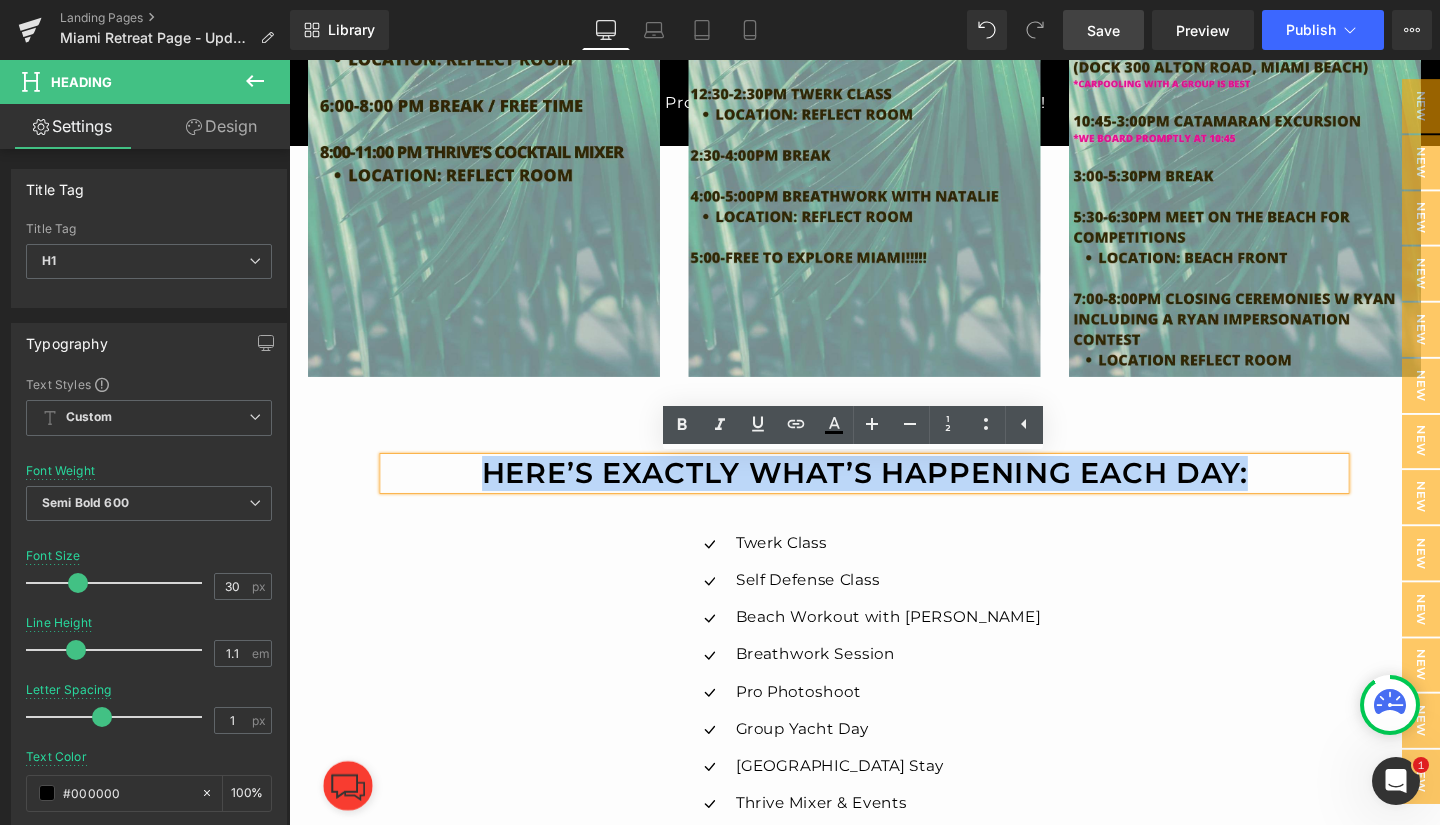 drag, startPoint x: 1296, startPoint y: 494, endPoint x: 491, endPoint y: 492, distance: 805.0025 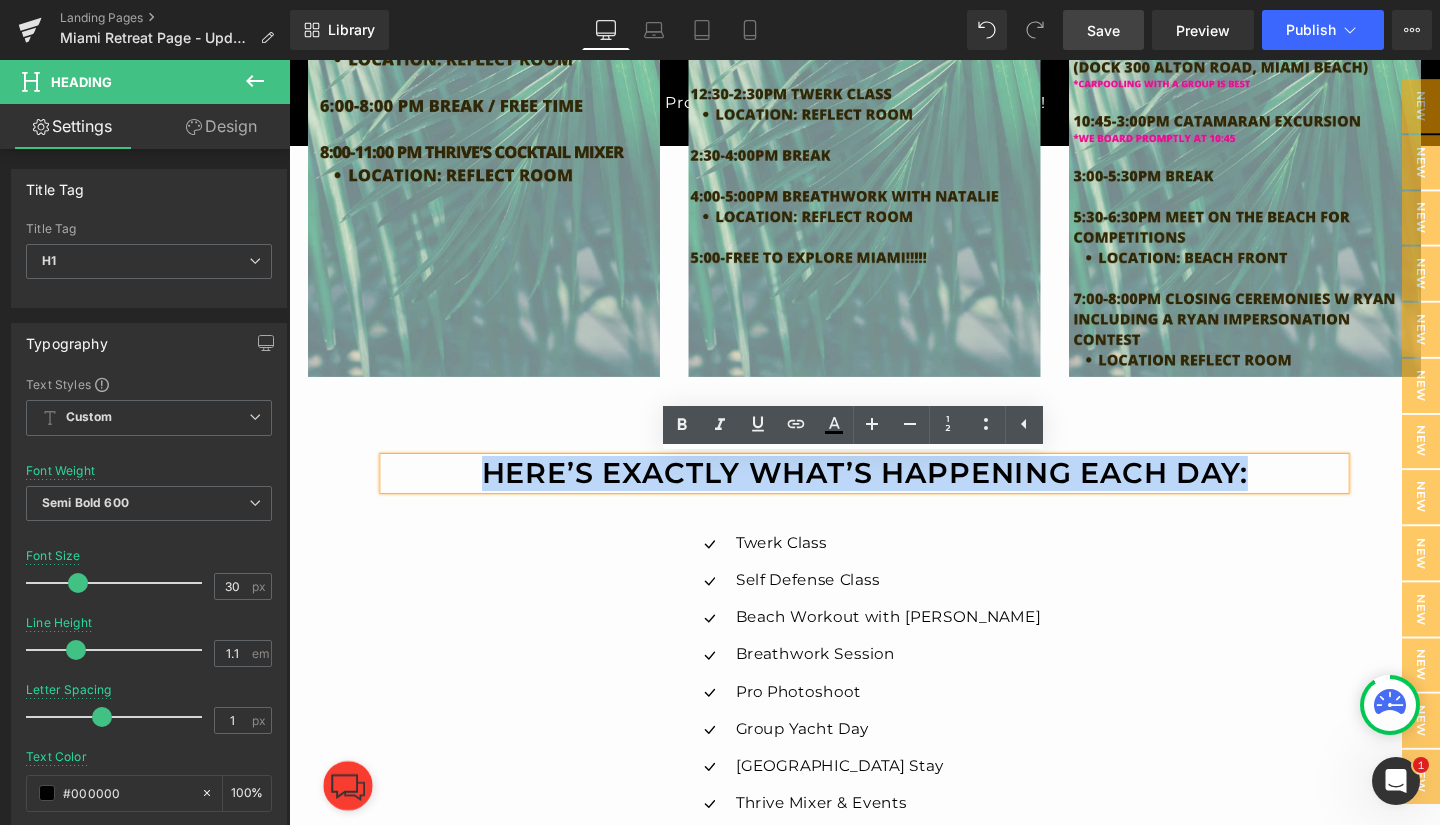 click on "Here’s Exactly What’s Happening Each Day:" at bounding box center (894, 494) 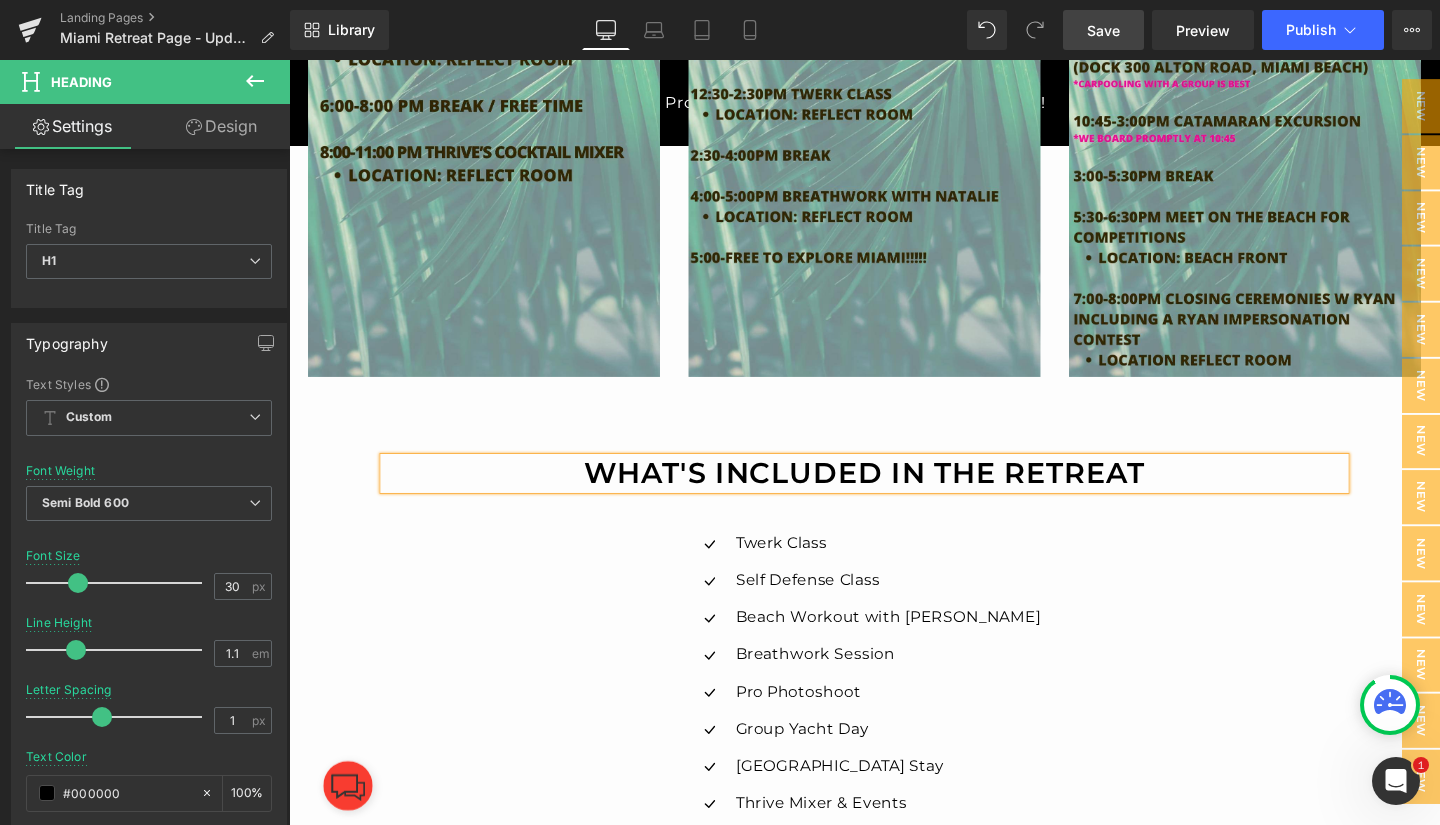 click on "Save" at bounding box center (1103, 30) 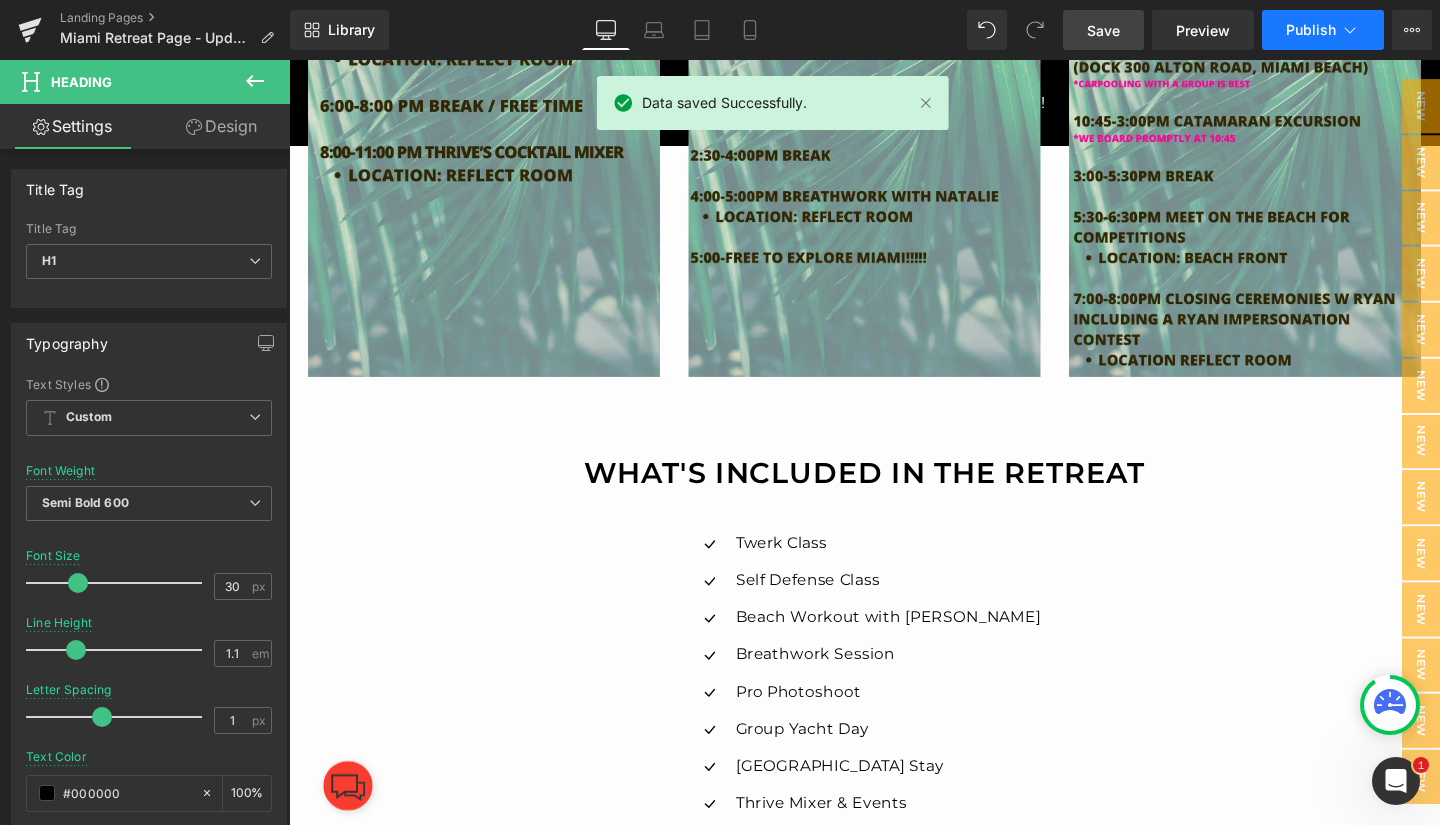 click on "Publish" at bounding box center (1311, 30) 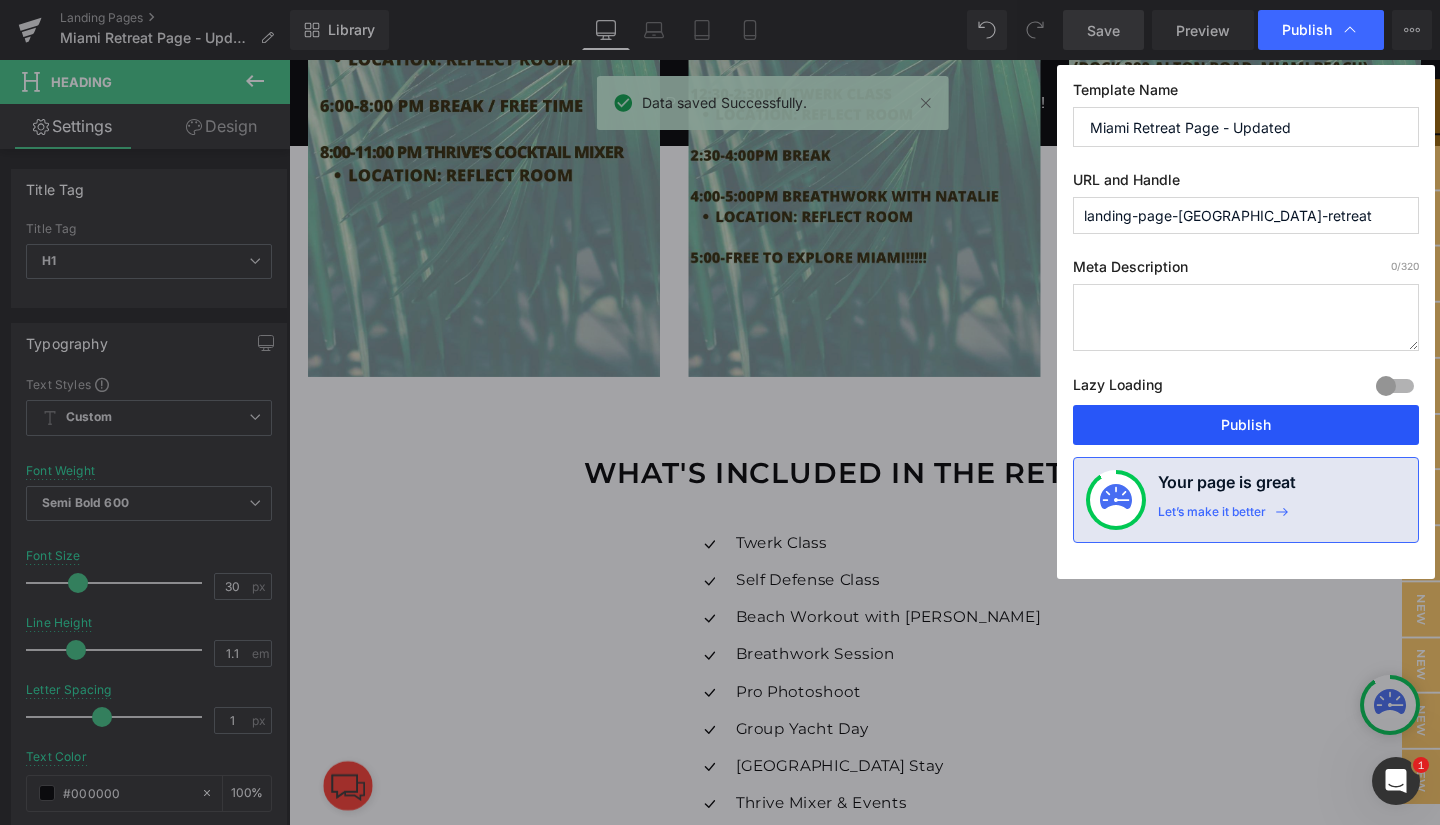 click on "Publish" at bounding box center [1246, 425] 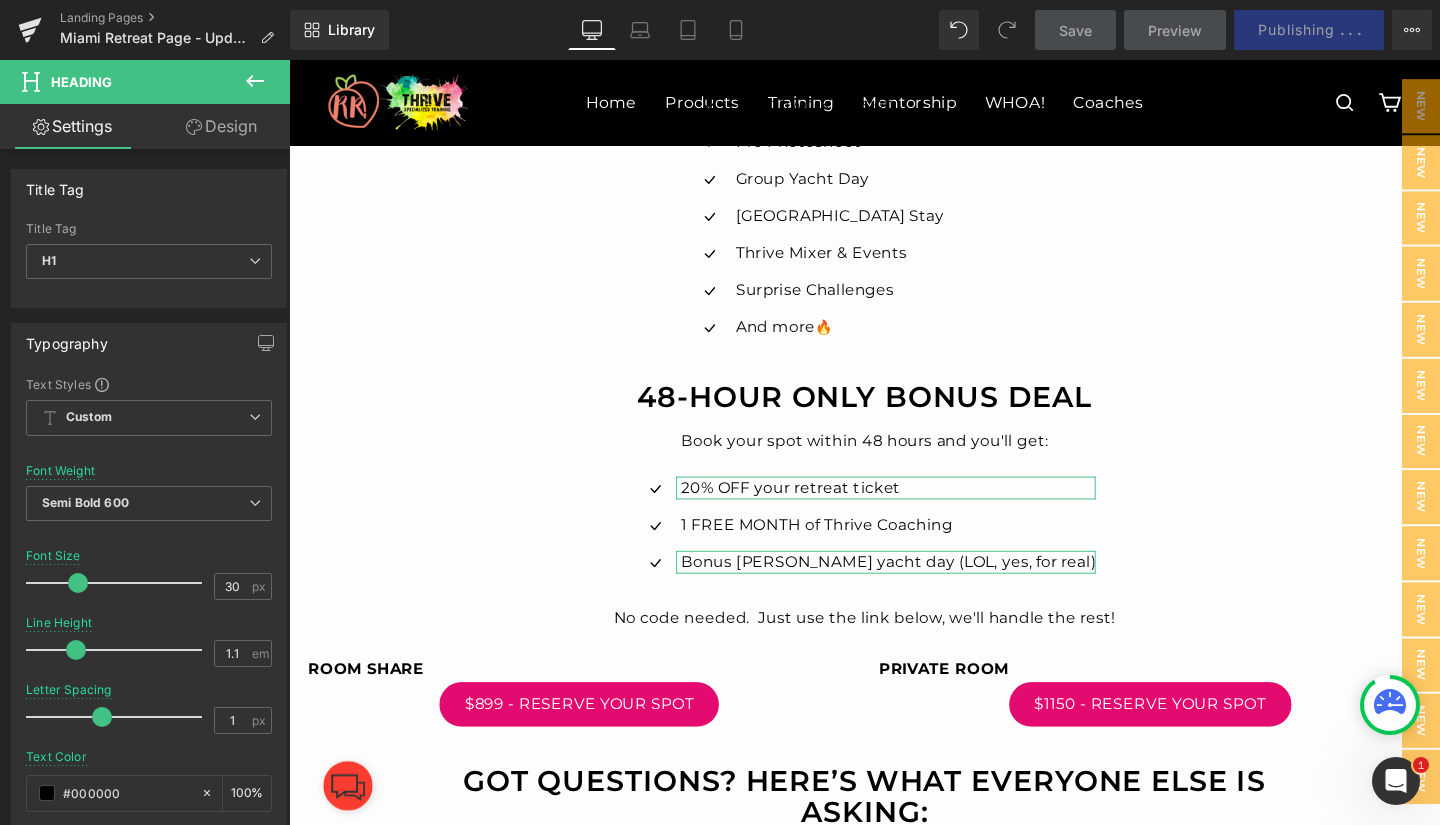 scroll, scrollTop: 4821, scrollLeft: 0, axis: vertical 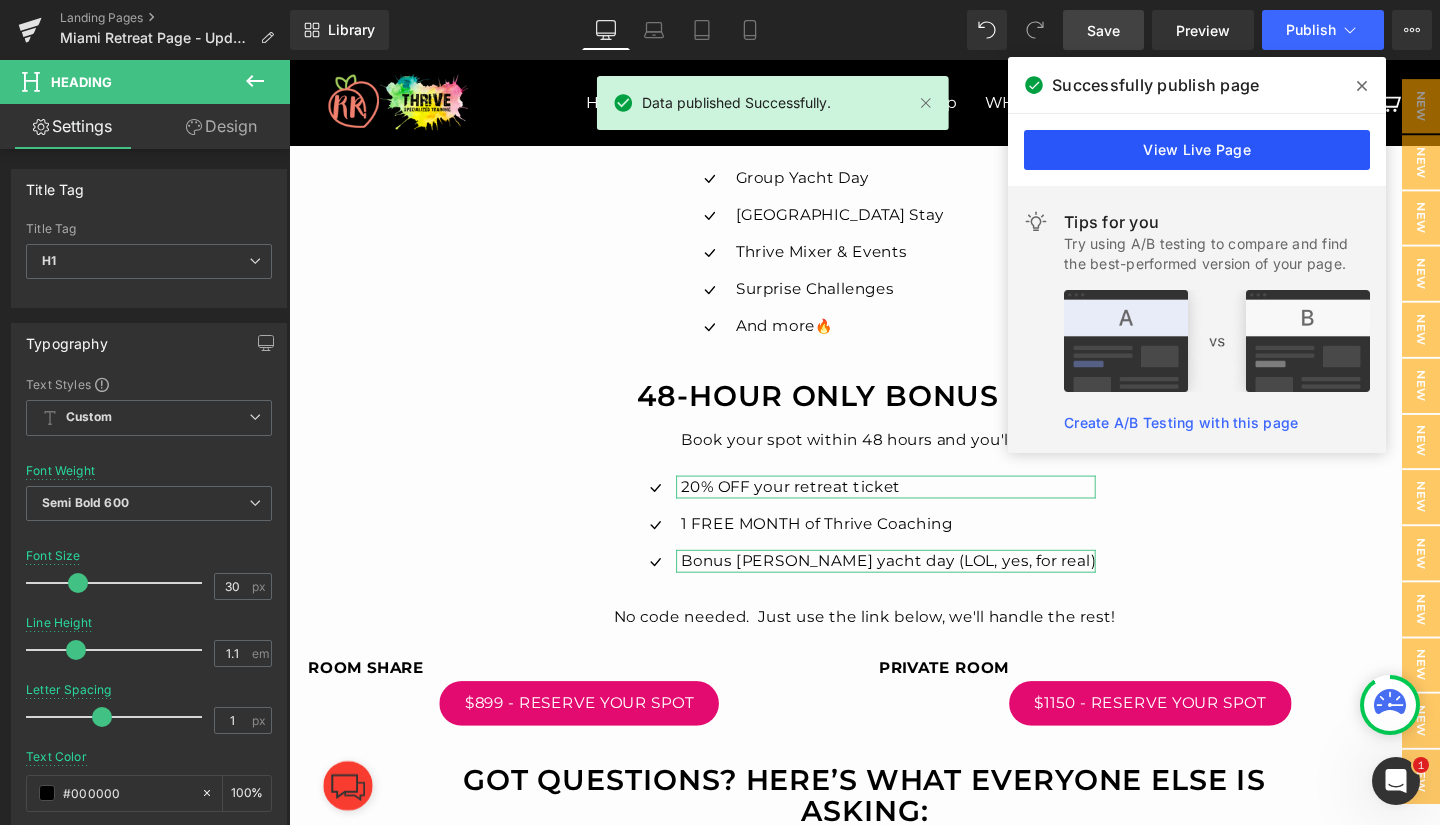 click on "View Live Page" at bounding box center (1197, 150) 